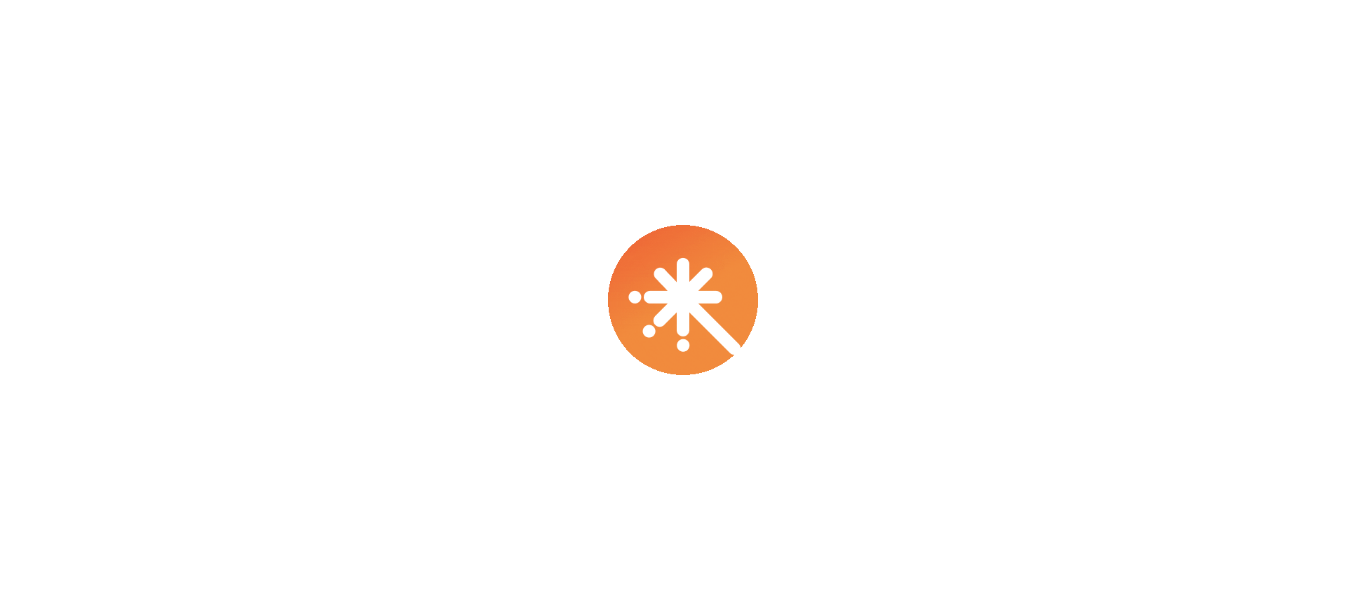 scroll, scrollTop: 0, scrollLeft: 0, axis: both 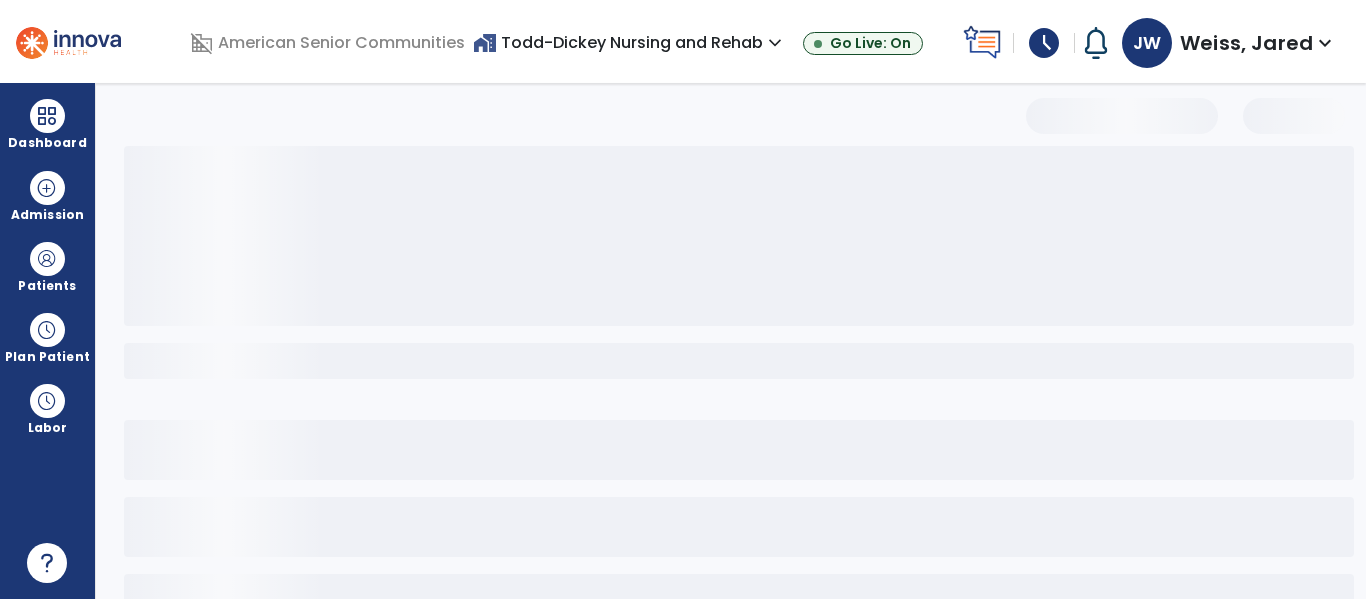 select on "*" 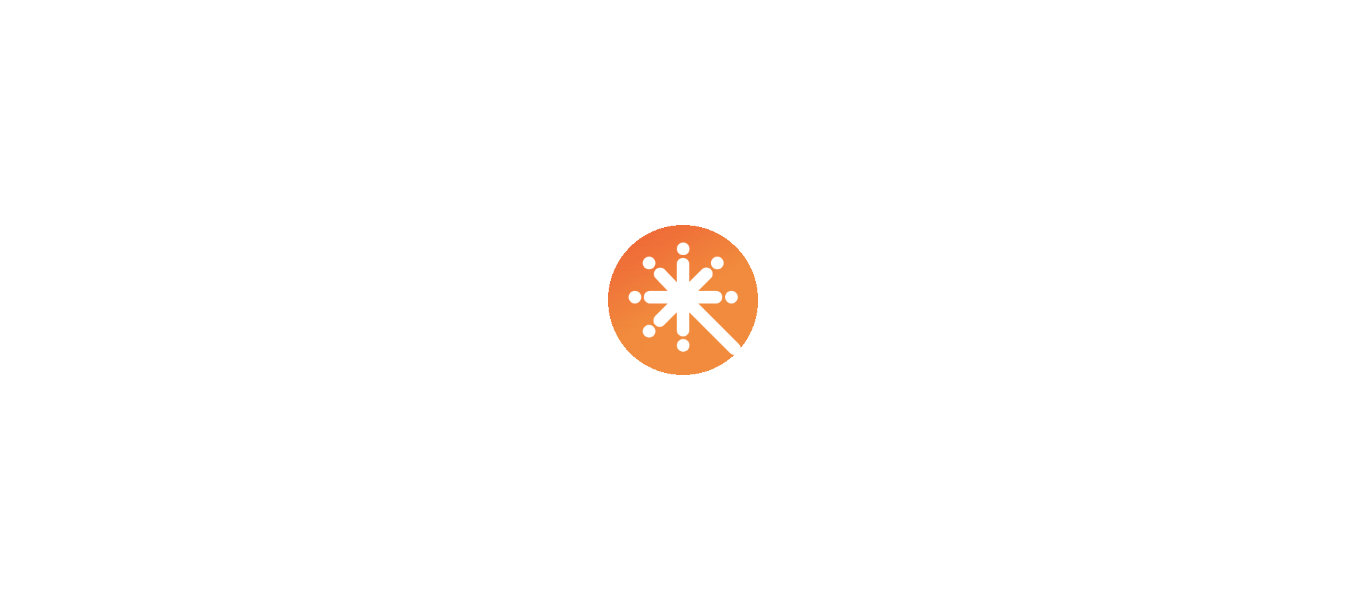 scroll, scrollTop: 0, scrollLeft: 0, axis: both 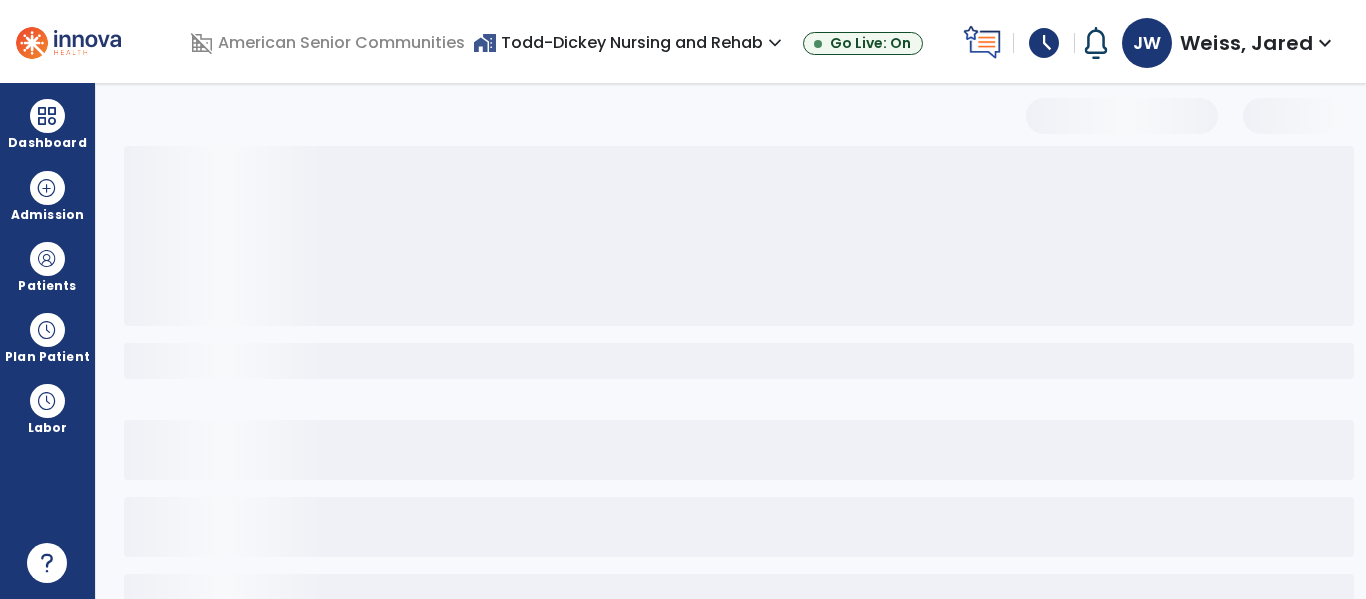 select on "*" 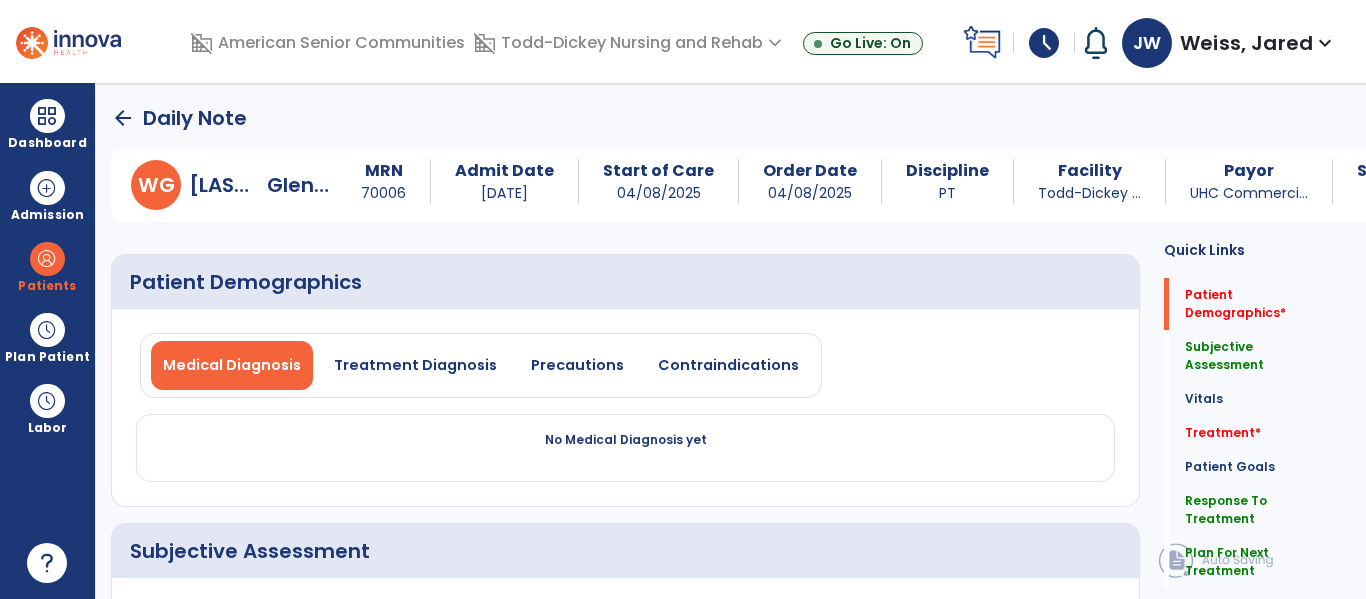 click on "arrow_back" 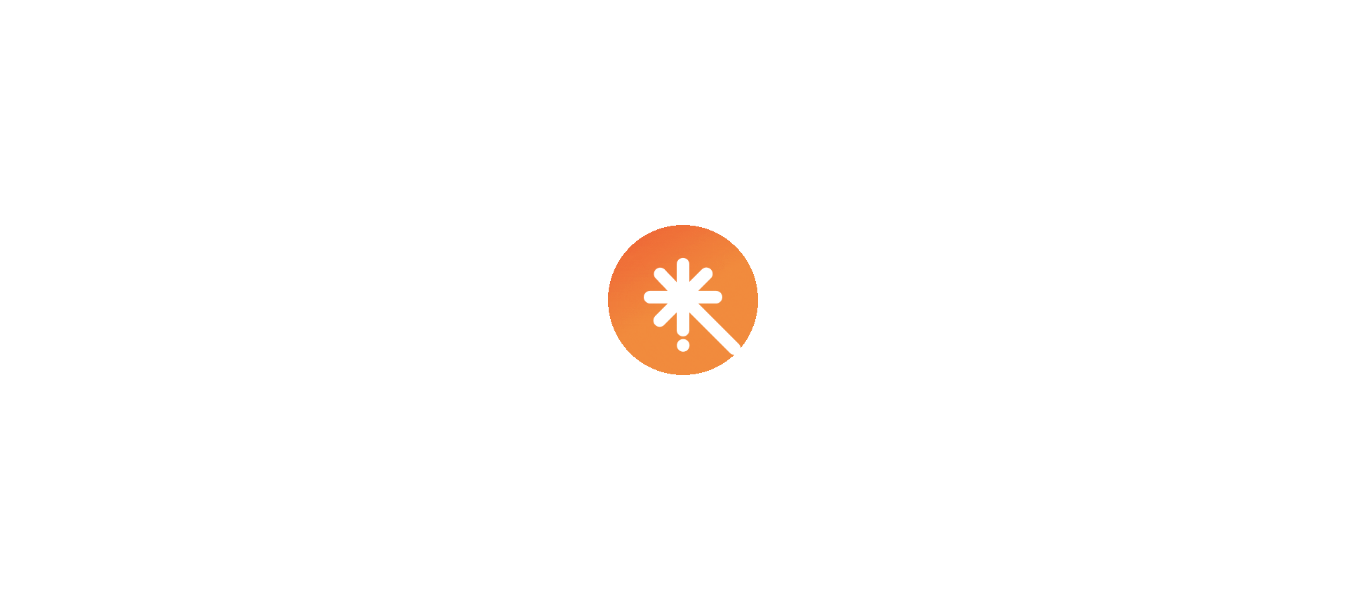 scroll, scrollTop: 0, scrollLeft: 0, axis: both 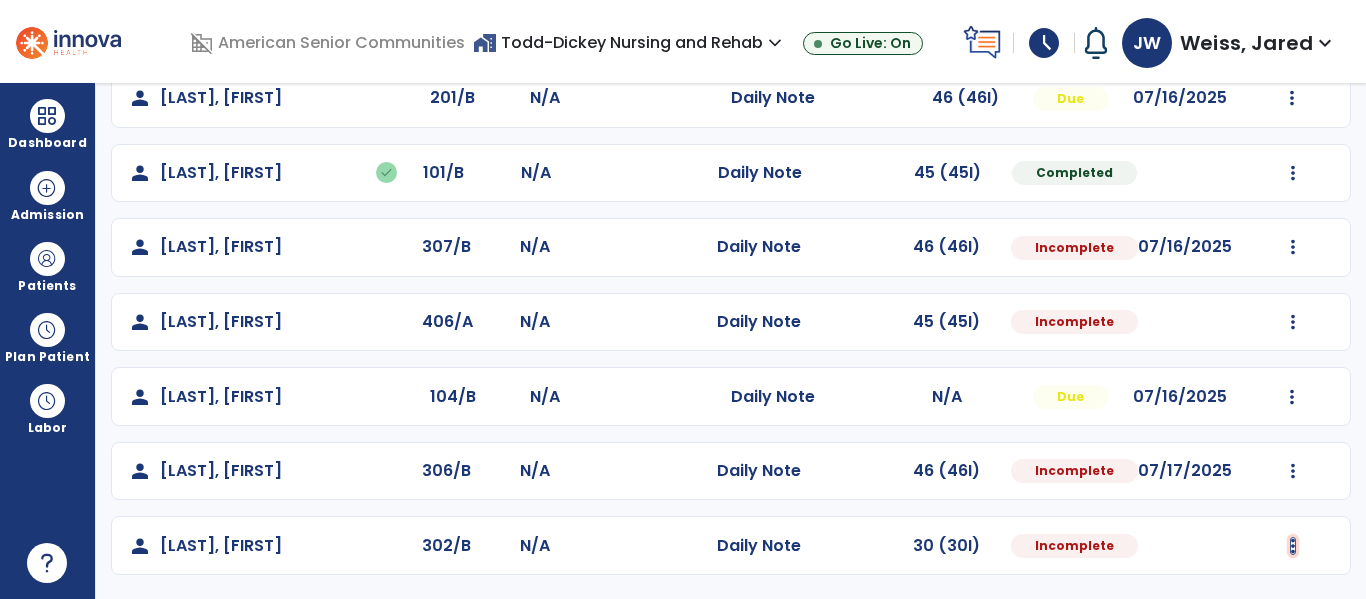 click at bounding box center [1292, -200] 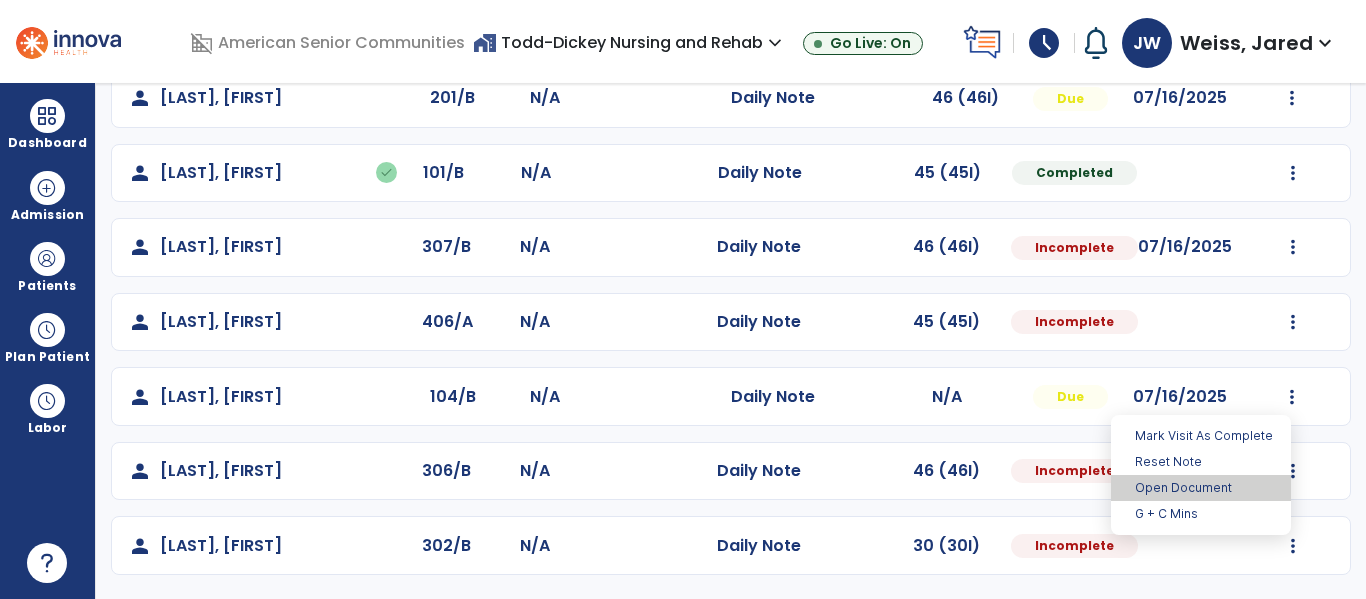click on "Open Document" at bounding box center (1201, 488) 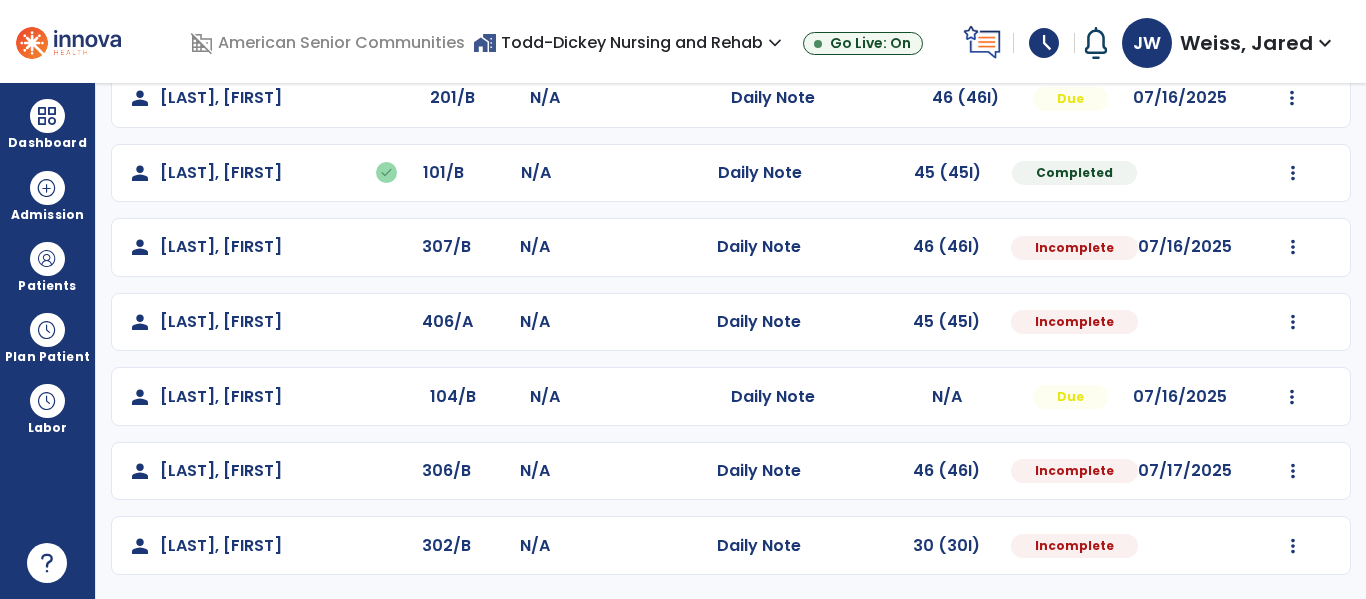 select on "*" 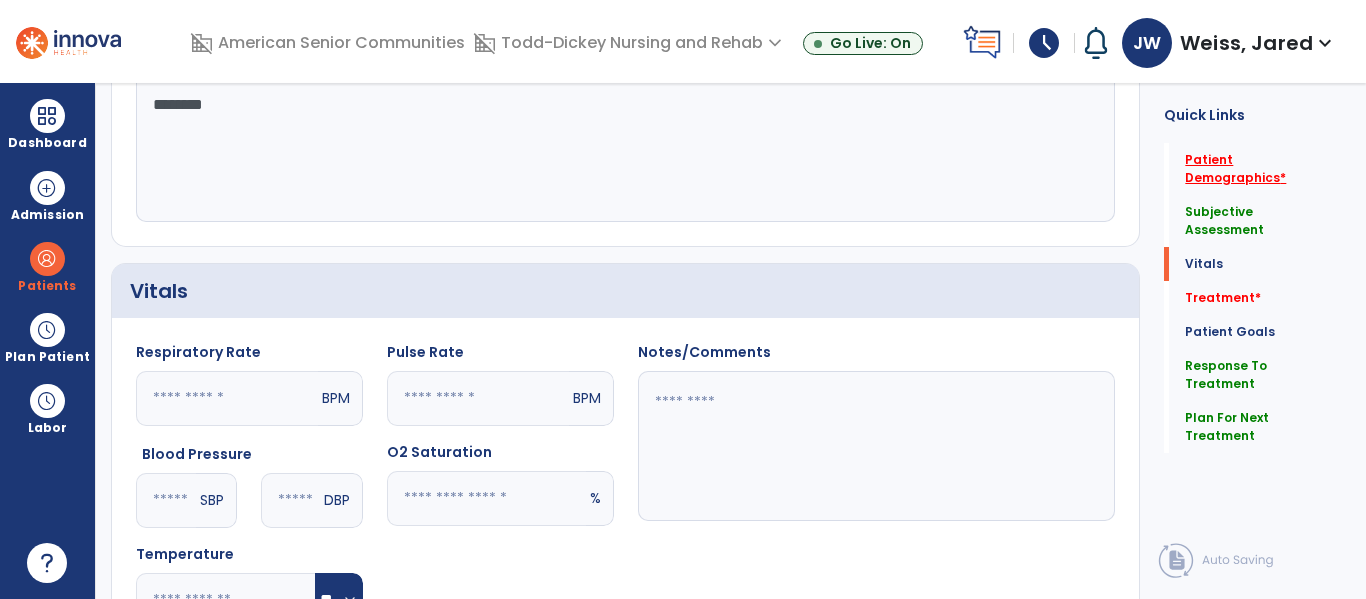 click on "Patient Demographics   *" 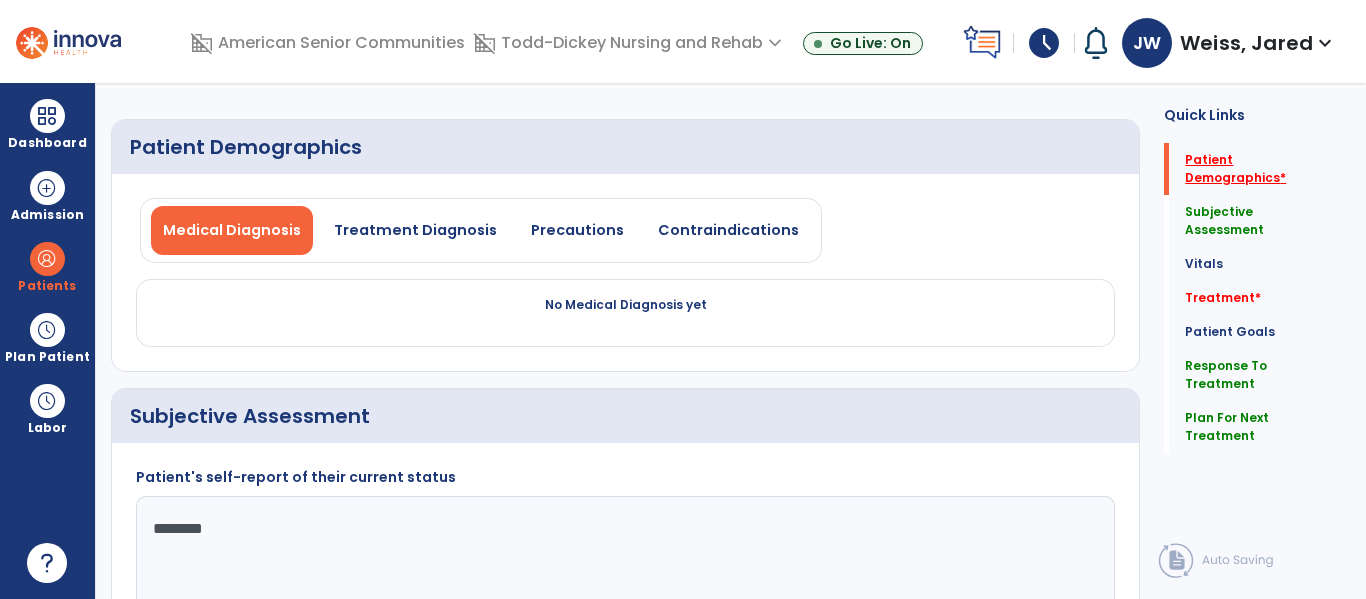 scroll, scrollTop: 39, scrollLeft: 0, axis: vertical 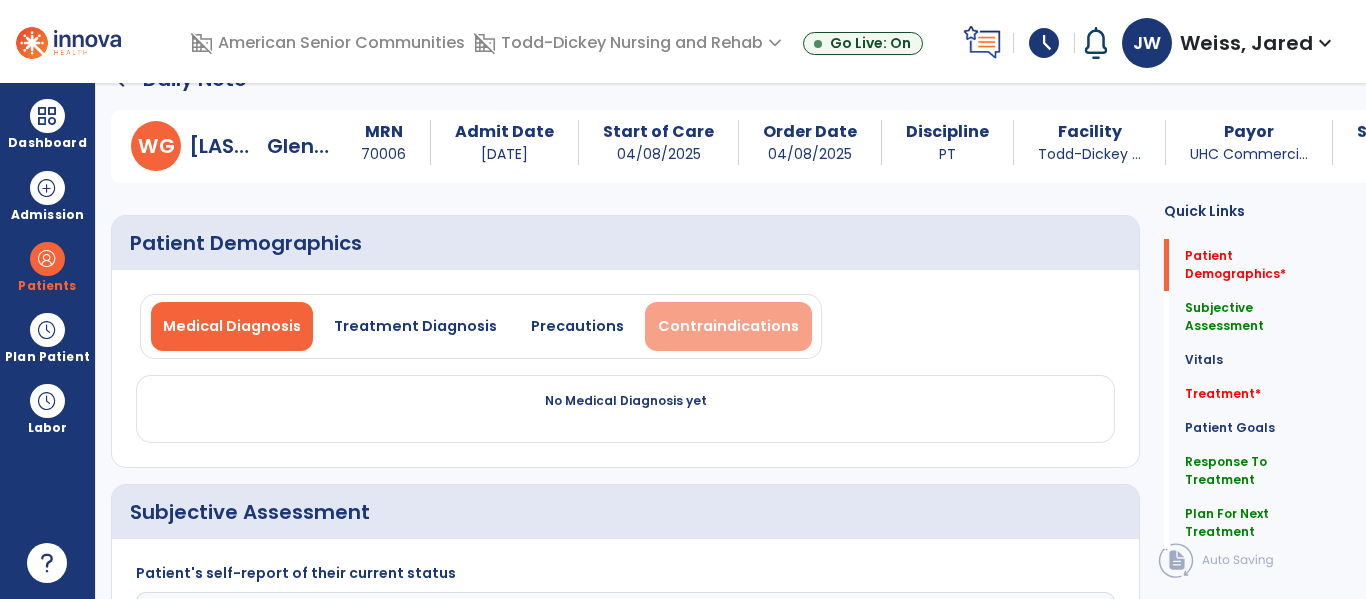 click on "Contraindications" at bounding box center [728, 326] 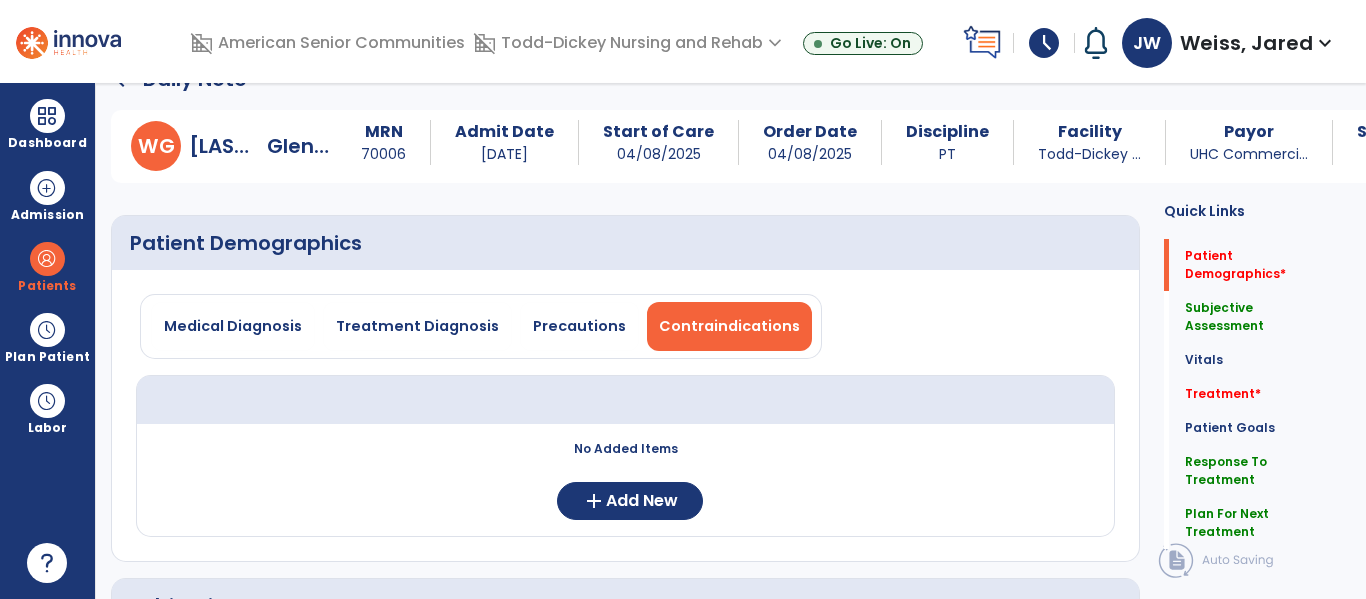 click on "Treatment Diagnosis" at bounding box center (417, 326) 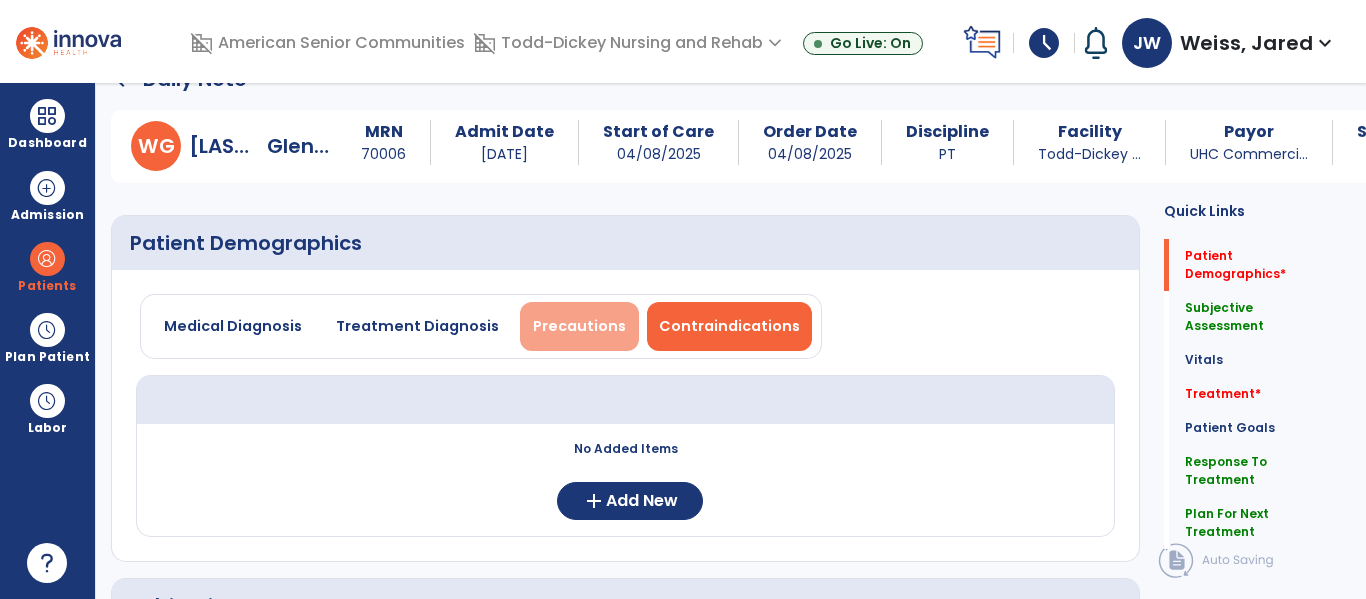 click on "Precautions" at bounding box center [579, 326] 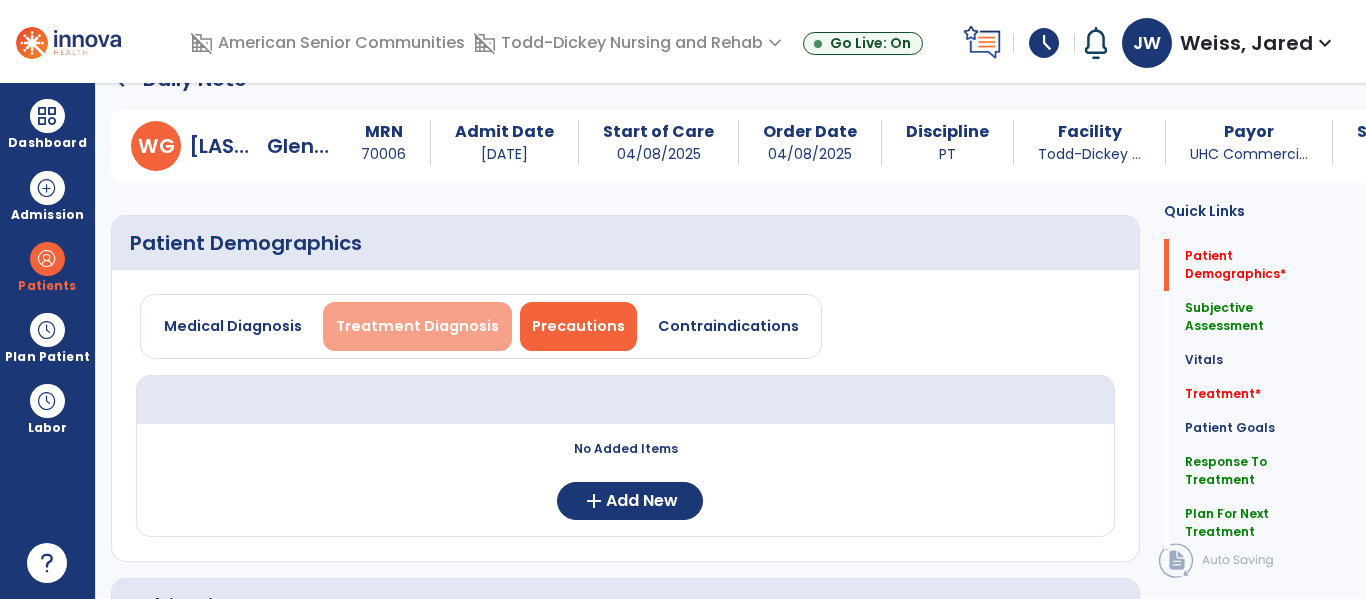 click on "Treatment Diagnosis" at bounding box center [417, 326] 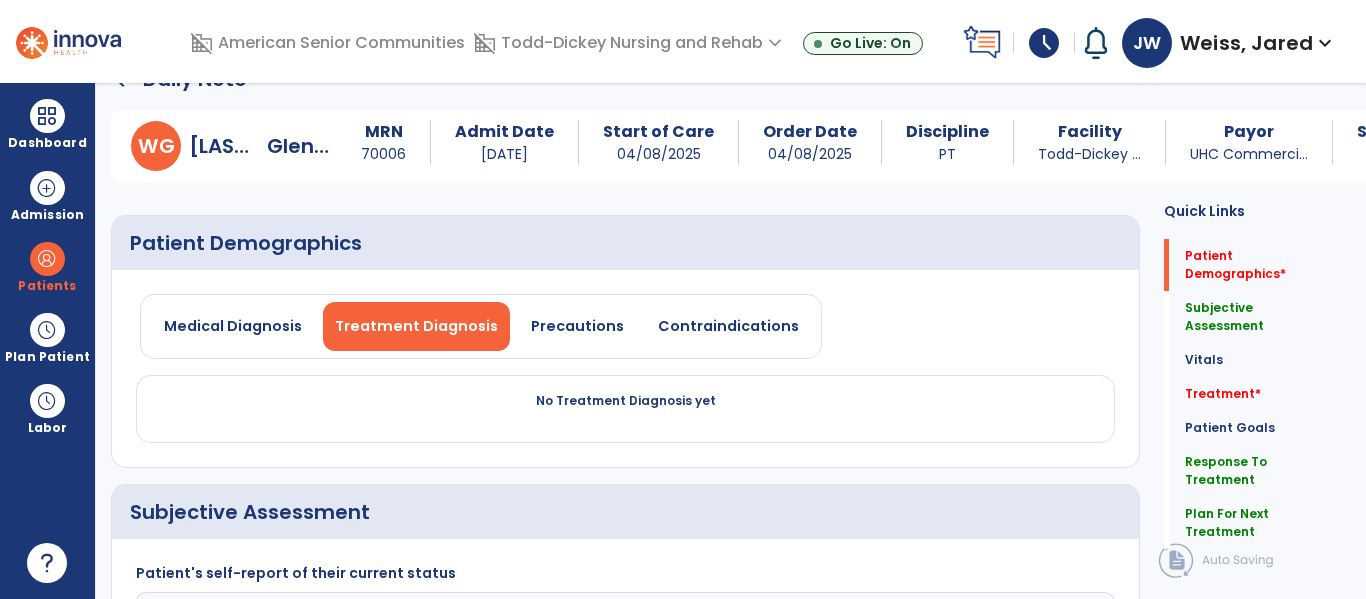 click on "Medical Diagnosis   Treatment Diagnosis   Precautions   Contraindications" at bounding box center [481, 326] 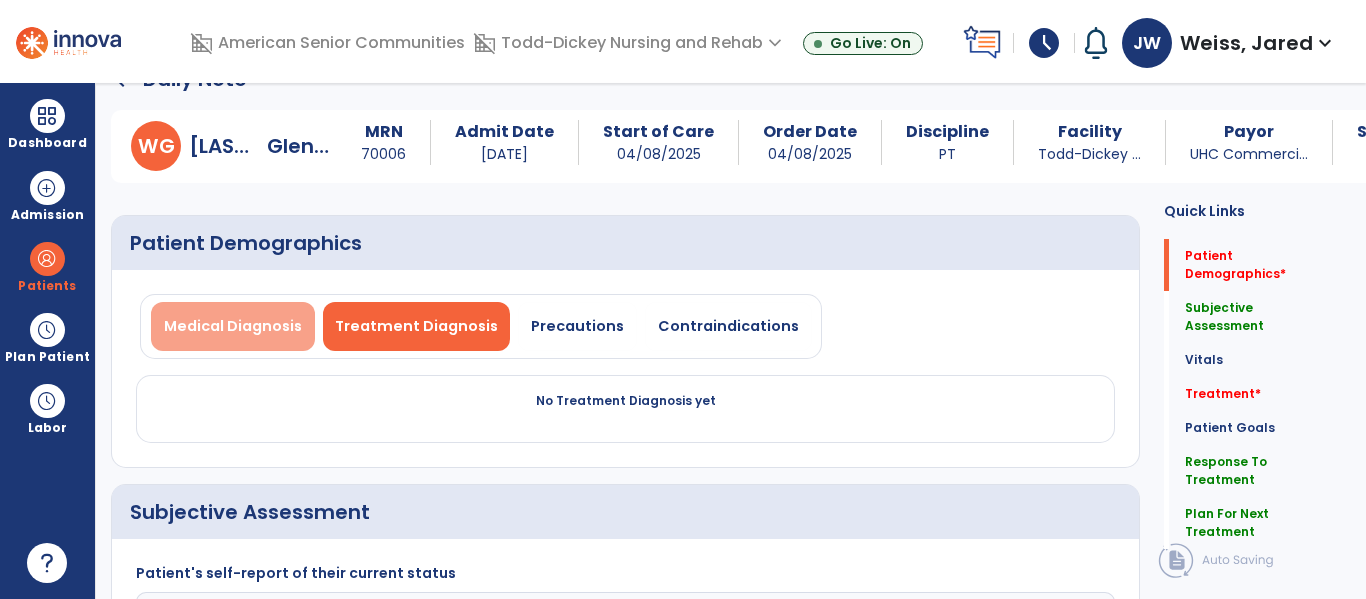 click on "Medical Diagnosis" at bounding box center [233, 326] 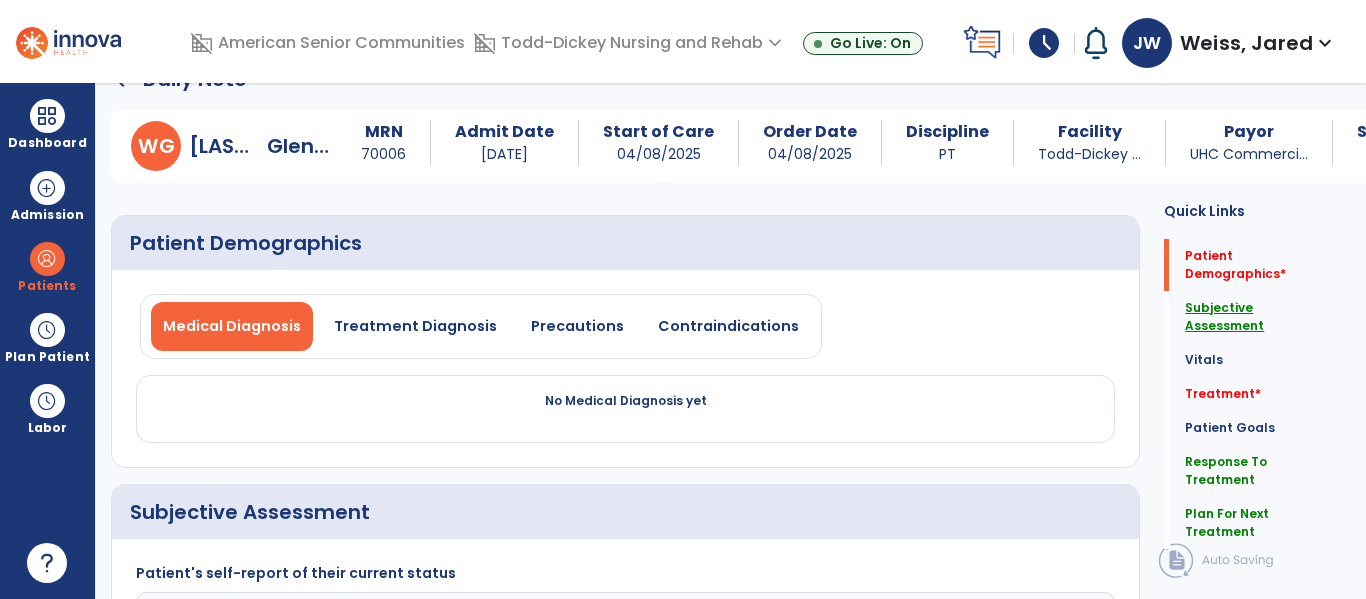 click on "Subjective Assessment" 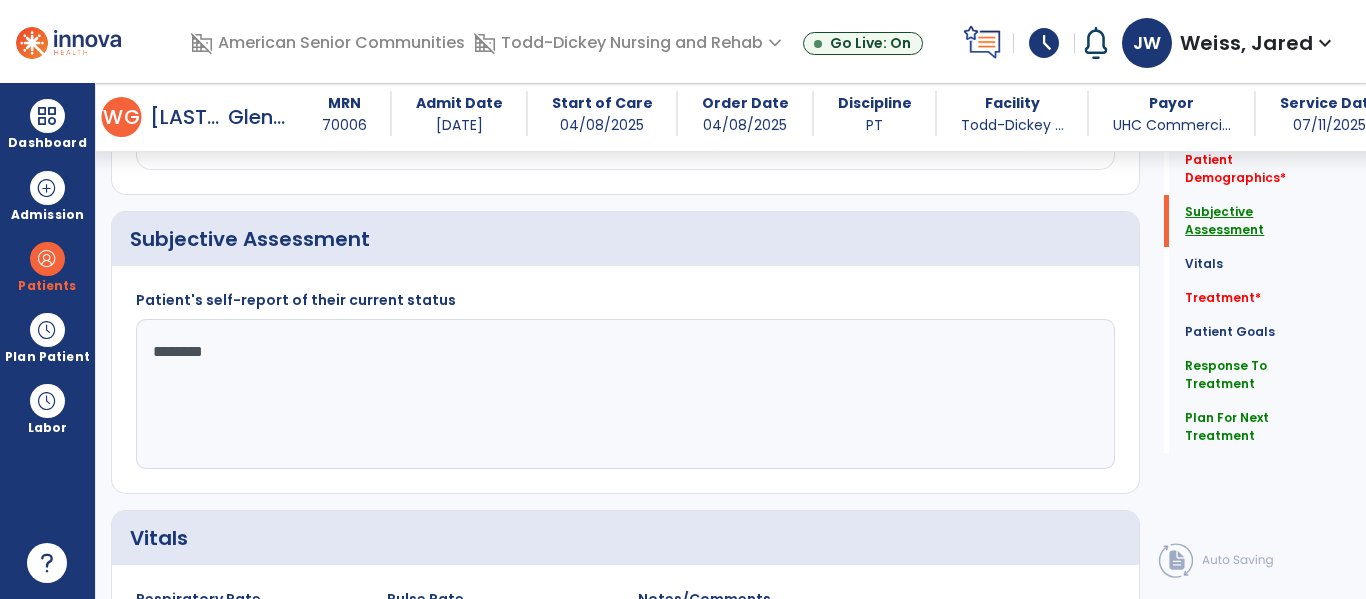 scroll, scrollTop: 323, scrollLeft: 0, axis: vertical 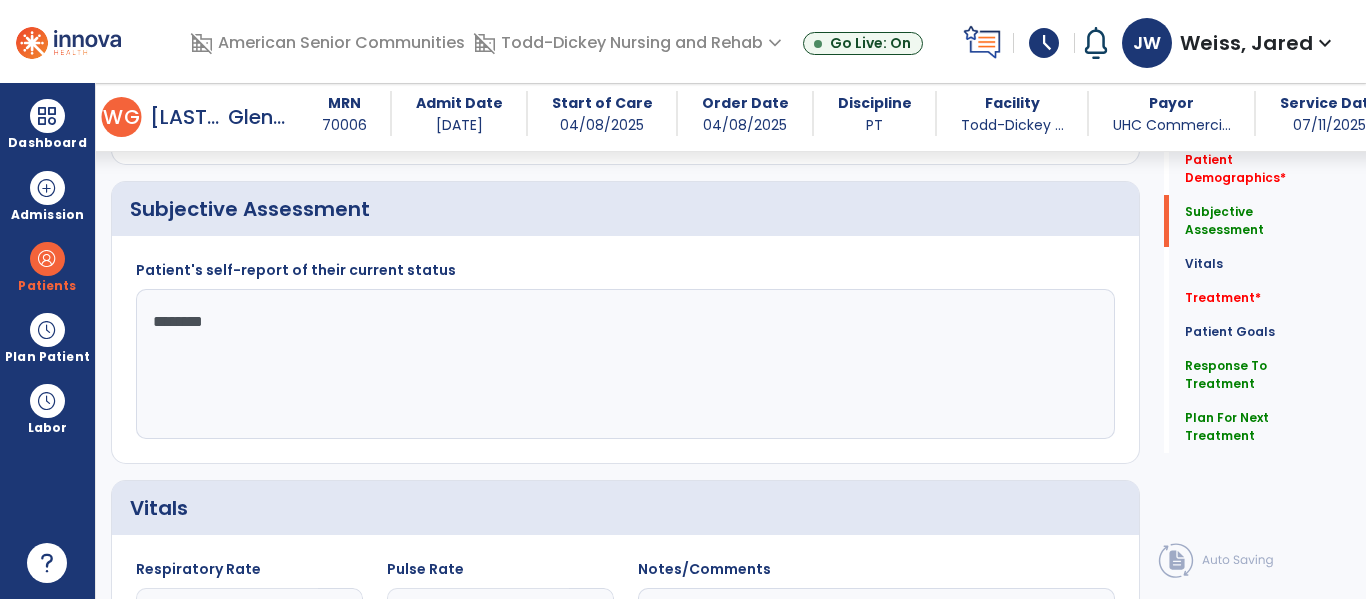 click on "Medical Diagnosis   Treatment Diagnosis   Precautions   Contraindications  No Medical Diagnosis yet" 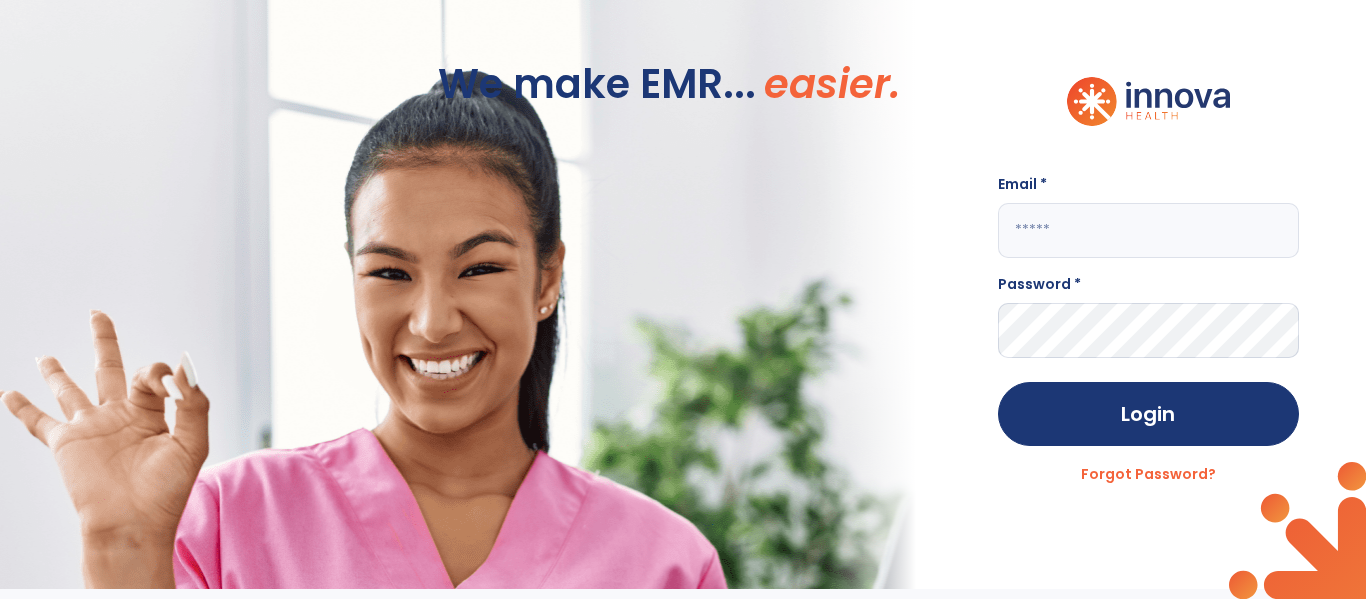 scroll, scrollTop: 0, scrollLeft: 0, axis: both 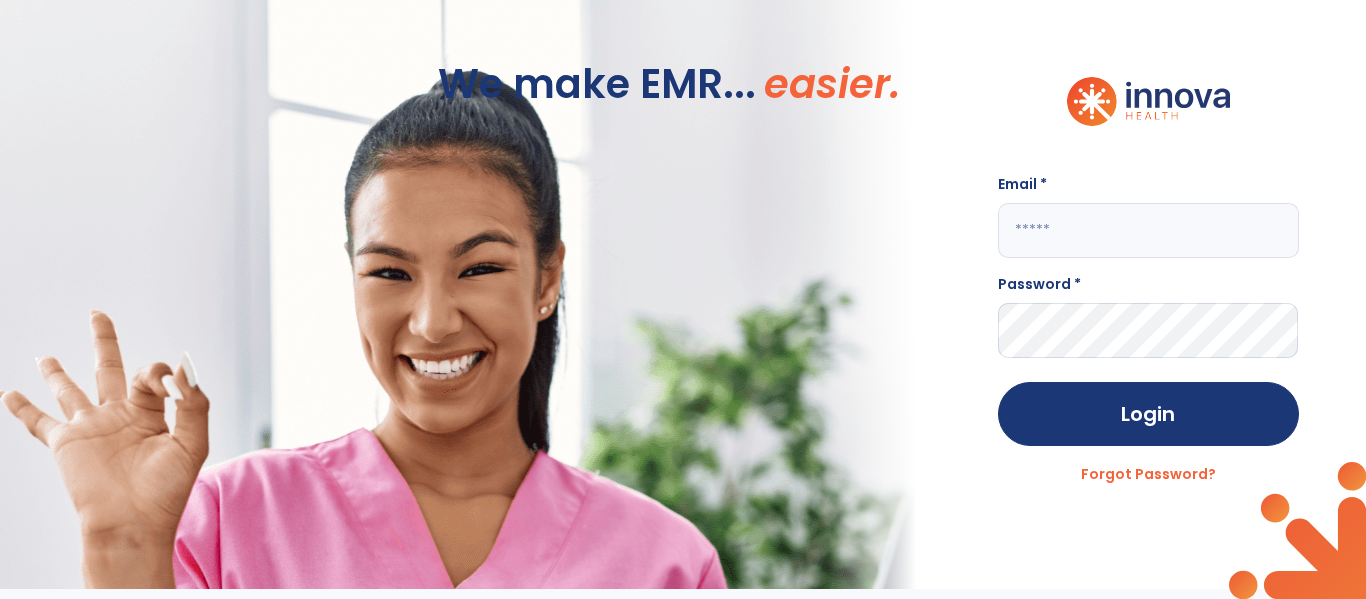 click 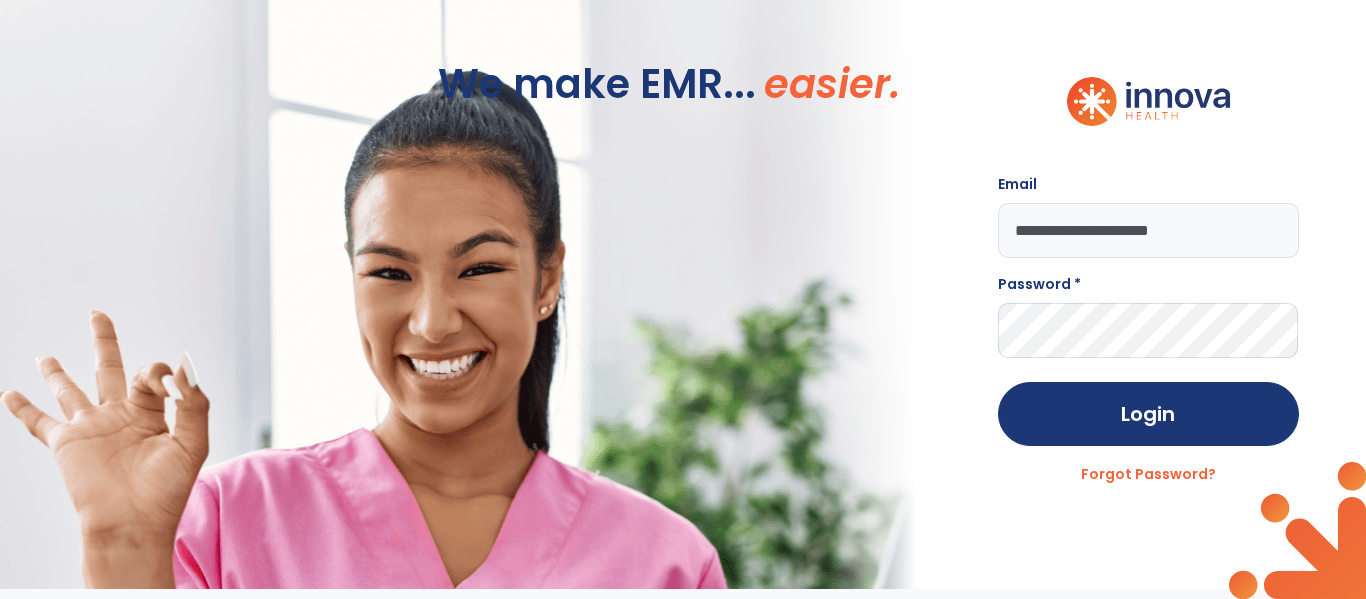 type on "**********" 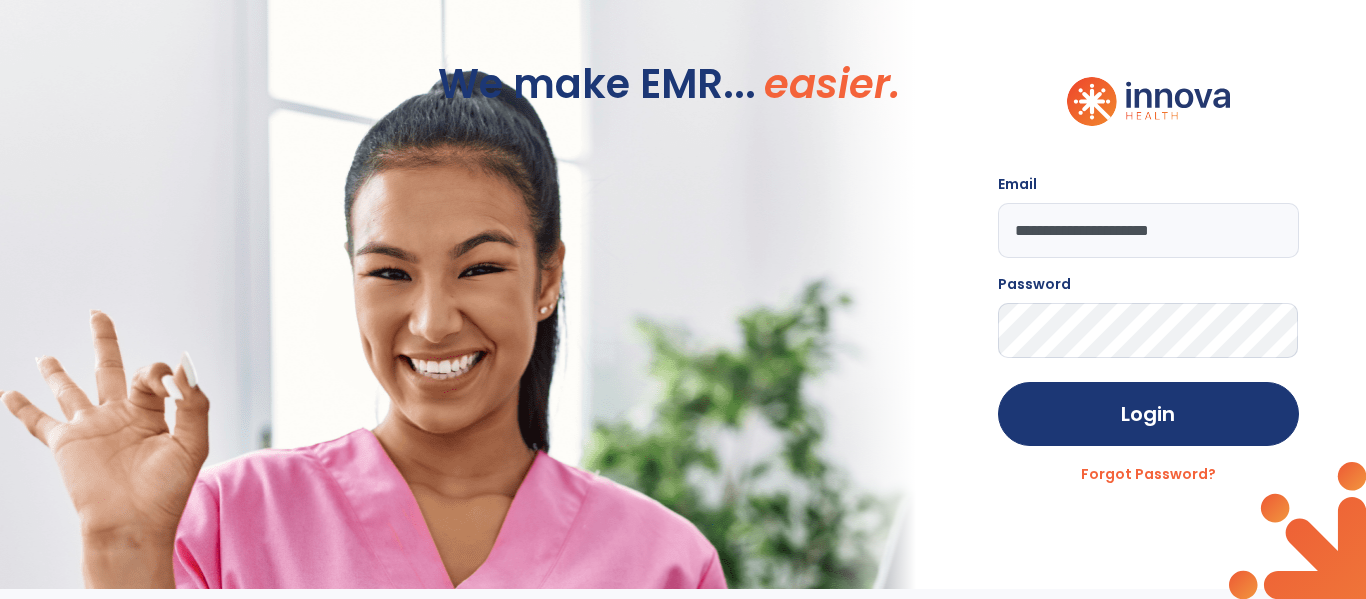 click on "Login" 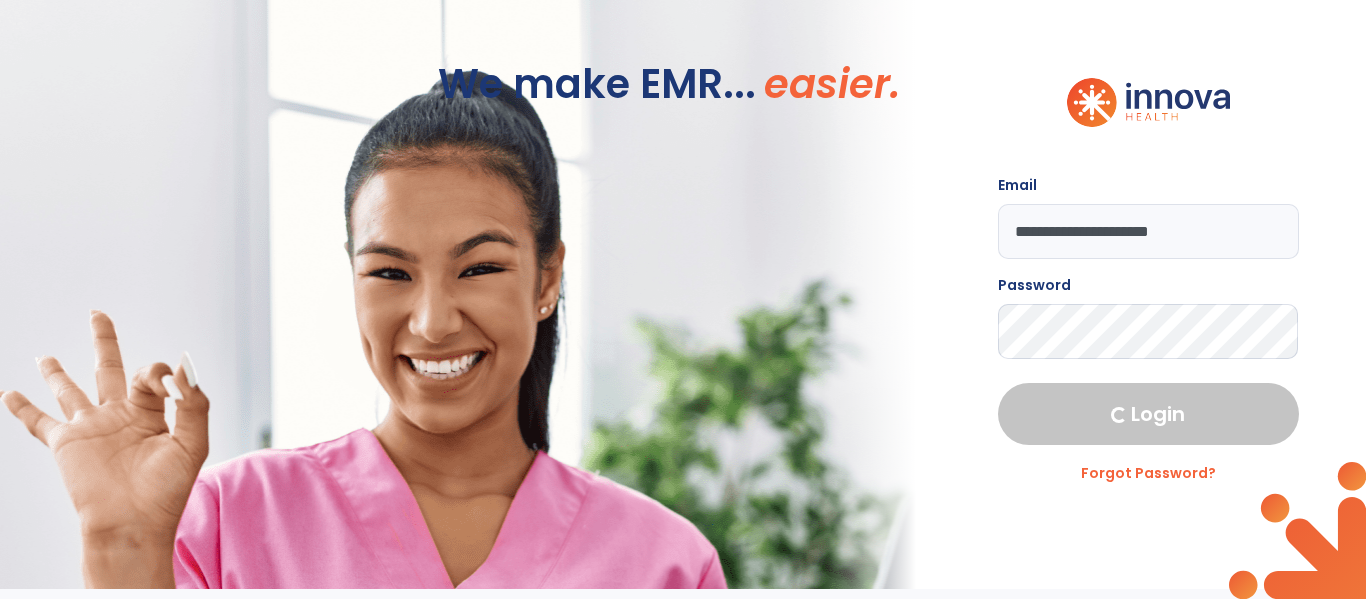 select on "****" 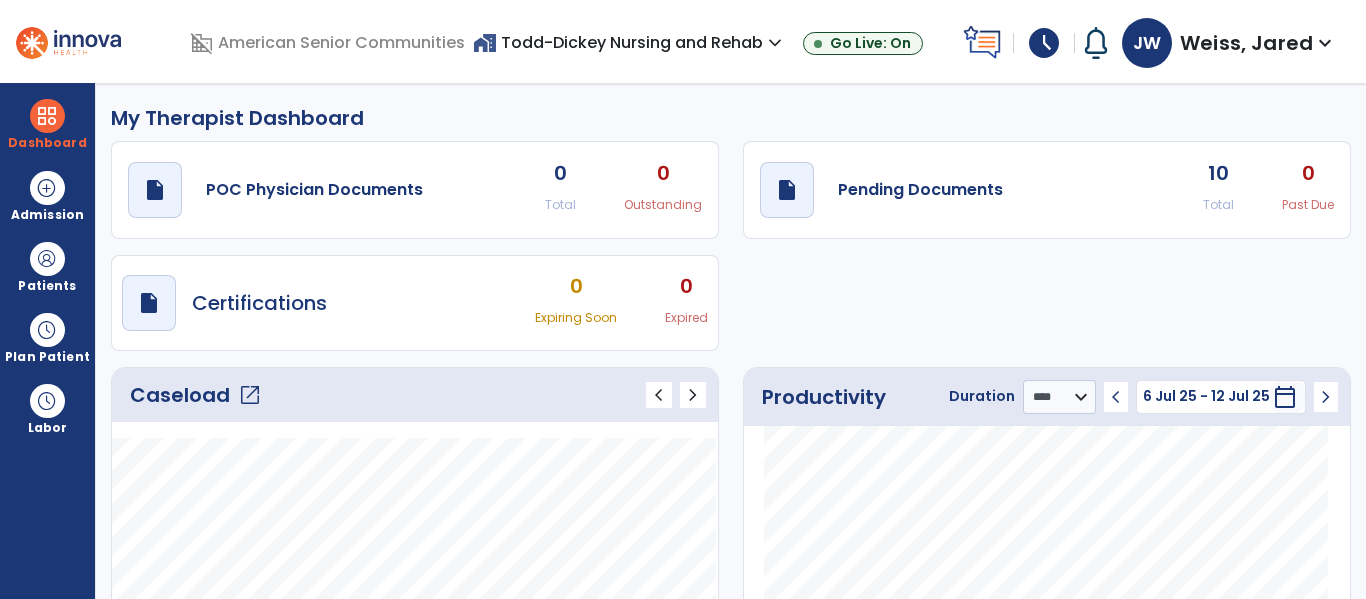 click on "Caseload   open_in_new" 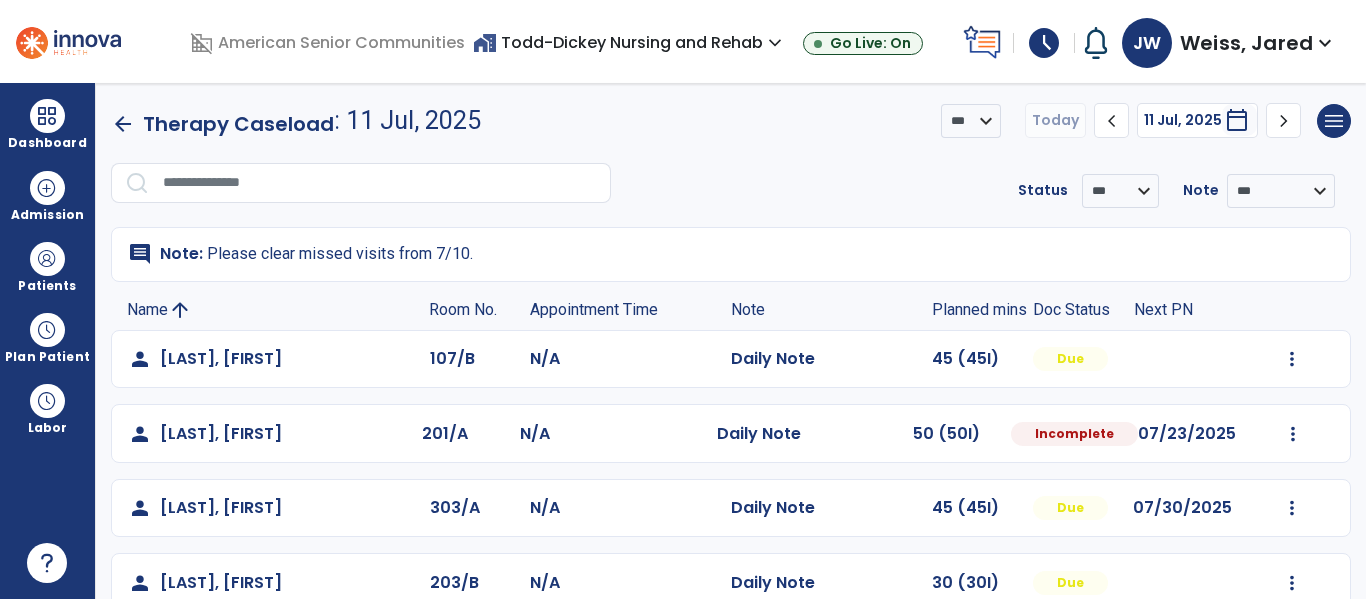 click on "comment  Note: Please clear missed visits from 7/10. Name arrow_upward Room No. Appointment Time Note Planned mins Doc Status Next PN  person   Howell, Linda  107/B N/A  Daily Note   45 (45I)  Due  Mark Visit As Complete   Reset Note   Open Document   G + C Mins   person   Keith, Pamela  201/A N/A  Daily Note   50 (50I)  Incomplete 07/23/2025  Mark Visit As Complete   Reset Note   Open Document   G + C Mins   person   LOESCHE, ELIZABETH  303/A N/A  Daily Note   45 (45I)  Due 07/30/2025  Mark Visit As Complete   Reset Note   Open Document   G + C Mins   person   Poe, Calvin  203/B N/A  Daily Note   30 (30I)  Due  Mark Visit As Complete   Reset Note   Open Document   G + C Mins   person   Polson, Joni  201/B N/A  Daily Note   46 (46I)  Due 07/16/2025  Mark Visit As Complete   Reset Note   Open Document   G + C Mins   person   Schooler, Michael   done  101/B N/A  Daily Note   45 (45I)  Completed  Undo Visit Status   Reset Note   Open Document   G + C Mins   person   Shannon, William  307/B N/A  Daily Note  N/A" 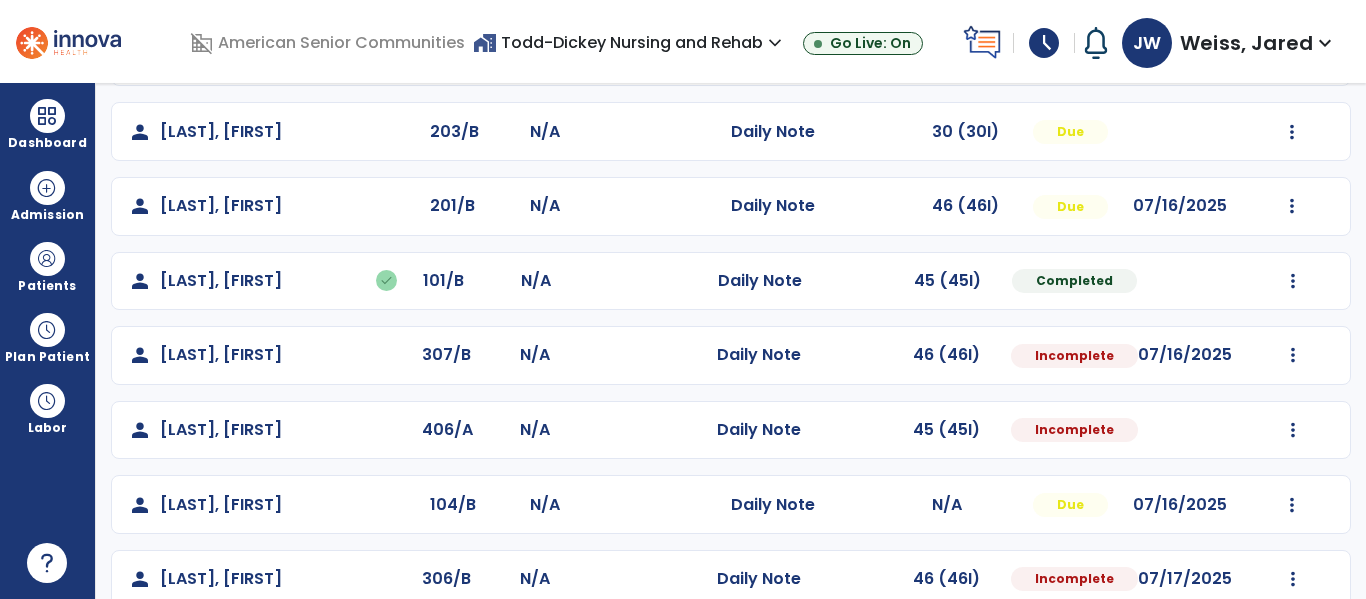 scroll, scrollTop: 559, scrollLeft: 0, axis: vertical 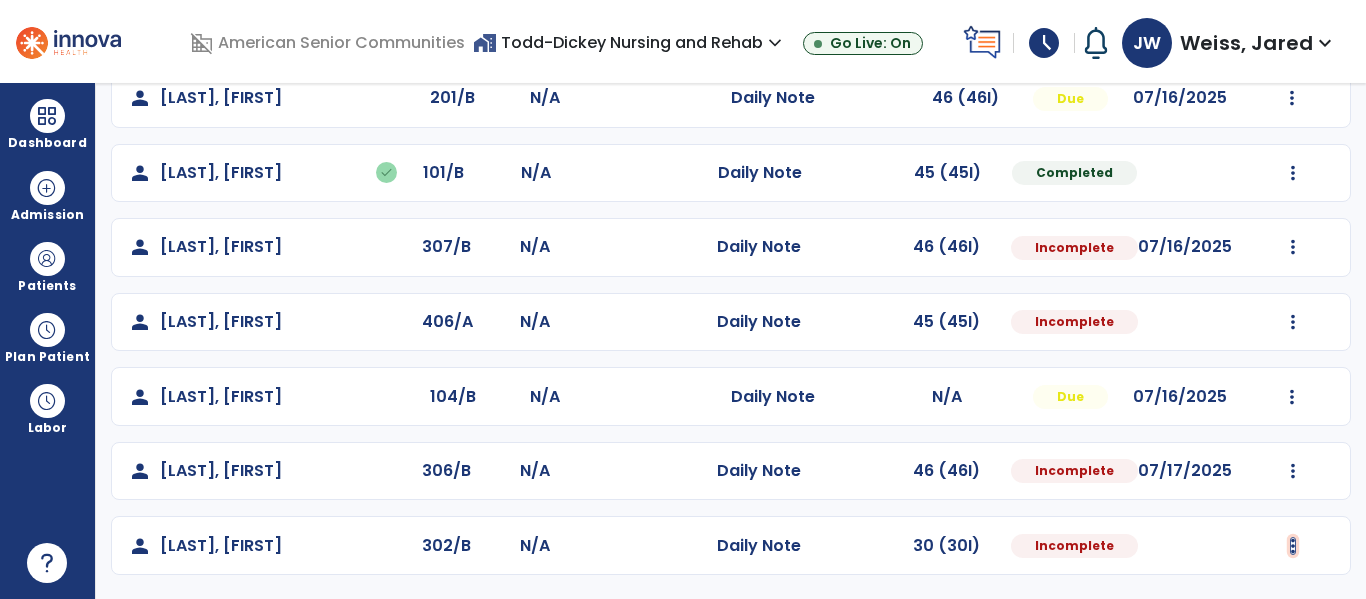 click at bounding box center [1292, -200] 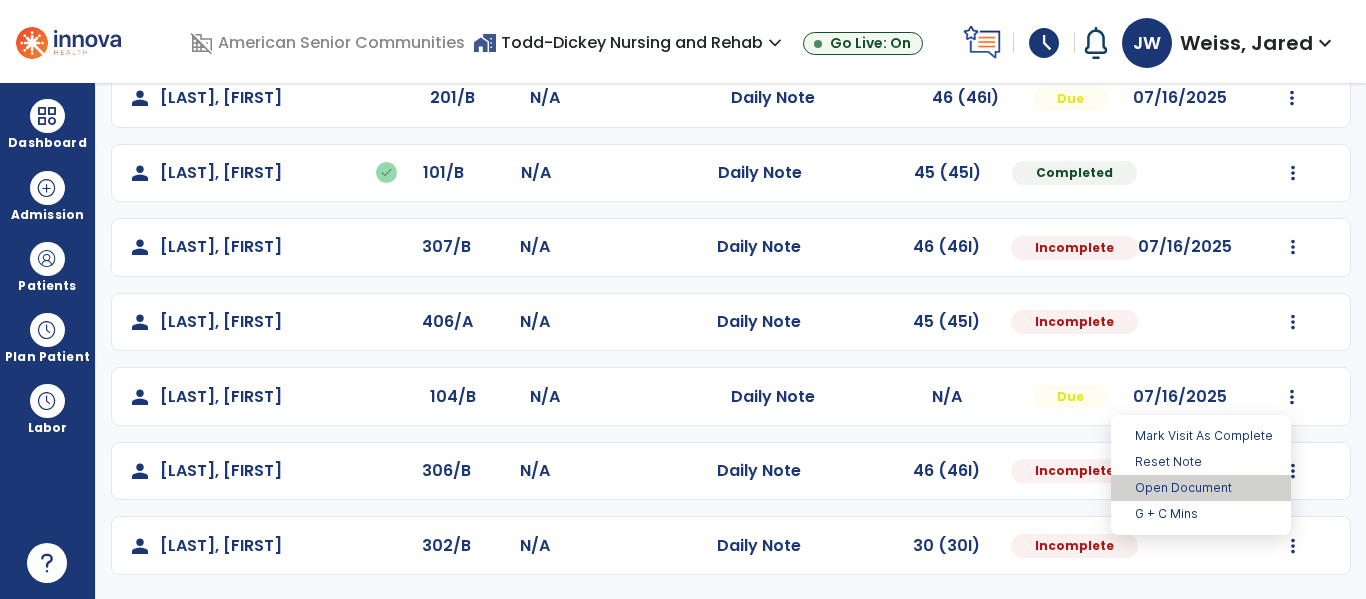 click on "Open Document" at bounding box center [1201, 488] 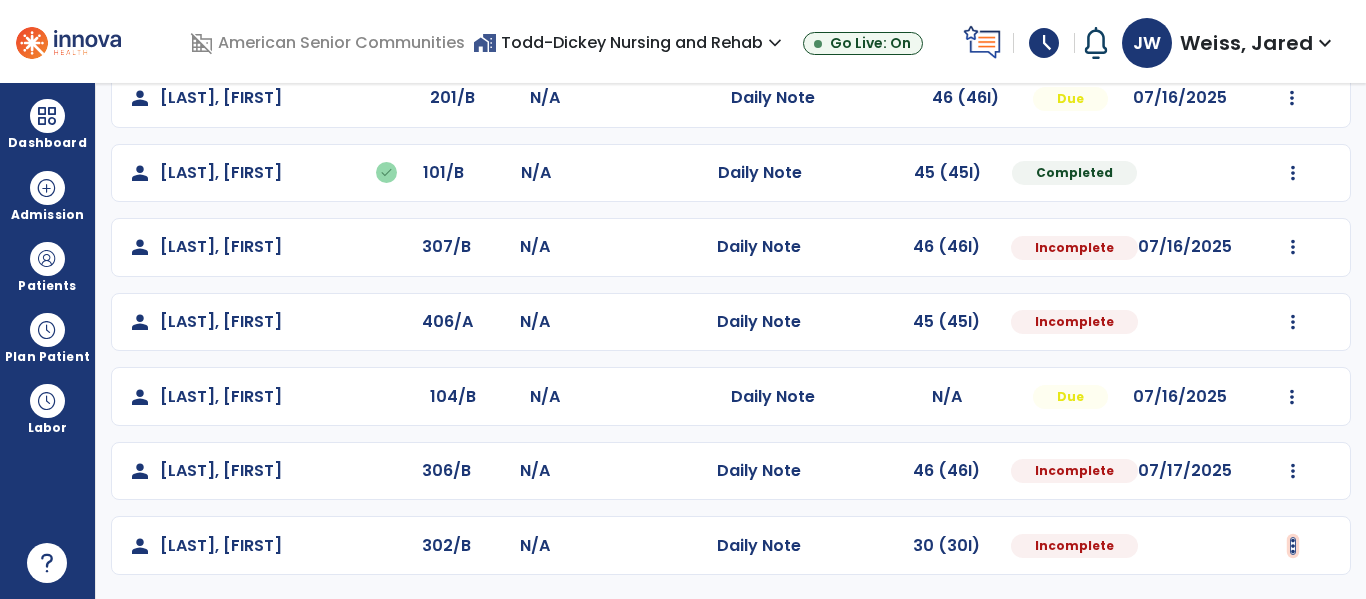 click at bounding box center (1293, 546) 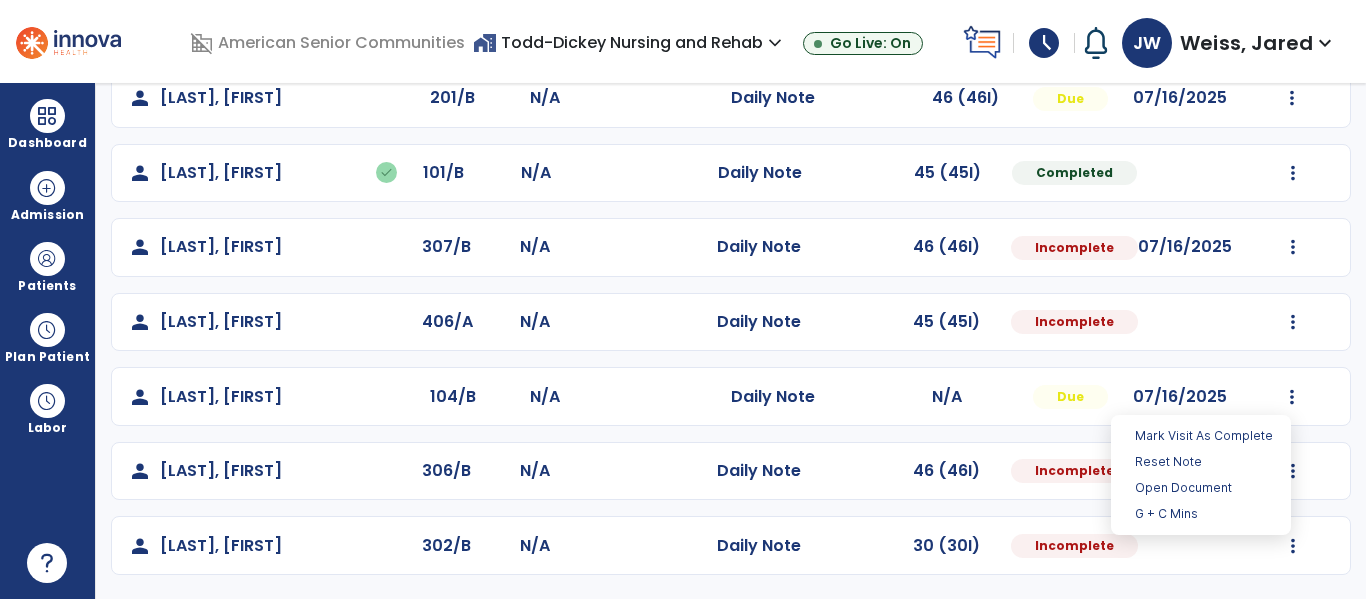 select on "*" 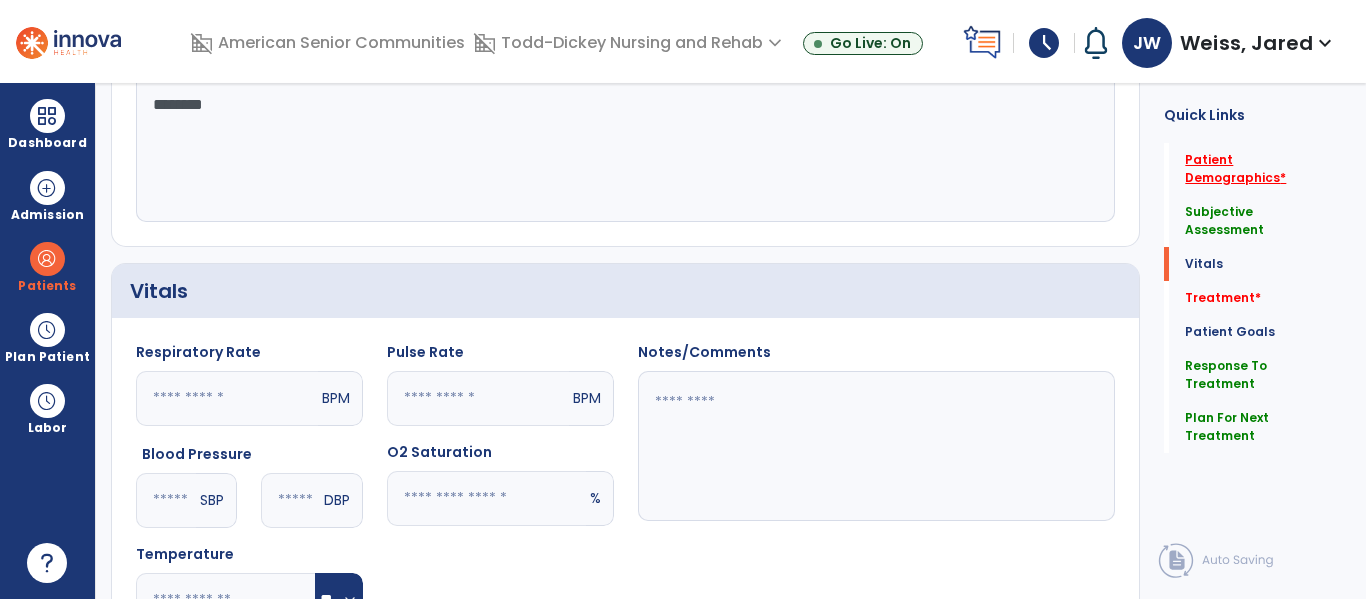click on "Patient Demographics   *" 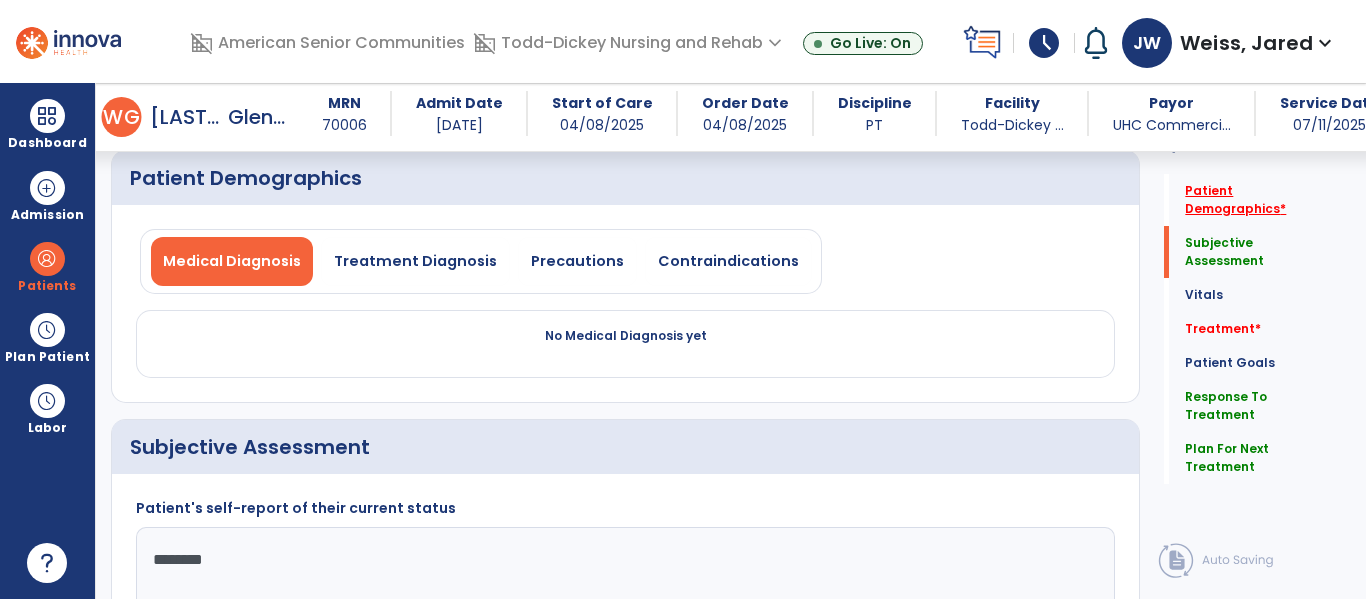 scroll, scrollTop: 39, scrollLeft: 0, axis: vertical 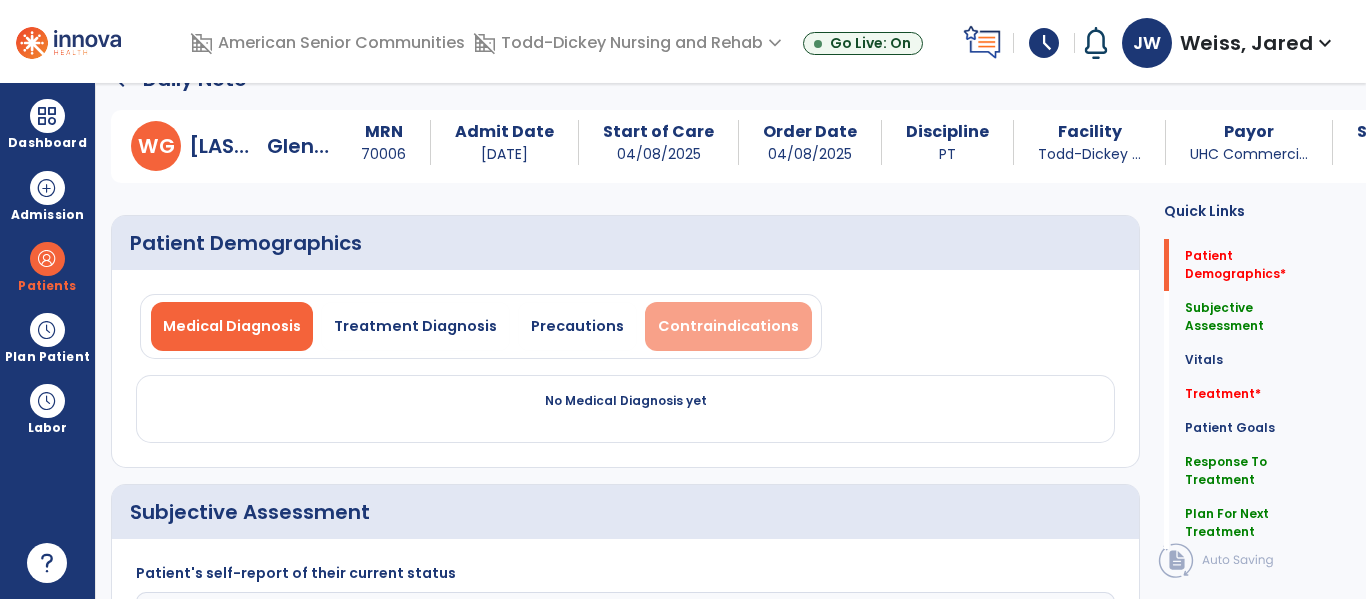 click on "Contraindications" at bounding box center (728, 326) 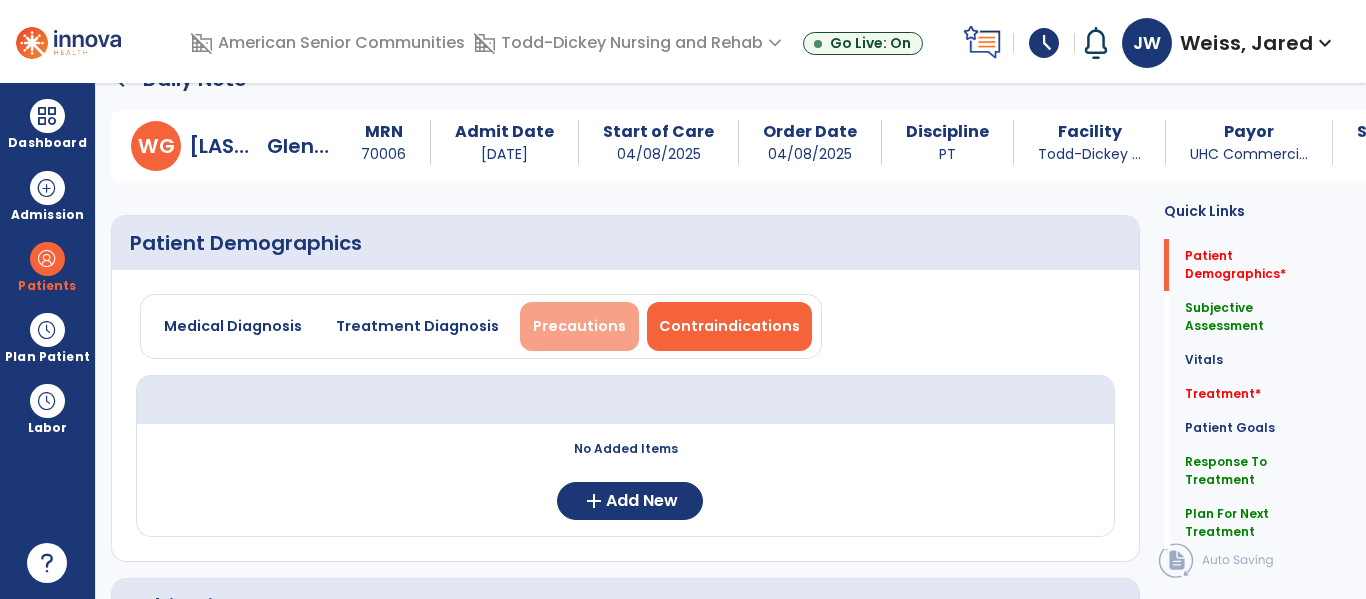 click on "Precautions" at bounding box center [579, 326] 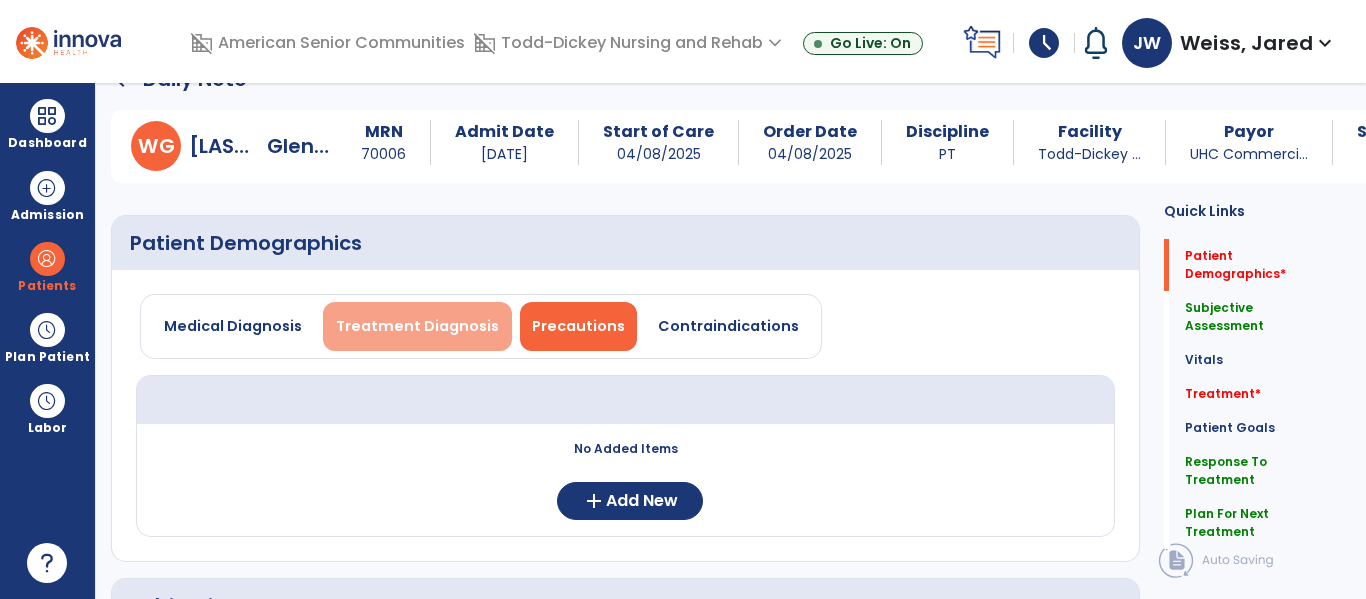click on "Treatment Diagnosis" at bounding box center (417, 326) 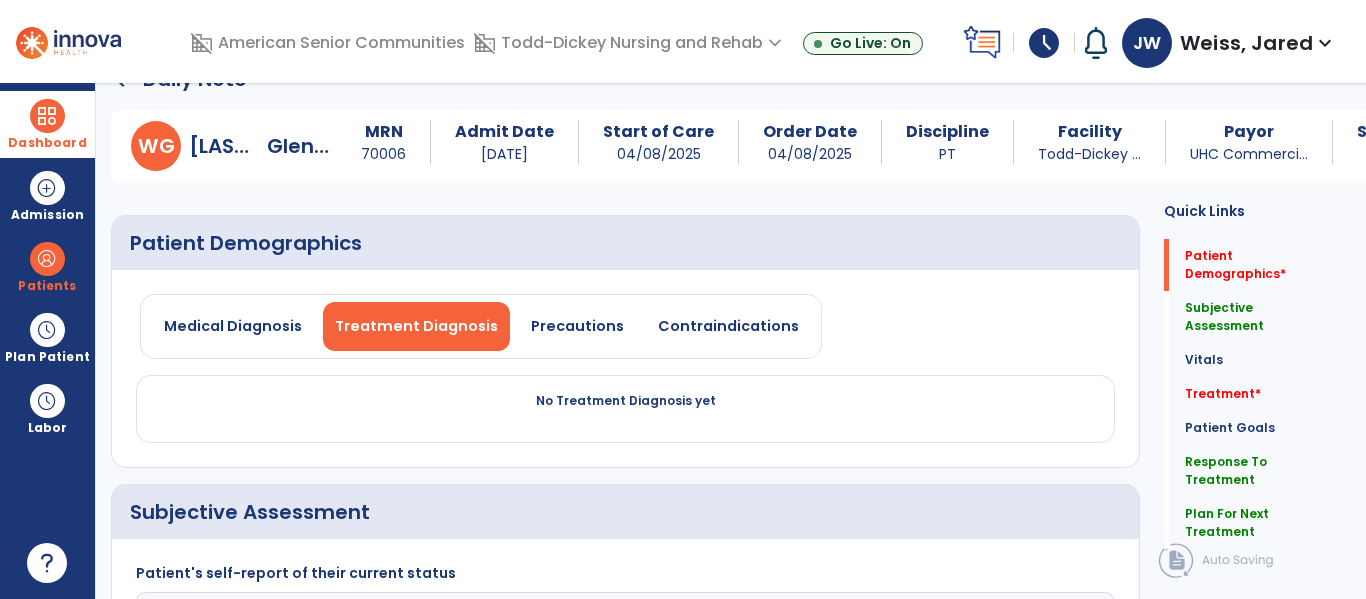 click on "Dashboard" at bounding box center (47, 124) 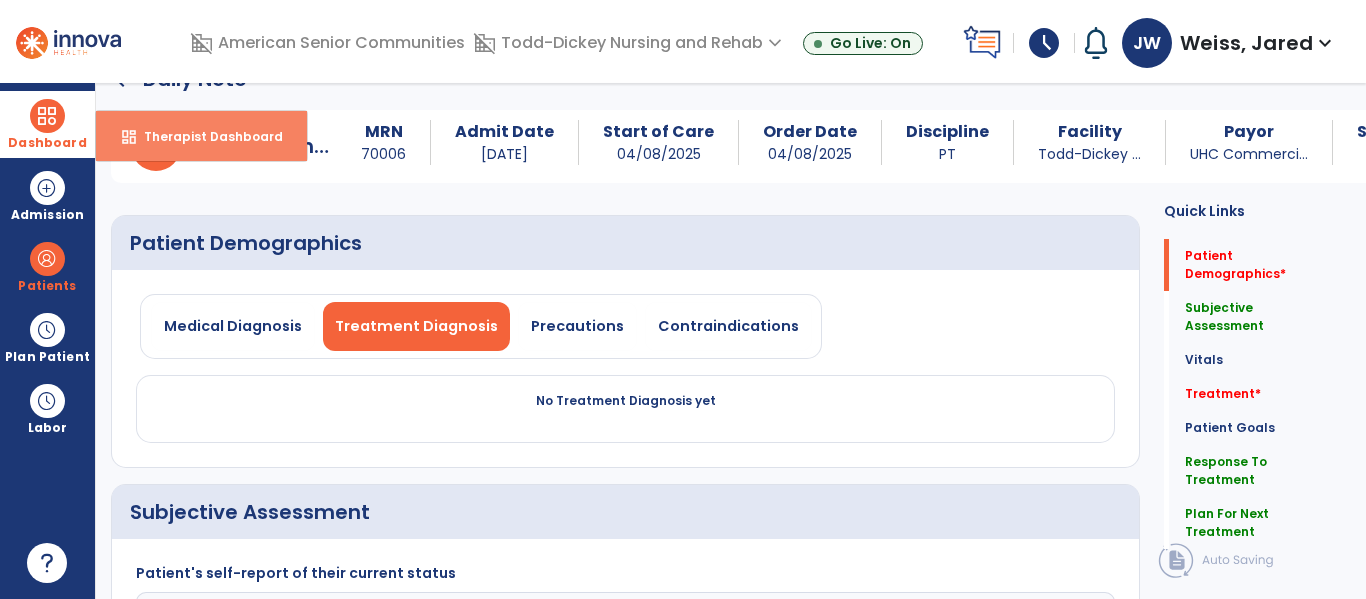 click on "dashboard  Therapist Dashboard" at bounding box center [201, 136] 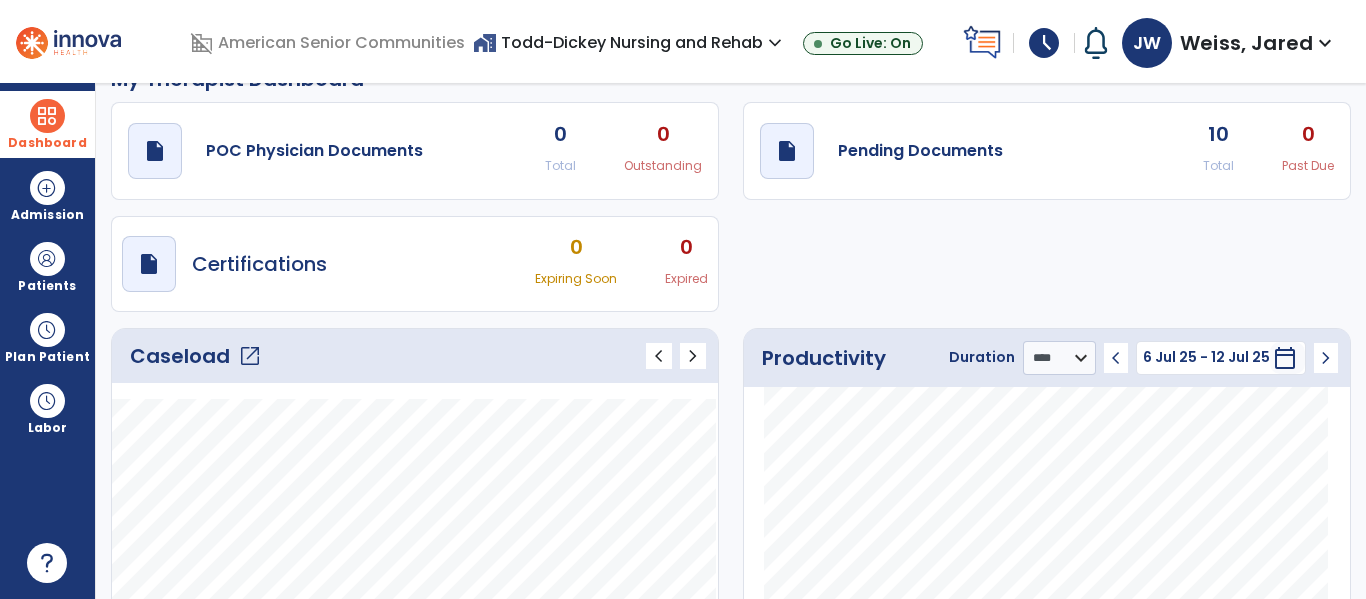 click on "Caseload   open_in_new" 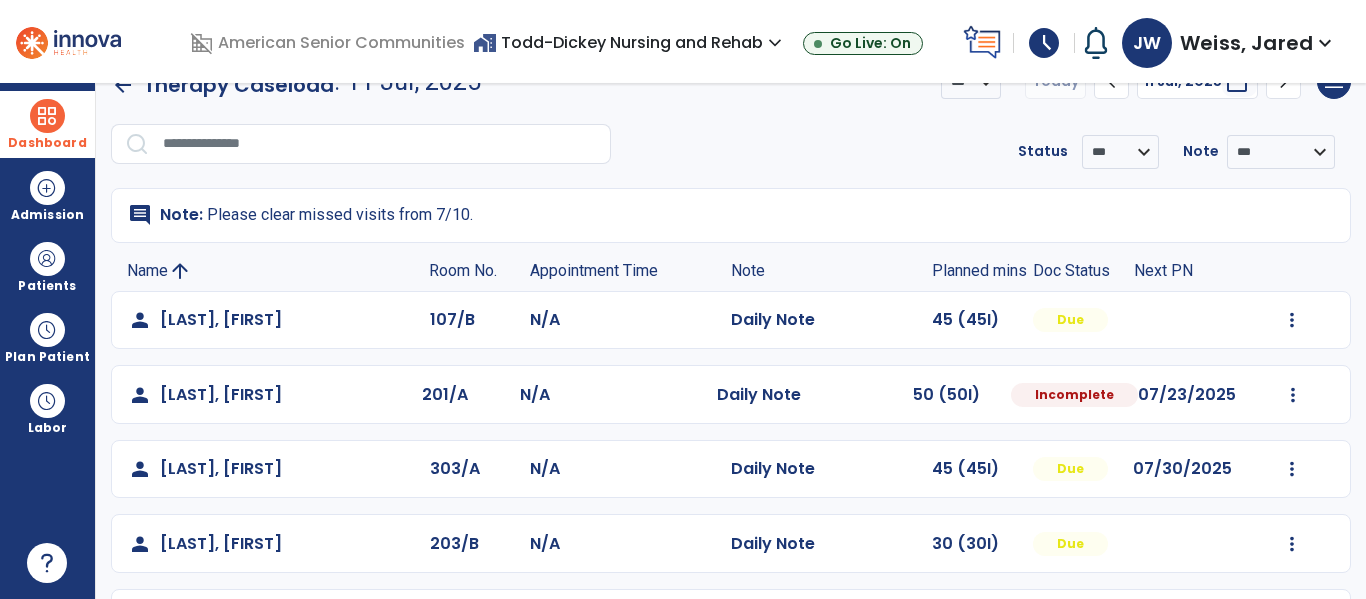scroll, scrollTop: 559, scrollLeft: 0, axis: vertical 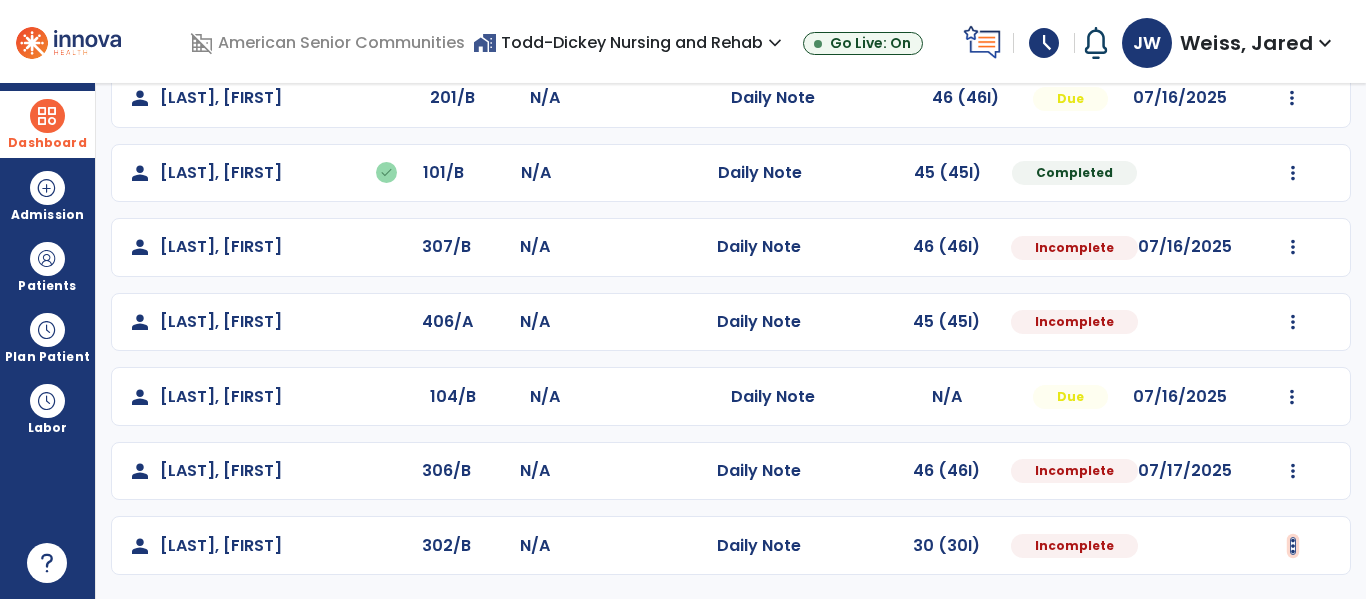 click at bounding box center [1292, -200] 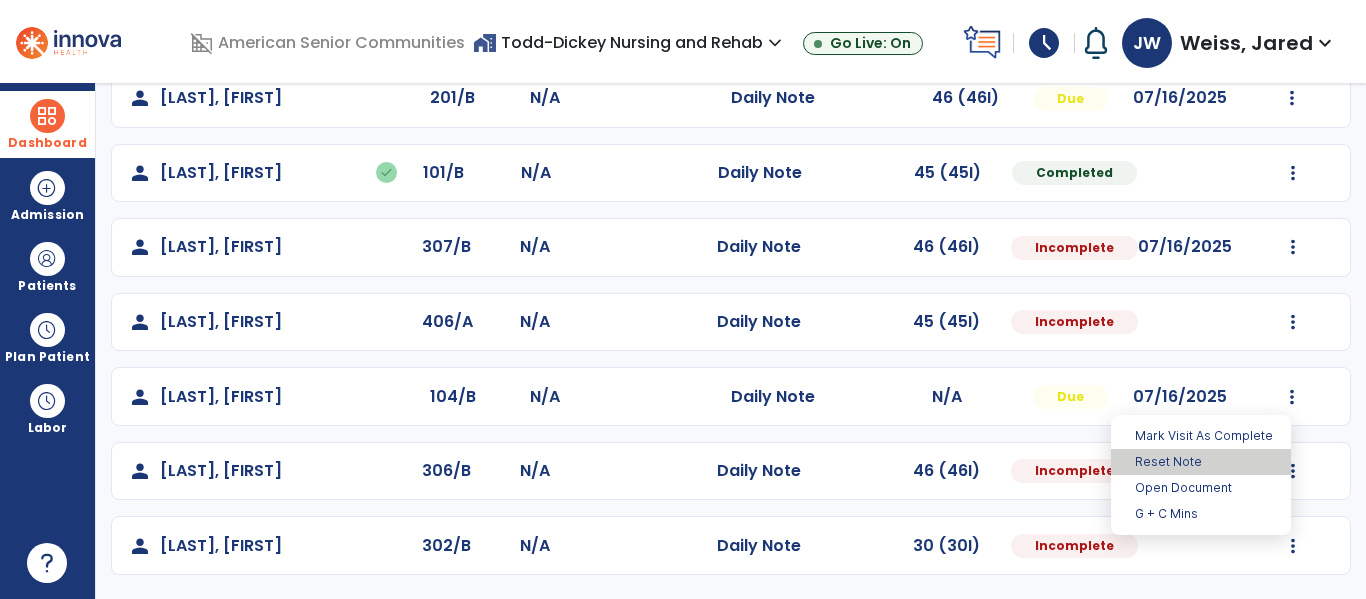 click on "Reset Note" at bounding box center (1201, 462) 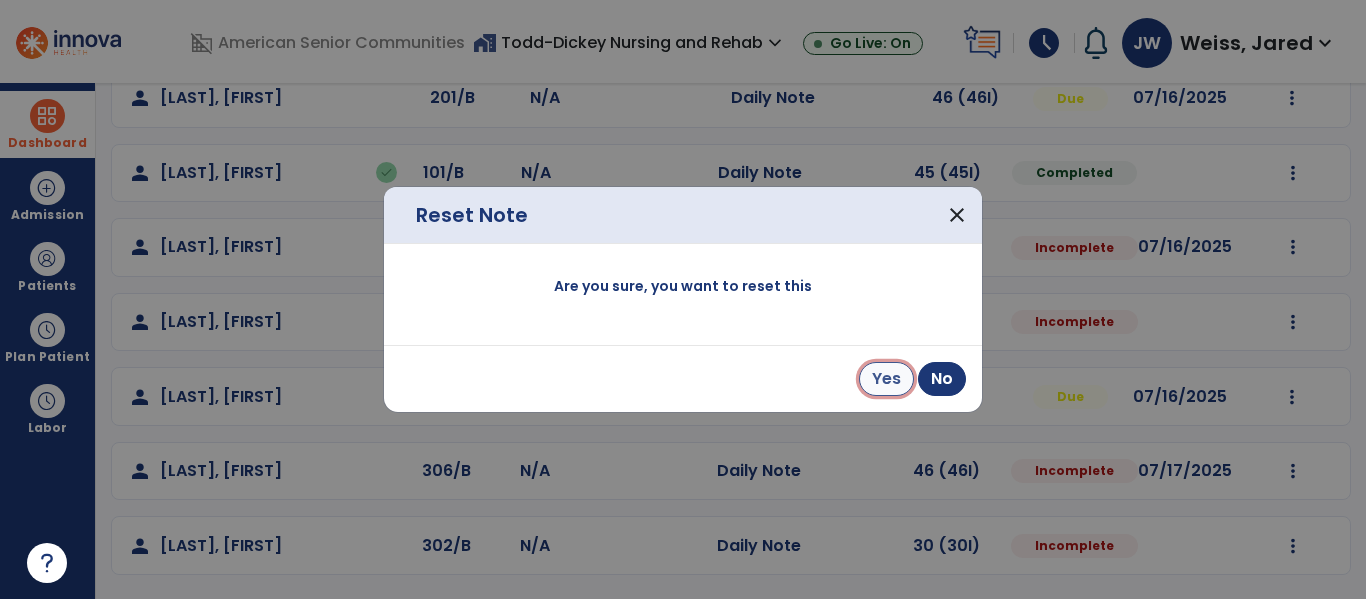 click on "Yes" at bounding box center (886, 379) 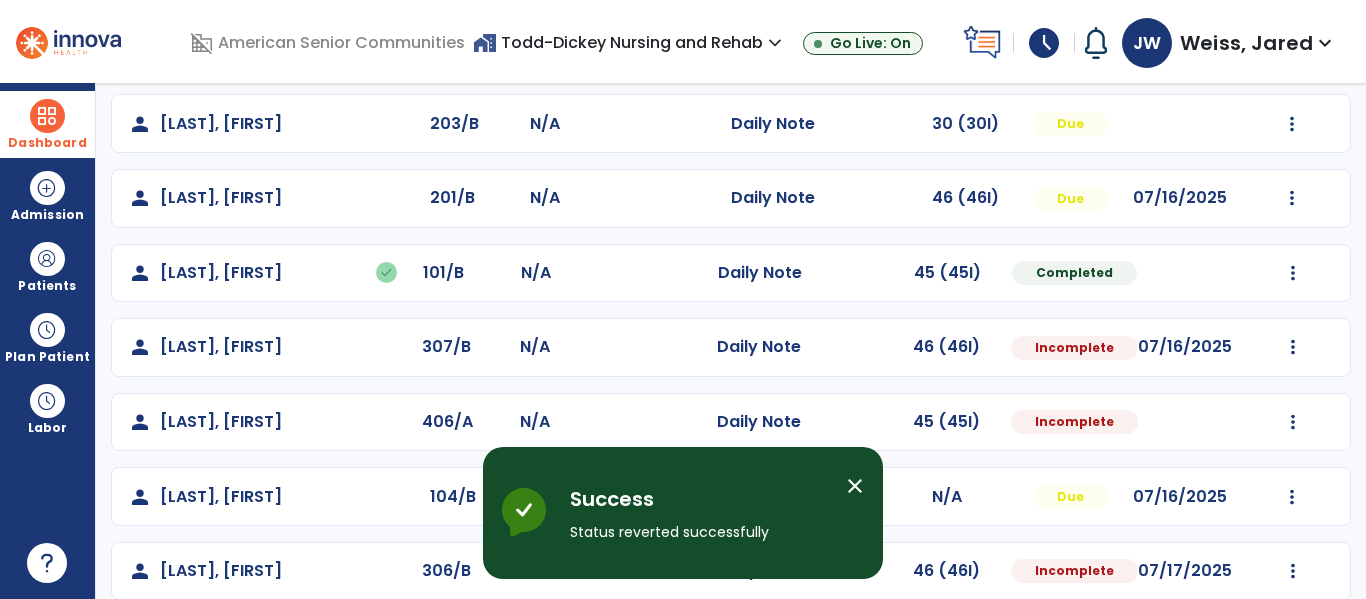 scroll, scrollTop: 559, scrollLeft: 0, axis: vertical 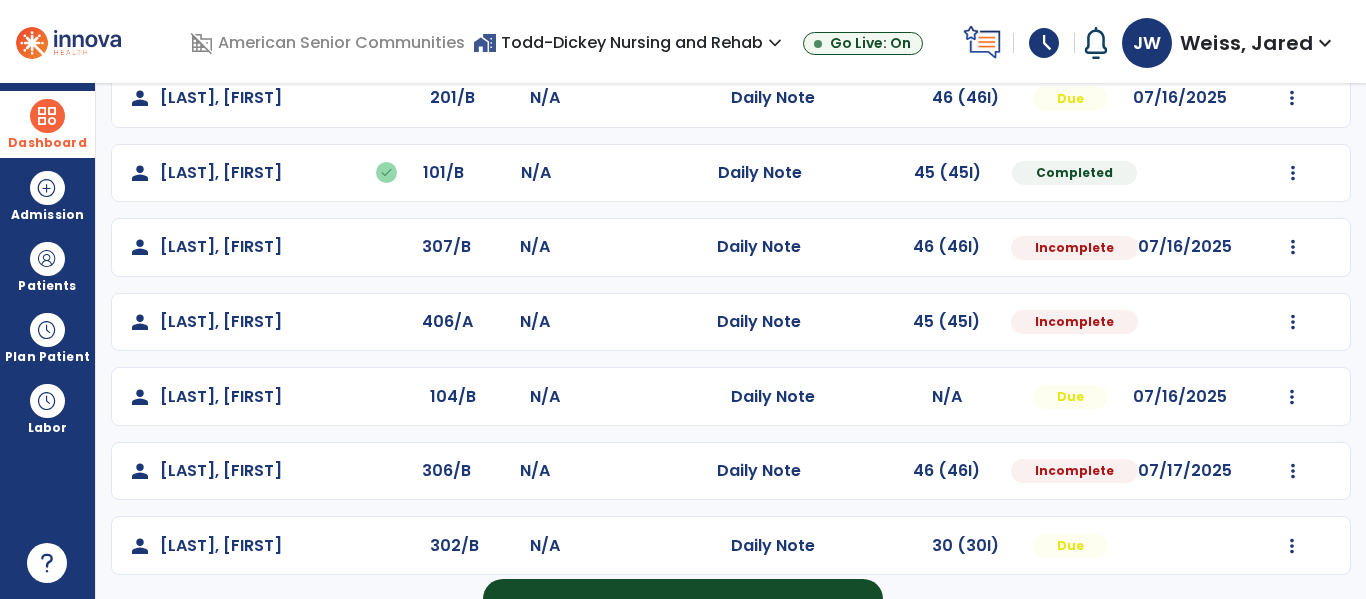 click on "Mark Visit As Complete   Reset Note   Open Document   G + C Mins" 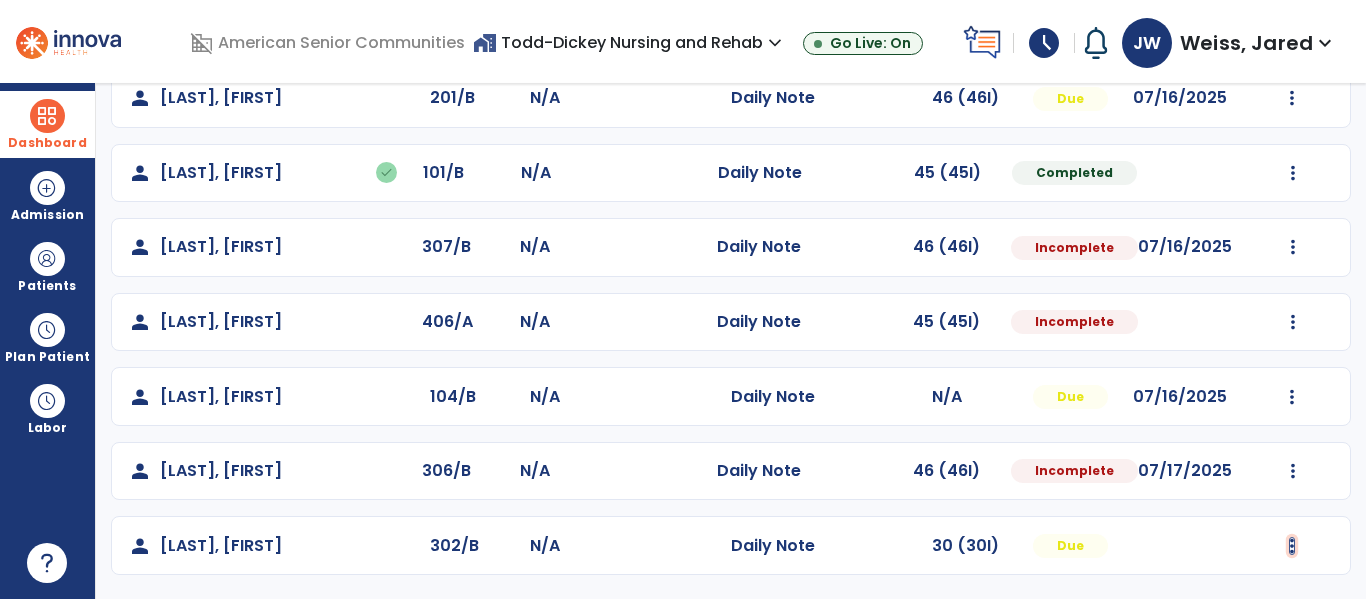click at bounding box center (1292, -200) 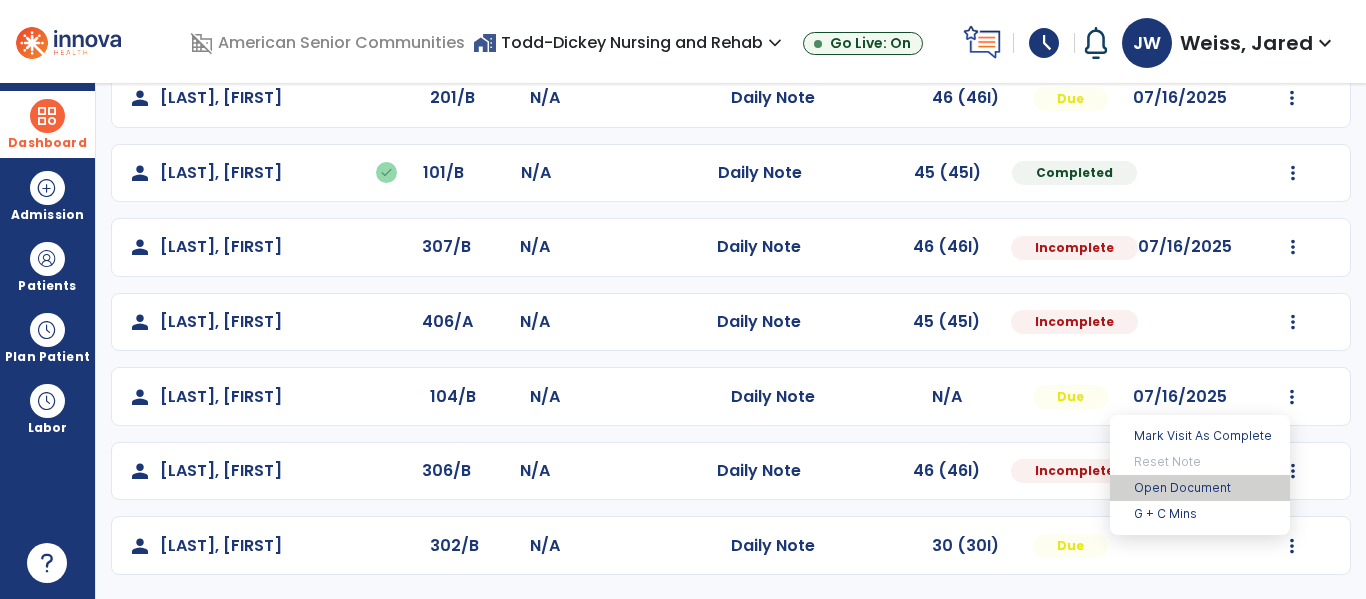 click on "Open Document" at bounding box center (1200, 488) 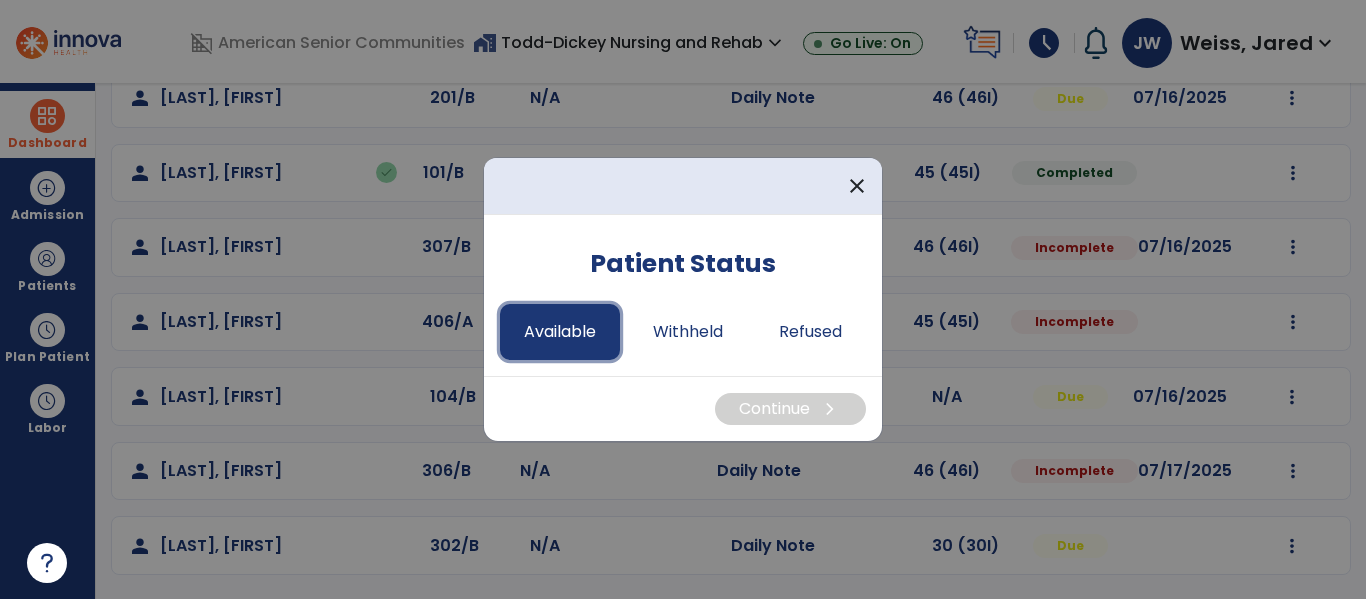 click on "Available" at bounding box center [560, 332] 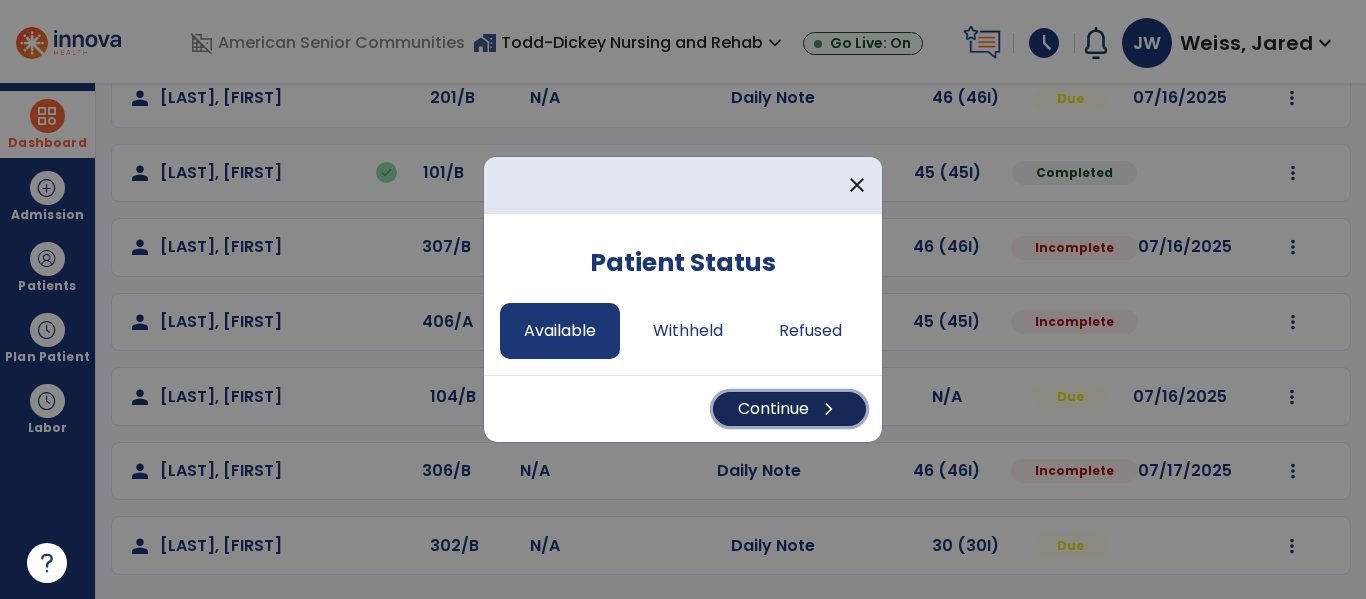 click on "Continue   chevron_right" at bounding box center (789, 409) 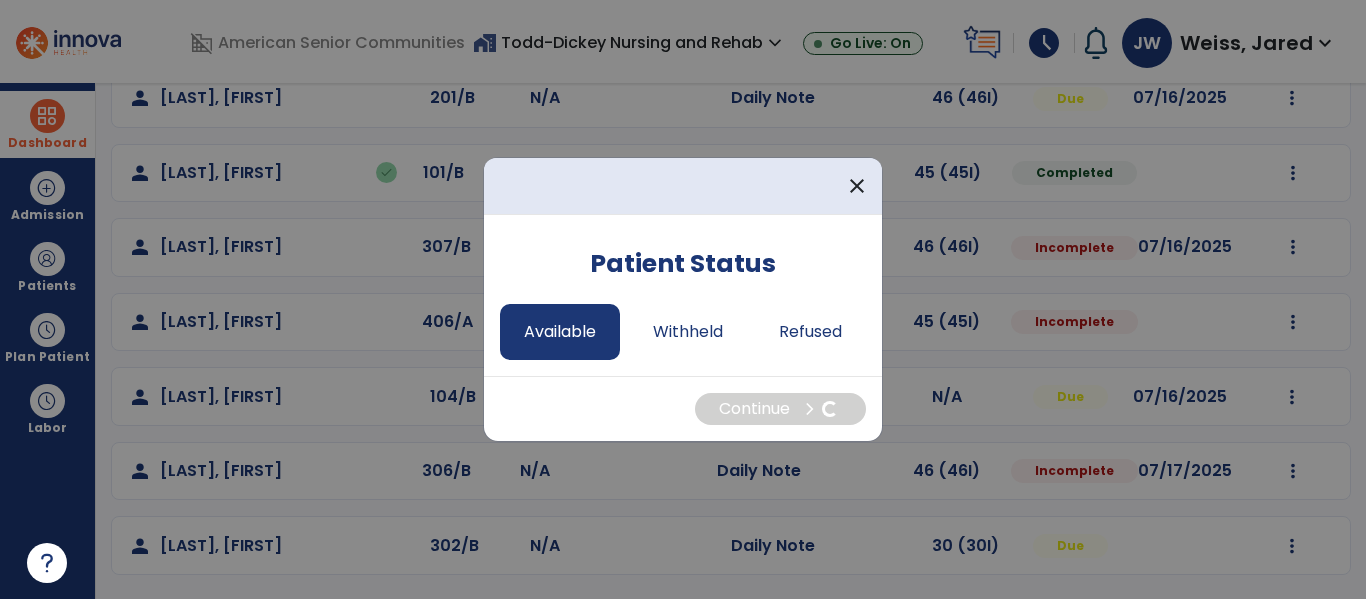 select on "*" 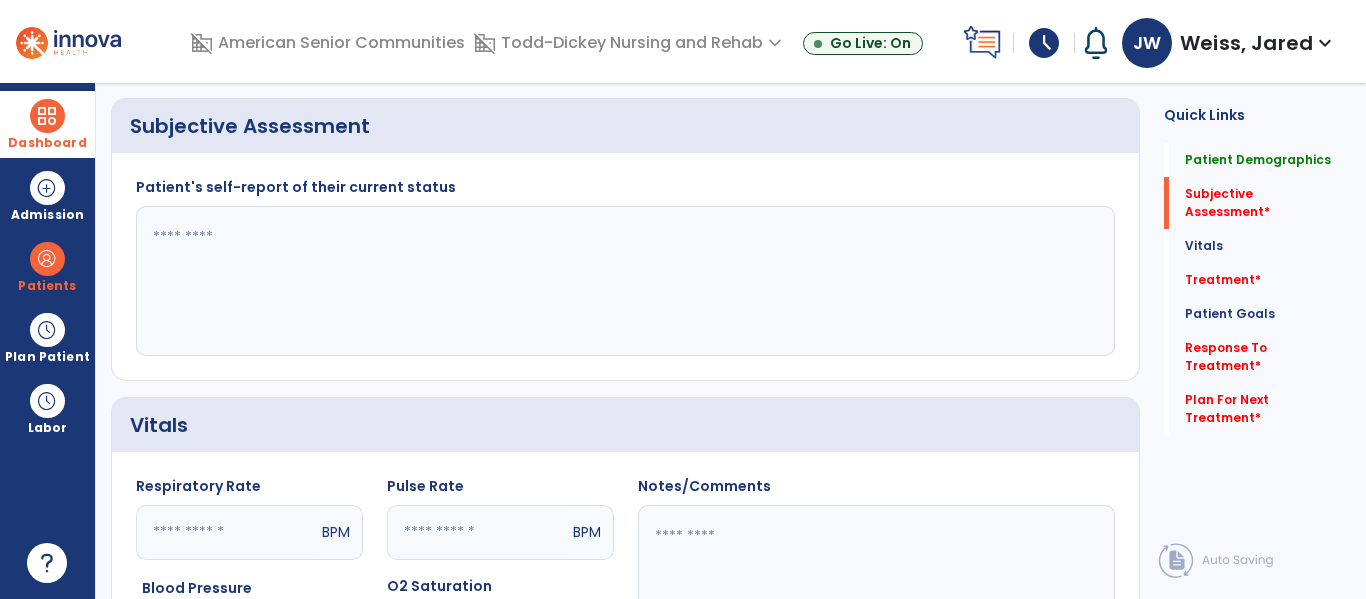 click 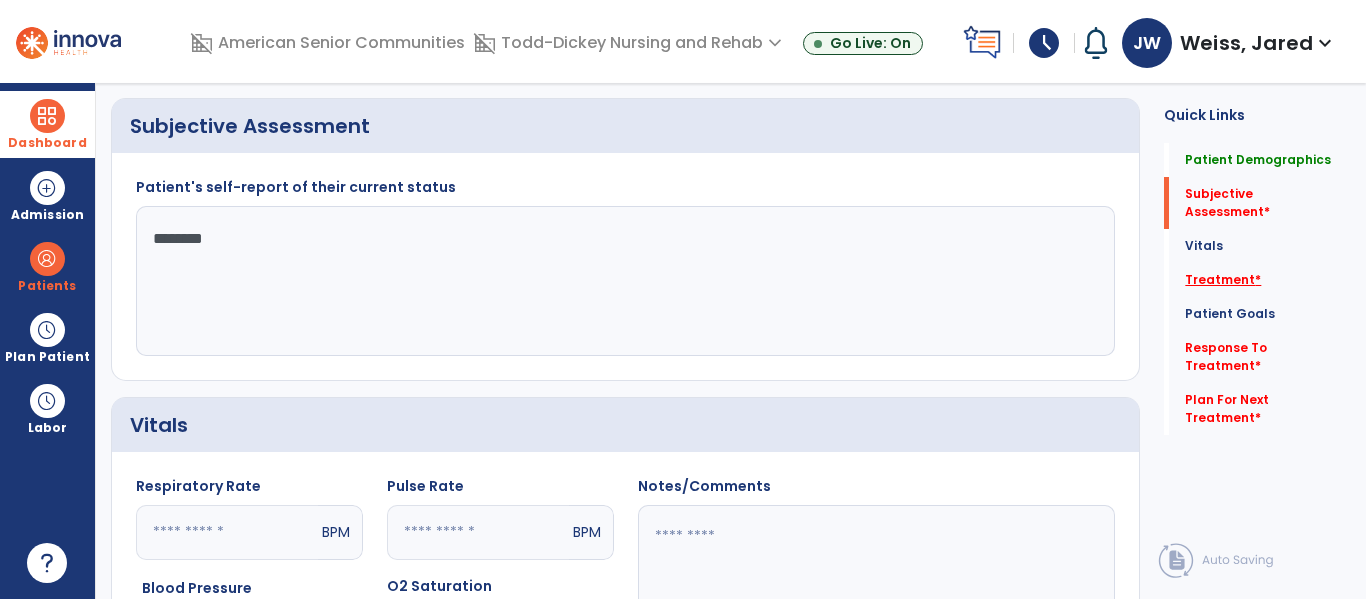 type on "********" 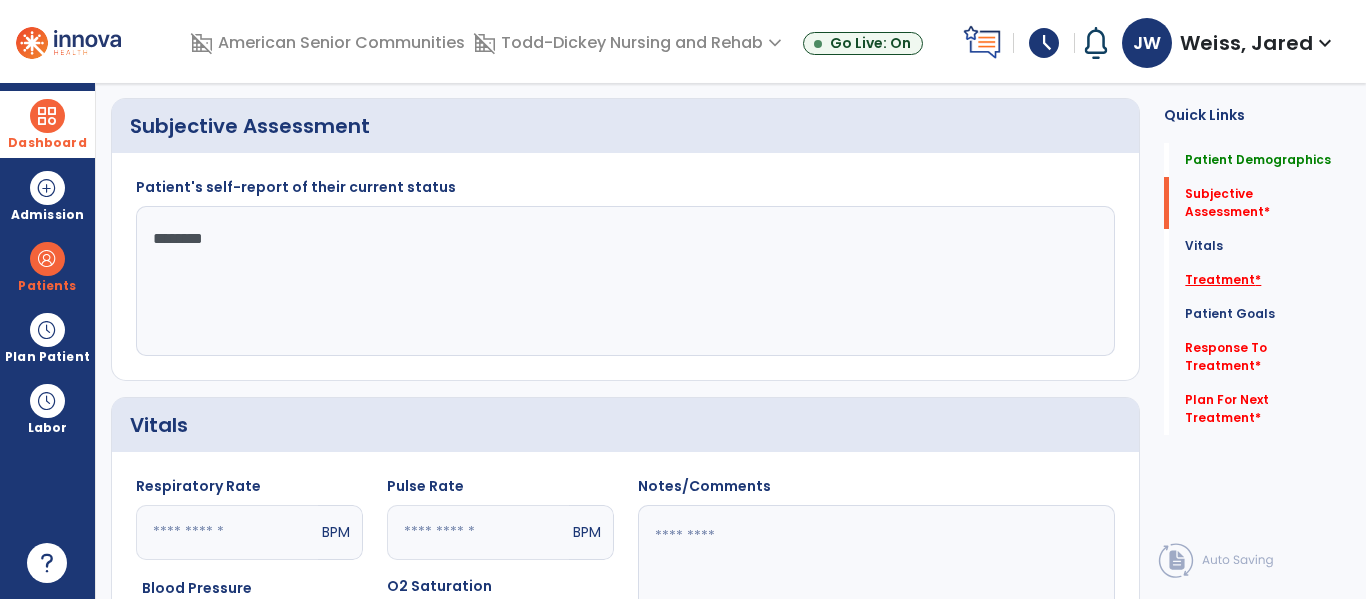 click on "Treatment   *" 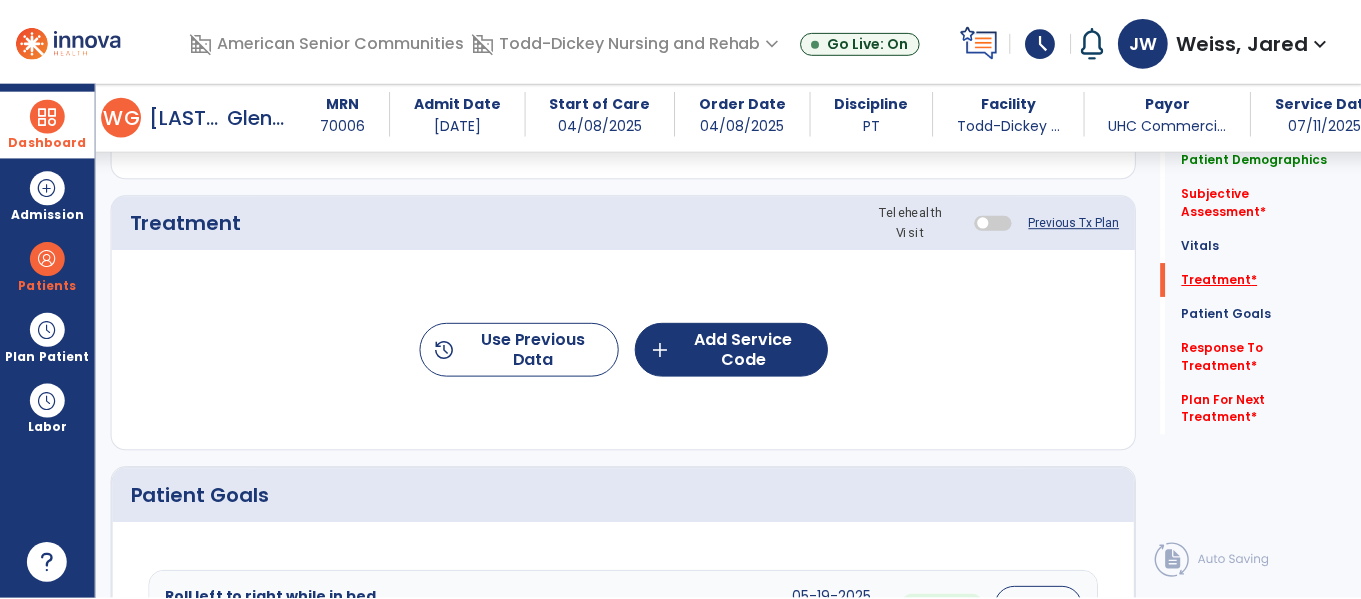 scroll, scrollTop: 1165, scrollLeft: 0, axis: vertical 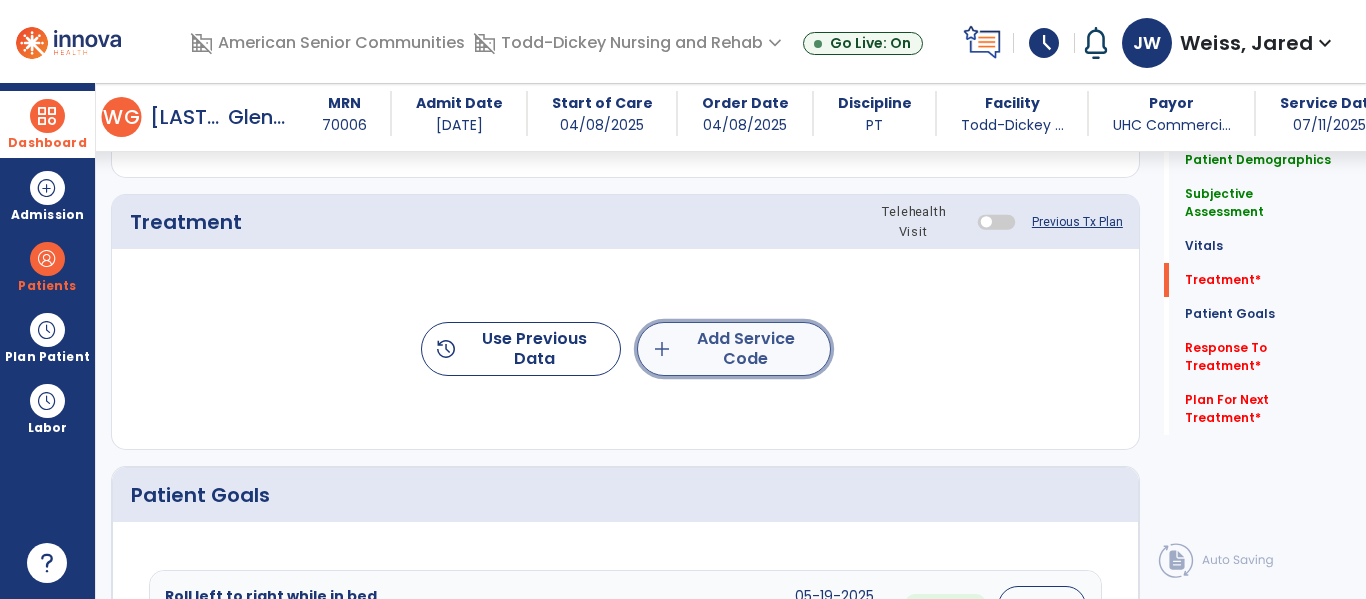 click on "add  Add Service Code" 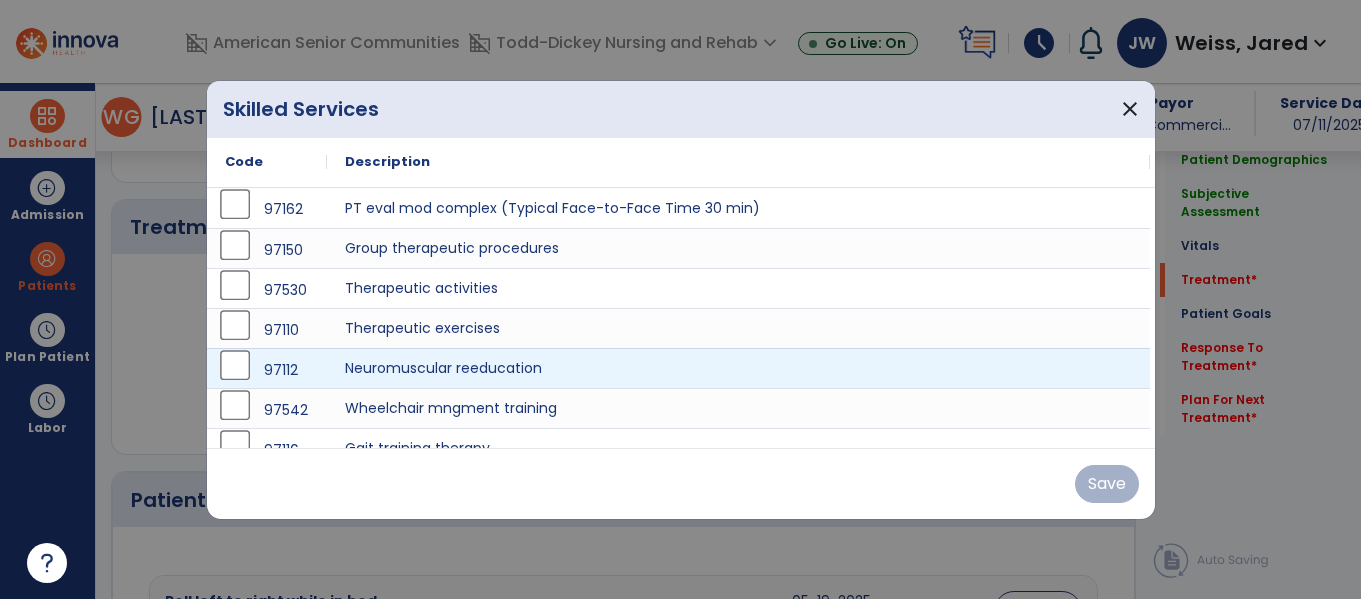scroll, scrollTop: 1165, scrollLeft: 0, axis: vertical 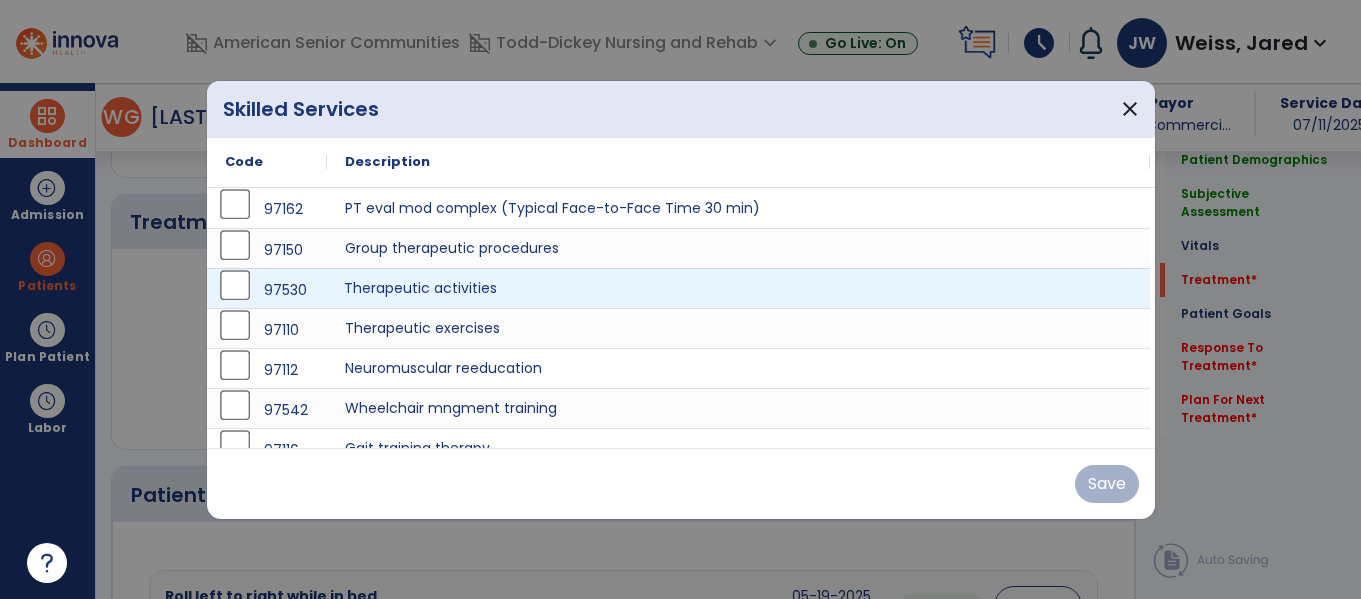 click on "Therapeutic activities" at bounding box center [738, 288] 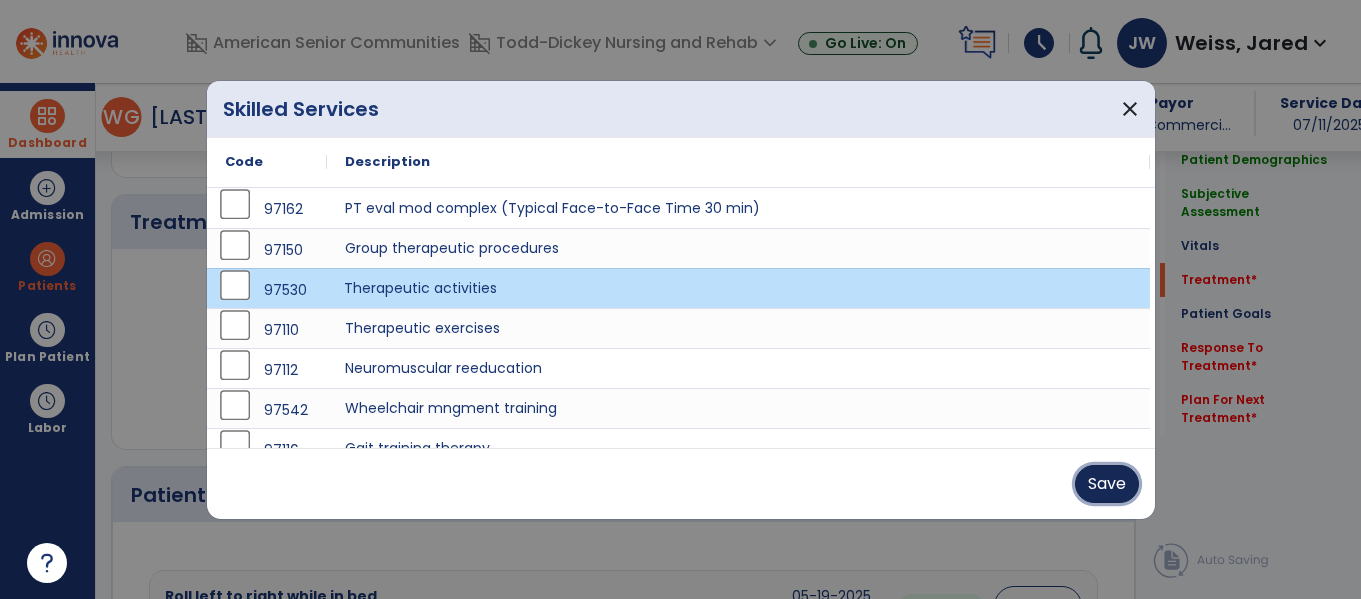 click on "Save" at bounding box center [1107, 484] 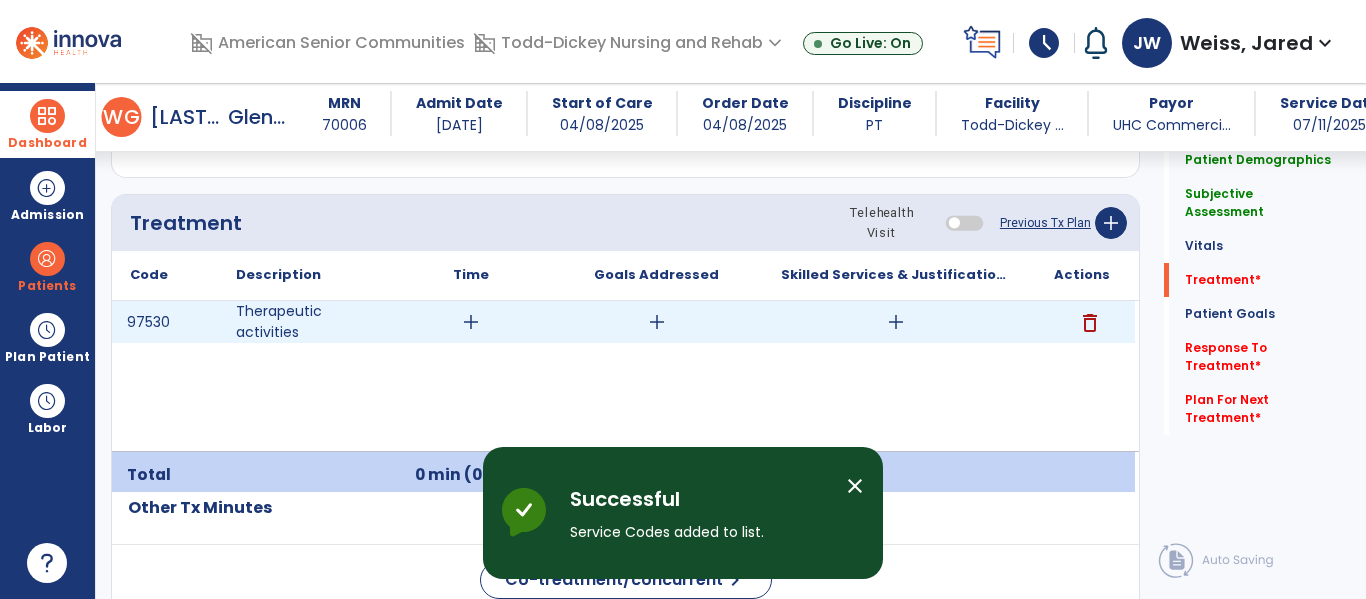 click on "add" at bounding box center (471, 322) 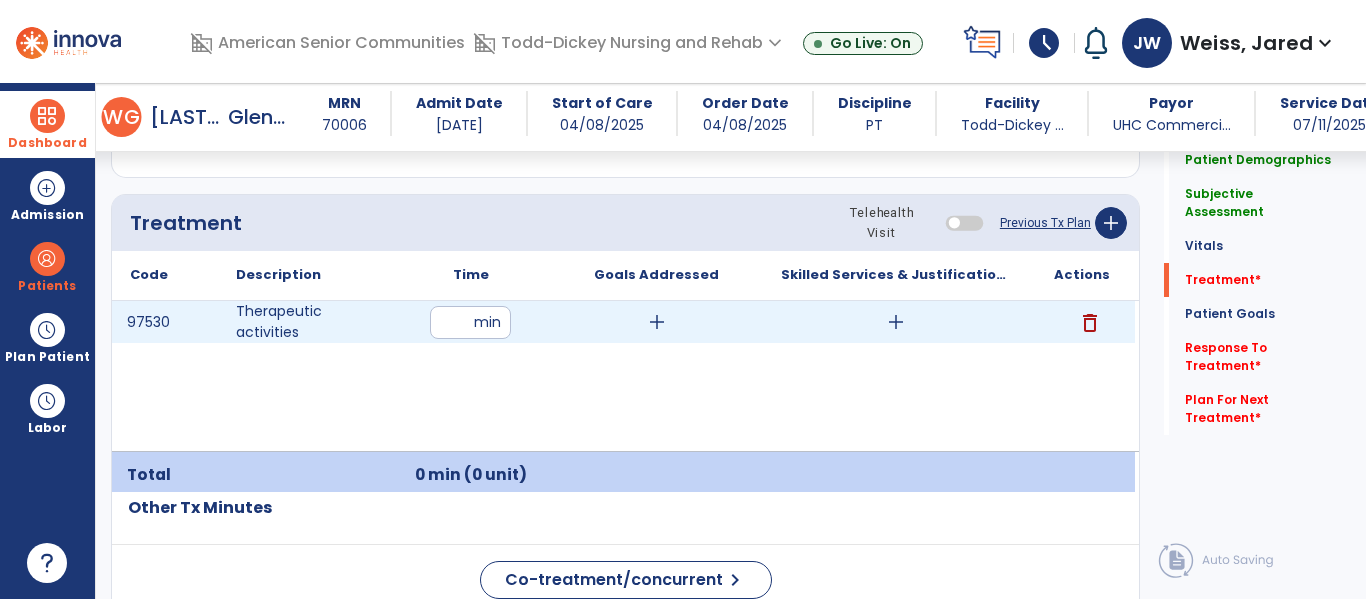 type on "**" 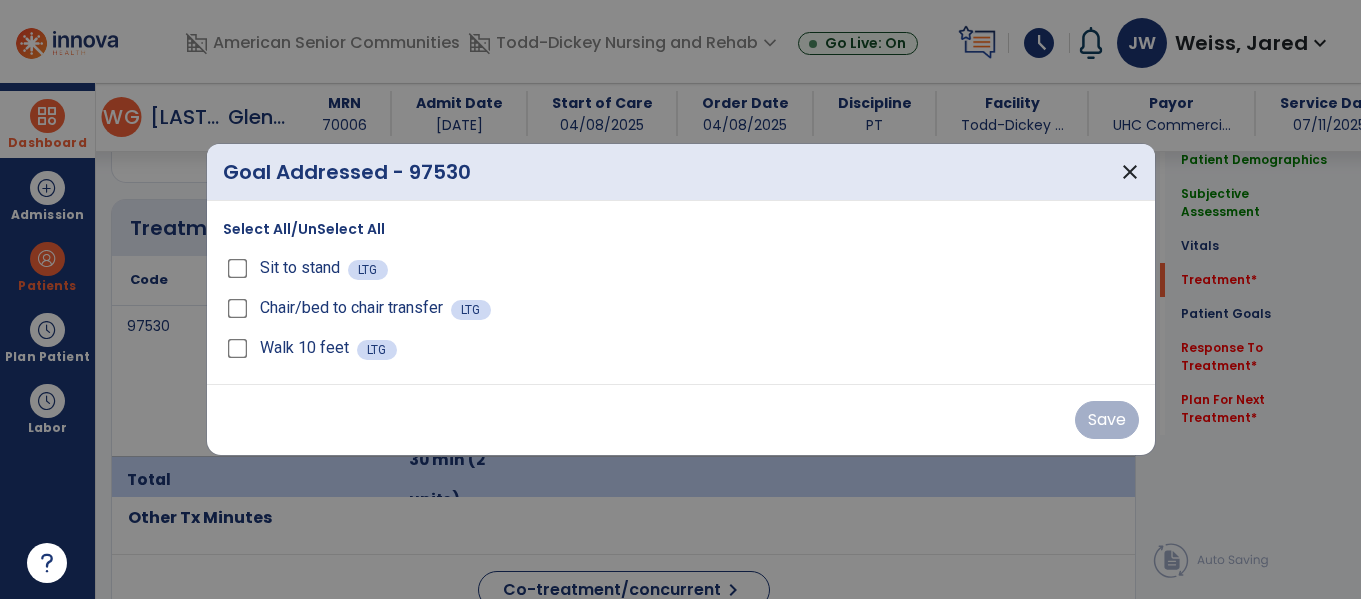 scroll, scrollTop: 1165, scrollLeft: 0, axis: vertical 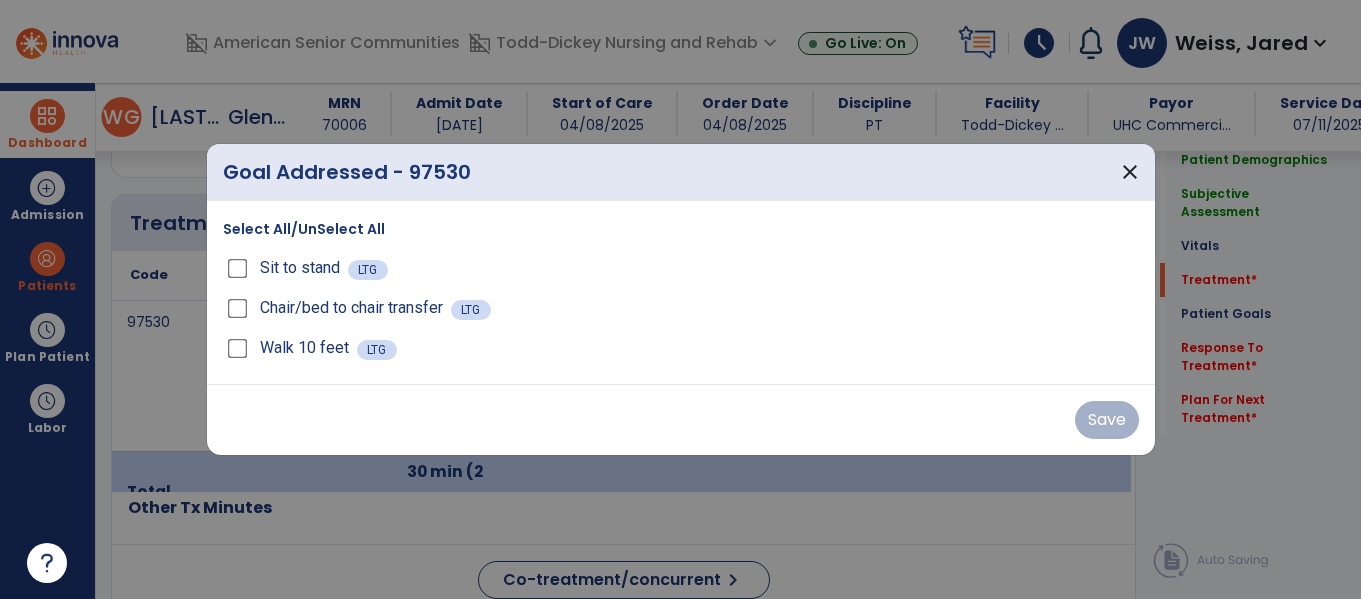 click on "Select All/UnSelect All" at bounding box center (304, 229) 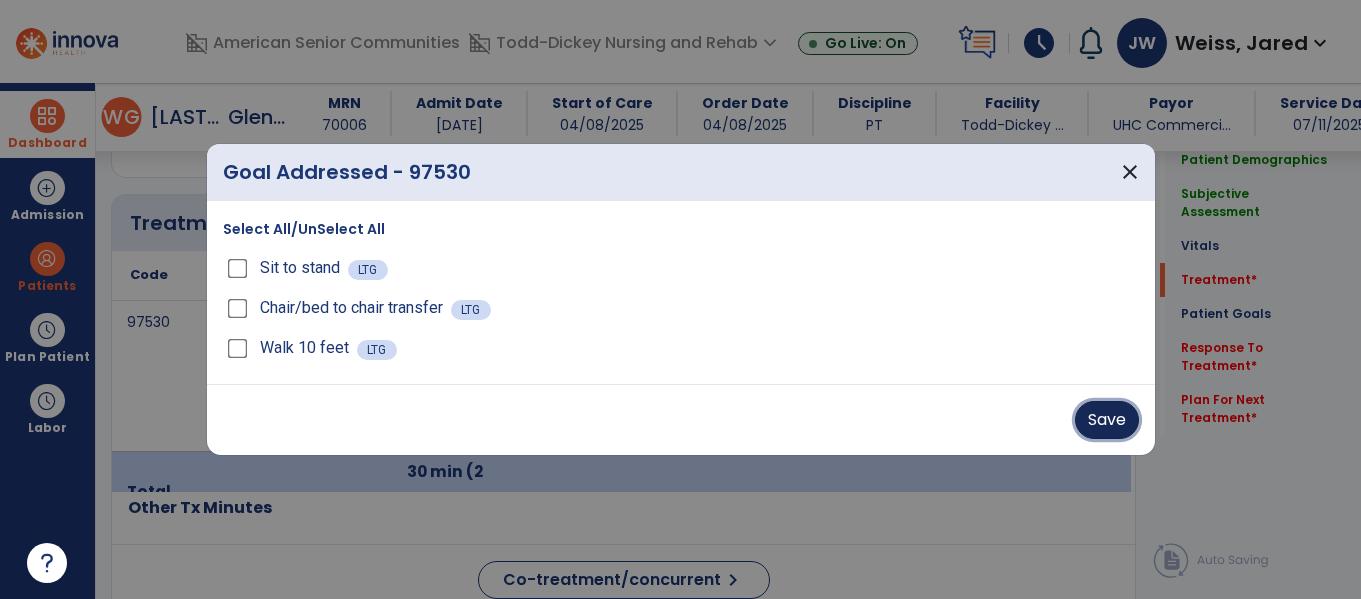 click on "Save" at bounding box center [1107, 420] 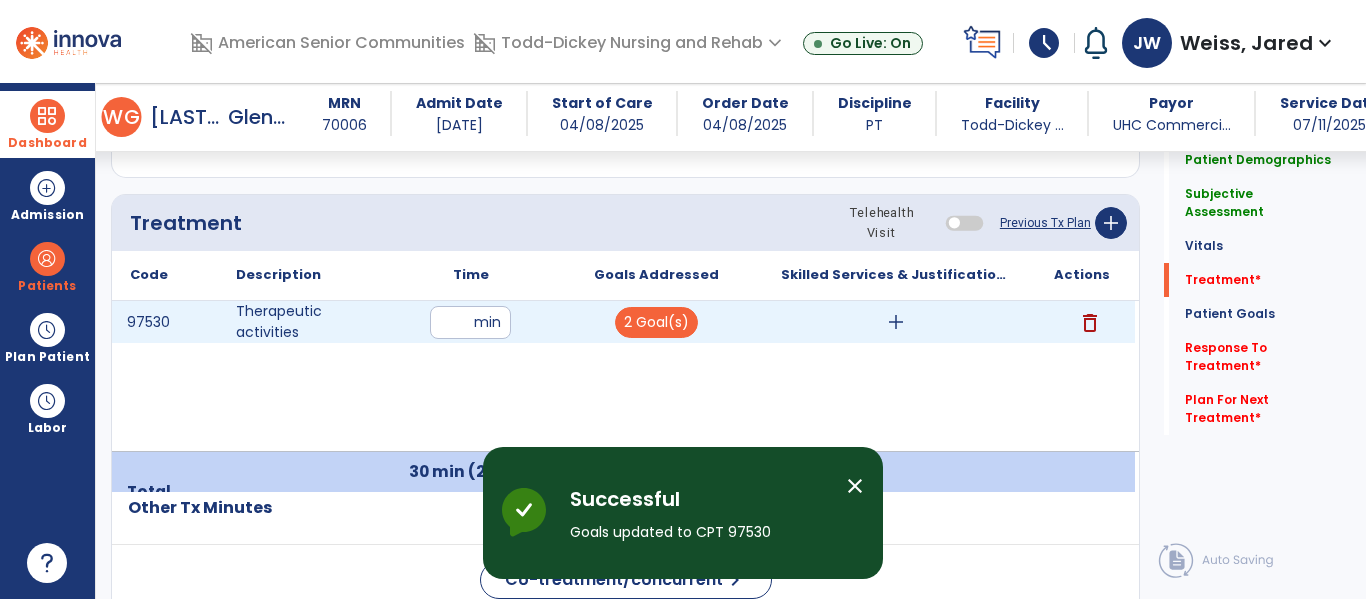 click on "add" at bounding box center [896, 322] 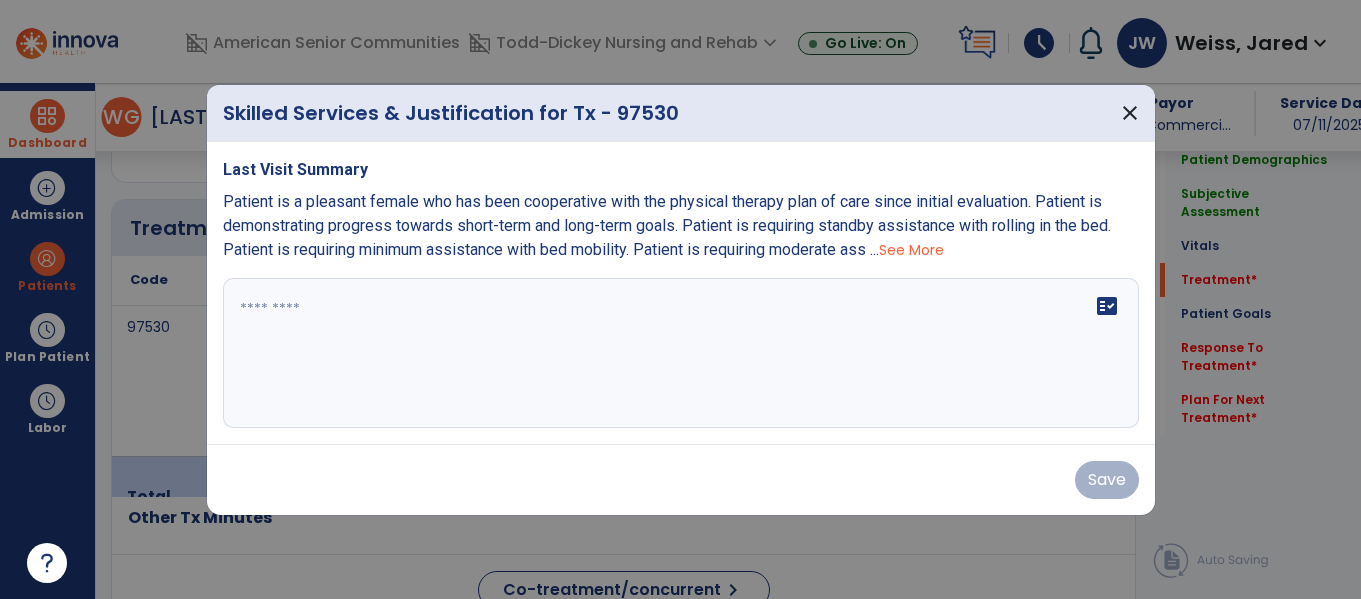 scroll, scrollTop: 1165, scrollLeft: 0, axis: vertical 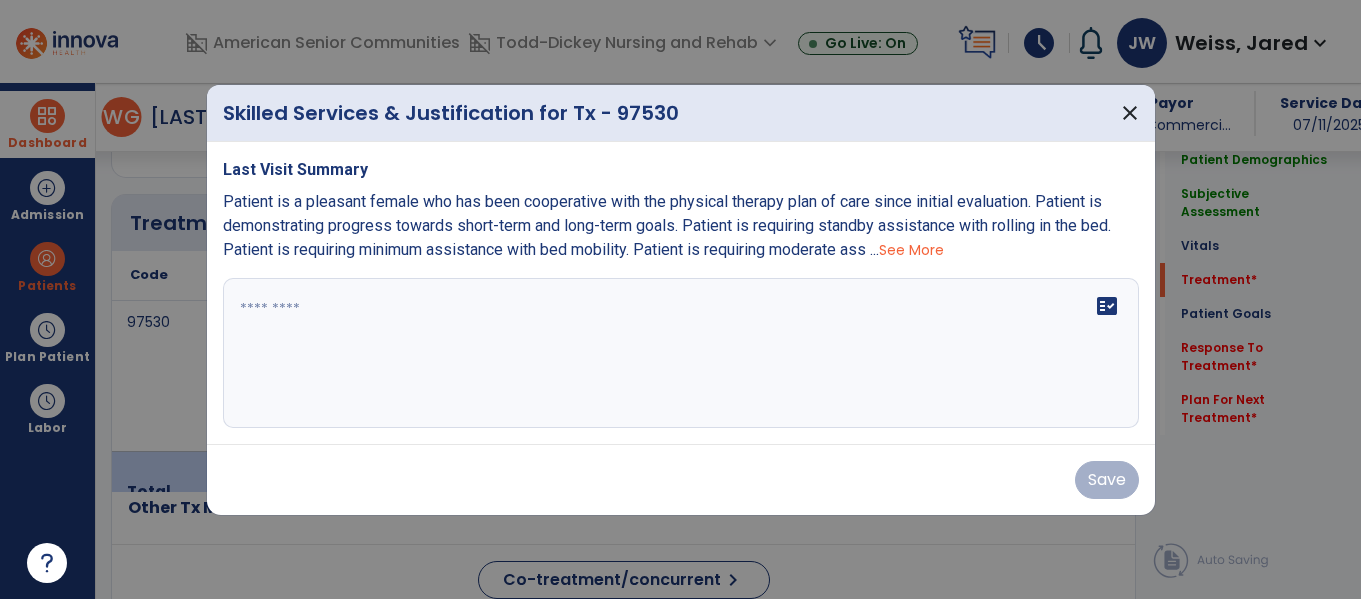 click on "fact_check" at bounding box center [681, 353] 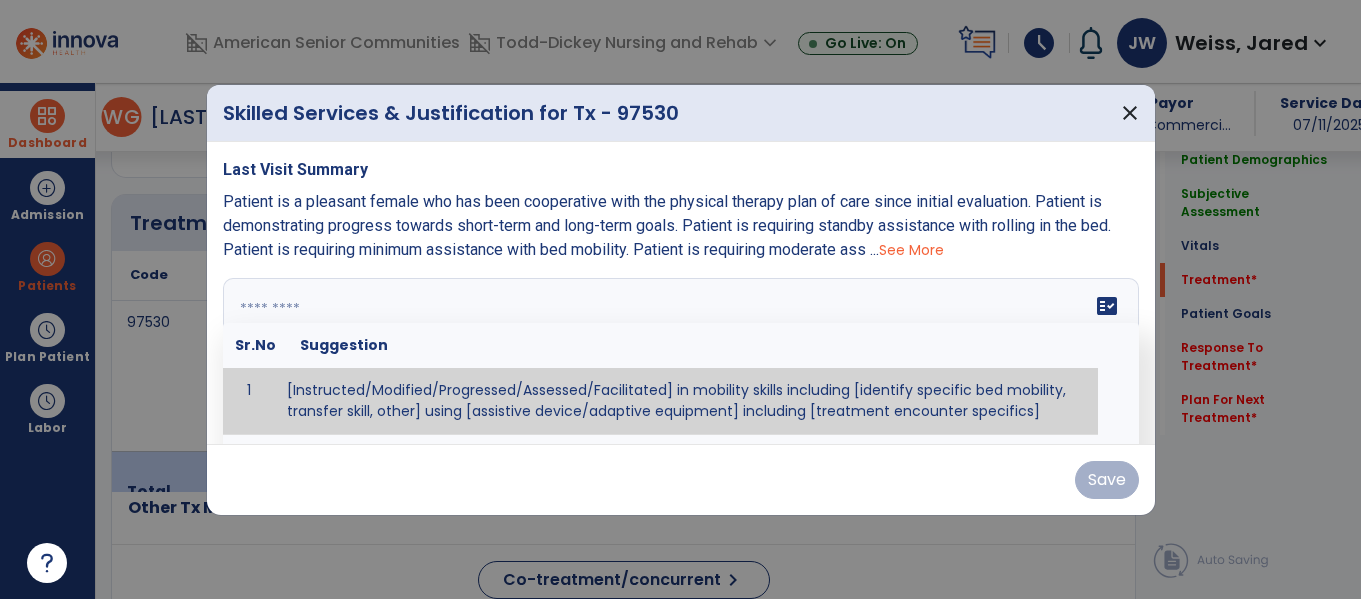 click on "See More" at bounding box center (911, 250) 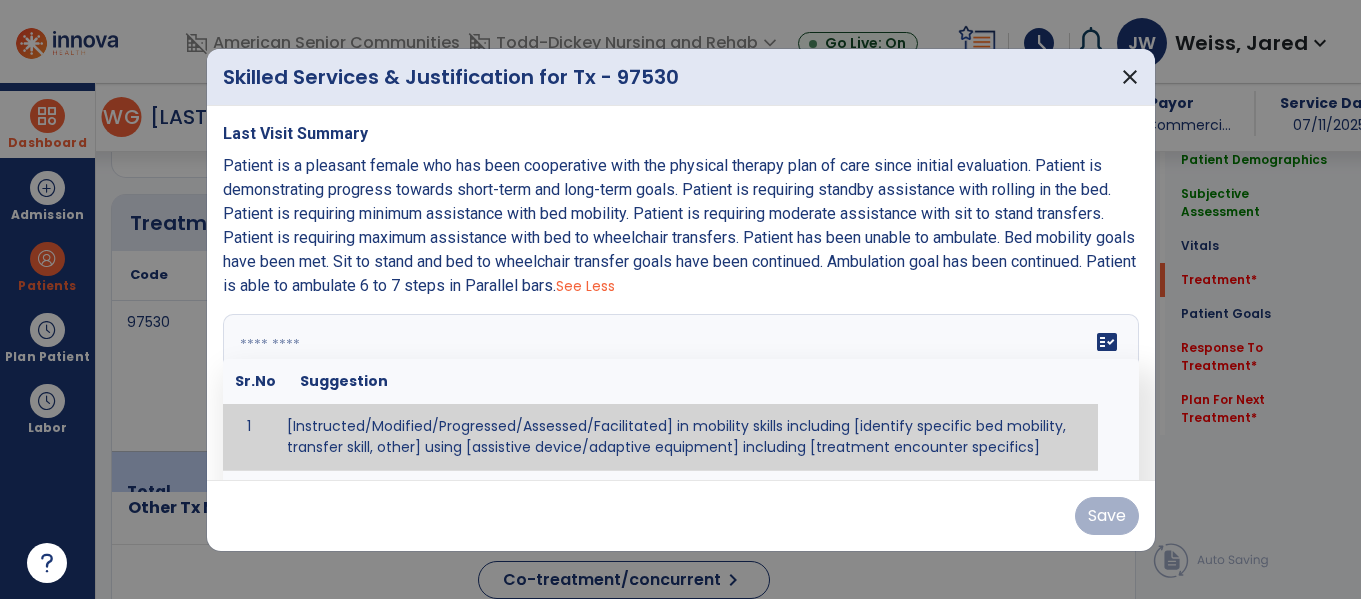 click on "fact_check  Sr.No Suggestion 1 [Instructed/Modified/Progressed/Assessed/Facilitated] in mobility skills including [identify specific bed mobility, transfer skill, other] using [assistive device/adaptive equipment] including [treatment encounter specifics]" at bounding box center (681, 389) 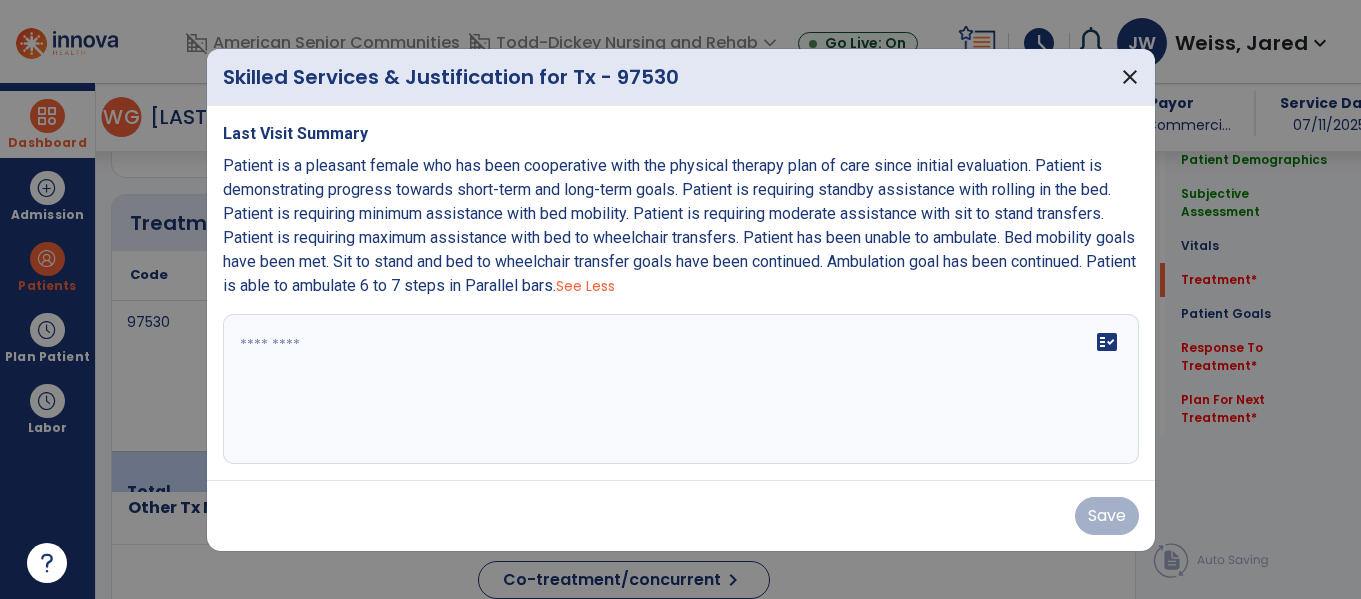 click on "fact_check" at bounding box center (681, 389) 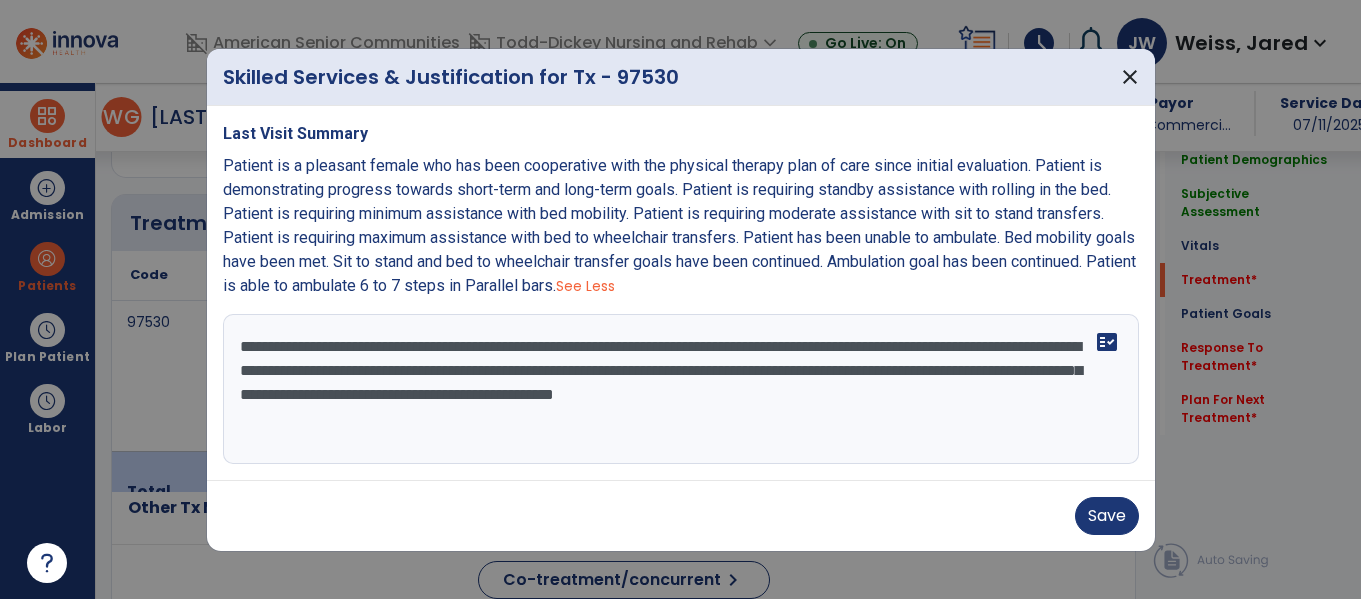 click on "**********" at bounding box center (681, 389) 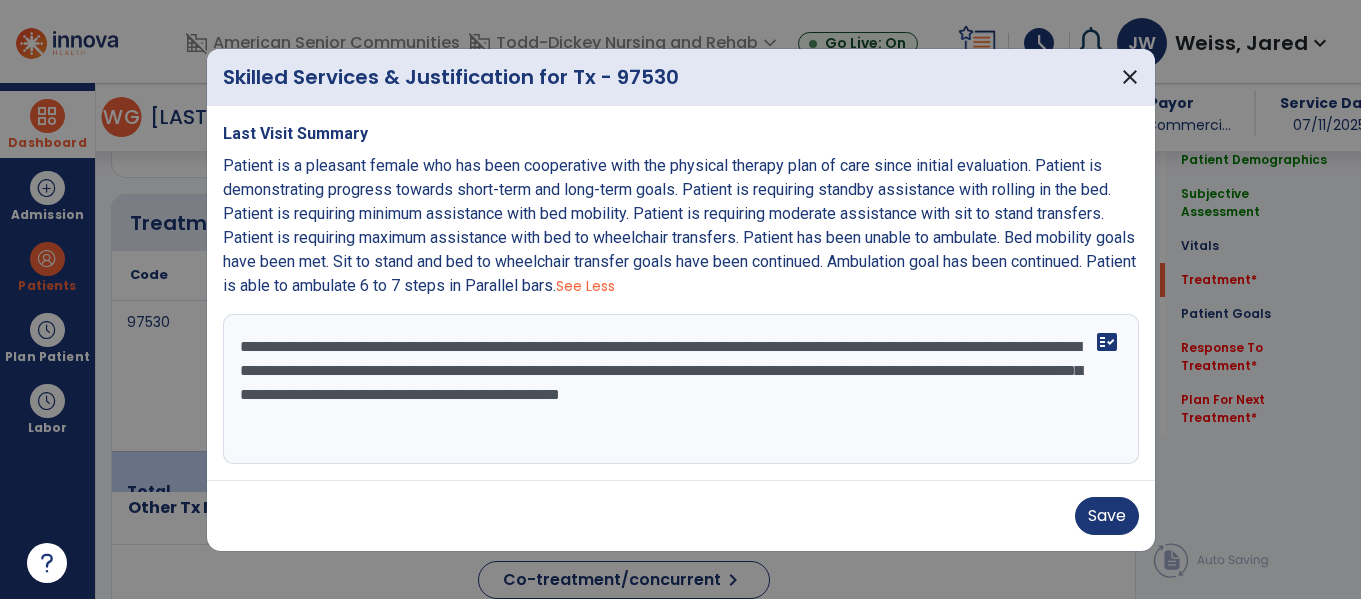 click on "**********" at bounding box center (681, 389) 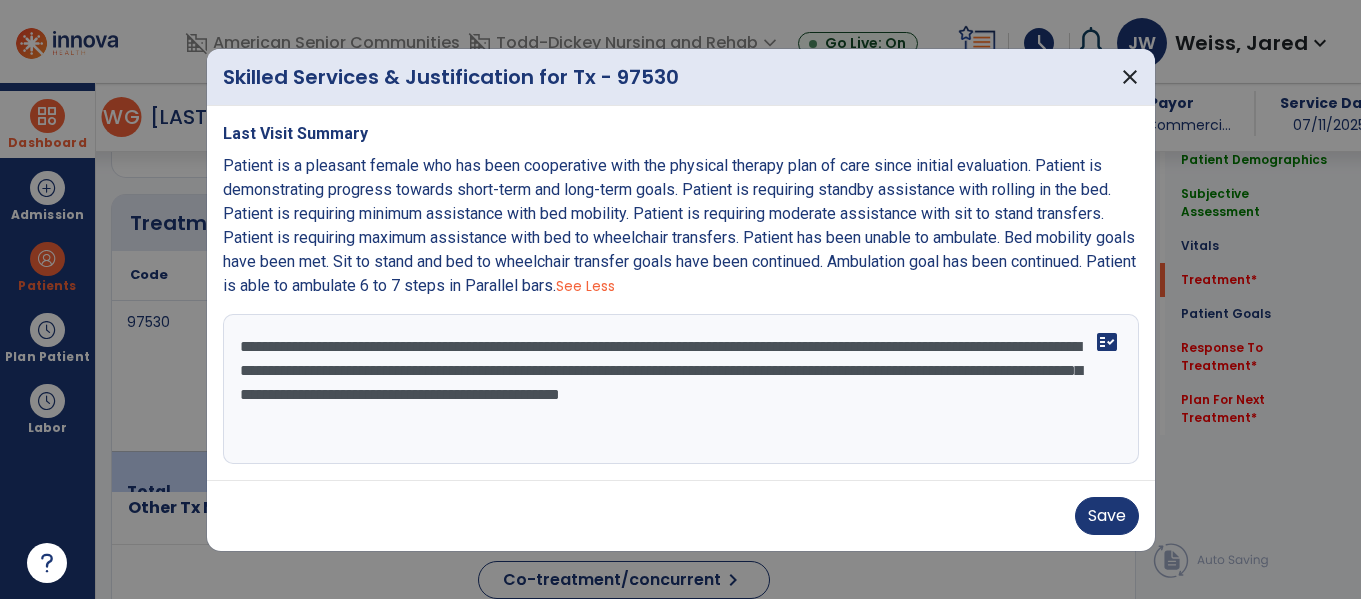 click on "**********" at bounding box center [681, 389] 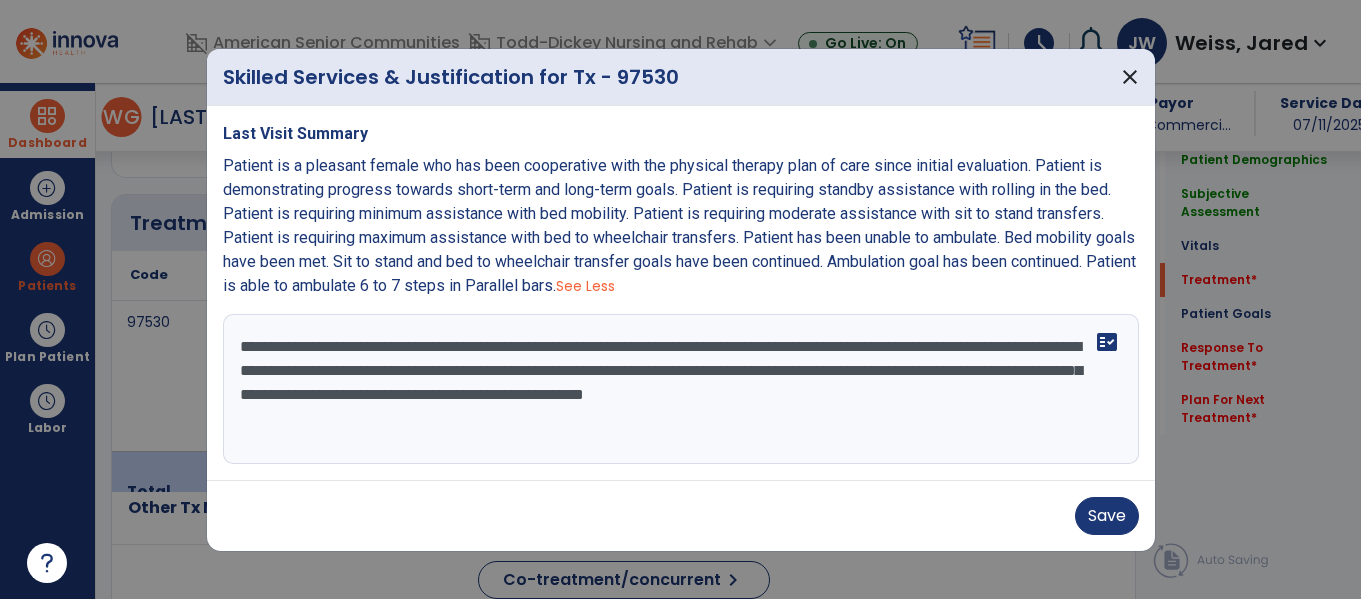 click on "**********" at bounding box center (681, 389) 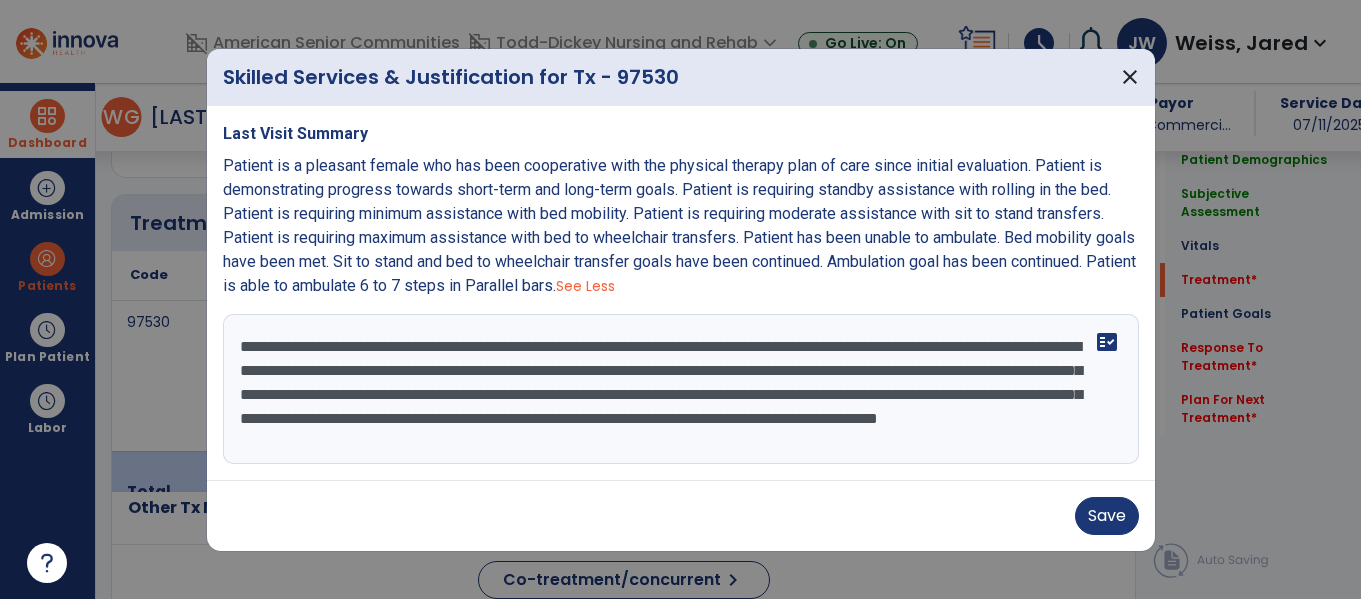 scroll, scrollTop: 16, scrollLeft: 0, axis: vertical 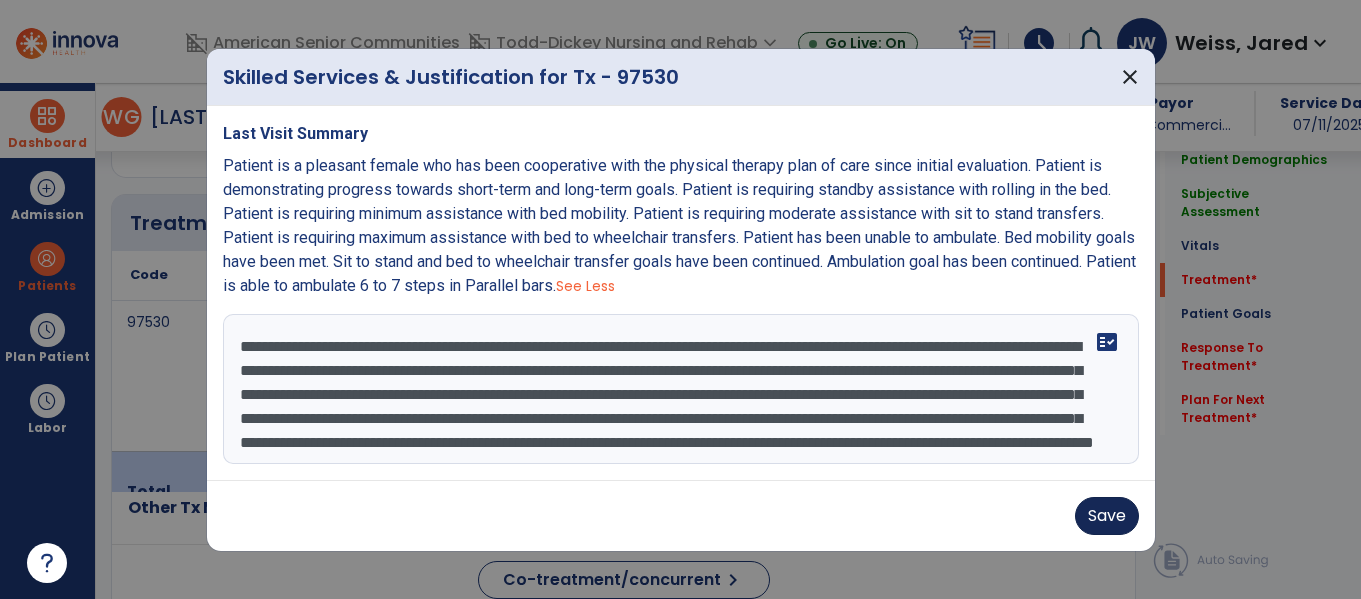 type on "**********" 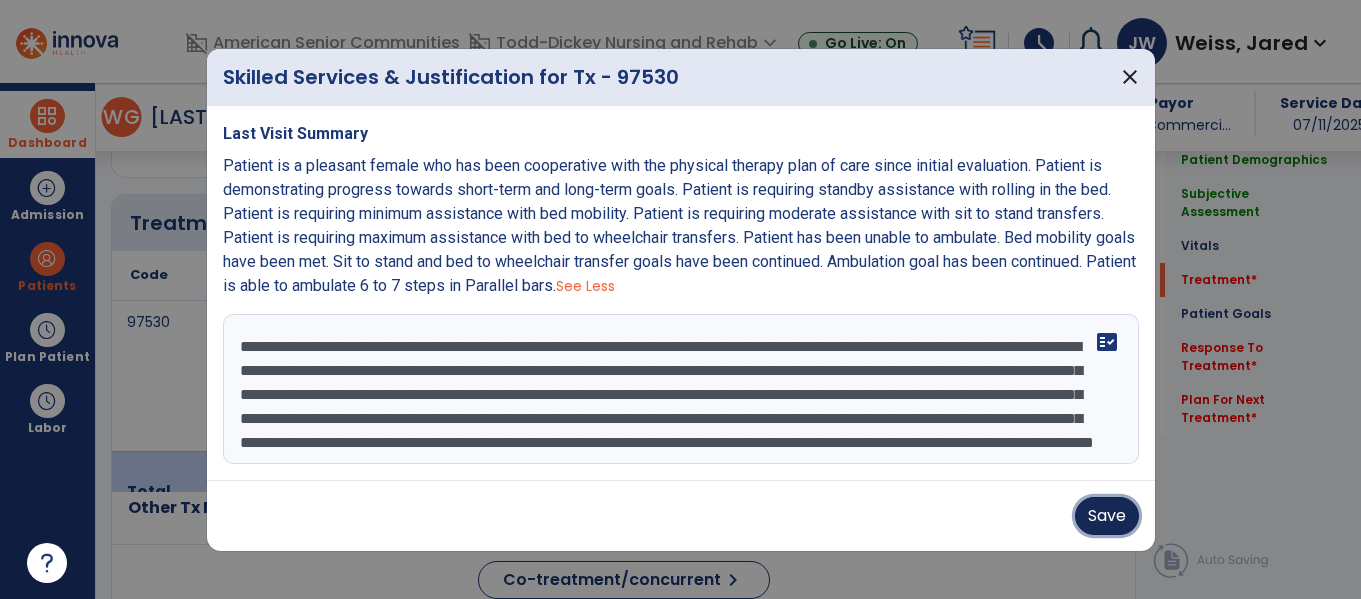 click on "Save" at bounding box center (1107, 516) 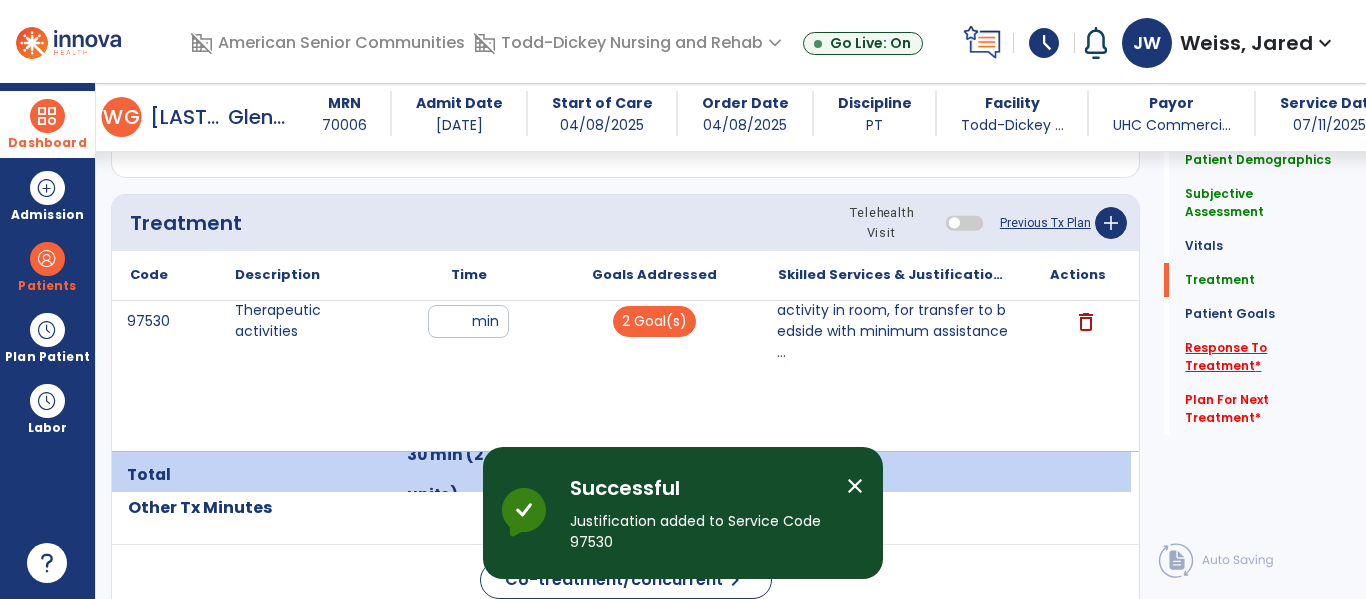 click on "Response To Treatment   *" 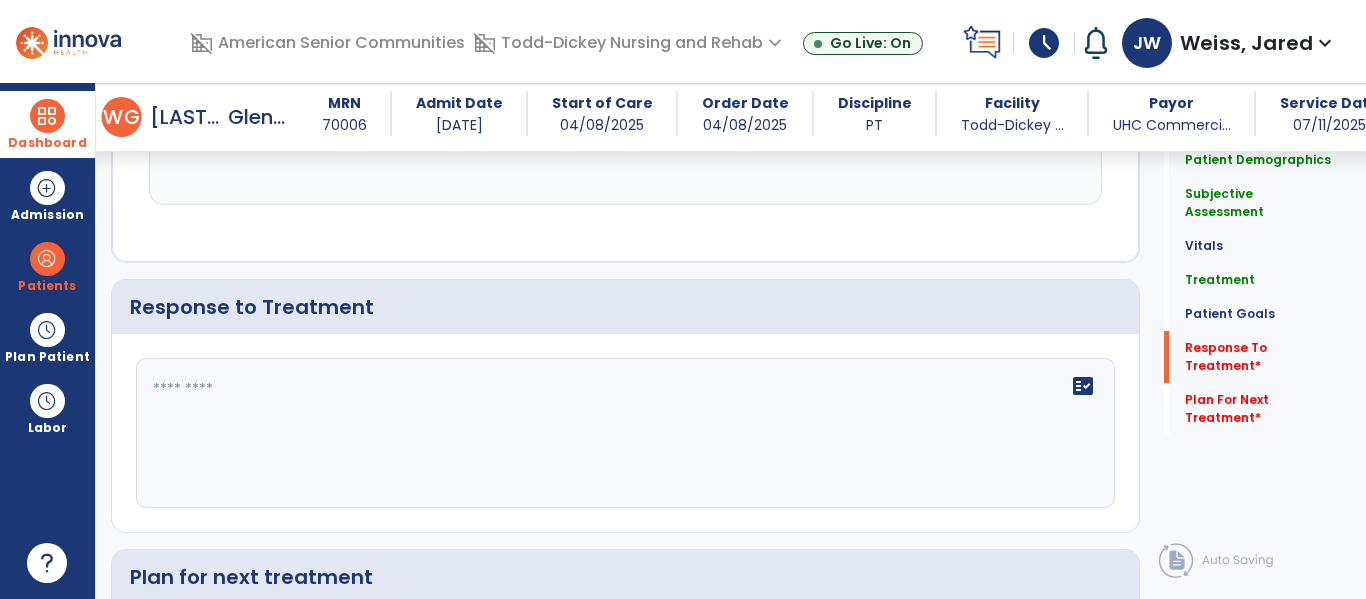scroll, scrollTop: 3226, scrollLeft: 0, axis: vertical 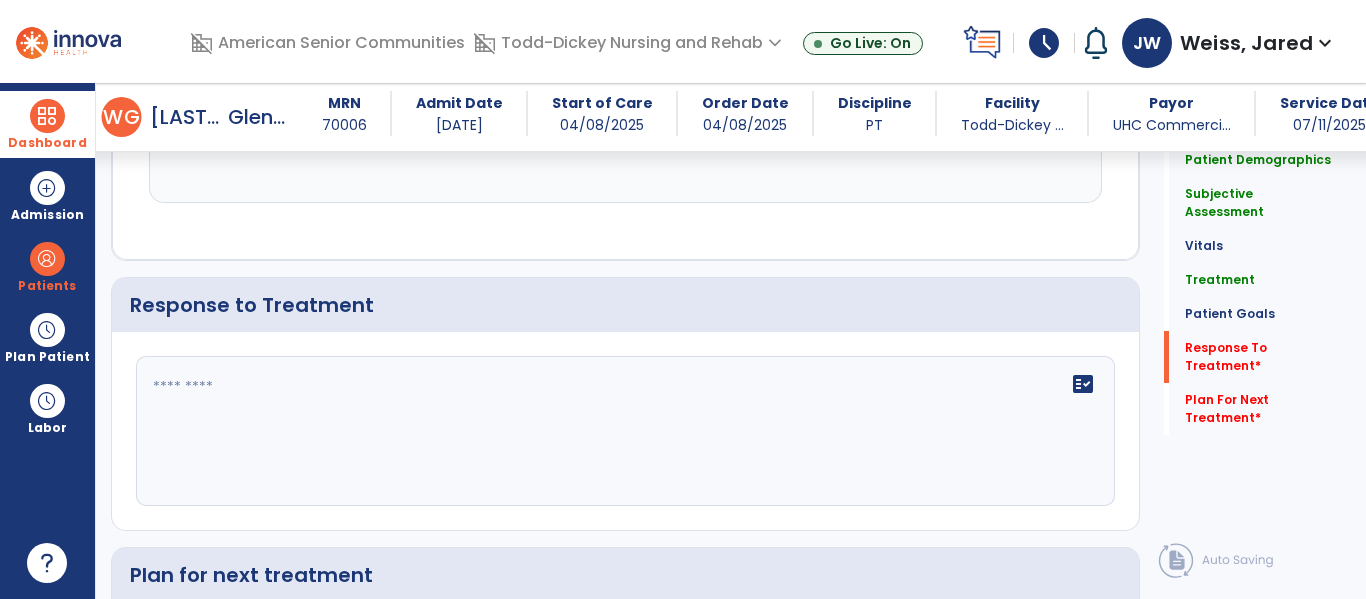 click on "fact_check" 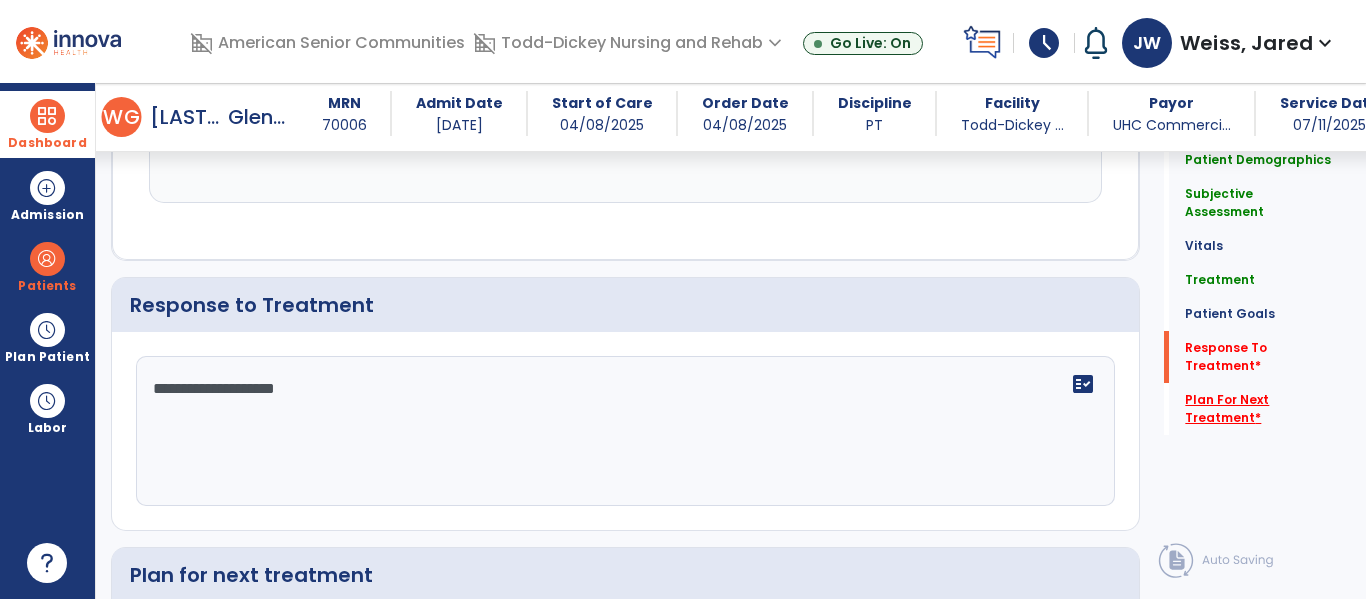 type on "**********" 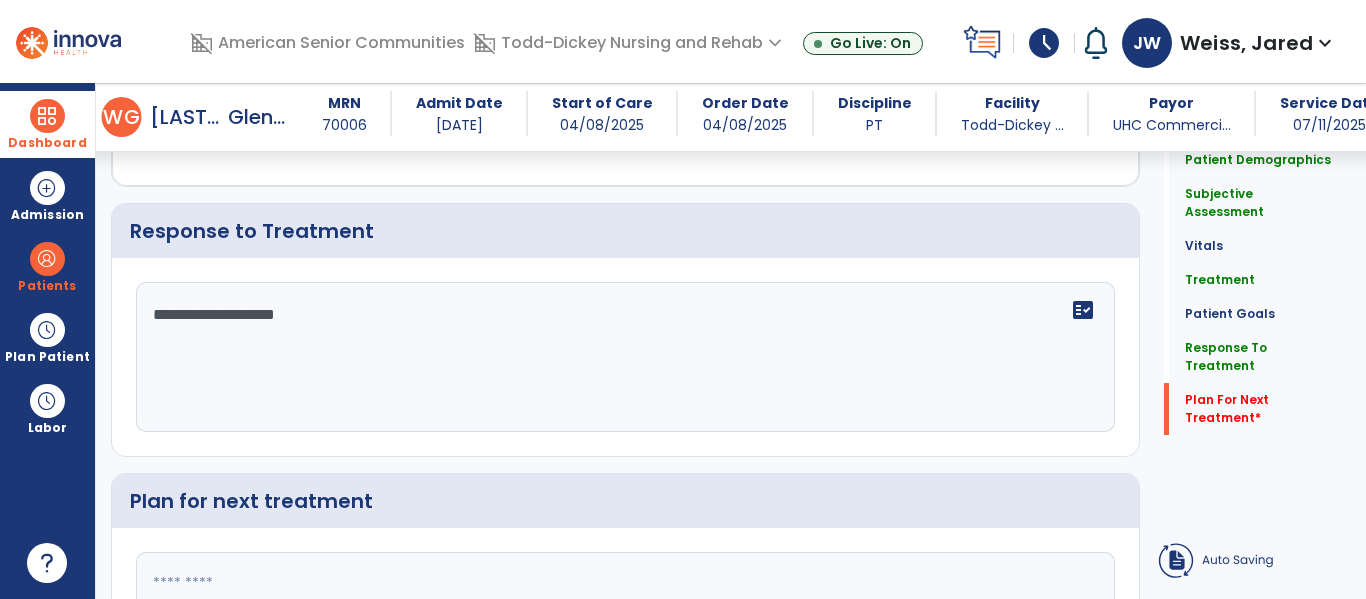 click 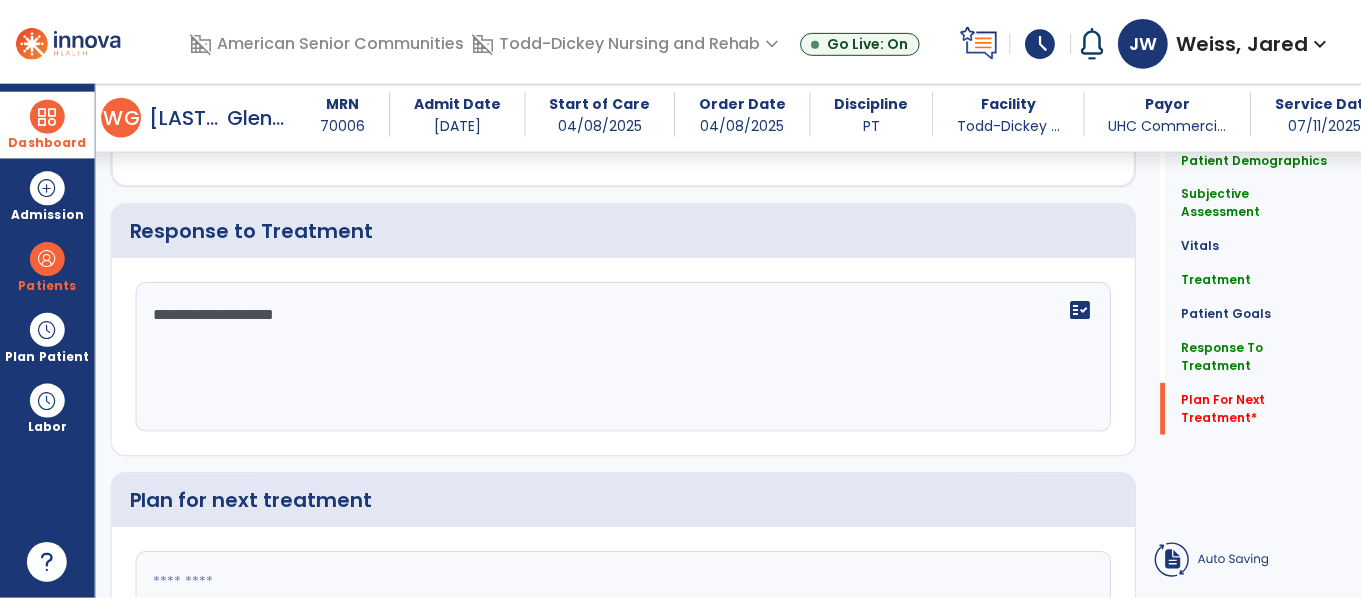 scroll, scrollTop: 3431, scrollLeft: 0, axis: vertical 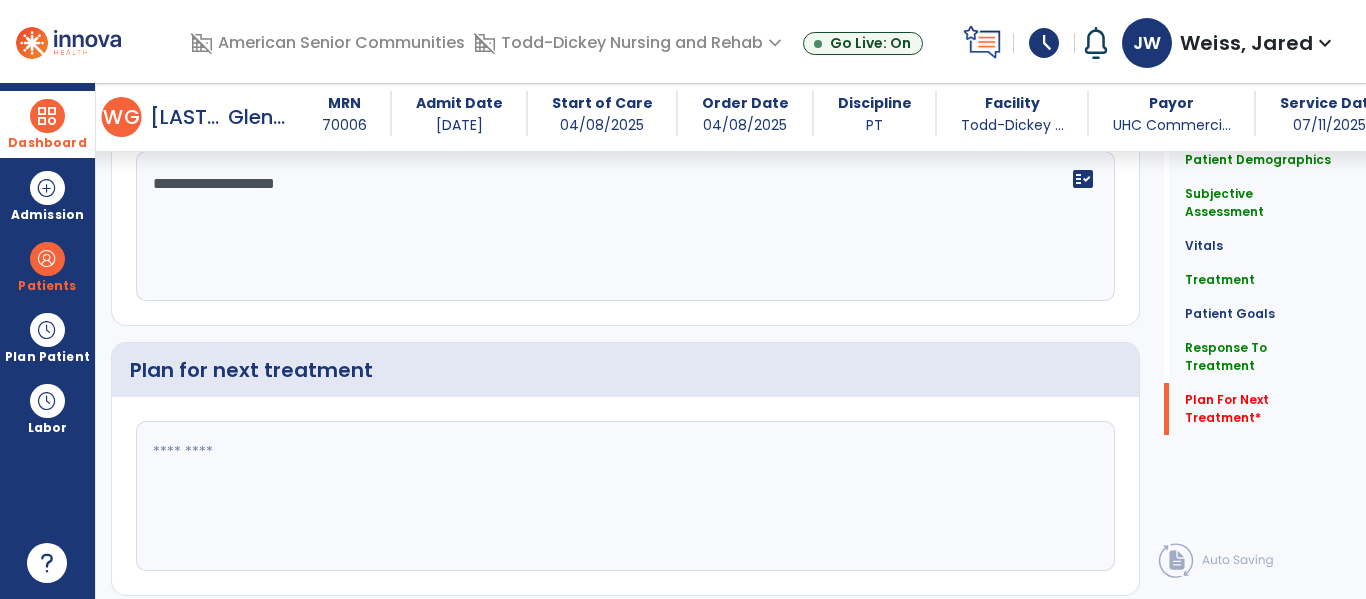click 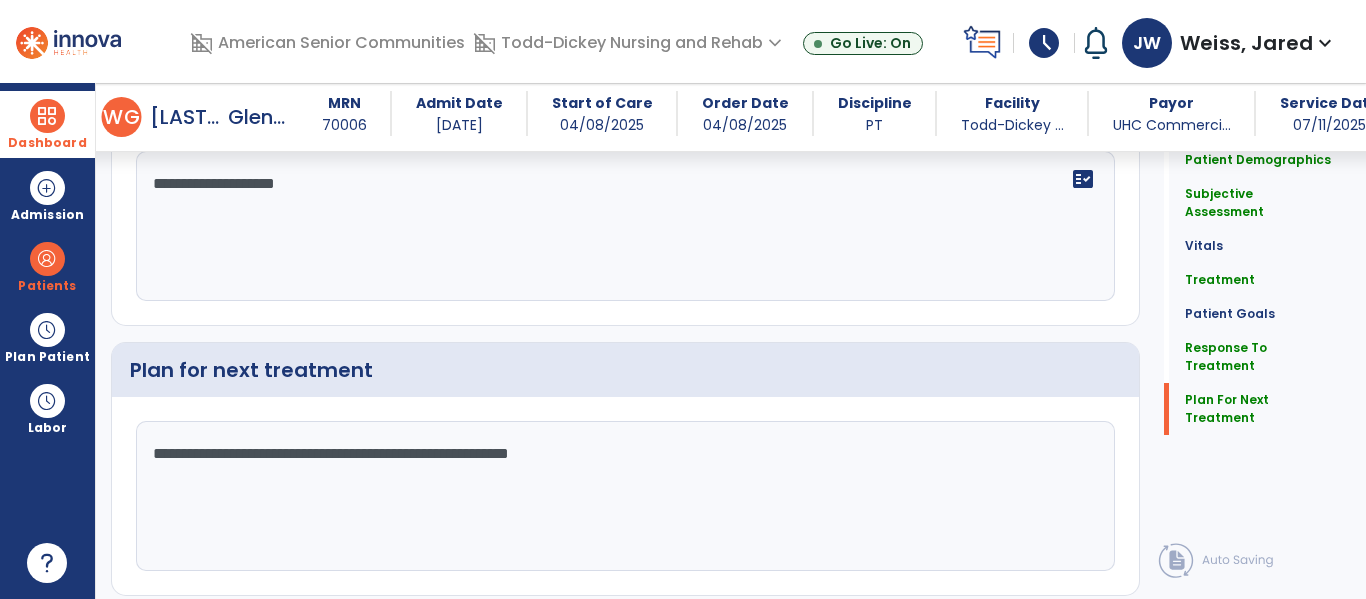 type on "**********" 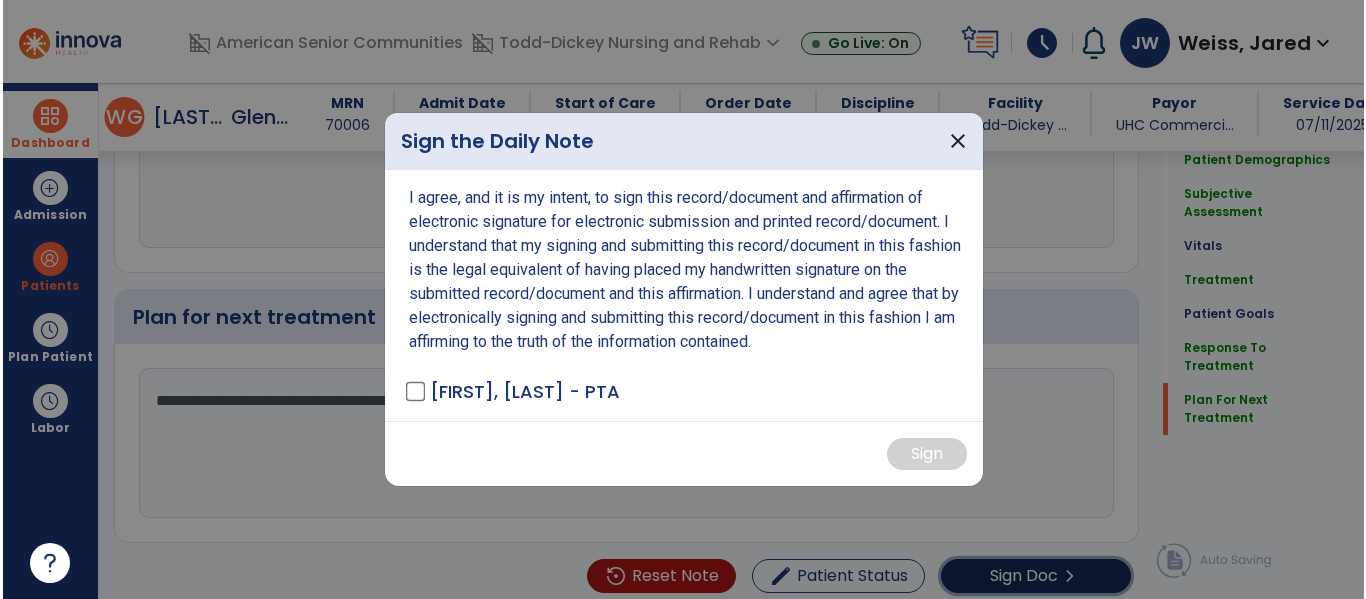 scroll, scrollTop: 3494, scrollLeft: 0, axis: vertical 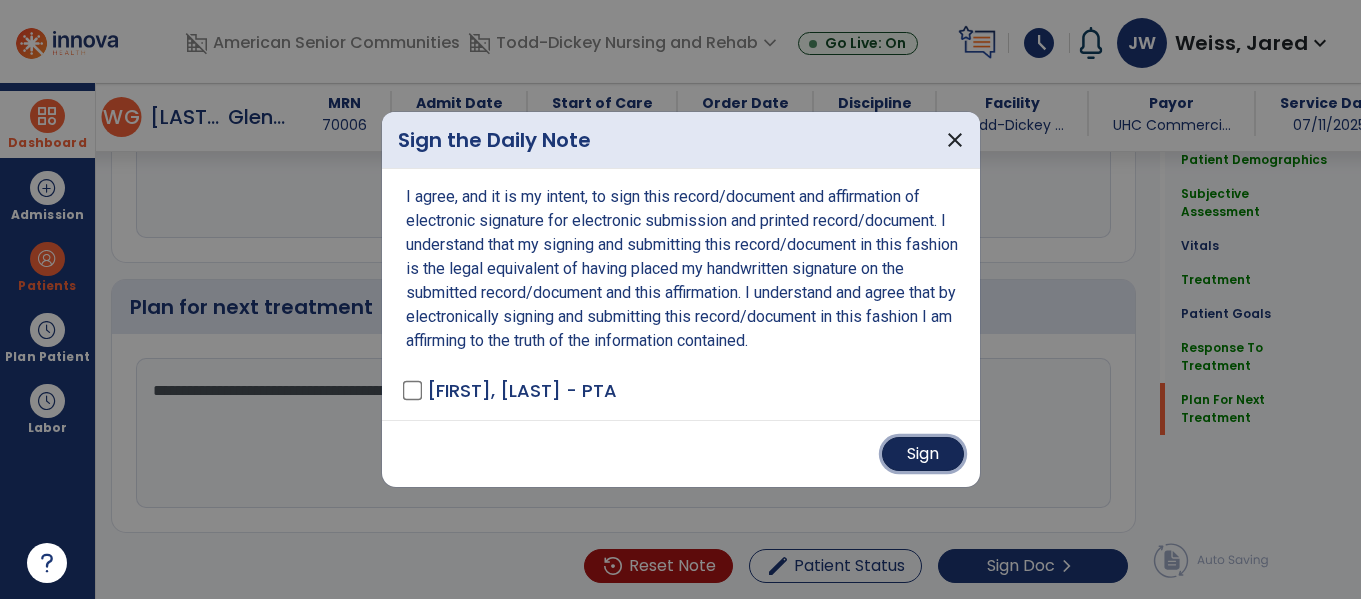 click on "Sign" at bounding box center [923, 454] 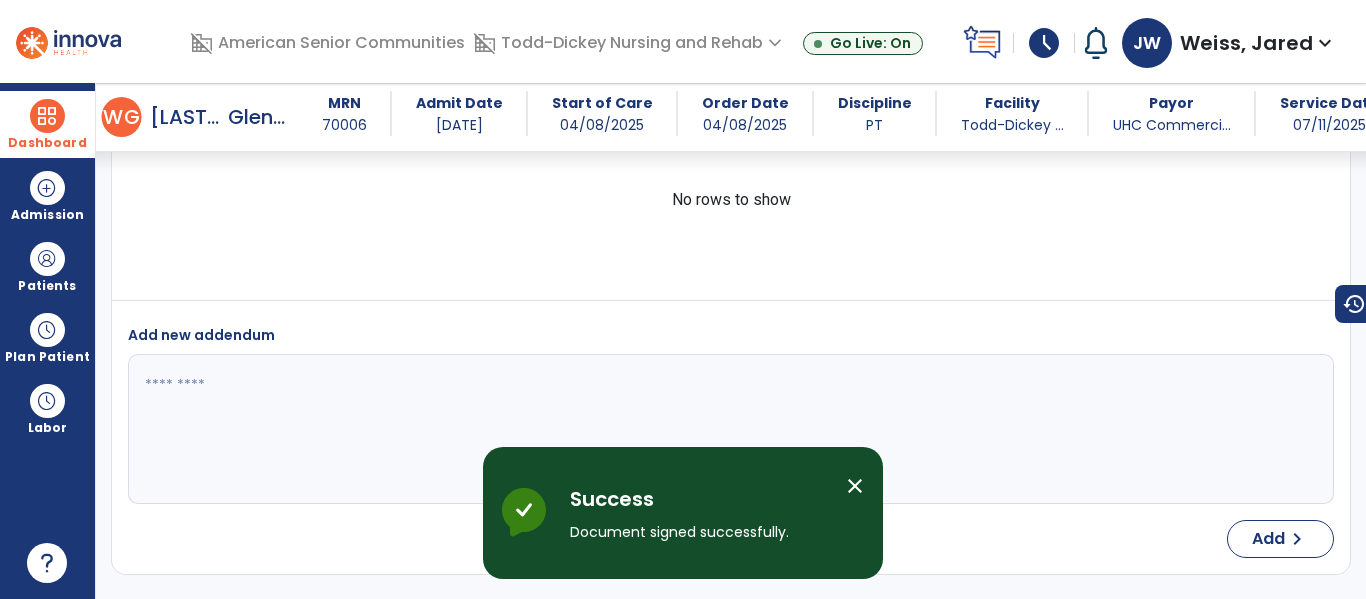 click at bounding box center (47, 116) 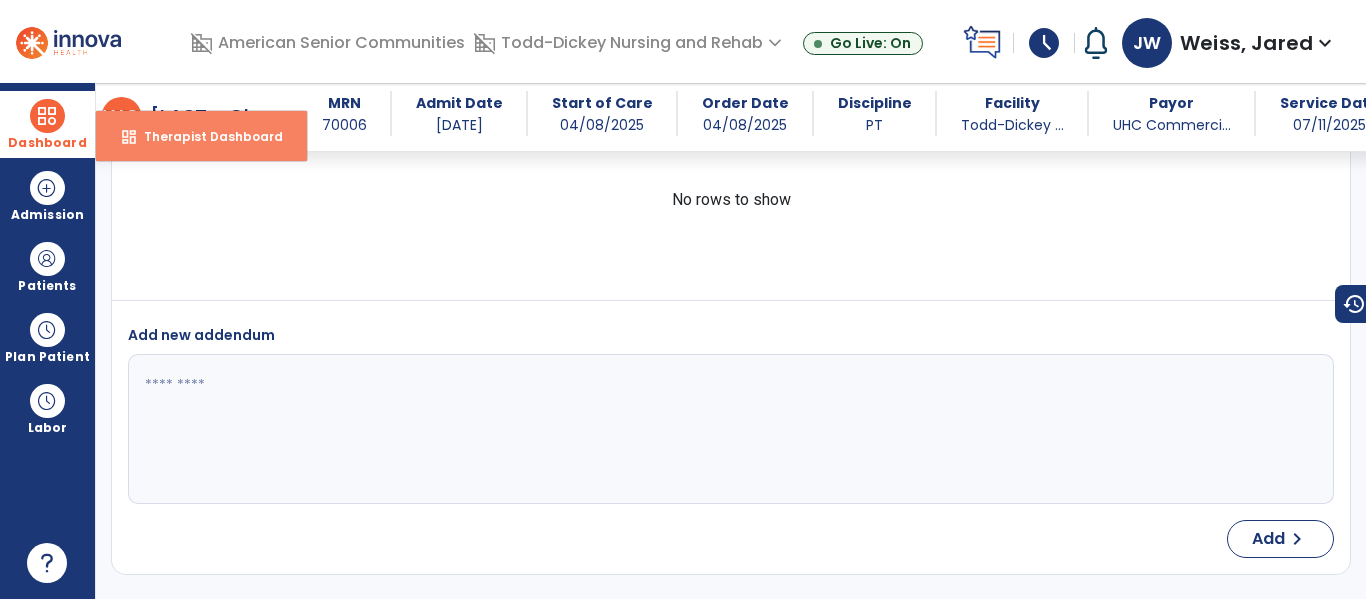 click on "dashboard  Therapist Dashboard" at bounding box center [201, 136] 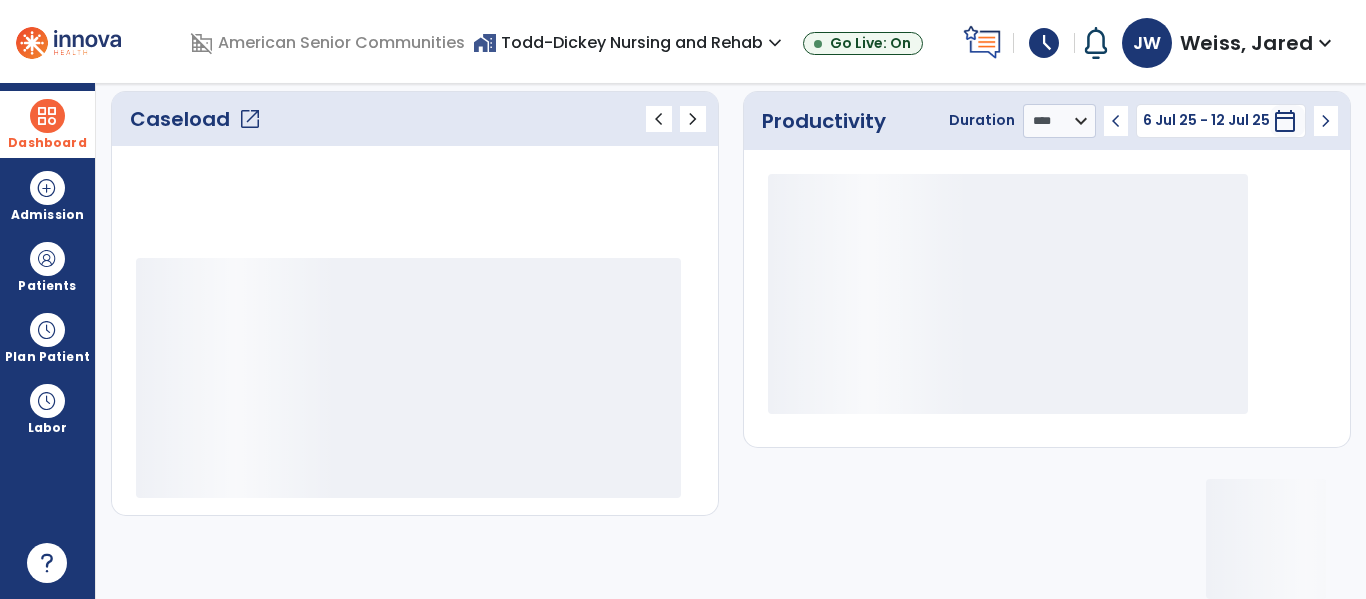 scroll, scrollTop: 276, scrollLeft: 0, axis: vertical 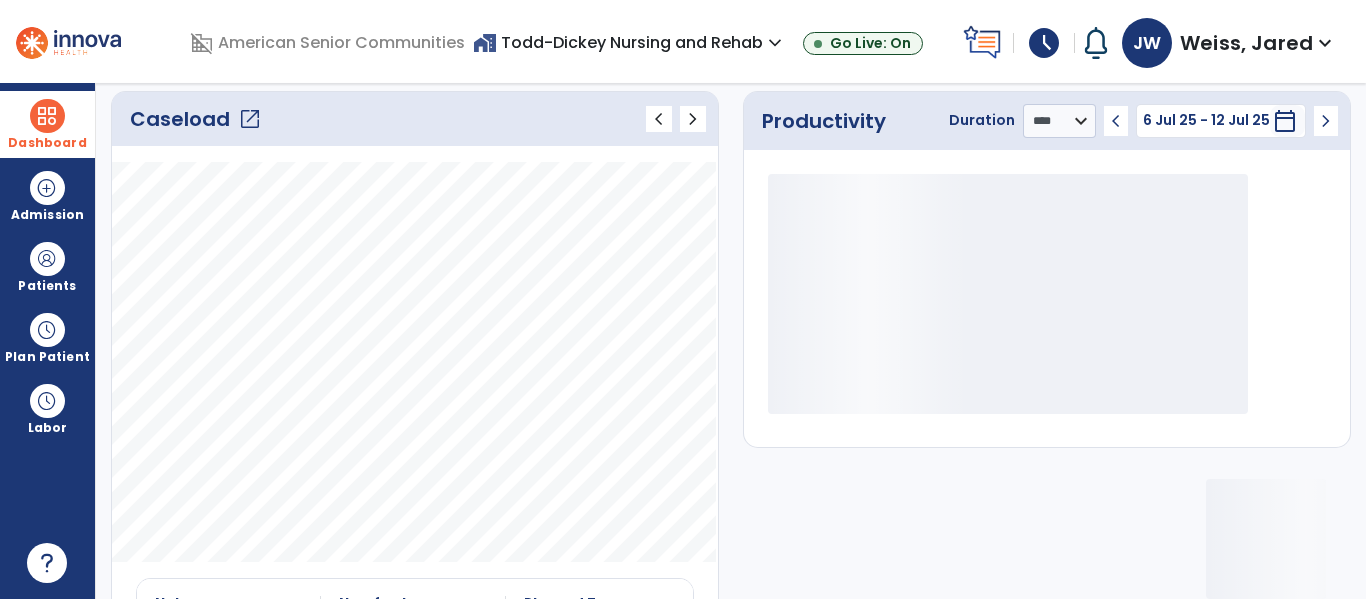 click on "Caseload   open_in_new" 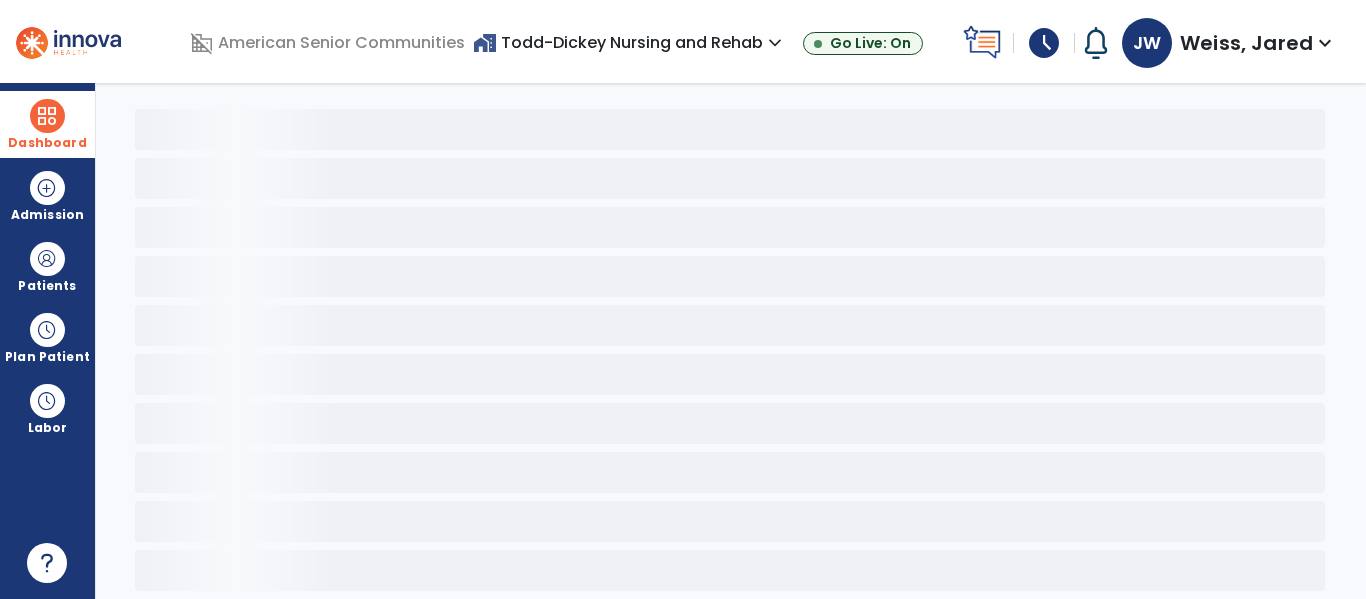 scroll, scrollTop: 78, scrollLeft: 0, axis: vertical 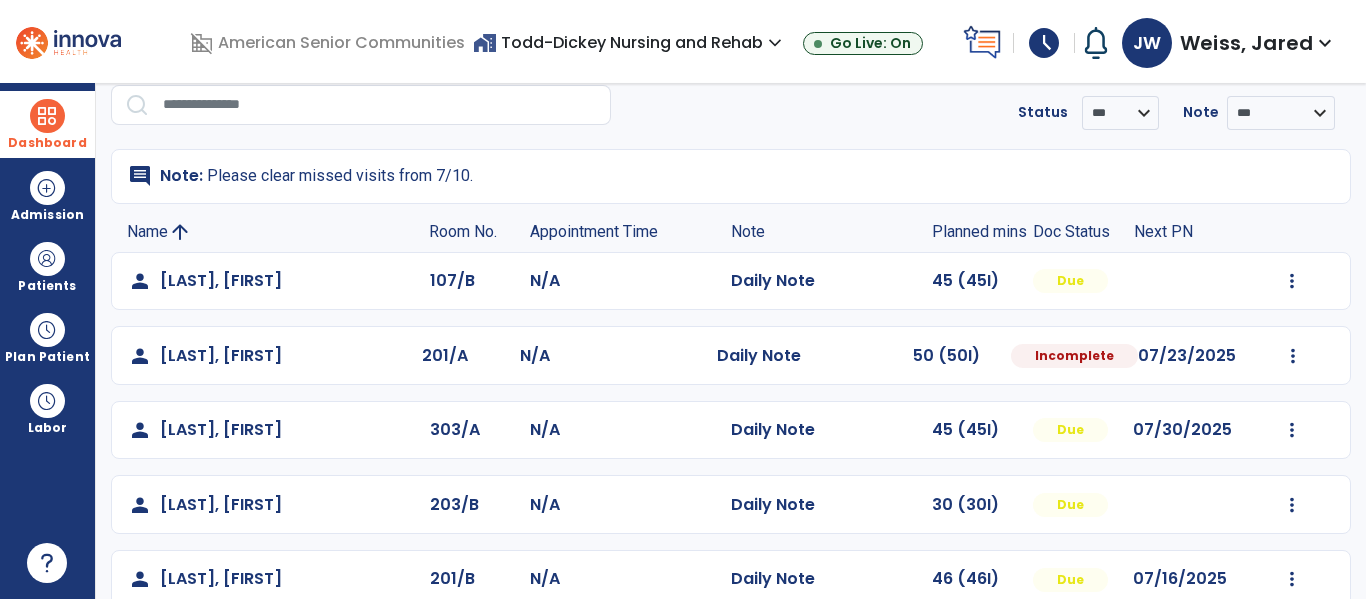 click on "Name arrow_upward" 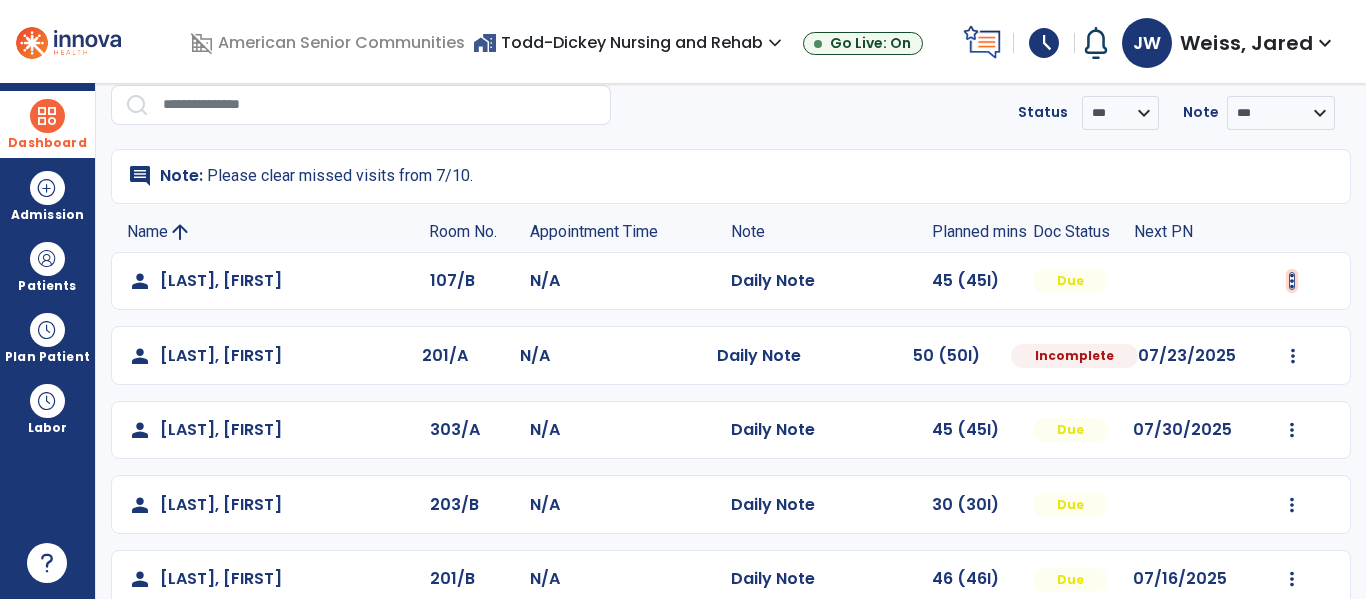 click at bounding box center (1292, 281) 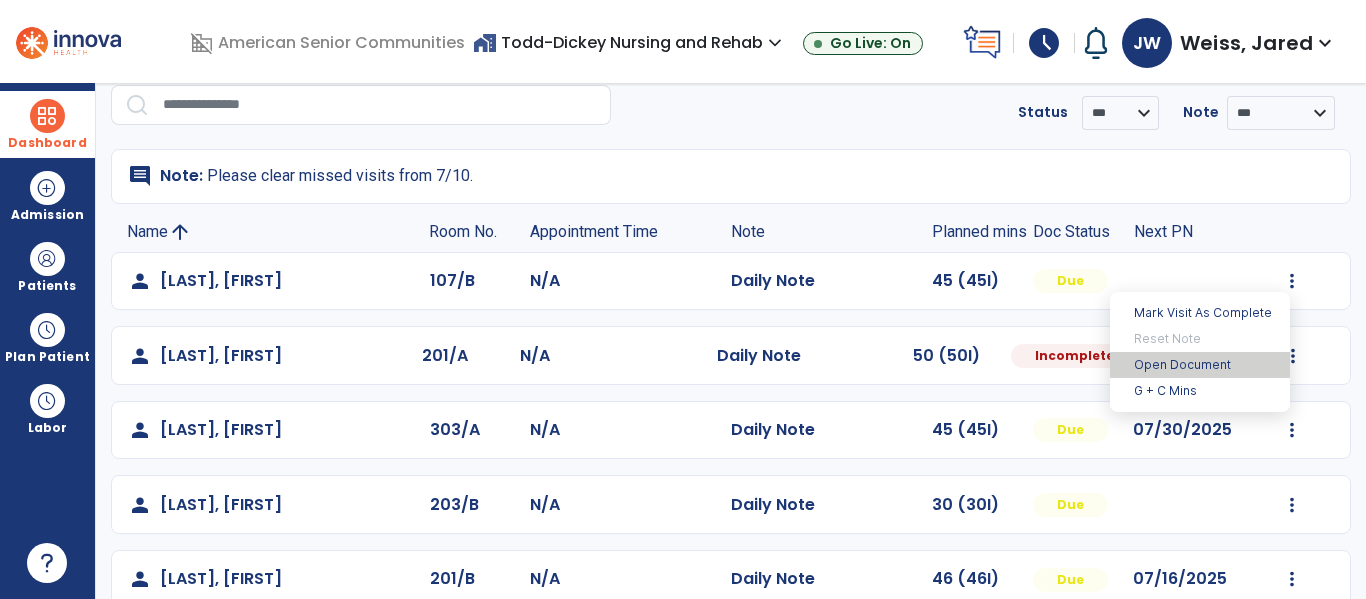 click on "Open Document" at bounding box center (1200, 365) 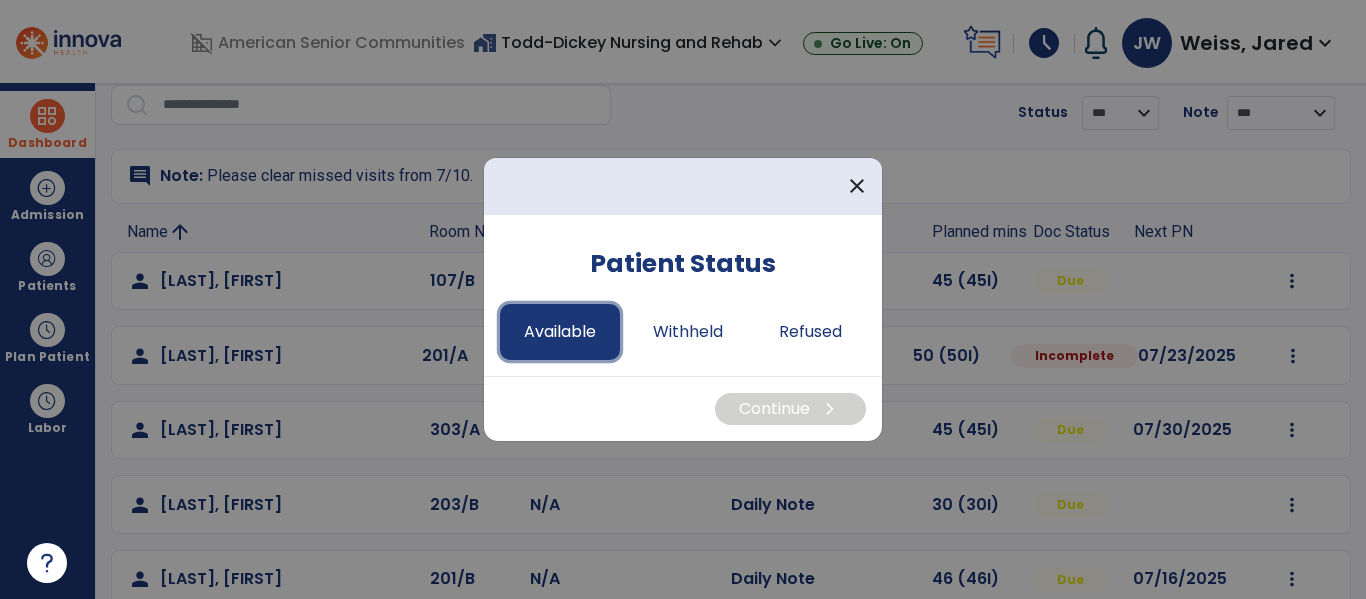 click on "Available" at bounding box center (560, 332) 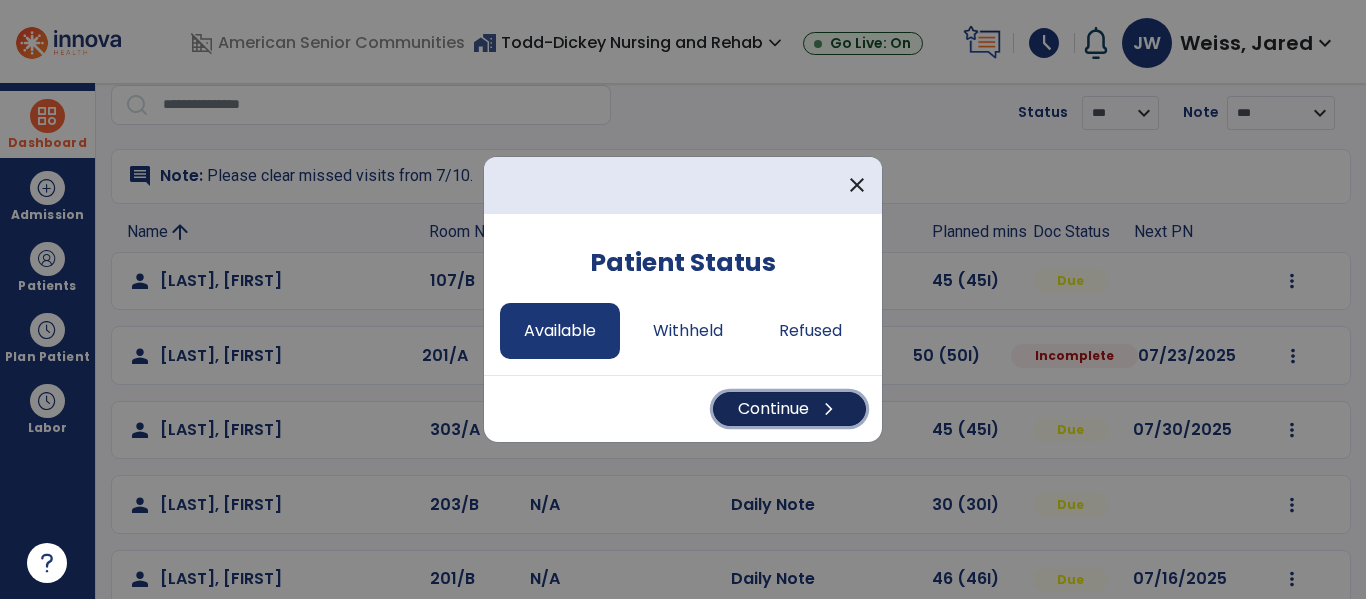 click on "Continue   chevron_right" at bounding box center (789, 409) 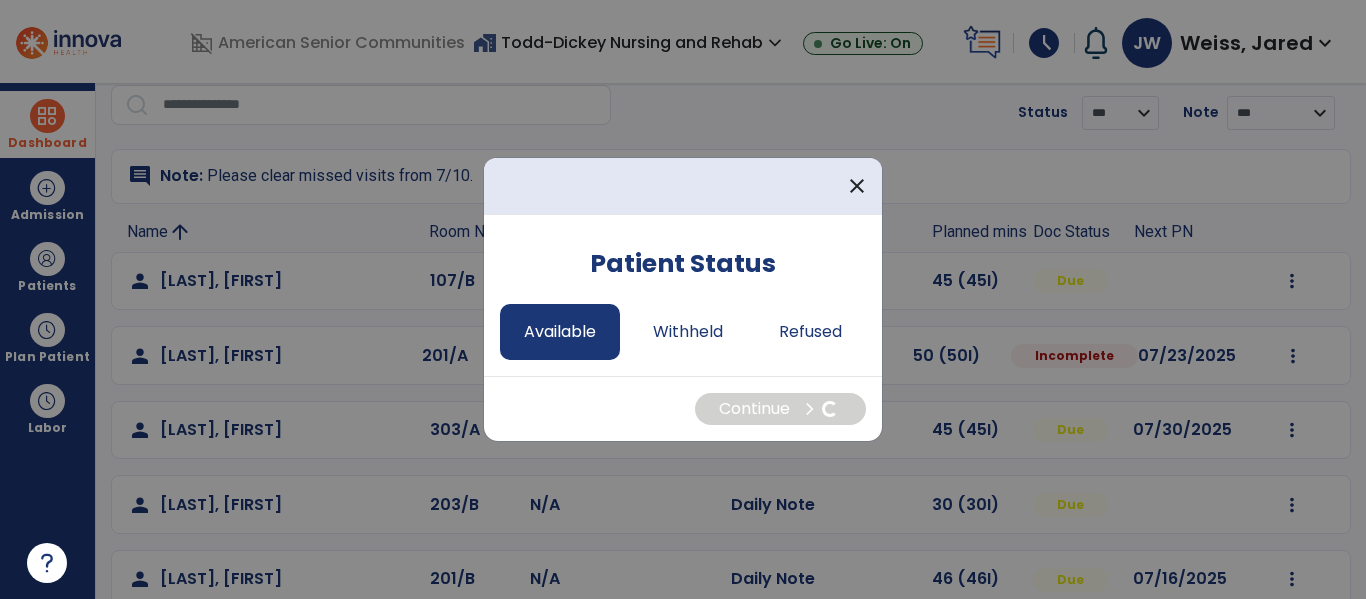 select on "*" 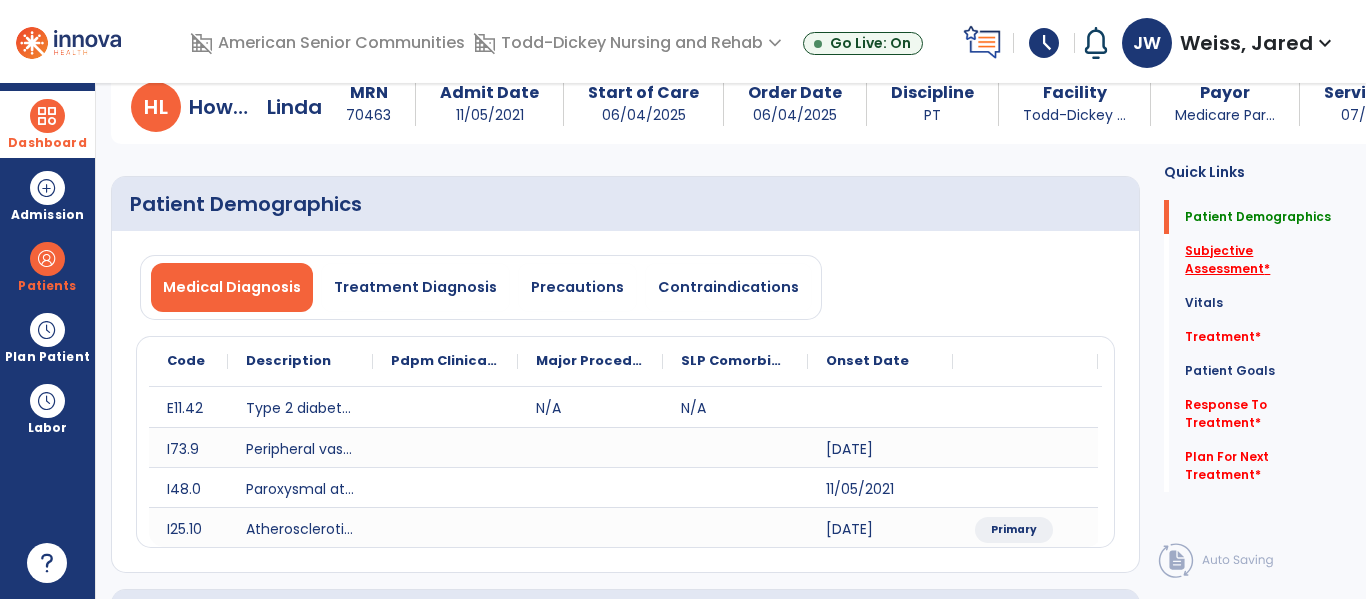 click on "Subjective Assessment   *" 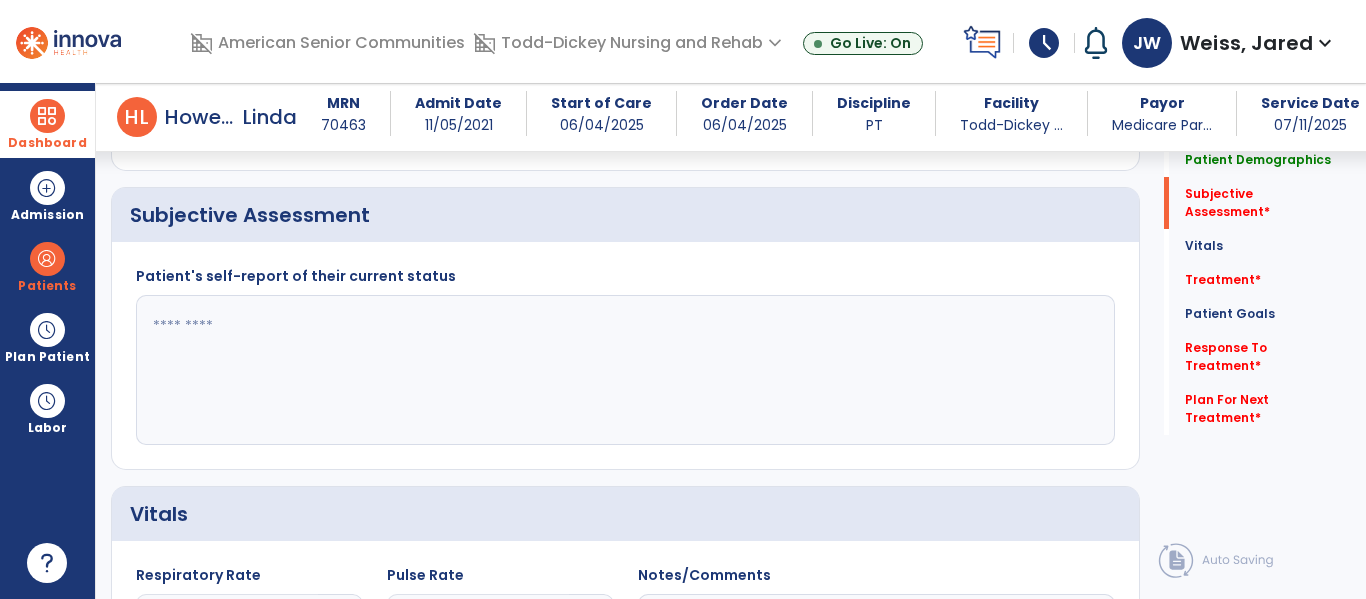 scroll, scrollTop: 467, scrollLeft: 0, axis: vertical 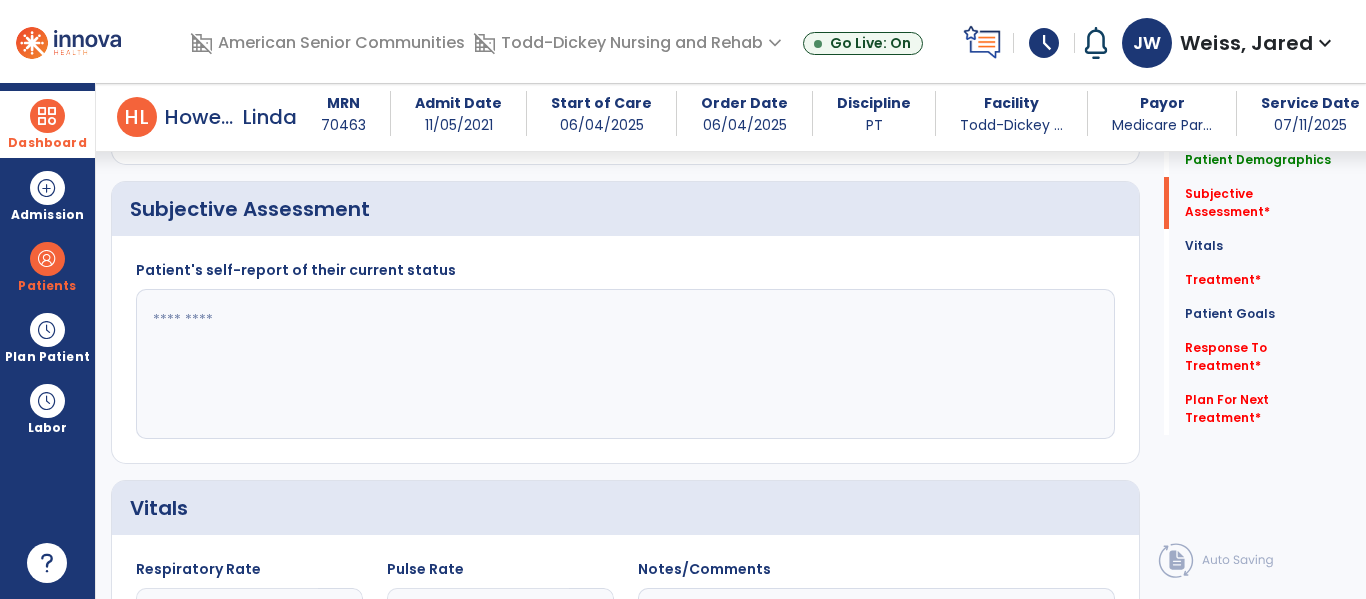 click 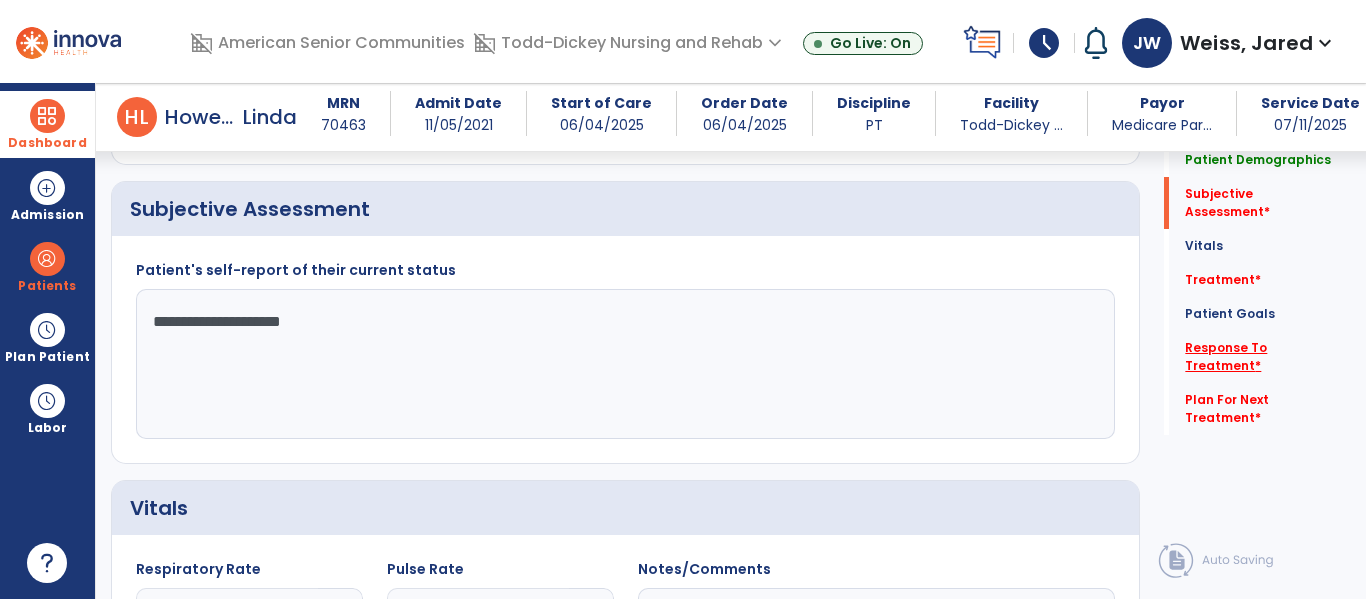 type on "**********" 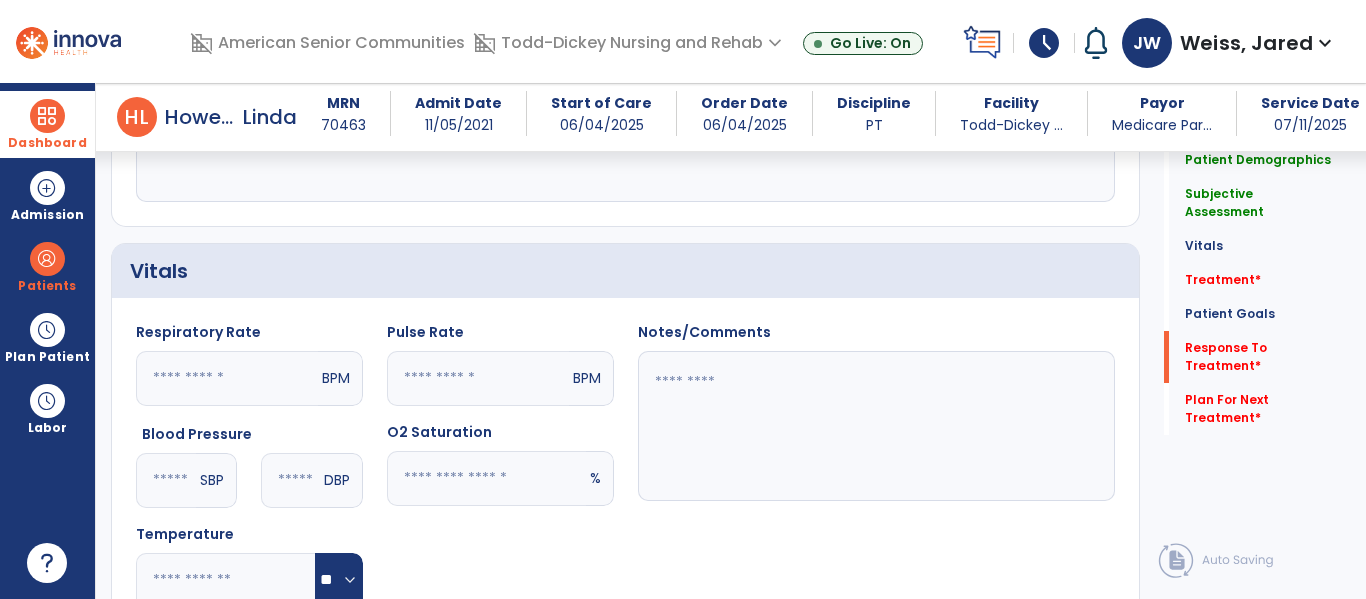 scroll, scrollTop: 3677, scrollLeft: 0, axis: vertical 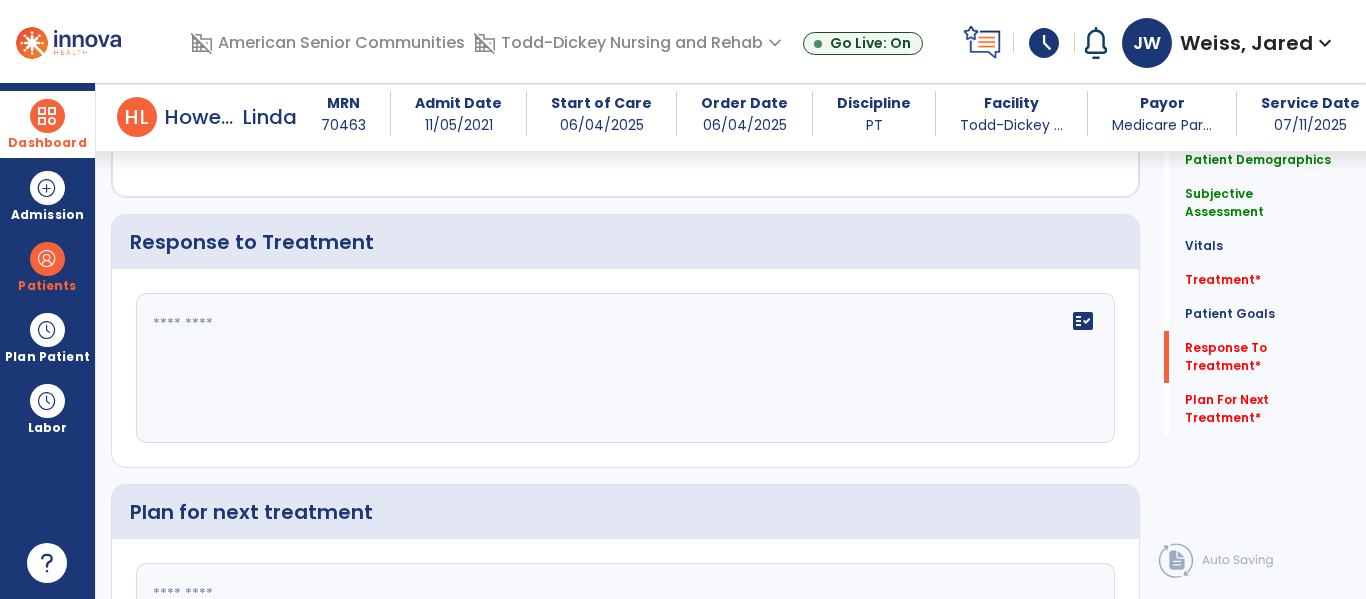 click on "fact_check" 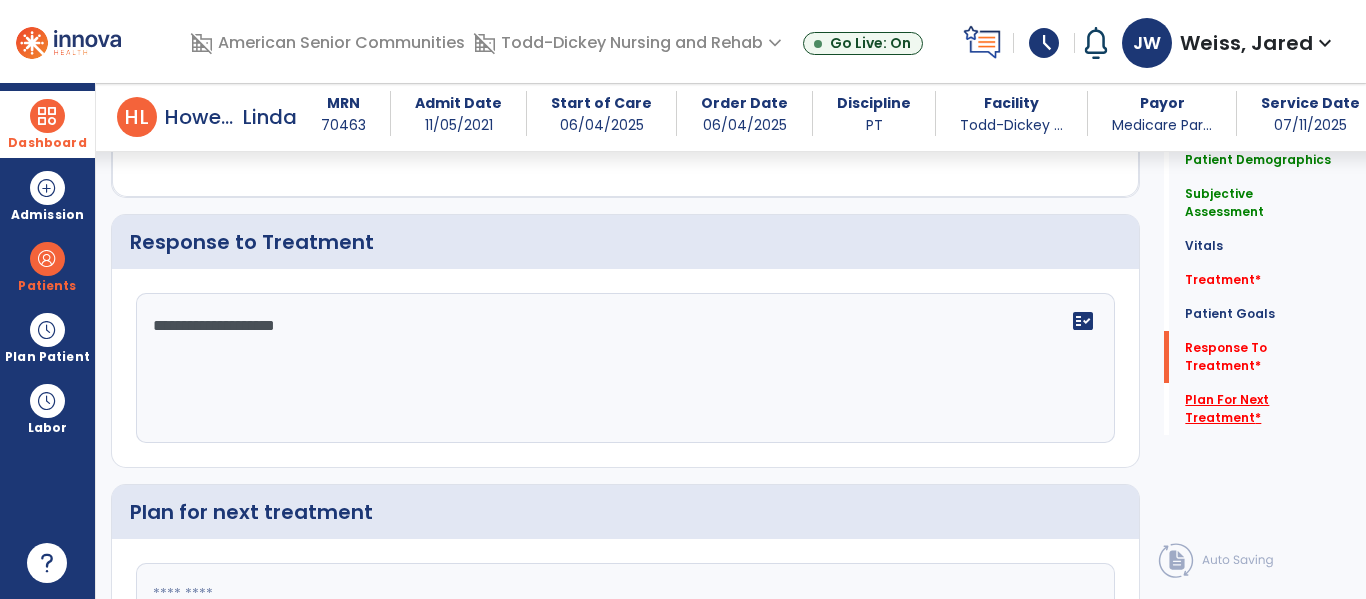 type on "**********" 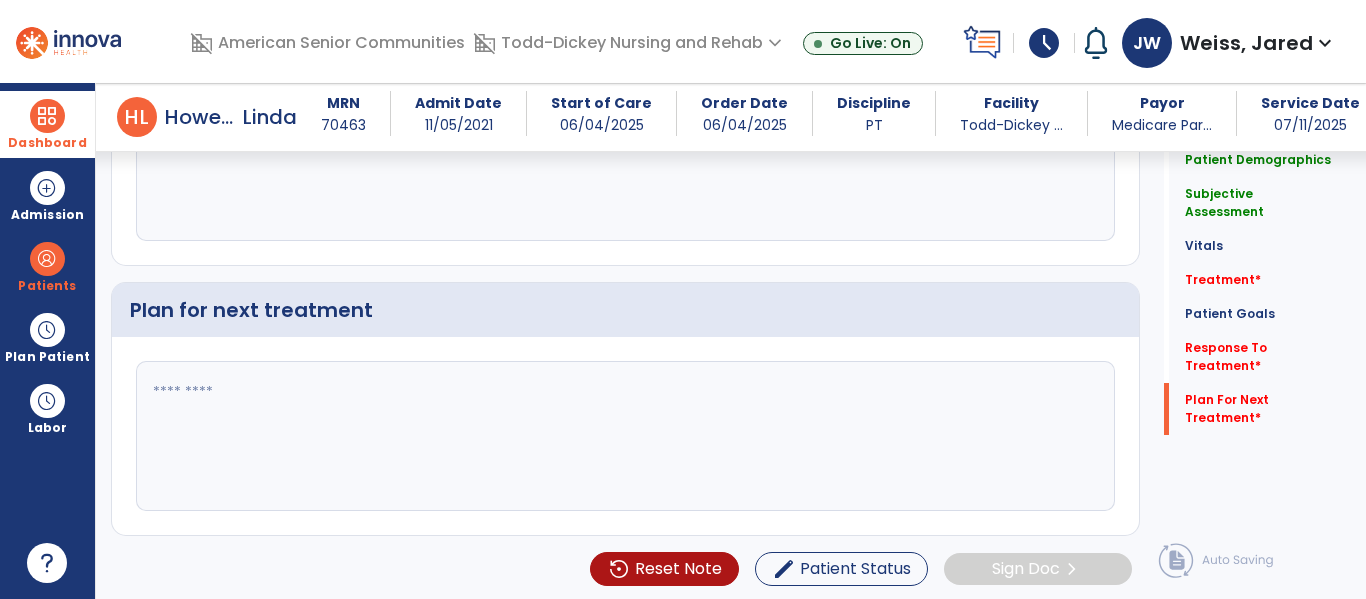 scroll, scrollTop: 3882, scrollLeft: 0, axis: vertical 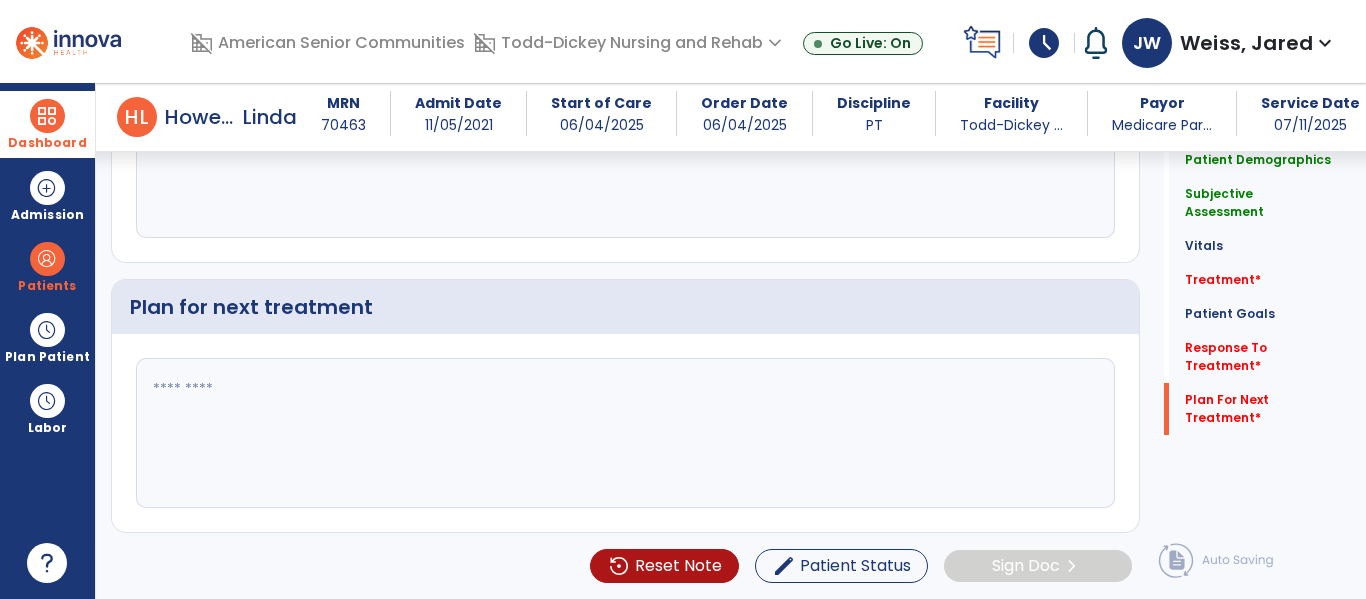 click 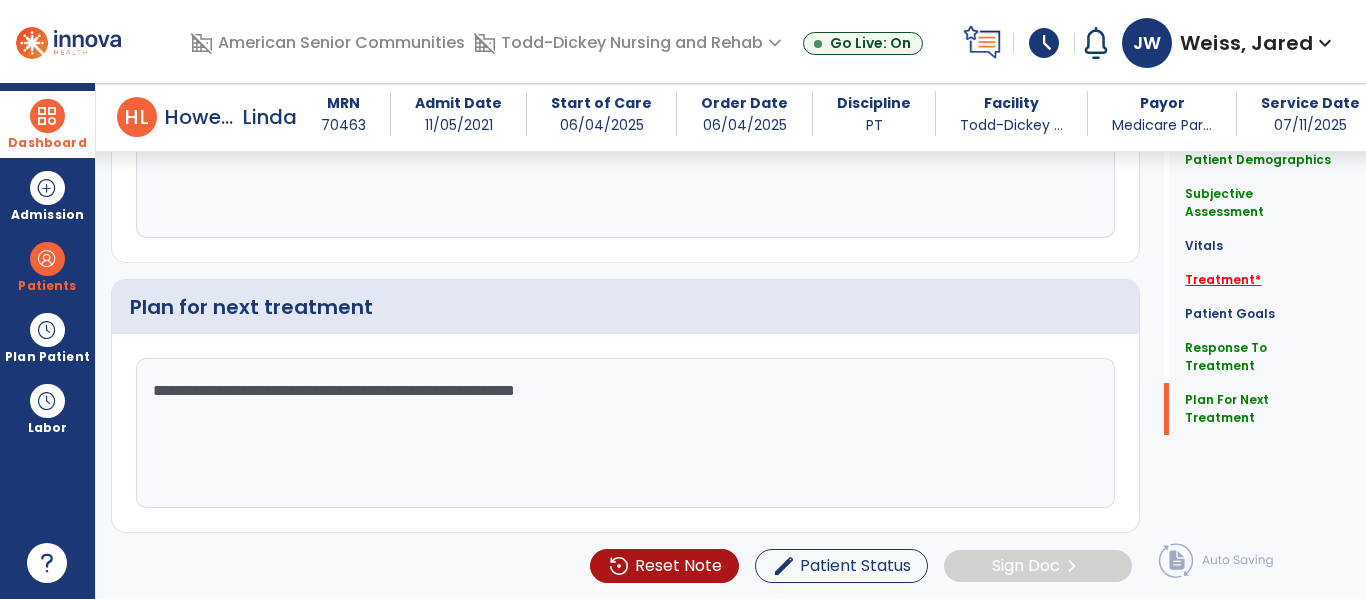 type on "**********" 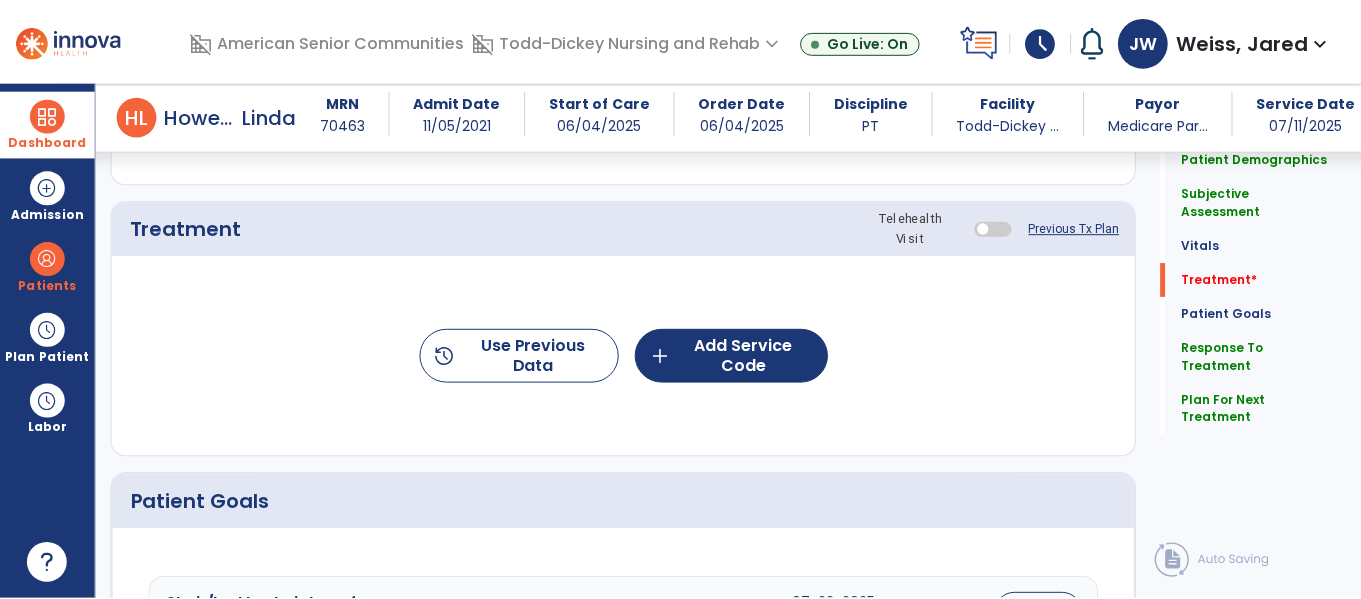 scroll, scrollTop: 1156, scrollLeft: 0, axis: vertical 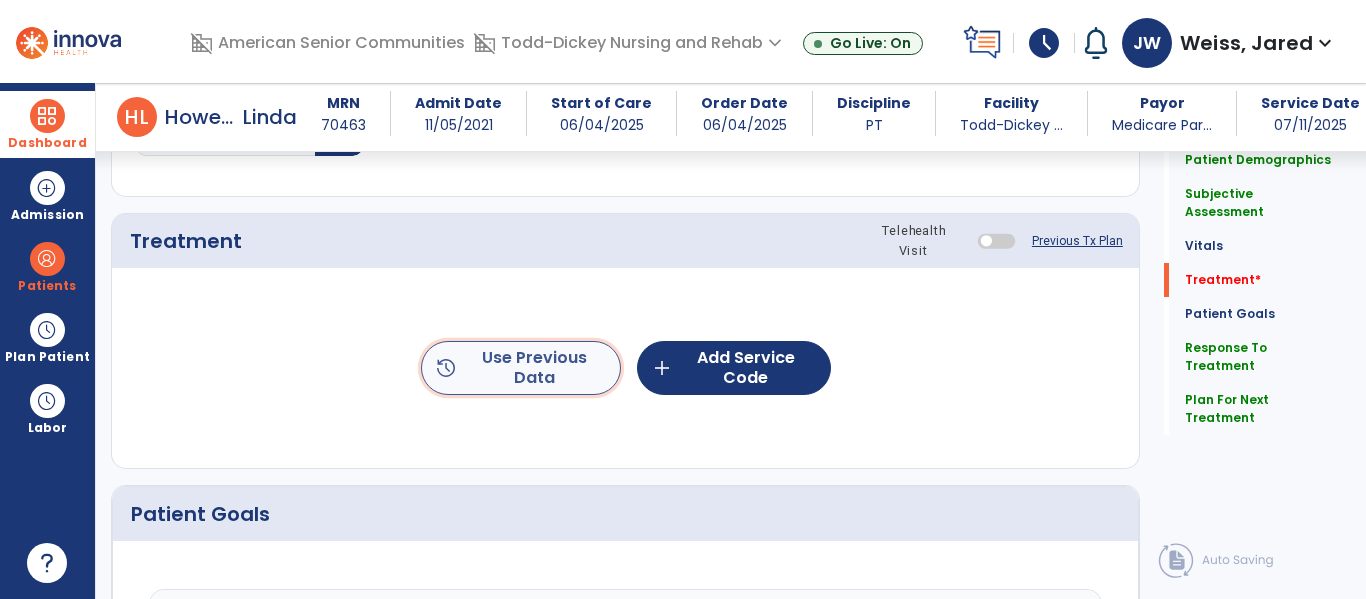 click on "history  Use Previous Data" 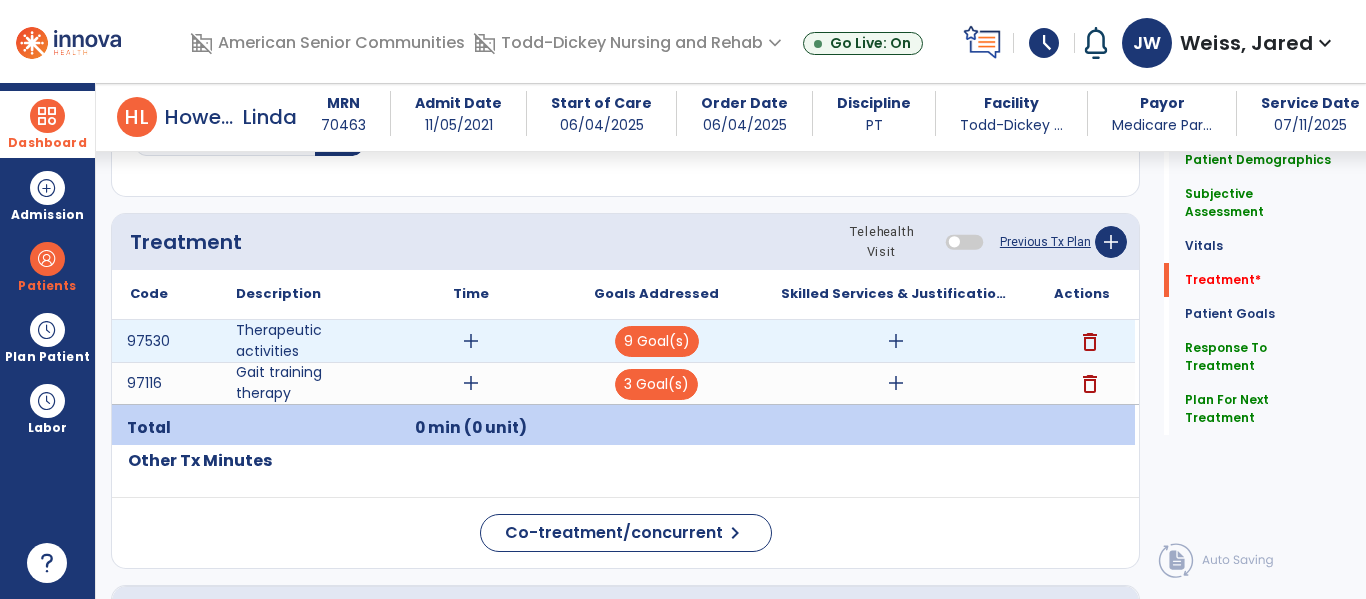 click on "delete" at bounding box center (1090, 342) 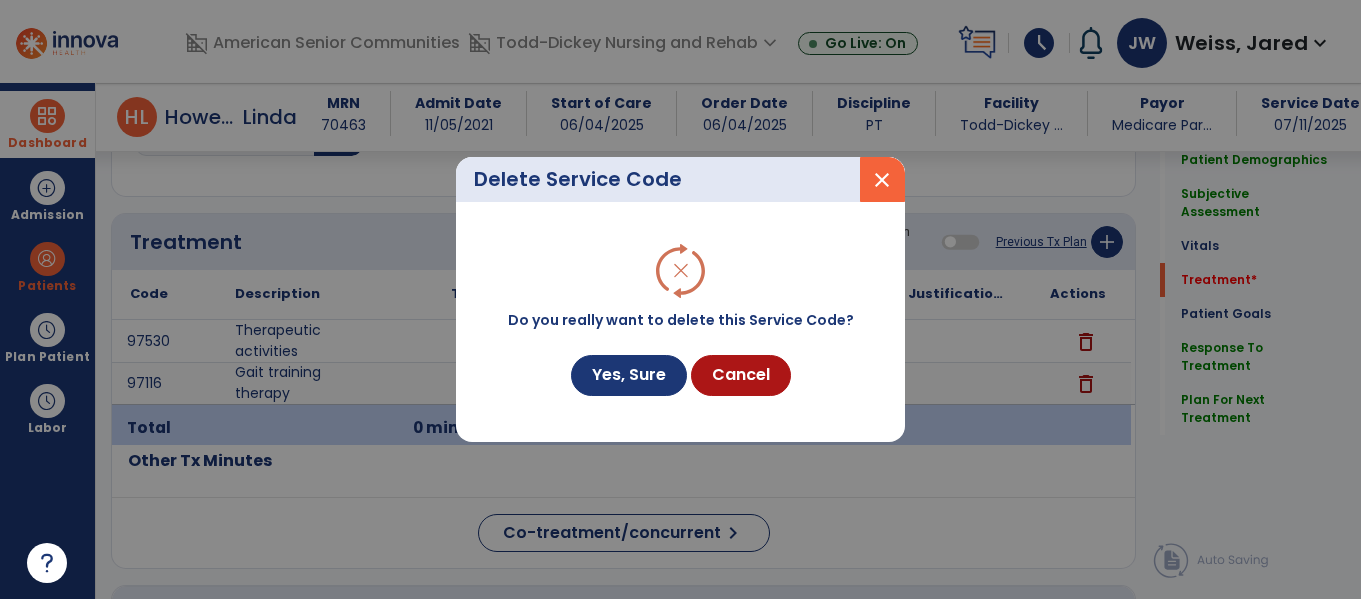scroll, scrollTop: 1156, scrollLeft: 0, axis: vertical 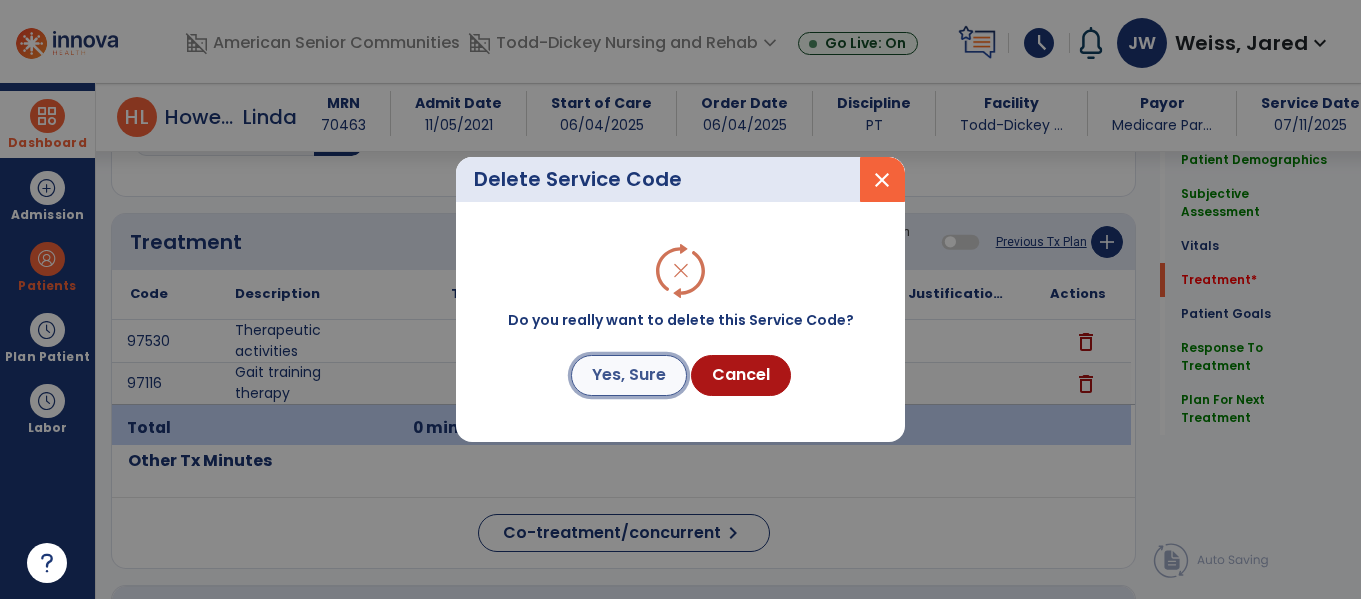 click on "Yes, Sure" at bounding box center [629, 375] 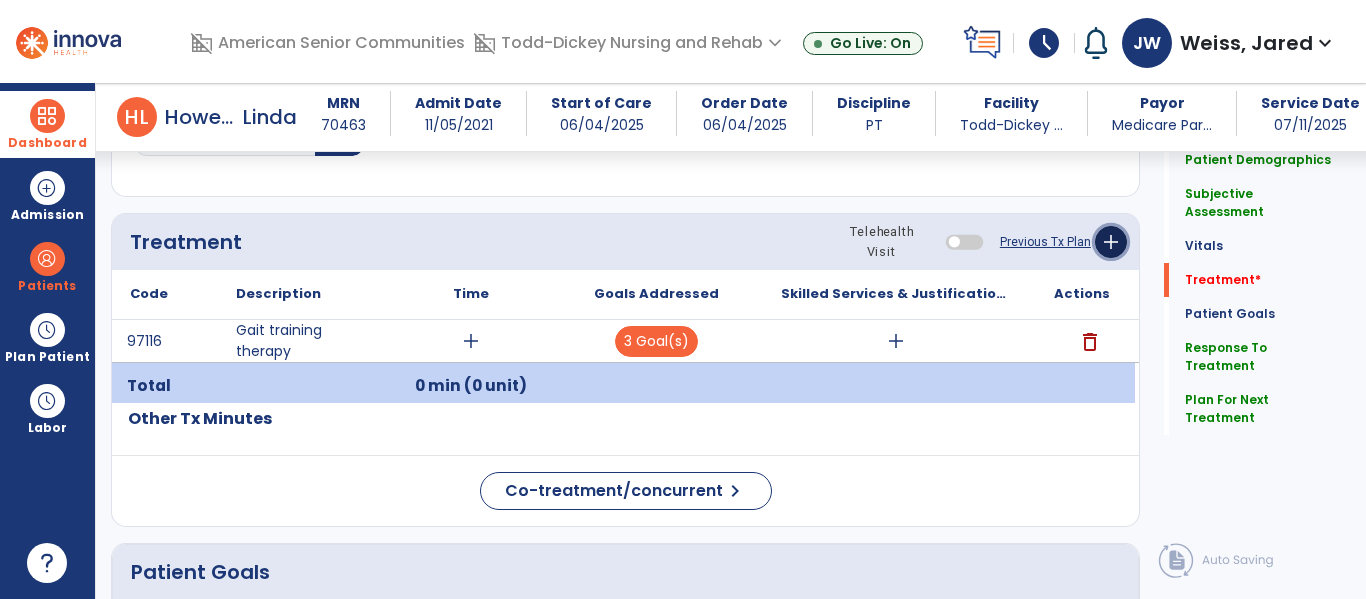 click on "add" 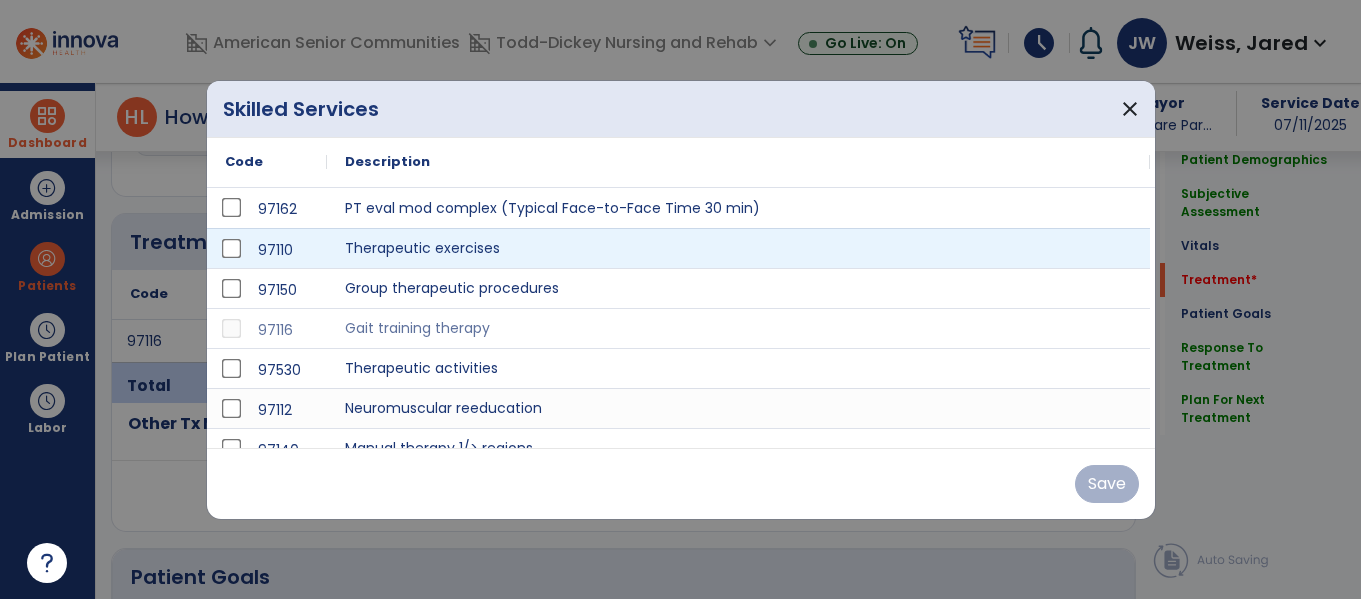 scroll, scrollTop: 1156, scrollLeft: 0, axis: vertical 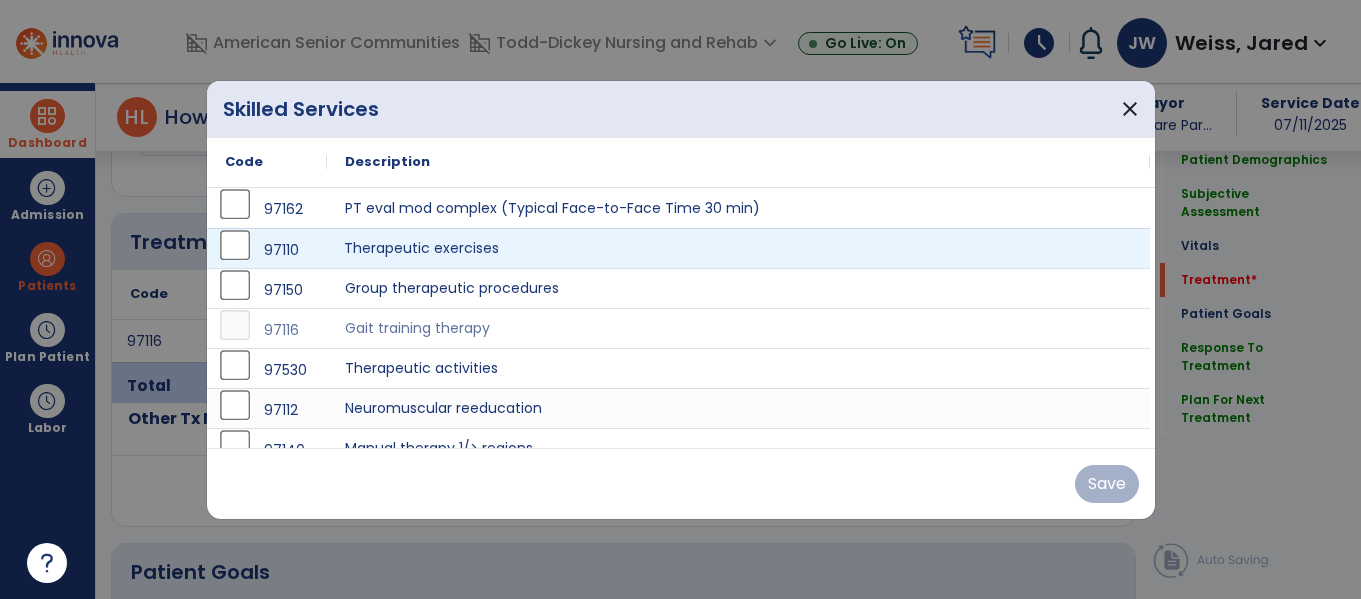 click on "Therapeutic exercises" at bounding box center (738, 248) 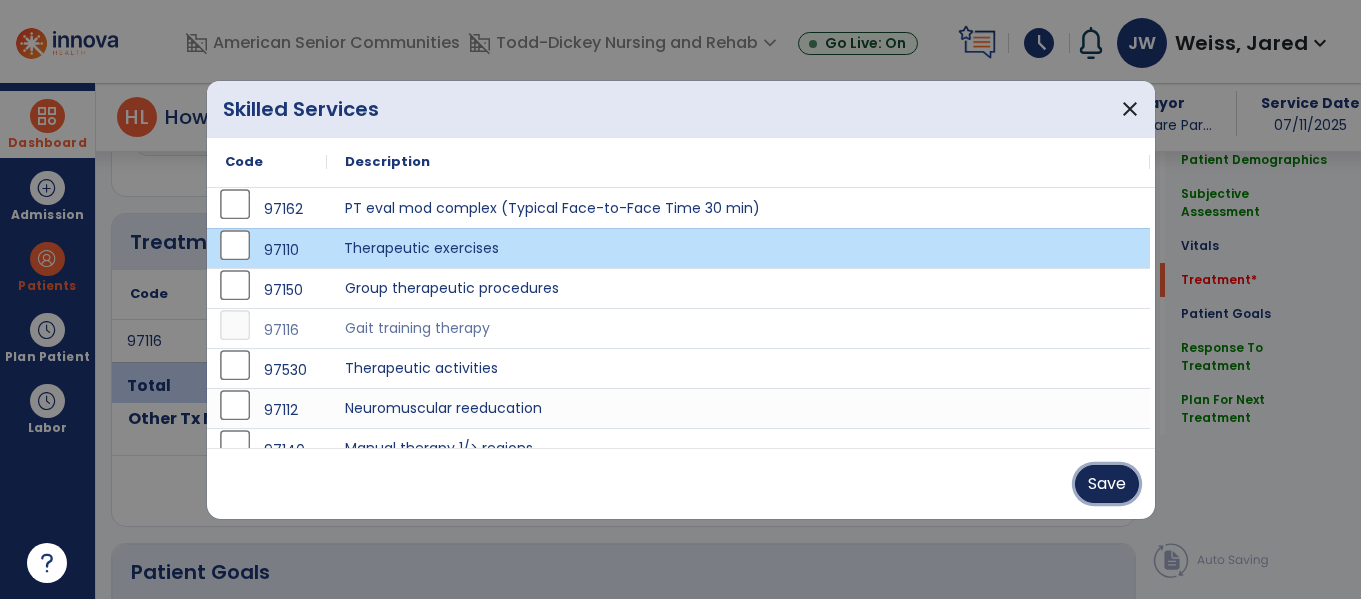 click on "Save" at bounding box center [1107, 484] 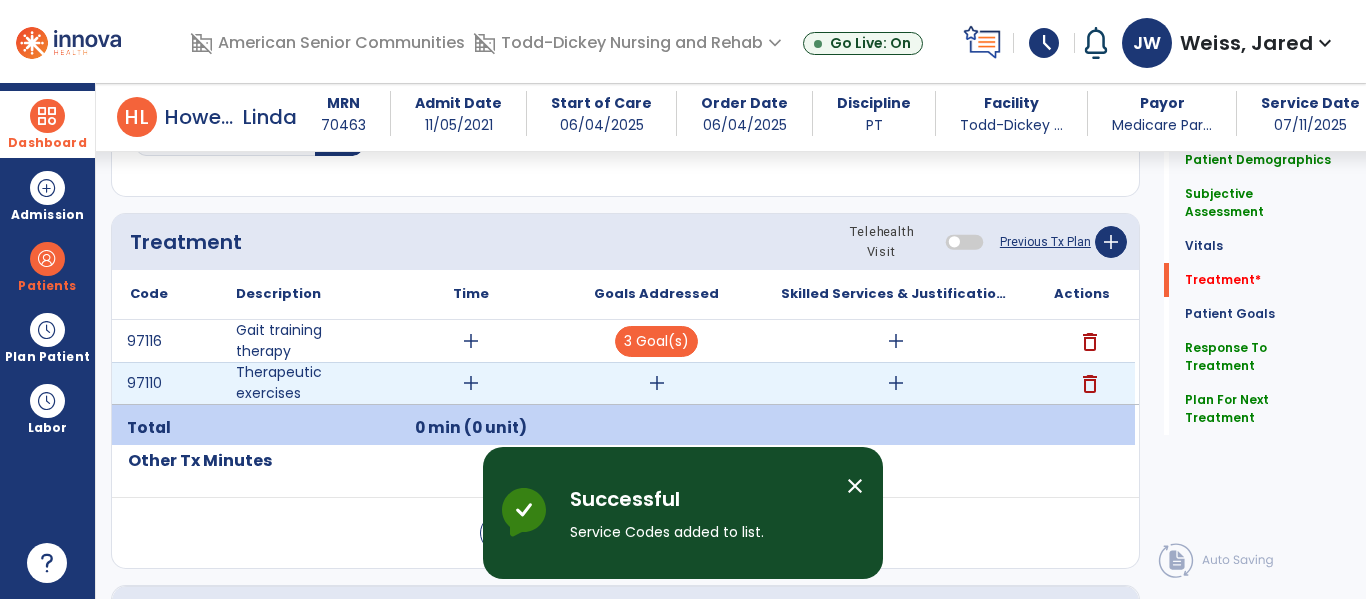 click on "add" at bounding box center [657, 383] 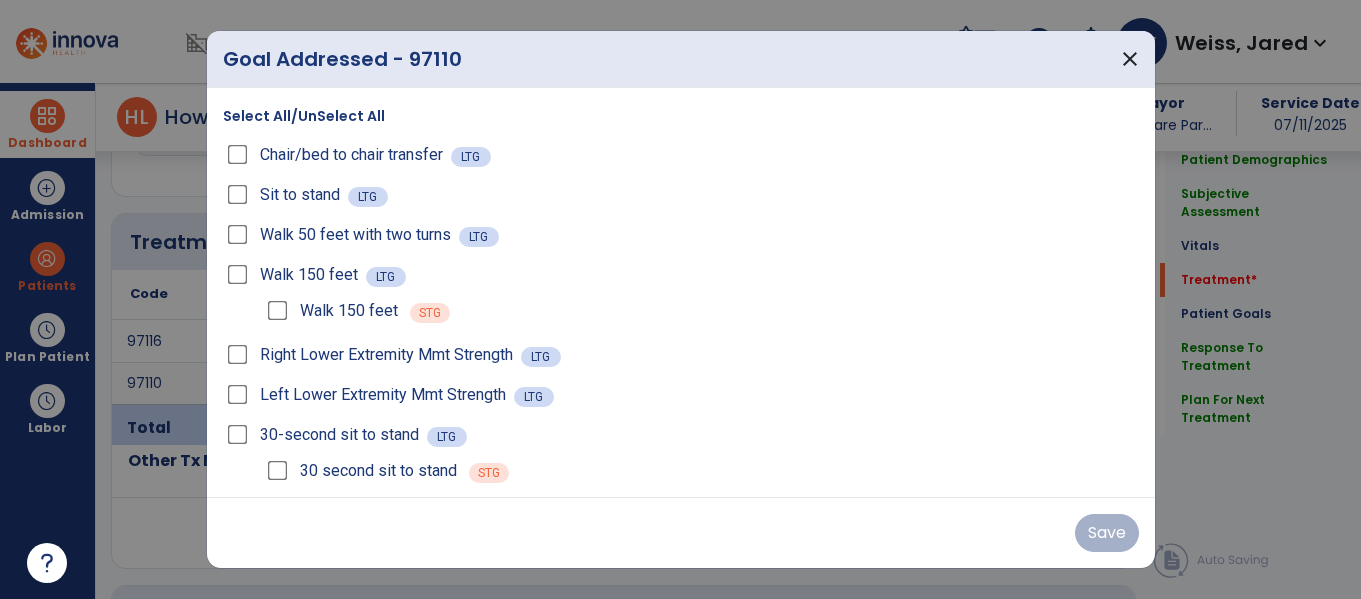 scroll, scrollTop: 1156, scrollLeft: 0, axis: vertical 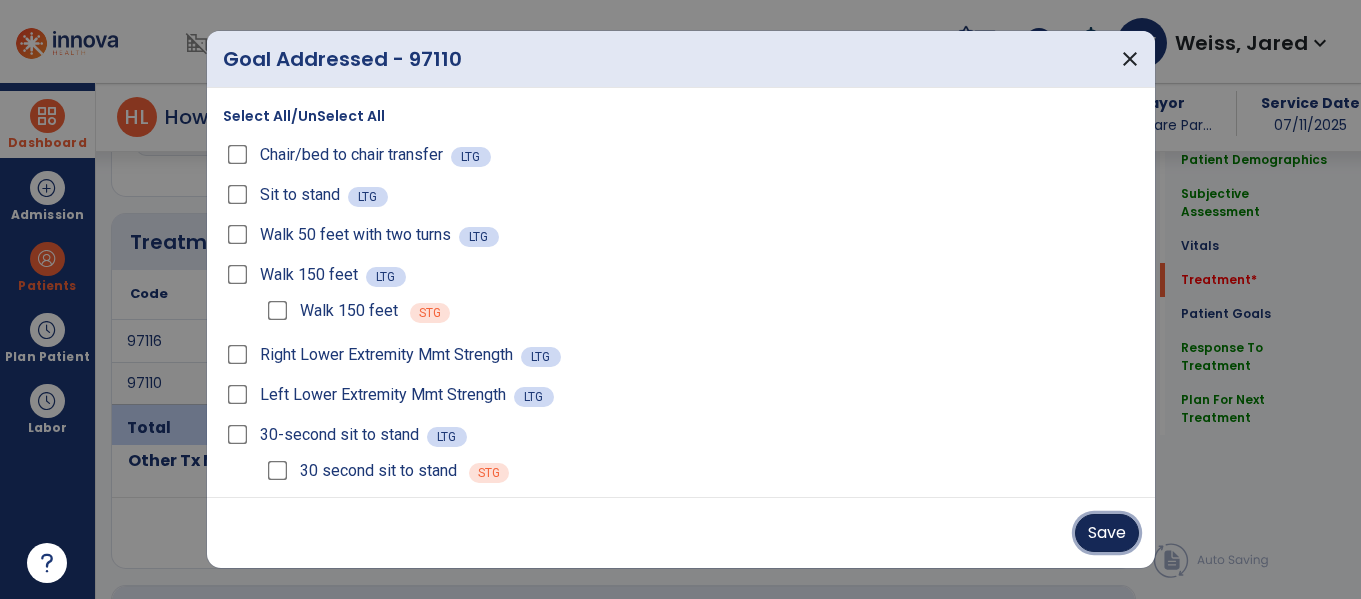 click on "Save" at bounding box center (1107, 533) 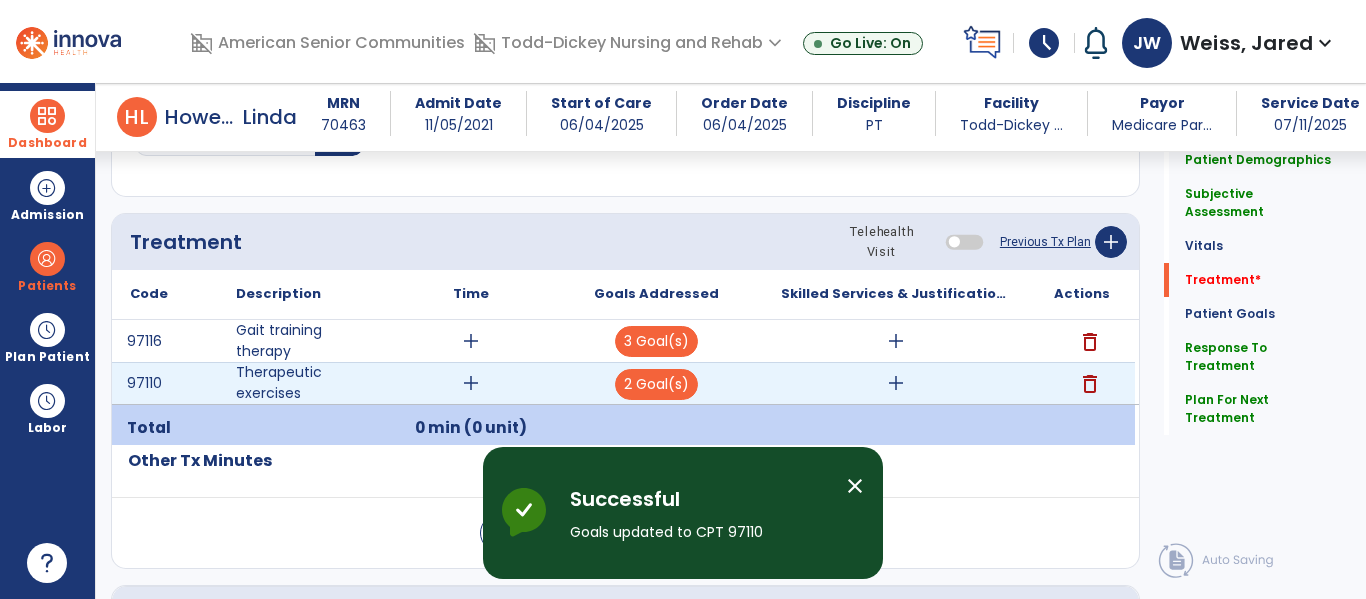 click on "add" at bounding box center [471, 383] 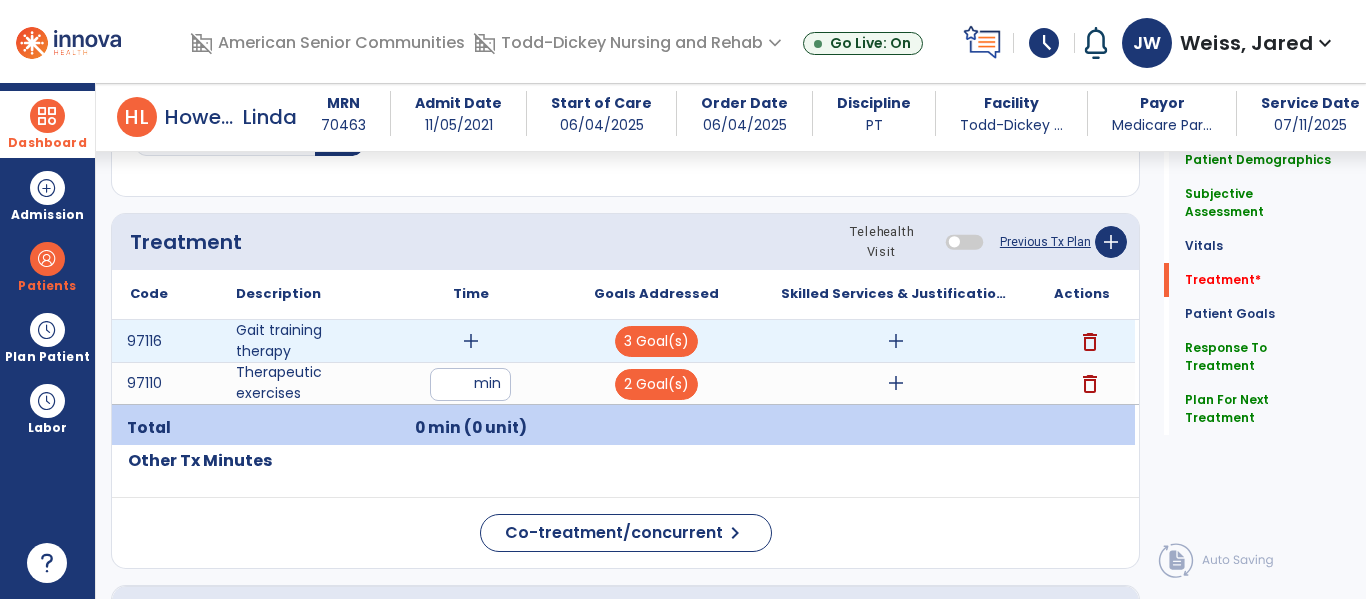 type on "**" 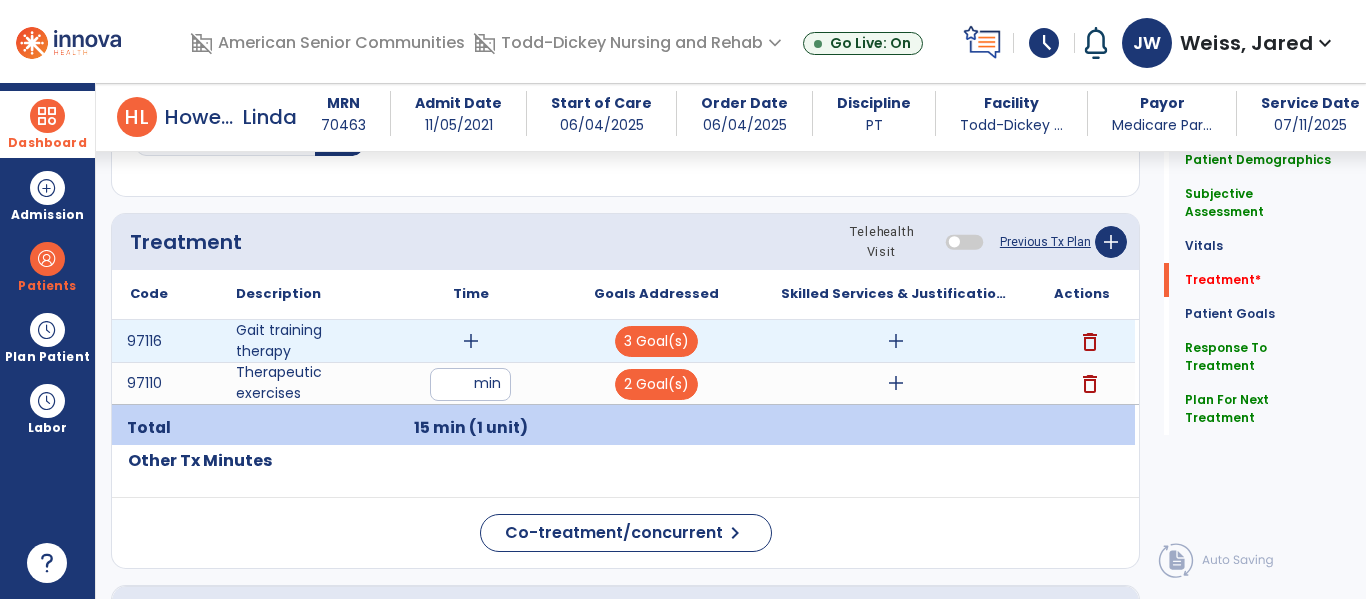 click on "add" at bounding box center [471, 341] 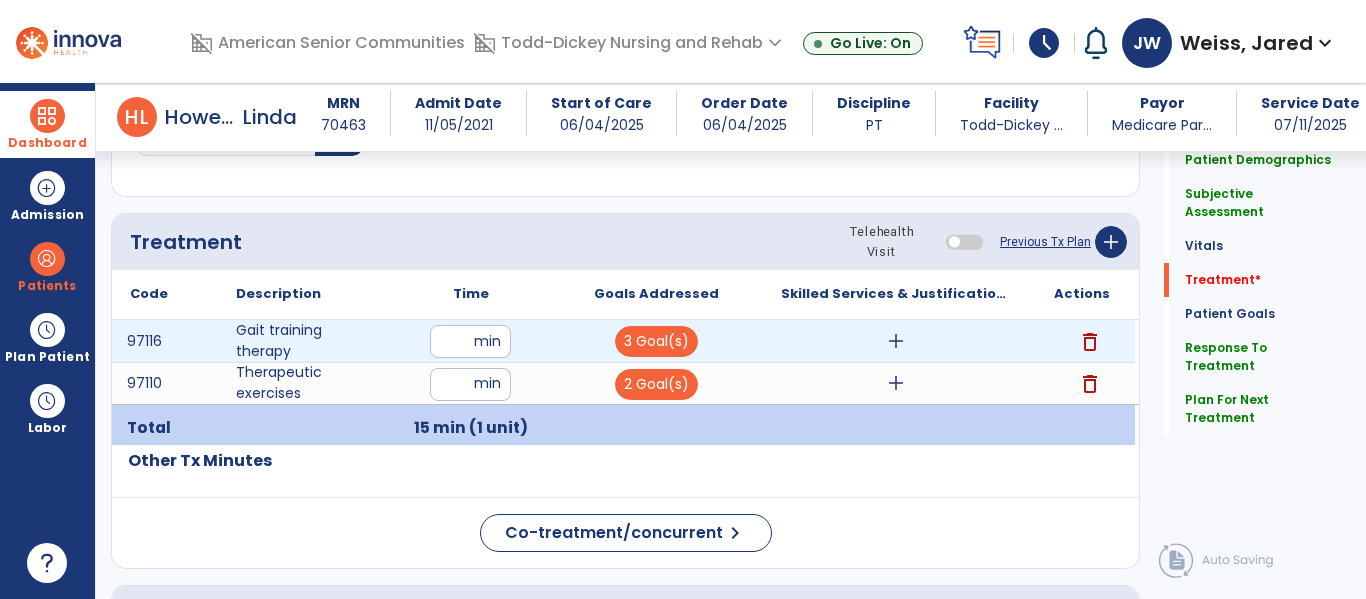 type on "**" 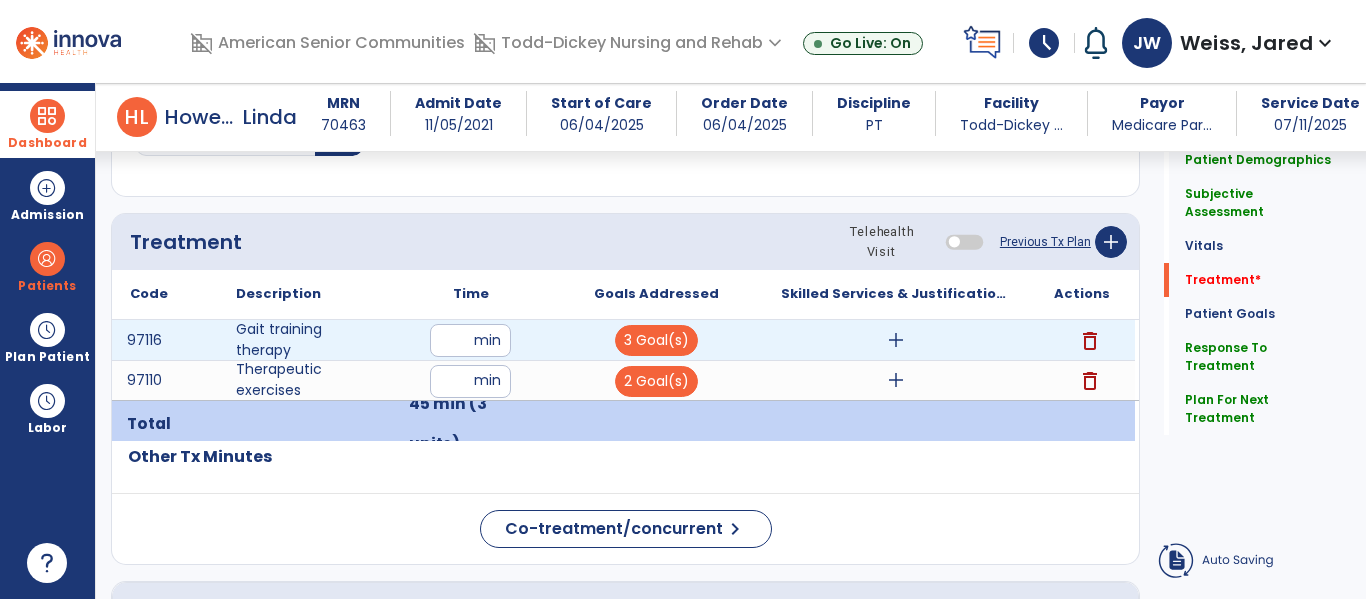 click on "add" at bounding box center [896, 340] 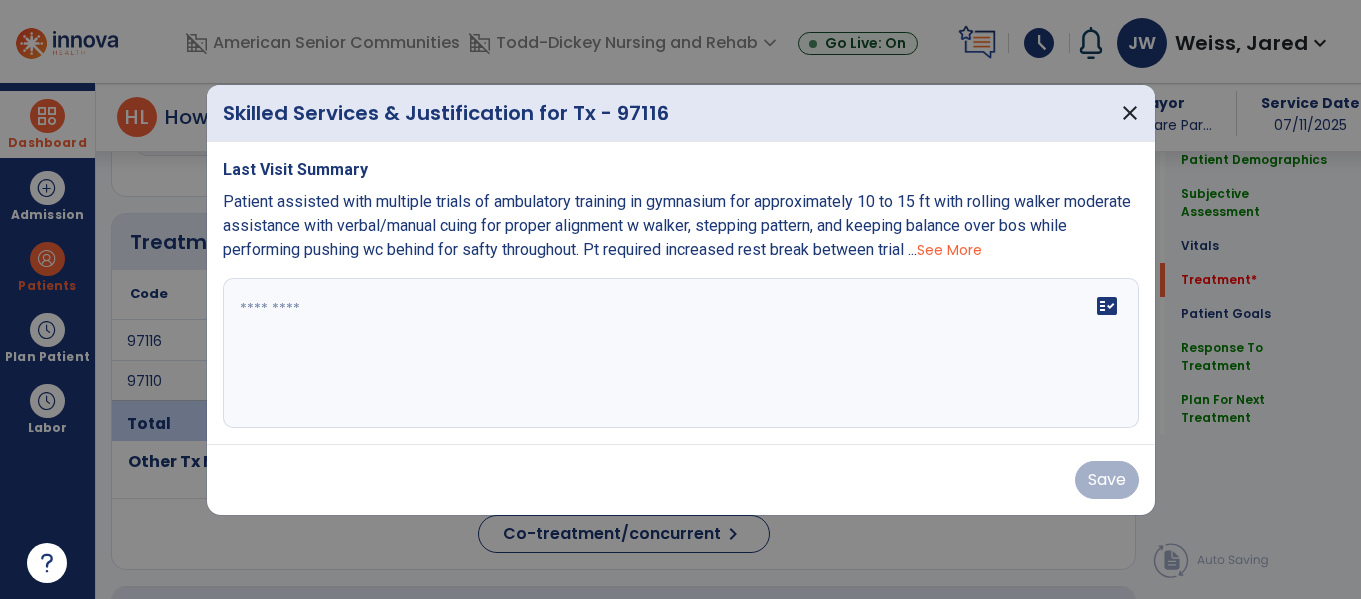 click on "fact_check" at bounding box center [681, 353] 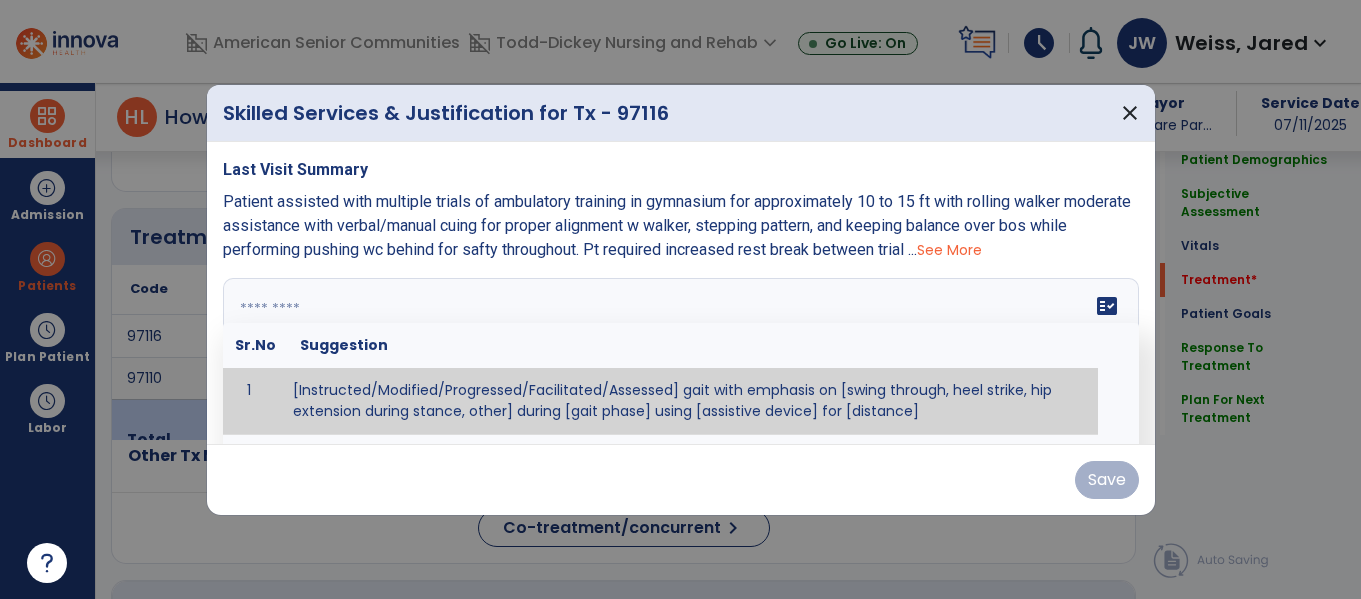scroll, scrollTop: 1156, scrollLeft: 0, axis: vertical 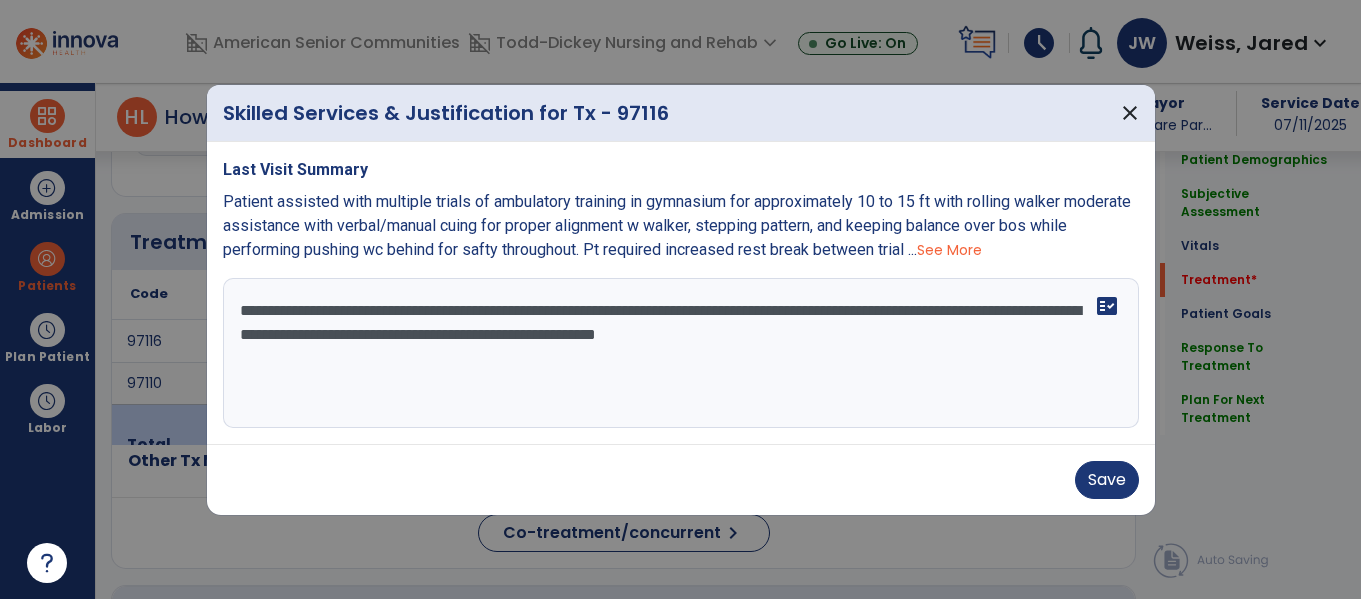 click on "**********" at bounding box center (681, 353) 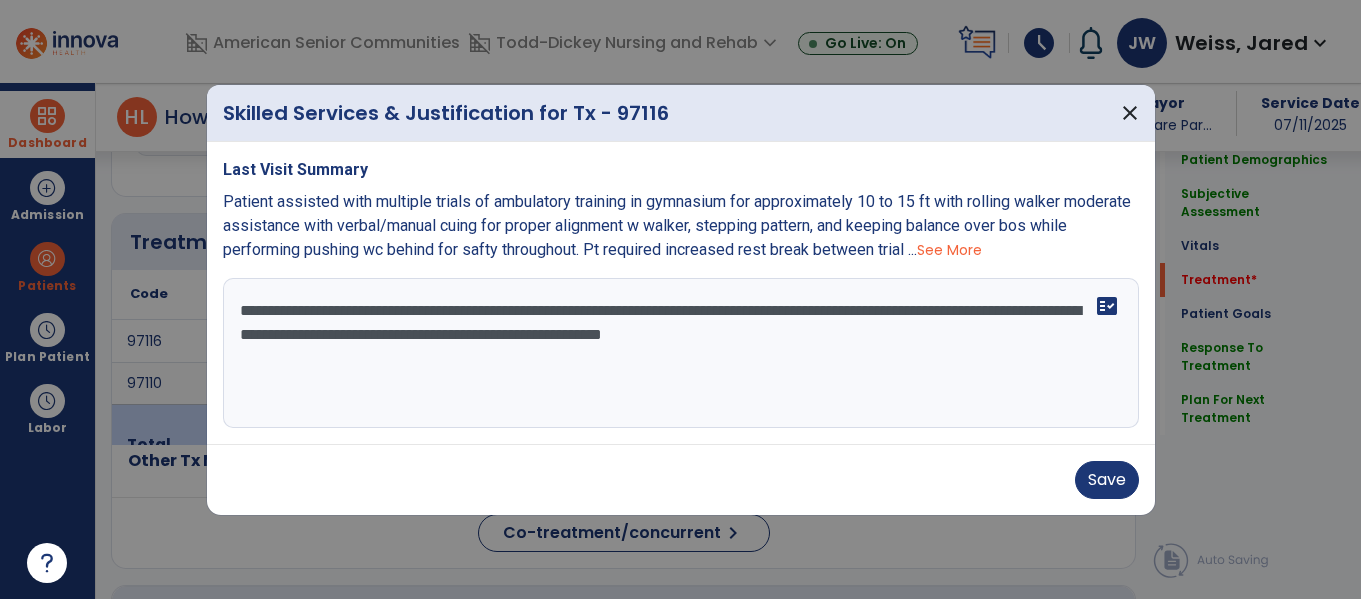 click on "**********" at bounding box center (681, 353) 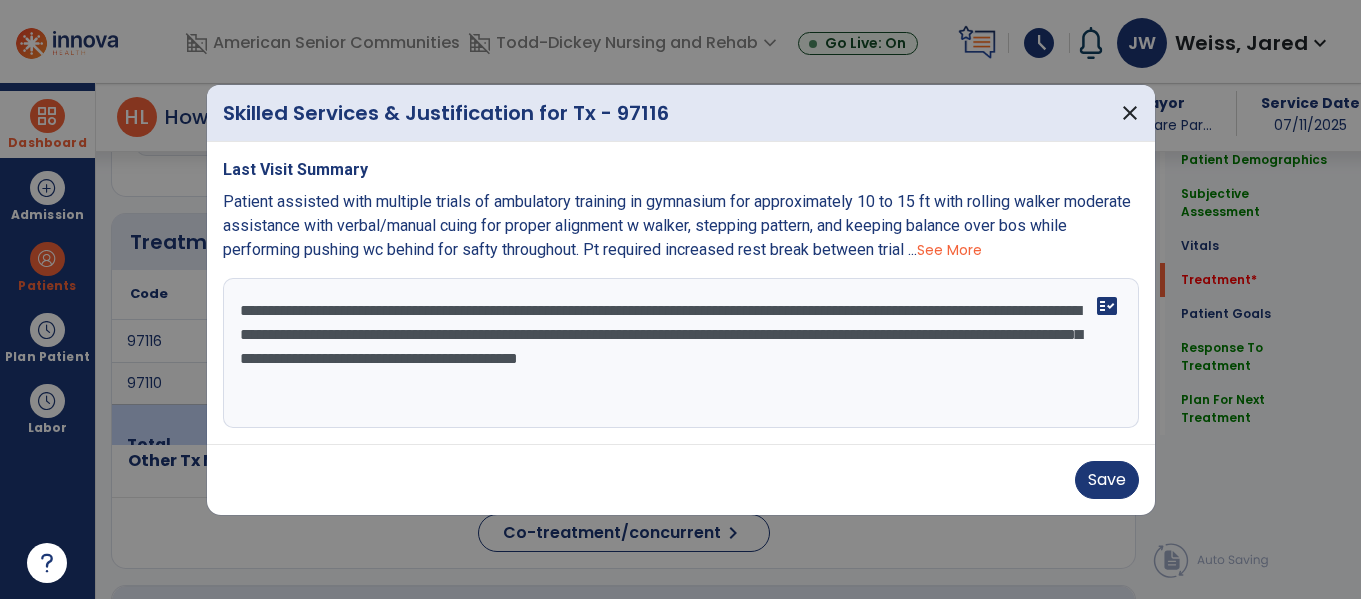 type on "**********" 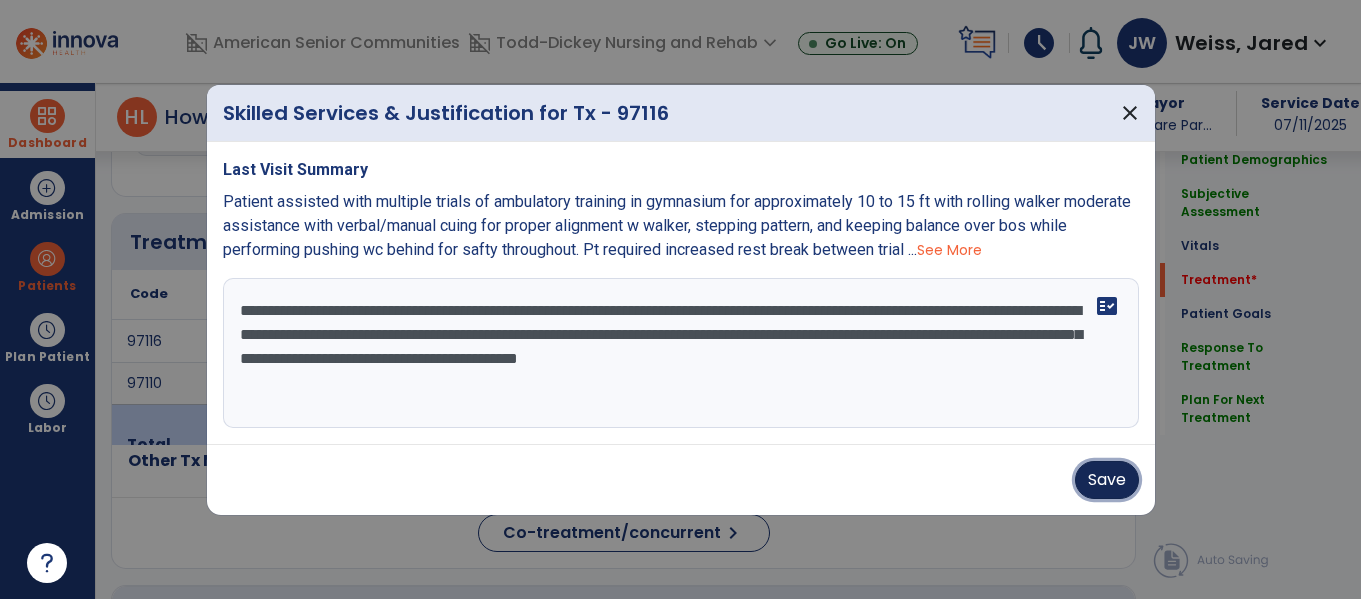 click on "Save" at bounding box center (1107, 480) 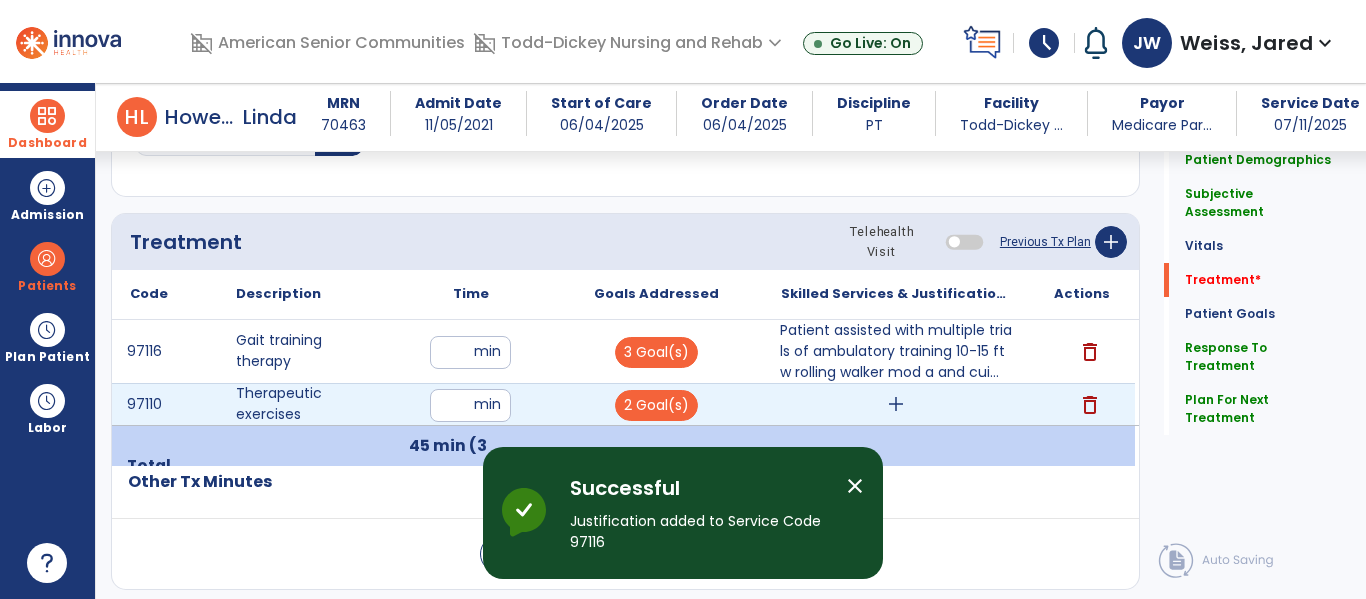 click on "add" at bounding box center [896, 404] 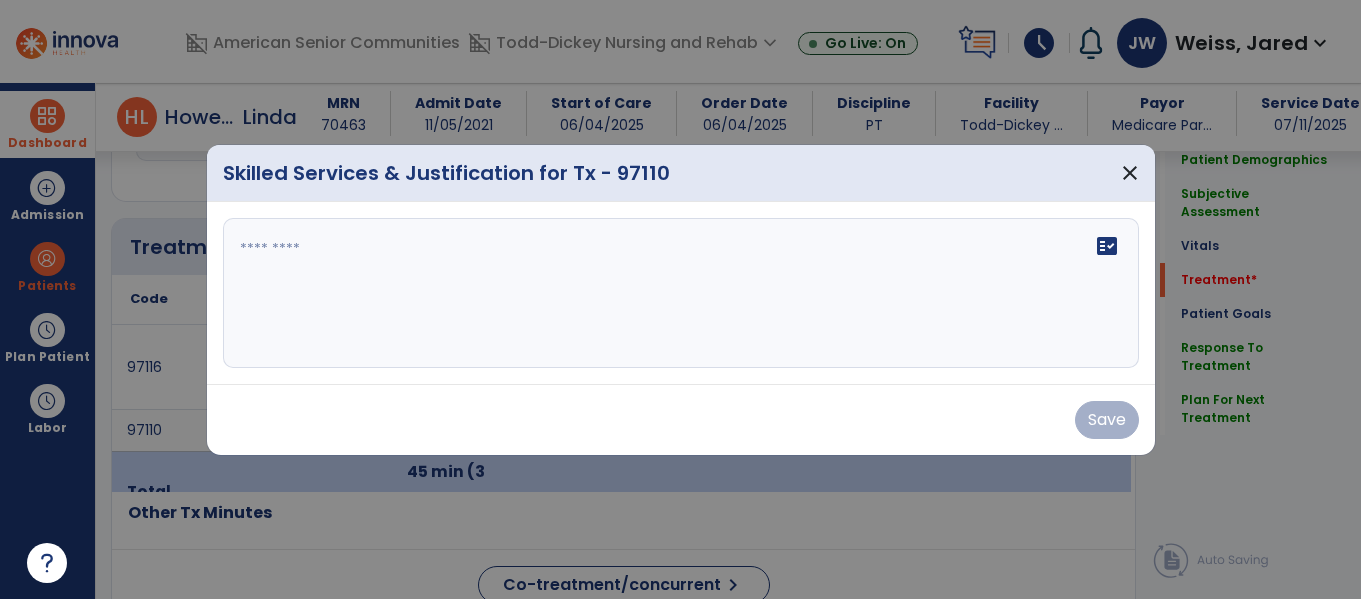 click on "fact_check" at bounding box center [681, 293] 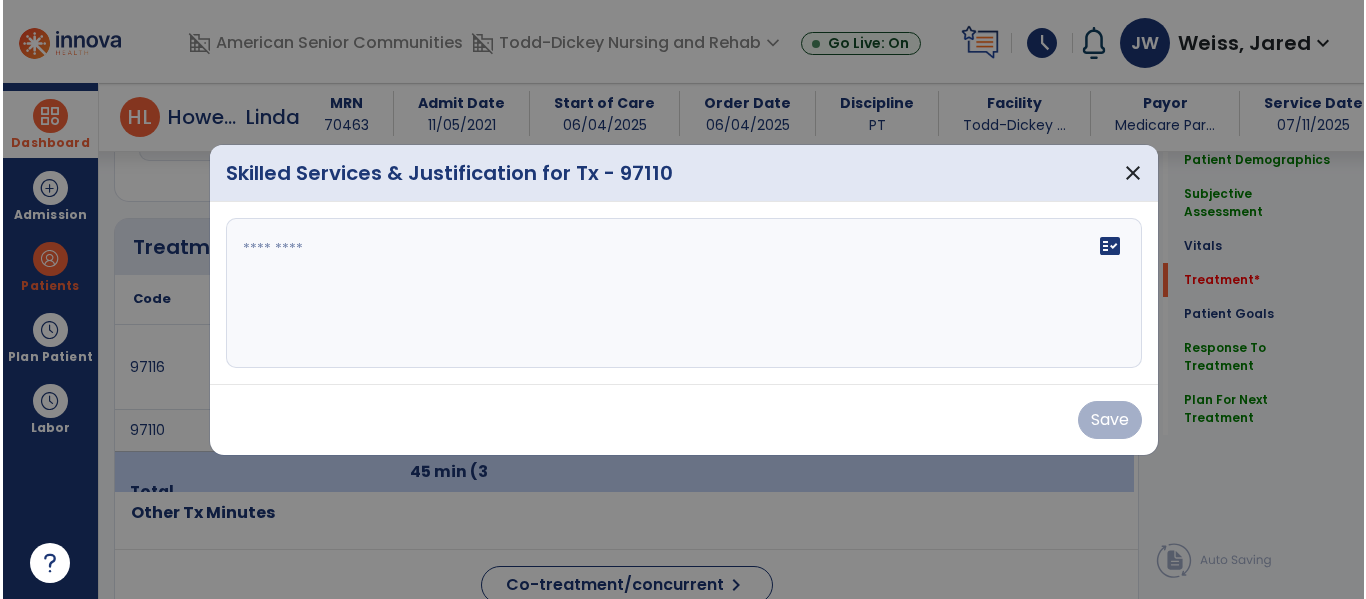 scroll, scrollTop: 1156, scrollLeft: 0, axis: vertical 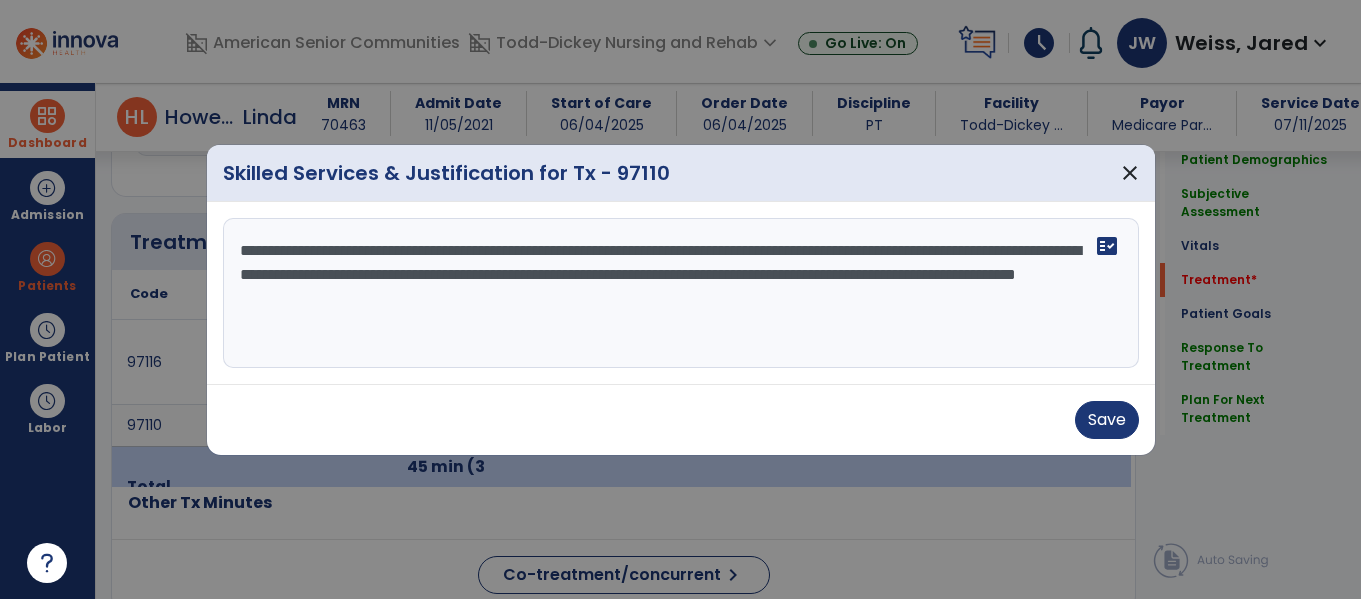 click on "**********" at bounding box center (681, 293) 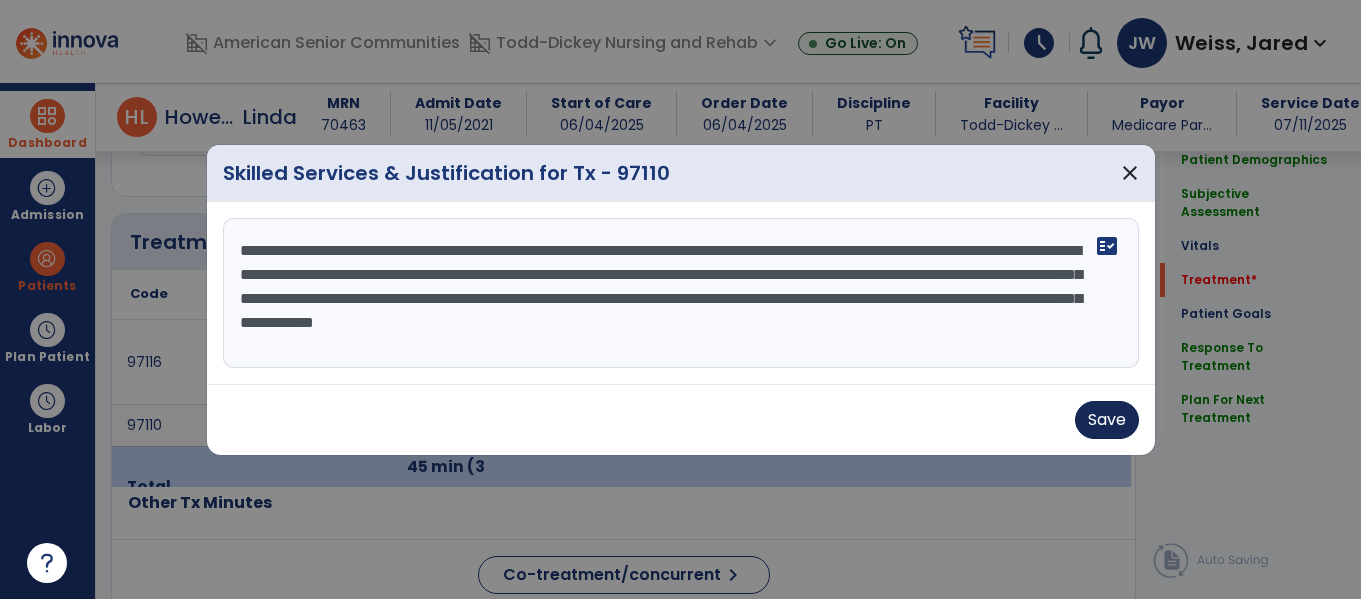 type on "**********" 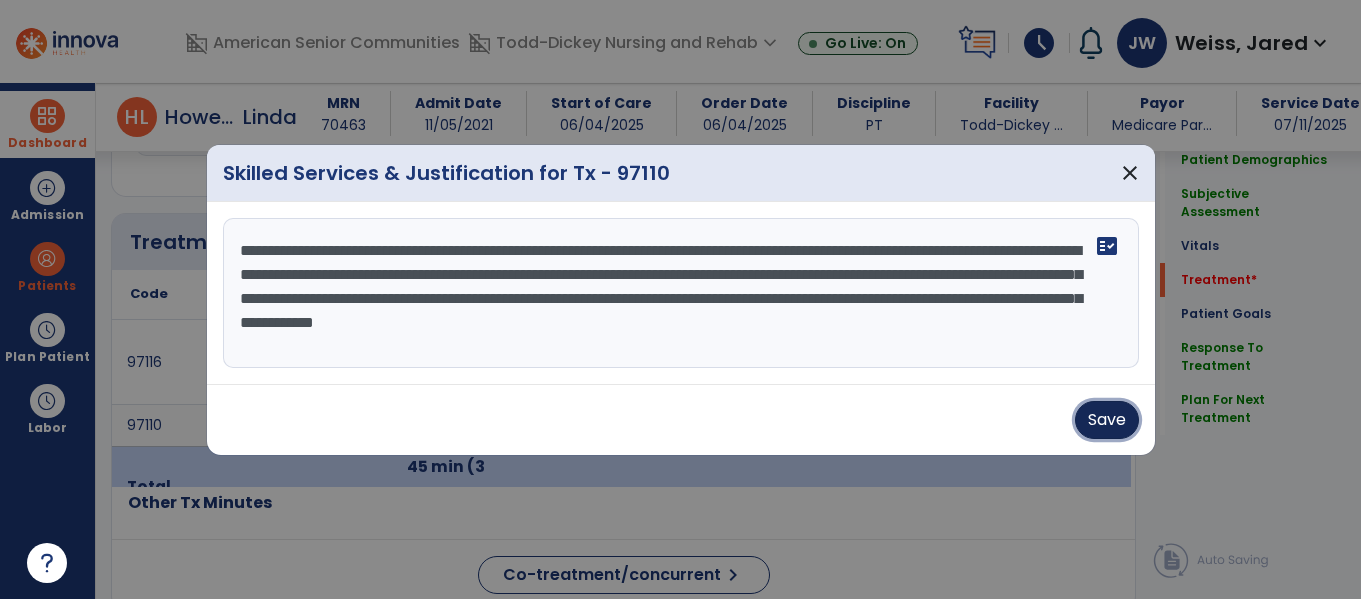 click on "Save" at bounding box center (1107, 420) 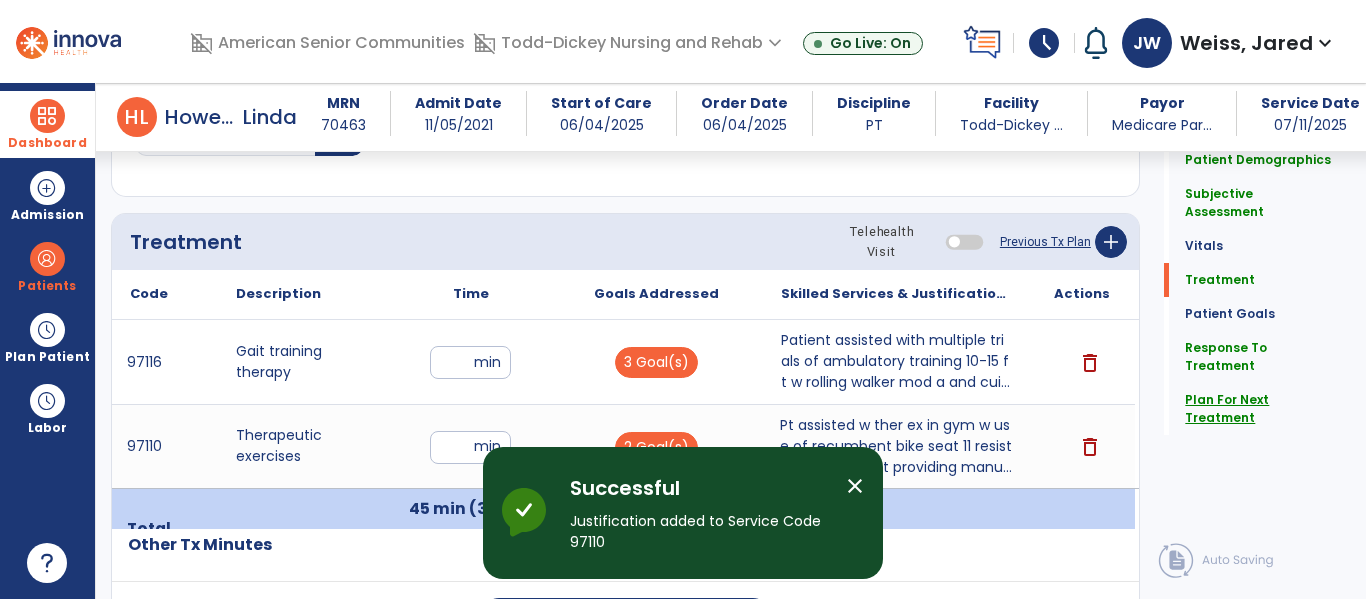 click on "Plan For Next Treatment" 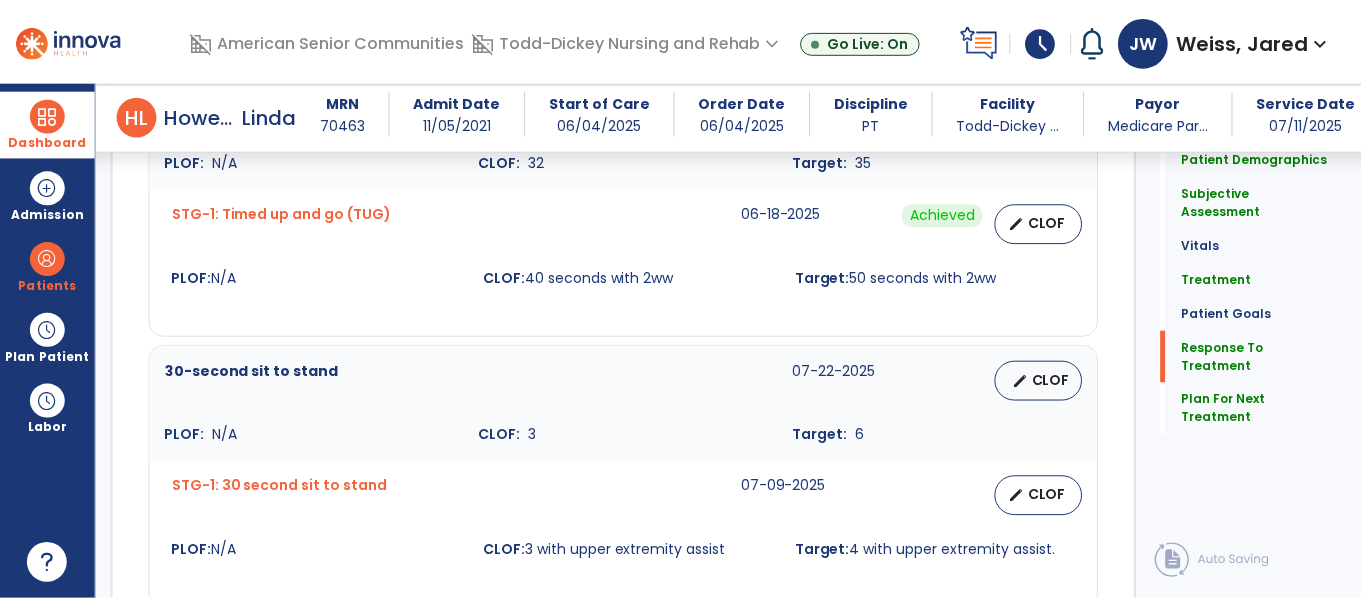 scroll, scrollTop: 4066, scrollLeft: 0, axis: vertical 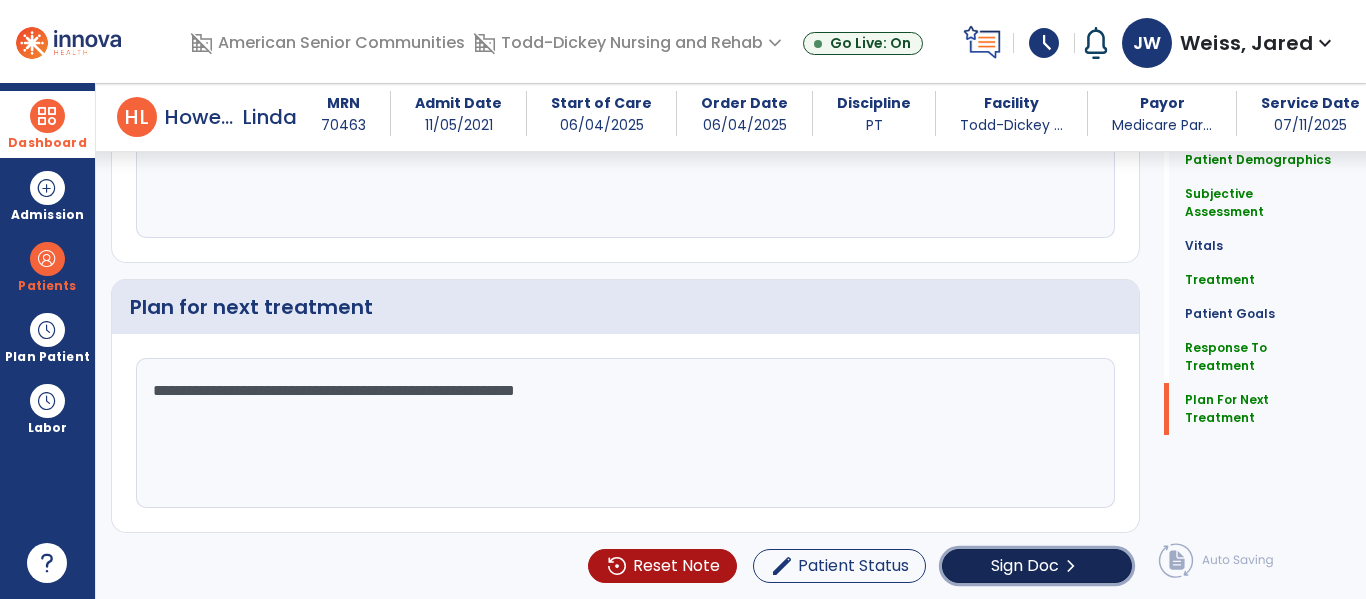 click on "Sign Doc  chevron_right" 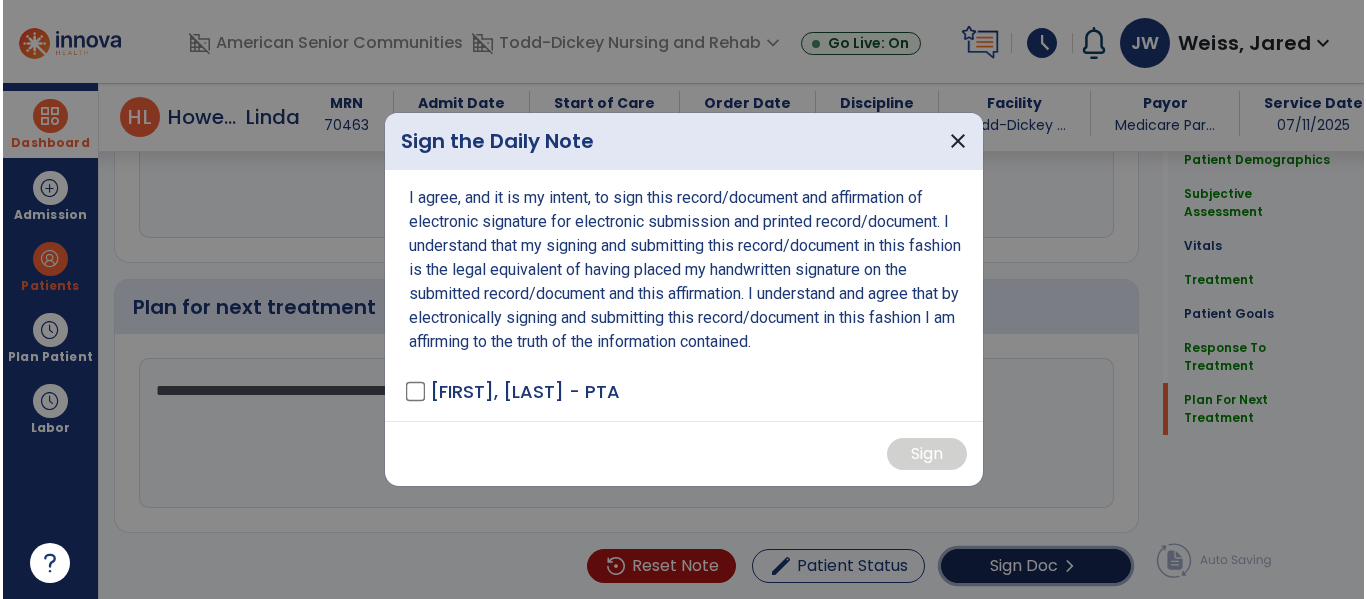 scroll, scrollTop: 4066, scrollLeft: 0, axis: vertical 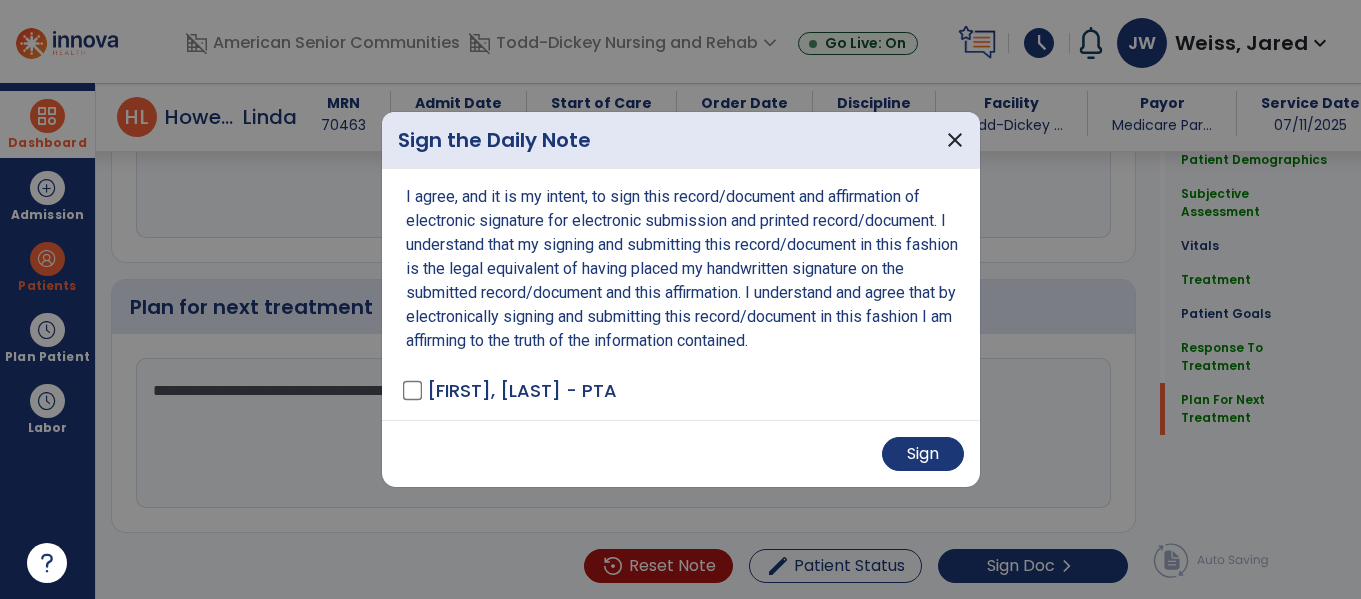 click at bounding box center (680, 299) 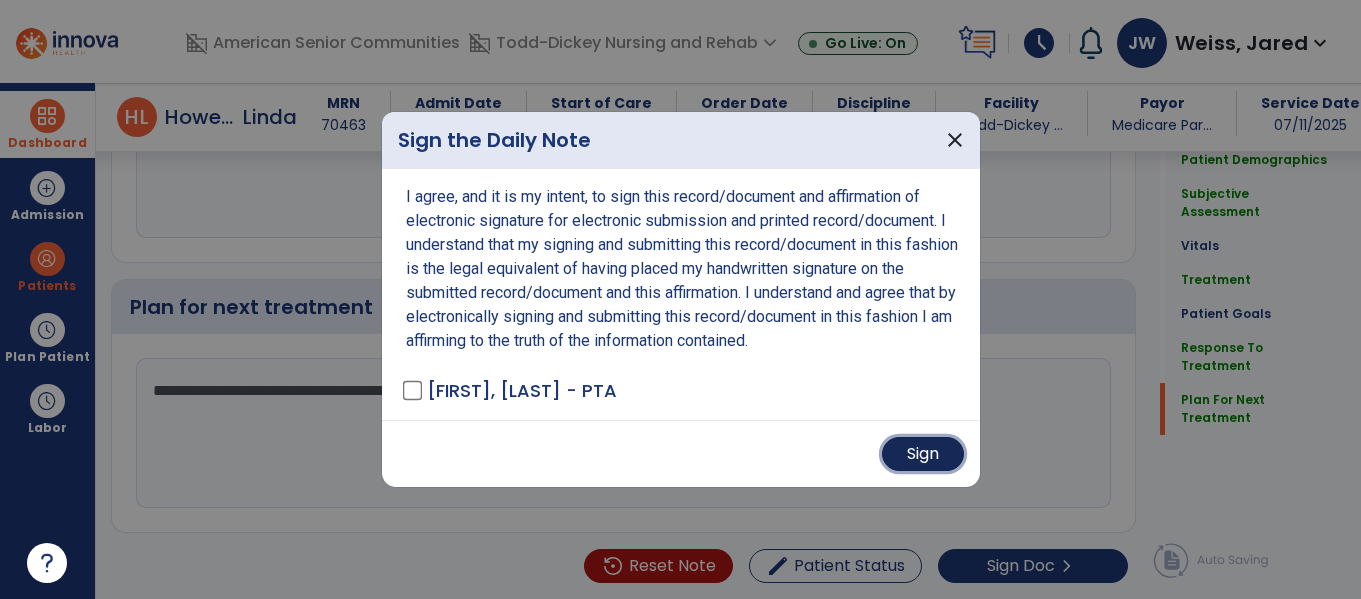 click on "Sign" at bounding box center [923, 454] 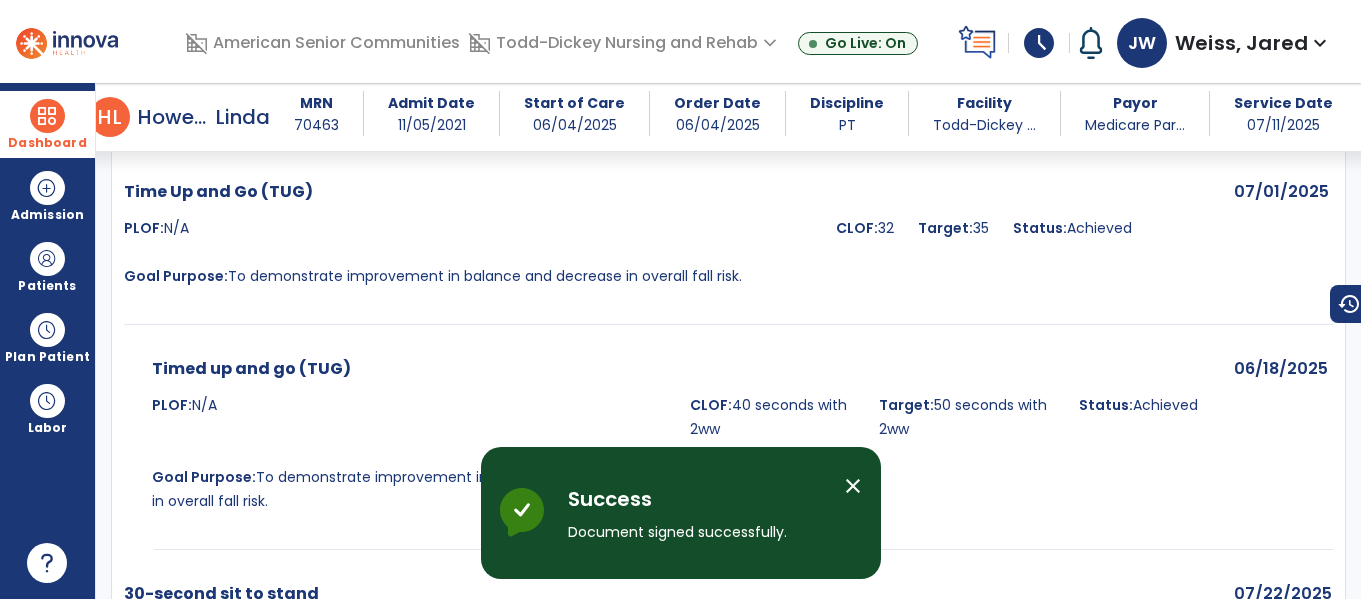 click at bounding box center (47, 116) 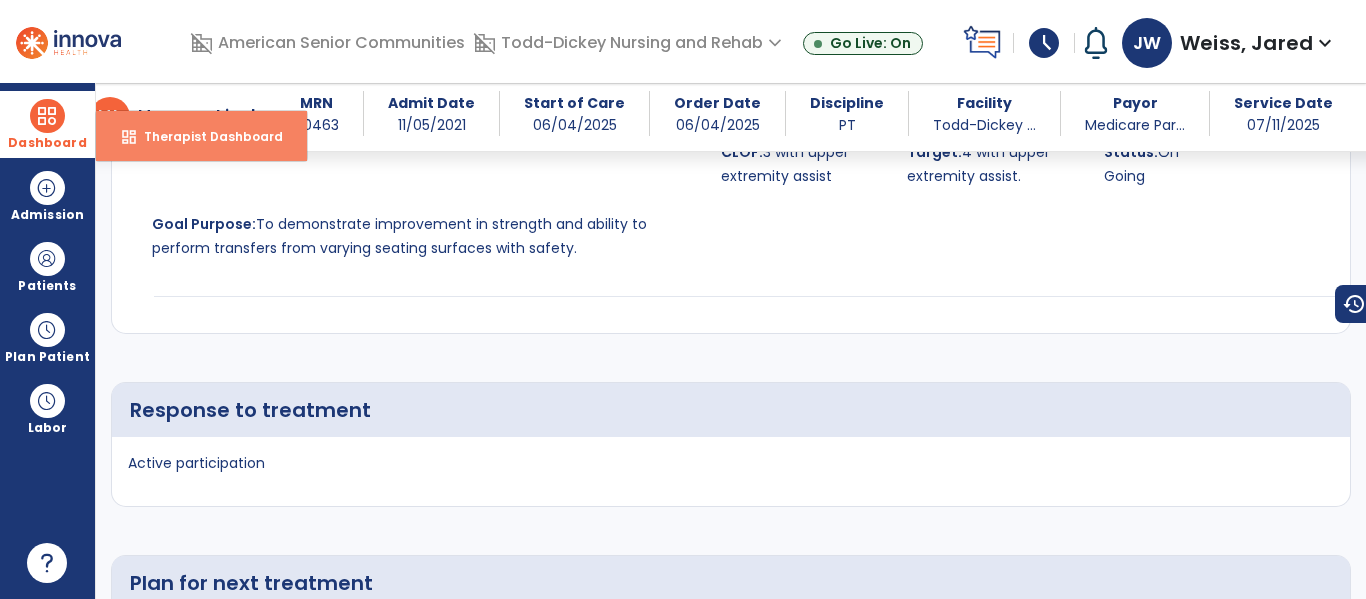 click on "Therapist Dashboard" at bounding box center (205, 136) 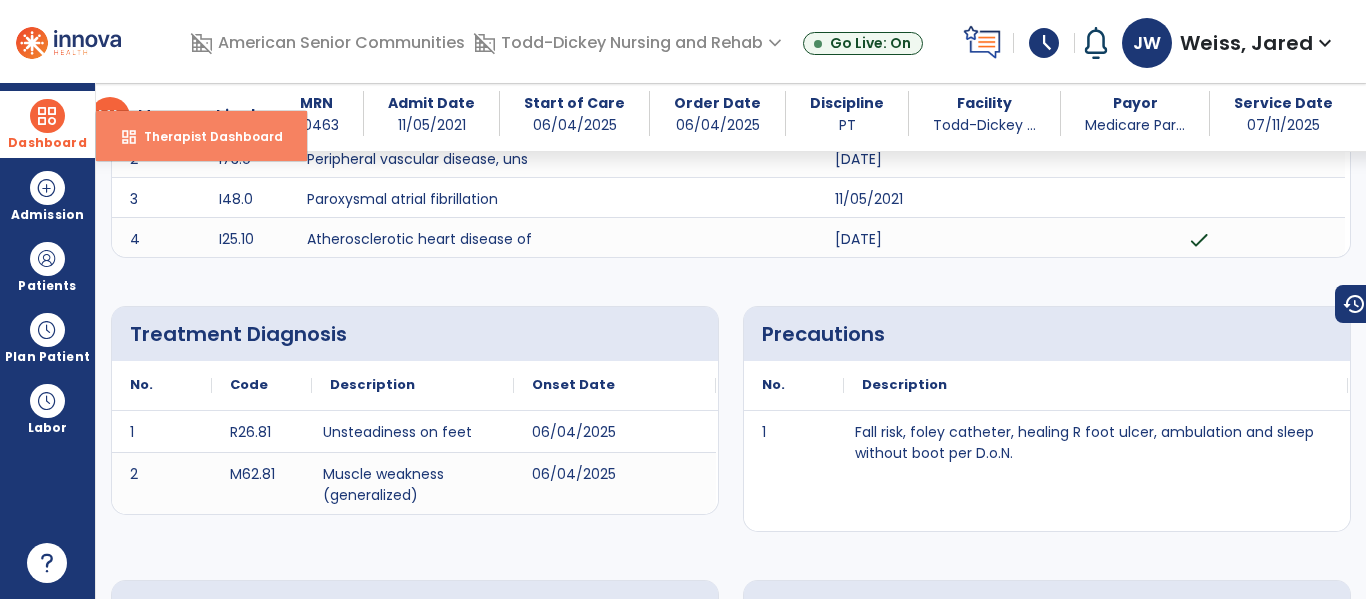 select on "****" 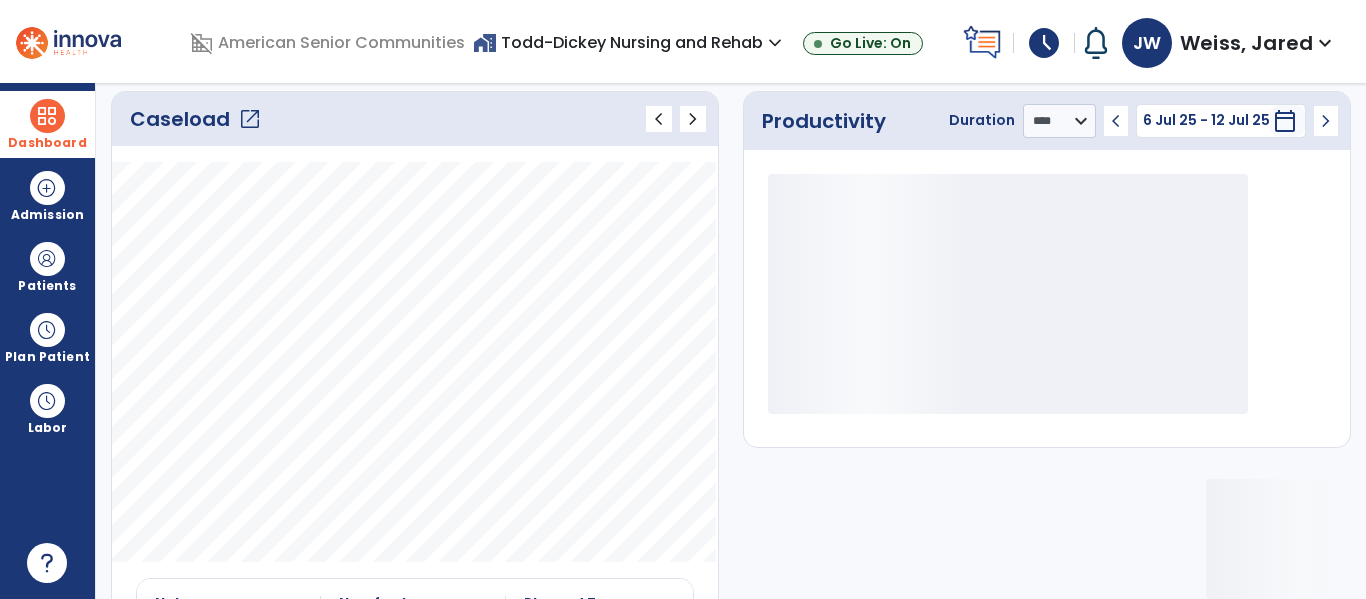 click on "Caseload   open_in_new" 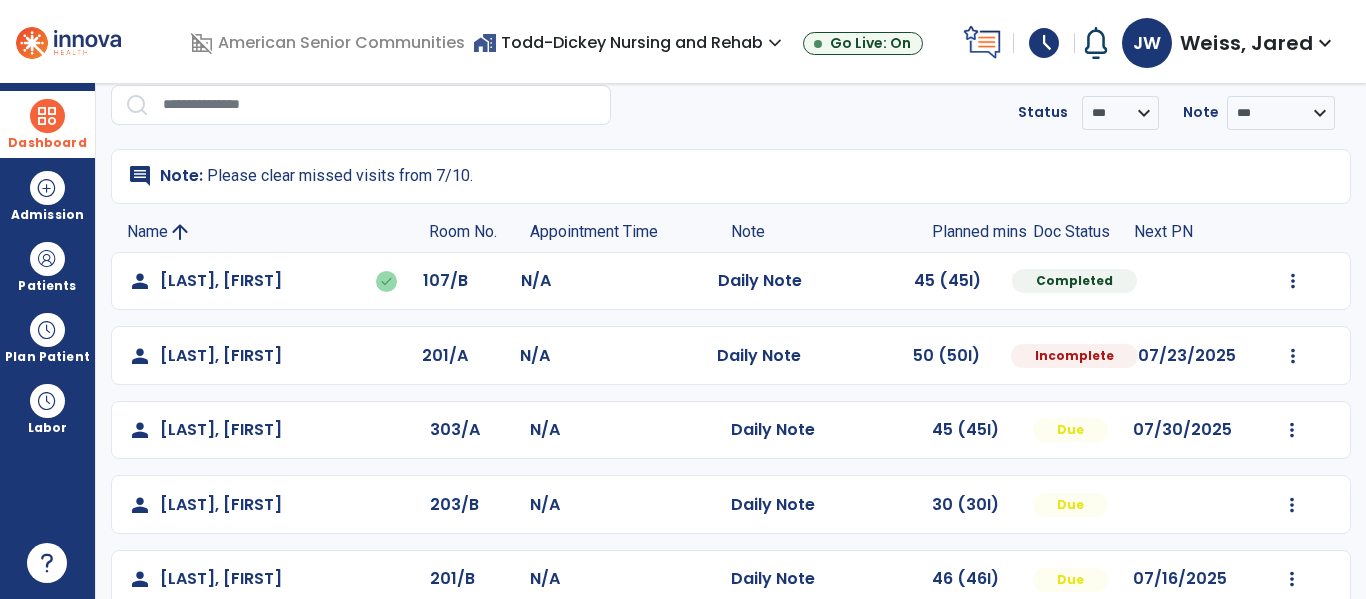 scroll, scrollTop: 559, scrollLeft: 0, axis: vertical 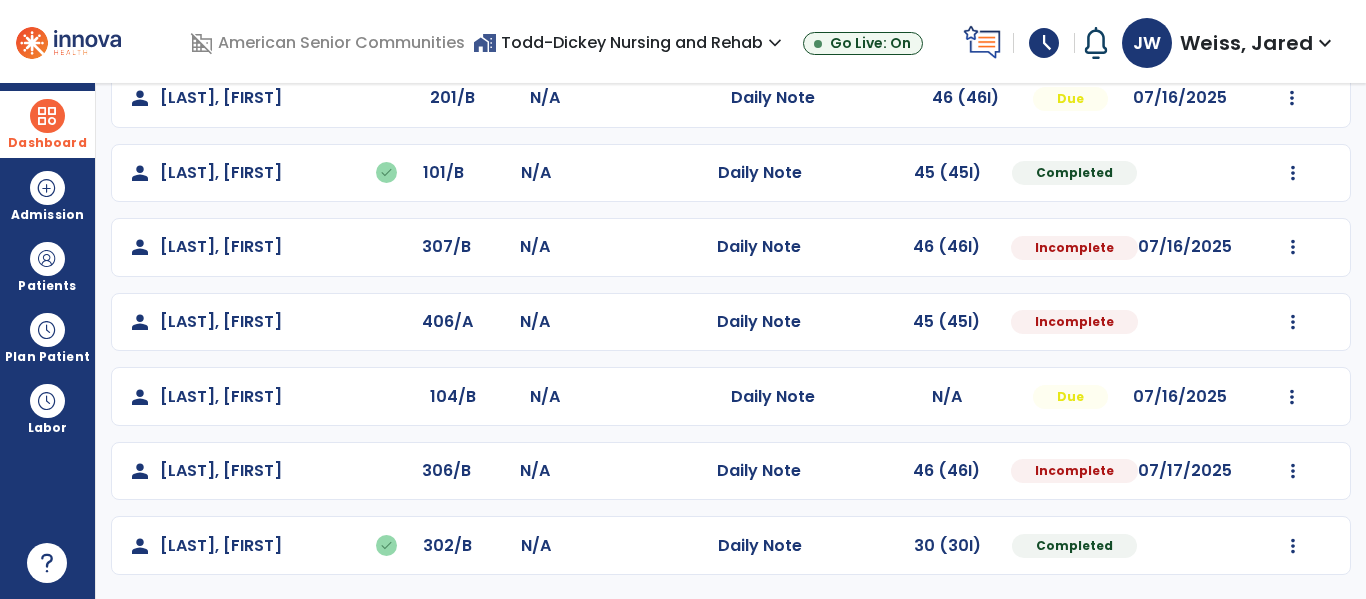 click on "Mark Visit As Complete   Reset Note   Open Document   G + C Mins" 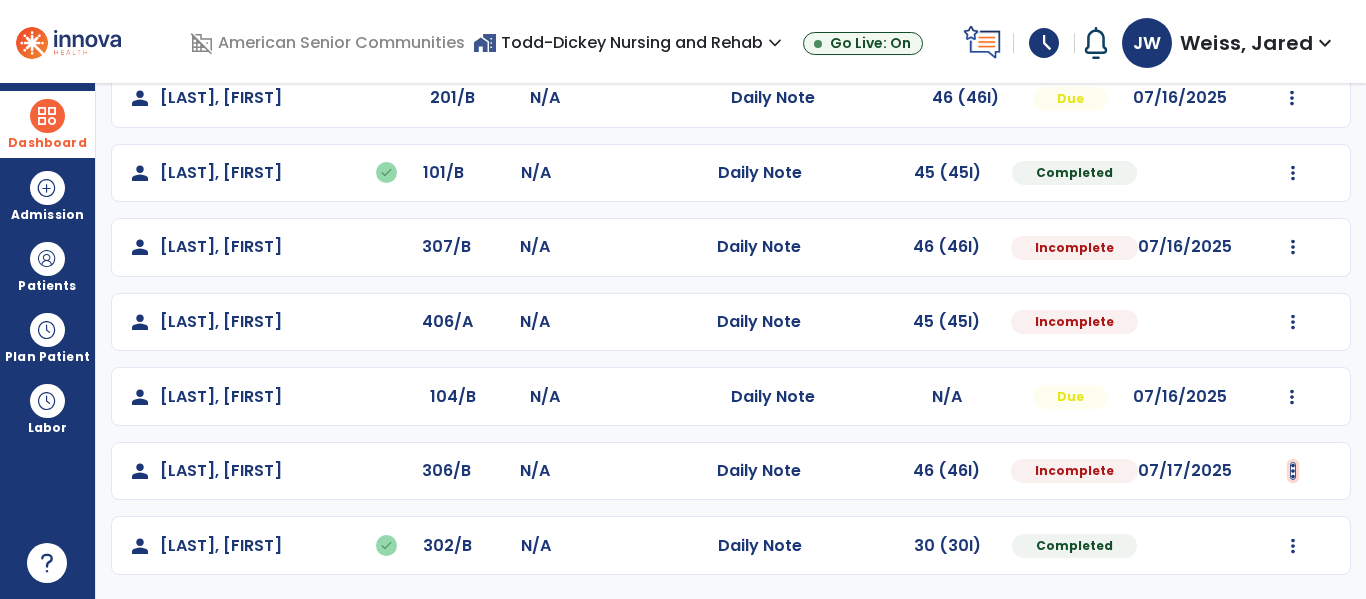 click at bounding box center (1293, -200) 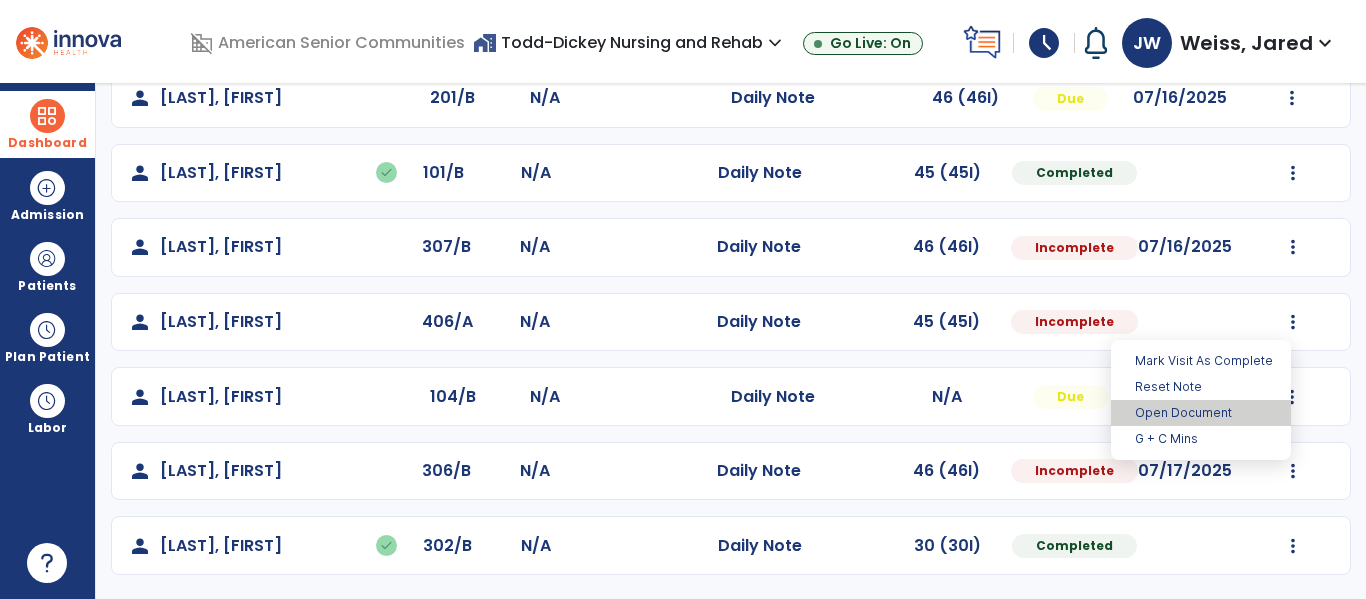 click on "Open Document" at bounding box center (1201, 413) 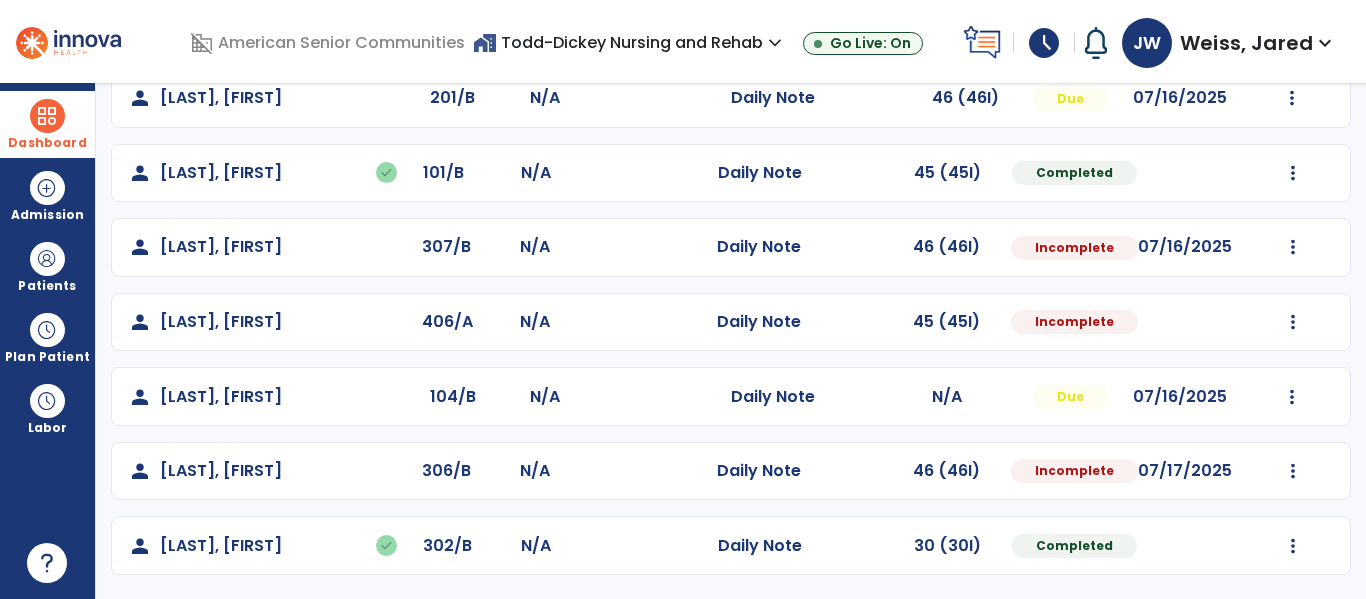 select on "*" 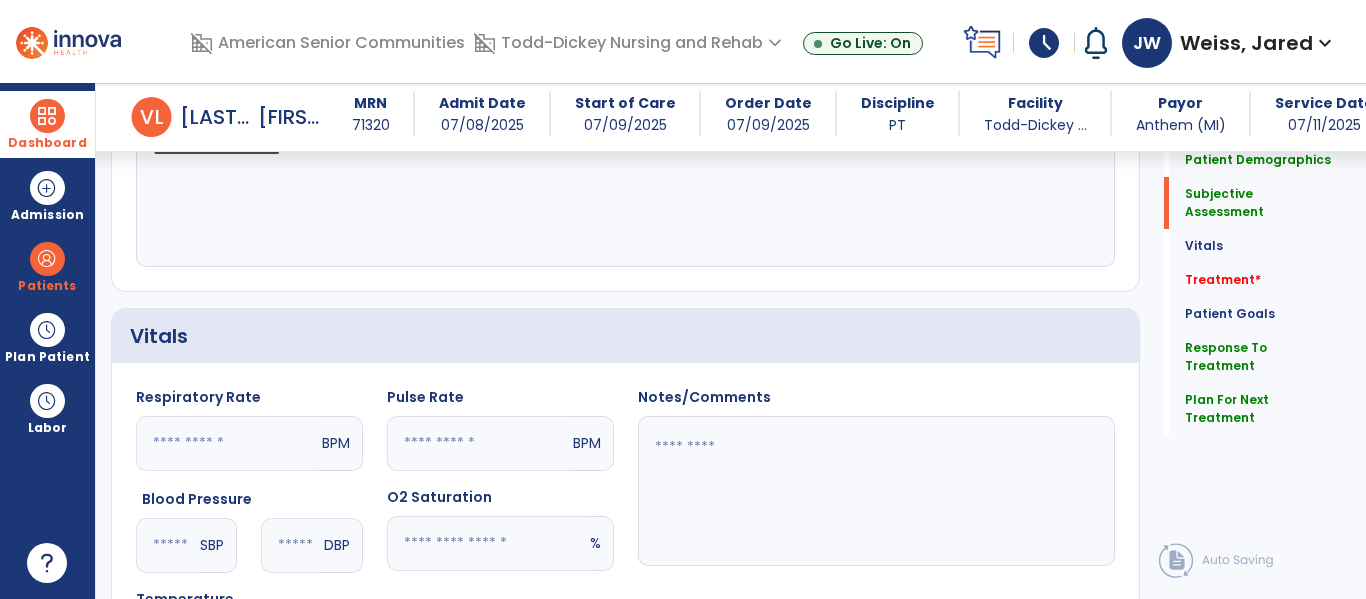 scroll, scrollTop: 554, scrollLeft: 0, axis: vertical 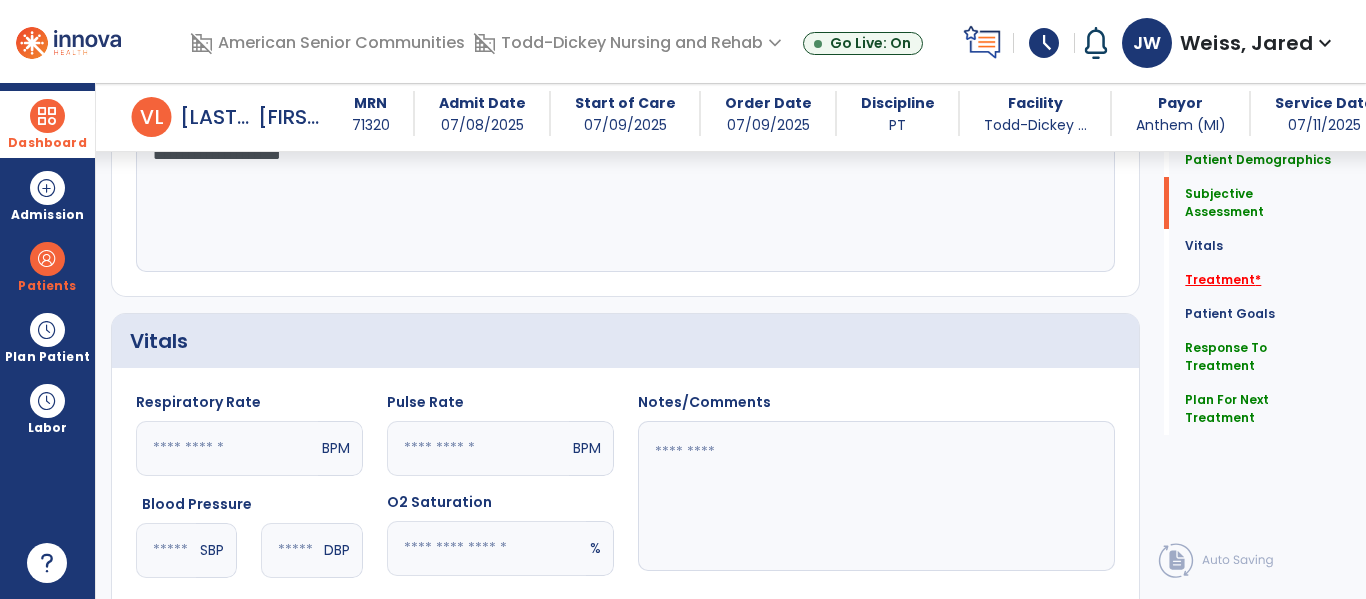 click on "Treatment   *" 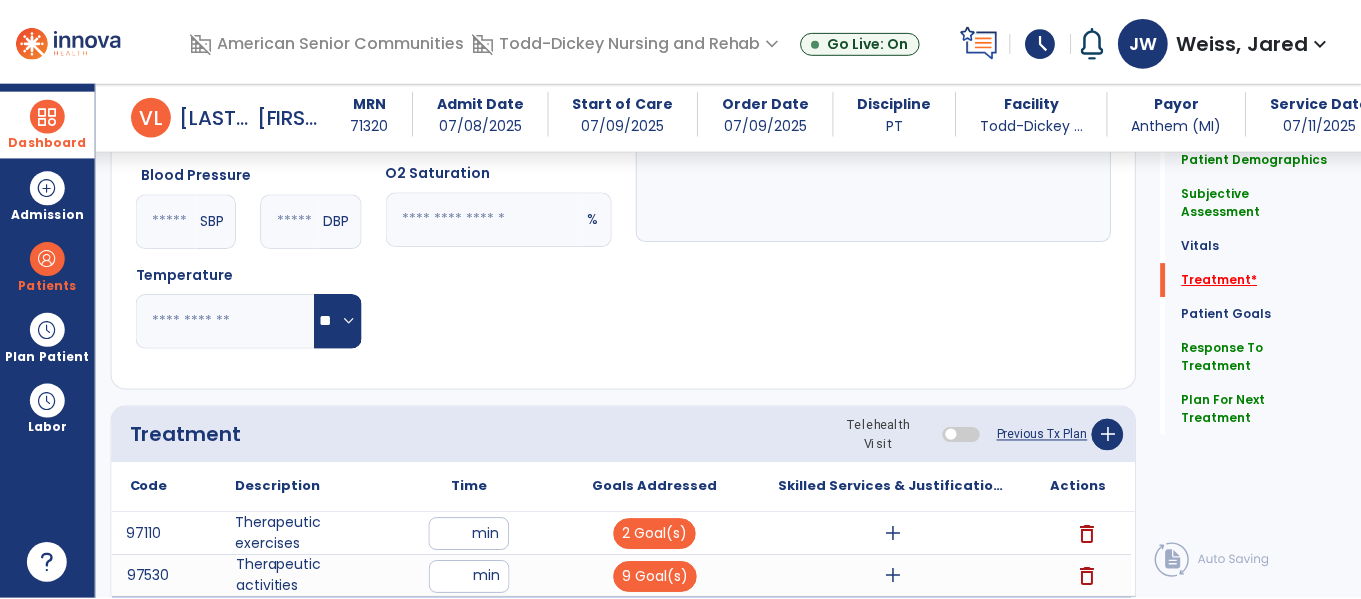 scroll, scrollTop: 1126, scrollLeft: 0, axis: vertical 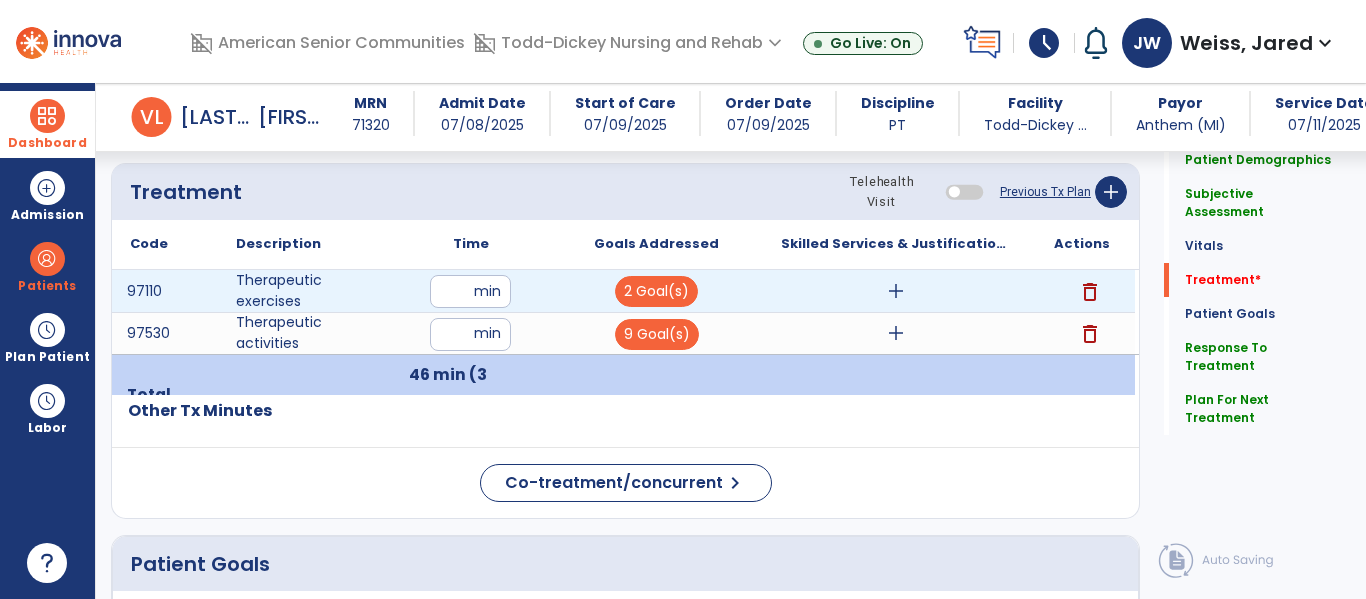 click on "add" at bounding box center (896, 291) 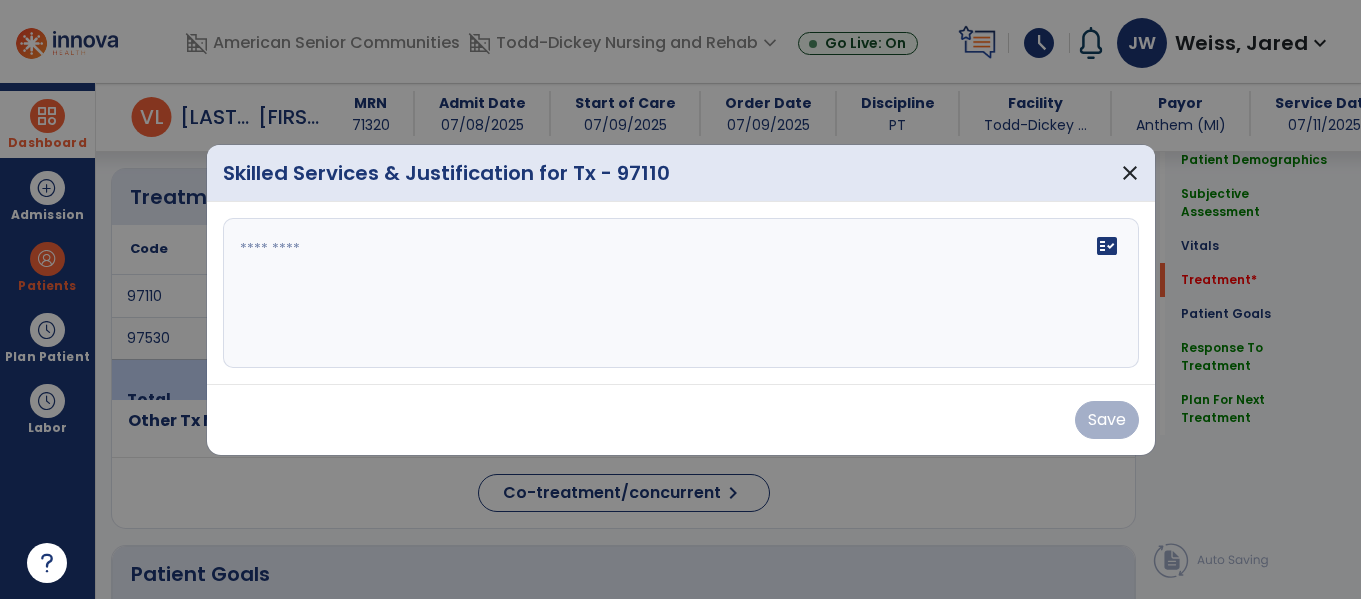 click on "fact_check" at bounding box center (681, 293) 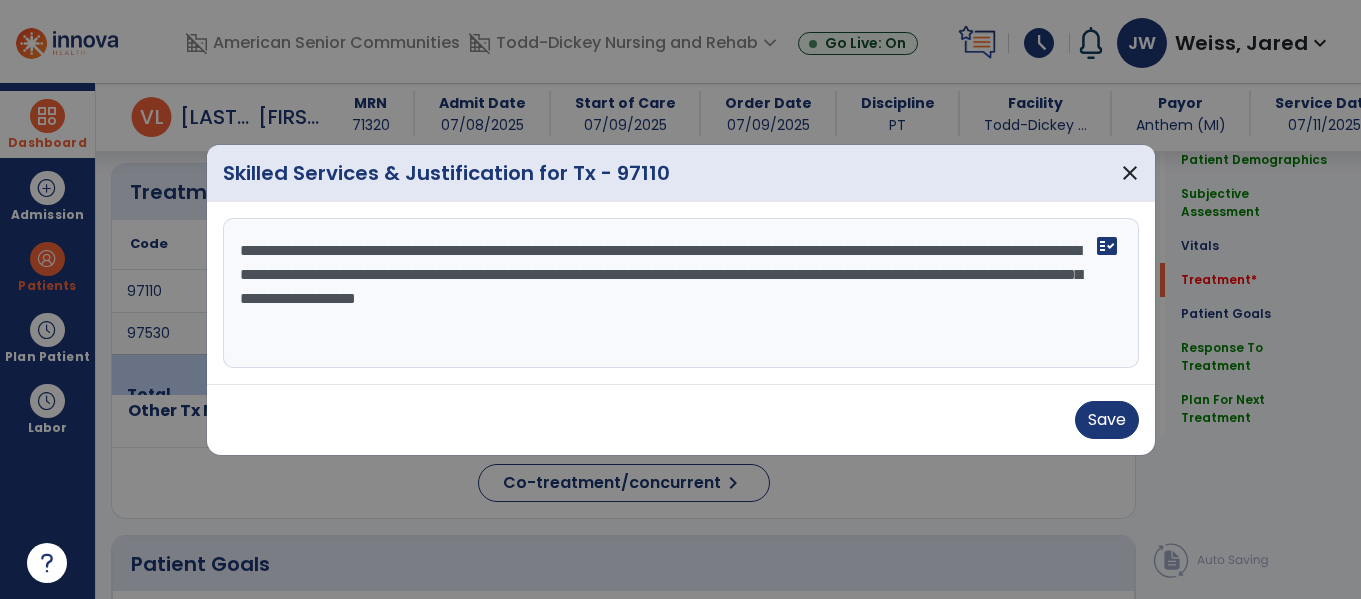 click on "**********" at bounding box center (681, 293) 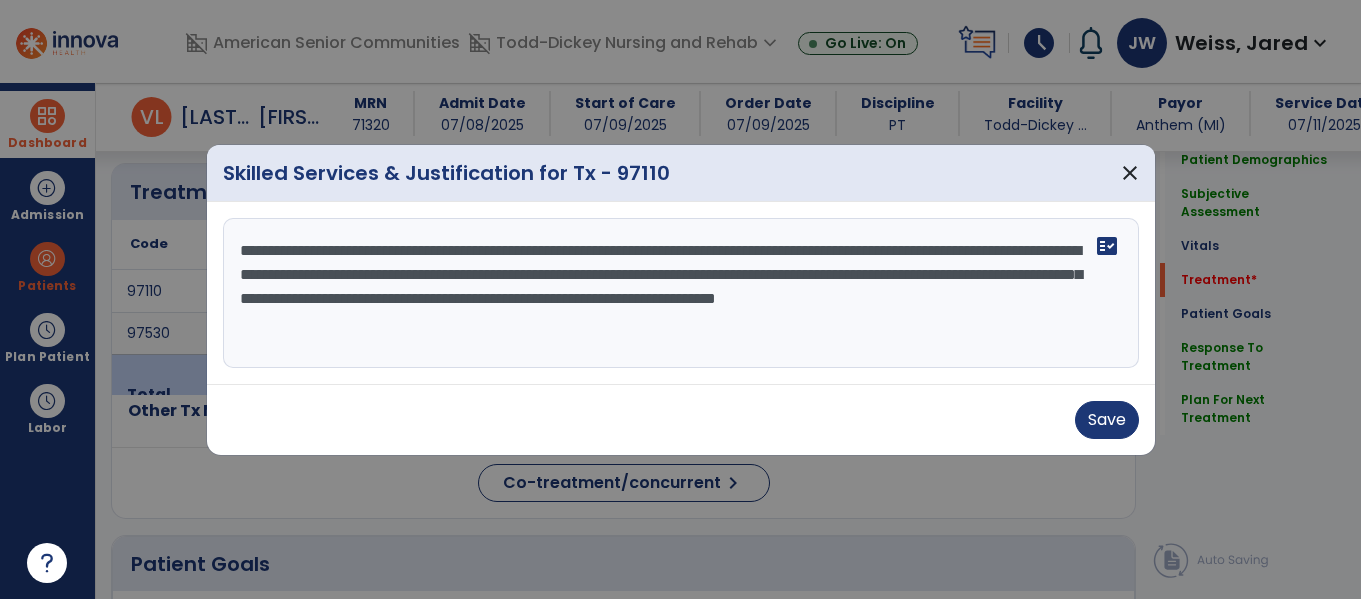 click on "**********" at bounding box center (681, 293) 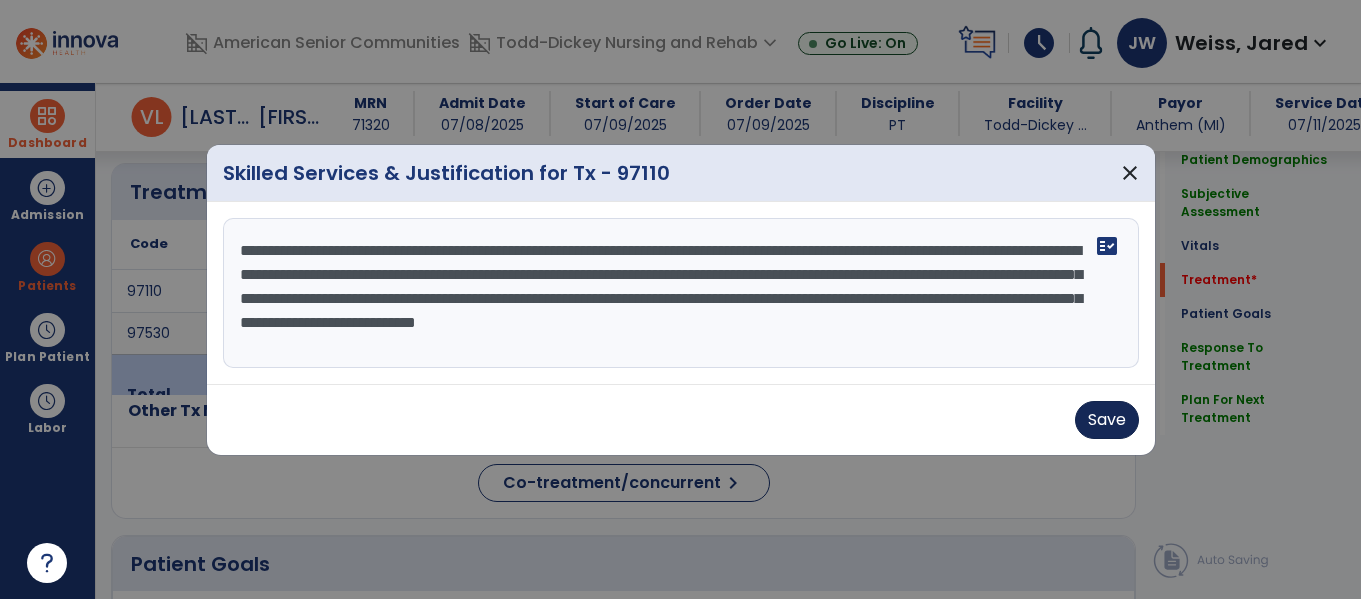 type on "**********" 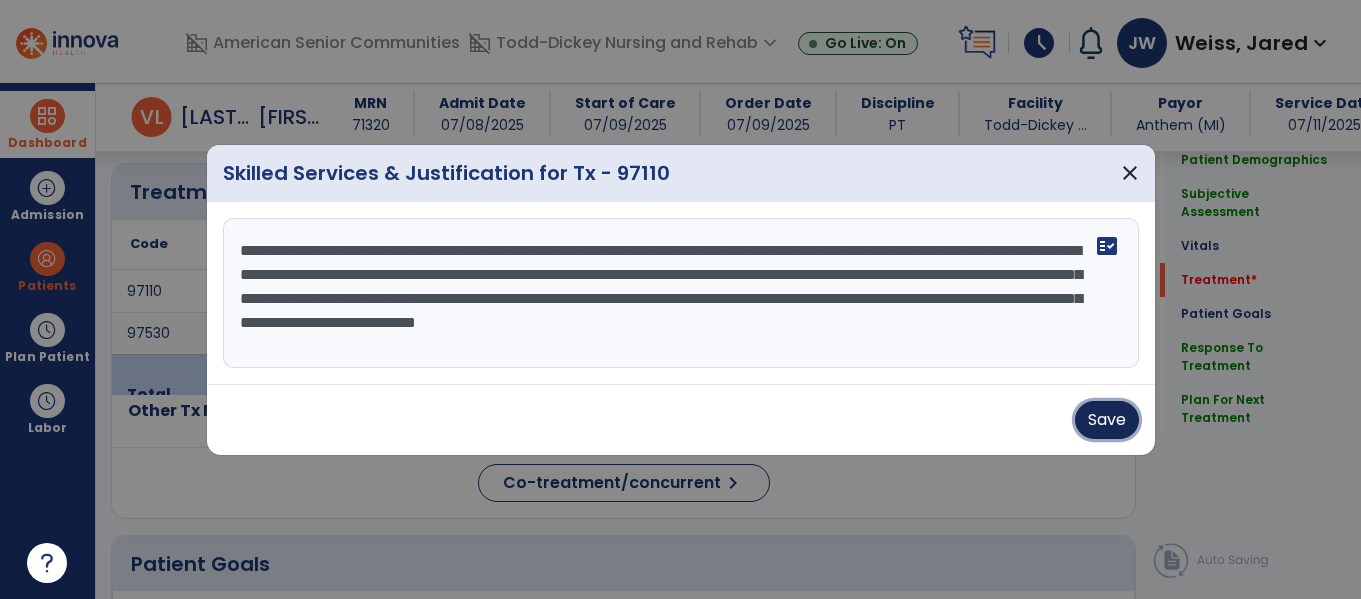 click on "Save" at bounding box center (1107, 420) 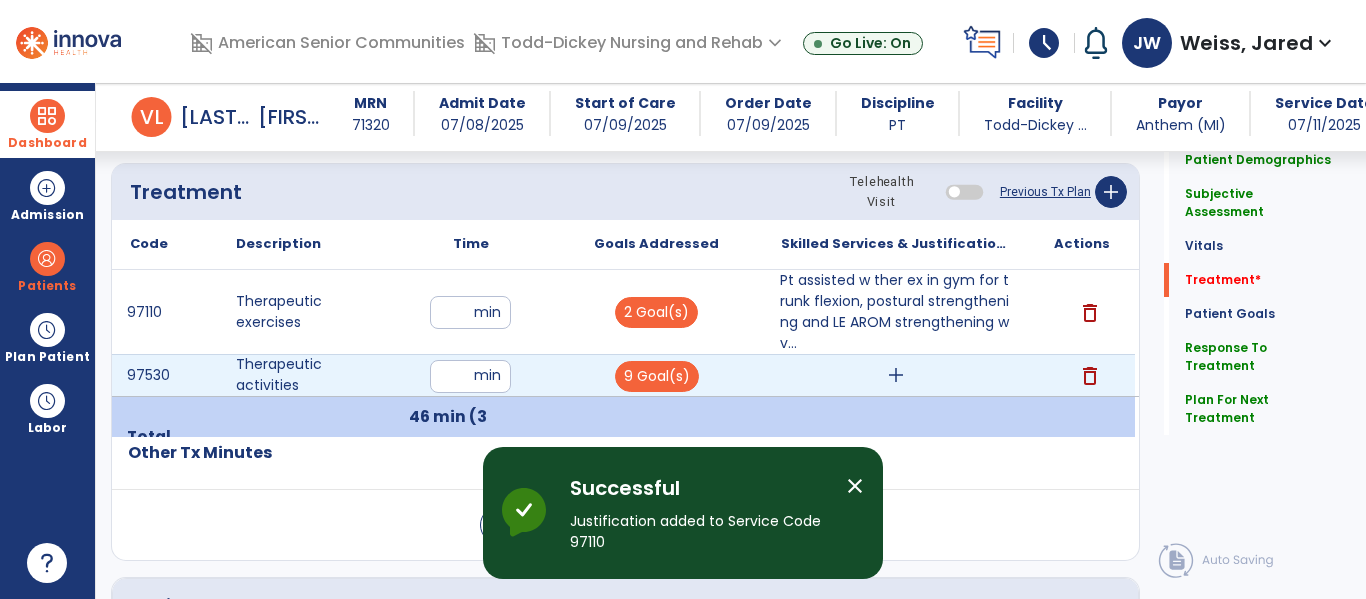 click on "add" at bounding box center (896, 375) 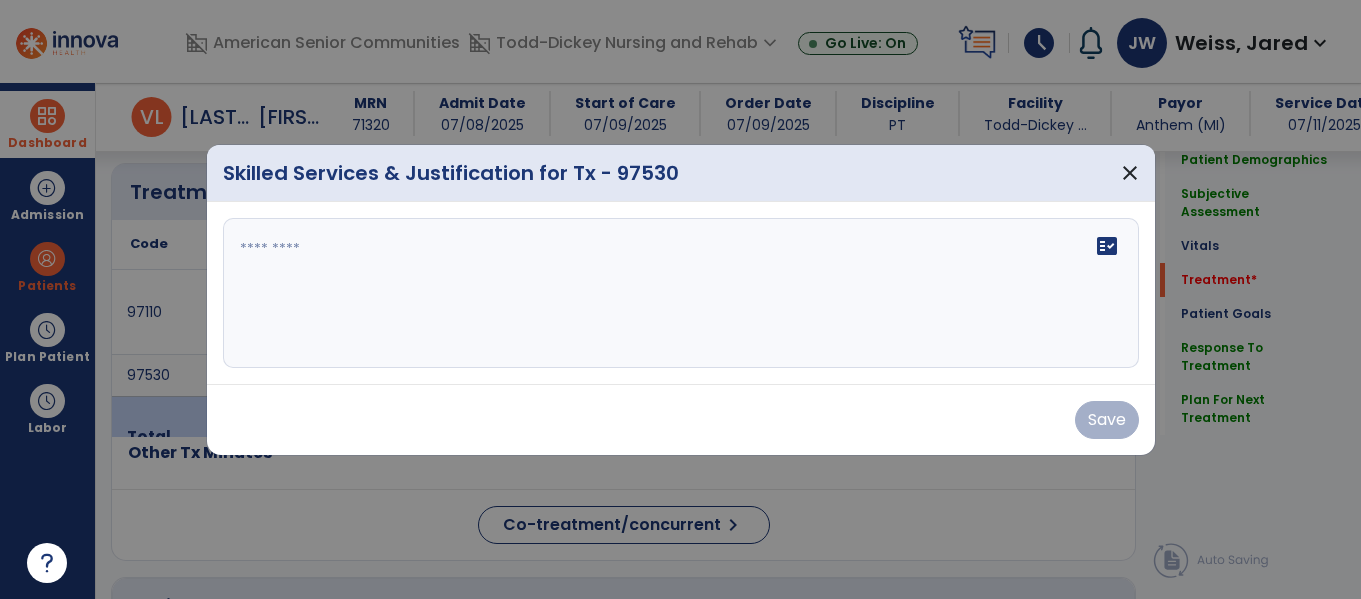 scroll, scrollTop: 1126, scrollLeft: 0, axis: vertical 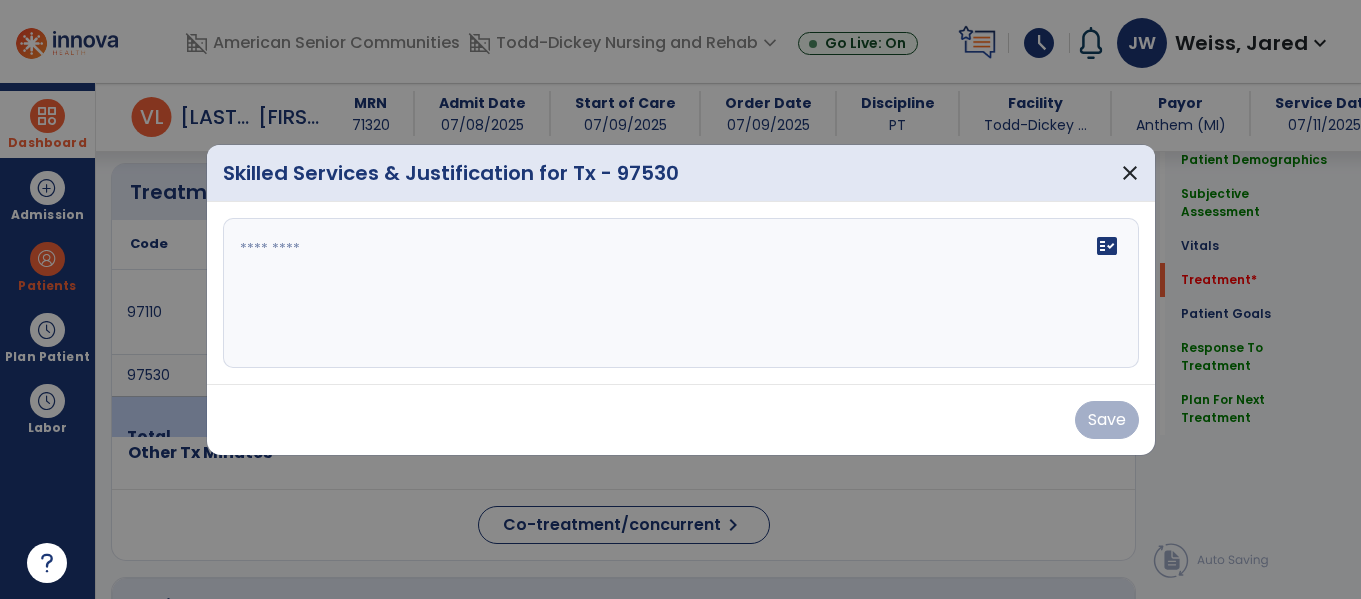click at bounding box center (681, 293) 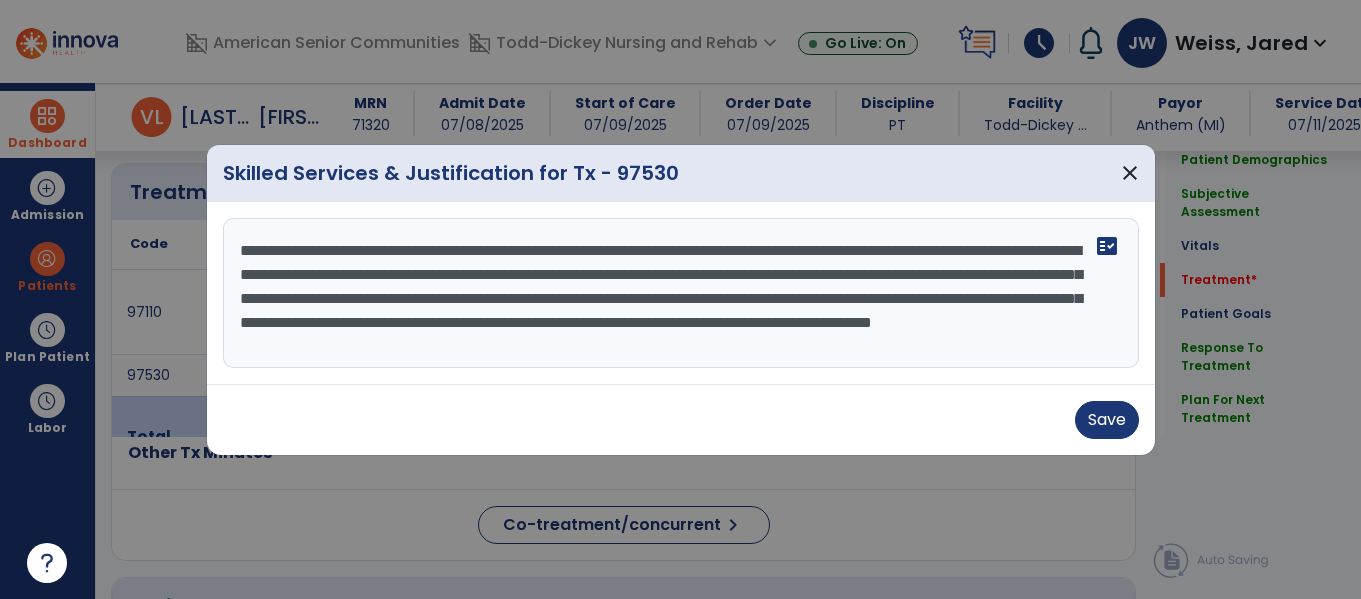 scroll, scrollTop: 16, scrollLeft: 0, axis: vertical 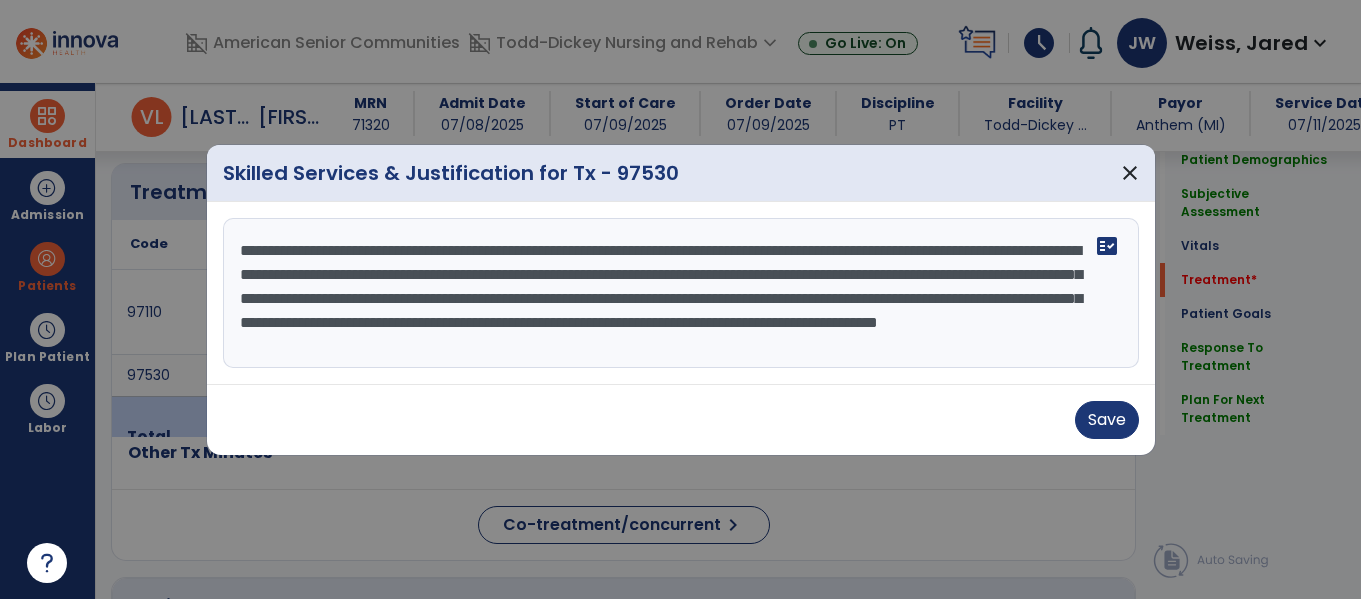 click on "**********" at bounding box center [681, 293] 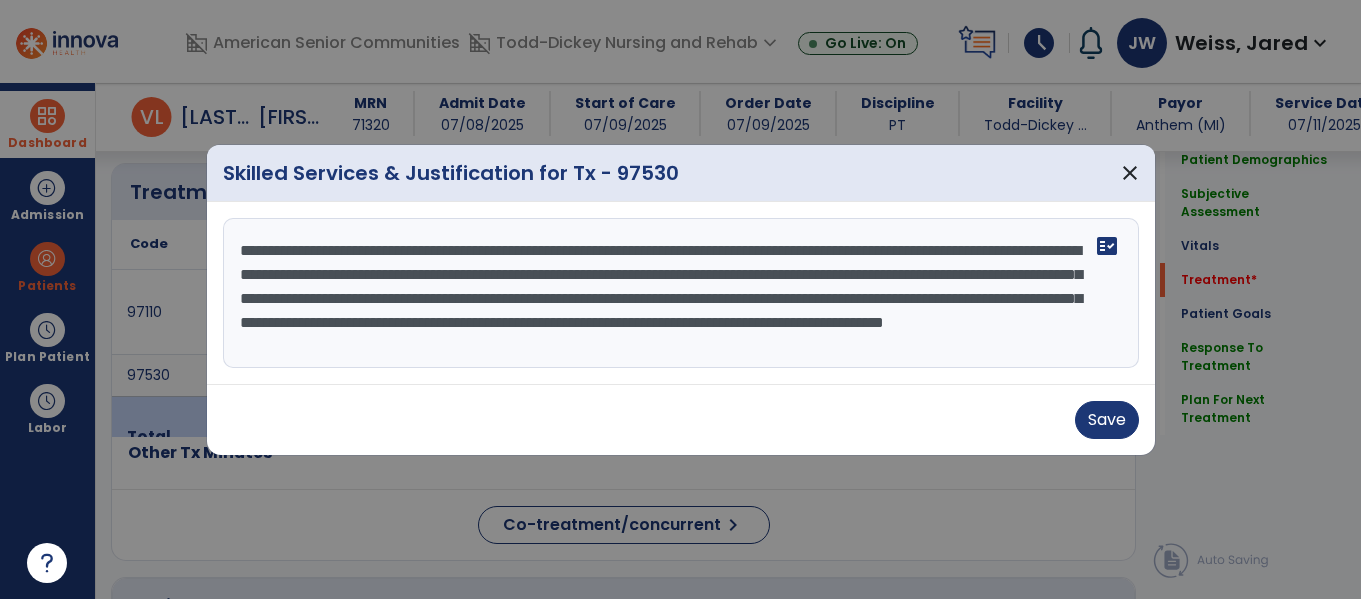 click on "**********" at bounding box center (681, 293) 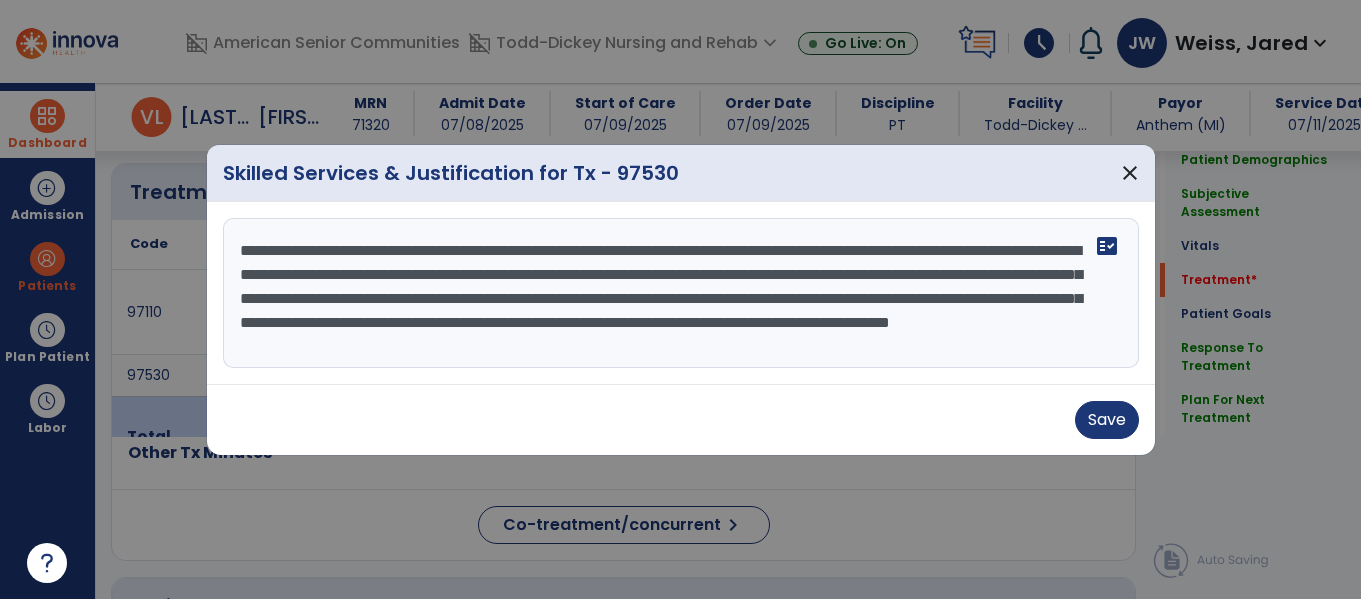 click on "**********" at bounding box center (681, 293) 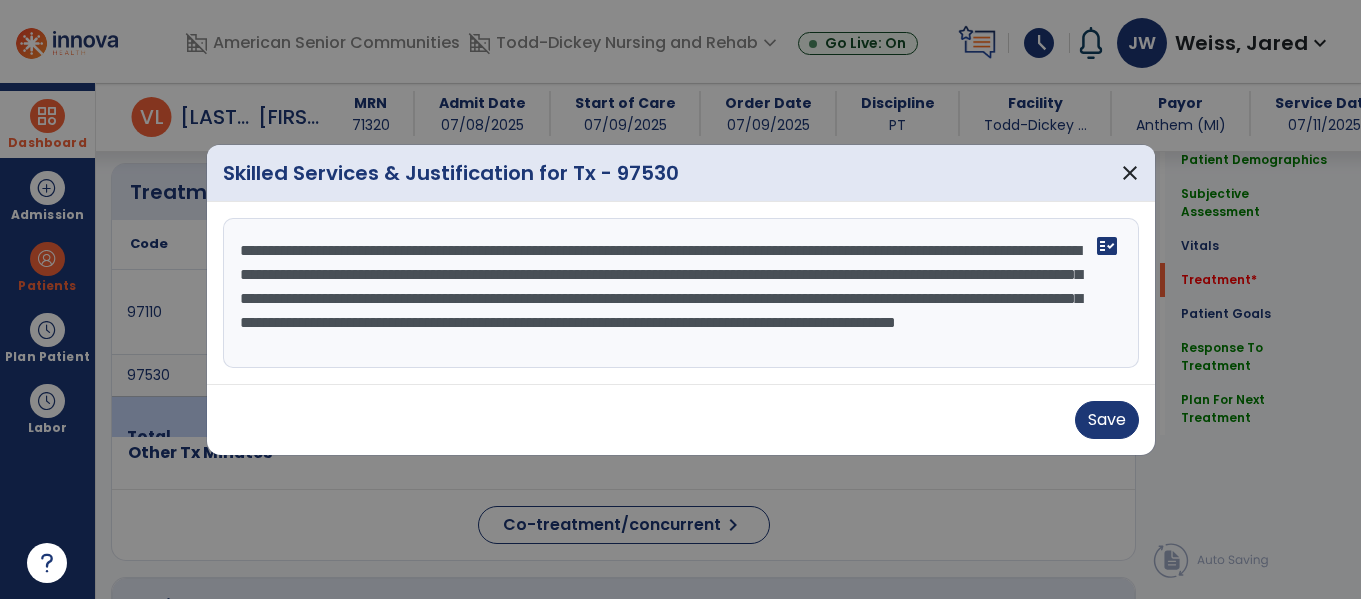click on "**********" at bounding box center (681, 293) 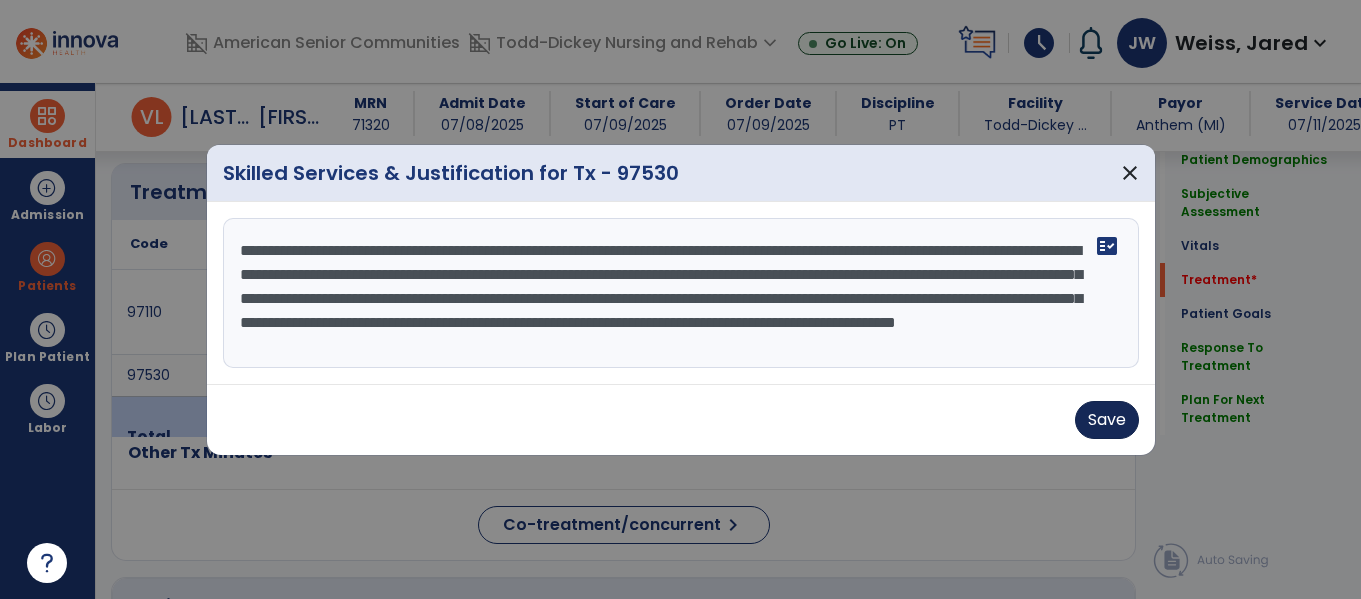 type on "**********" 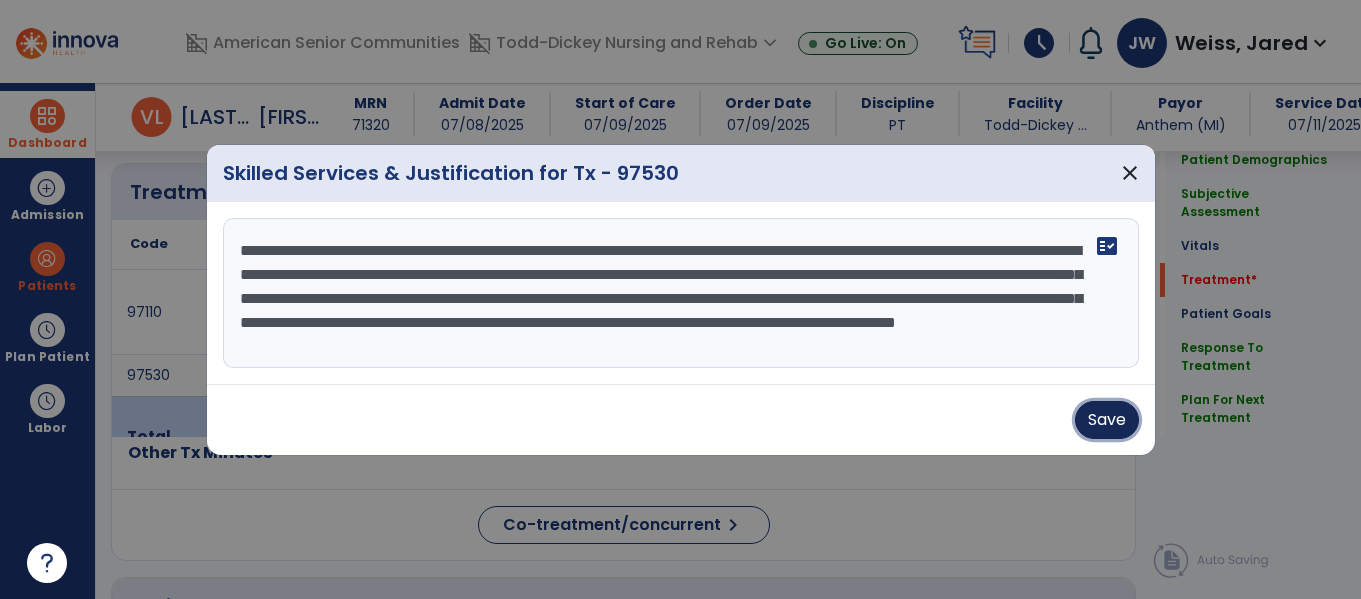 click on "Save" at bounding box center [1107, 420] 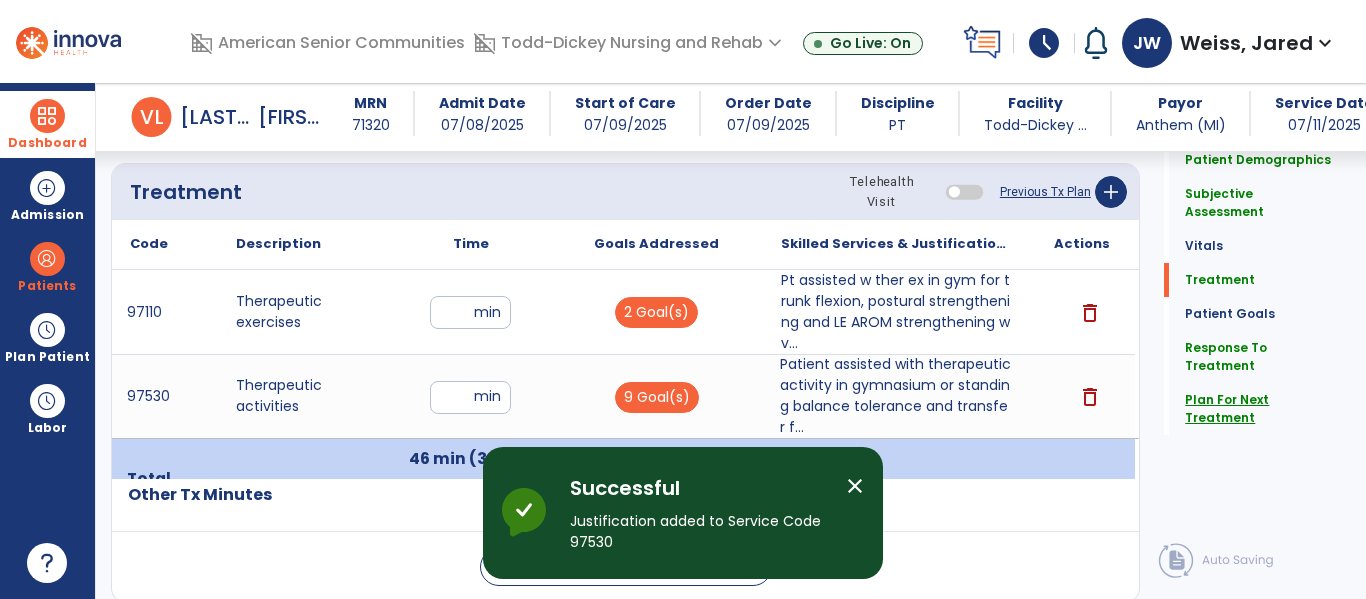 click on "Plan For Next Treatment" 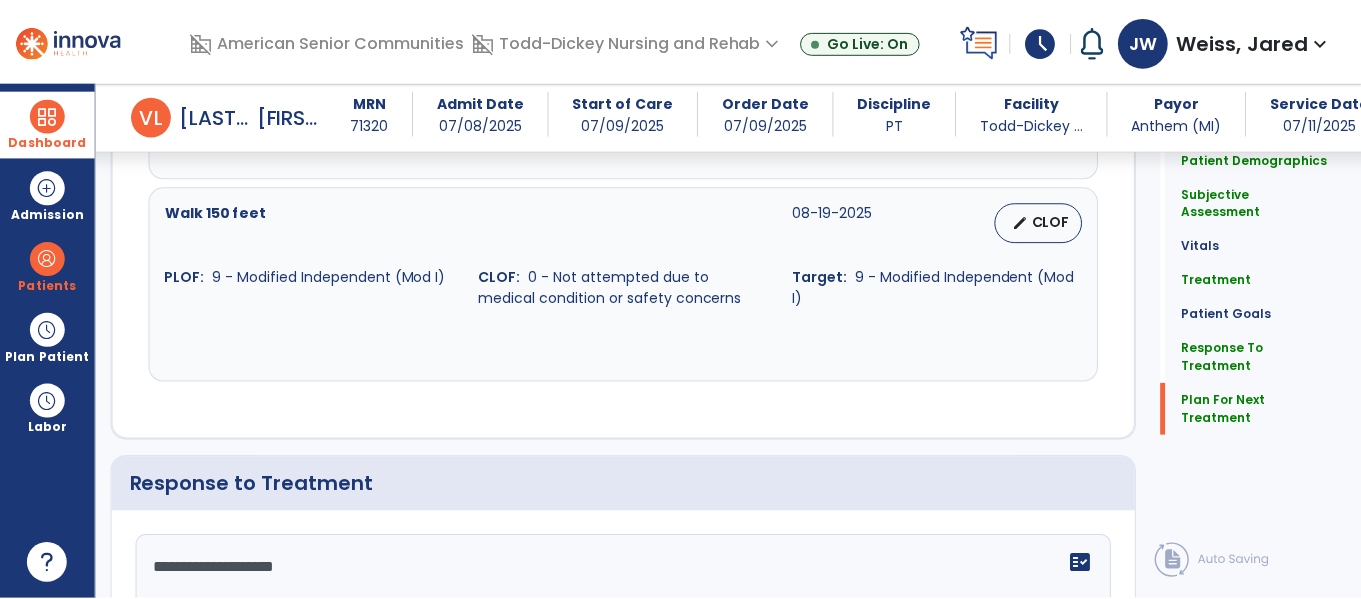 scroll, scrollTop: 4276, scrollLeft: 0, axis: vertical 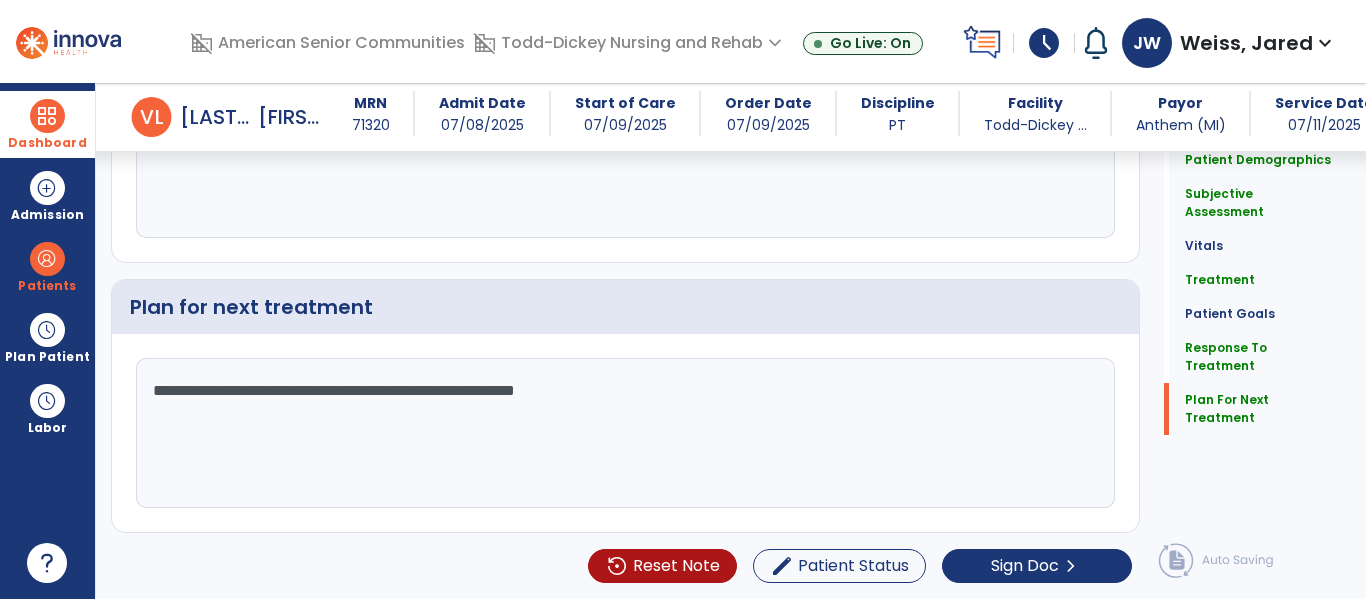 click on "Patient Demographics  Medical Diagnosis   Treatment Diagnosis   Precautions   Contraindications
Code
Description
Pdpm Clinical Category
E86.0 to" 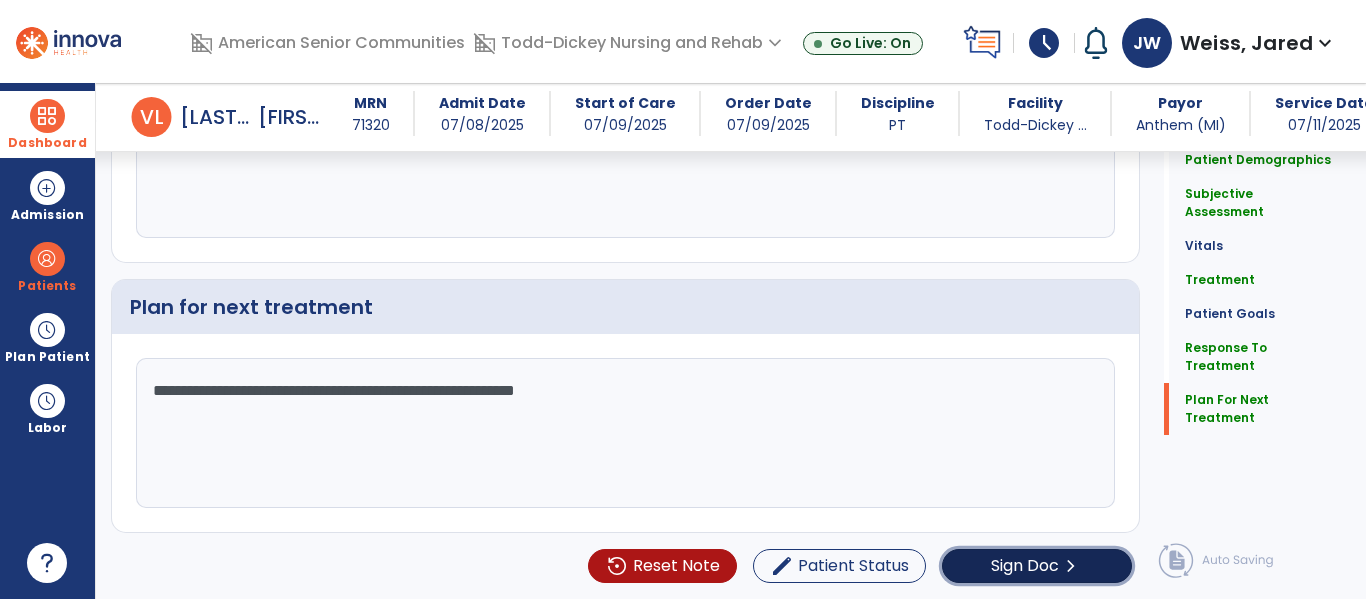 click on "Sign Doc" 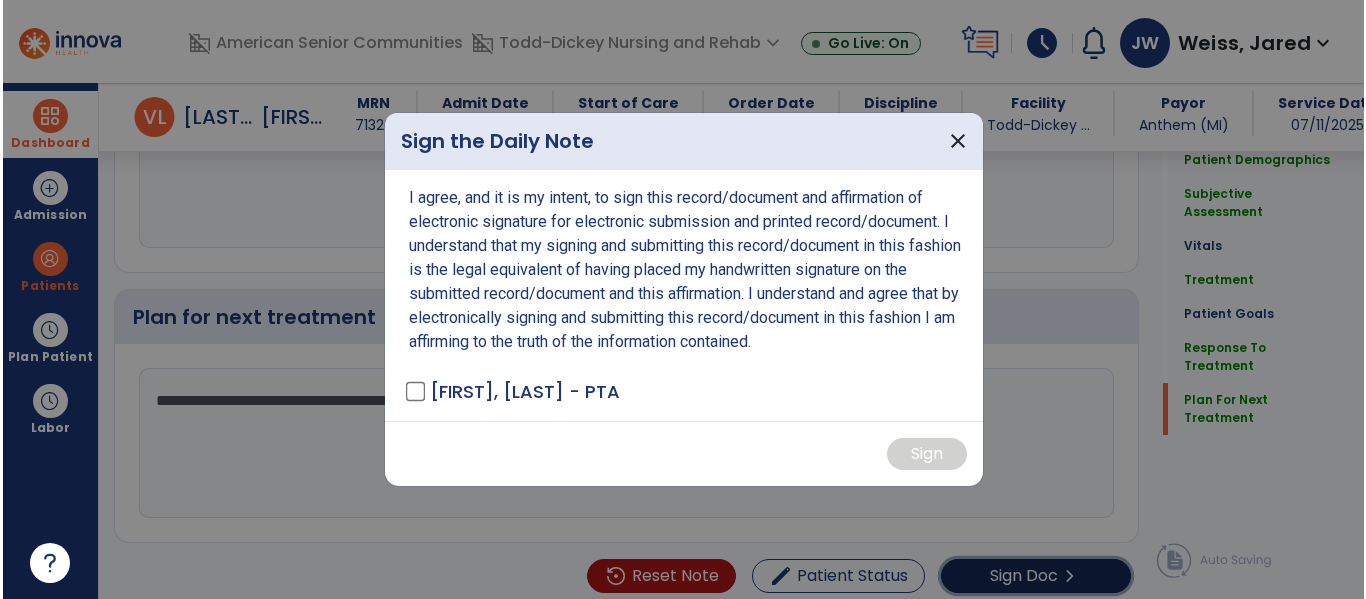scroll, scrollTop: 4276, scrollLeft: 0, axis: vertical 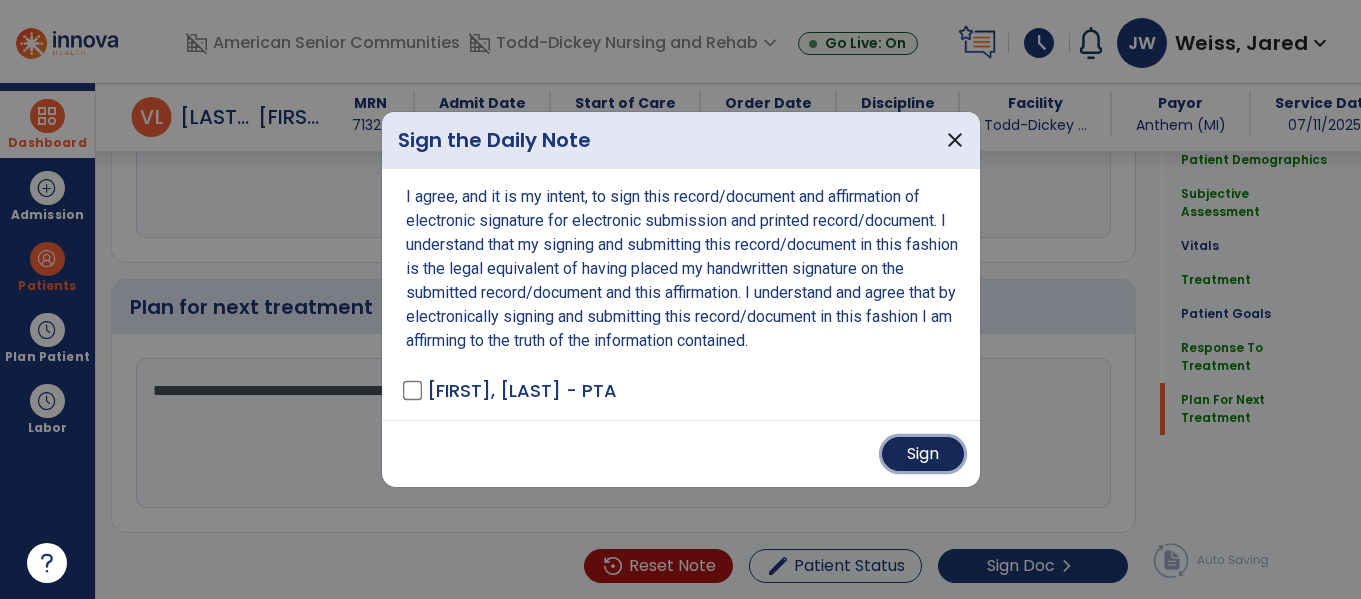 click on "Sign" at bounding box center (923, 454) 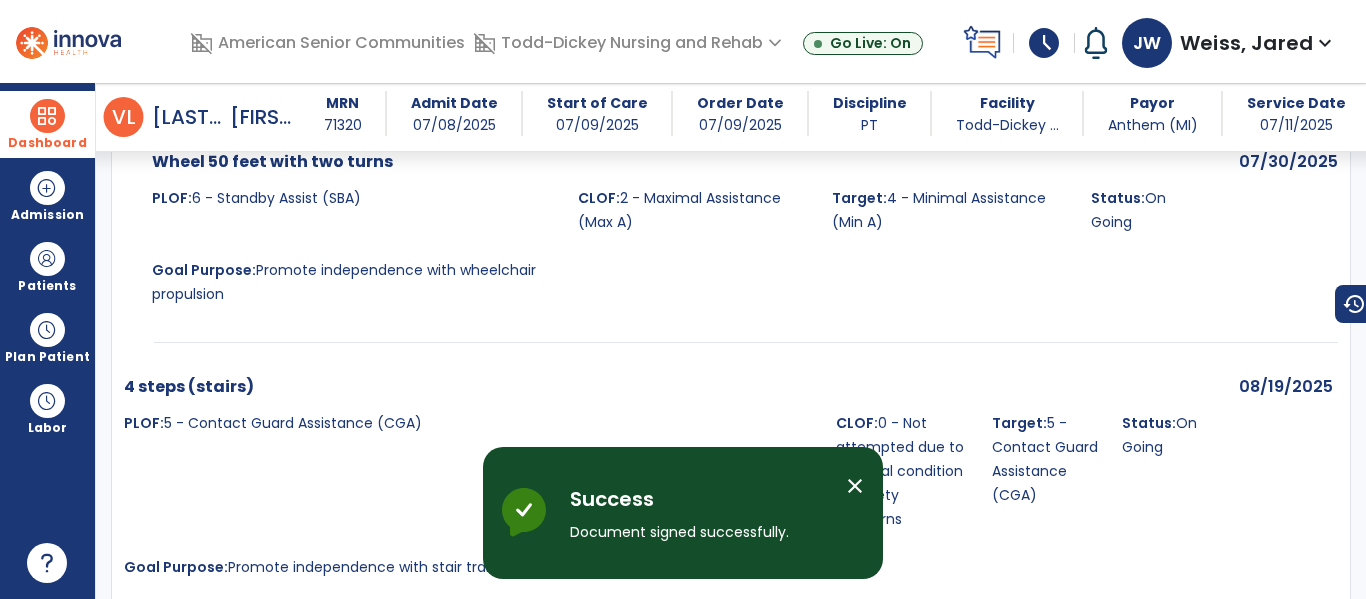 scroll, scrollTop: 5905, scrollLeft: 0, axis: vertical 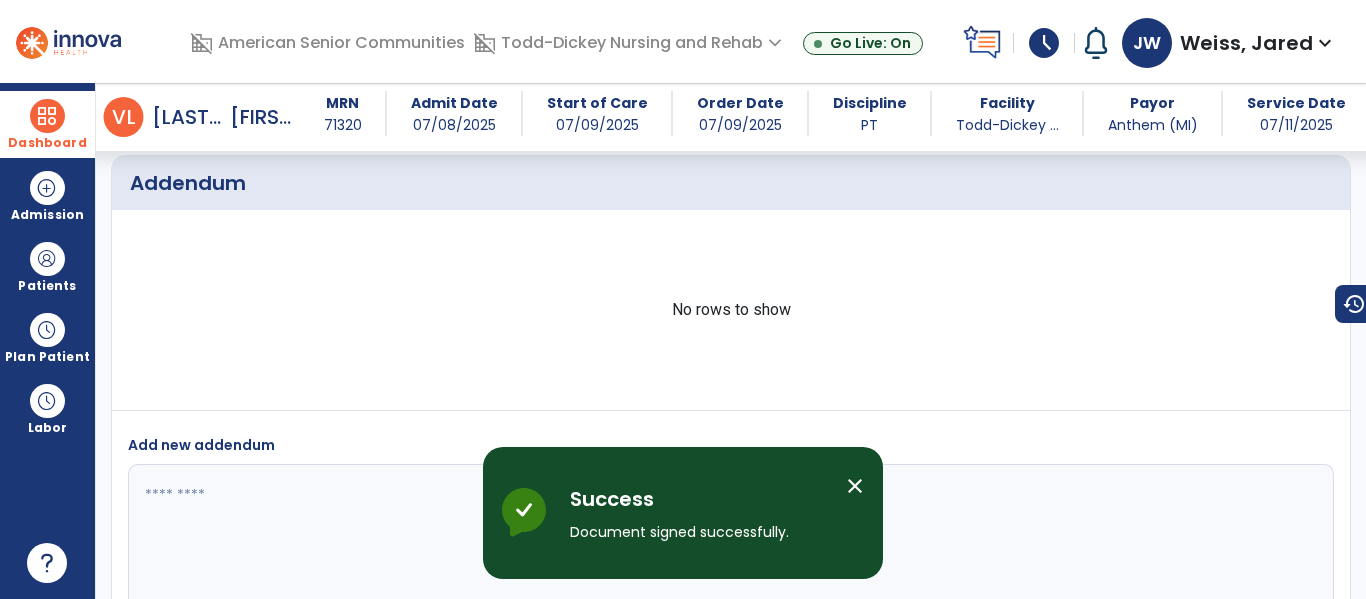 click on "Dashboard  dashboard  Therapist Dashboard" at bounding box center [47, 124] 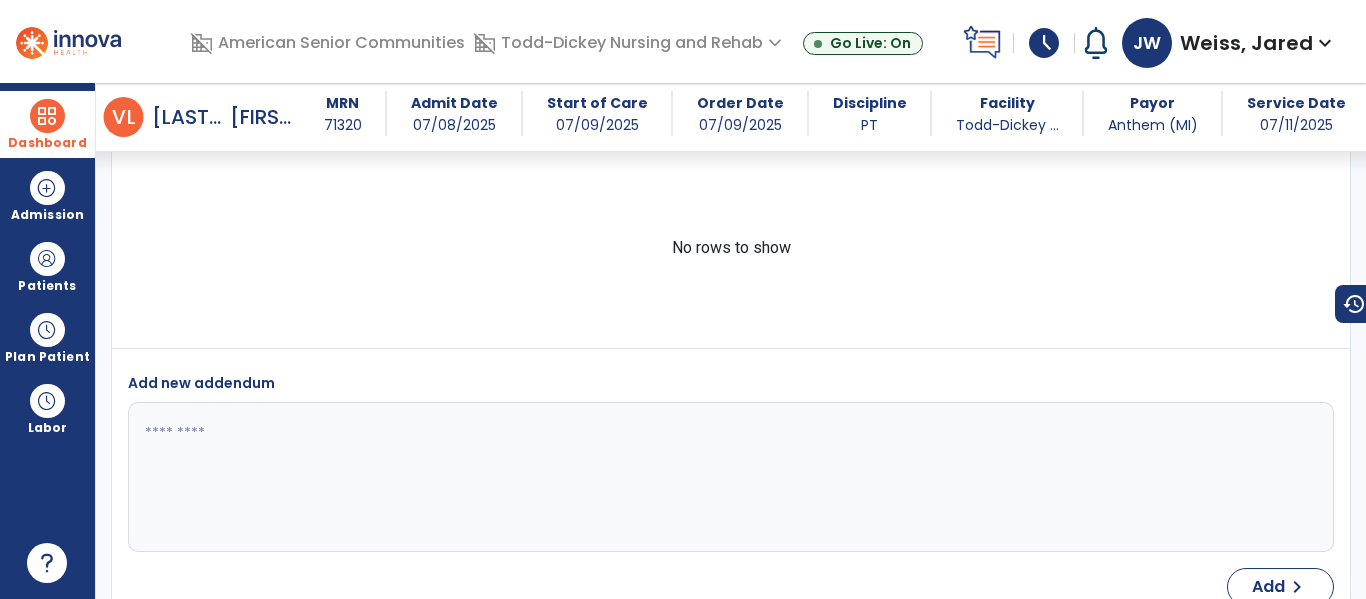 click on "Dashboard" at bounding box center [47, 143] 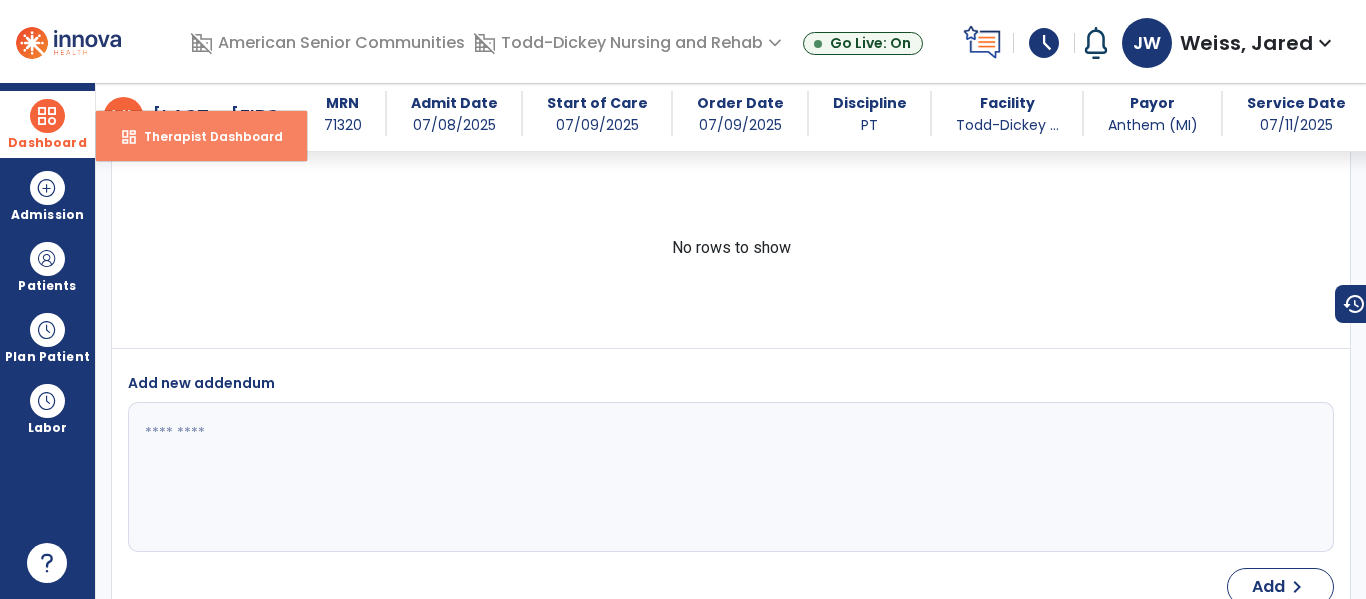 click on "dashboard" at bounding box center (129, 137) 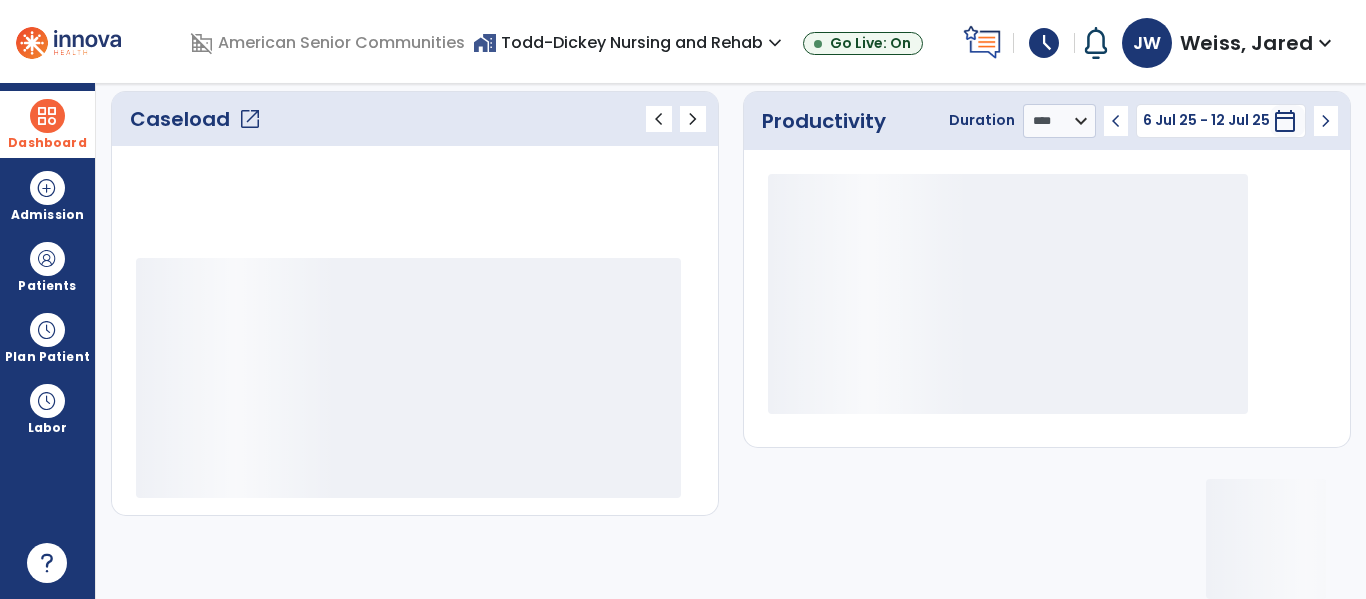 scroll, scrollTop: 276, scrollLeft: 0, axis: vertical 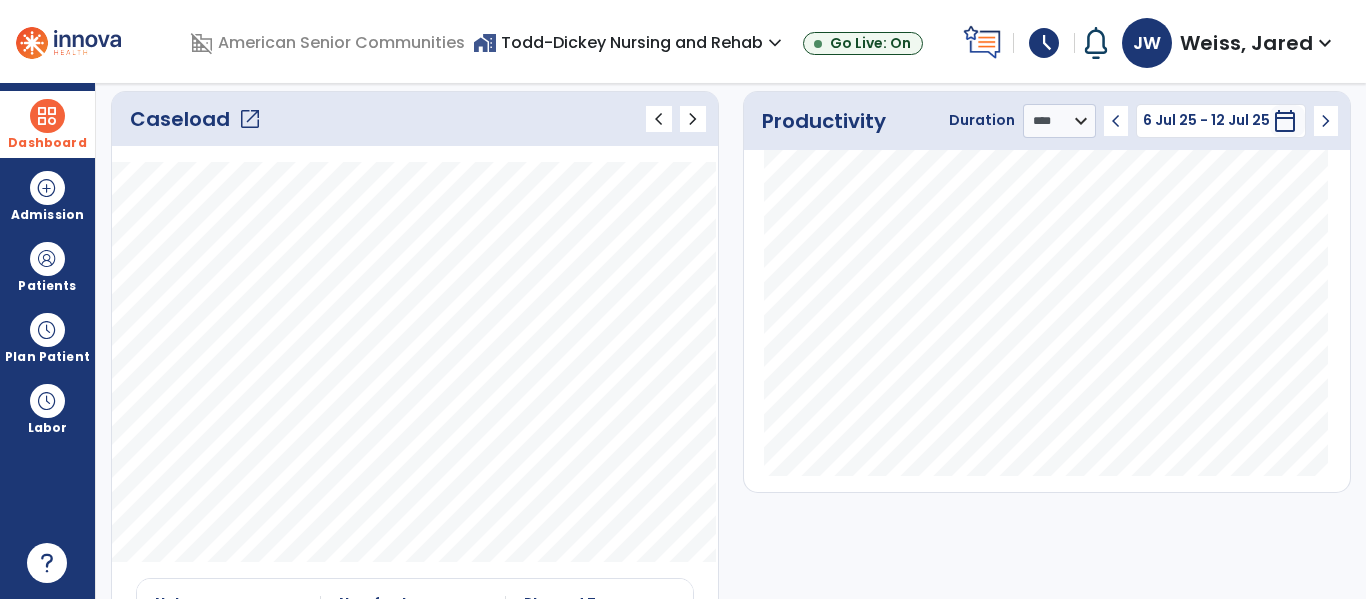 click on "Caseload   open_in_new" 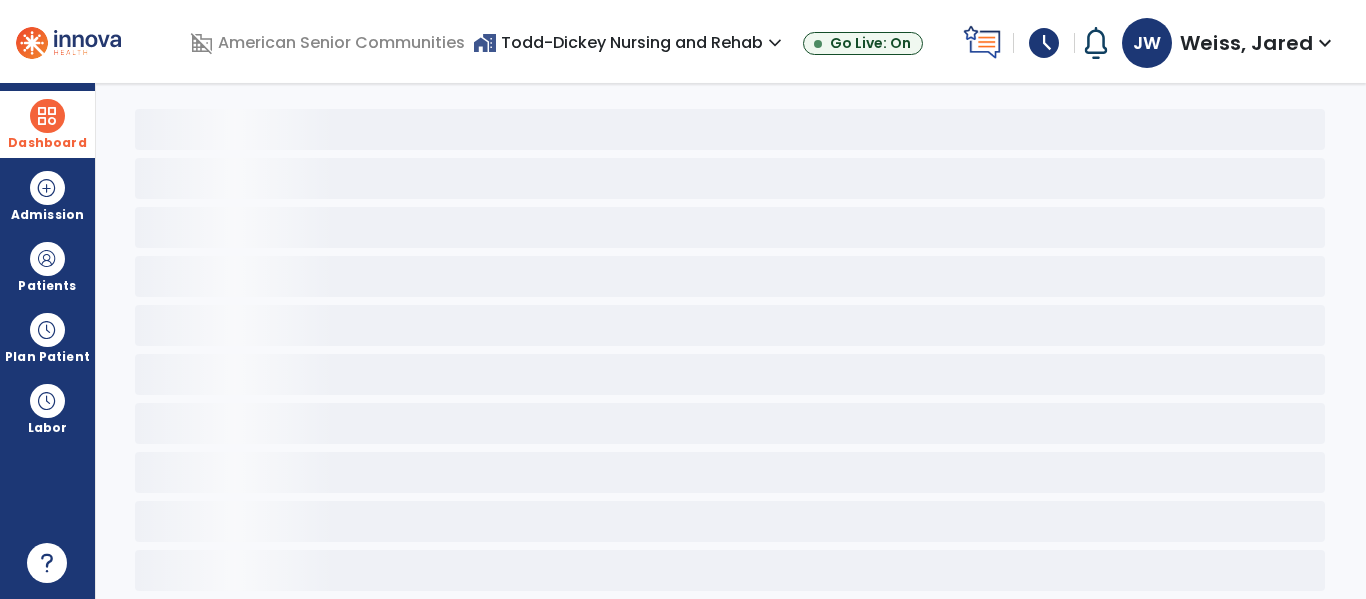 scroll, scrollTop: 78, scrollLeft: 0, axis: vertical 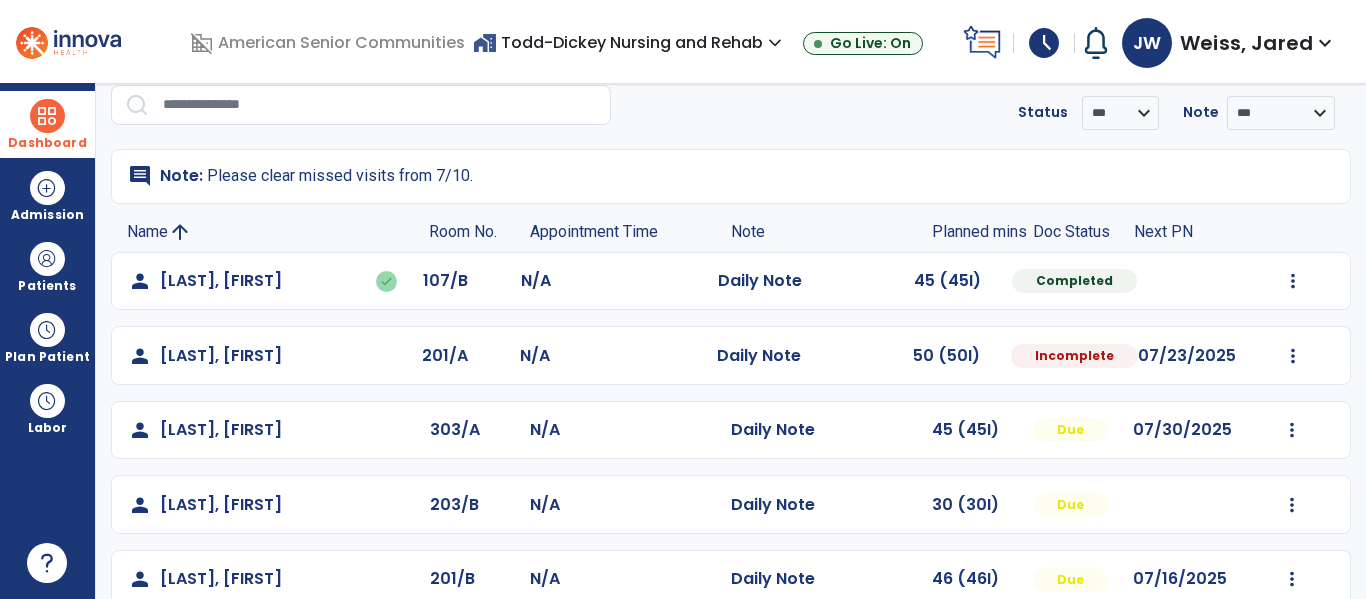 click on "Daily Note" 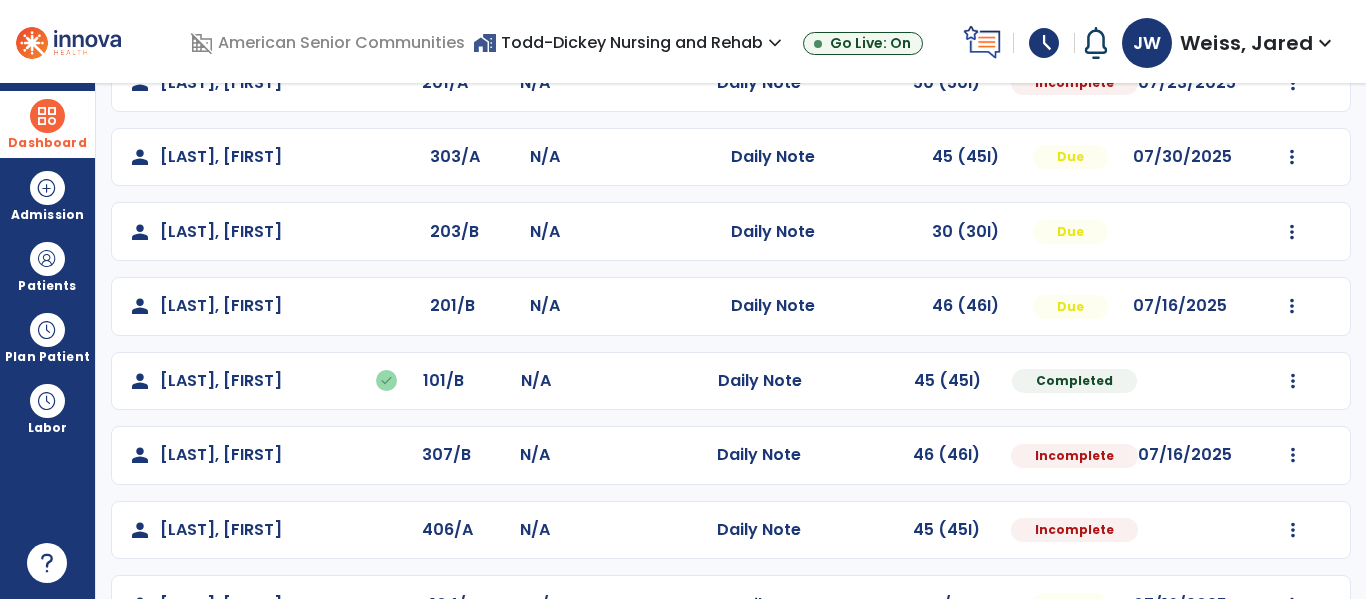 scroll, scrollTop: 353, scrollLeft: 0, axis: vertical 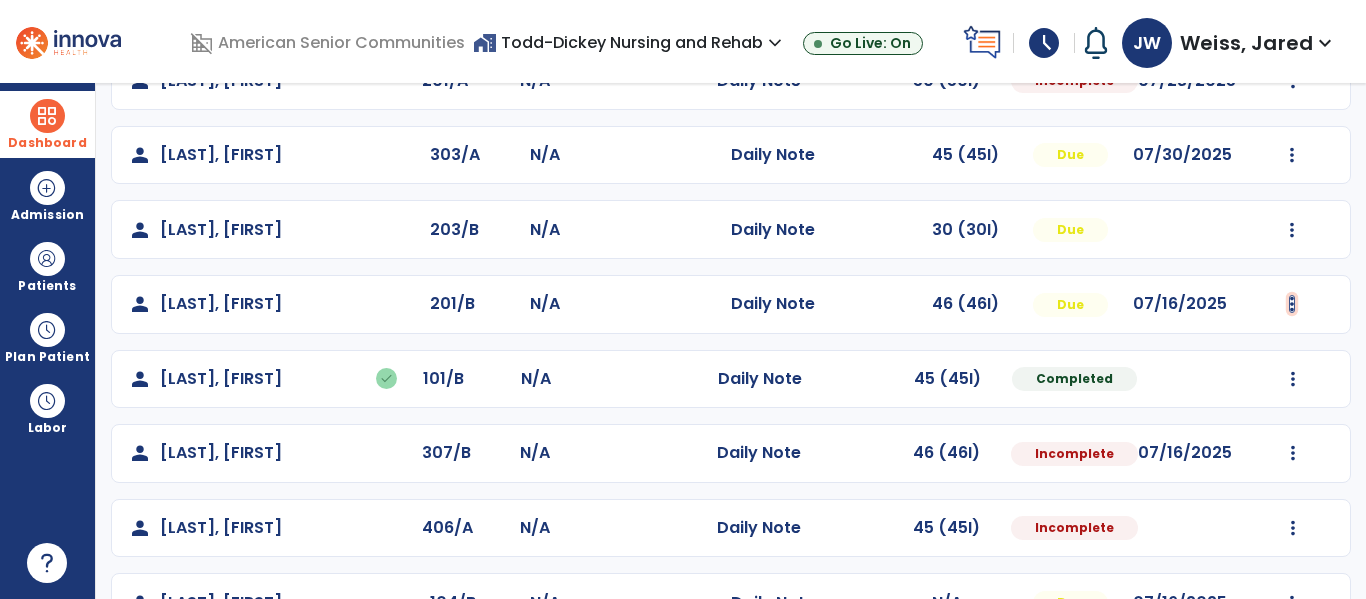 click at bounding box center [1293, 6] 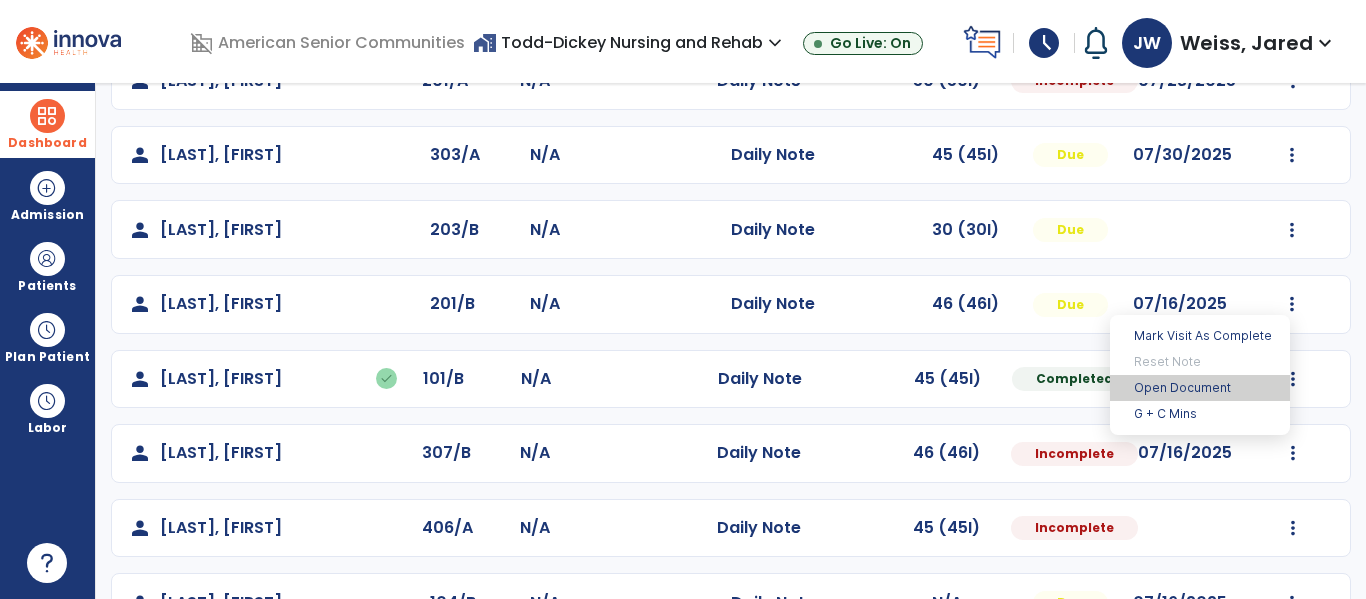 click on "Open Document" at bounding box center (1200, 388) 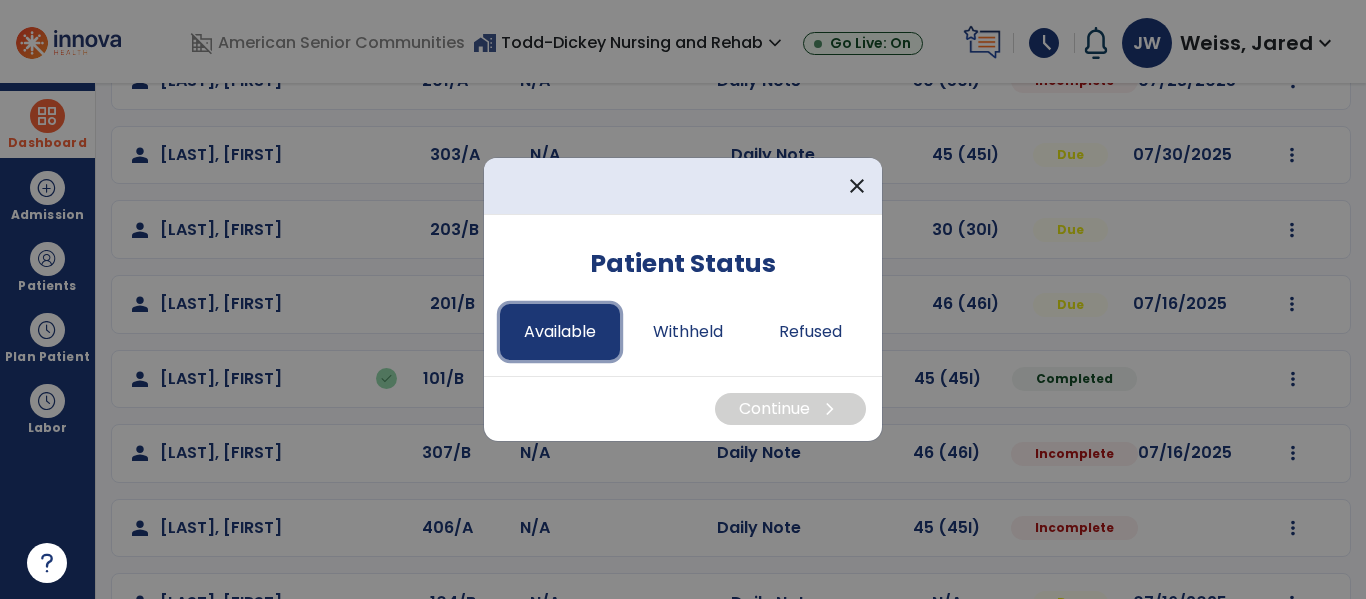 click on "Available" at bounding box center (560, 332) 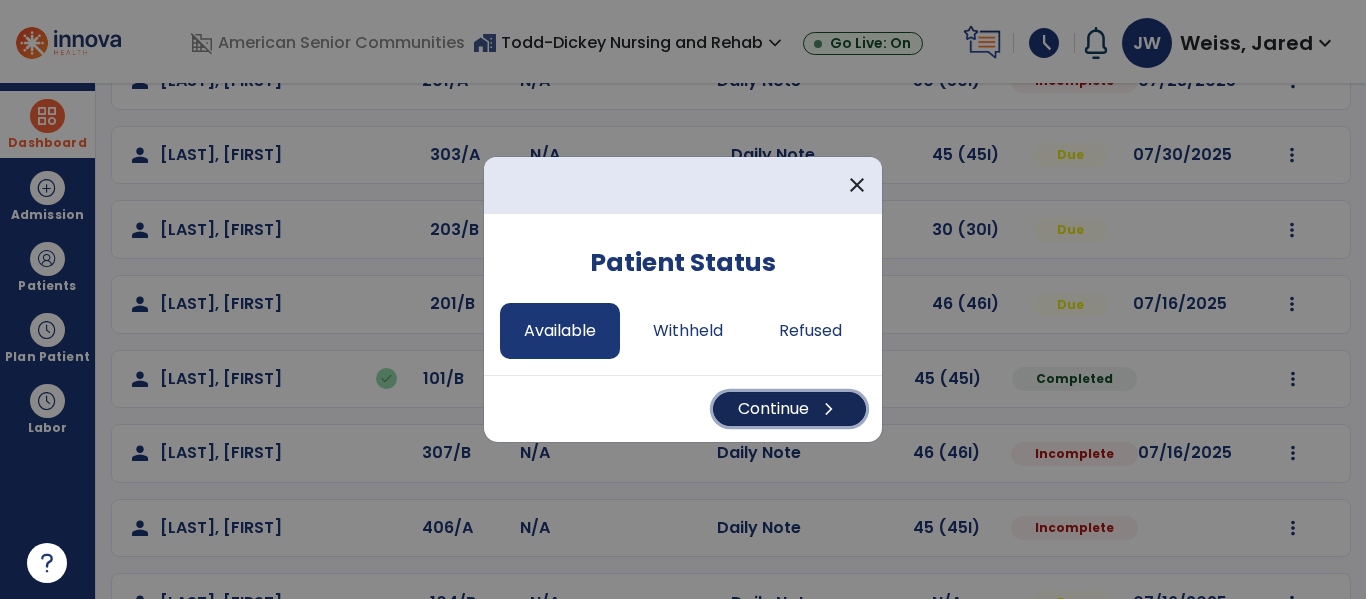 click on "Continue   chevron_right" at bounding box center (789, 409) 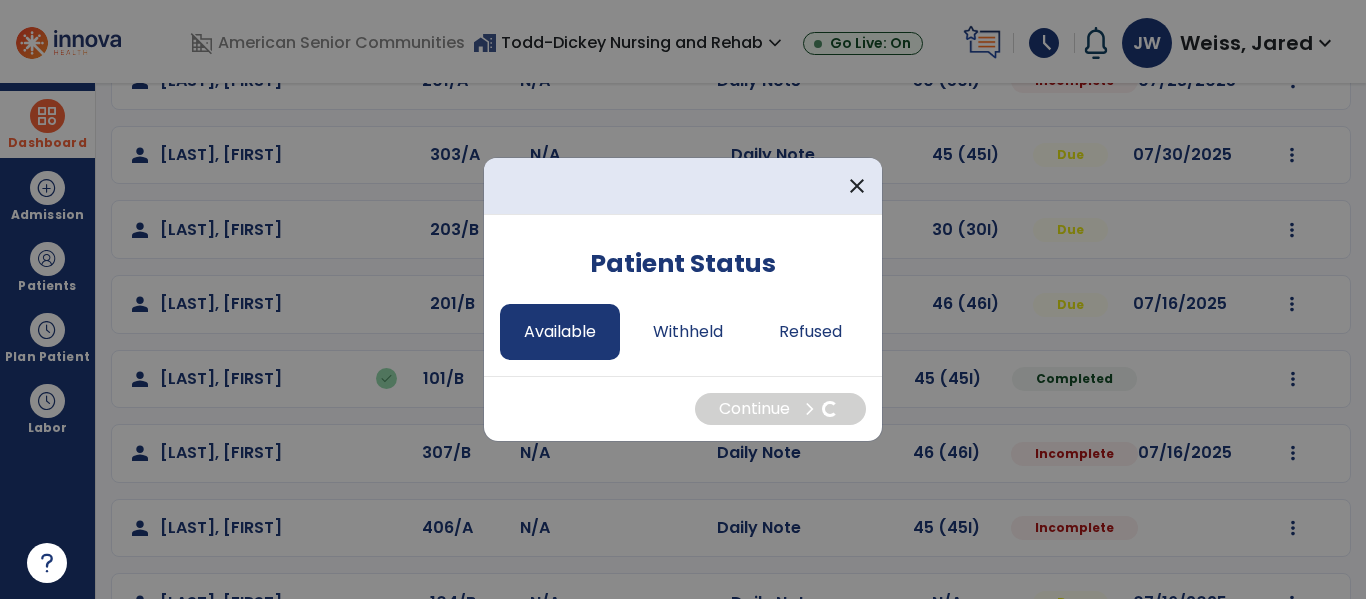 select on "*" 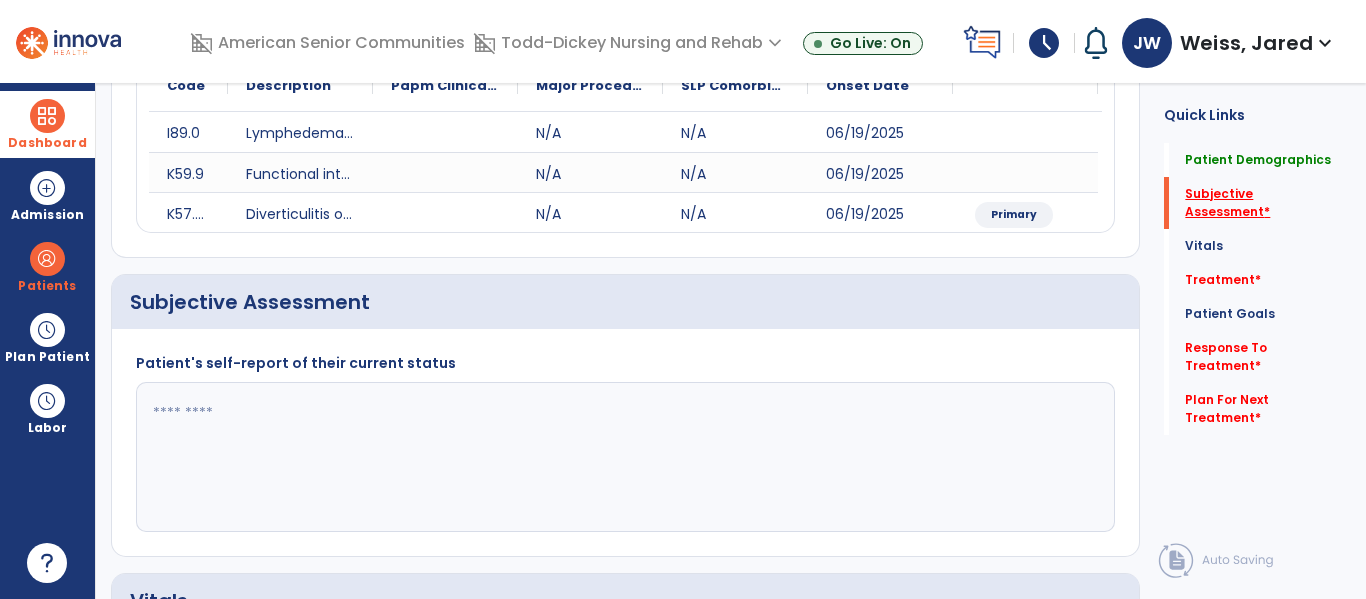 click on "Subjective Assessment   *" 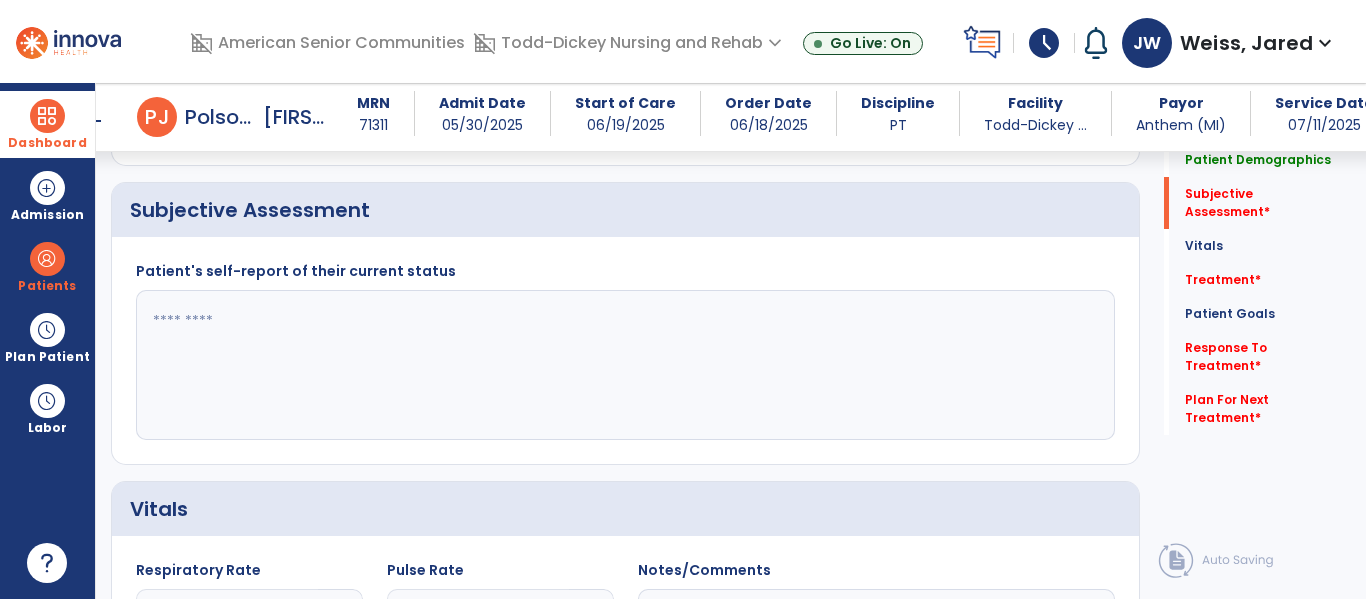 scroll, scrollTop: 427, scrollLeft: 0, axis: vertical 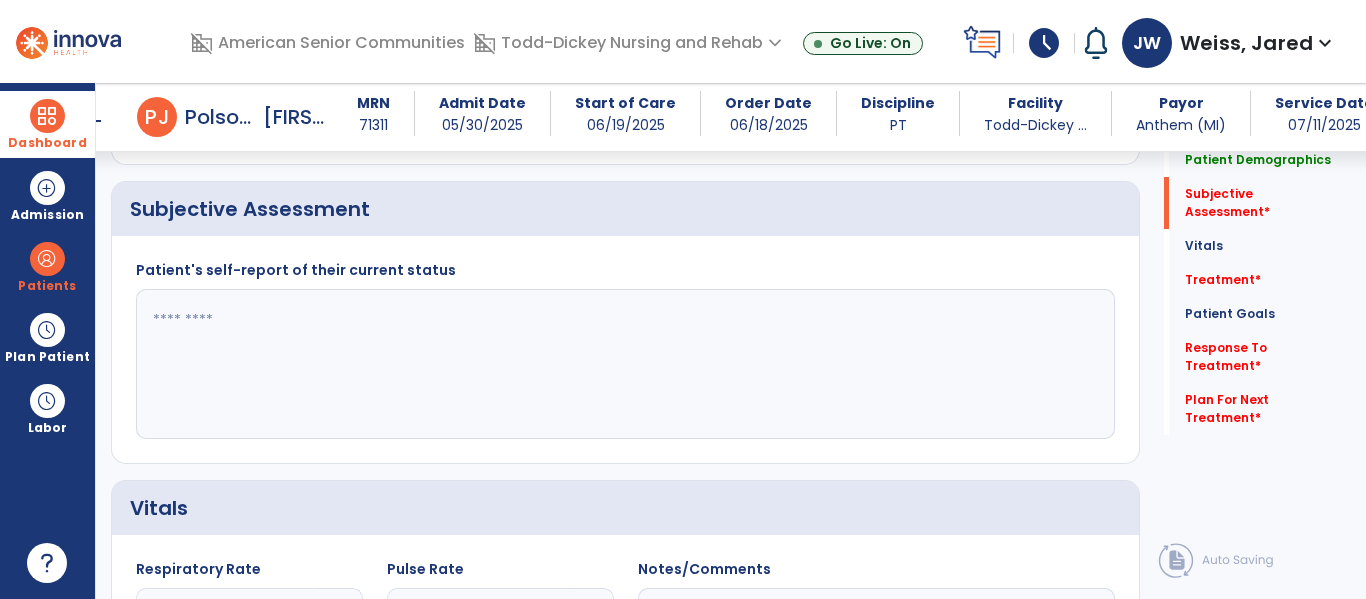 click on "Patient Demographics  Medical Diagnosis   Treatment Diagnosis   Precautions   Contraindications
Code
Description
Pdpm Clinical Category
I89.0 to" 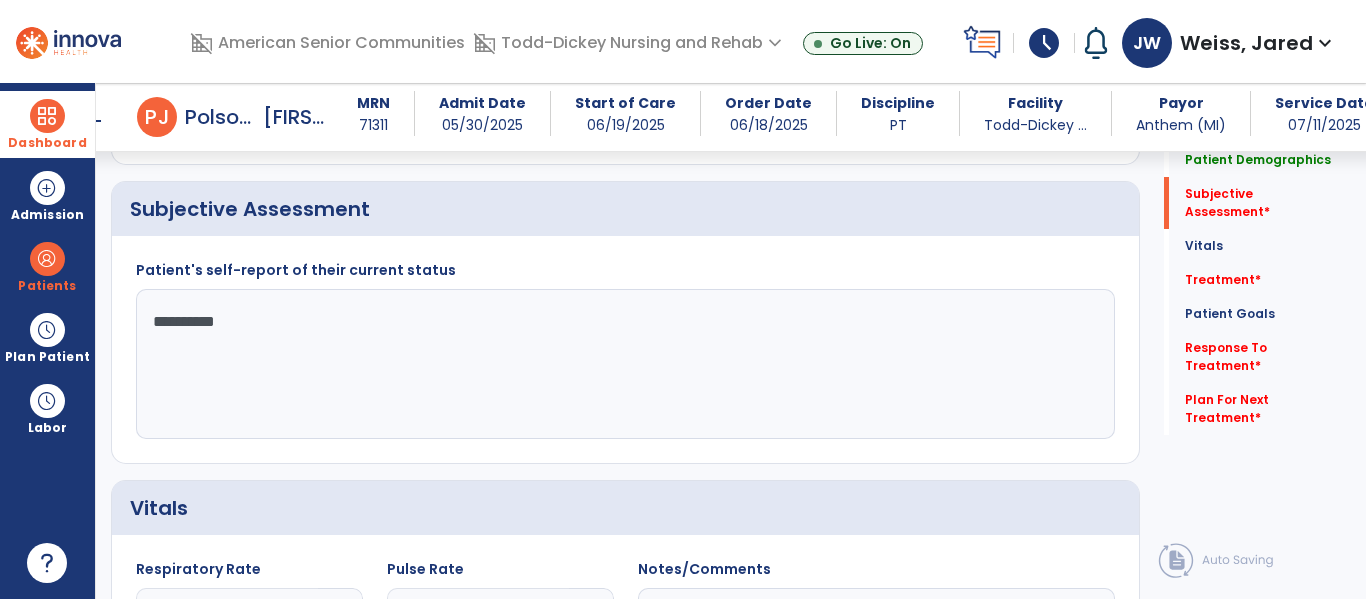 type on "**********" 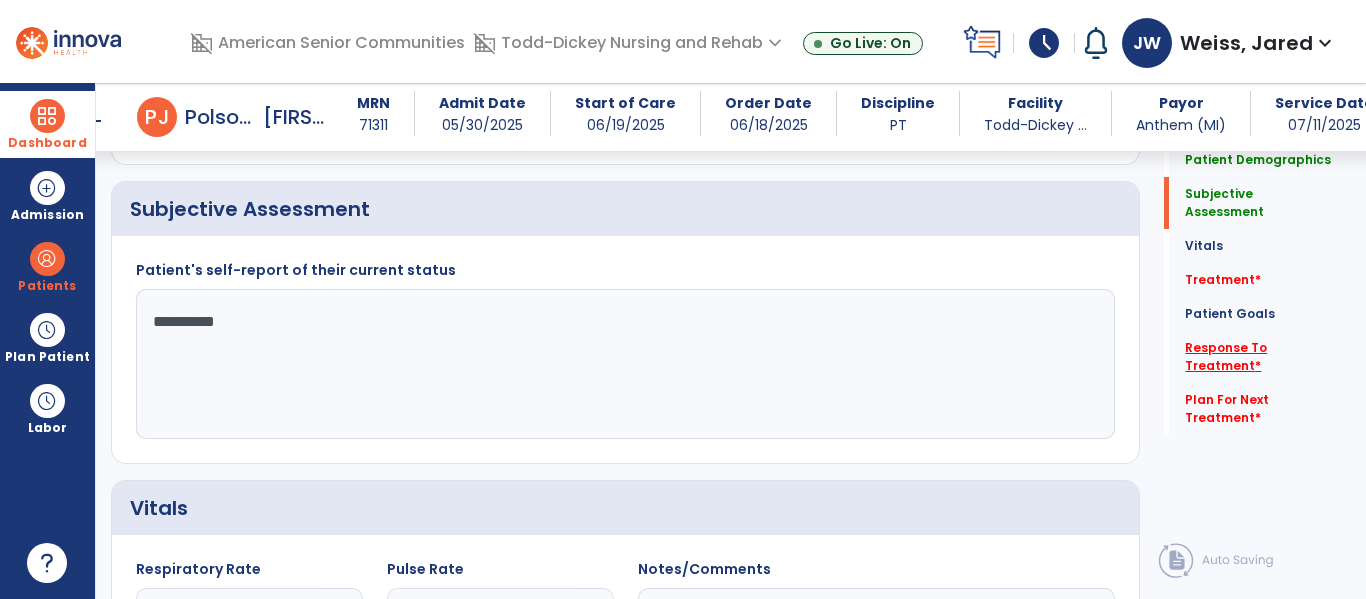 click on "Response To Treatment   *" 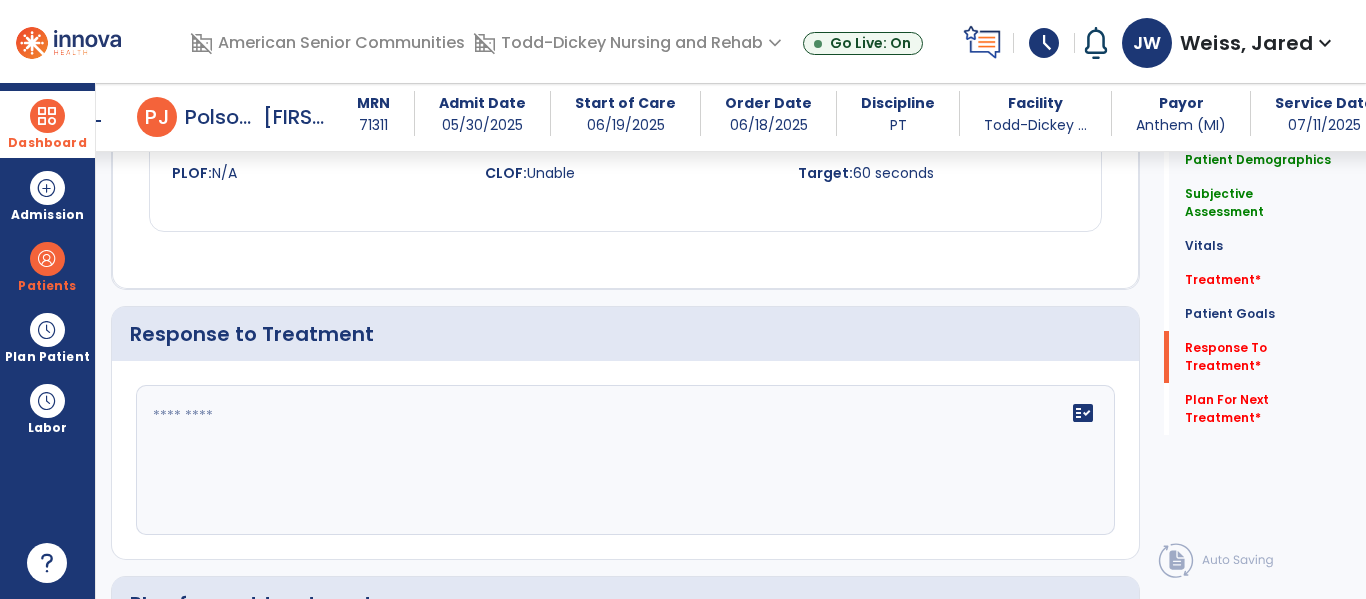 scroll, scrollTop: 3700, scrollLeft: 0, axis: vertical 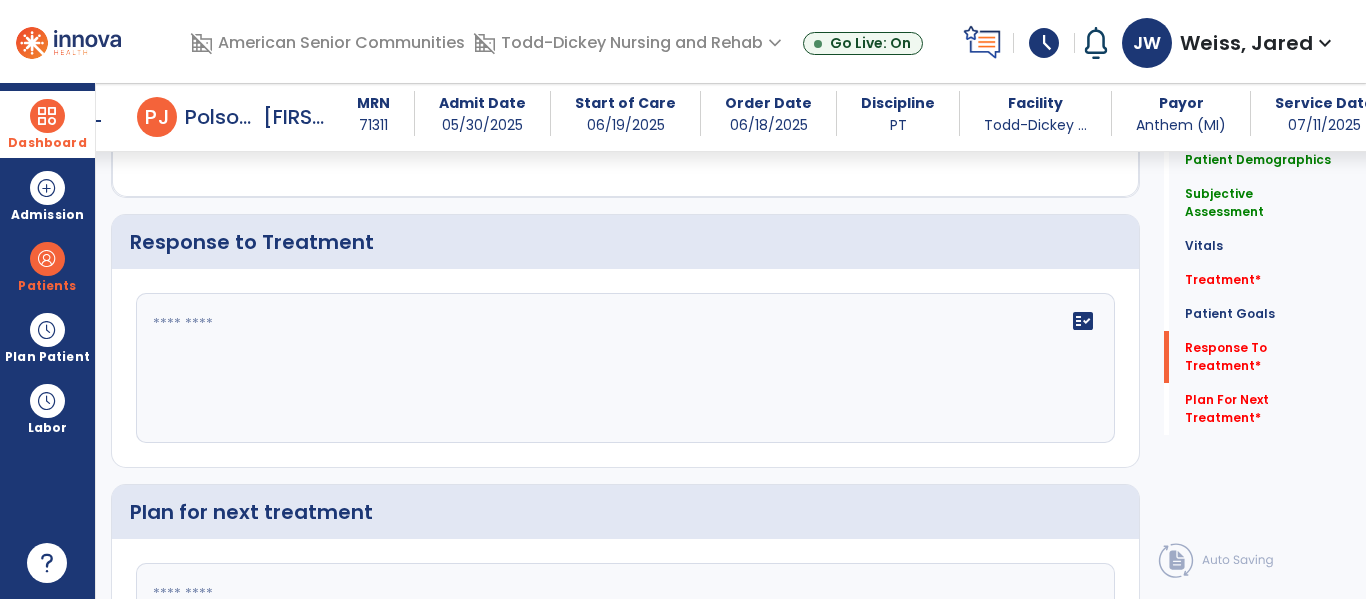 click on "fact_check" 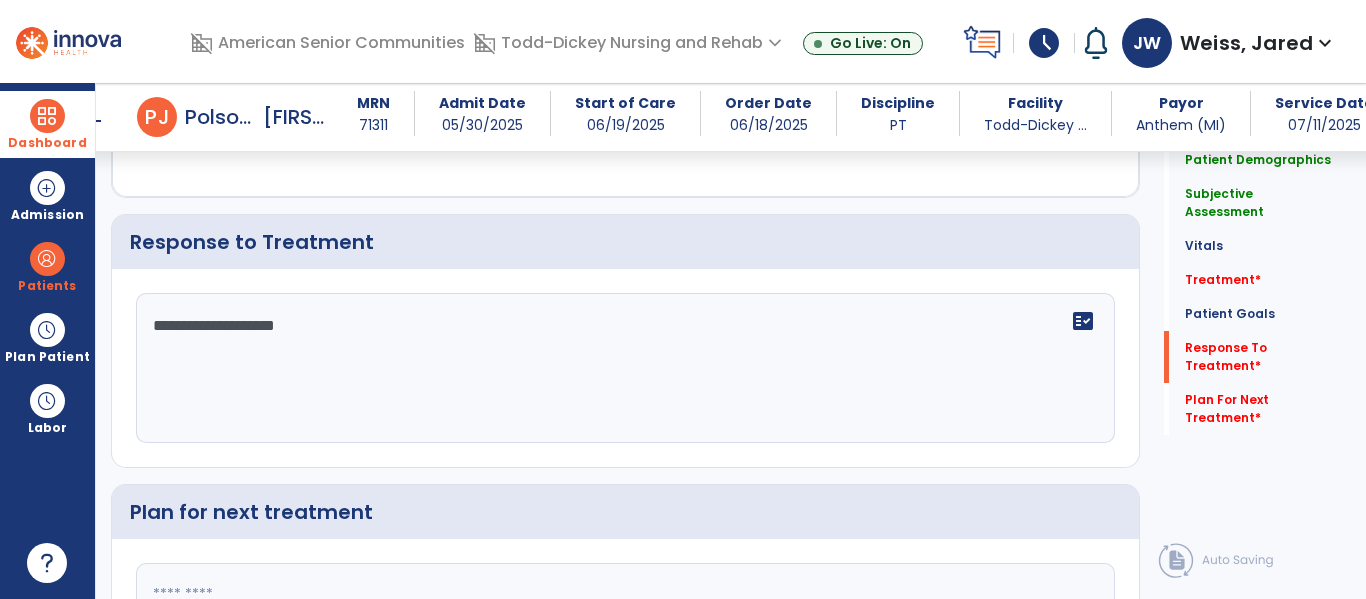 type on "**********" 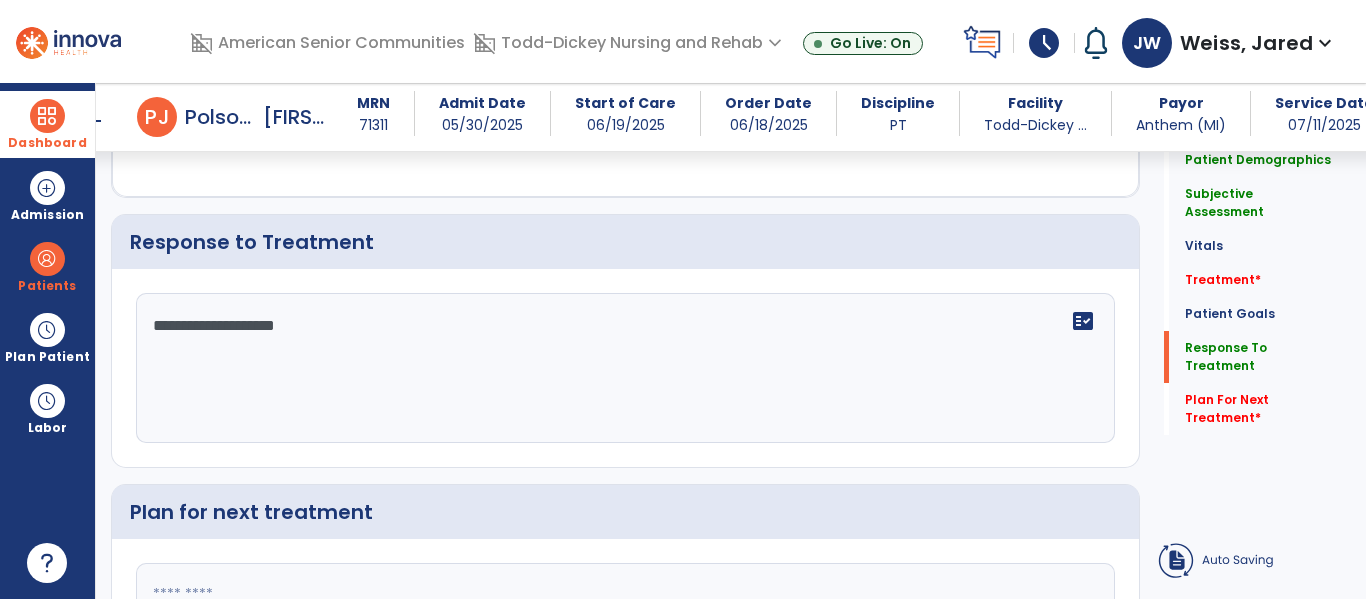 click on "Plan For Next Treatment   *  Plan For Next Treatment   *" 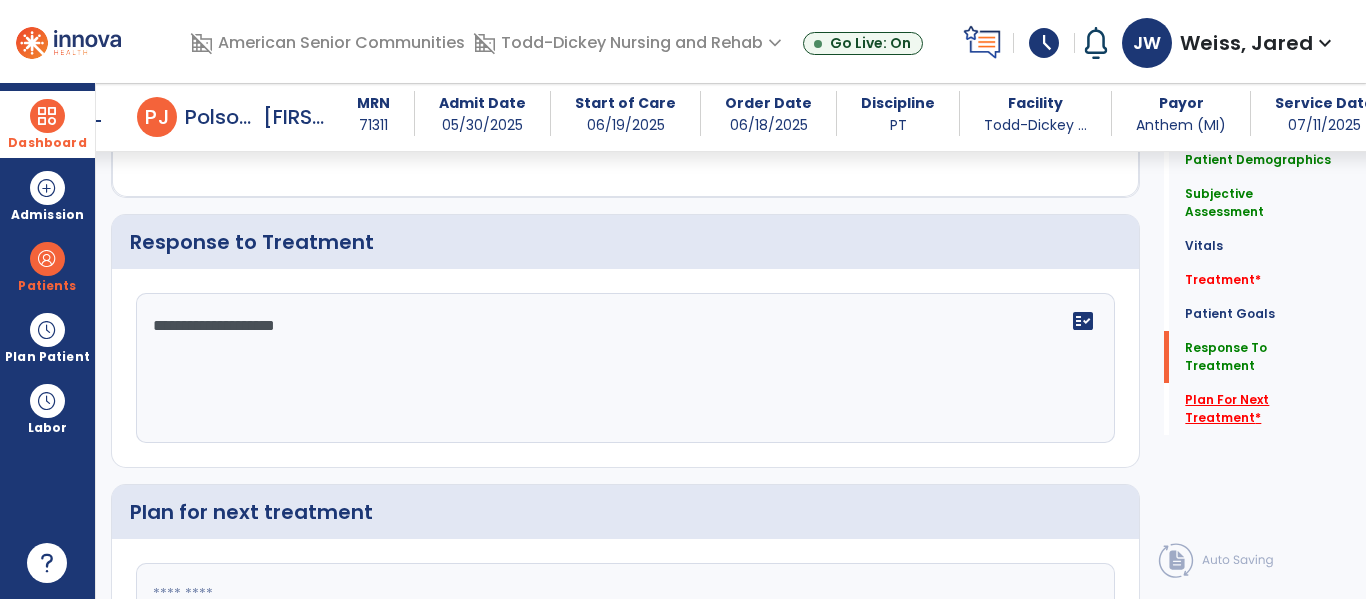 click on "Plan For Next Treatment   *" 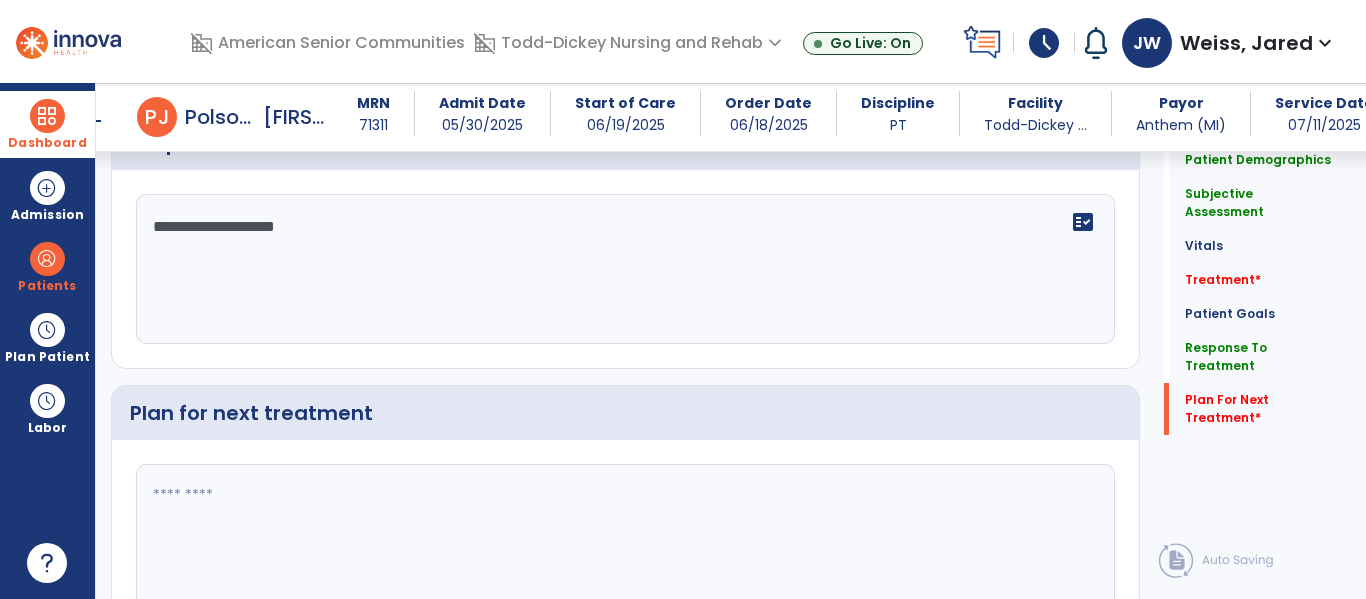 scroll, scrollTop: 3905, scrollLeft: 0, axis: vertical 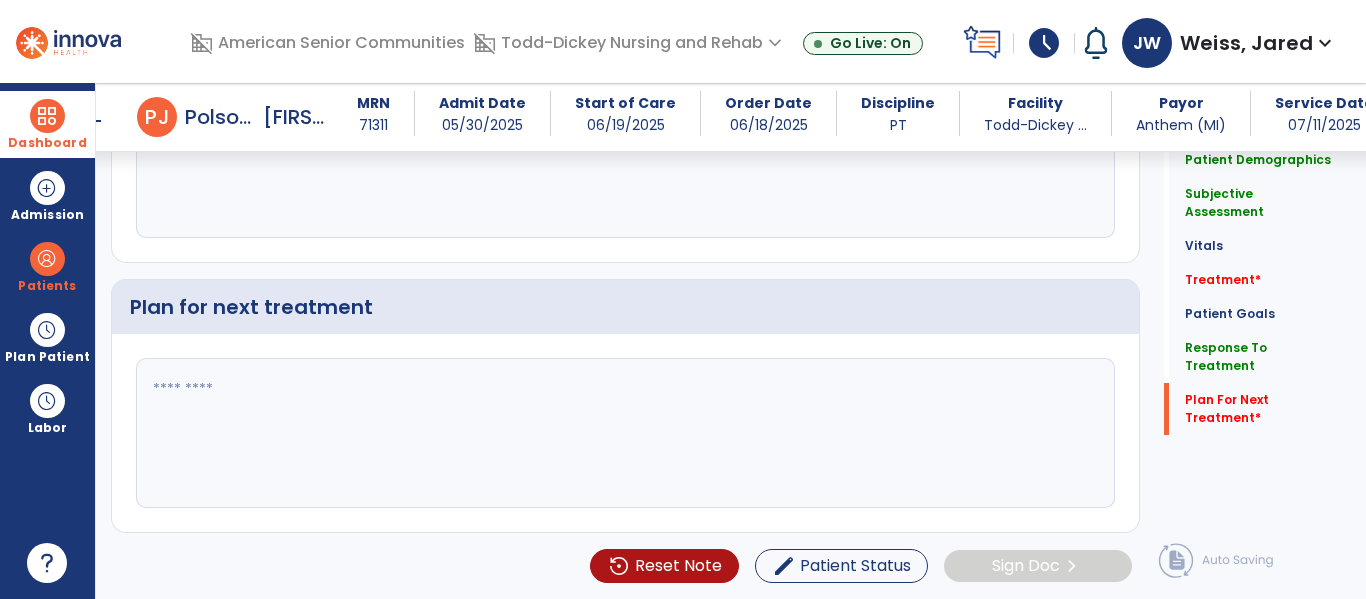 click 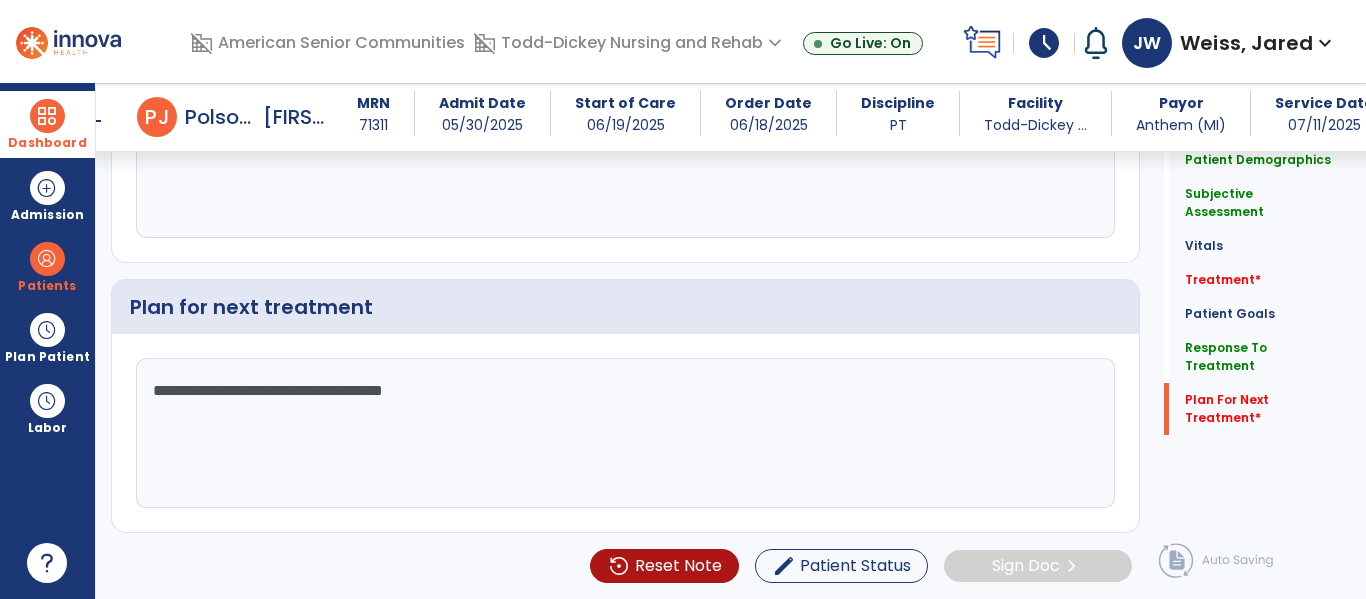 type on "**********" 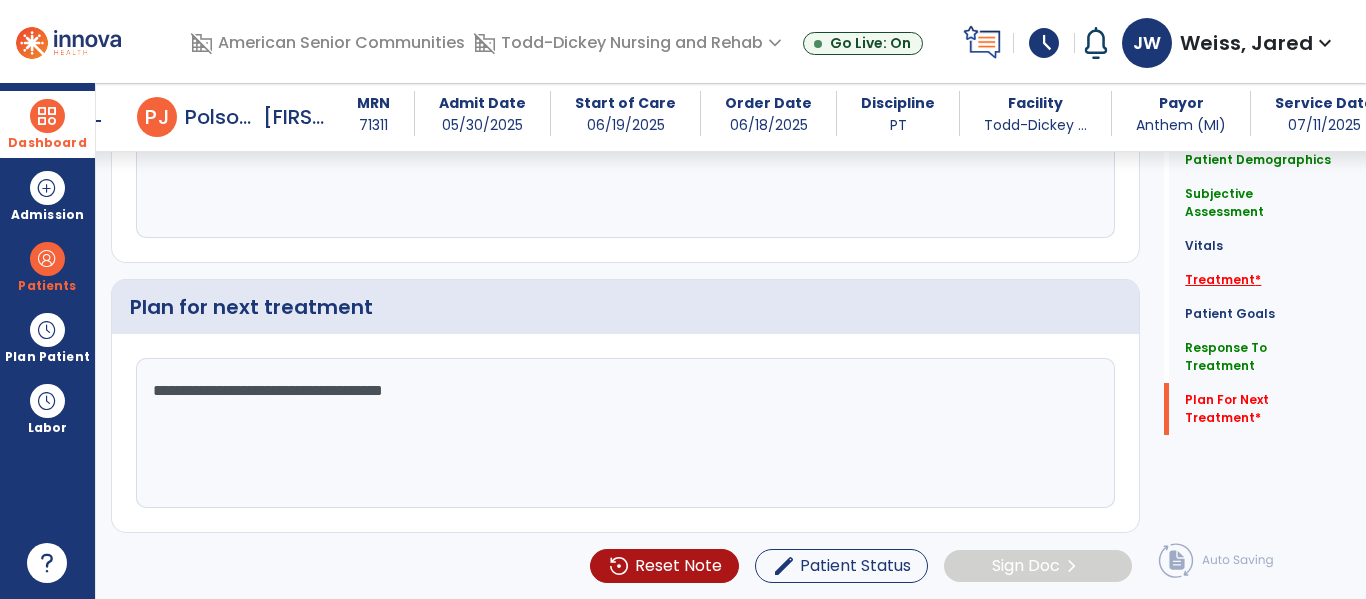click on "Treatment   *" 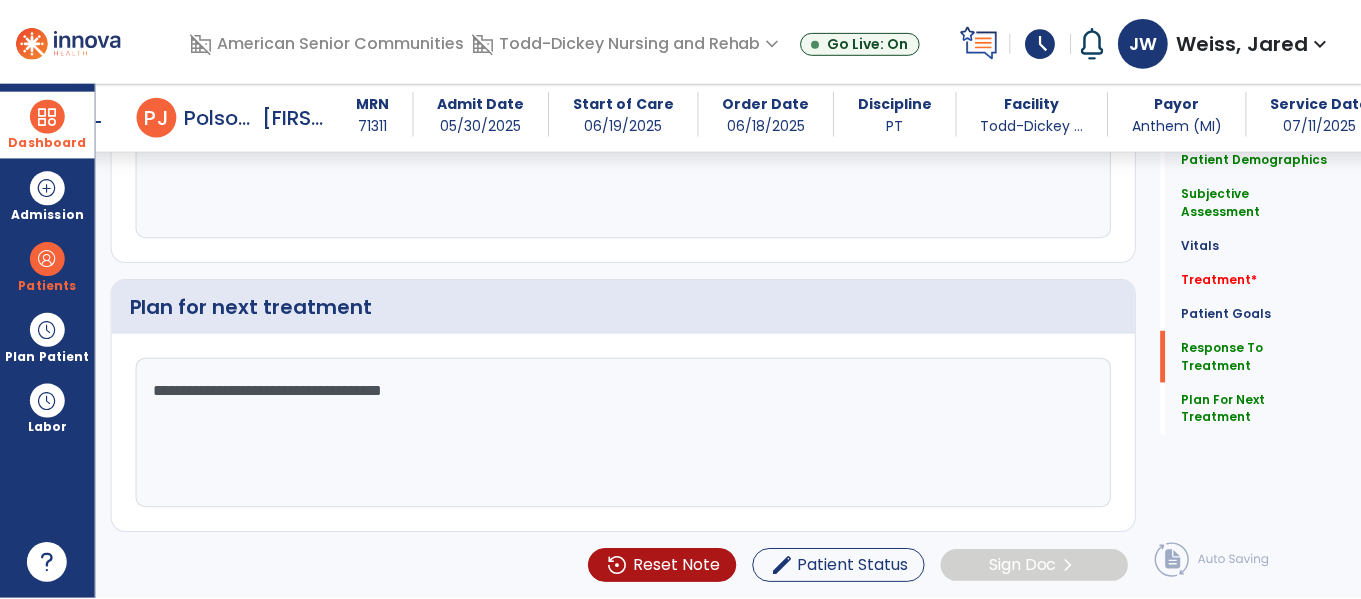 scroll, scrollTop: 1116, scrollLeft: 0, axis: vertical 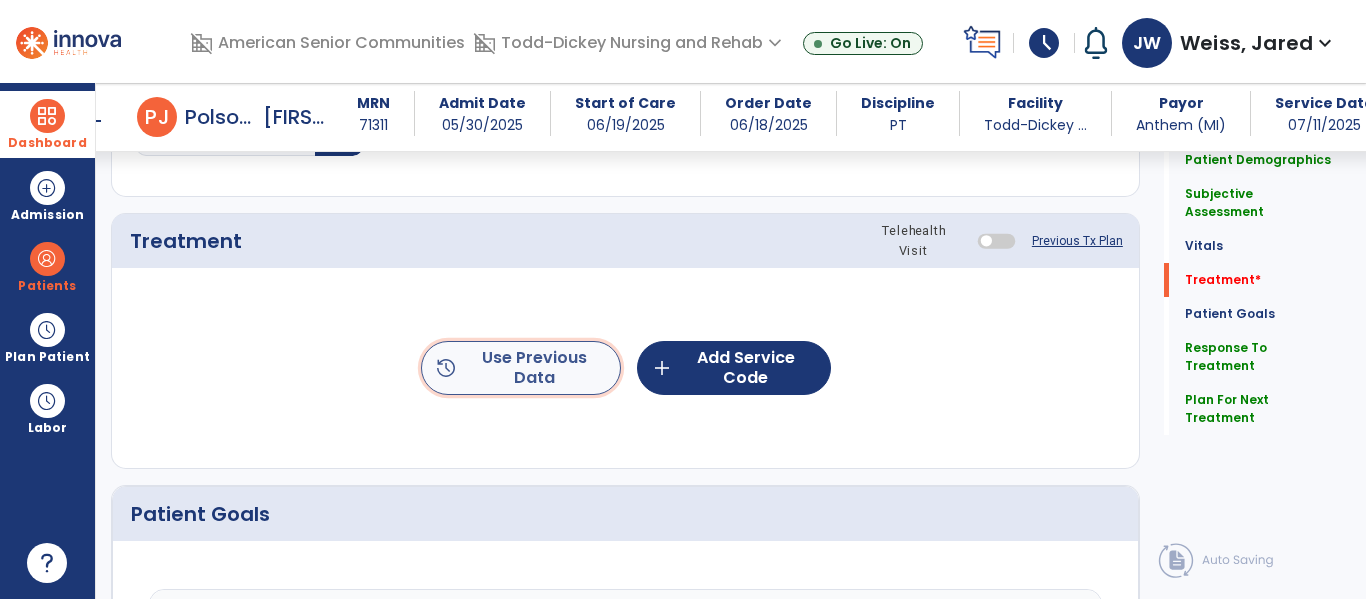 click on "history  Use Previous Data" 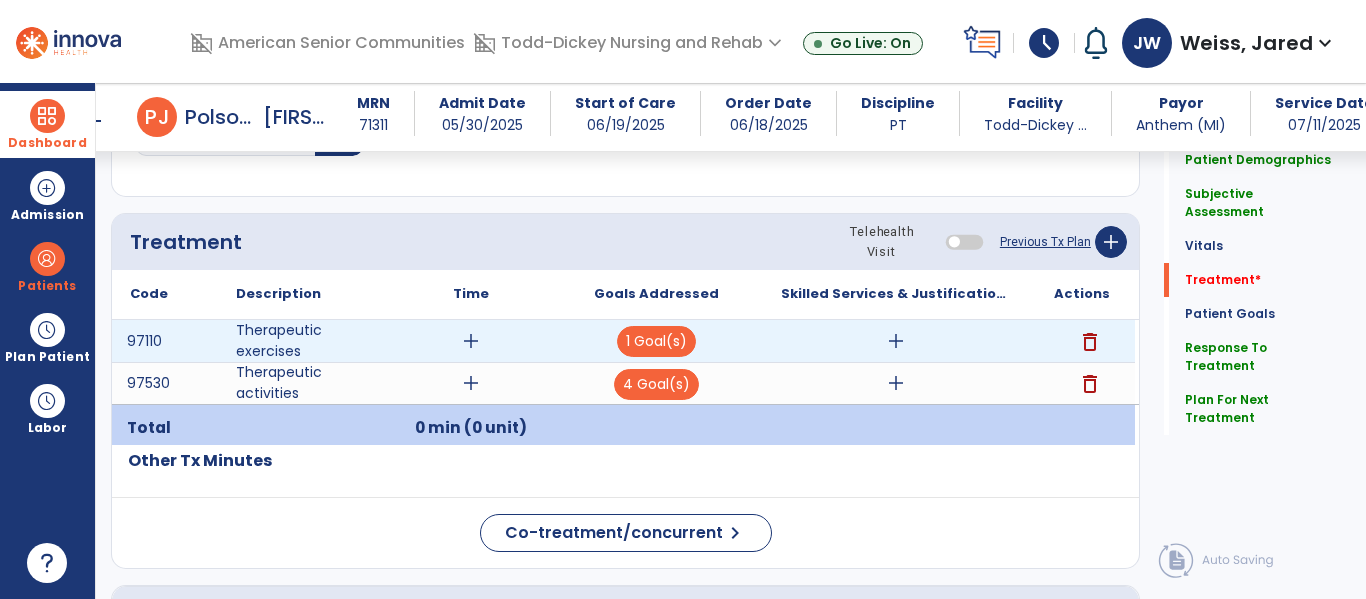 click on "add" at bounding box center (471, 341) 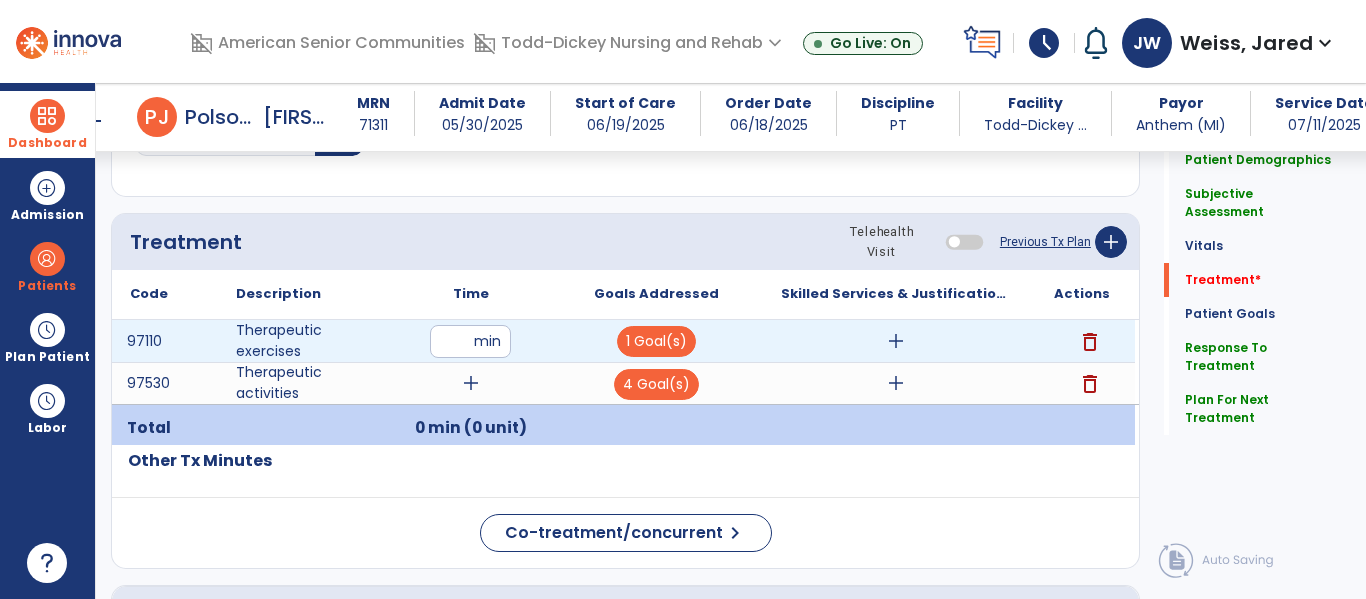 type on "**" 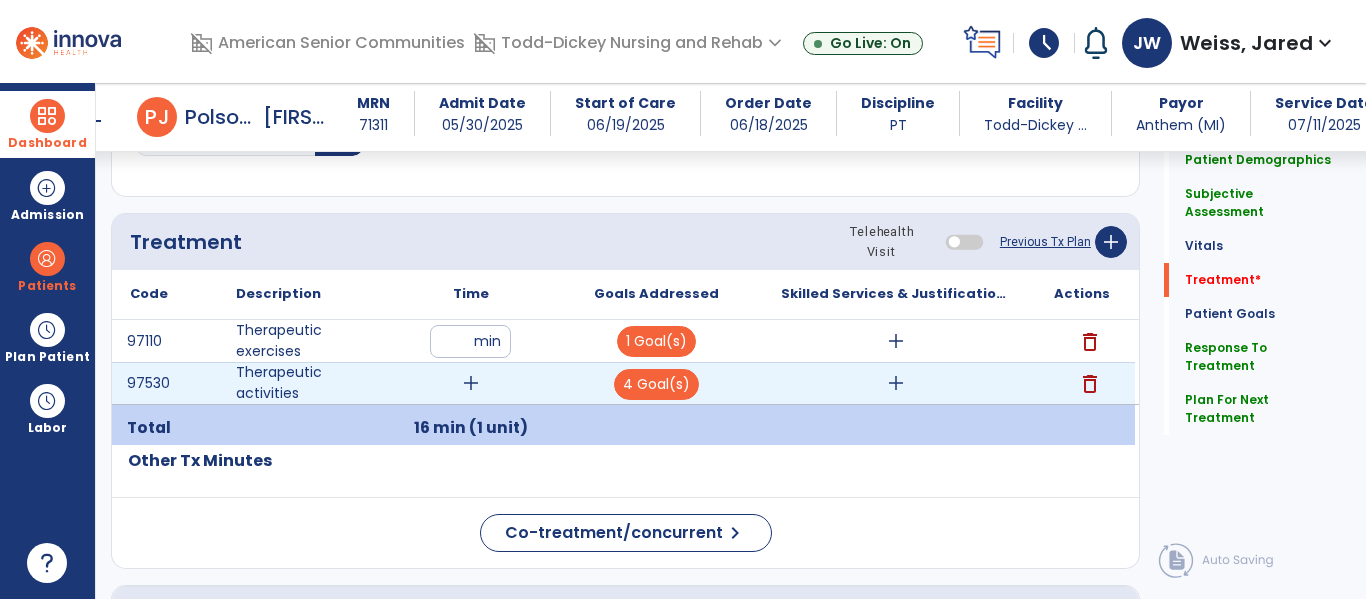 click on "add" at bounding box center (471, 383) 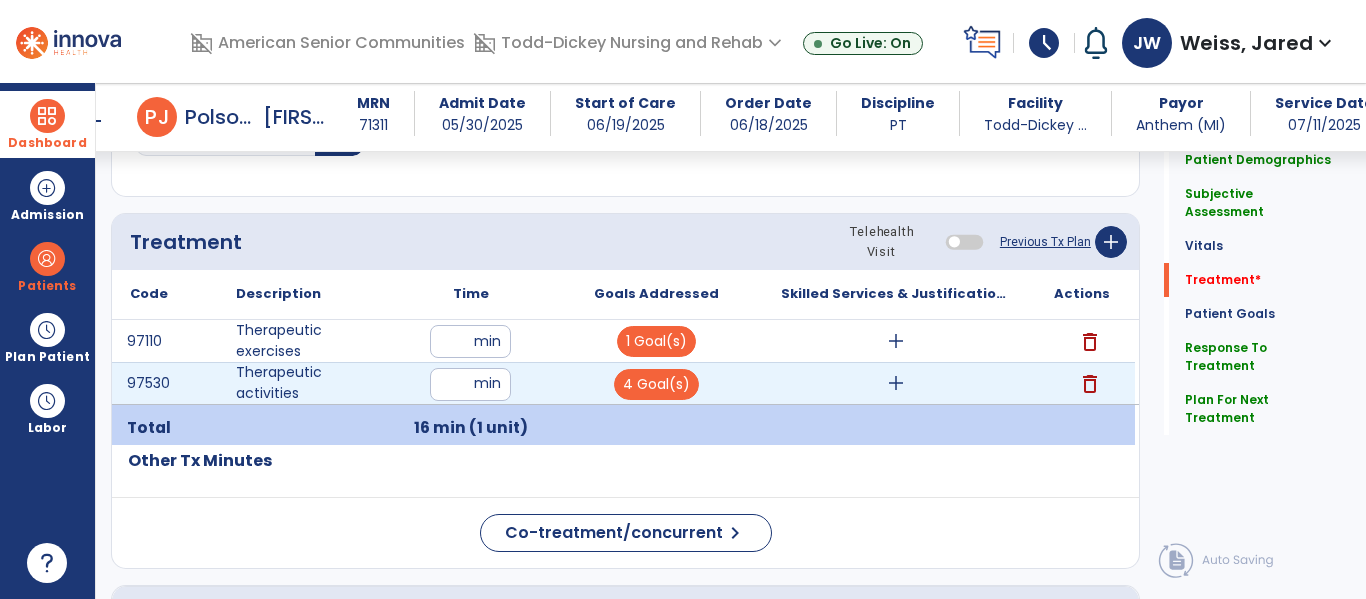 type on "*" 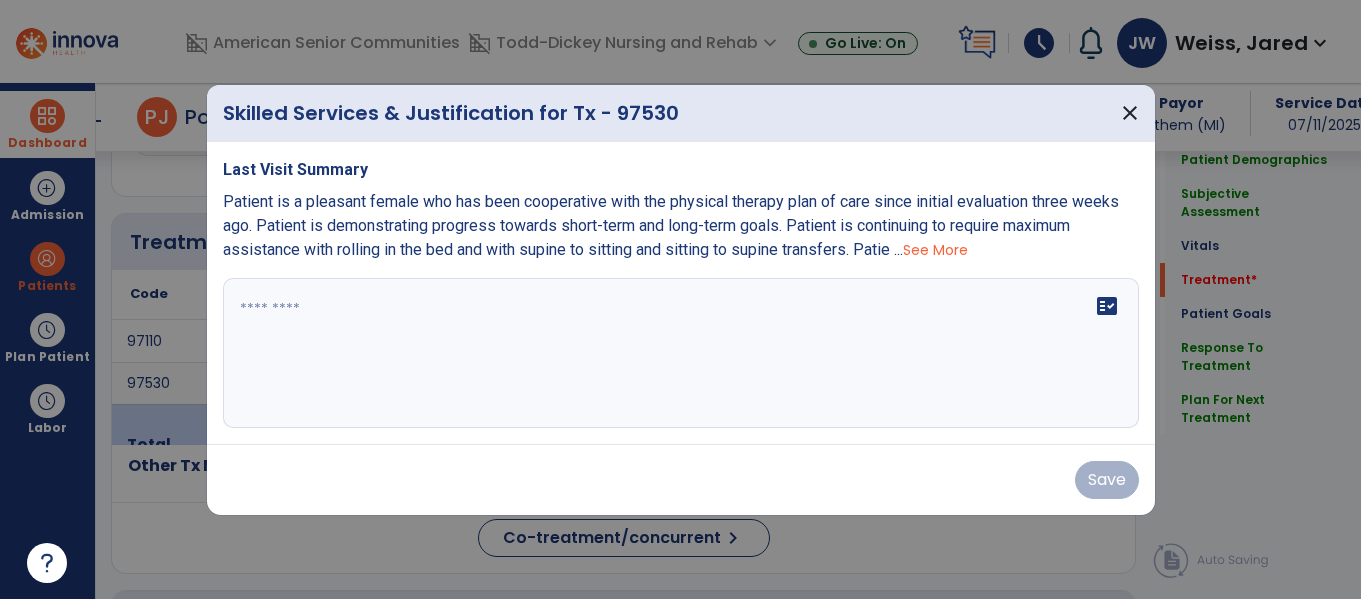 click on "fact_check" at bounding box center (681, 353) 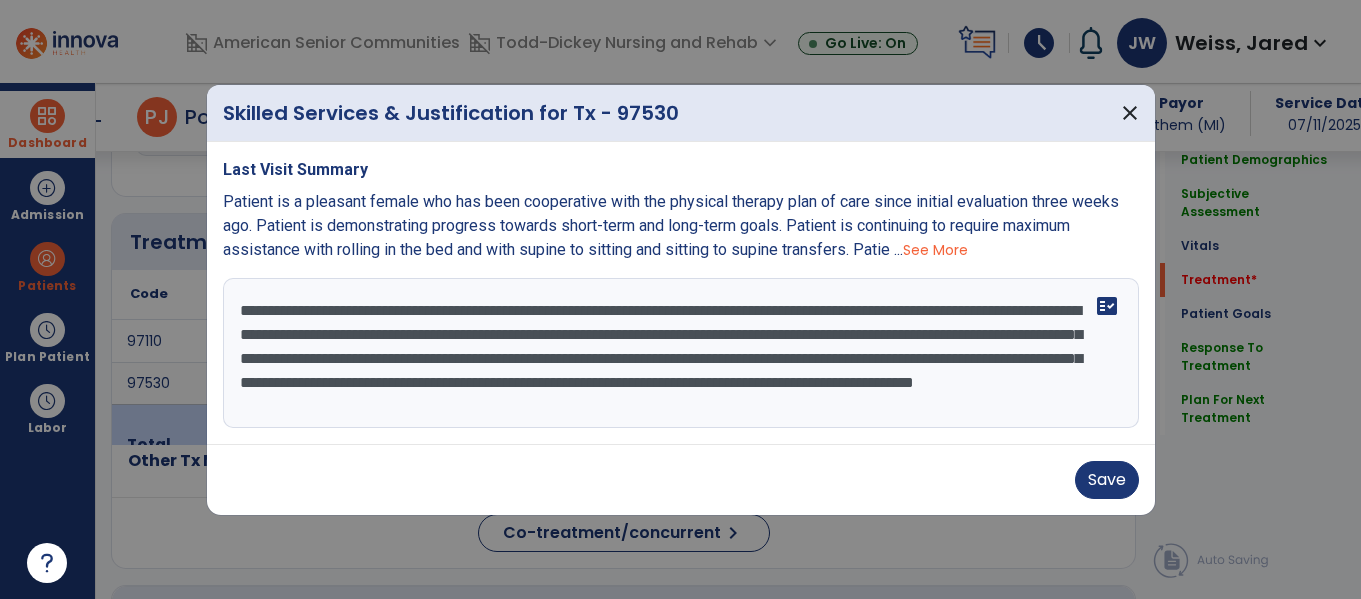 scroll, scrollTop: 16, scrollLeft: 0, axis: vertical 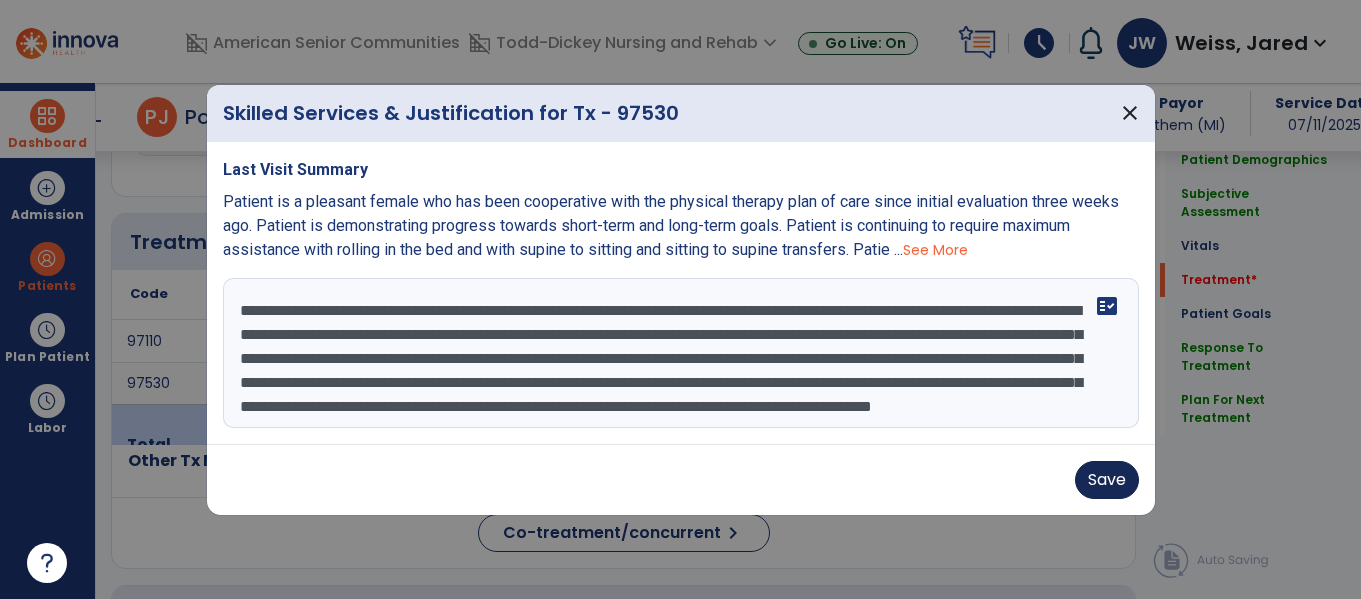 type on "**********" 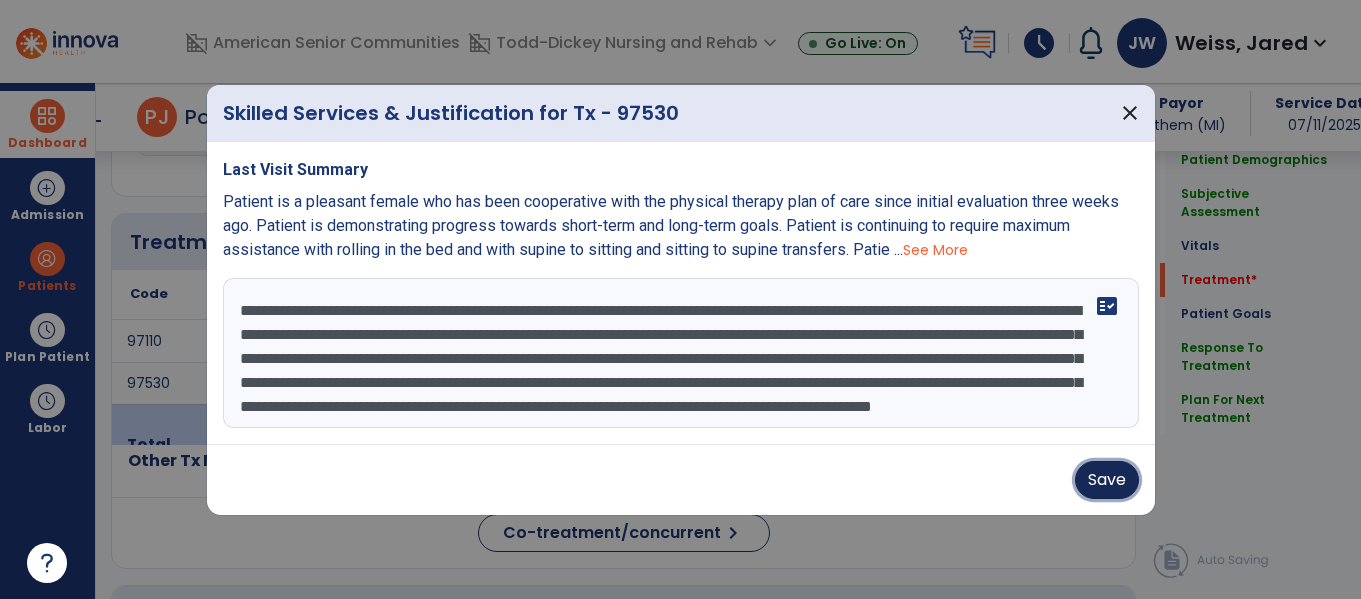 click on "Save" at bounding box center (1107, 480) 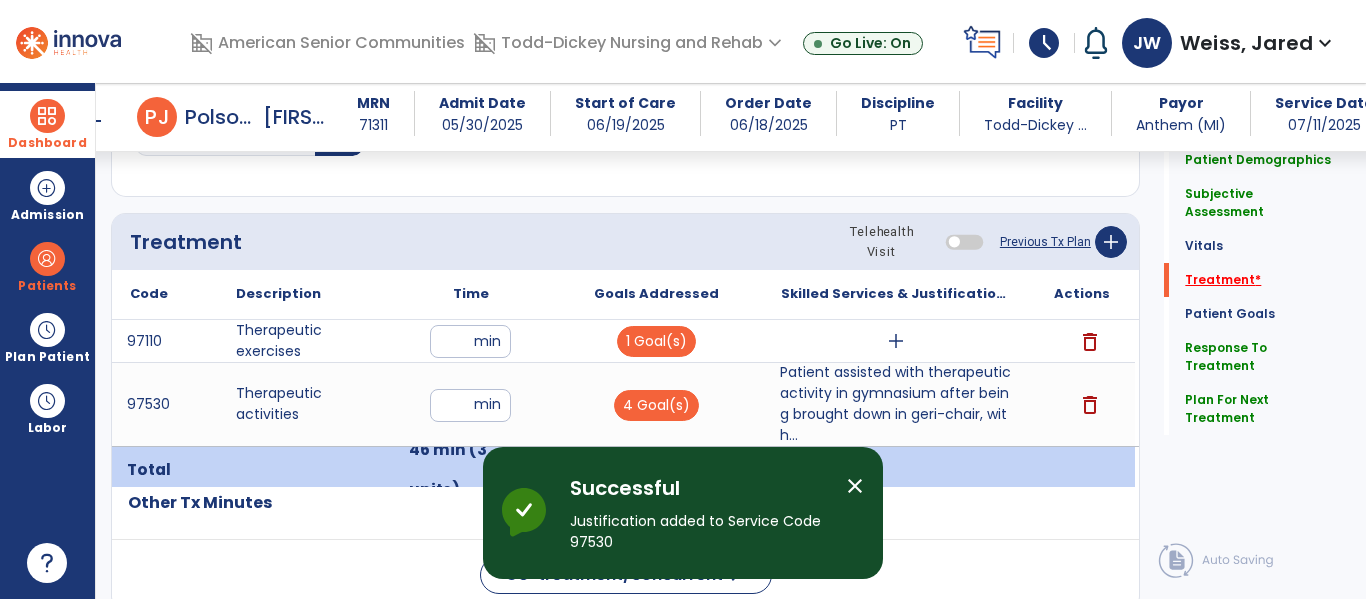 click on "Treatment   *" 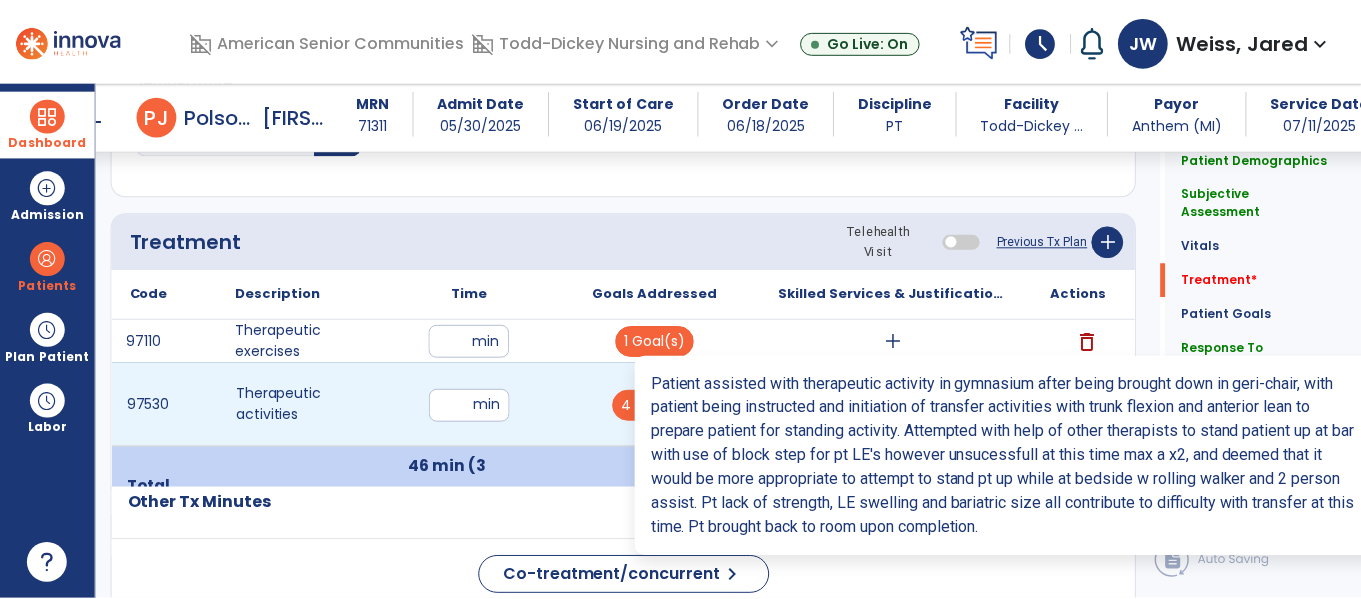 scroll, scrollTop: 1187, scrollLeft: 0, axis: vertical 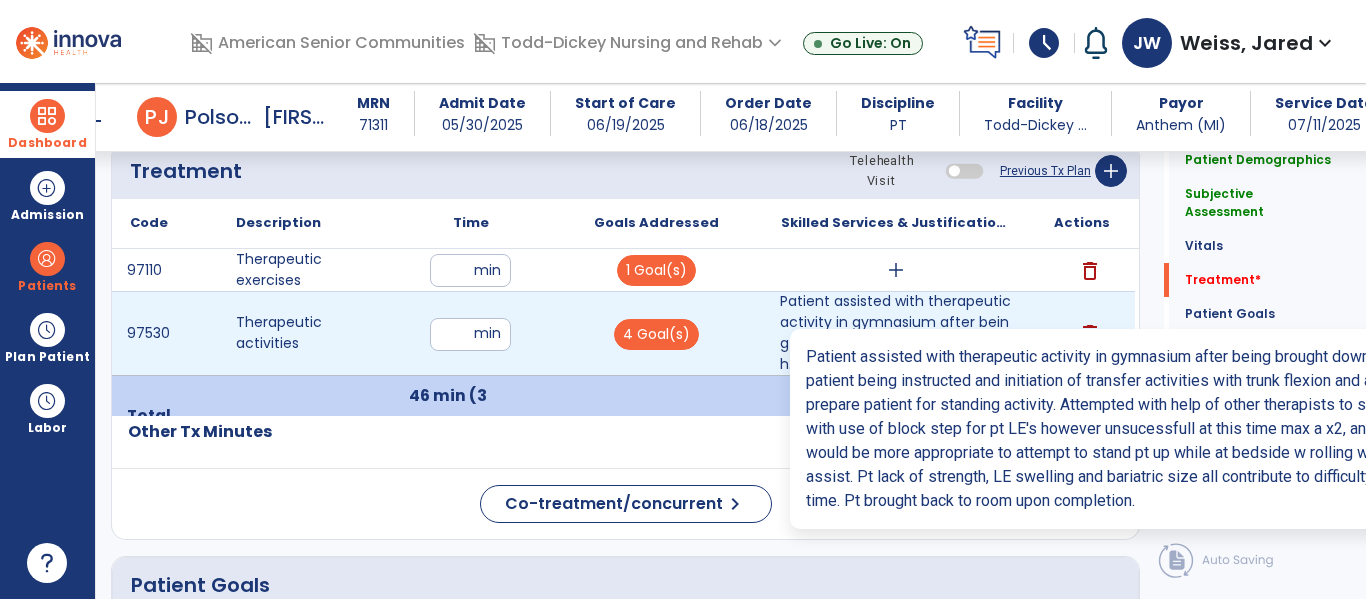 click on "Patient assisted with therapeutic activity in gymnasium after being brought down in geri-chair, with..." at bounding box center (896, 333) 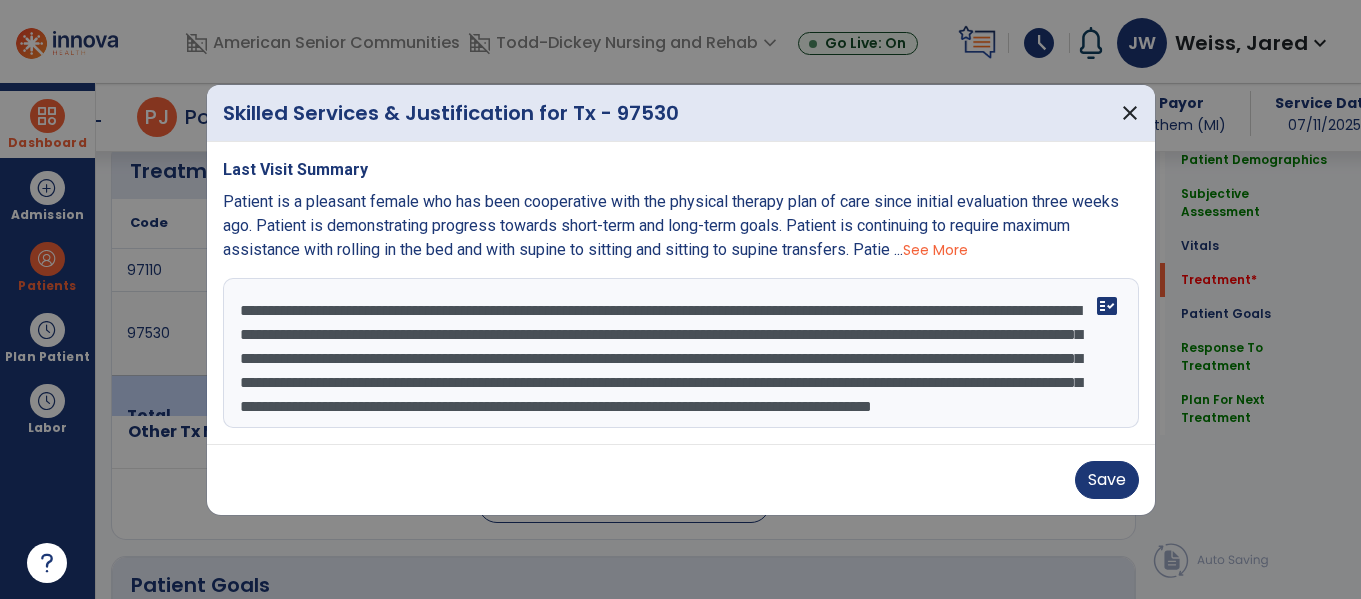 scroll, scrollTop: 1187, scrollLeft: 0, axis: vertical 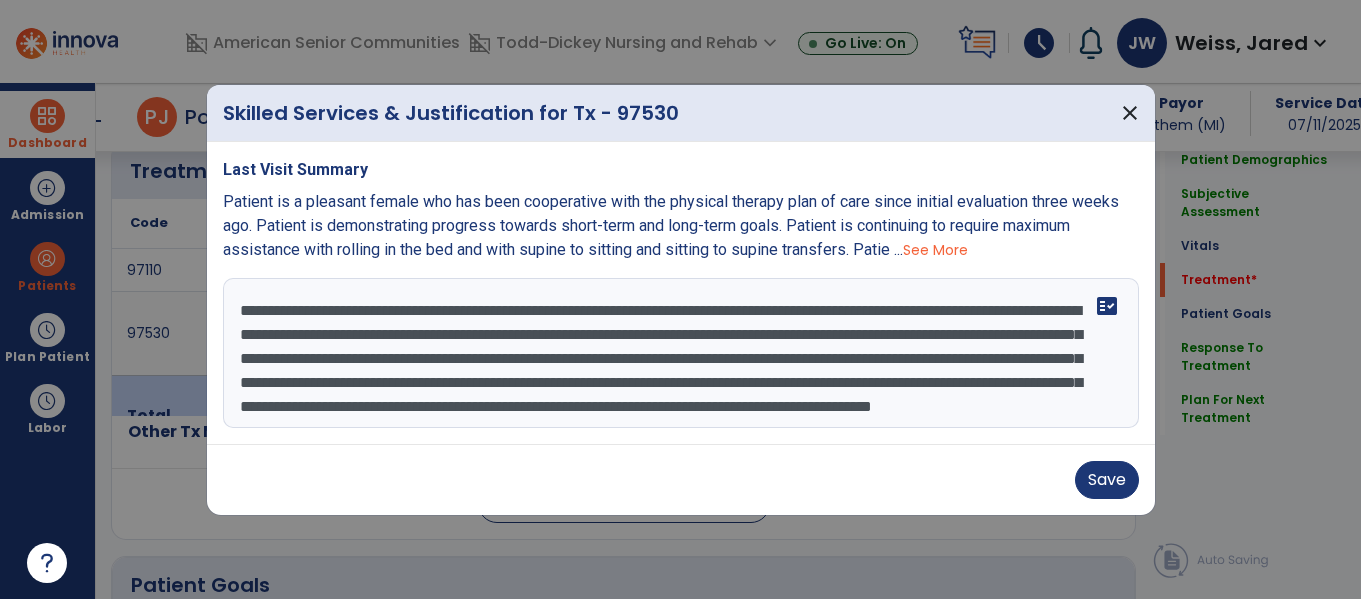 drag, startPoint x: 1137, startPoint y: 342, endPoint x: 1111, endPoint y: 414, distance: 76.55064 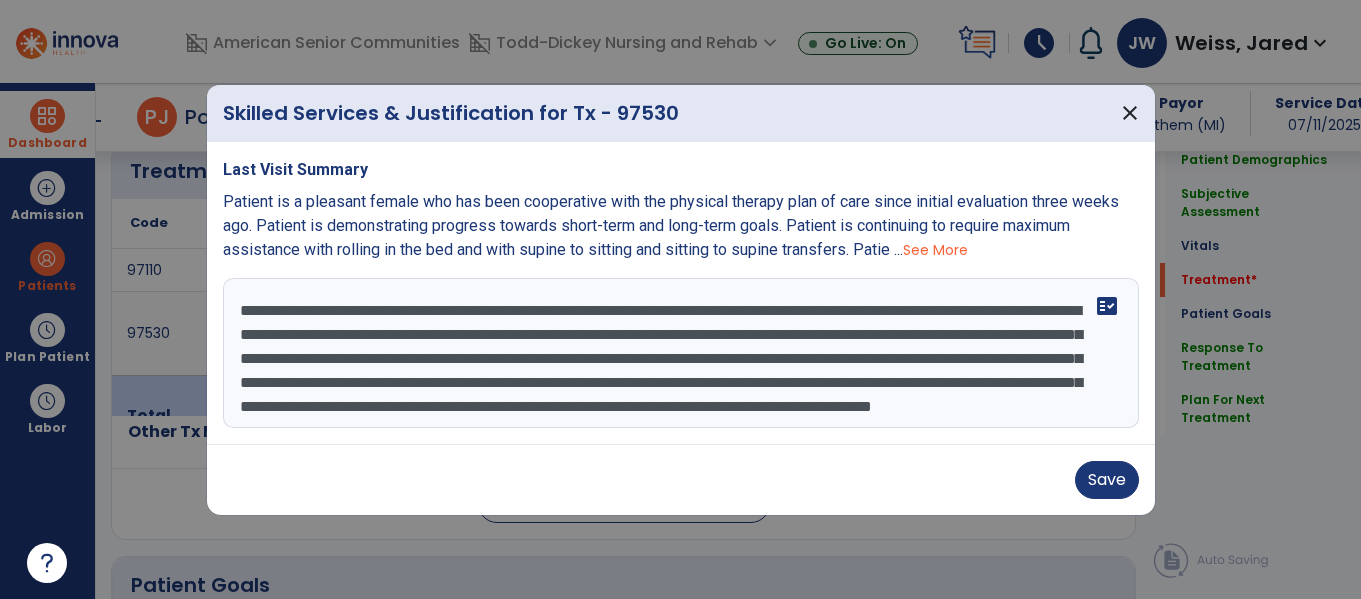 click on "**********" at bounding box center [681, 353] 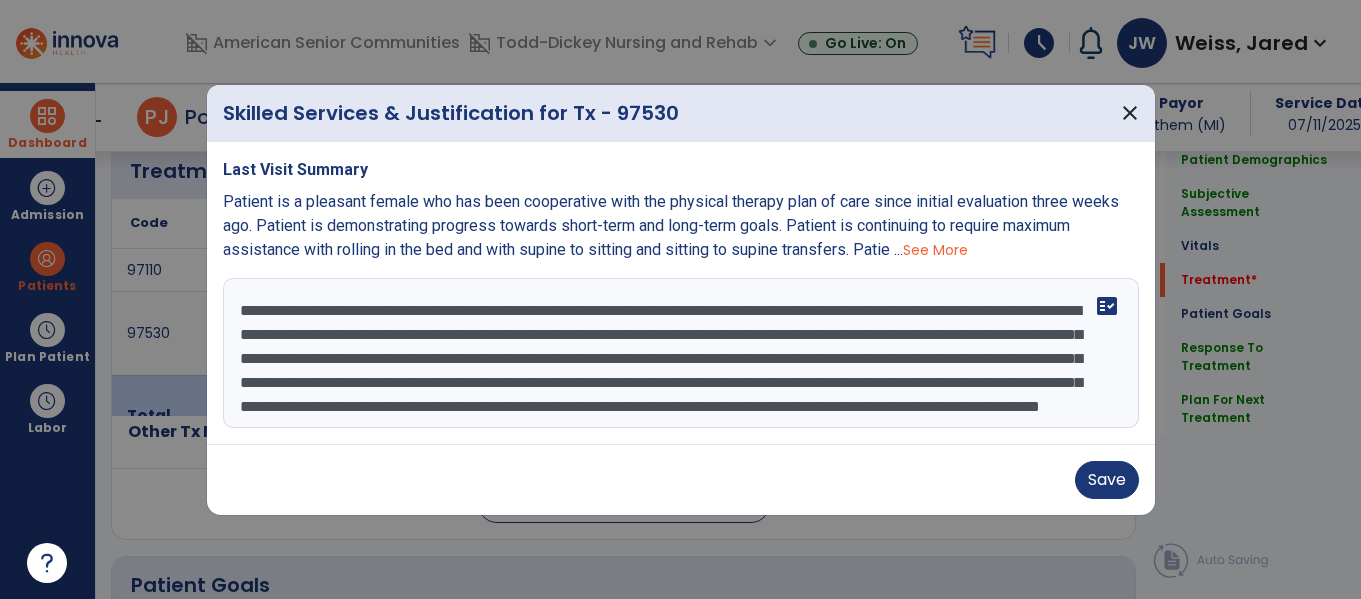 type on "**********" 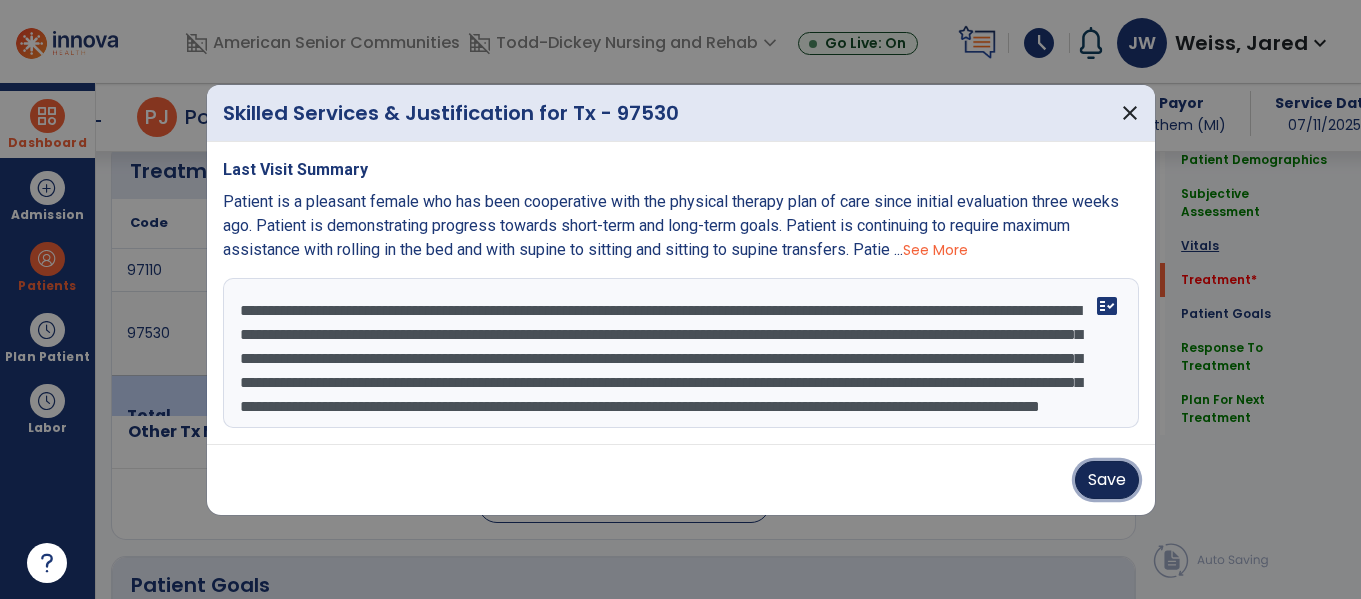 click on "Save" at bounding box center [1107, 480] 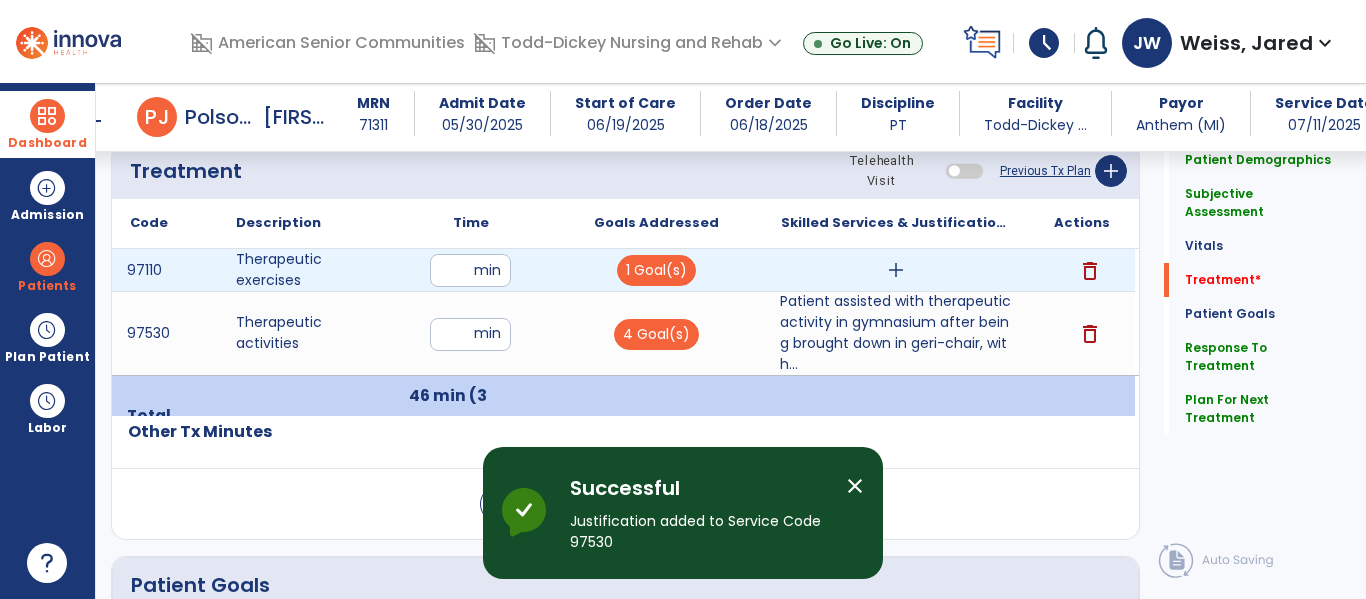click on "add" at bounding box center (896, 270) 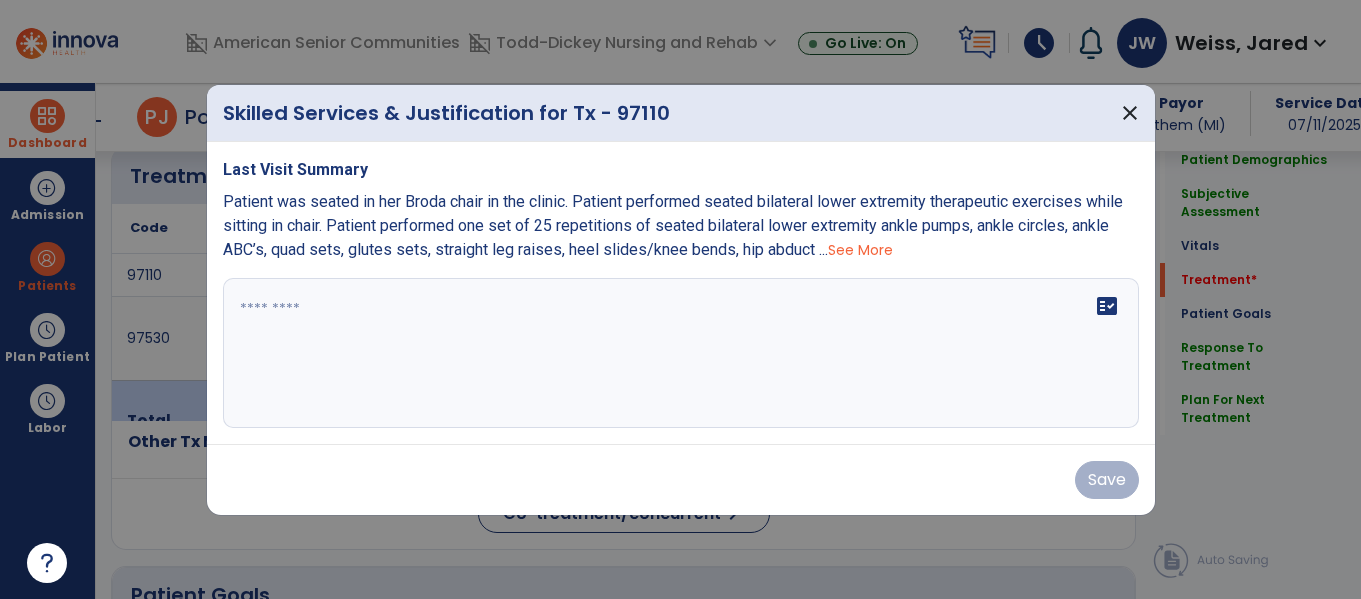 click on "Last Visit Summary Patient was seated in her Broda chair in the clinic. Patient performed seated bilateral lower extremity therapeutic exercises while sitting in chair. Patient performed one set of 25 repetitions of seated bilateral lower extremity ankle pumps, ankle circles, ankle ABC’s, quad sets, glutes sets, straight leg raises, heel slides/knee bends, hip abduct ...  See More   fact_check" at bounding box center (681, 293) 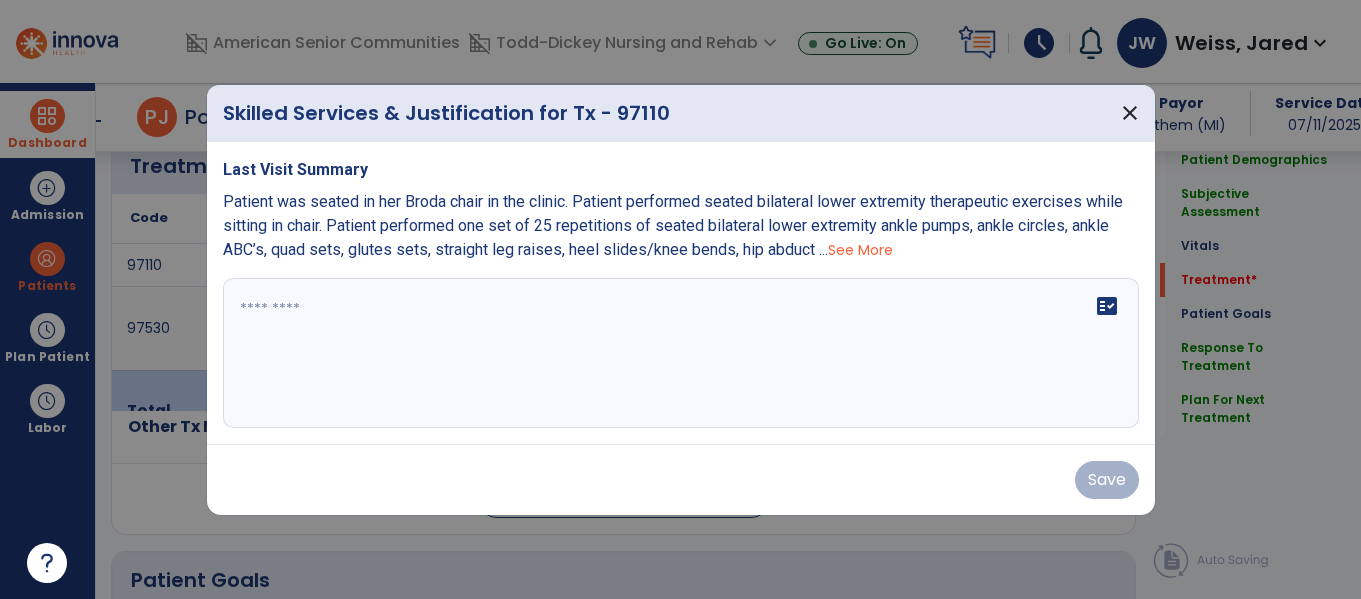 scroll, scrollTop: 1187, scrollLeft: 0, axis: vertical 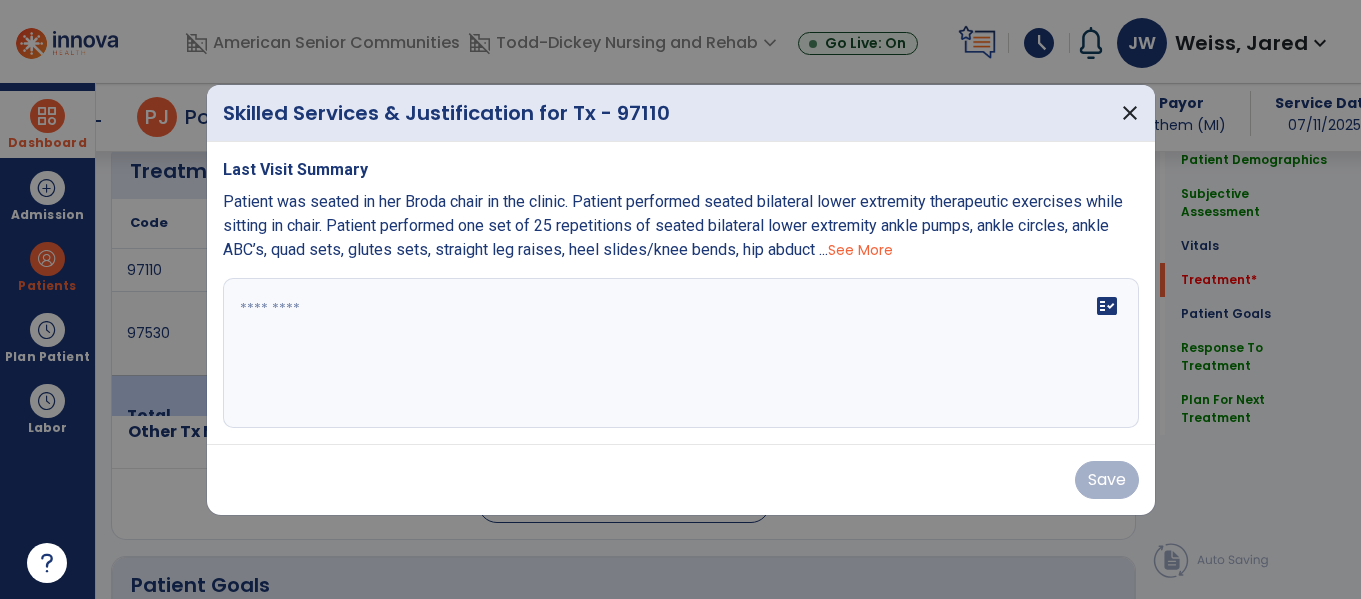 click on "fact_check" at bounding box center (681, 353) 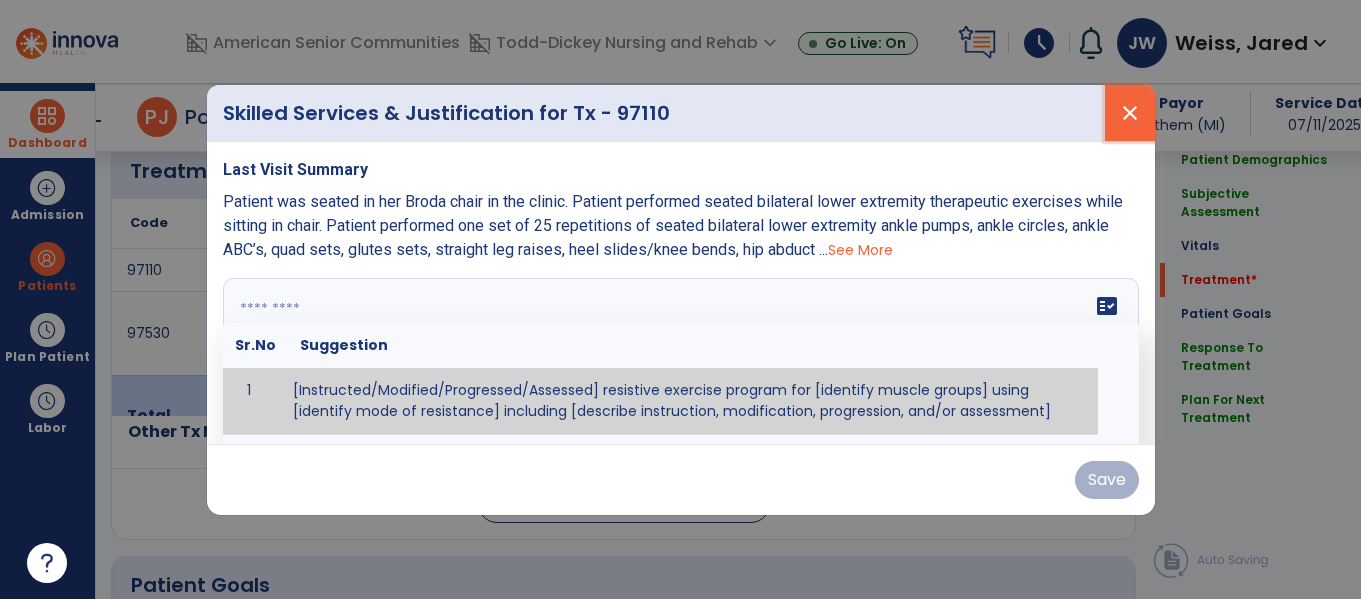 click on "close" at bounding box center (1130, 113) 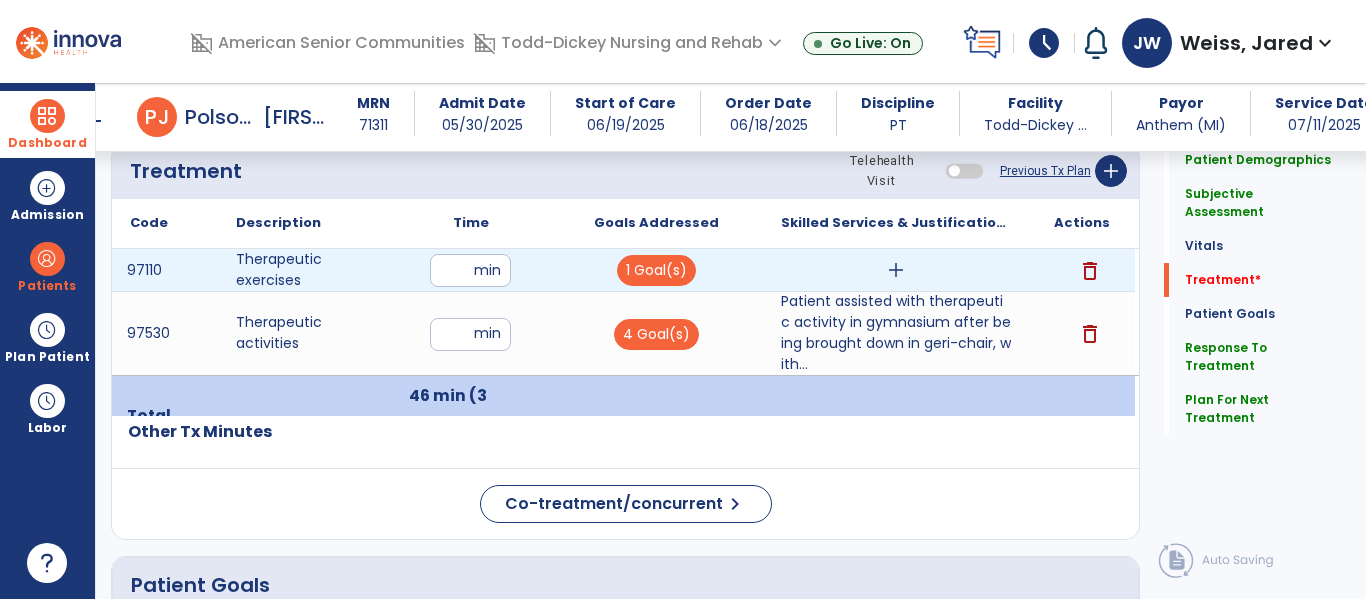 click on "add" at bounding box center (896, 270) 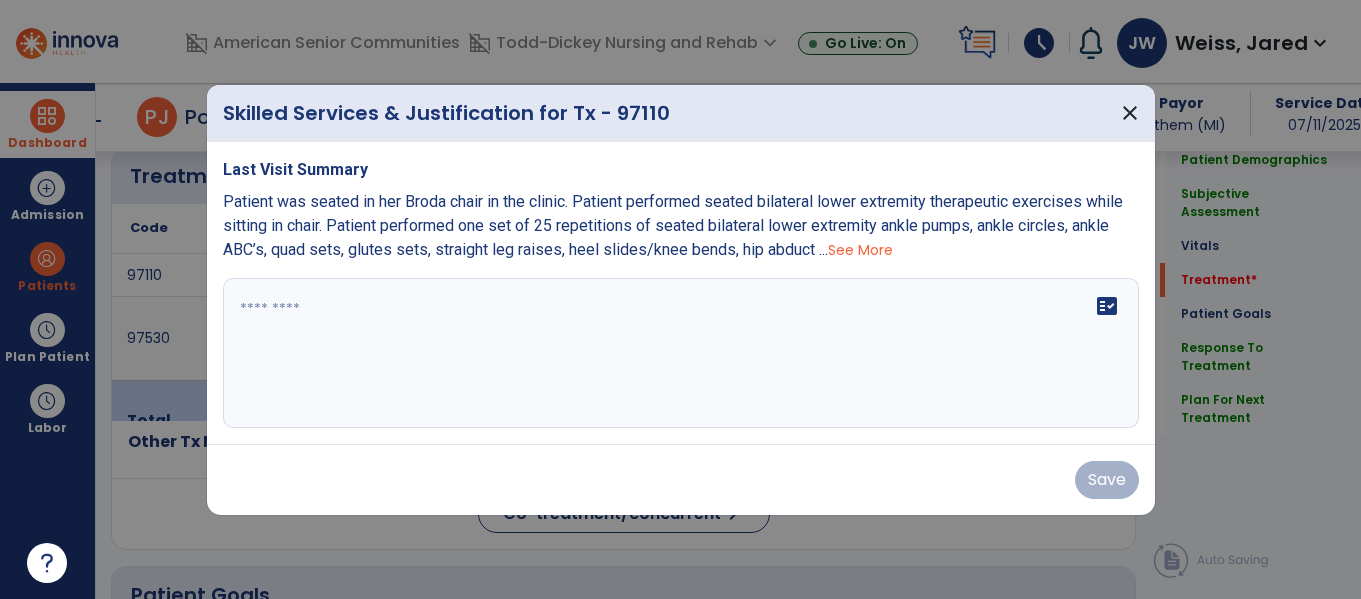 click on "Last Visit Summary Patient was seated in her Broda chair in the clinic. Patient performed seated bilateral lower extremity therapeutic exercises while sitting in chair. Patient performed one set of 25 repetitions of seated bilateral lower extremity ankle pumps, ankle circles, ankle ABC’s, quad sets, glutes sets, straight leg raises, heel slides/knee bends, hip abduct ...  See More   fact_check" at bounding box center (681, 293) 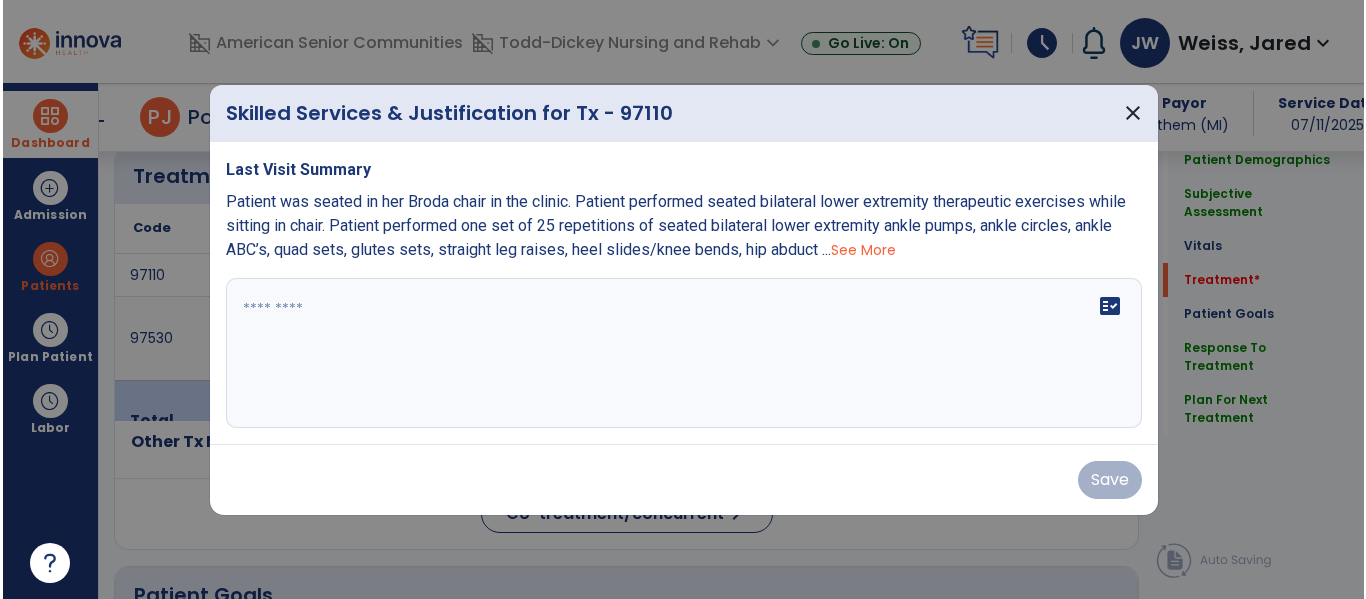 scroll, scrollTop: 1187, scrollLeft: 0, axis: vertical 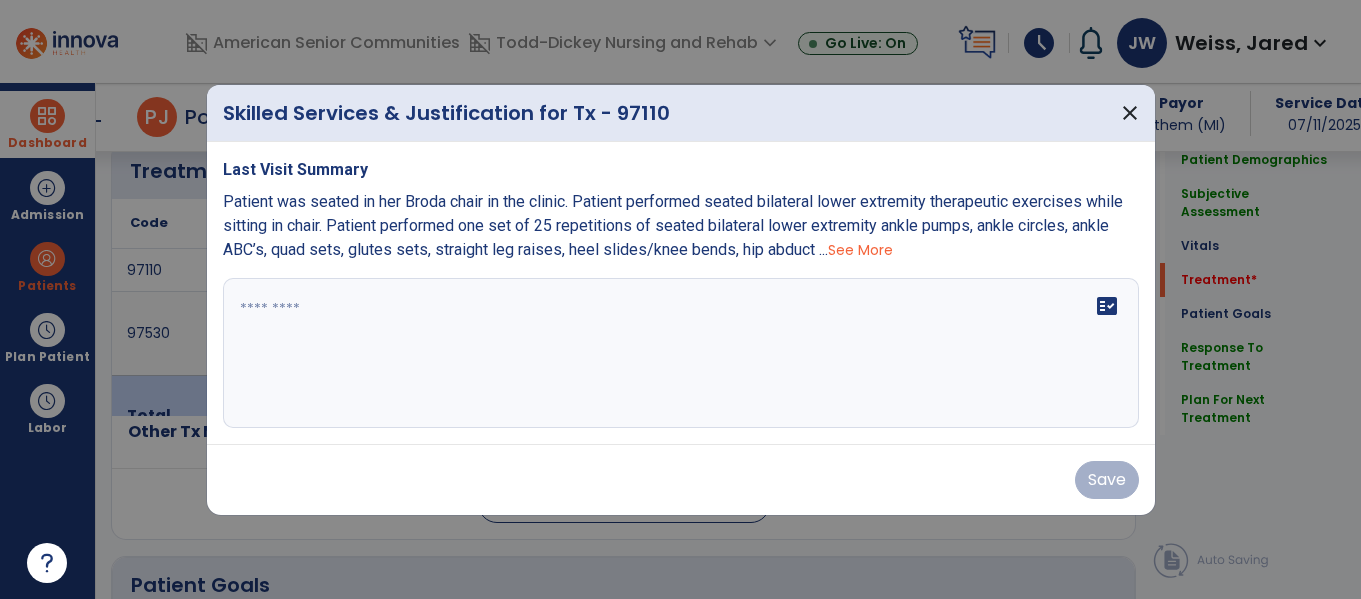 click at bounding box center [681, 353] 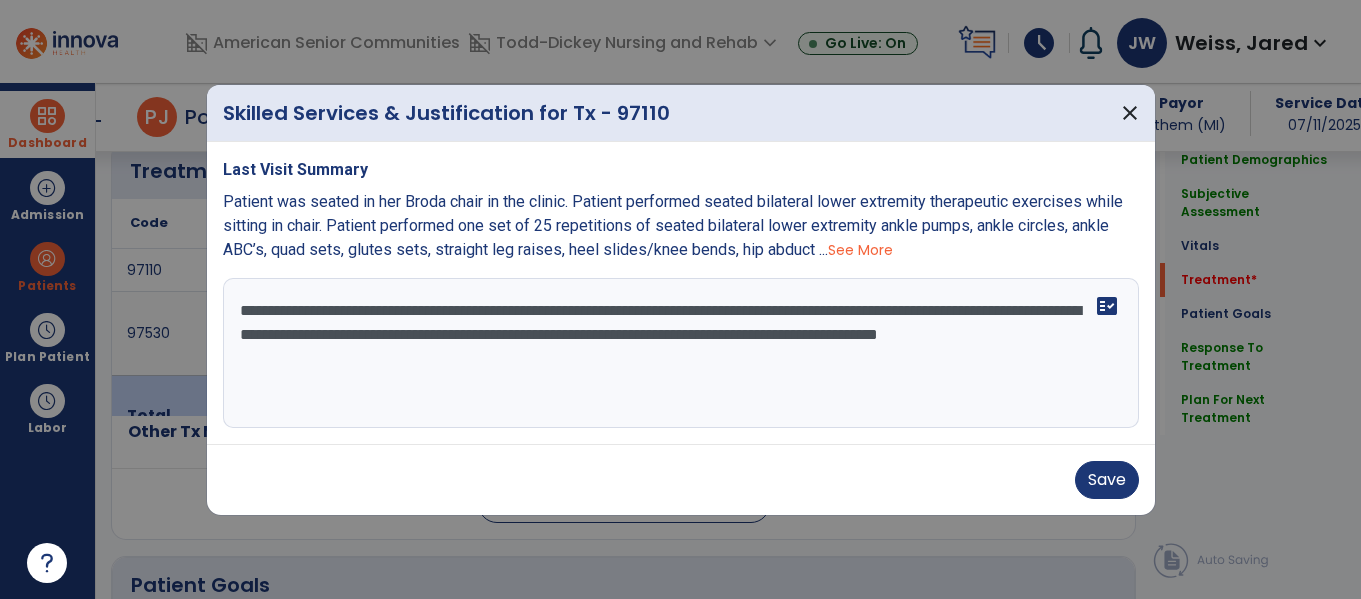 click on "**********" at bounding box center [681, 353] 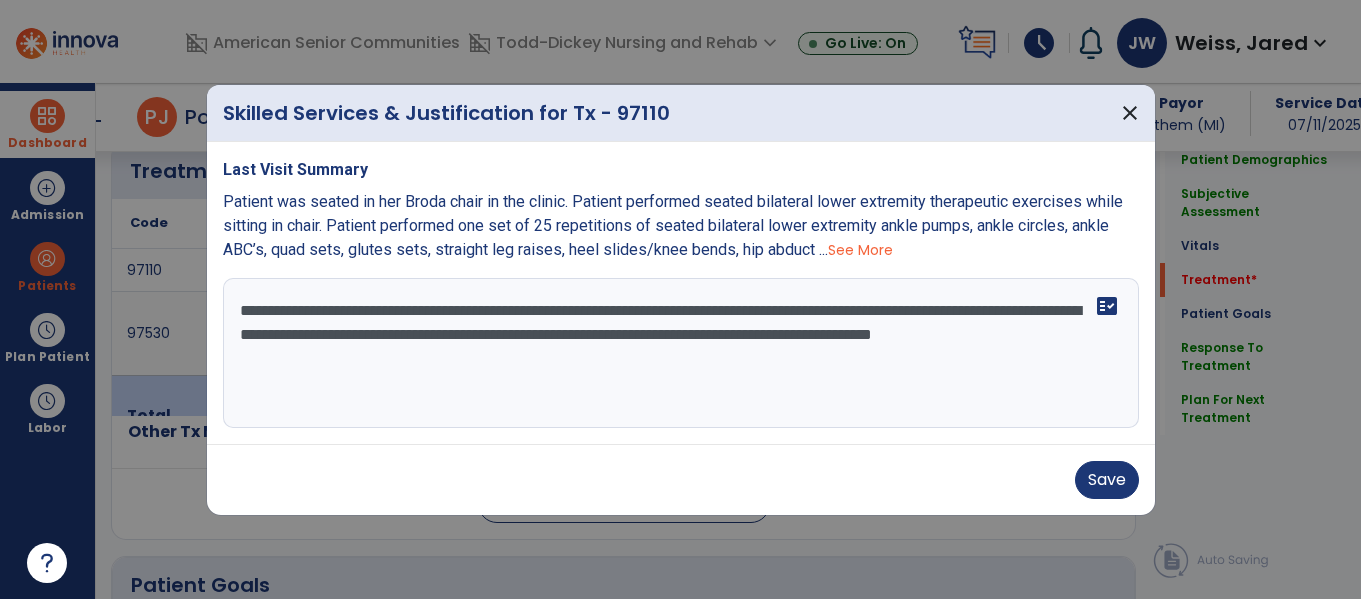 click on "**********" at bounding box center [681, 353] 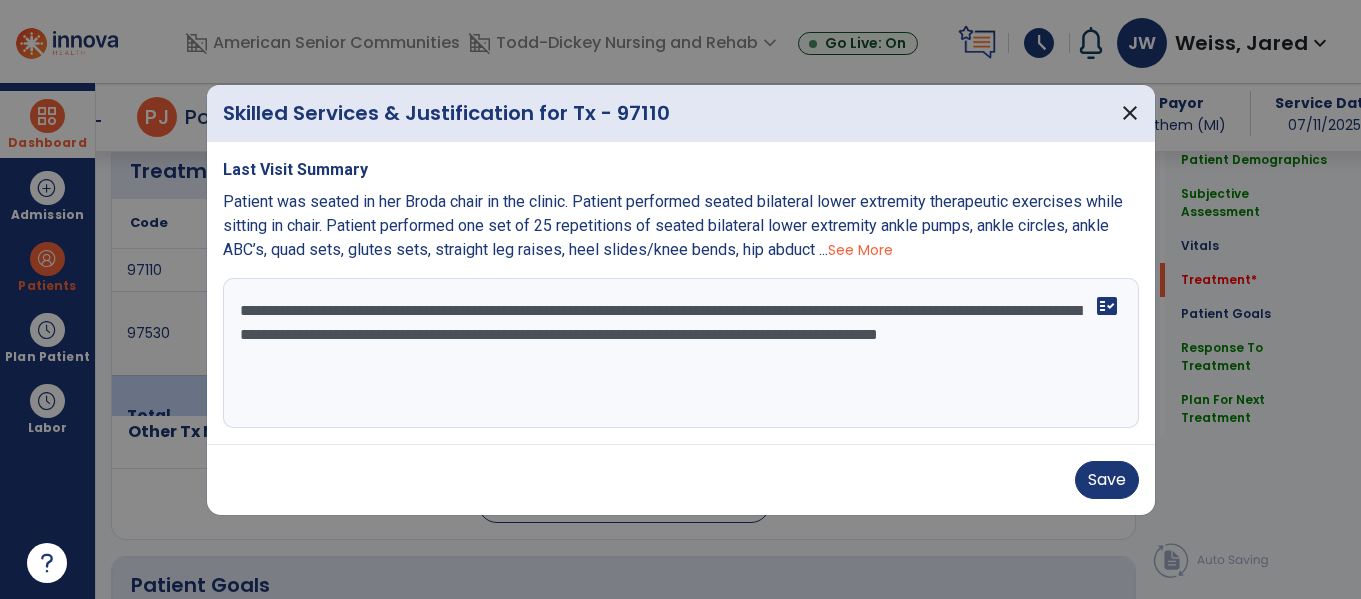 click on "**********" at bounding box center (681, 353) 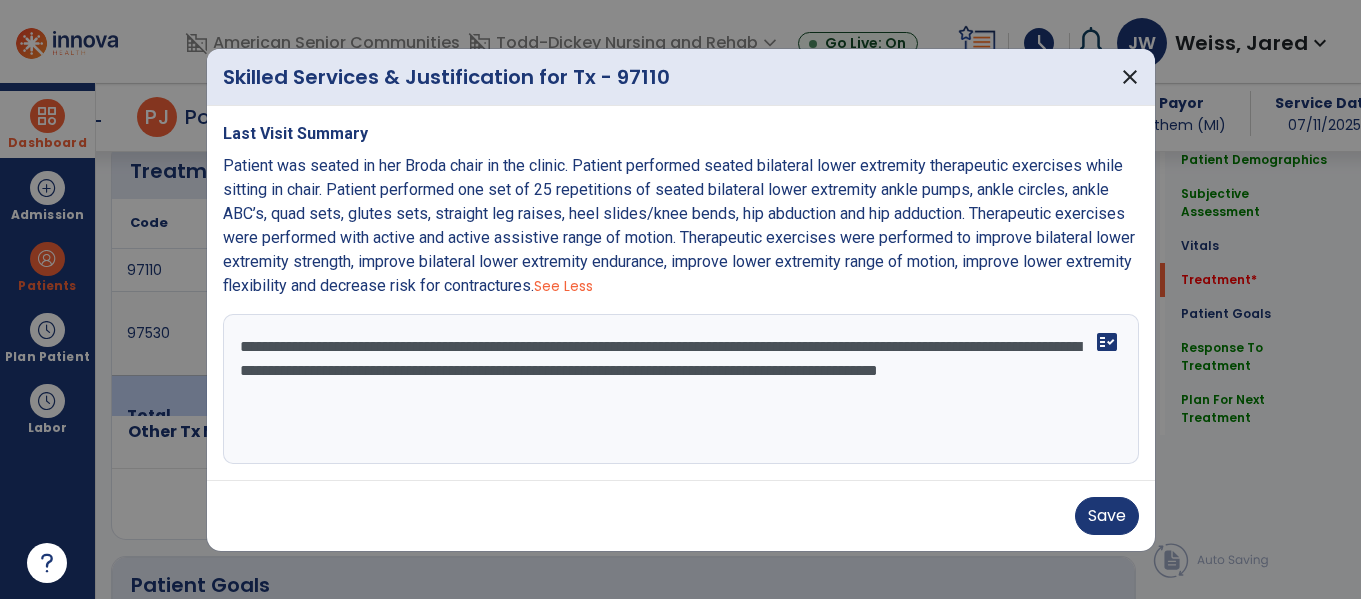 click on "**********" at bounding box center (681, 389) 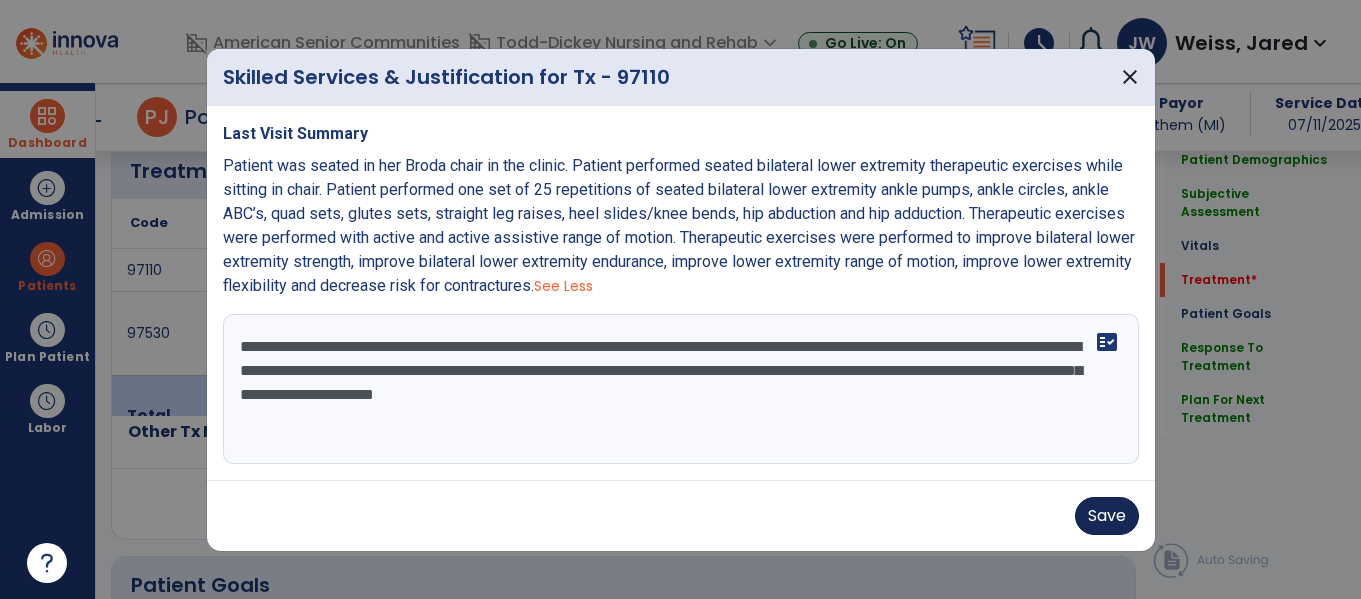 type on "**********" 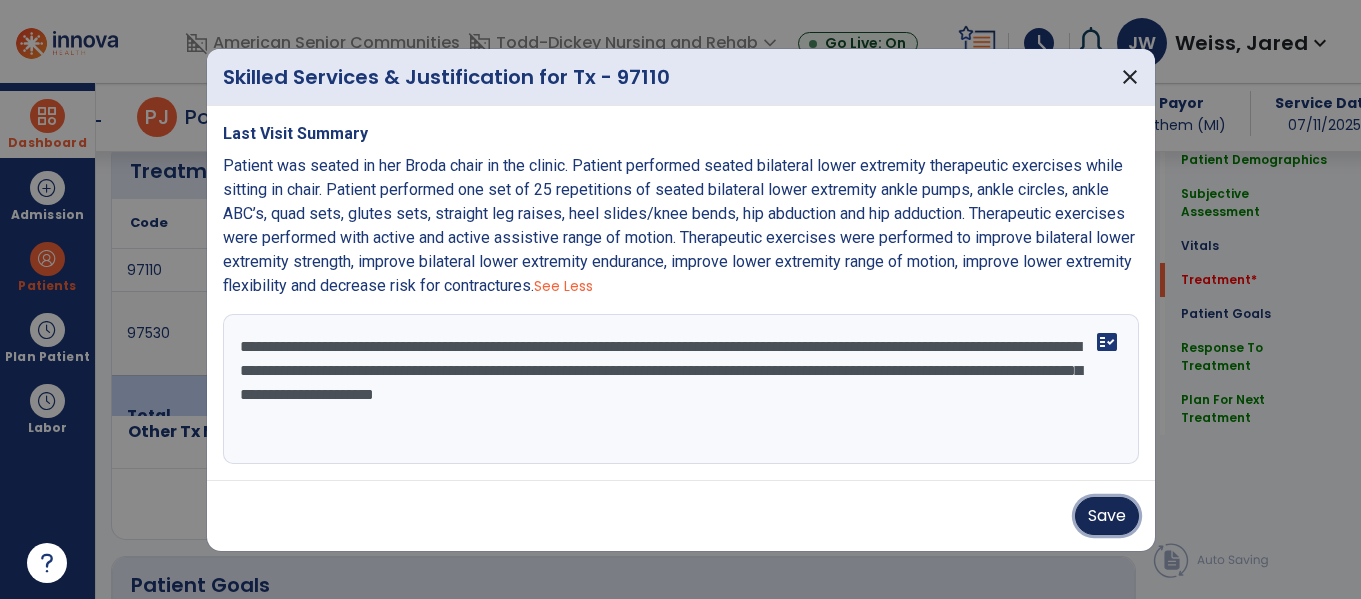 click on "Save" at bounding box center (1107, 516) 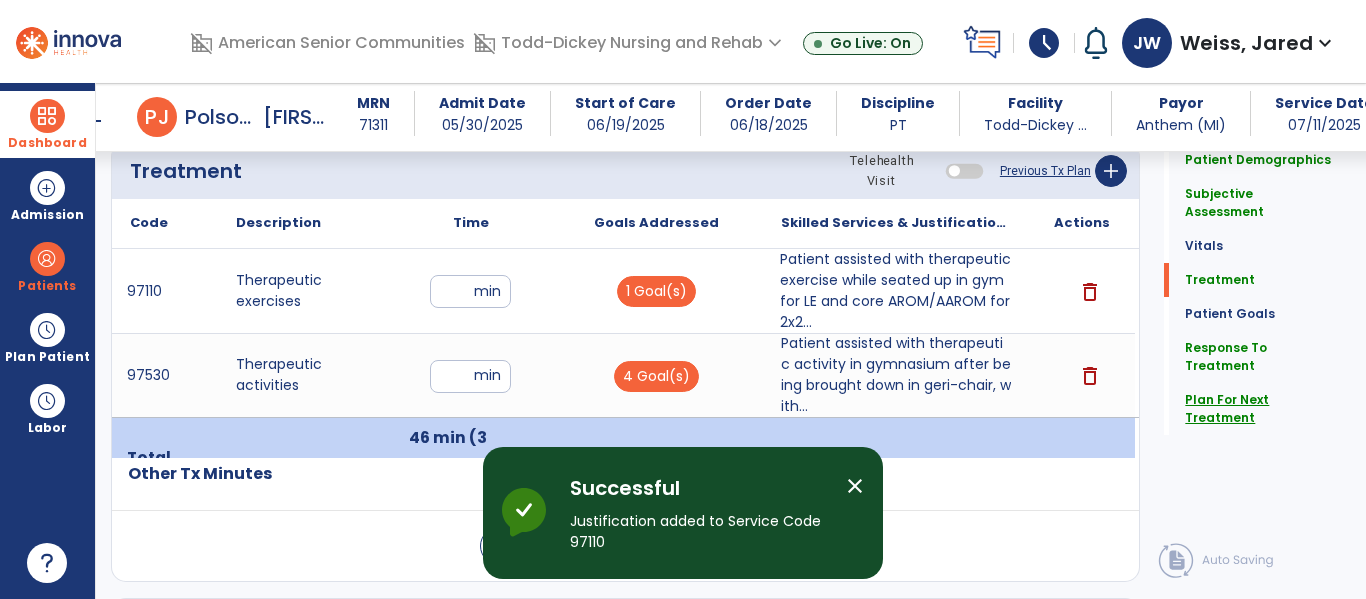 click on "Plan For Next Treatment" 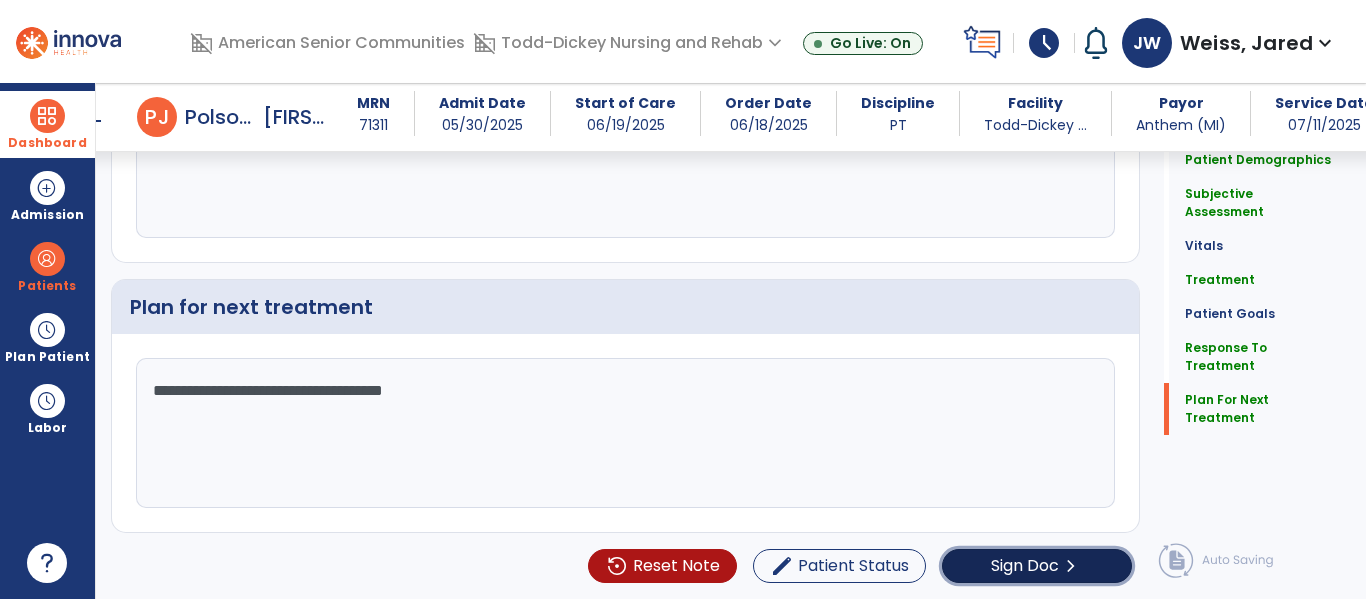 click on "Sign Doc" 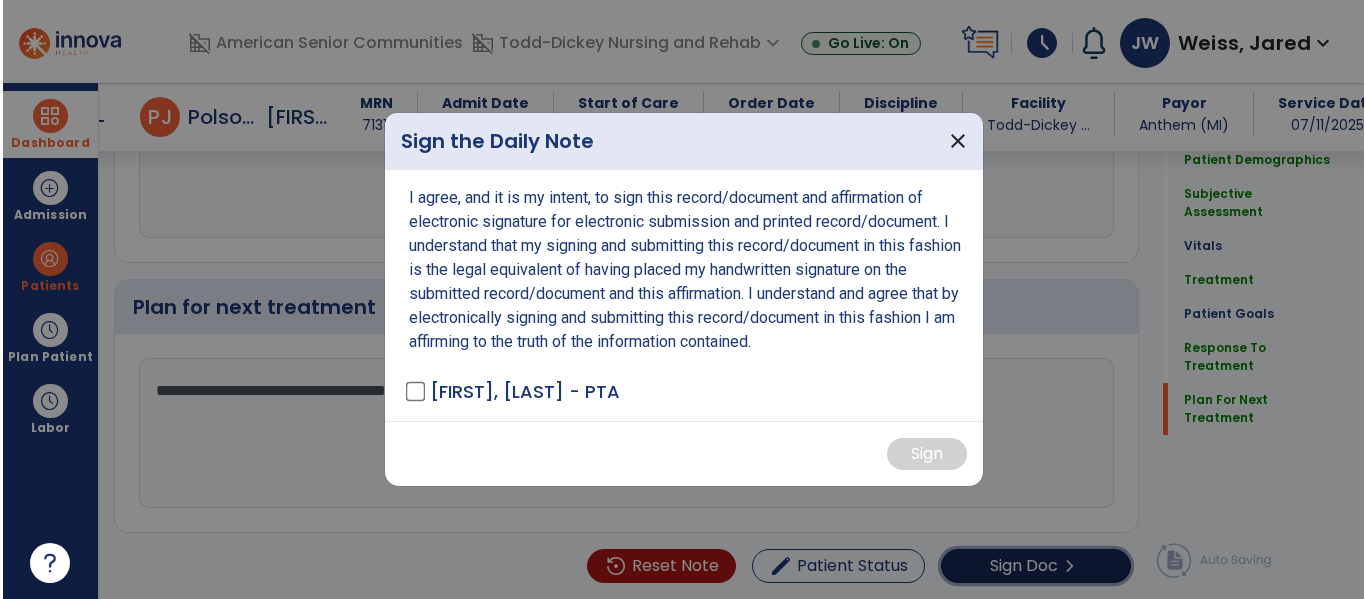 scroll, scrollTop: 4089, scrollLeft: 0, axis: vertical 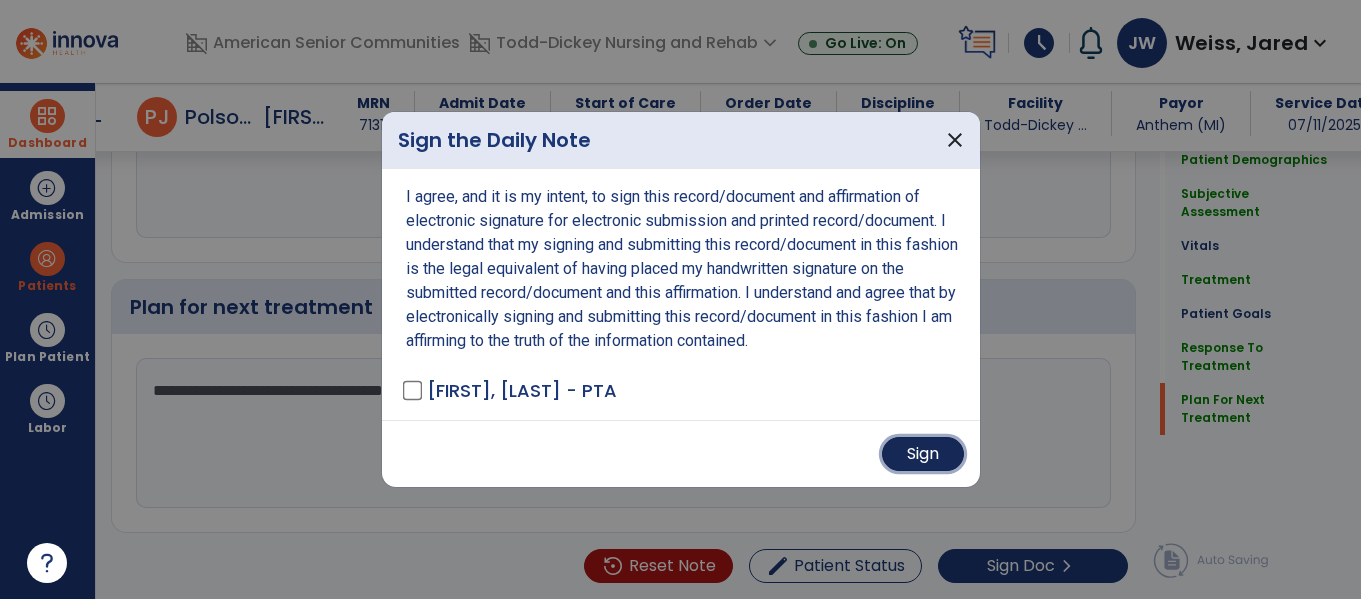 click on "Sign" at bounding box center (923, 454) 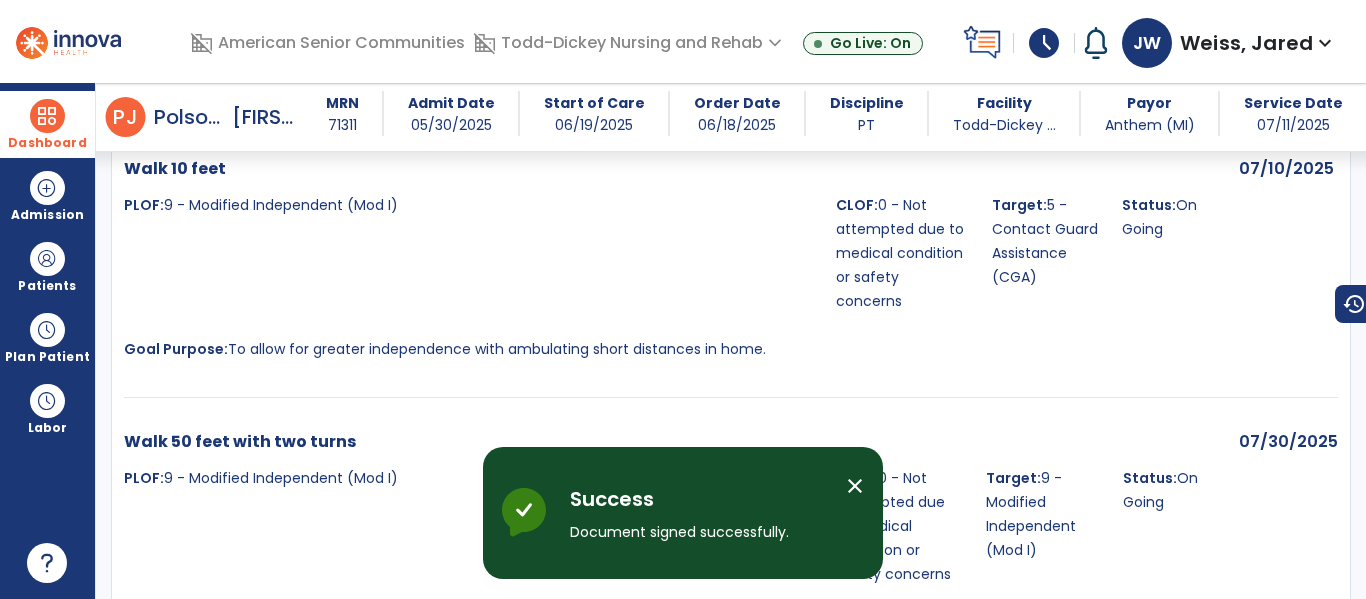 click at bounding box center [47, 116] 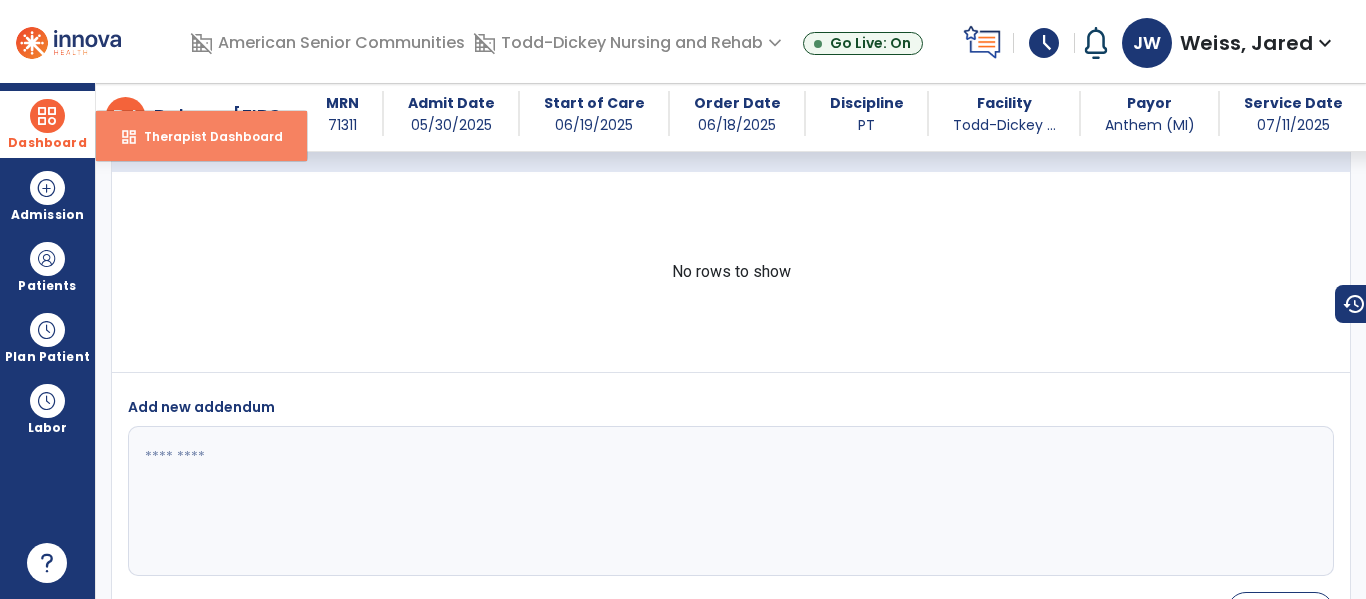 click on "dashboard  Therapist Dashboard" at bounding box center (201, 136) 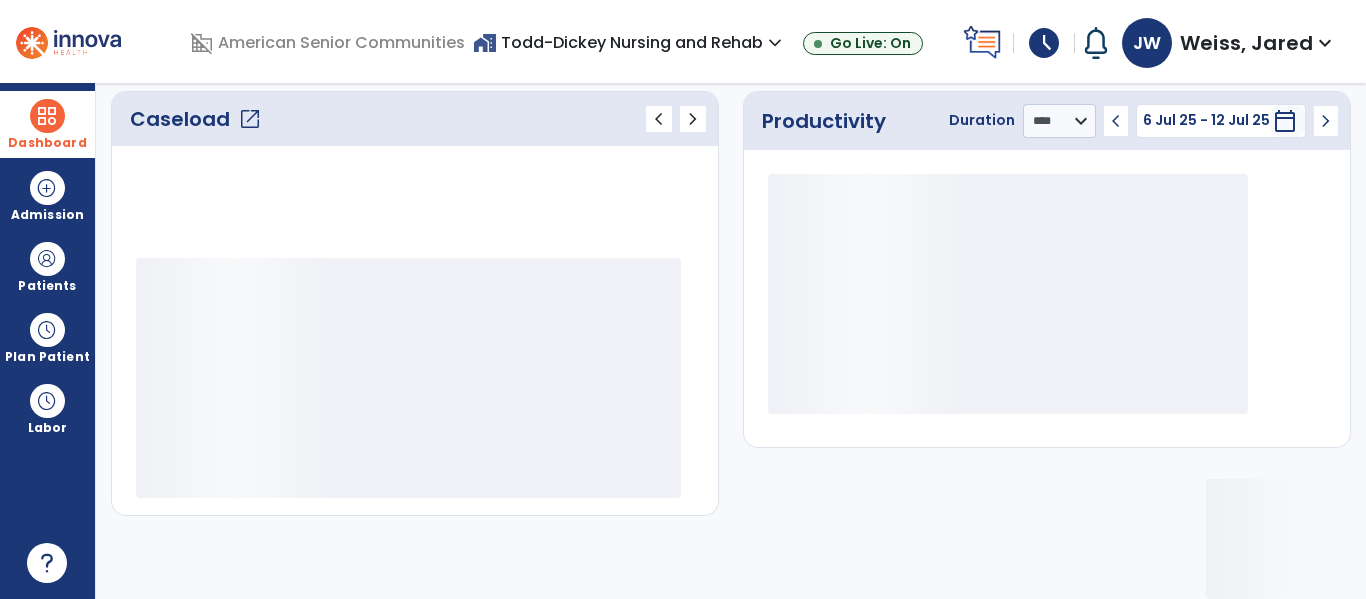 scroll, scrollTop: 276, scrollLeft: 0, axis: vertical 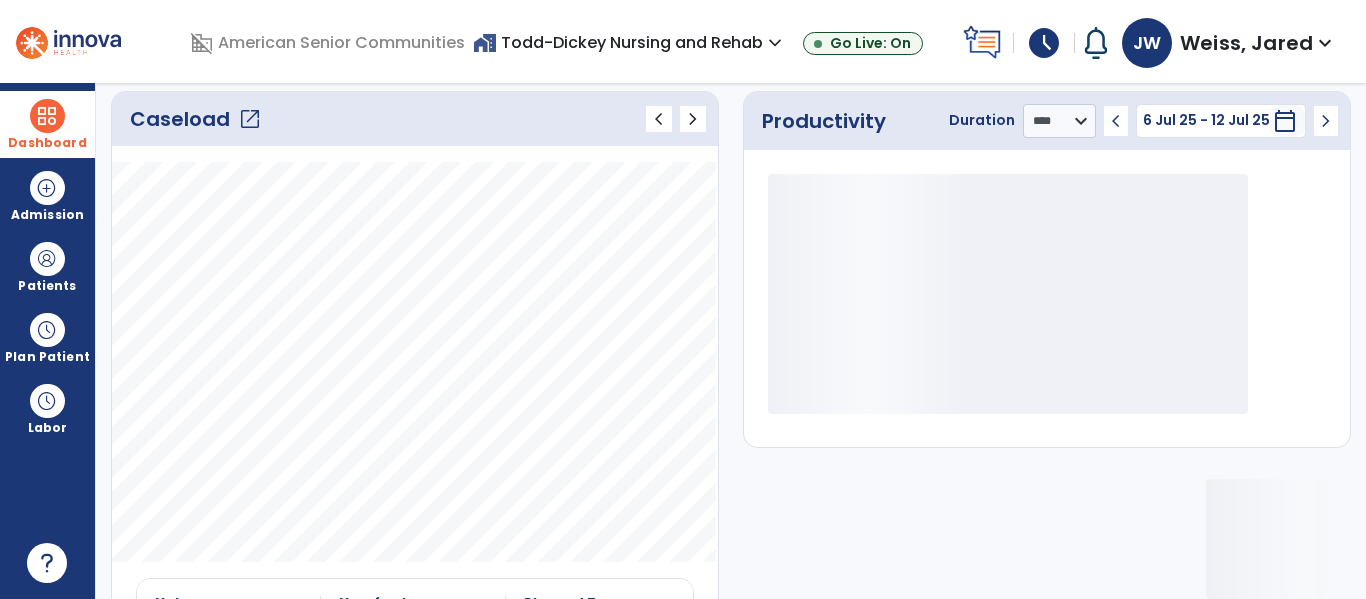 click on "Caseload   open_in_new" 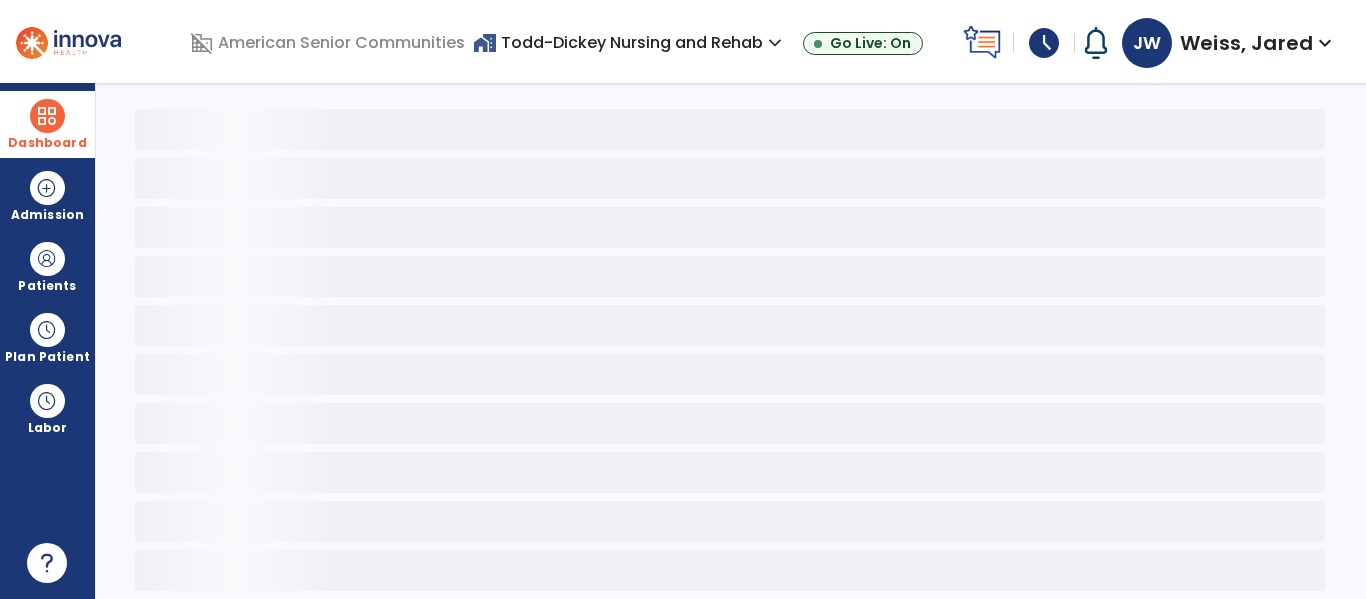 scroll, scrollTop: 78, scrollLeft: 0, axis: vertical 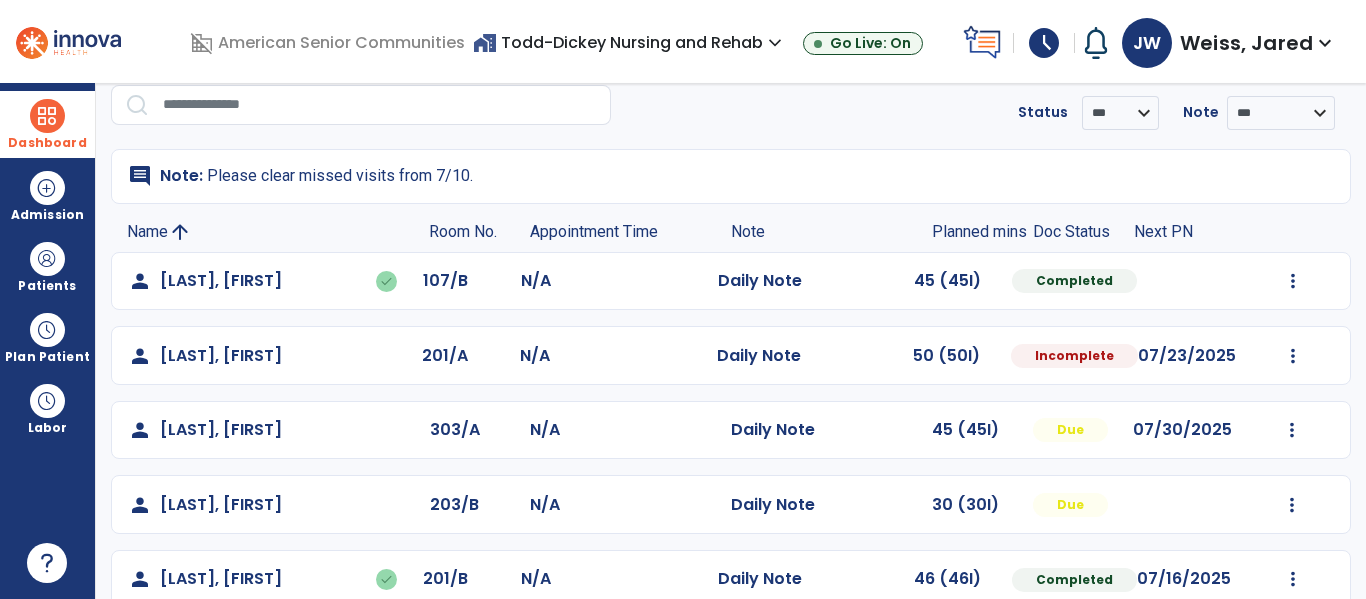 click on "comment  Note: Please clear missed visits from 7/10." 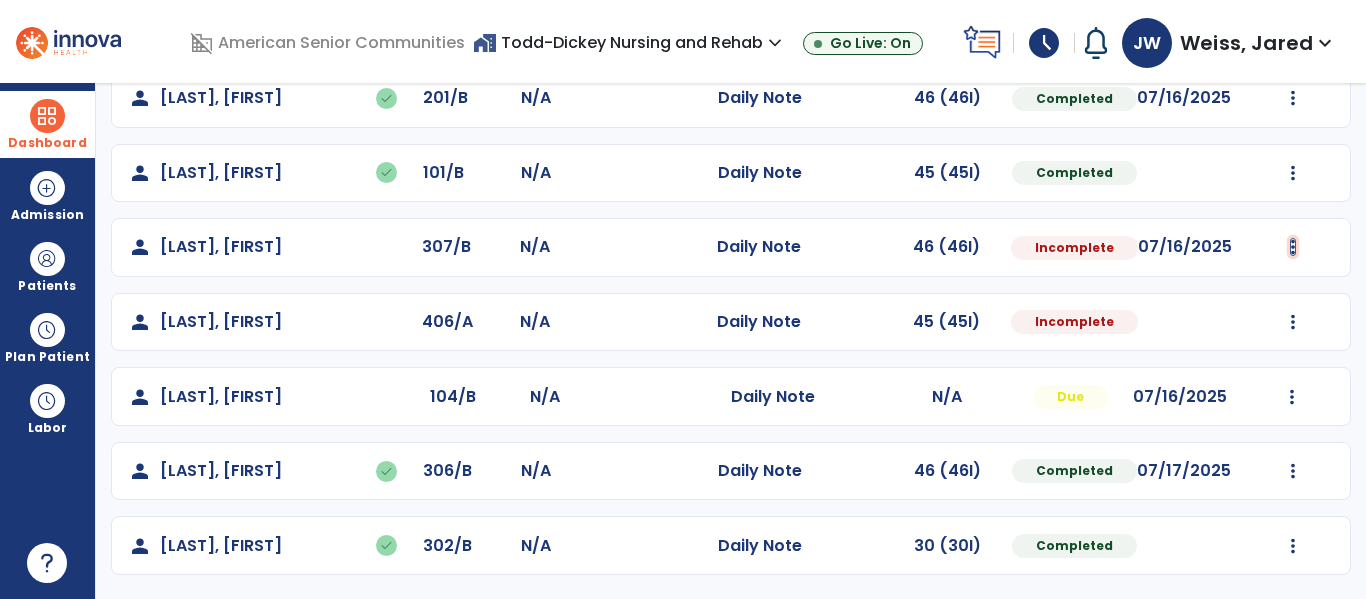 click at bounding box center [1293, -200] 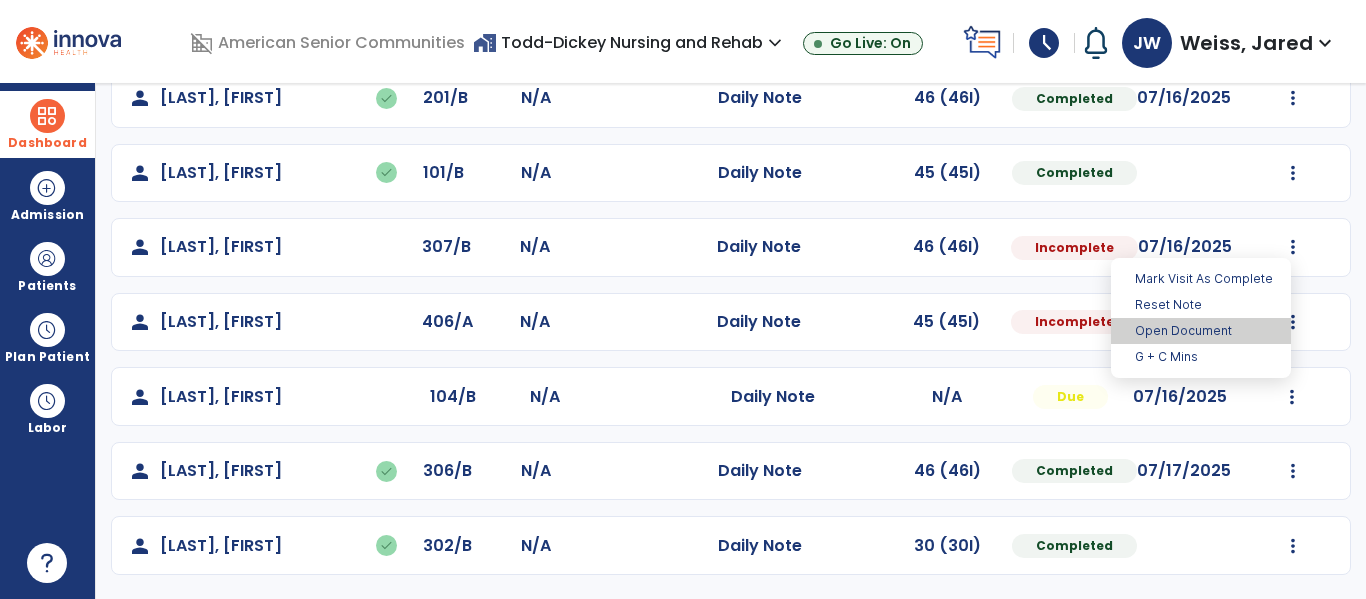 click on "Open Document" at bounding box center (1201, 331) 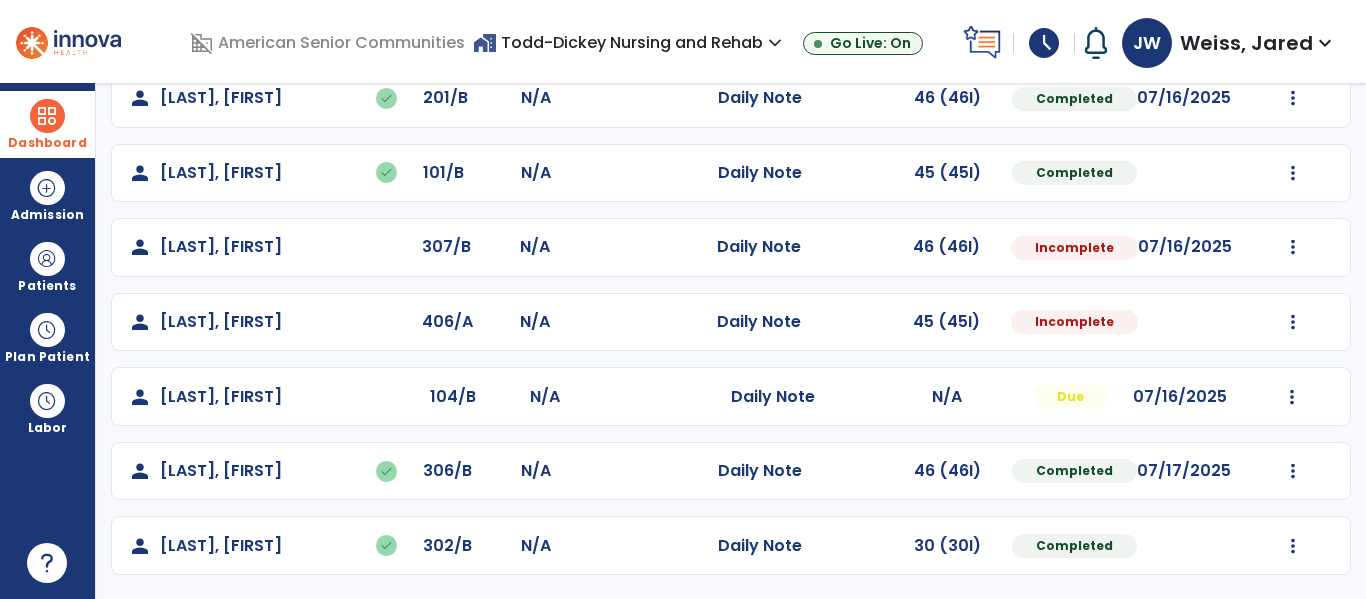 select on "*" 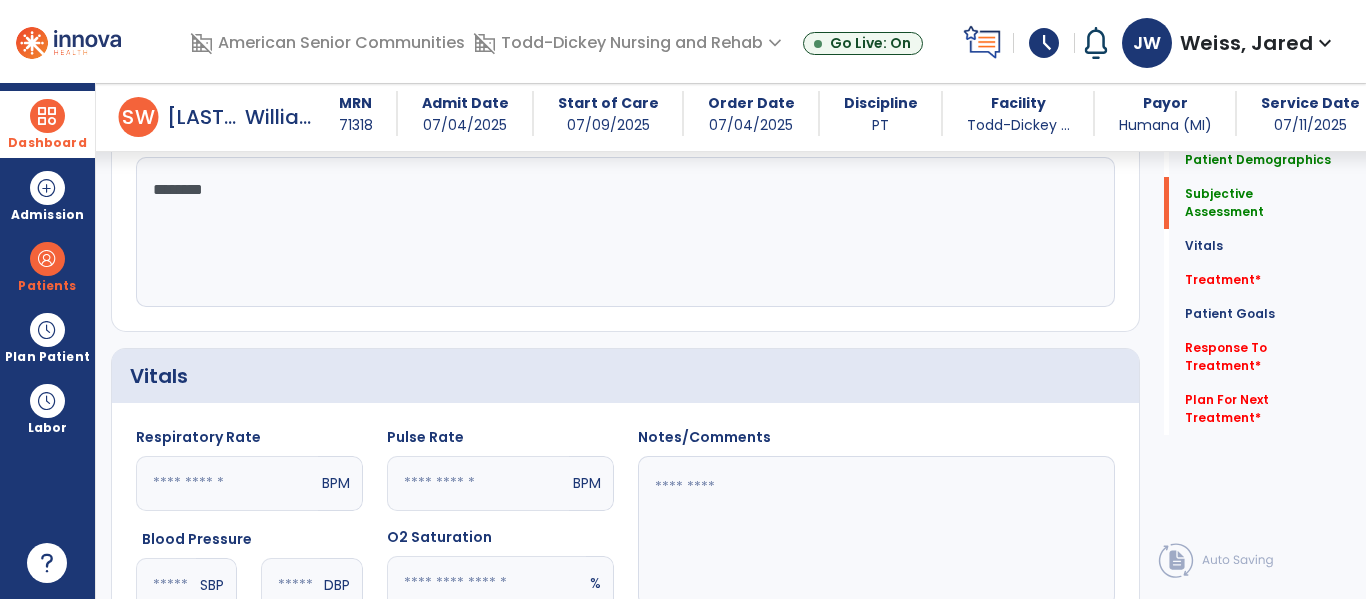scroll, scrollTop: 554, scrollLeft: 0, axis: vertical 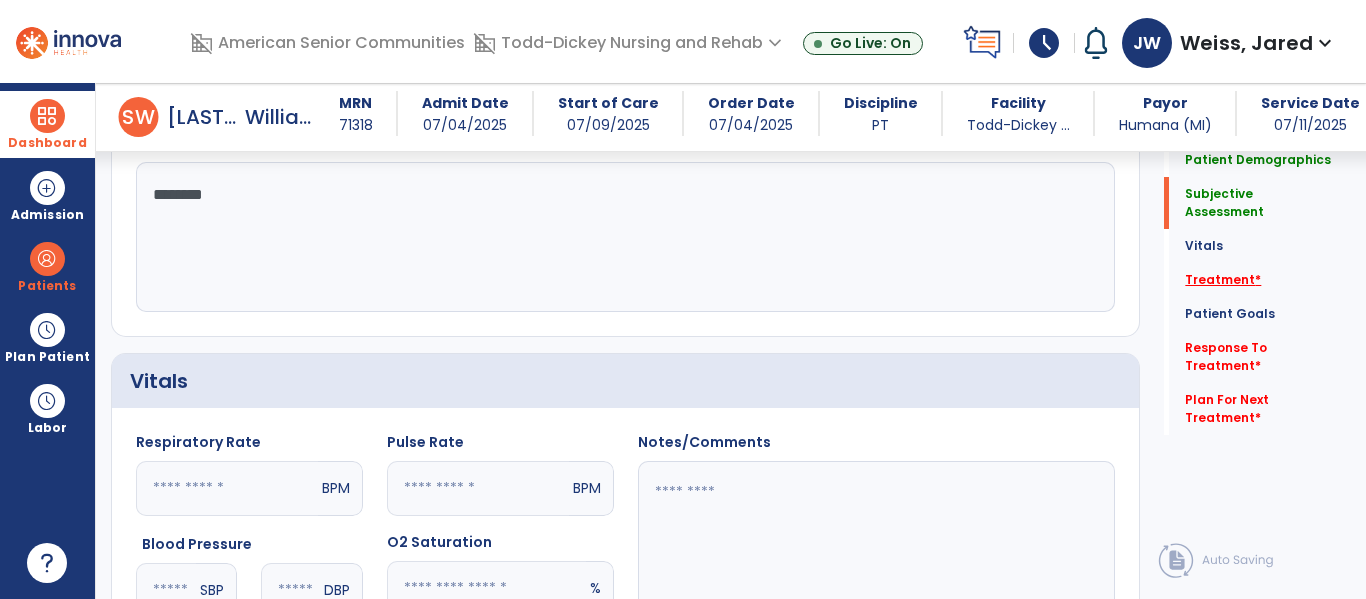 click on "Treatment   *" 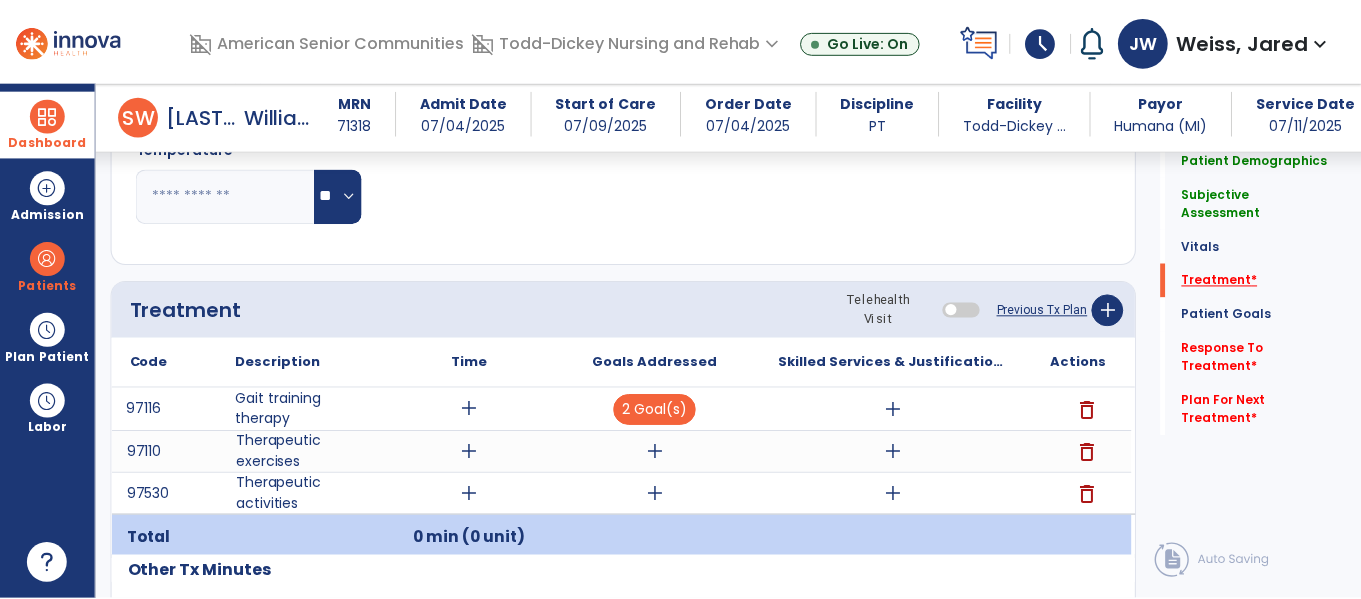scroll, scrollTop: 1187, scrollLeft: 0, axis: vertical 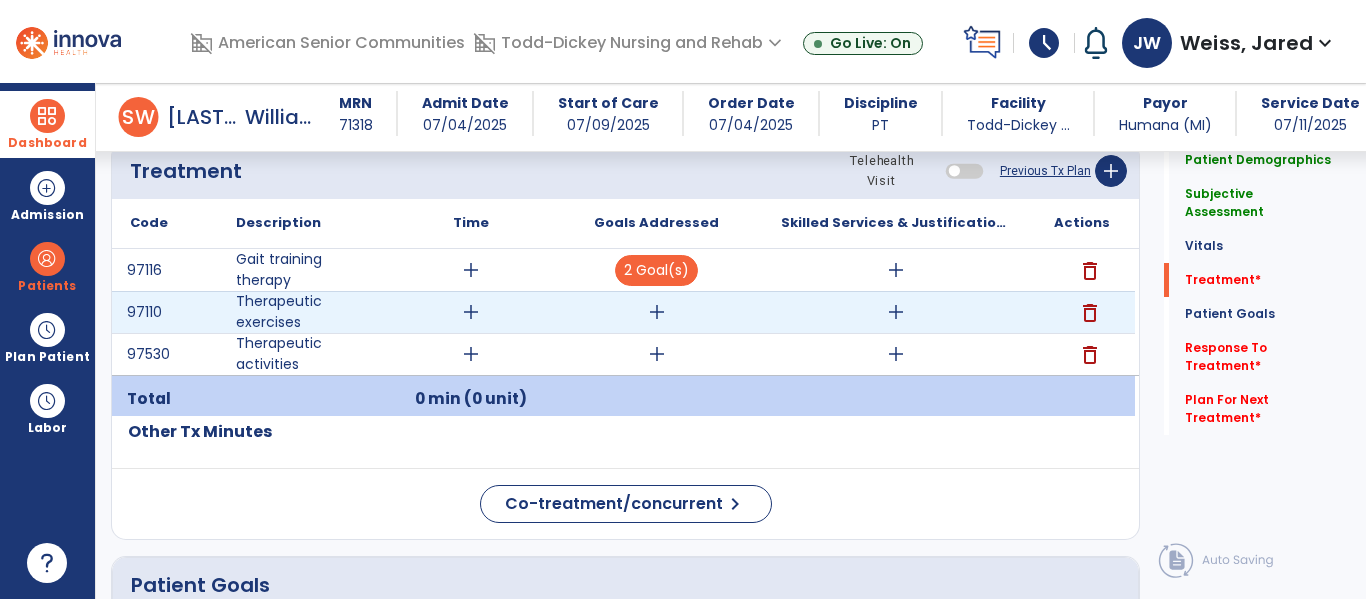 click on "delete" at bounding box center (1090, 313) 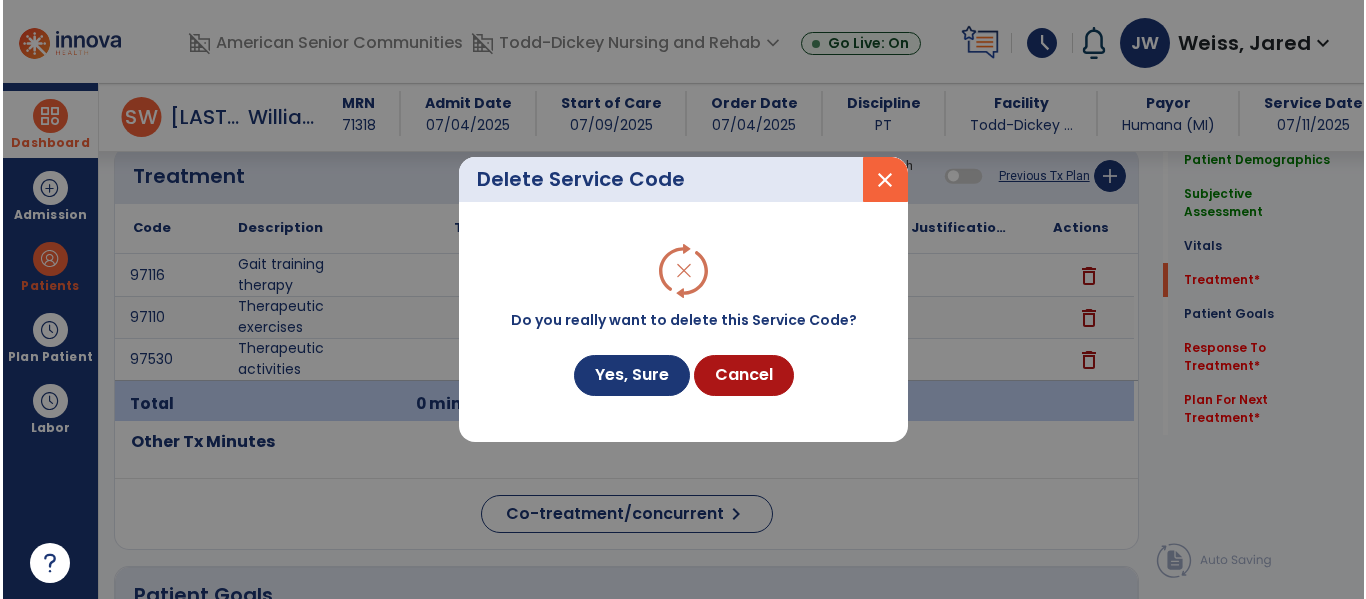 scroll, scrollTop: 1187, scrollLeft: 0, axis: vertical 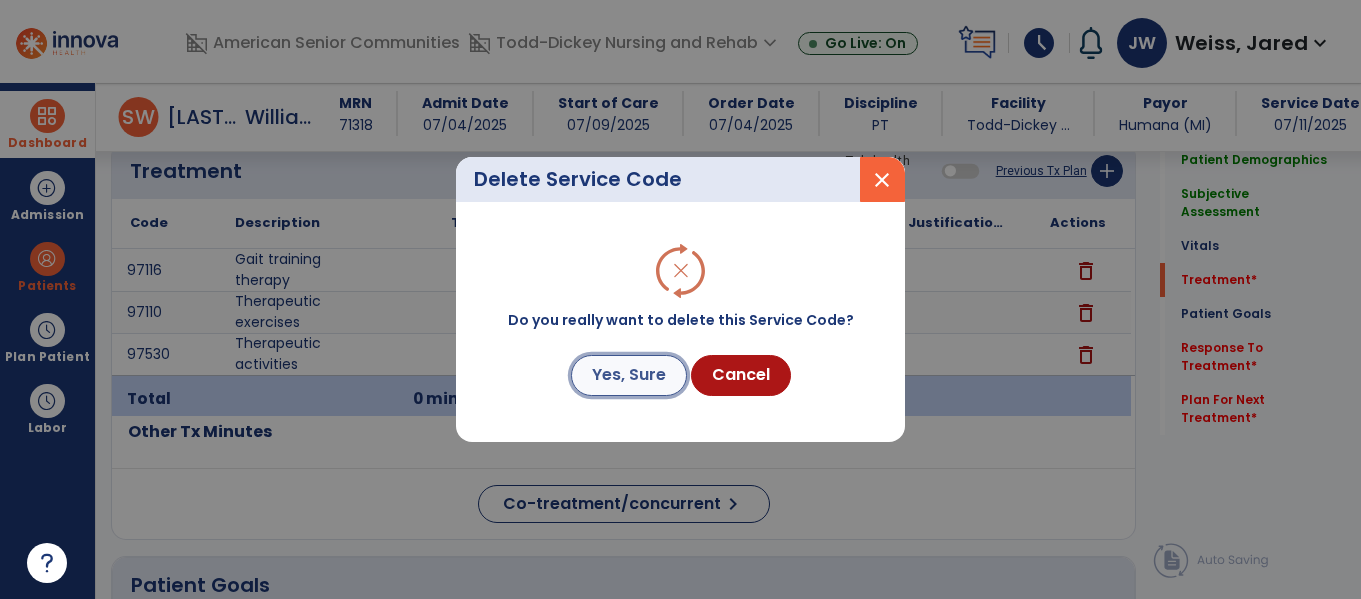 click on "Yes, Sure" at bounding box center (629, 375) 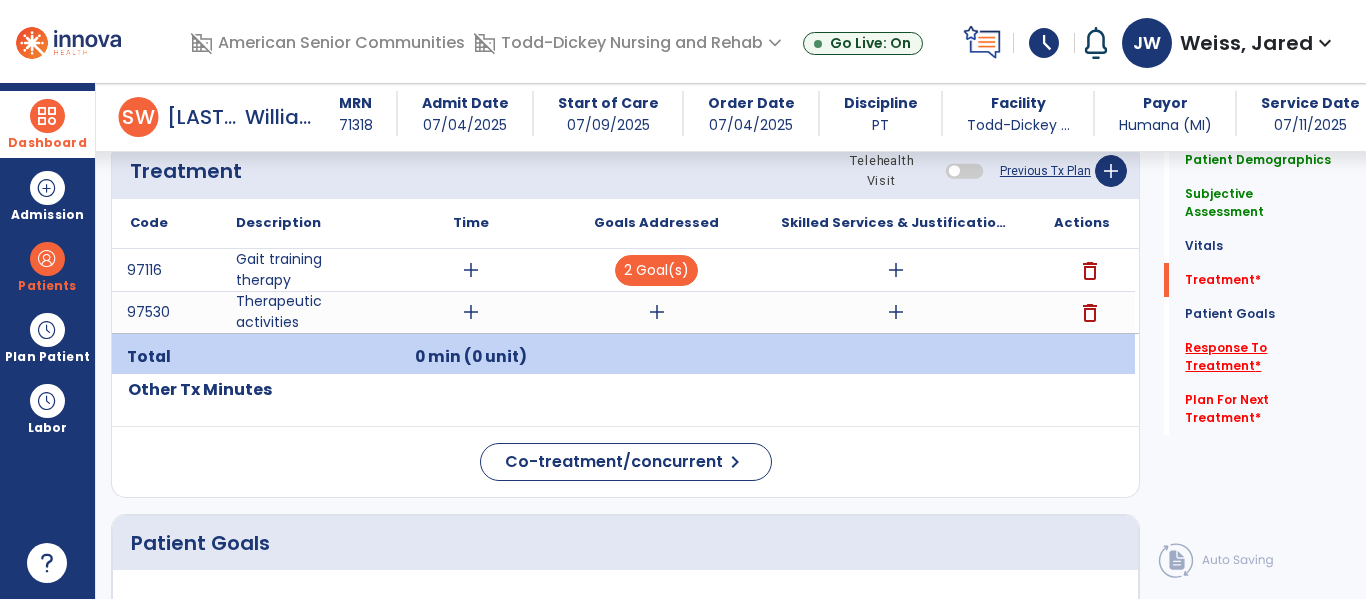 click on "Response To Treatment   *" 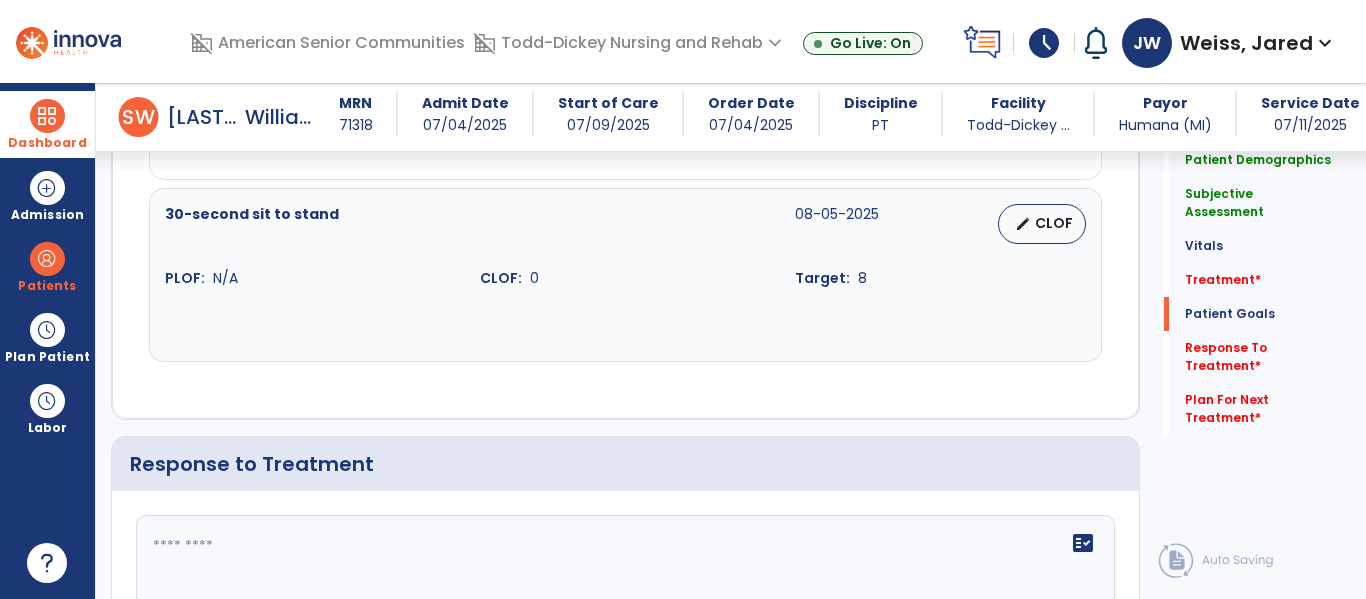 scroll, scrollTop: 3544, scrollLeft: 0, axis: vertical 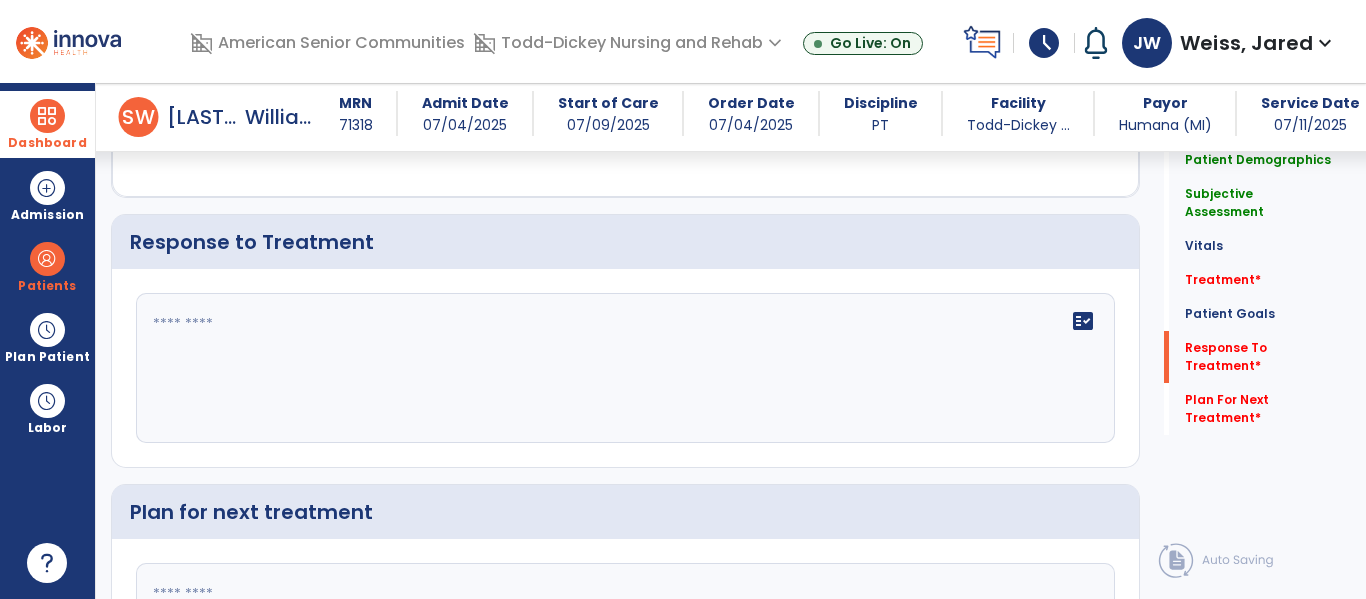 click on "fact_check" 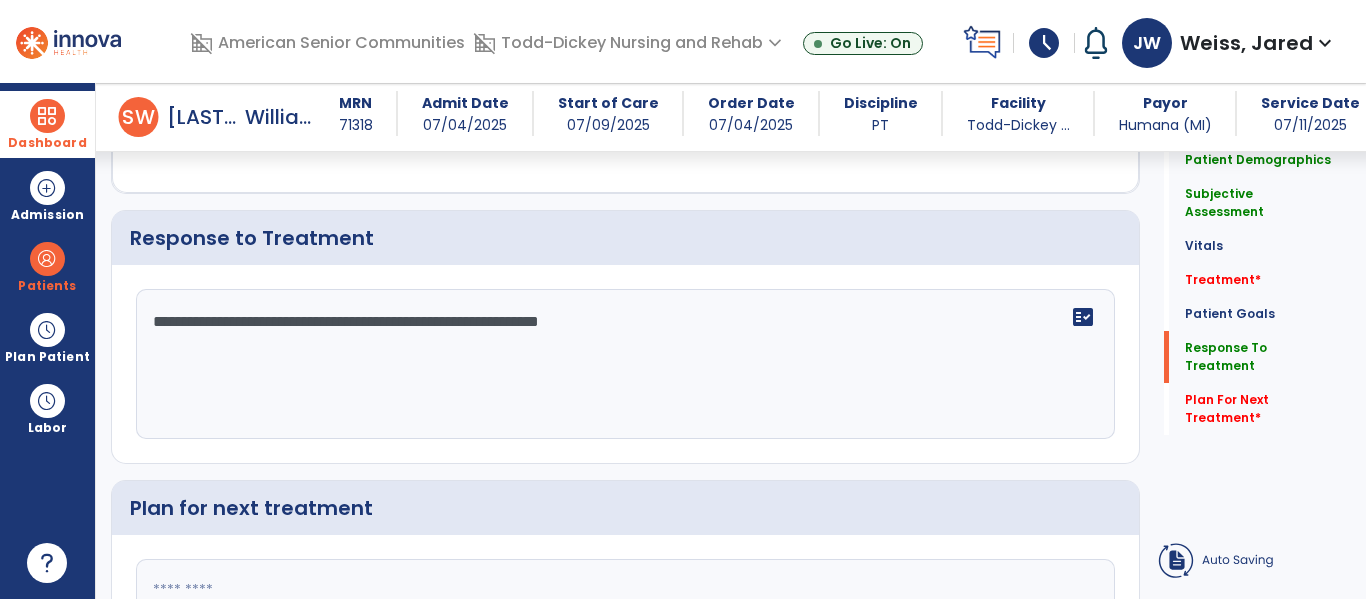 click on "**********" 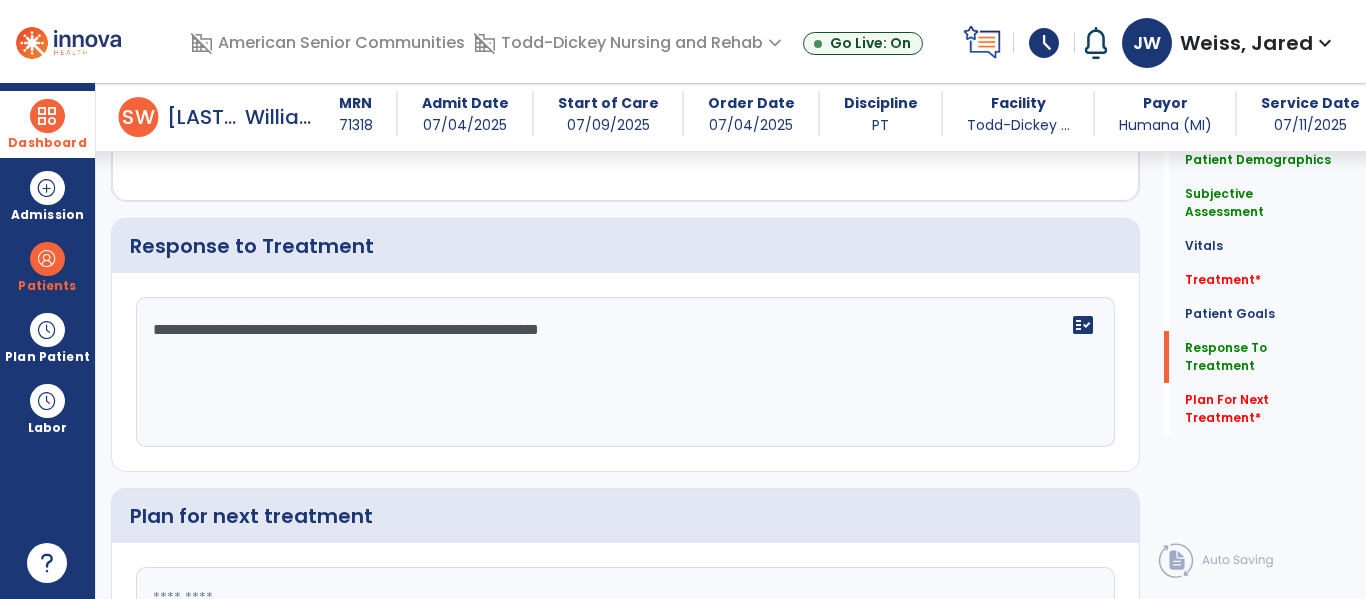 scroll, scrollTop: 3544, scrollLeft: 0, axis: vertical 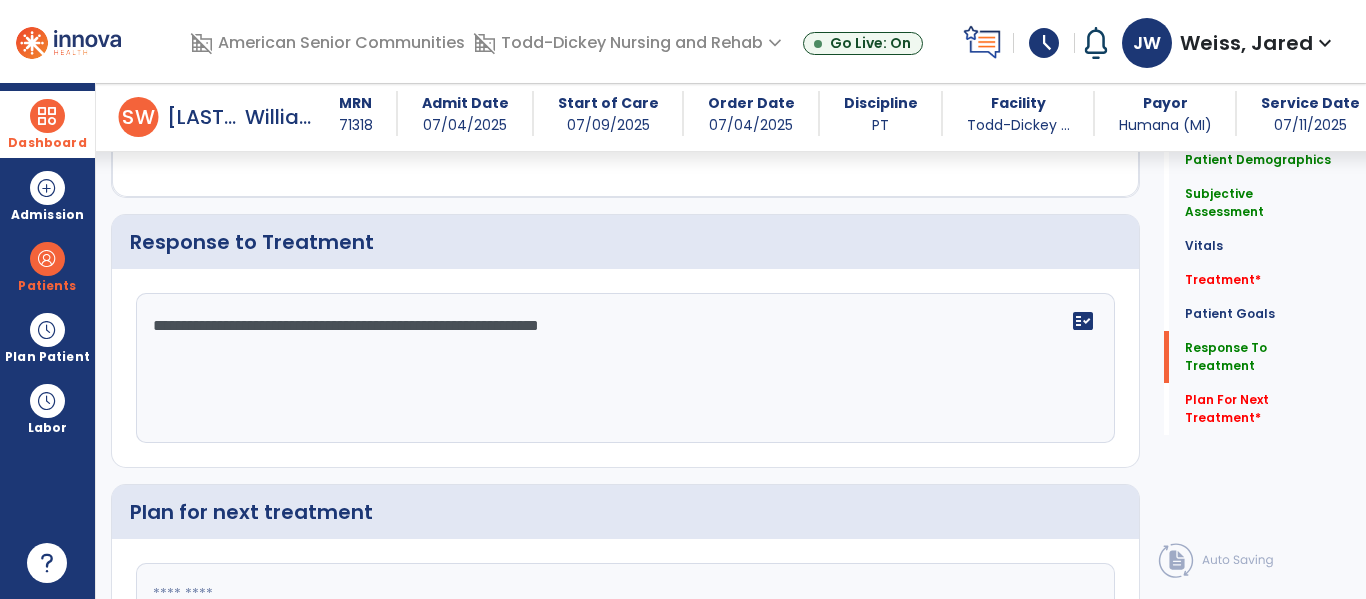 click on "**********" 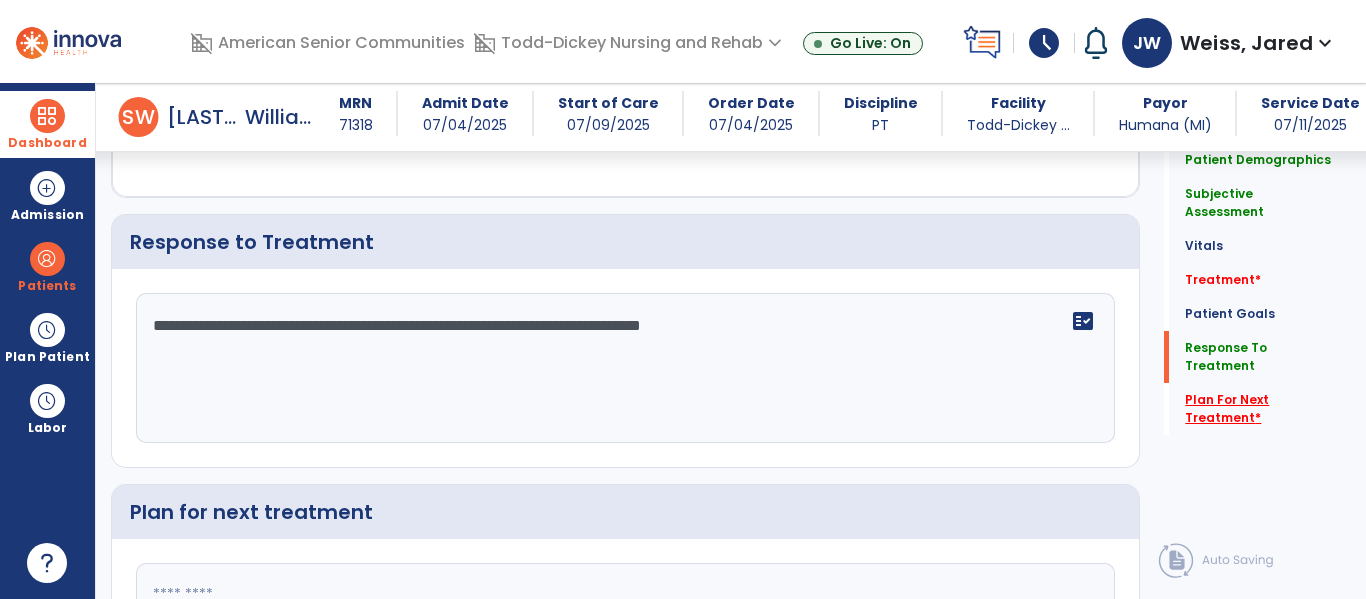 type on "**********" 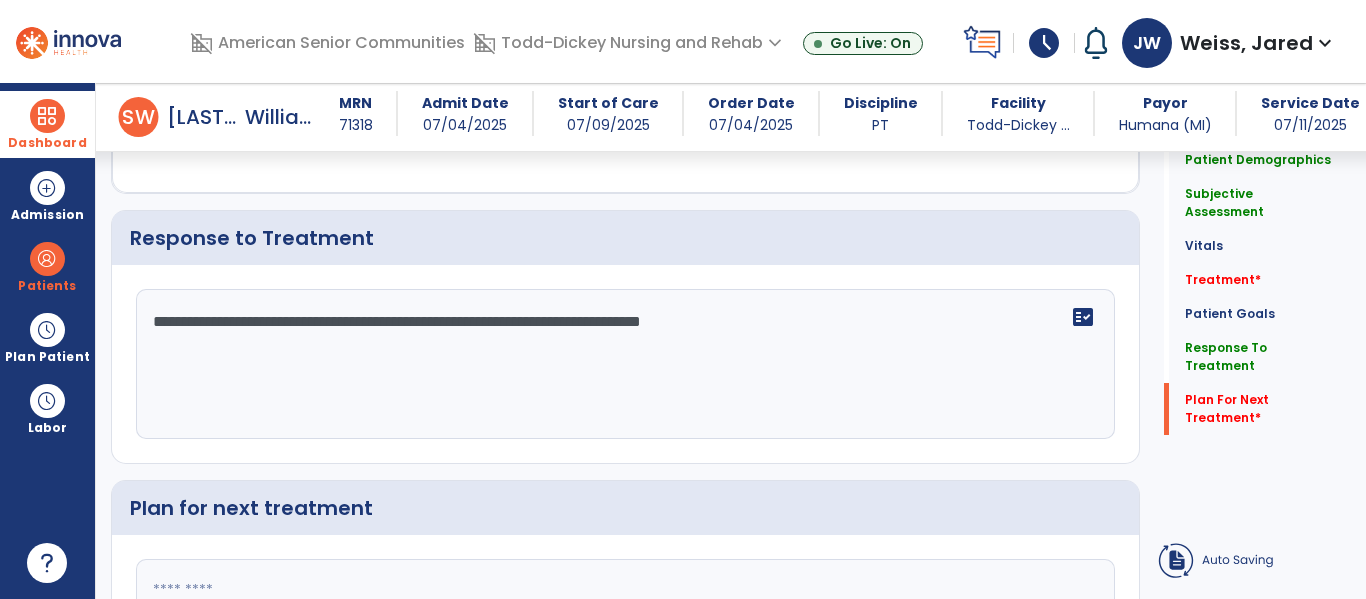 click 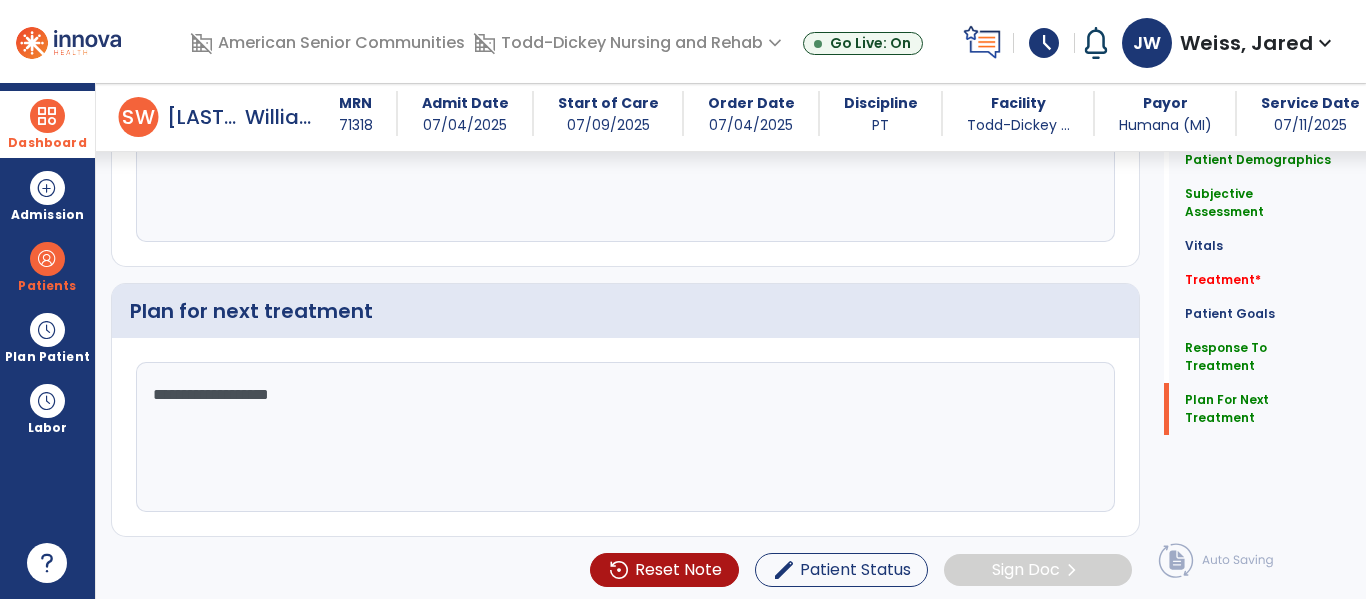 scroll, scrollTop: 3749, scrollLeft: 0, axis: vertical 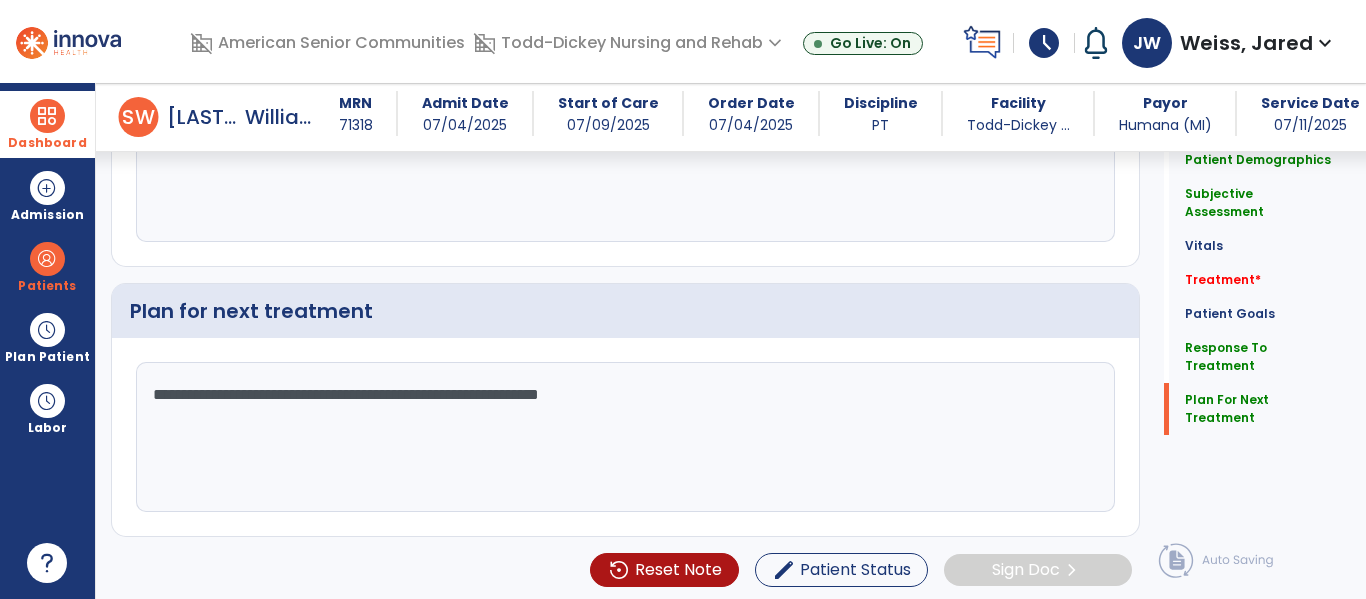 click on "**********" 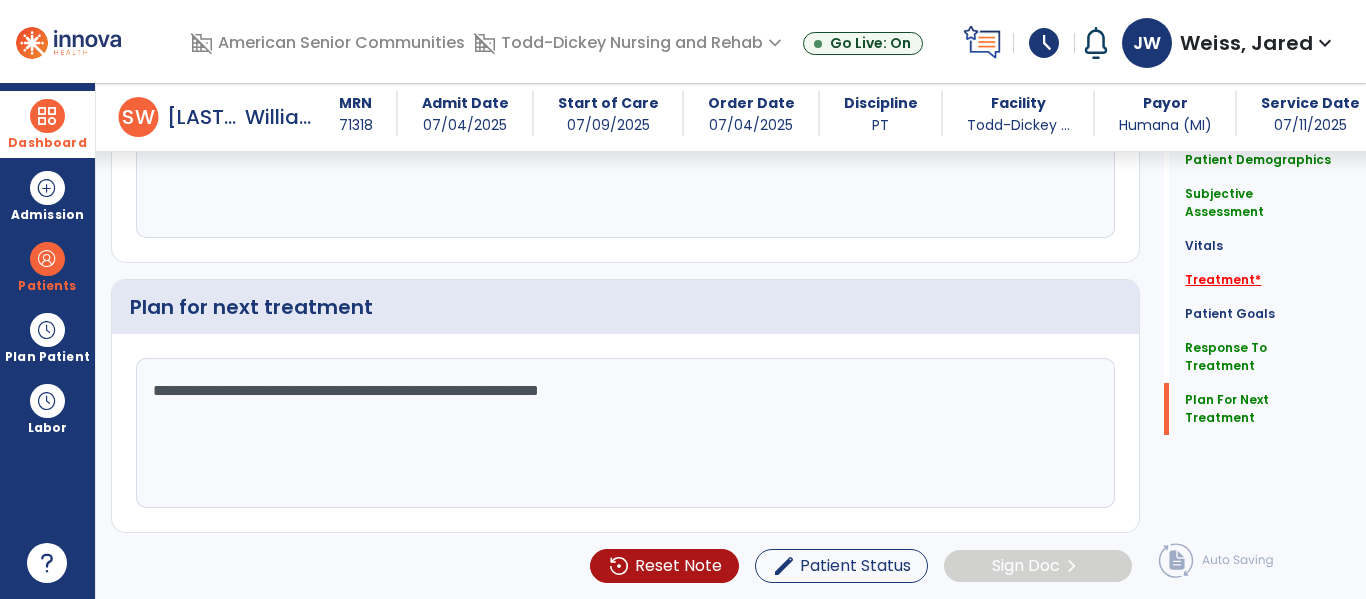 type on "**********" 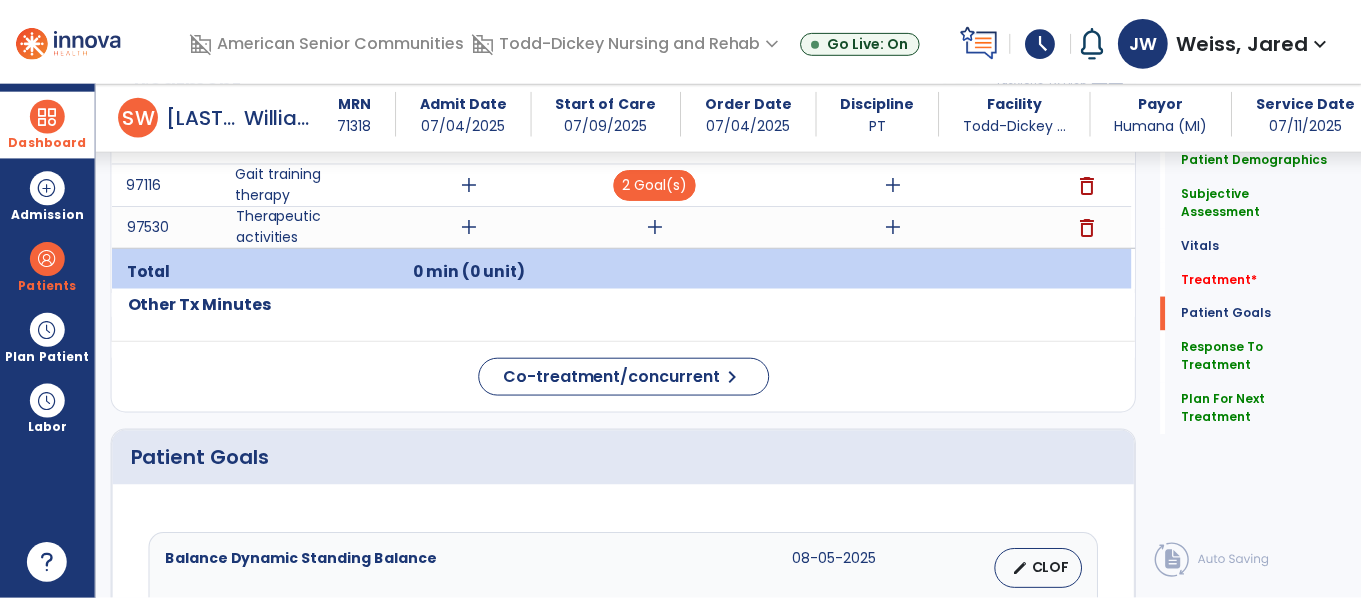 scroll, scrollTop: 1166, scrollLeft: 0, axis: vertical 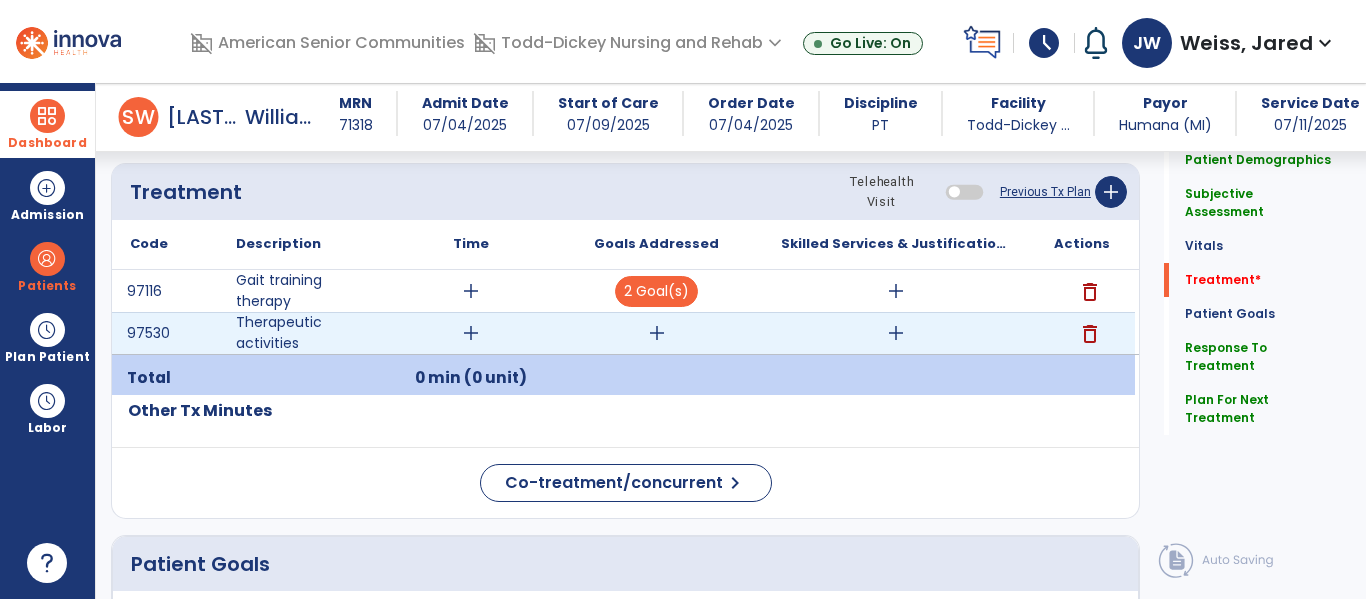 click on "add" at bounding box center [657, 333] 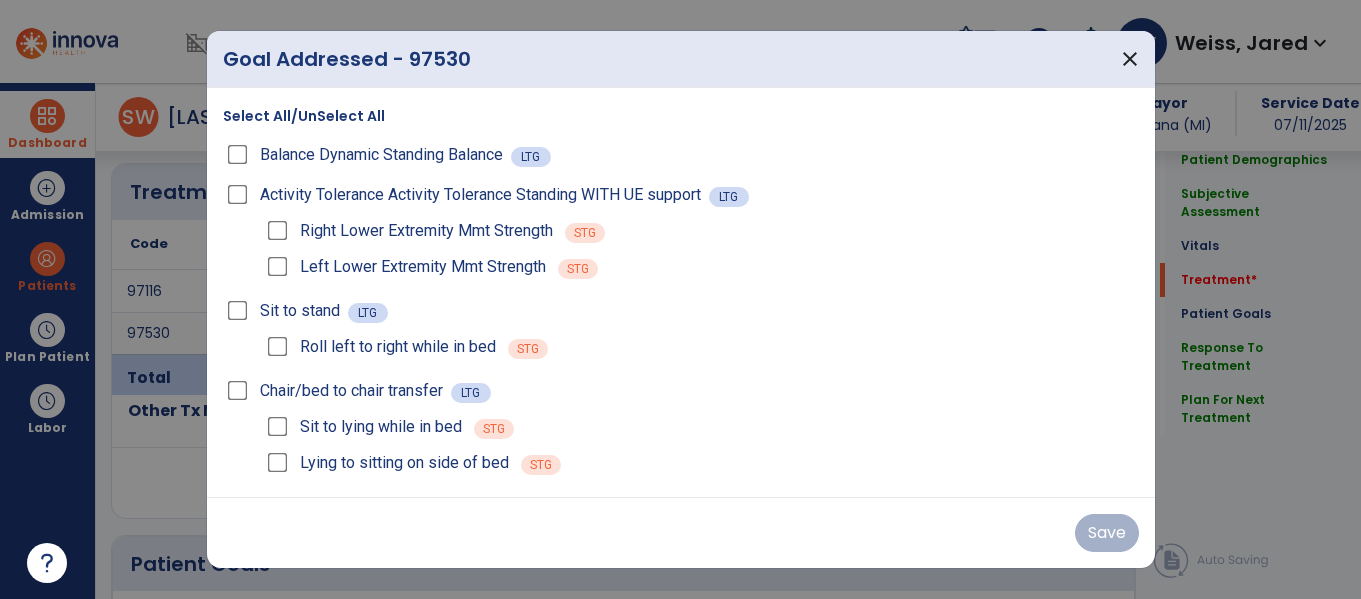 scroll, scrollTop: 1166, scrollLeft: 0, axis: vertical 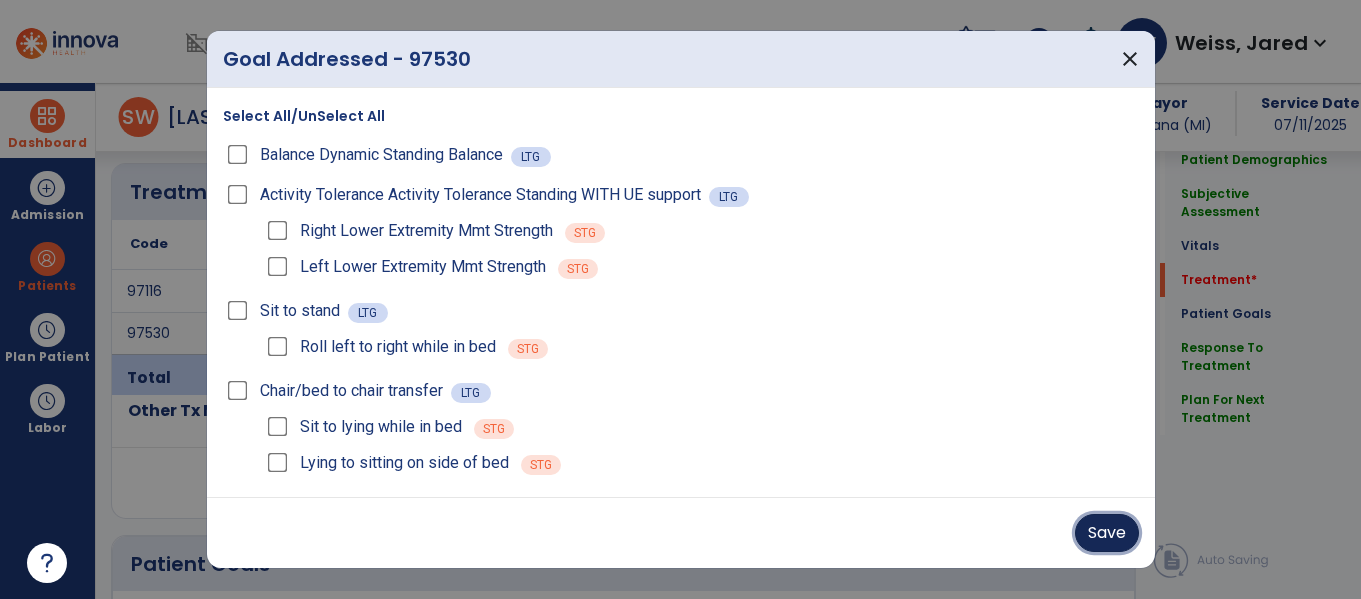 click on "Save" at bounding box center [1107, 533] 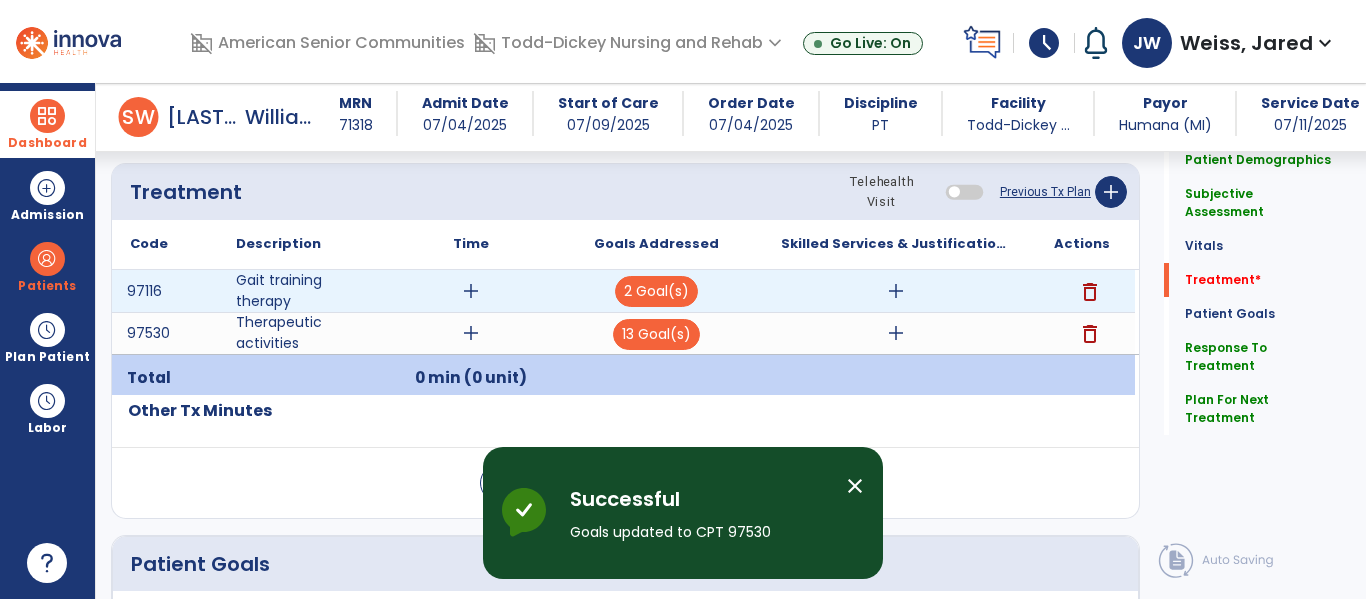 click on "add" at bounding box center (471, 291) 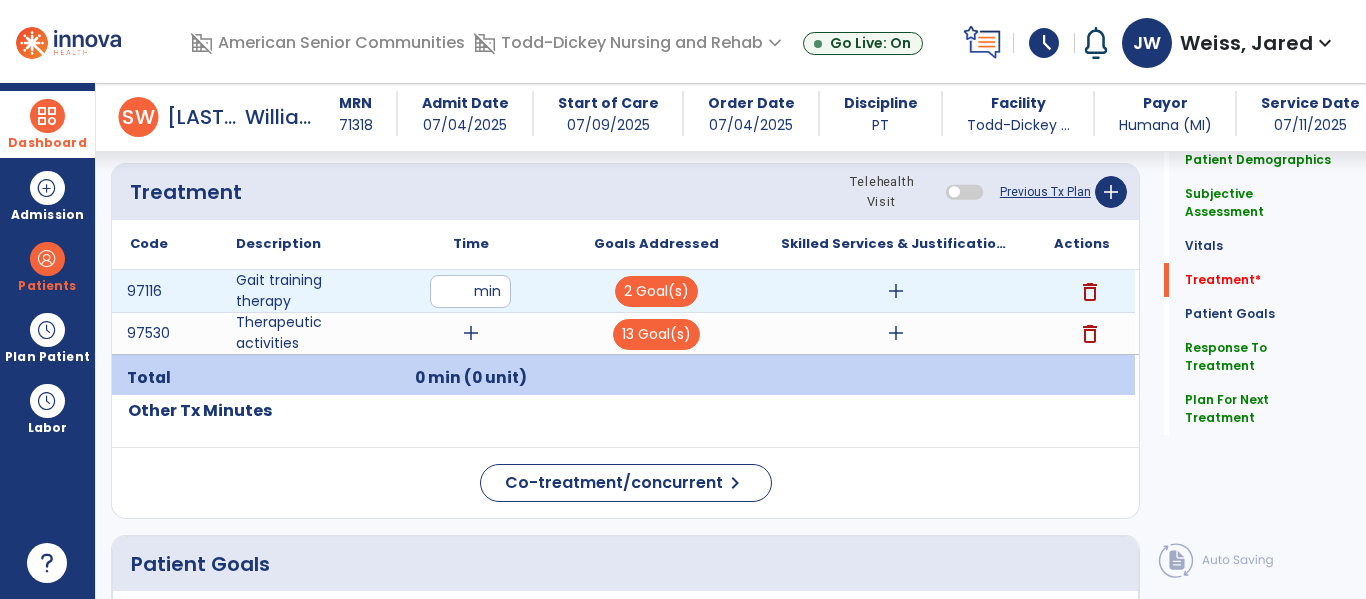 type on "**" 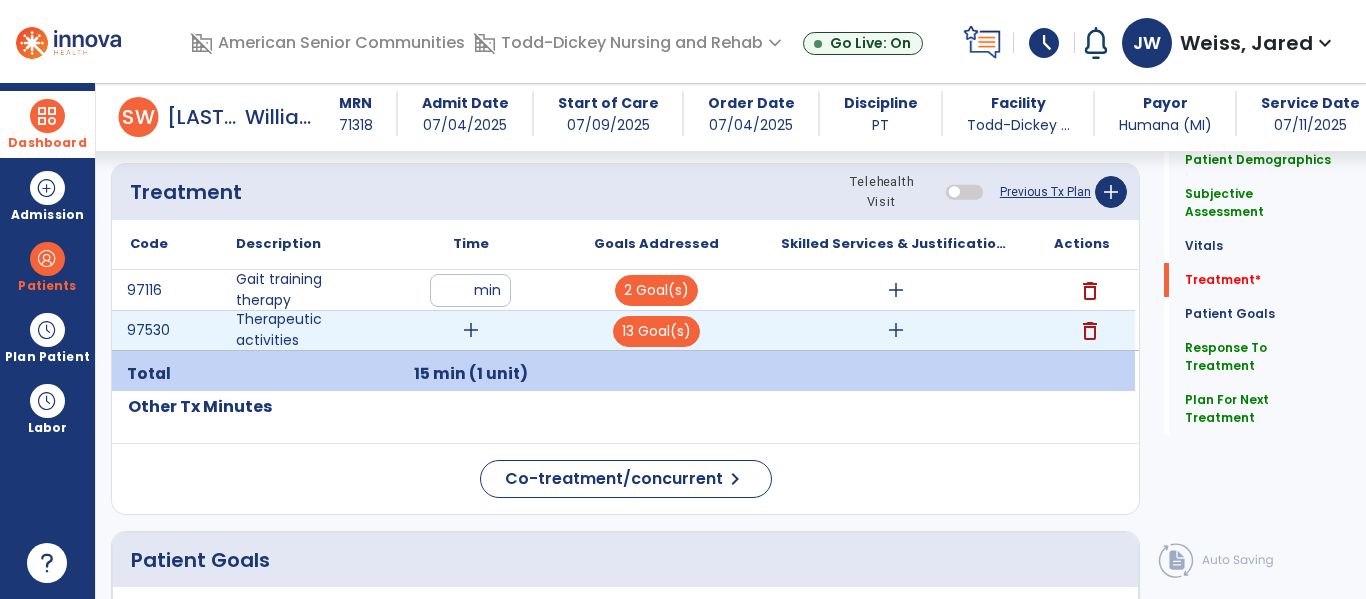 click on "add" at bounding box center [471, 330] 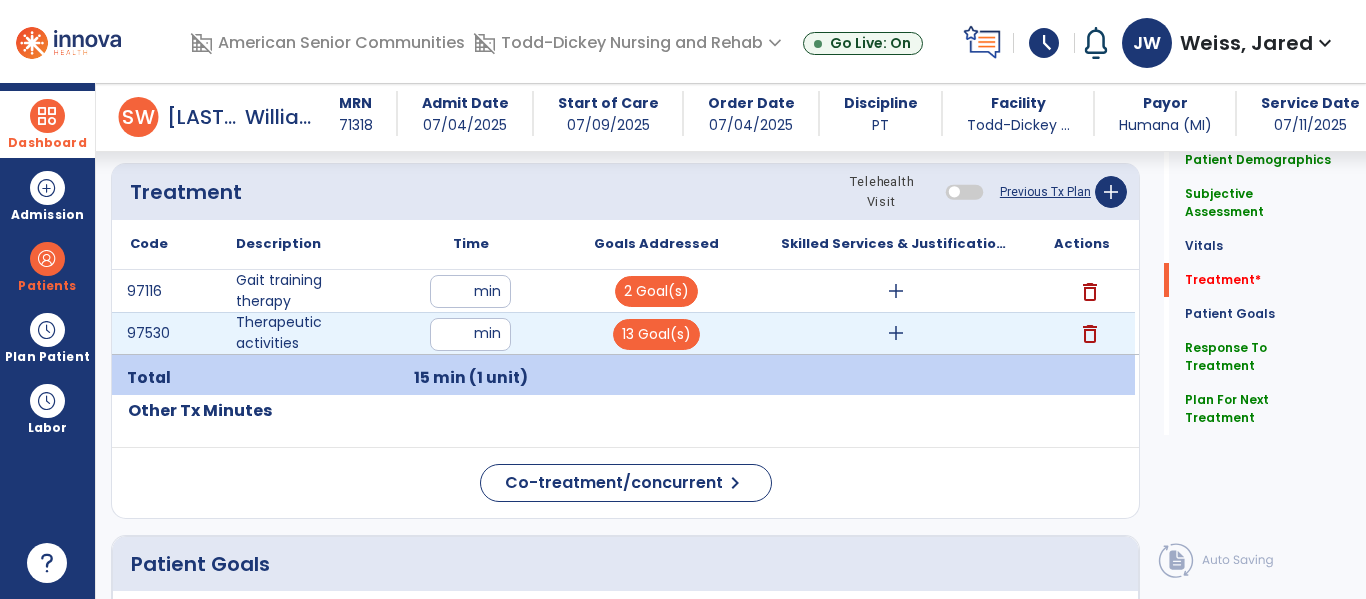 type on "**" 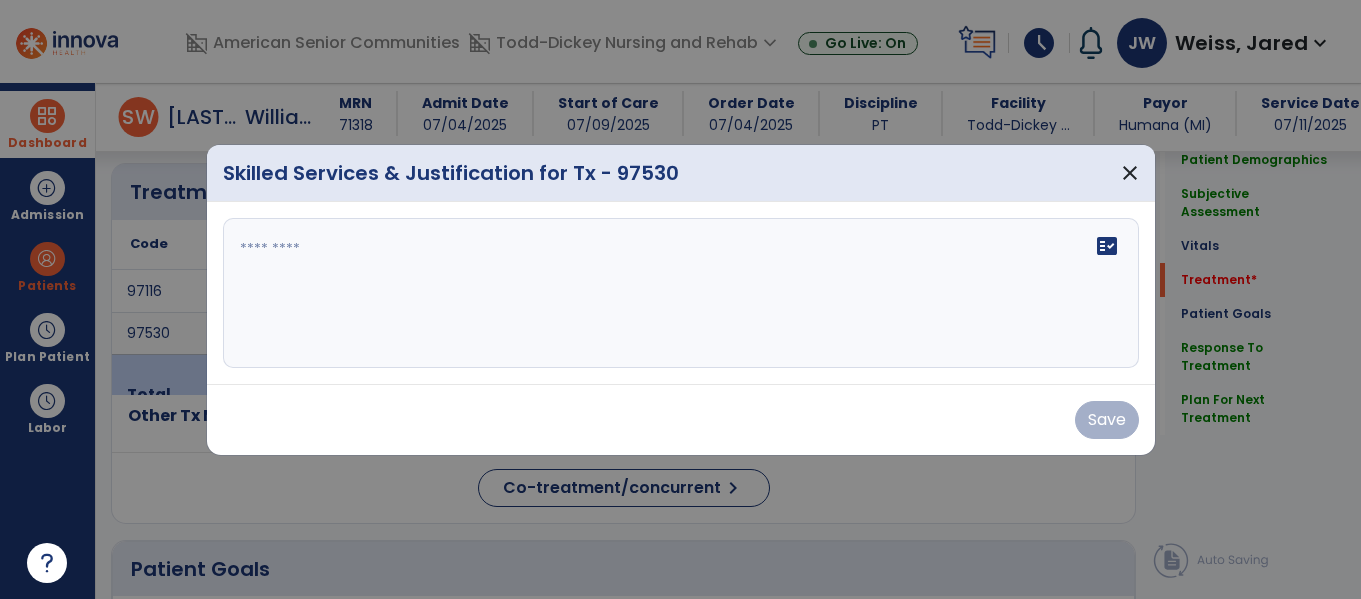 scroll, scrollTop: 1166, scrollLeft: 0, axis: vertical 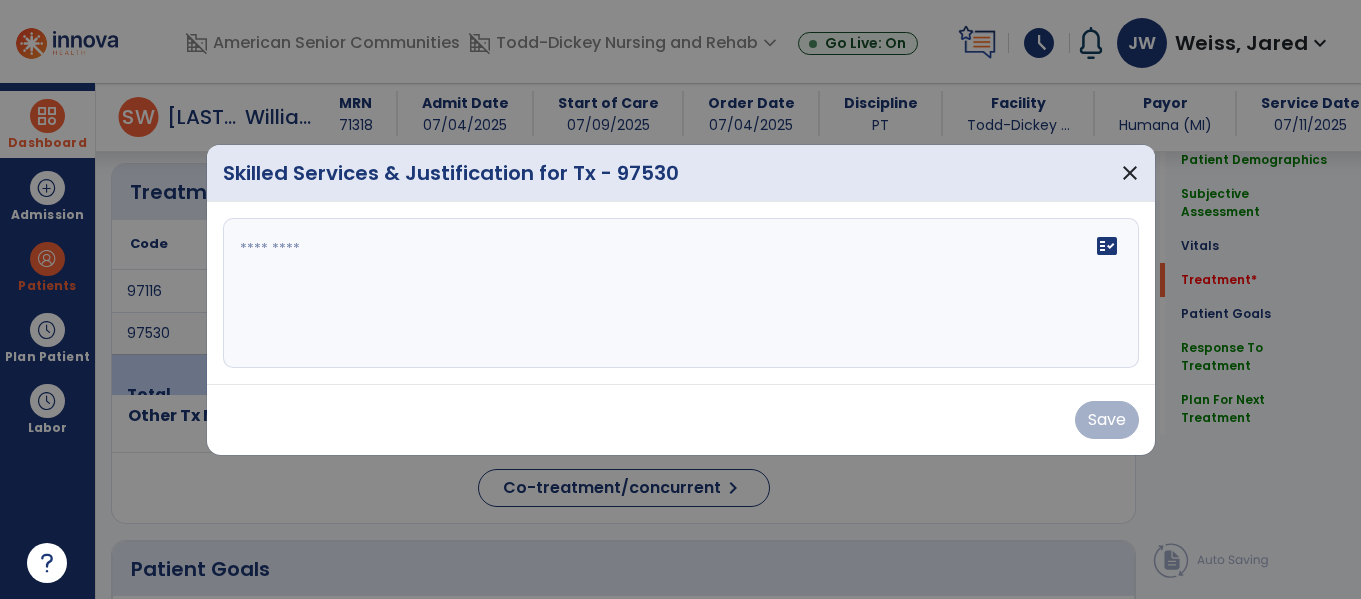 click on "fact_check" at bounding box center [681, 293] 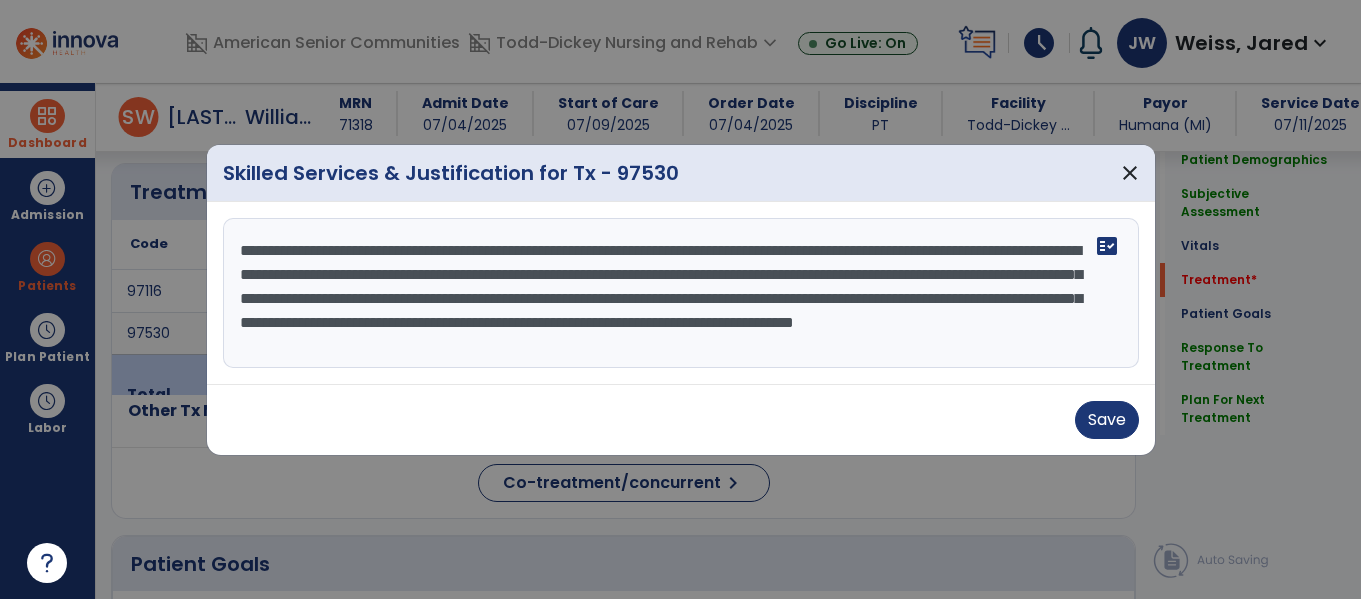 scroll, scrollTop: 16, scrollLeft: 0, axis: vertical 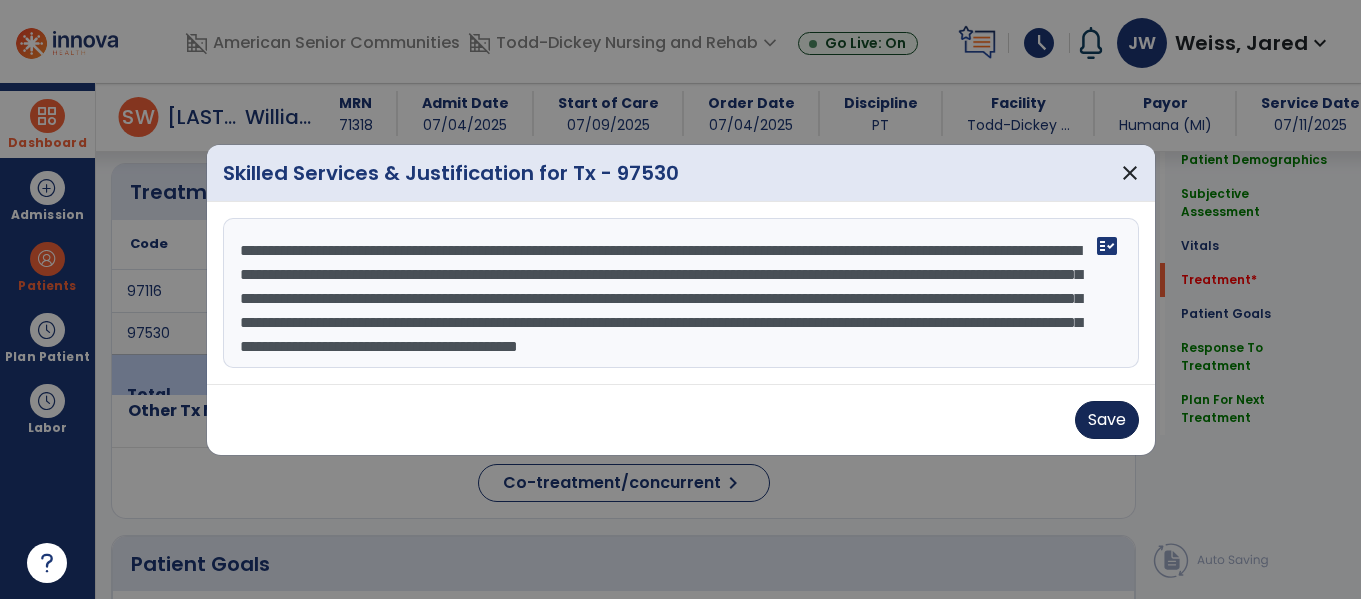 type on "**********" 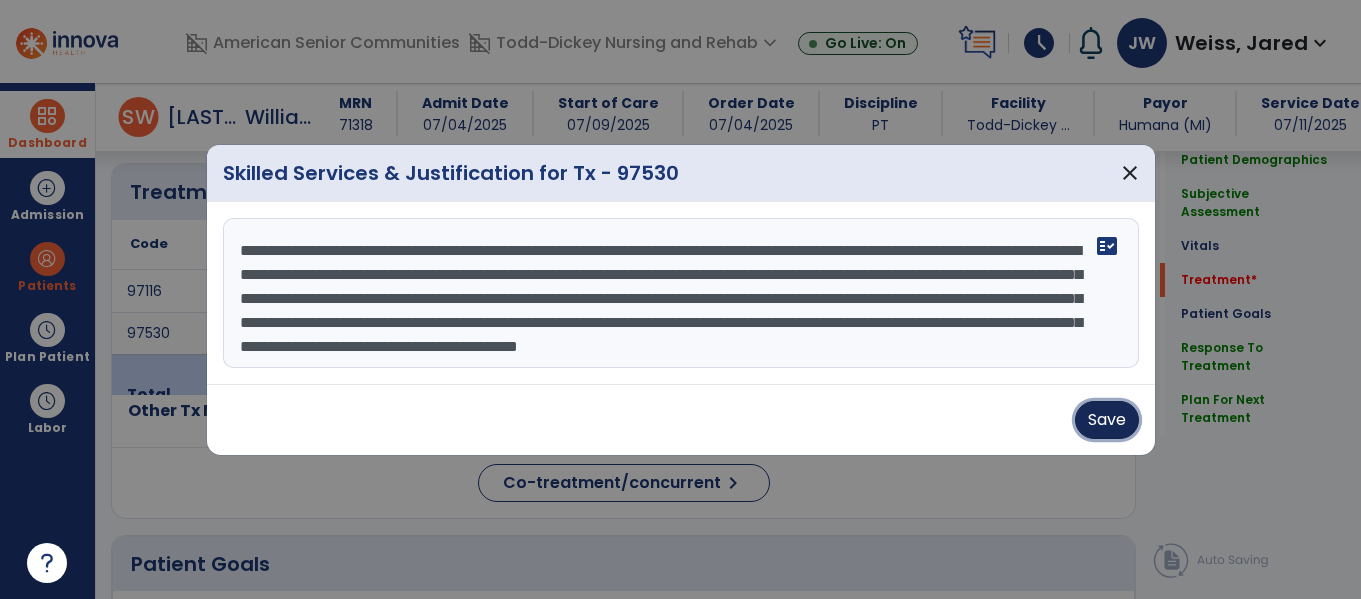 click on "Save" at bounding box center [1107, 420] 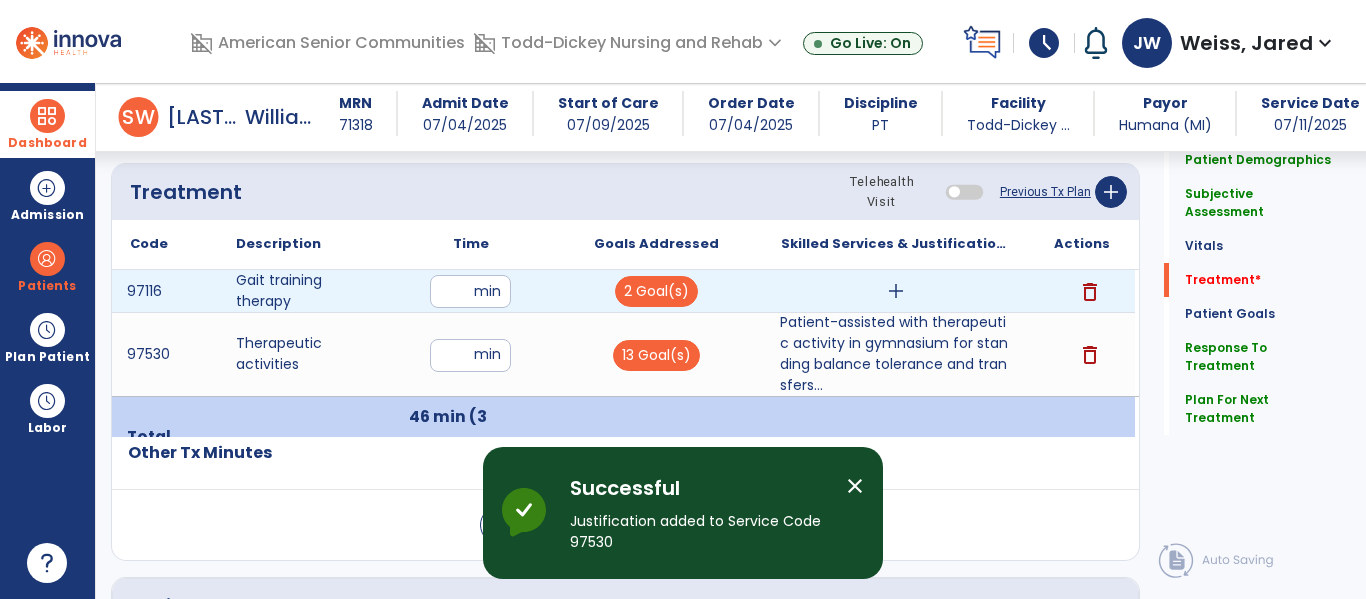 click on "add" at bounding box center [896, 291] 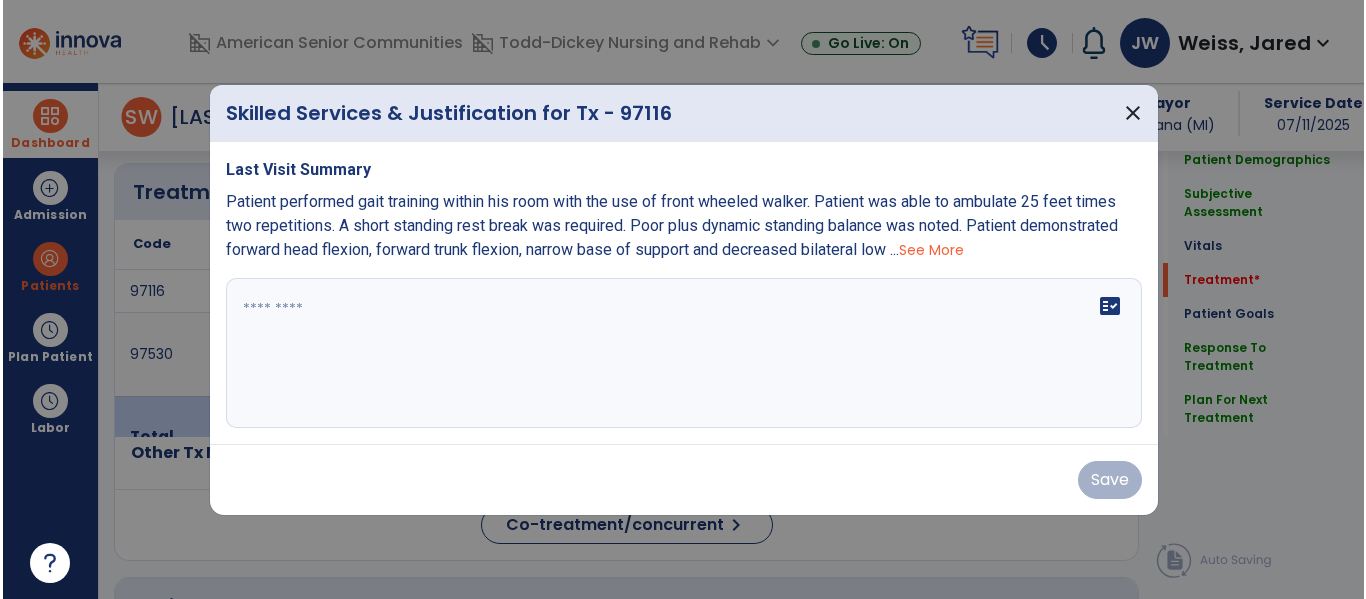 scroll, scrollTop: 1166, scrollLeft: 0, axis: vertical 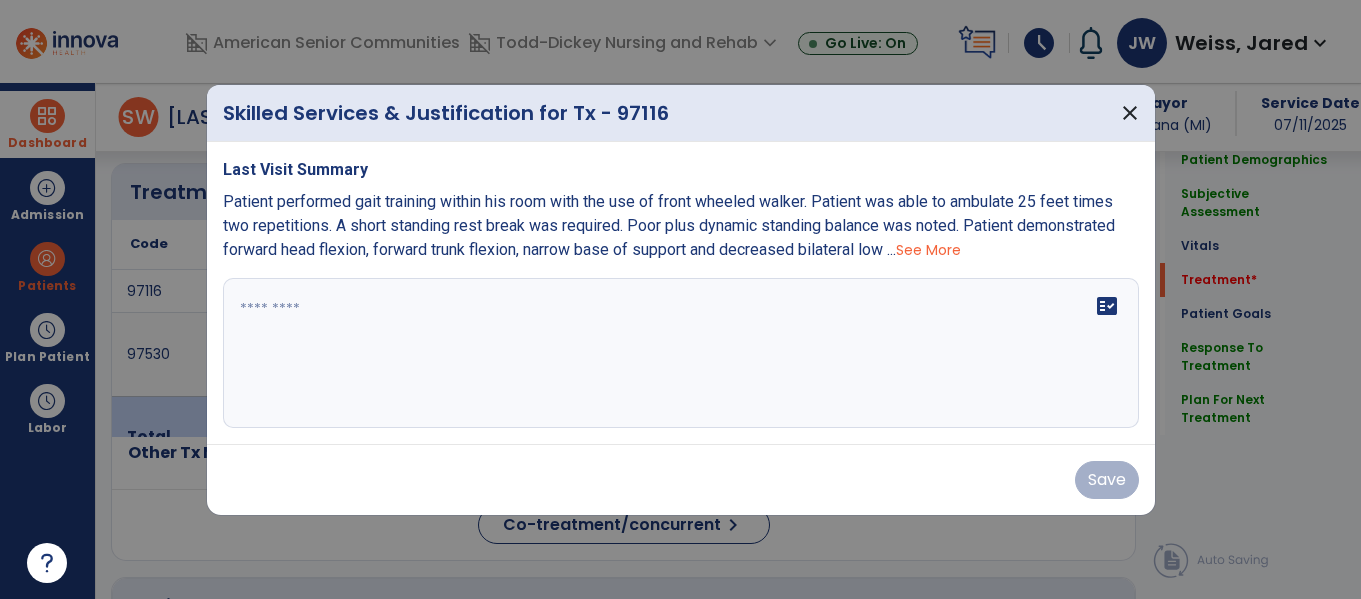click on "fact_check" at bounding box center (681, 353) 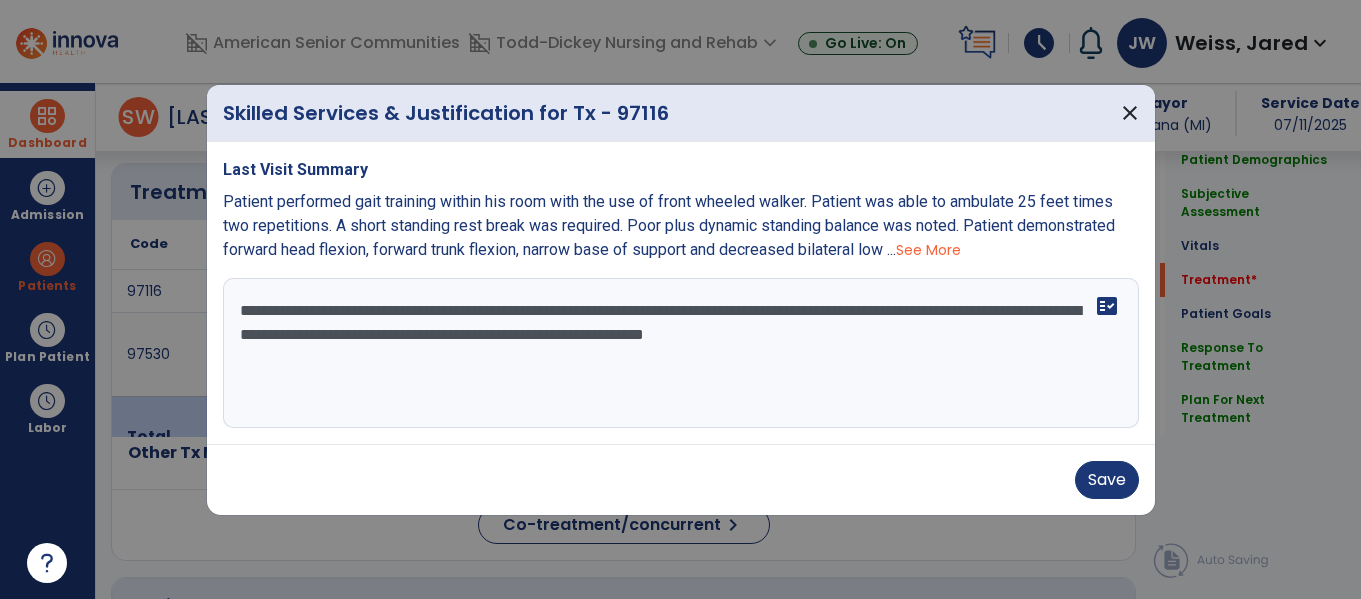 click on "**********" at bounding box center (681, 353) 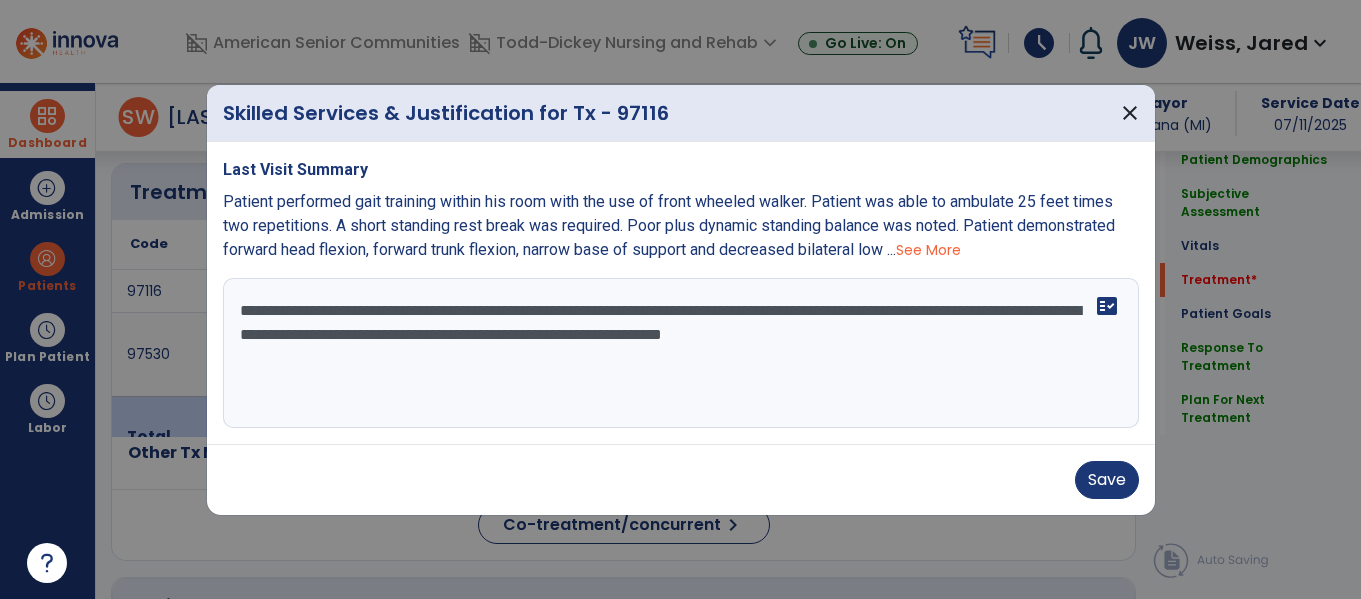 click on "**********" at bounding box center (681, 353) 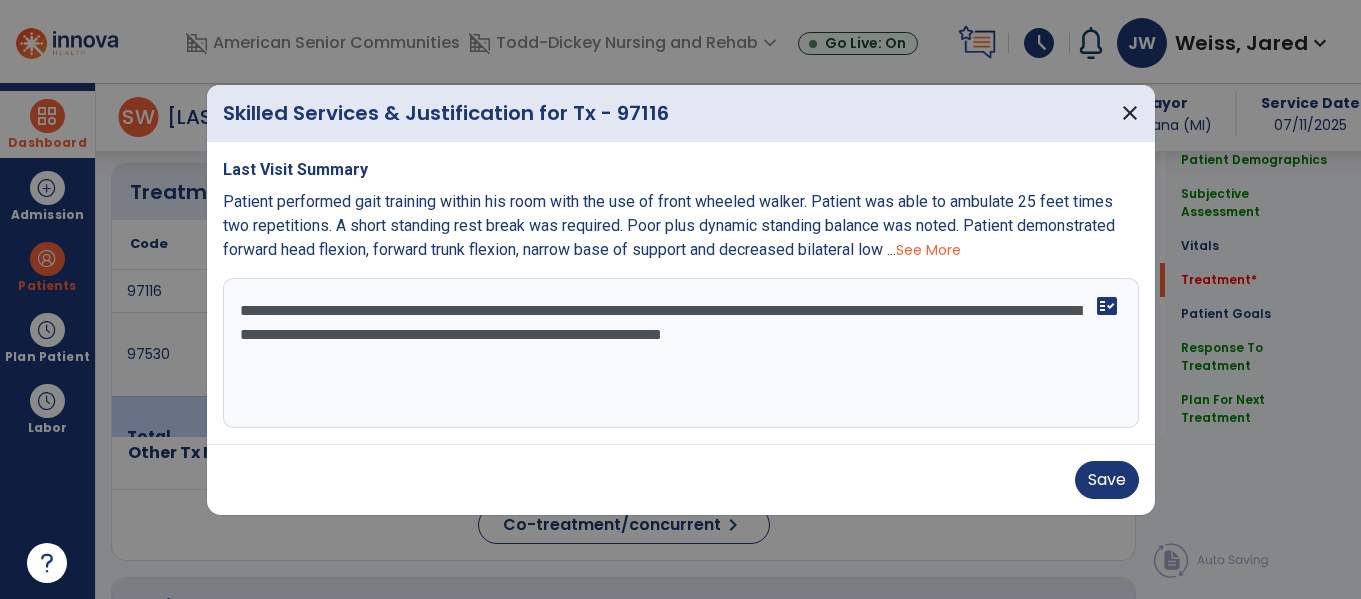 click on "See More" at bounding box center [928, 250] 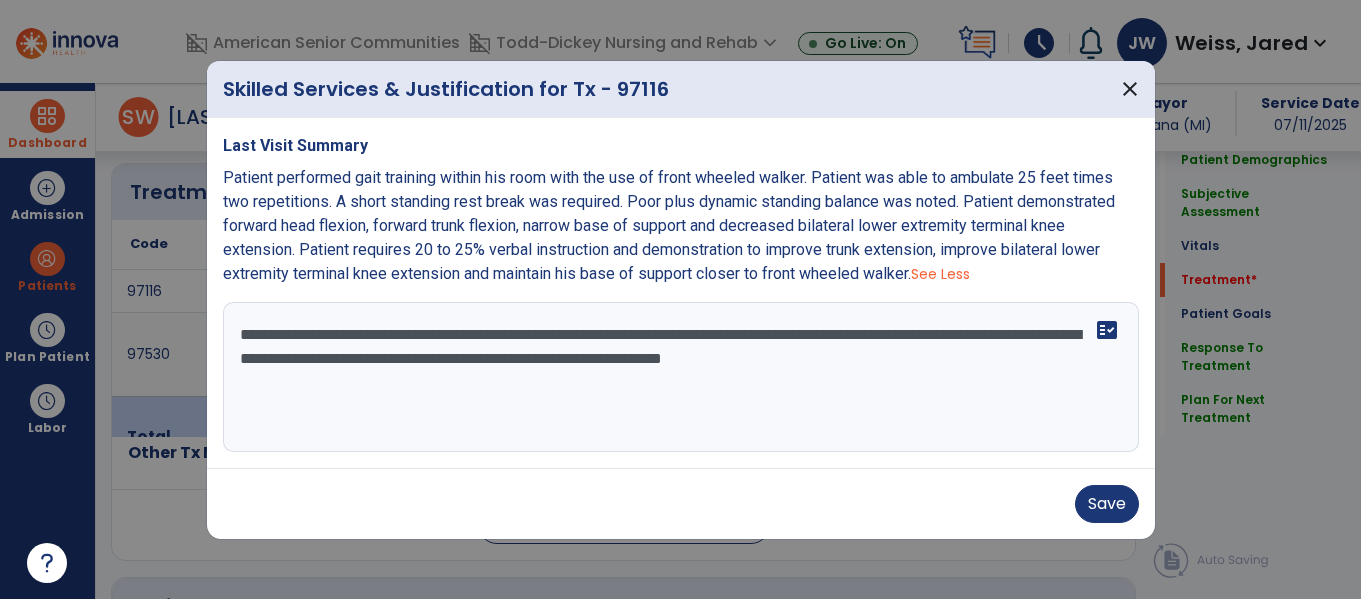 click on "**********" at bounding box center [681, 377] 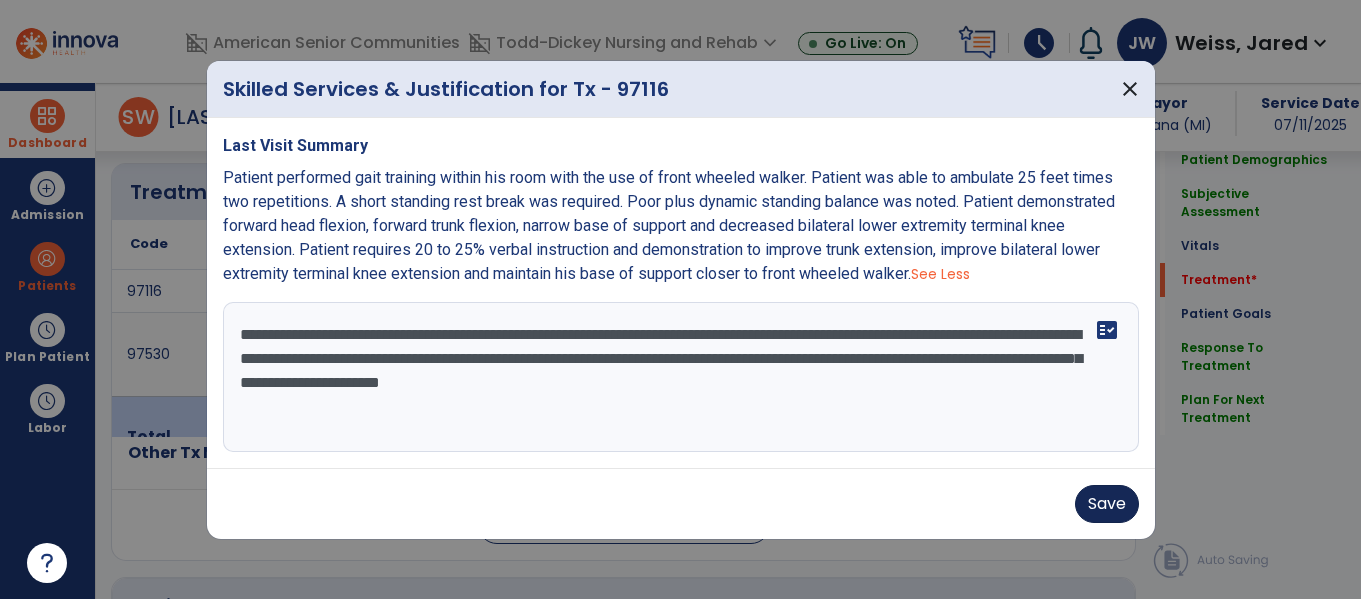 type on "**********" 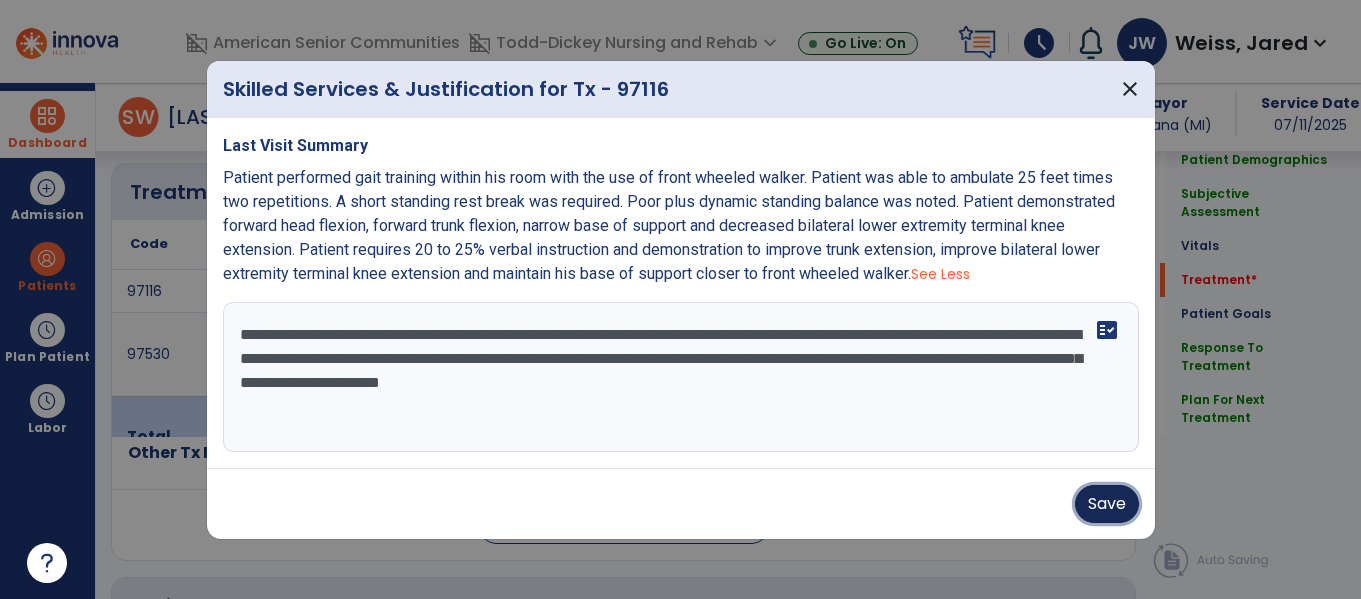 click on "Save" at bounding box center (1107, 504) 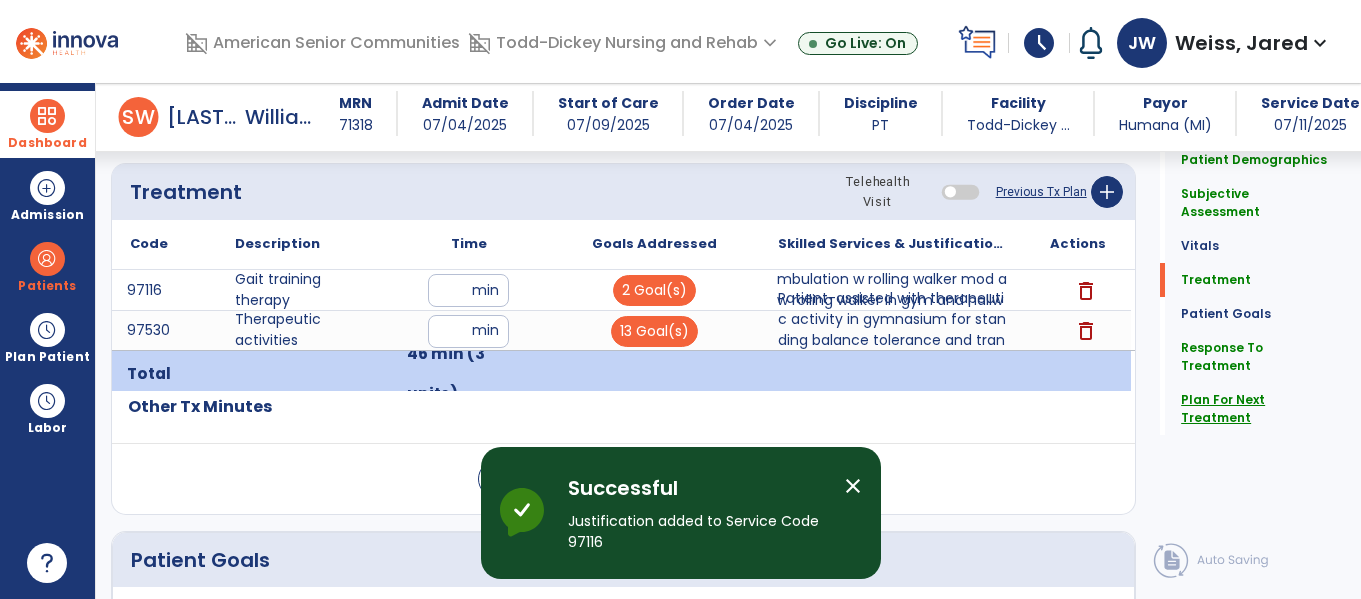 click on "Plan For Next Treatment" 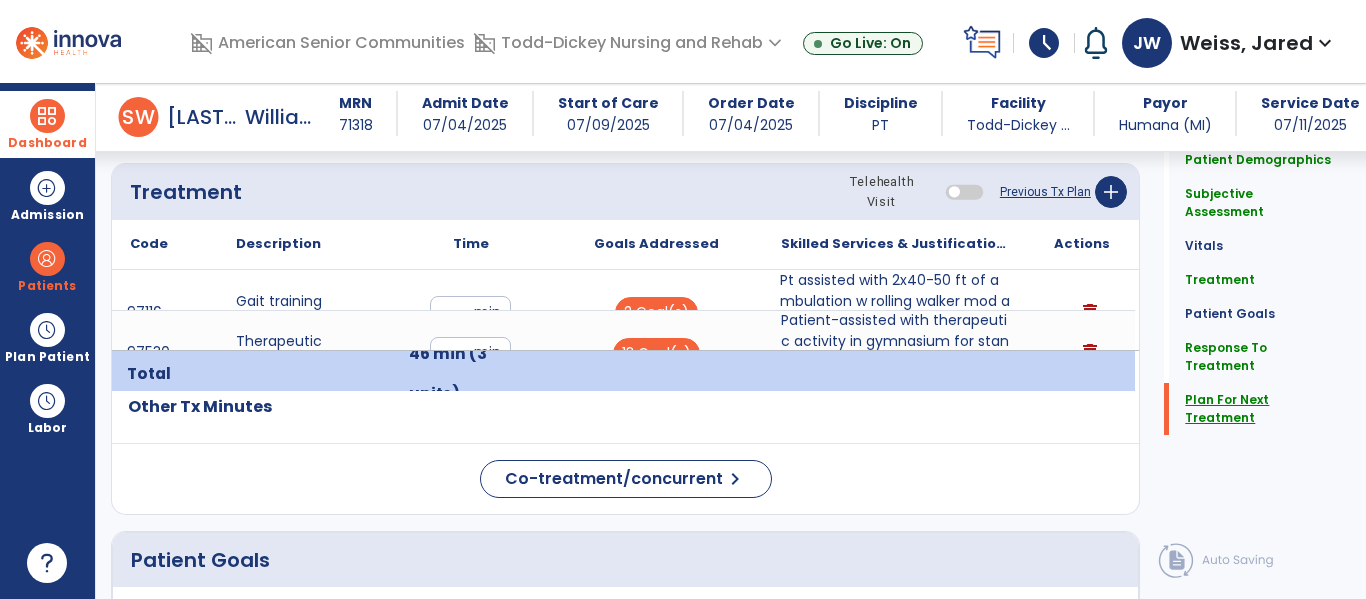 click on "Plan For Next Treatment" 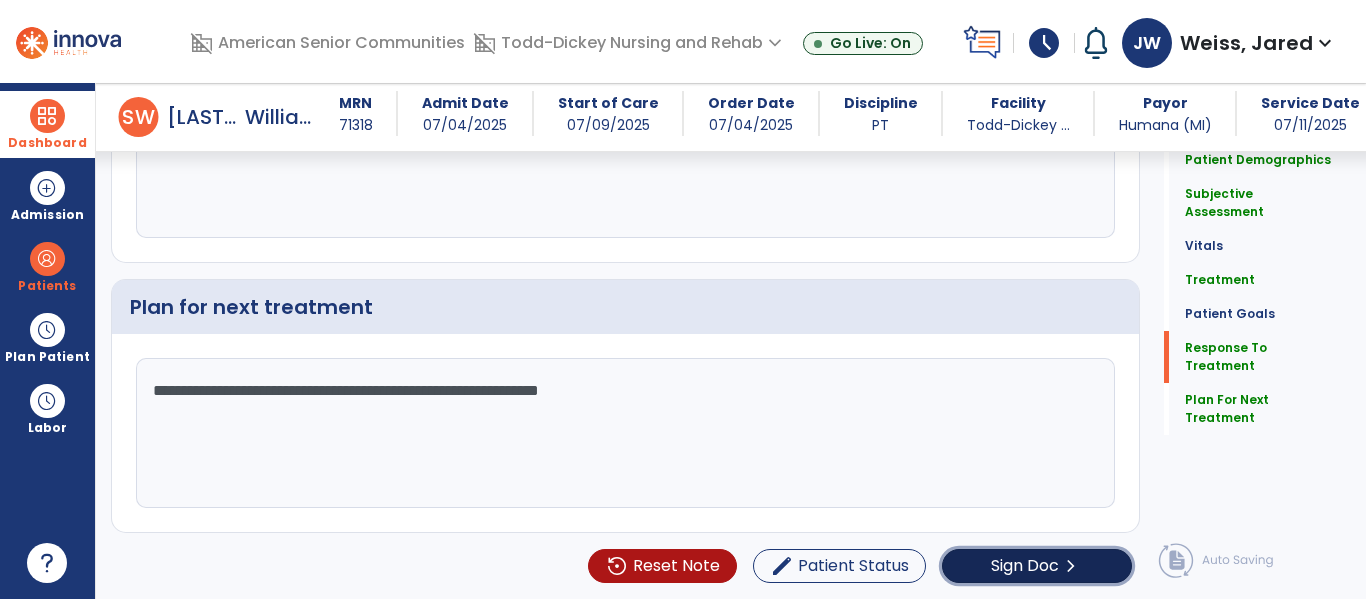 click on "Sign Doc" 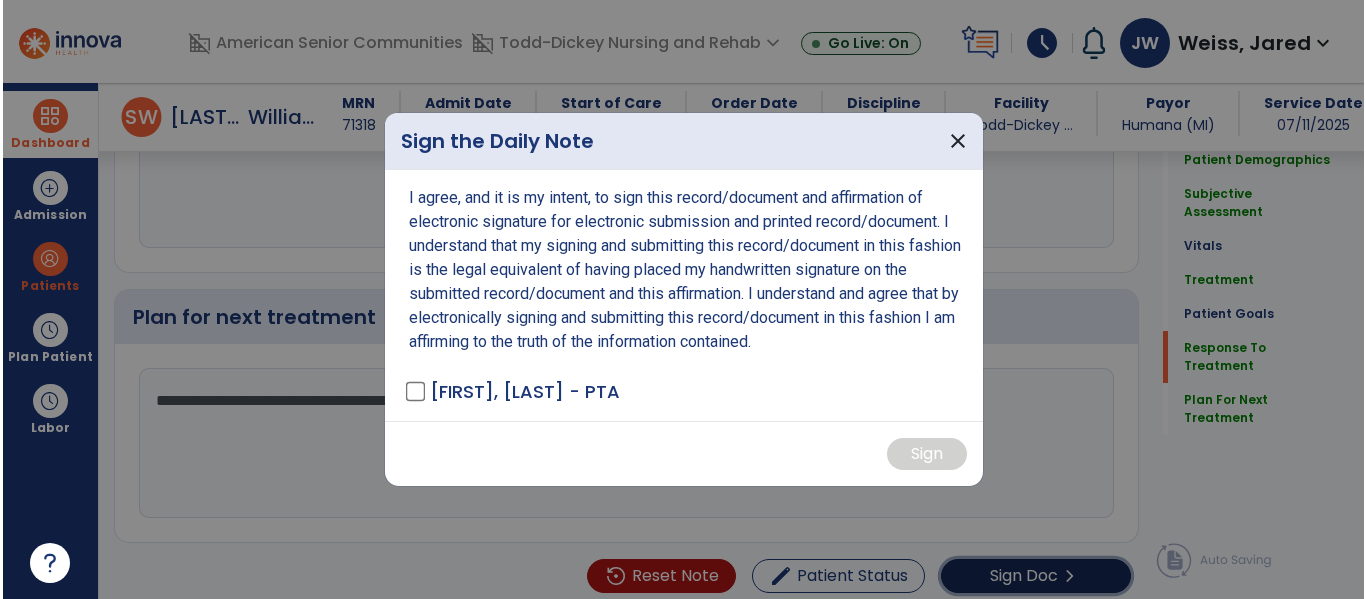 scroll, scrollTop: 3833, scrollLeft: 0, axis: vertical 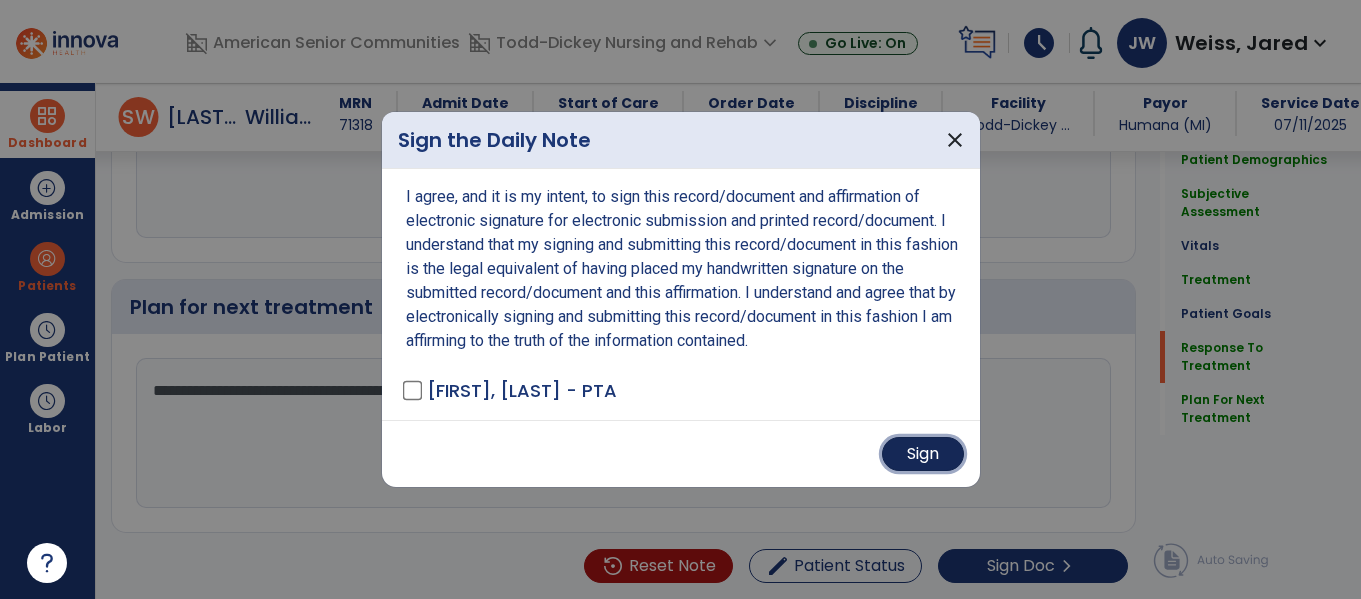 click on "Sign" at bounding box center (923, 454) 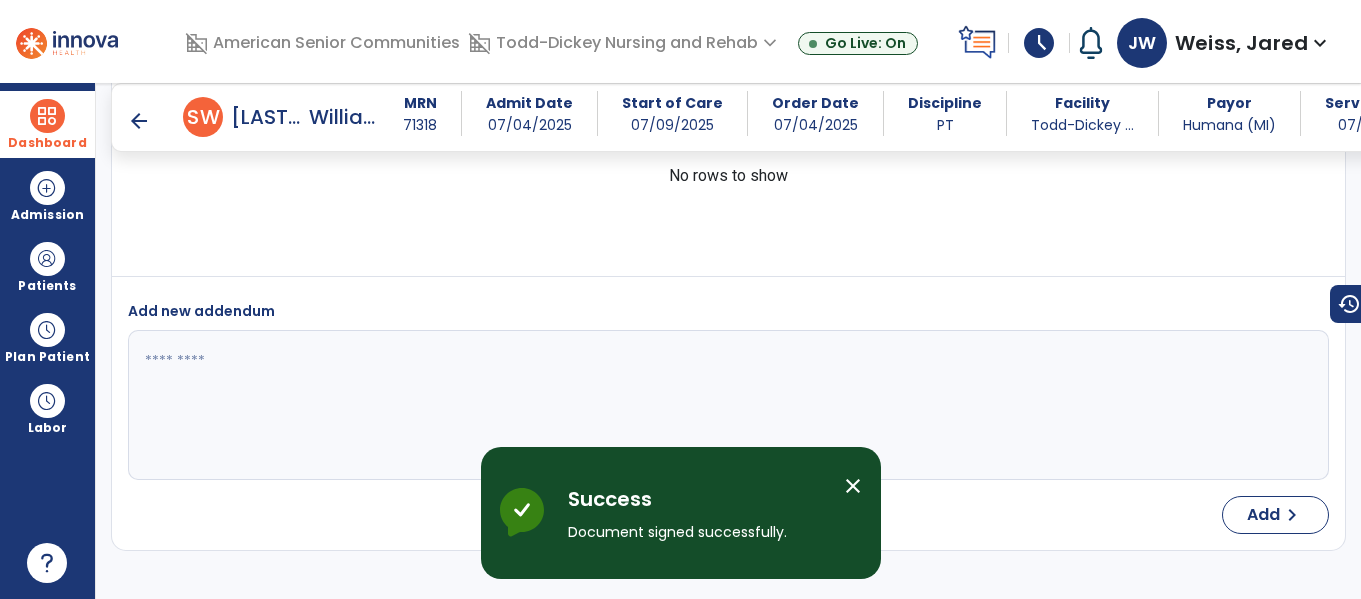 click at bounding box center (47, 116) 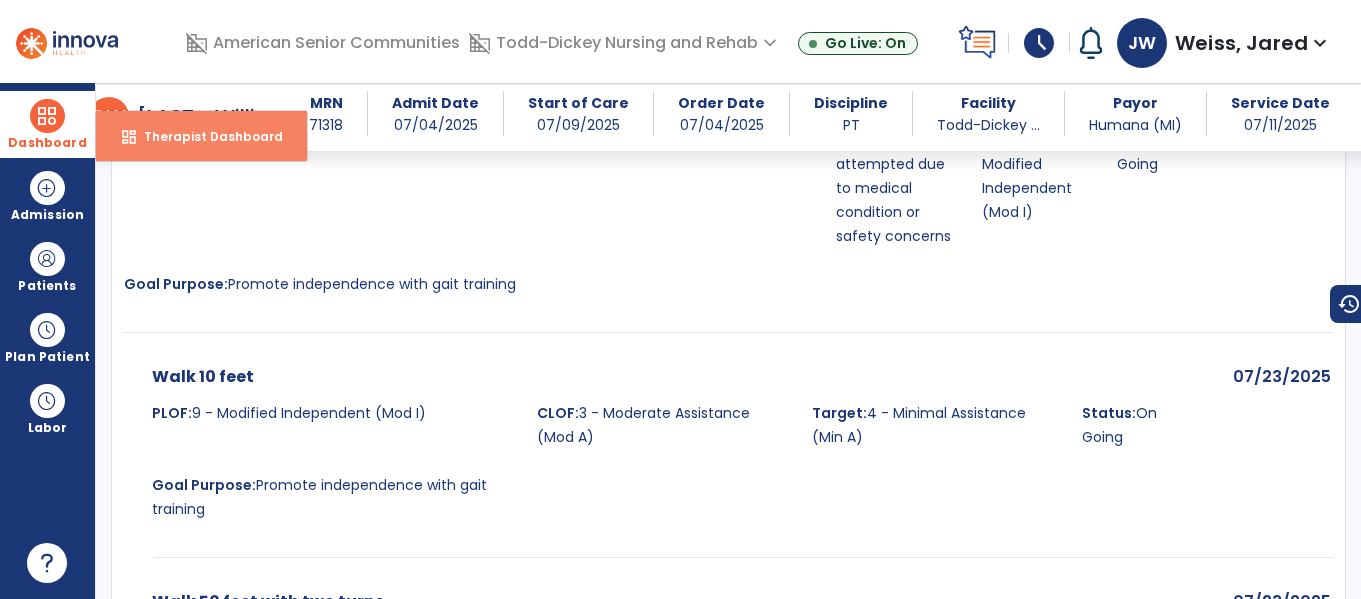 click on "dashboard" at bounding box center (129, 137) 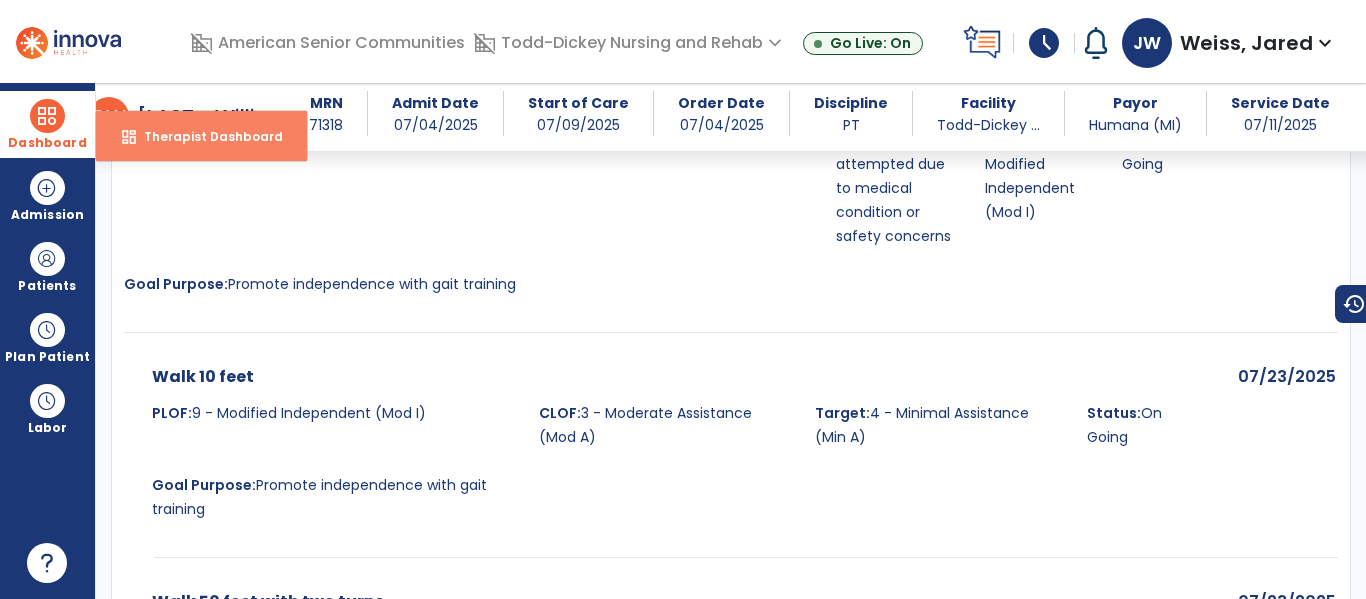 scroll, scrollTop: 276, scrollLeft: 0, axis: vertical 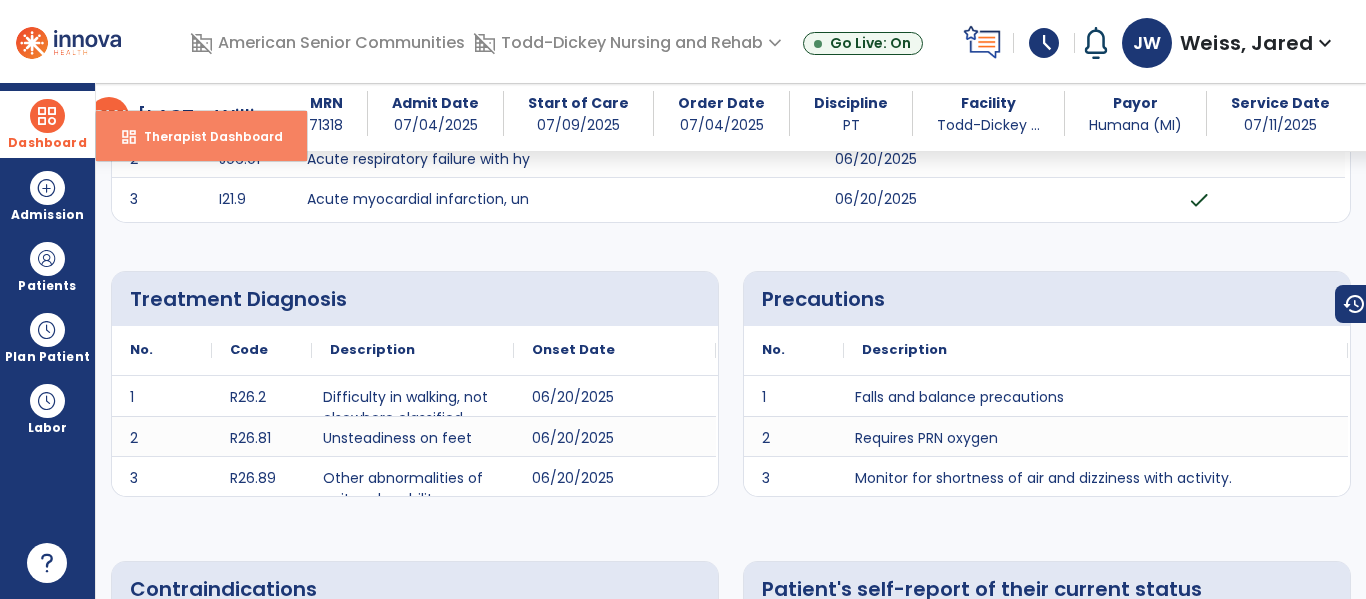 select on "****" 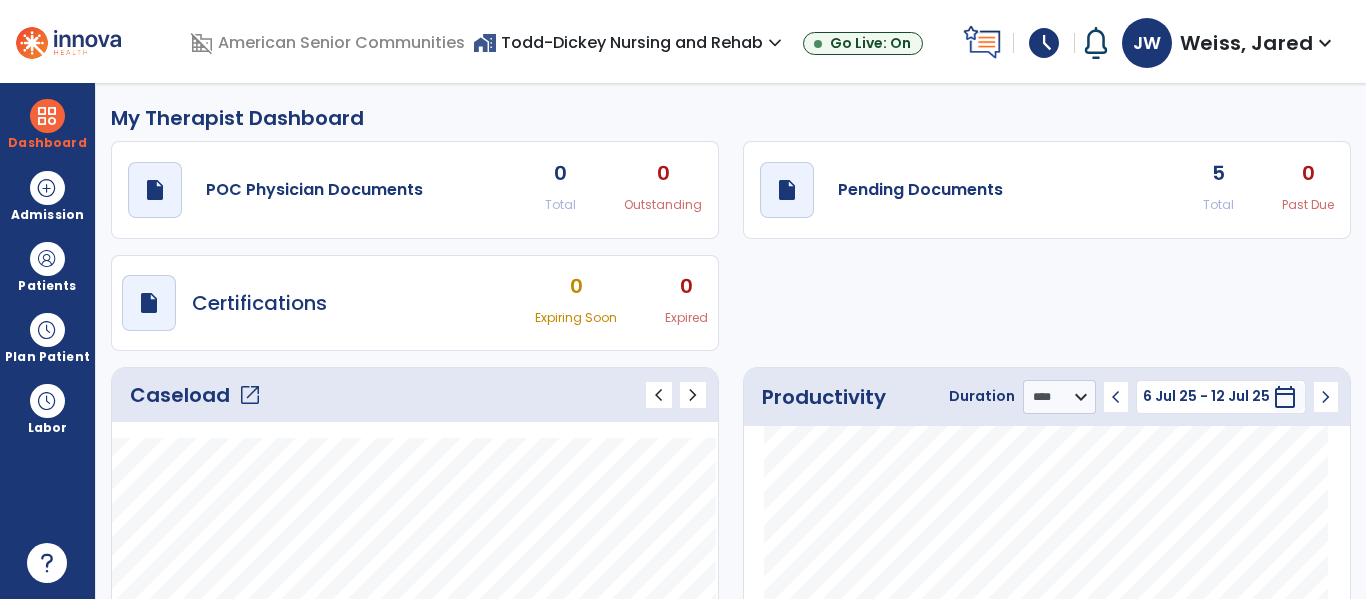 select on "****" 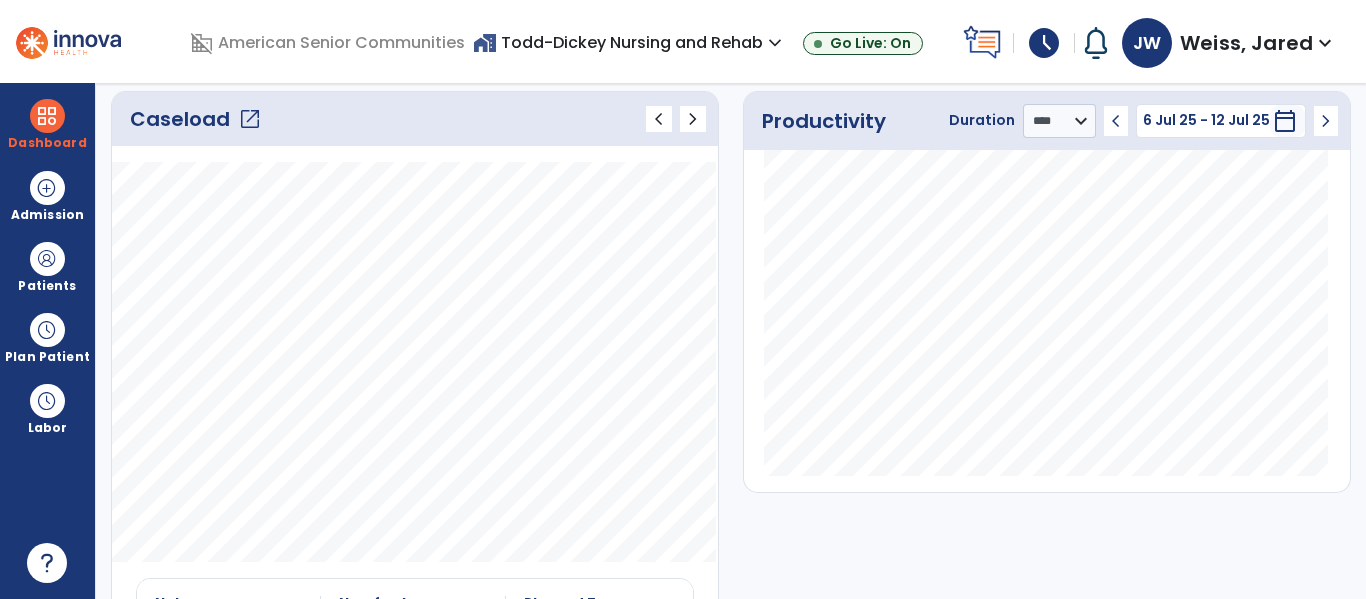 click on "Caseload   open_in_new" 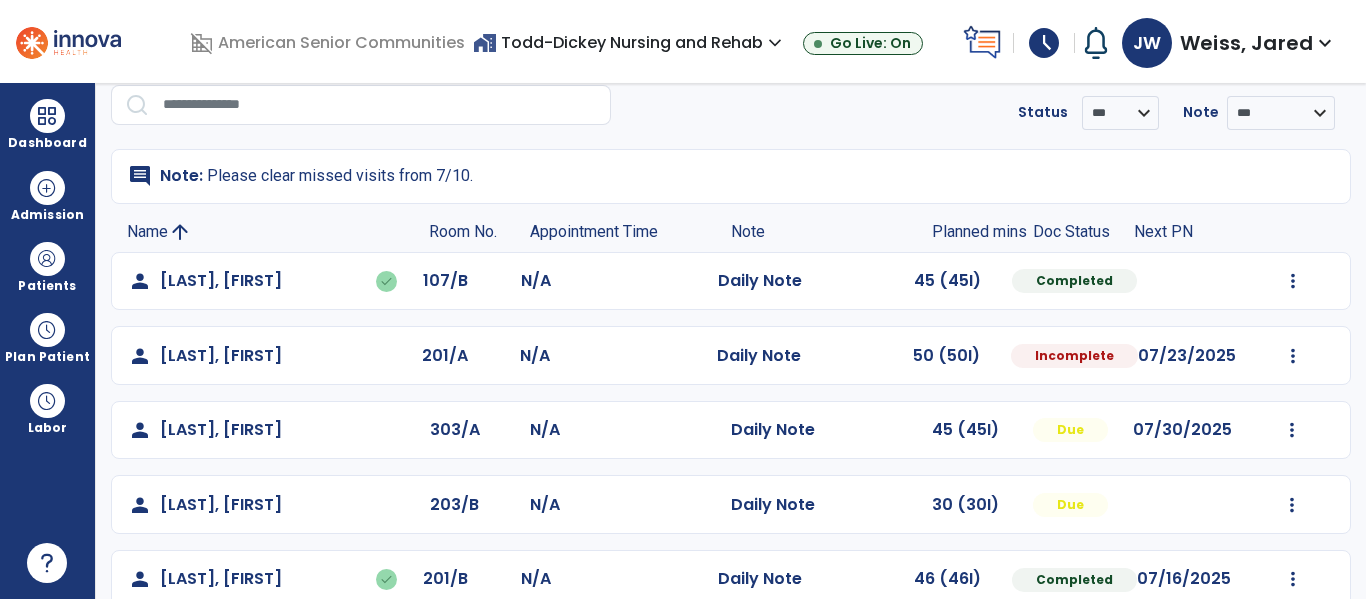 click on "person [LAST], [FIRST] [NUMBER]/[LETTER] N/A Daily Note 50 (50I) Incomplete 07/23/2025 Mark Visit As Complete Reset Note Open Document G + C Mins" 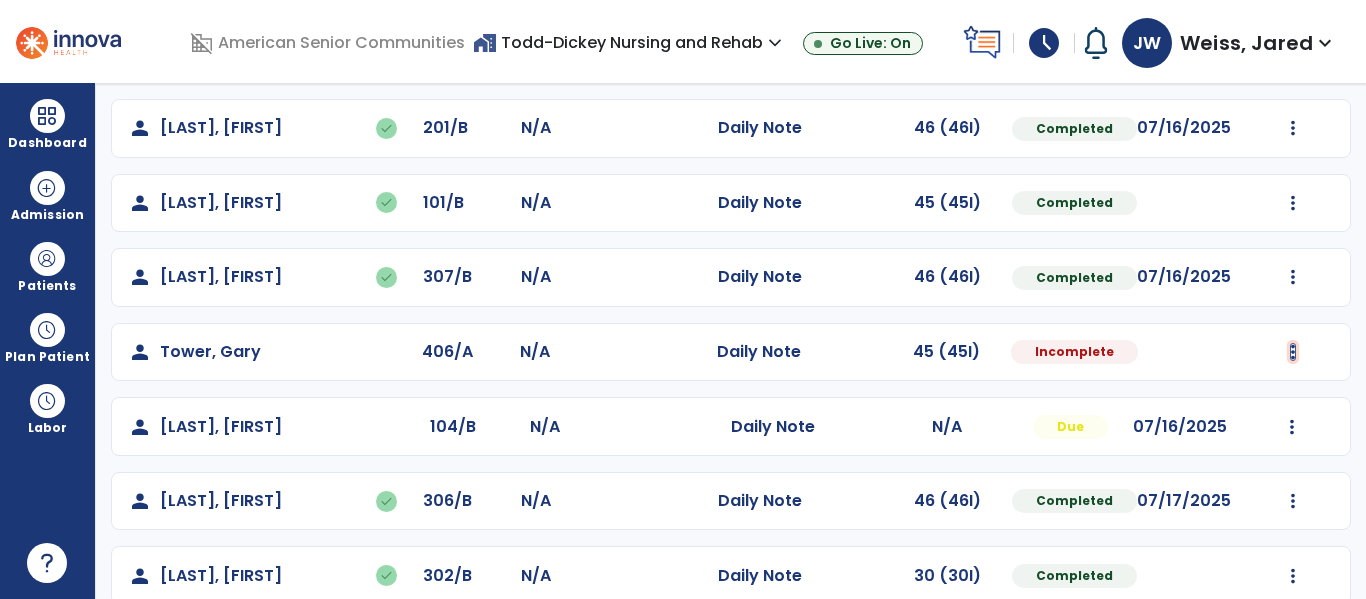 click at bounding box center (1293, -170) 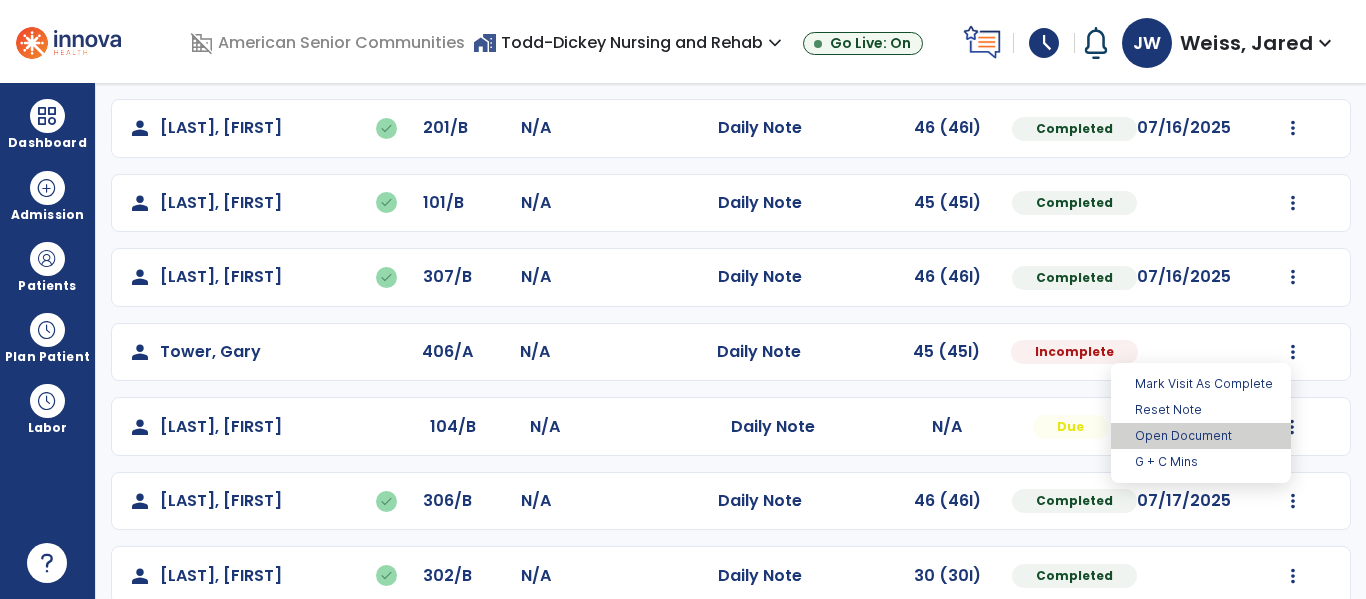 click on "Open Document" at bounding box center [1201, 436] 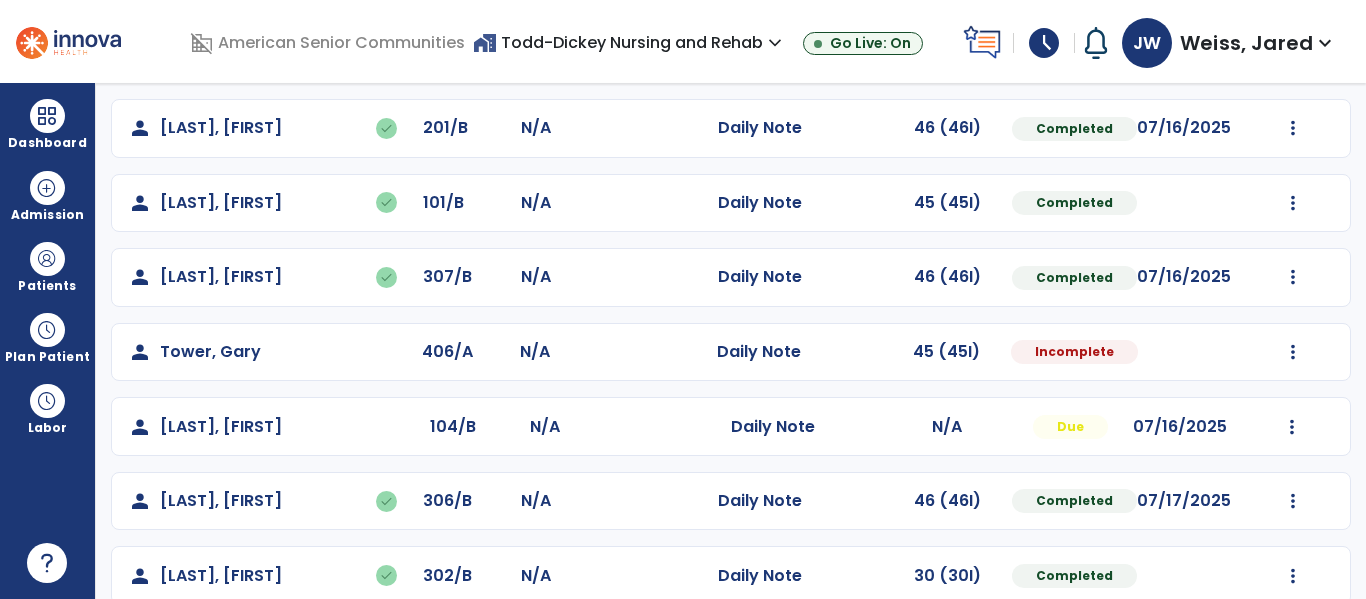click on "Mark Visit As Complete   Reset Note   Open Document   G + C Mins" 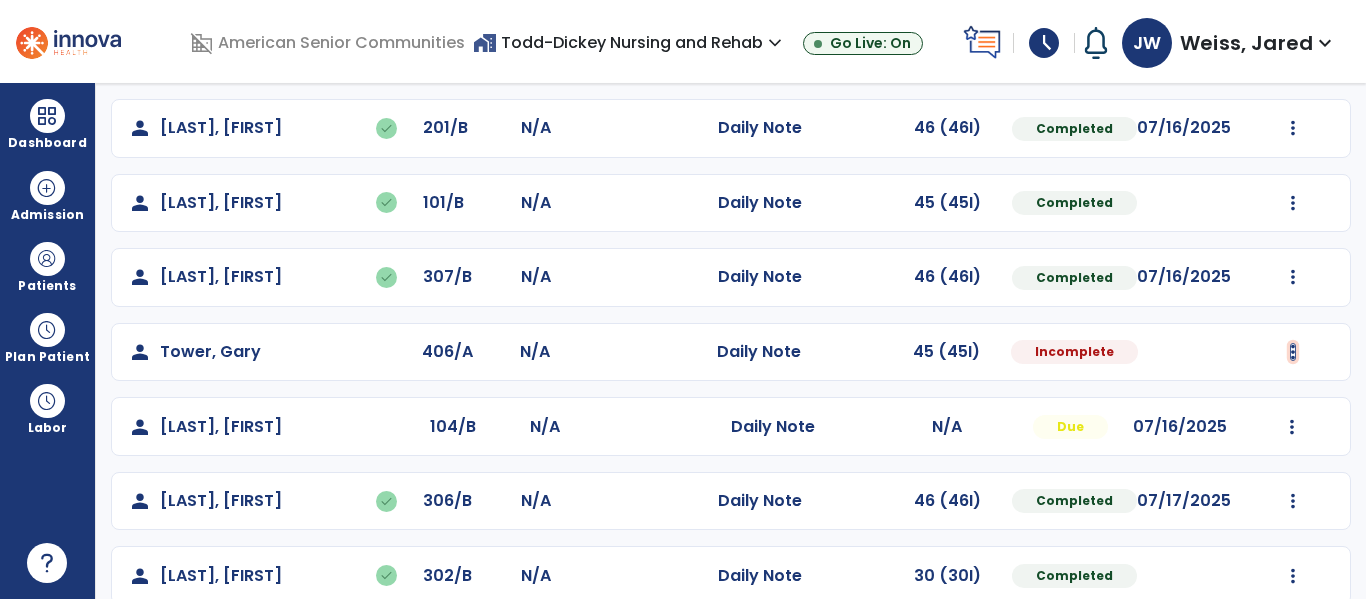 click at bounding box center [1293, -170] 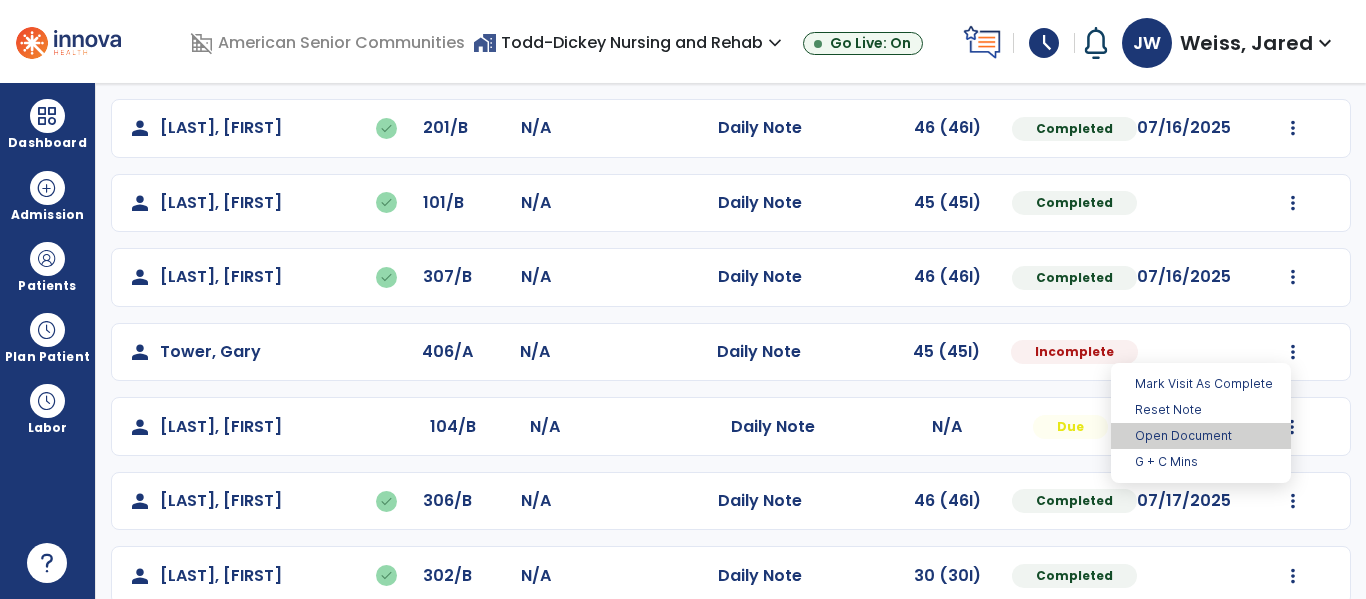 click on "Open Document" at bounding box center (1201, 436) 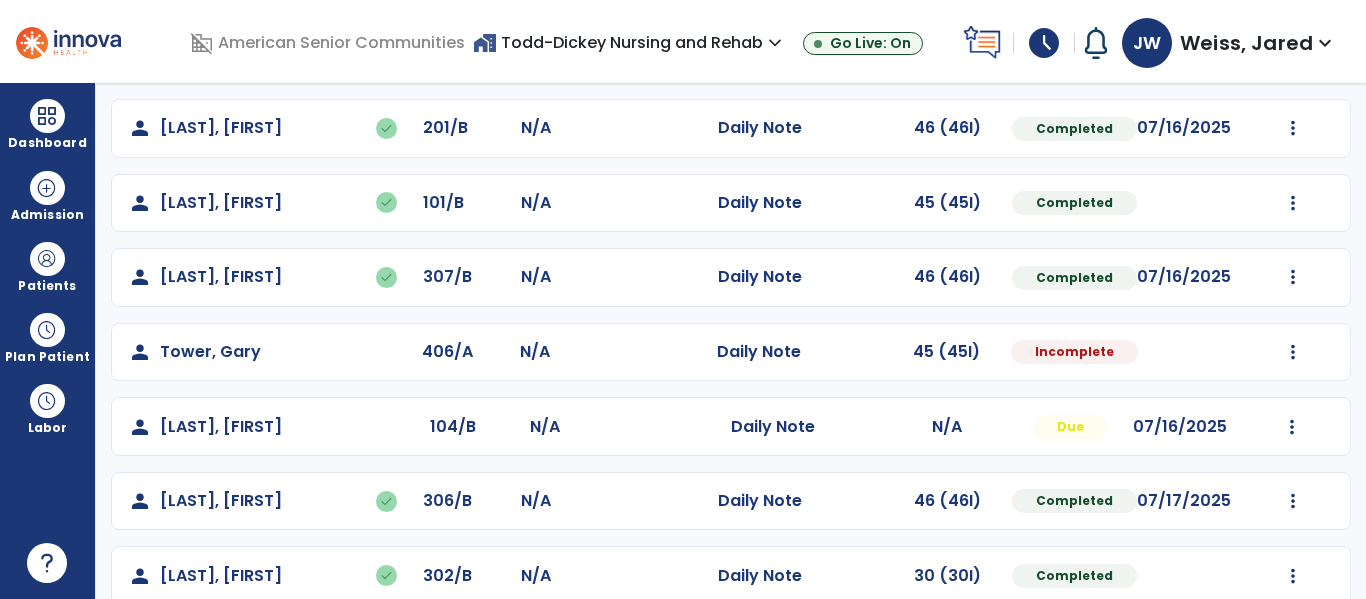select on "*" 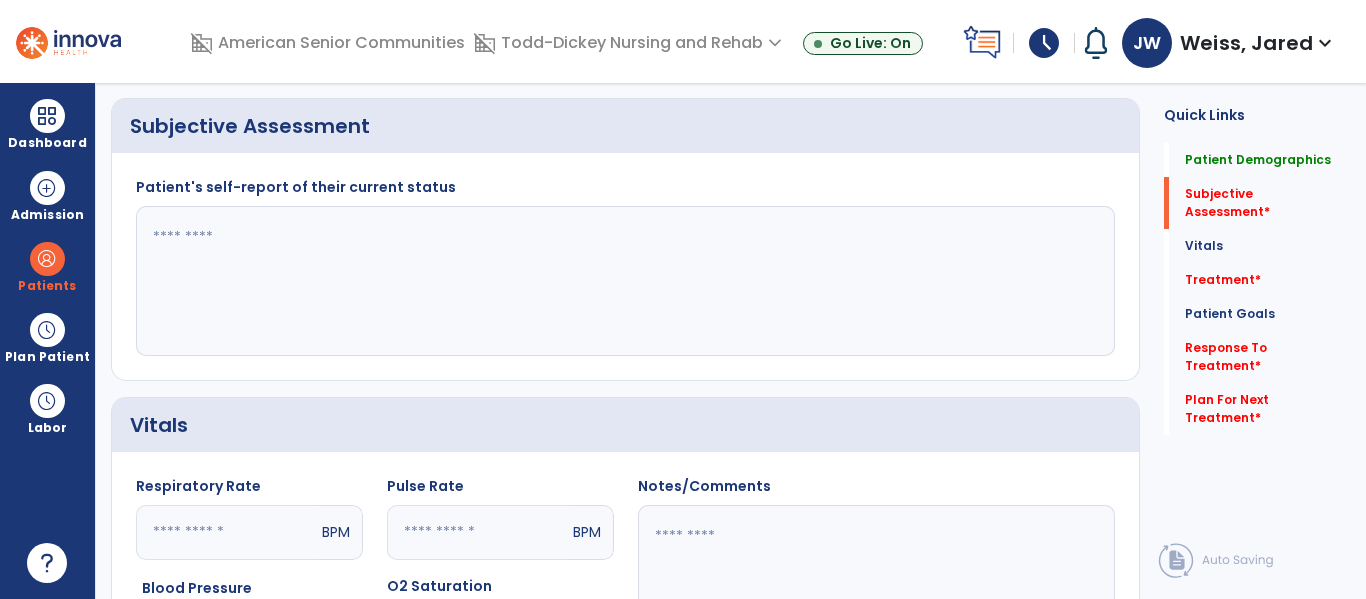 click 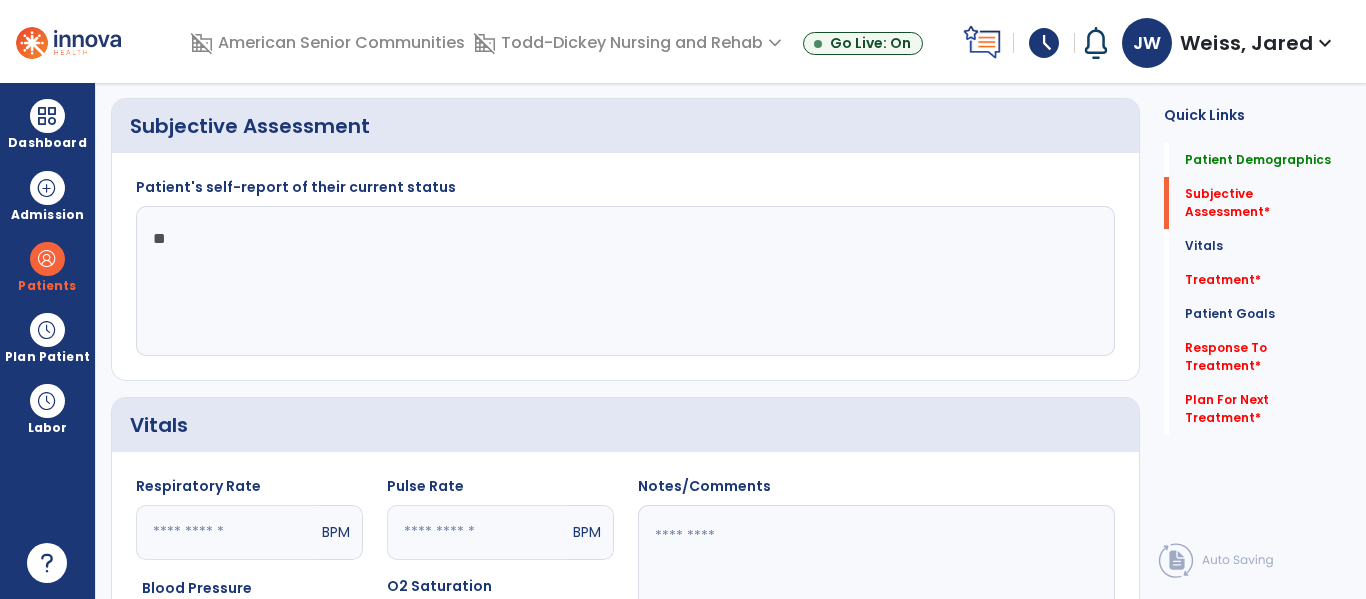 type on "*" 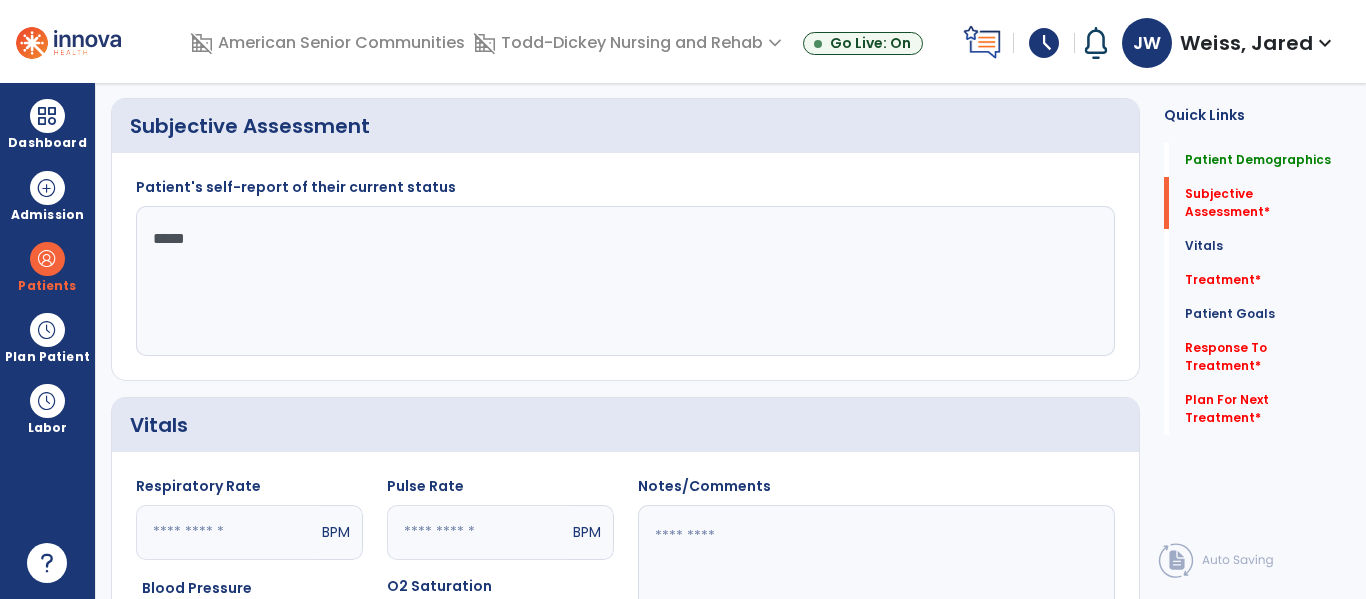 type on "******" 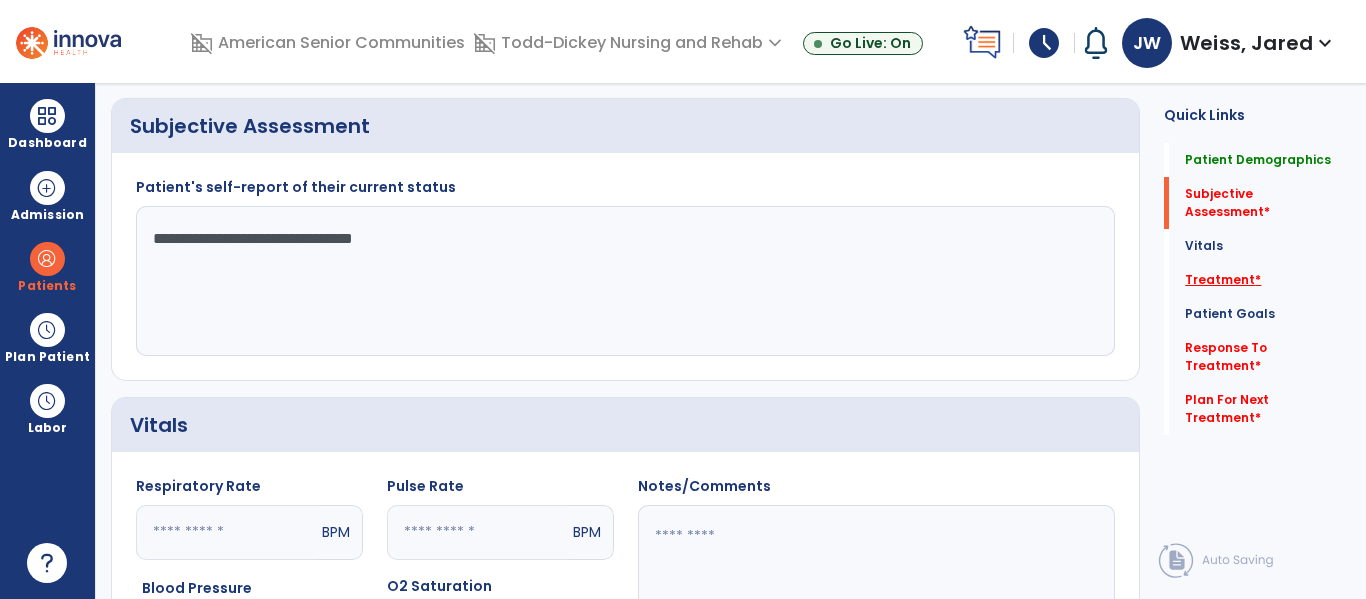 type on "**********" 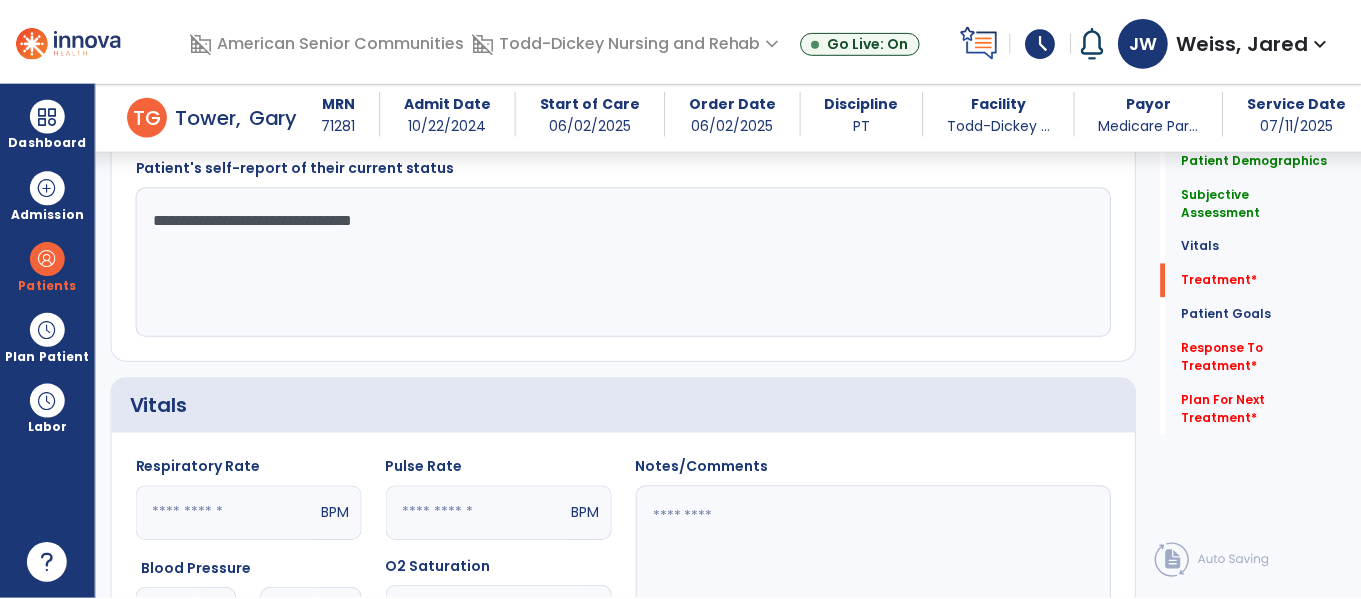 scroll, scrollTop: 1135, scrollLeft: 0, axis: vertical 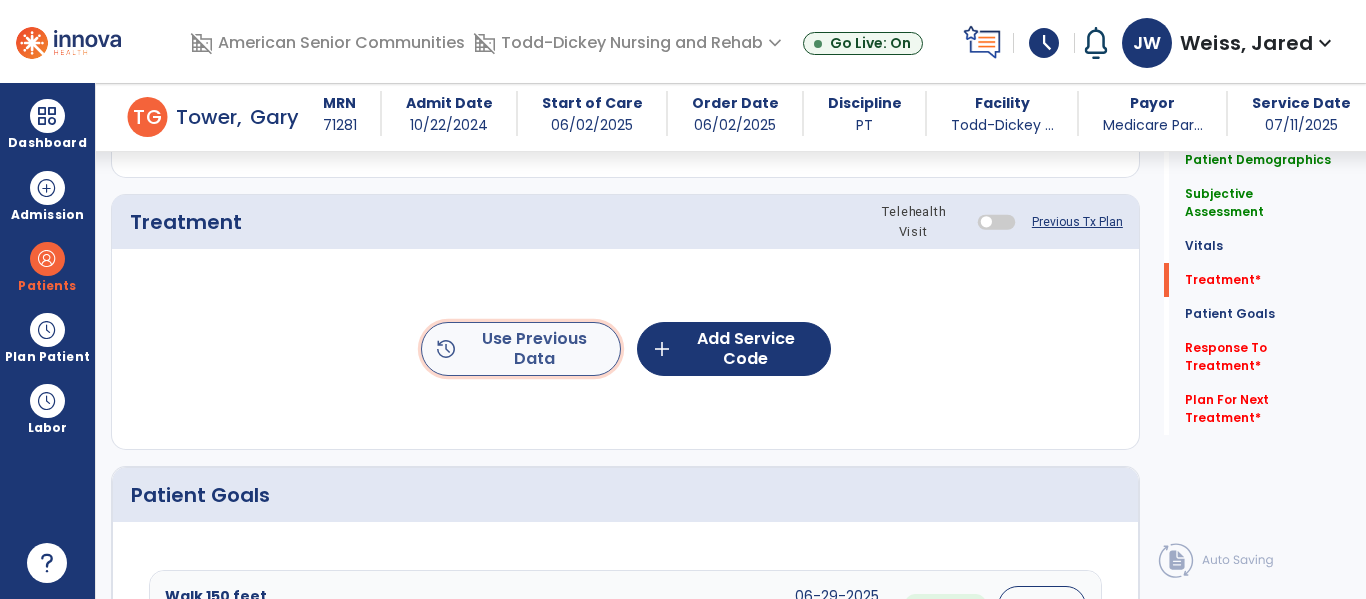 click on "history  Use Previous Data" 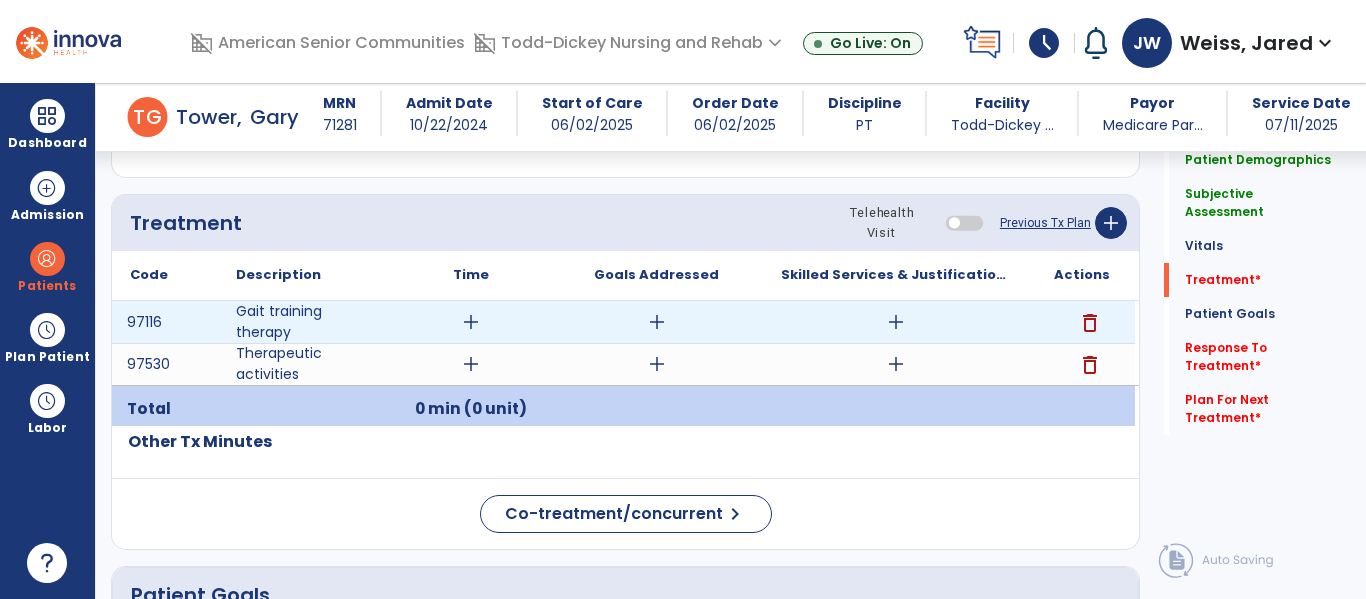click on "add" at bounding box center (657, 322) 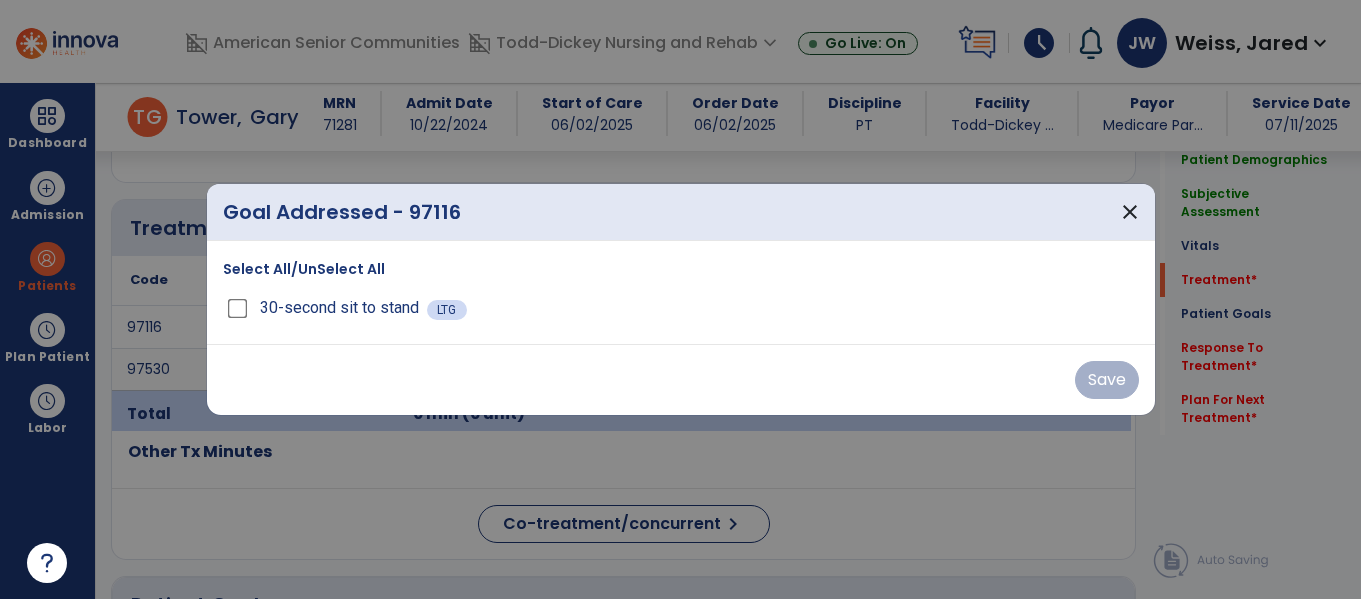 scroll, scrollTop: 1135, scrollLeft: 0, axis: vertical 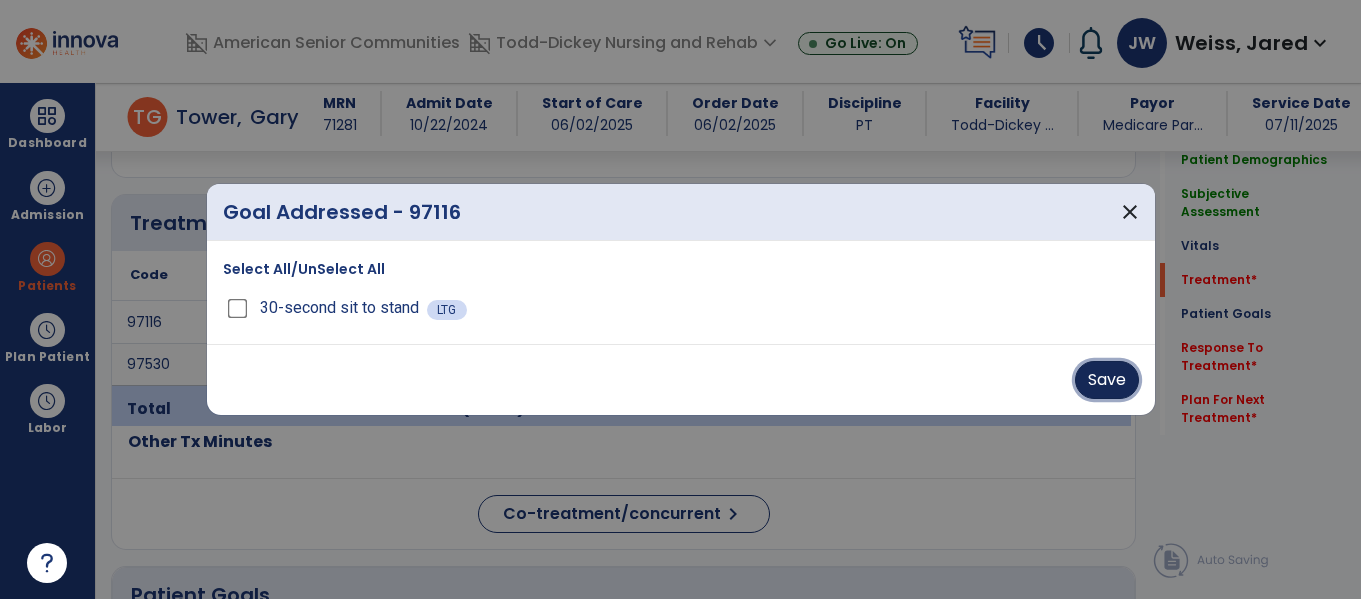 click on "Save" at bounding box center [1107, 380] 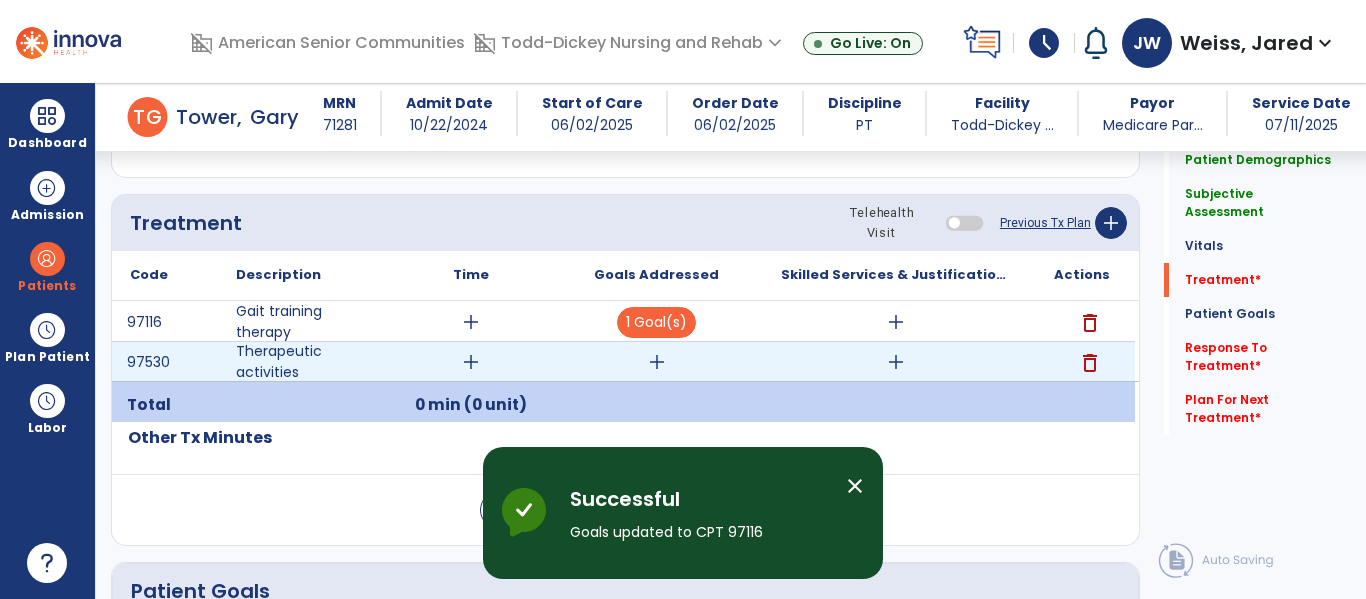 click on "add" at bounding box center [656, 362] 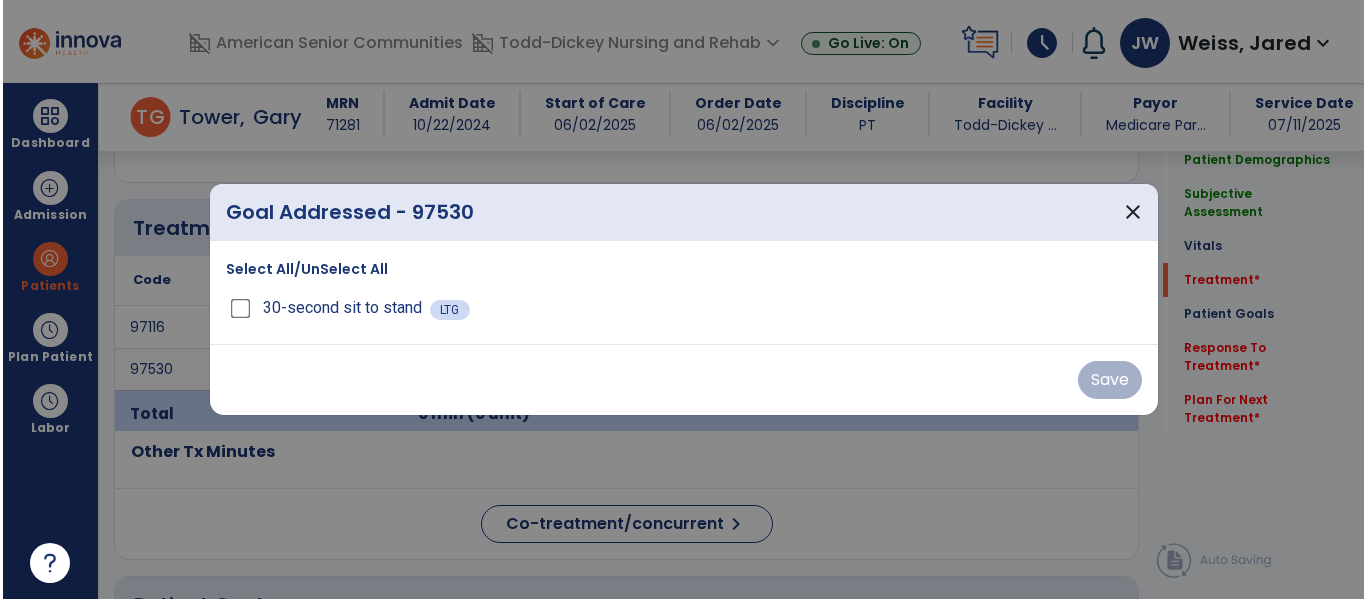 scroll, scrollTop: 1135, scrollLeft: 0, axis: vertical 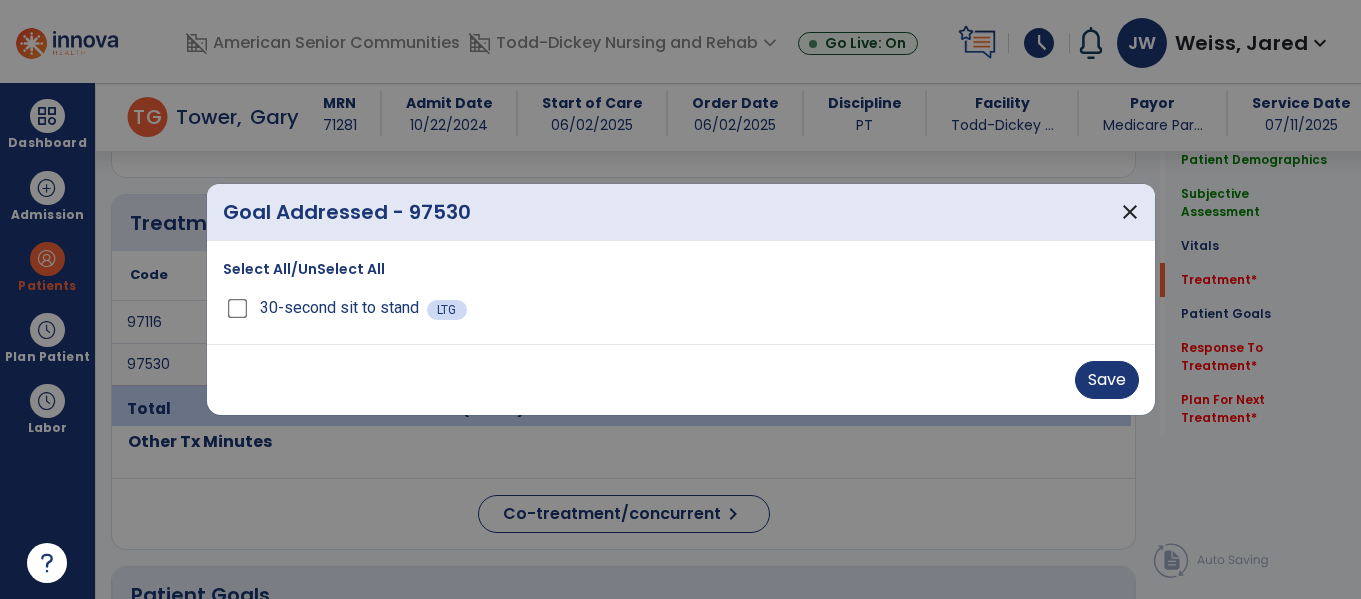 click on "Save" at bounding box center [681, 379] 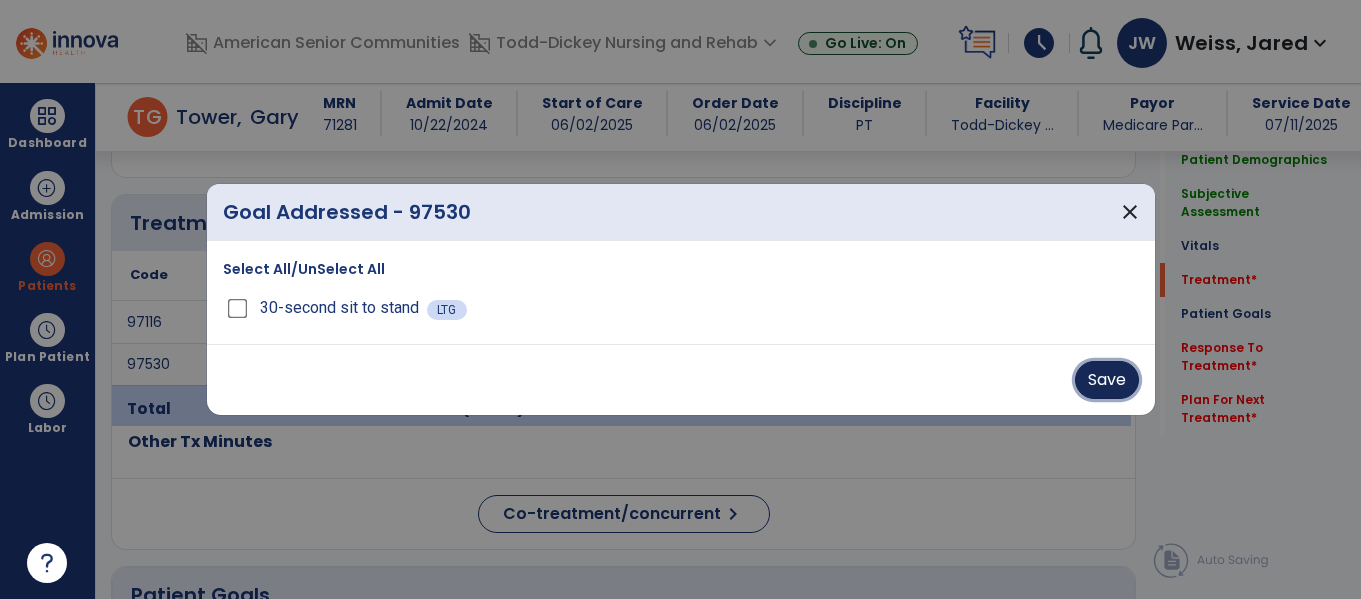 click on "Save" at bounding box center (1107, 380) 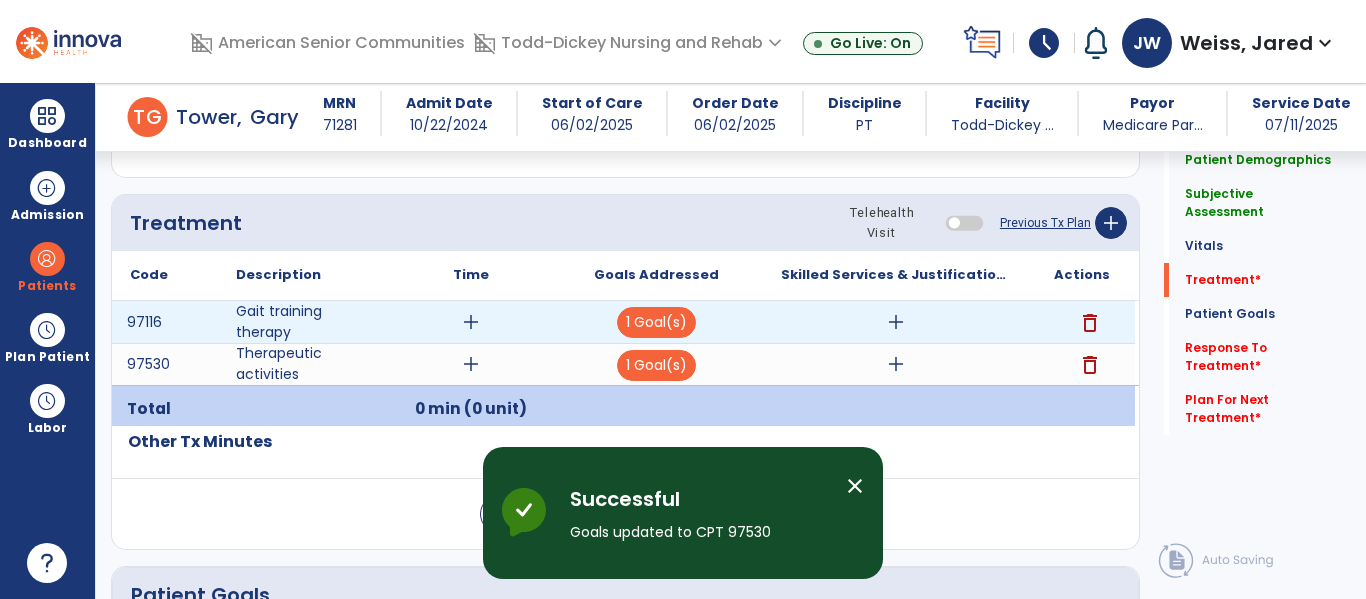 click on "add" at bounding box center [471, 322] 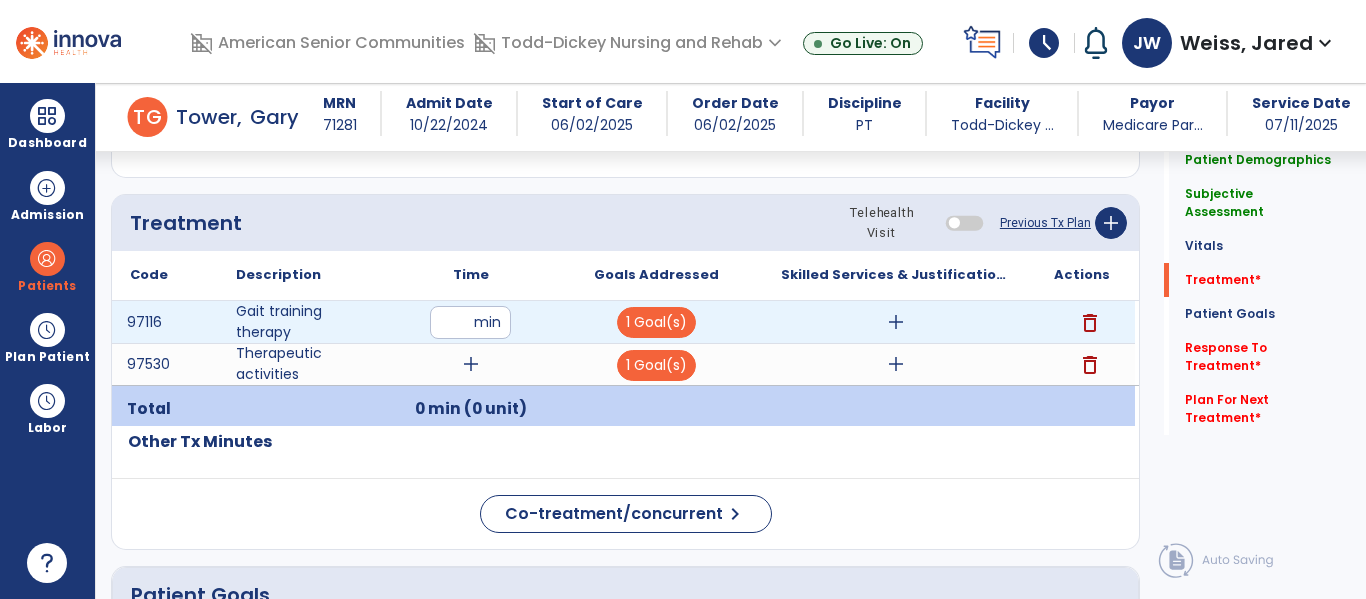 type on "**" 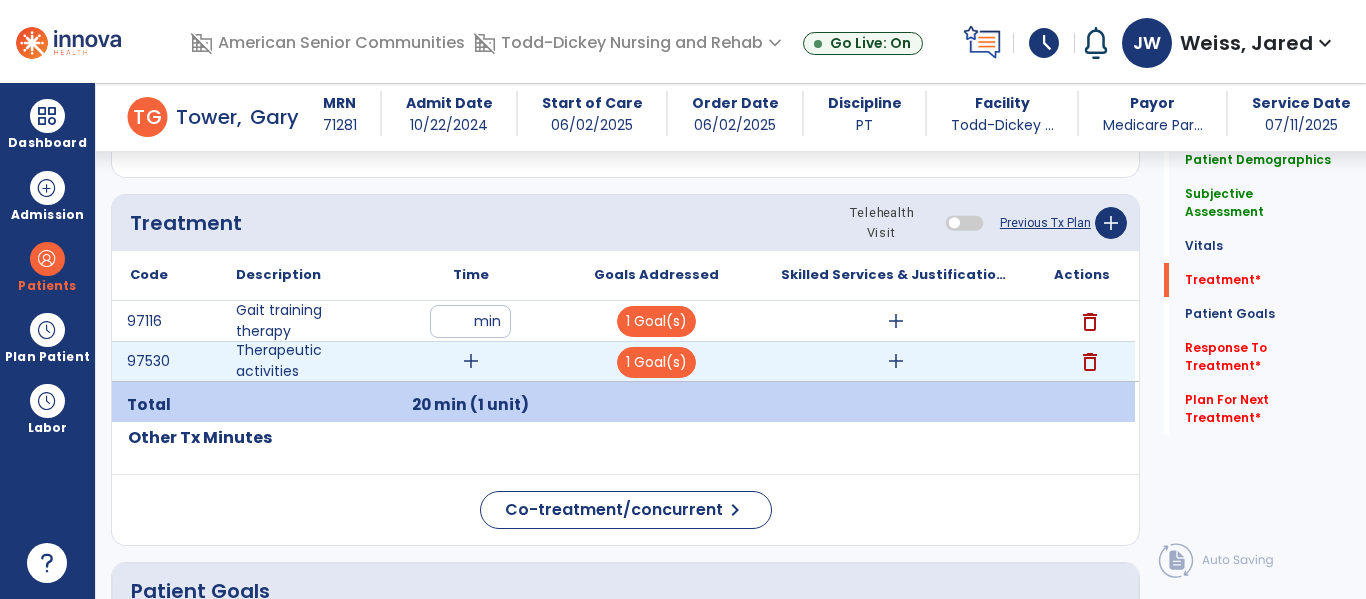 click on "add" at bounding box center [471, 361] 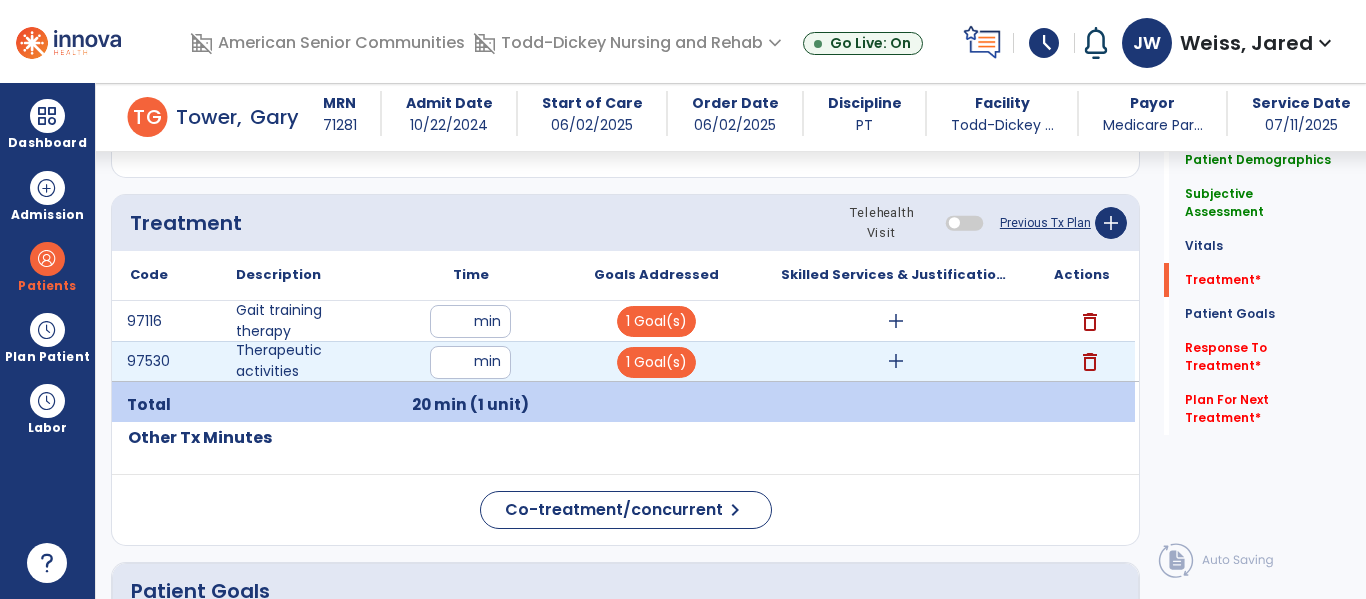 type on "**" 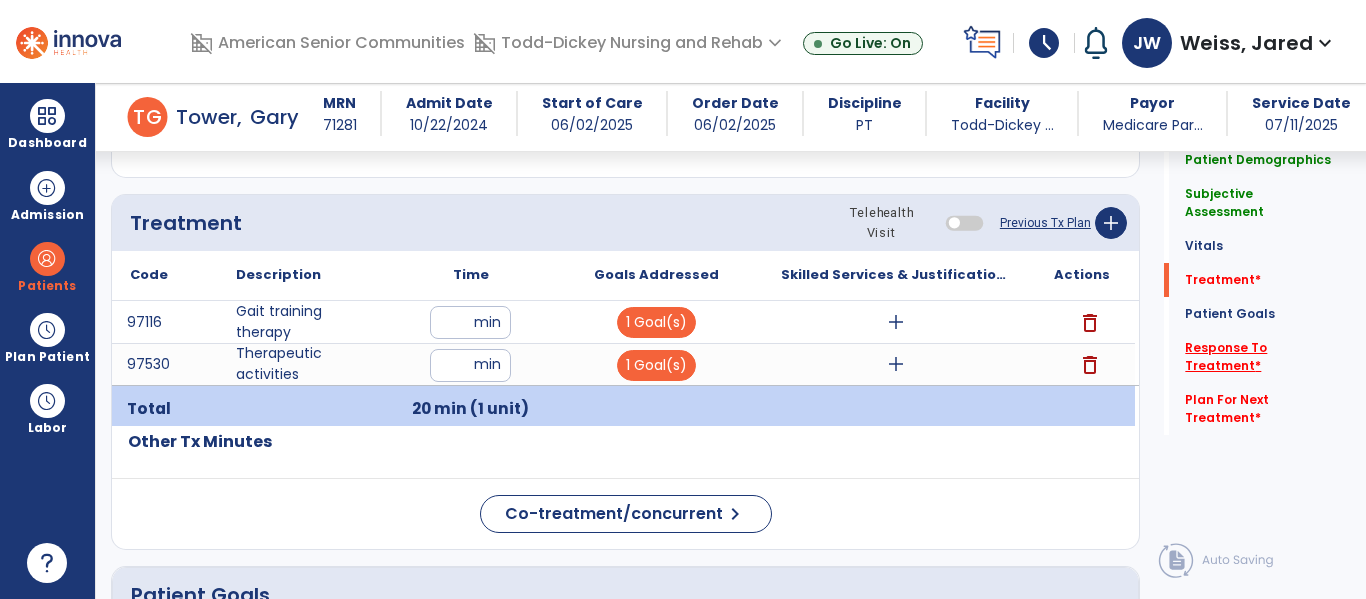 click on "Response To Treatment   *" 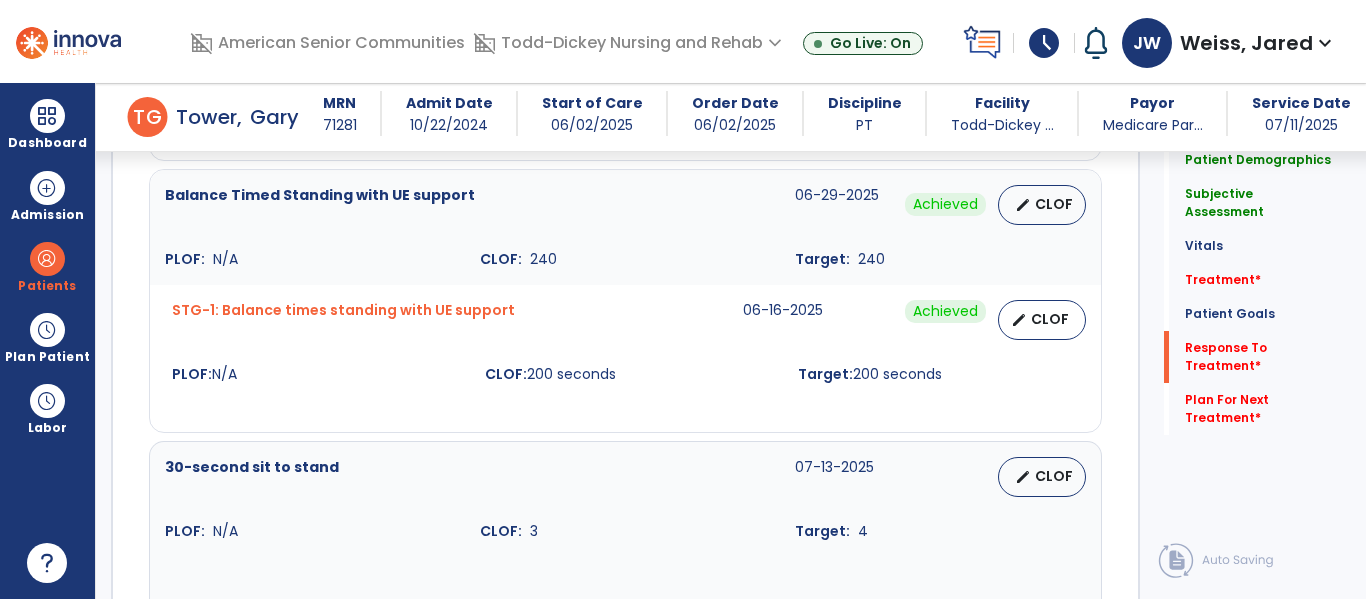 scroll, scrollTop: 2603, scrollLeft: 0, axis: vertical 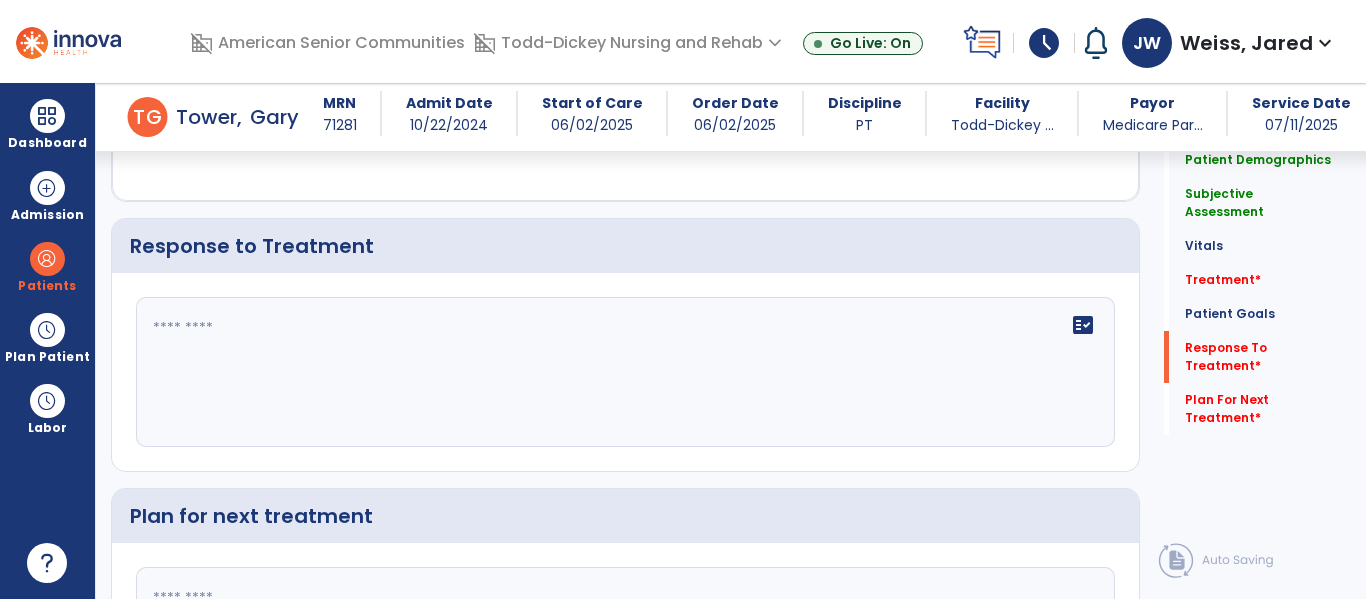click 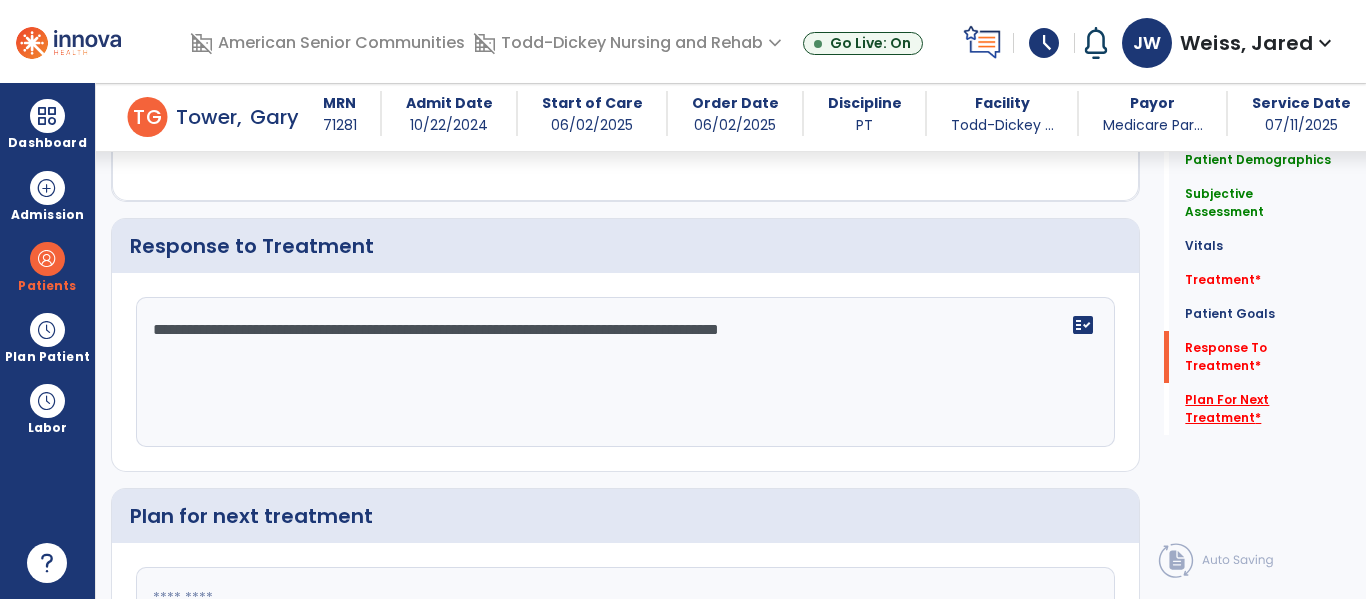 type on "**********" 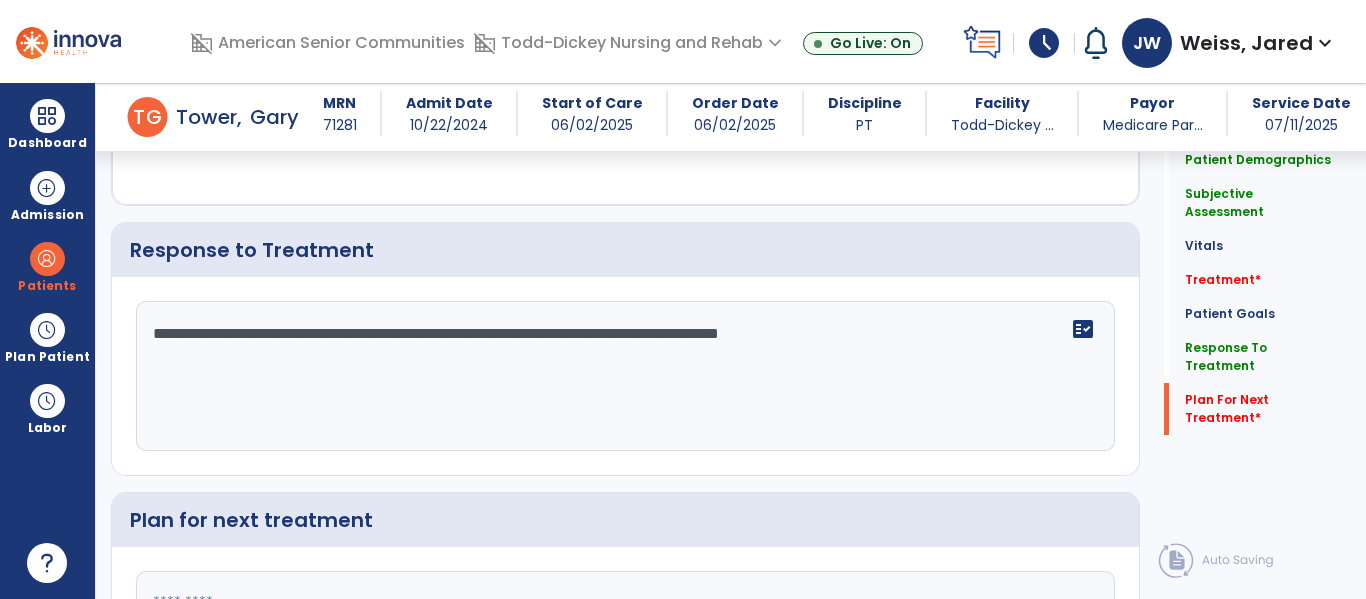 scroll, scrollTop: 2812, scrollLeft: 0, axis: vertical 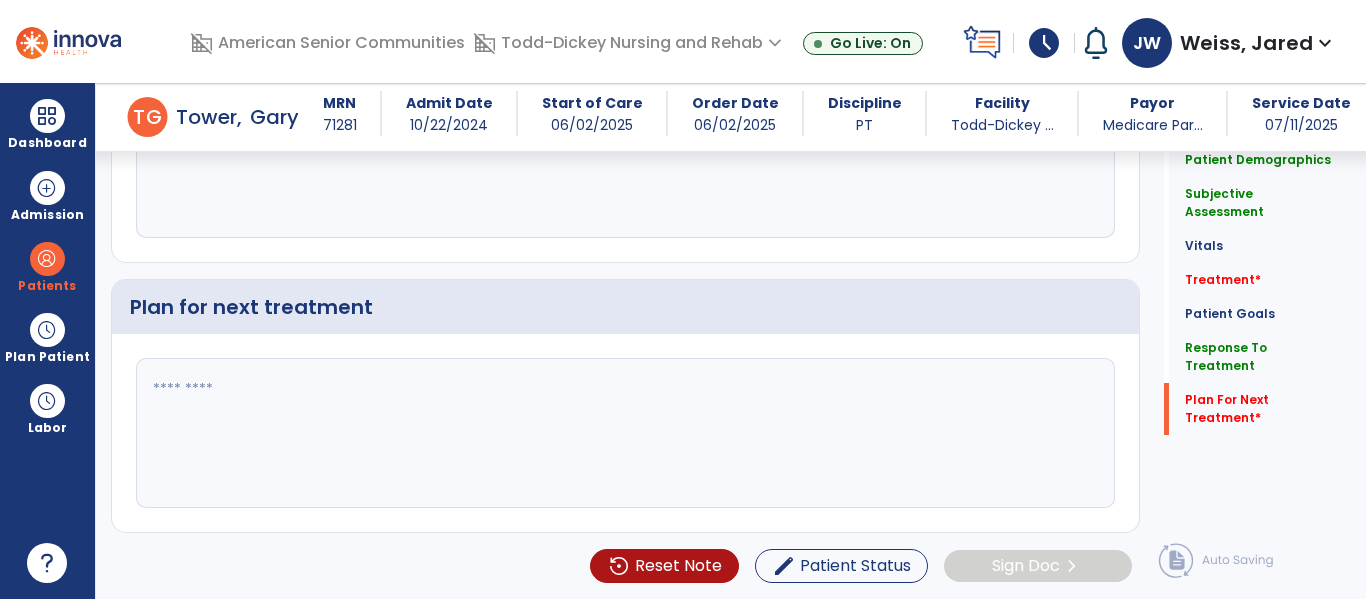 click 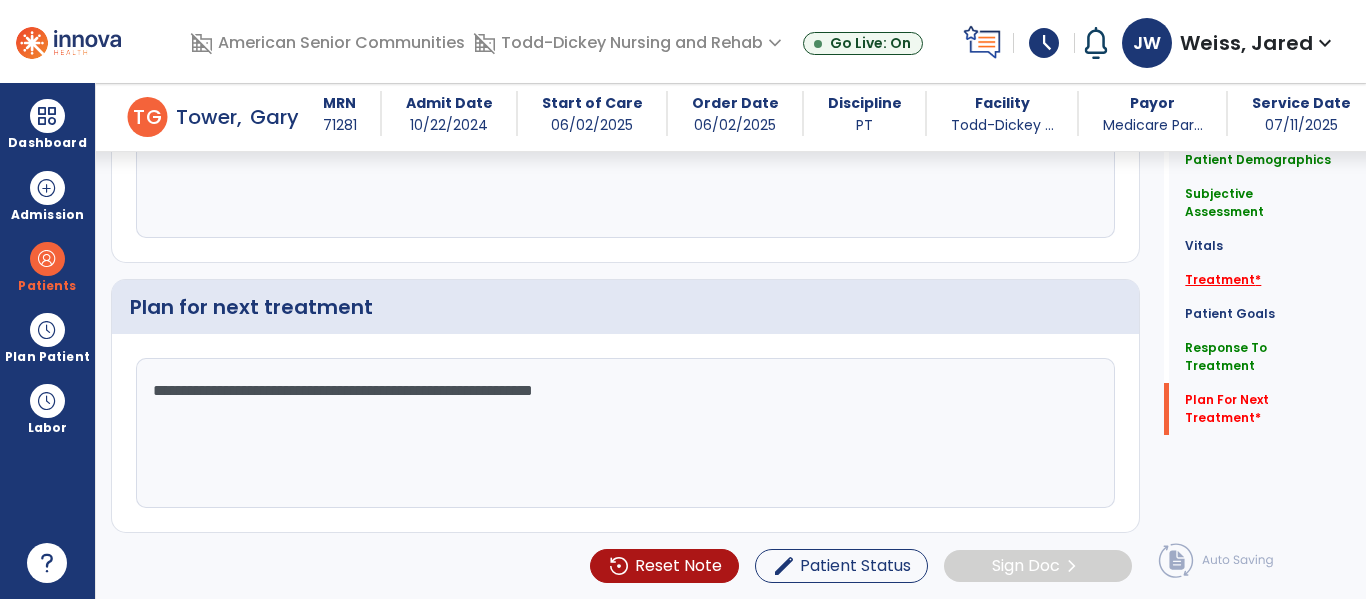 type on "**********" 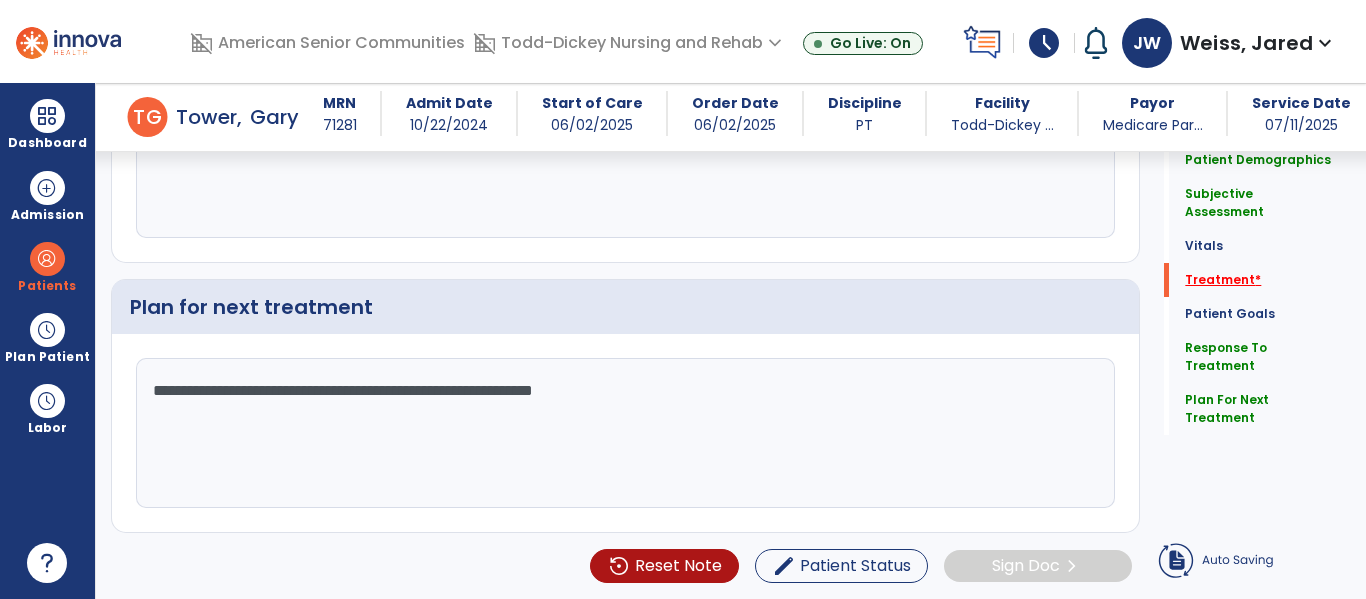 click on "Treatment   *" 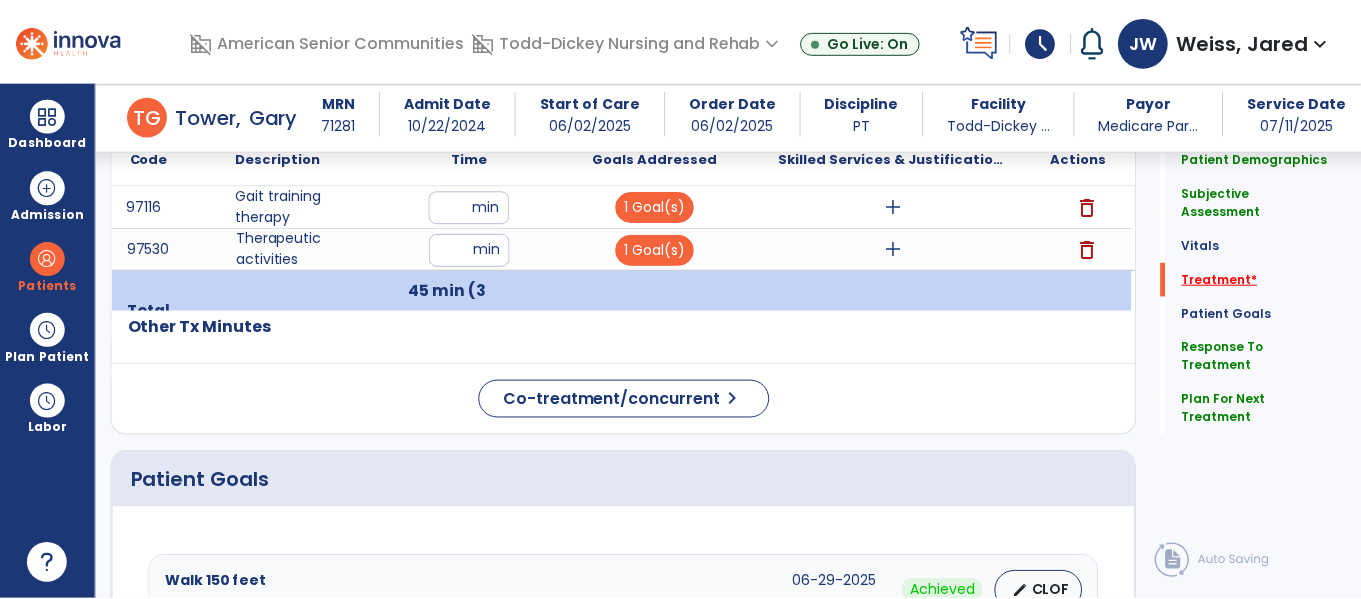 scroll, scrollTop: 1164, scrollLeft: 0, axis: vertical 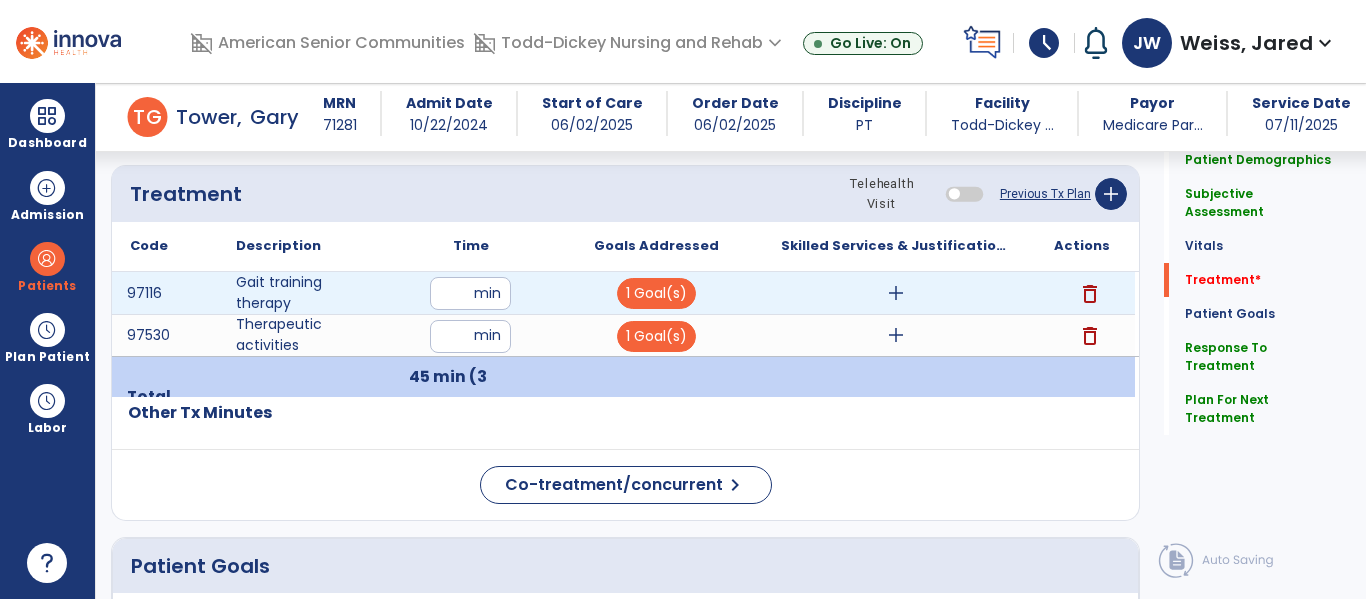click on "add" at bounding box center [896, 335] 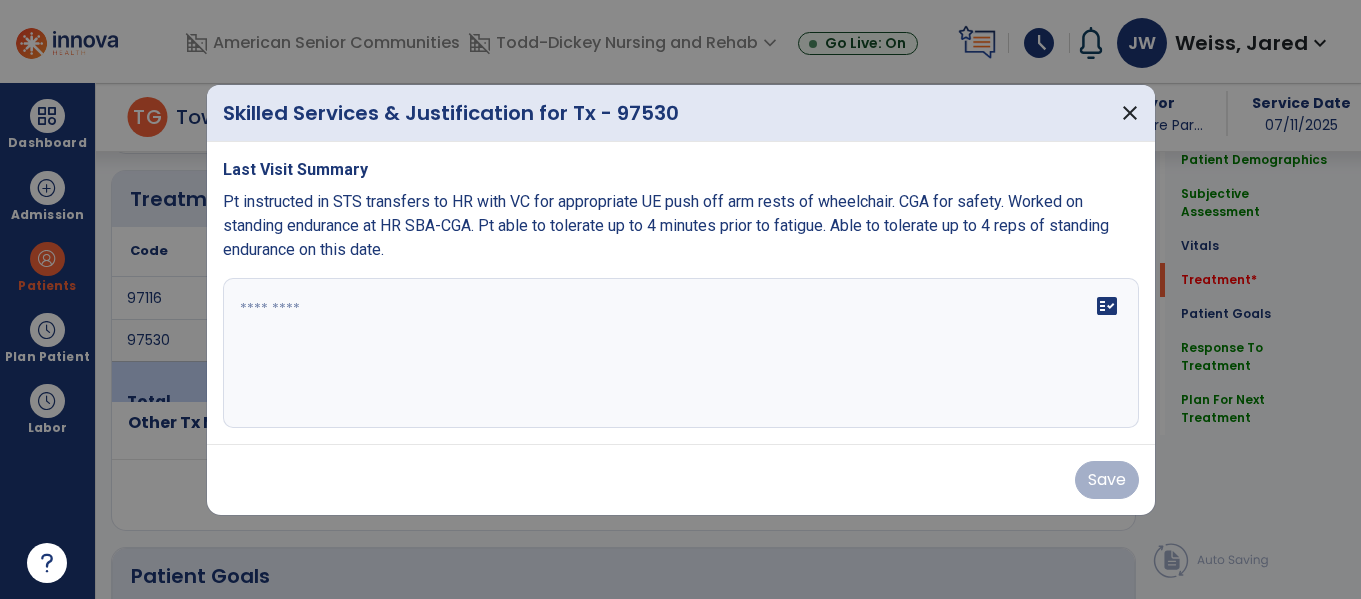 scroll, scrollTop: 1164, scrollLeft: 0, axis: vertical 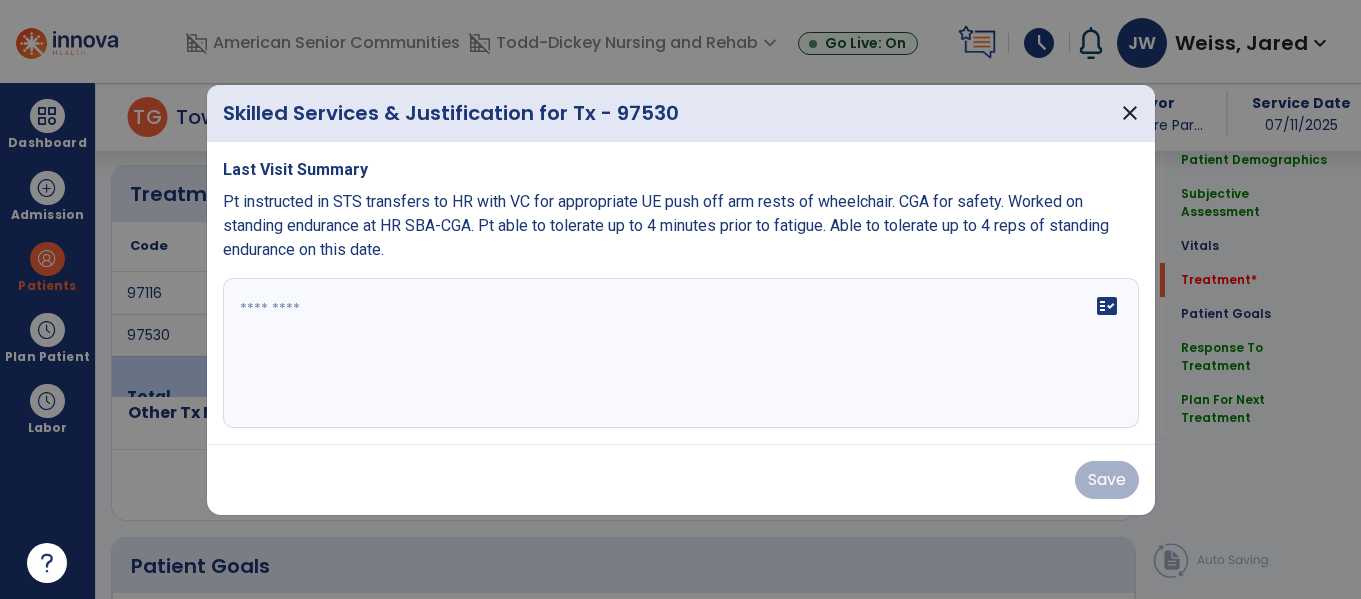 click on "fact_check" at bounding box center (681, 353) 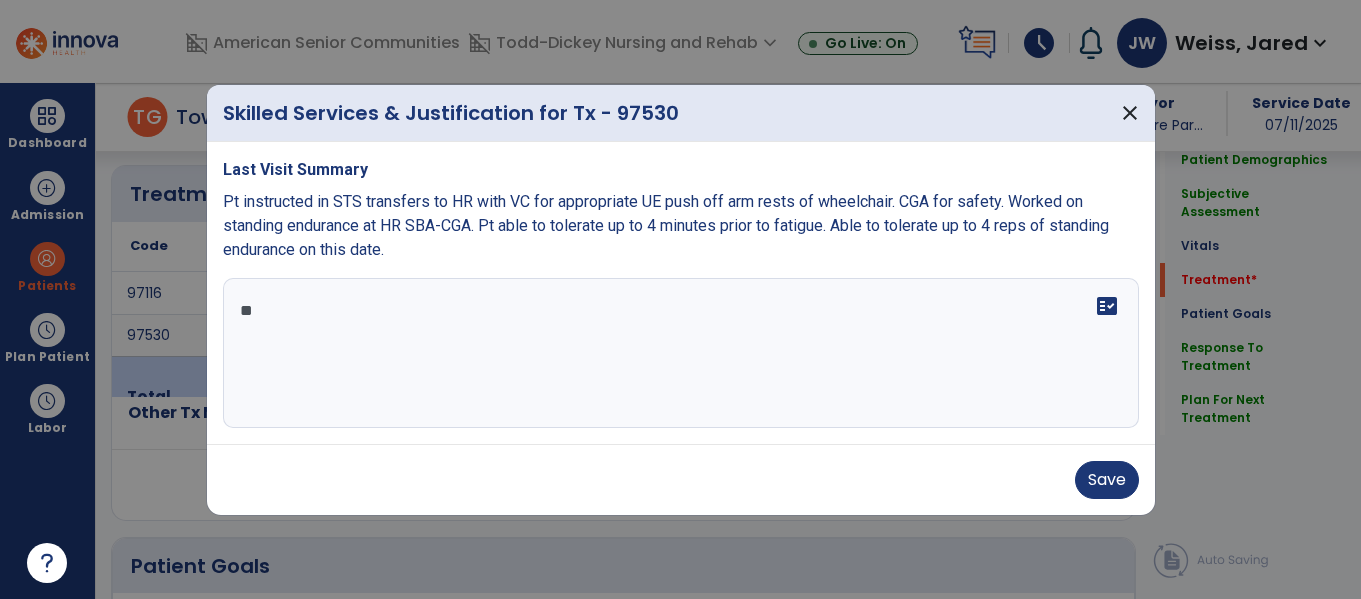 type on "*" 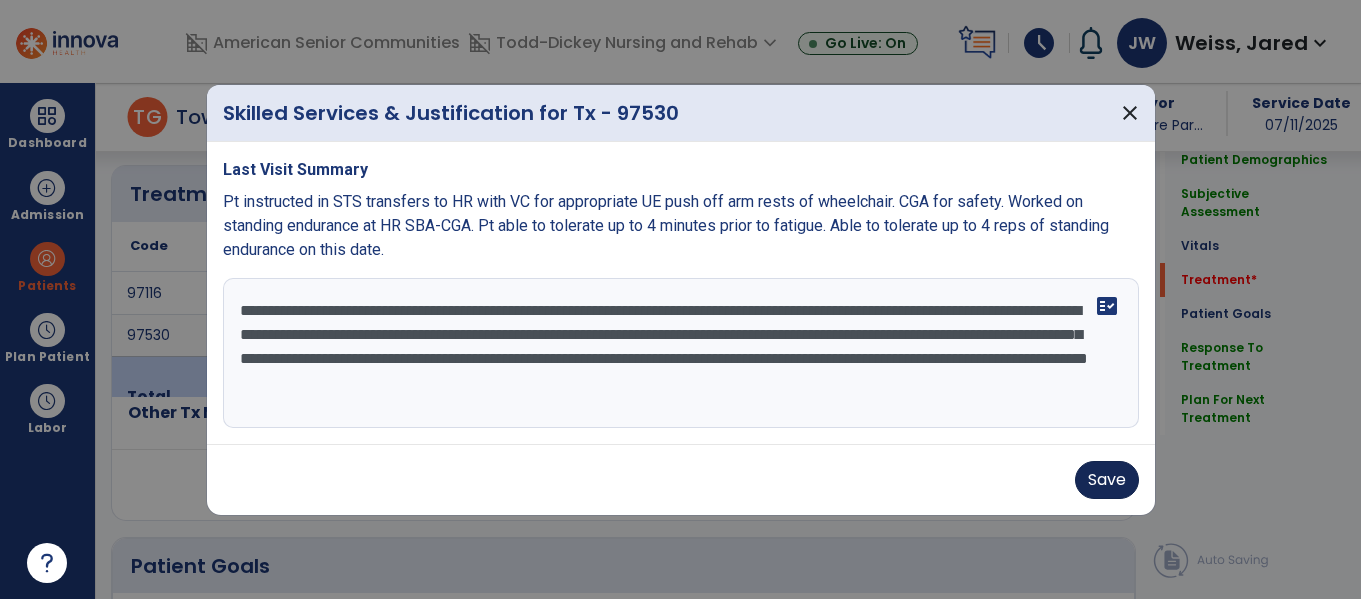 type on "**********" 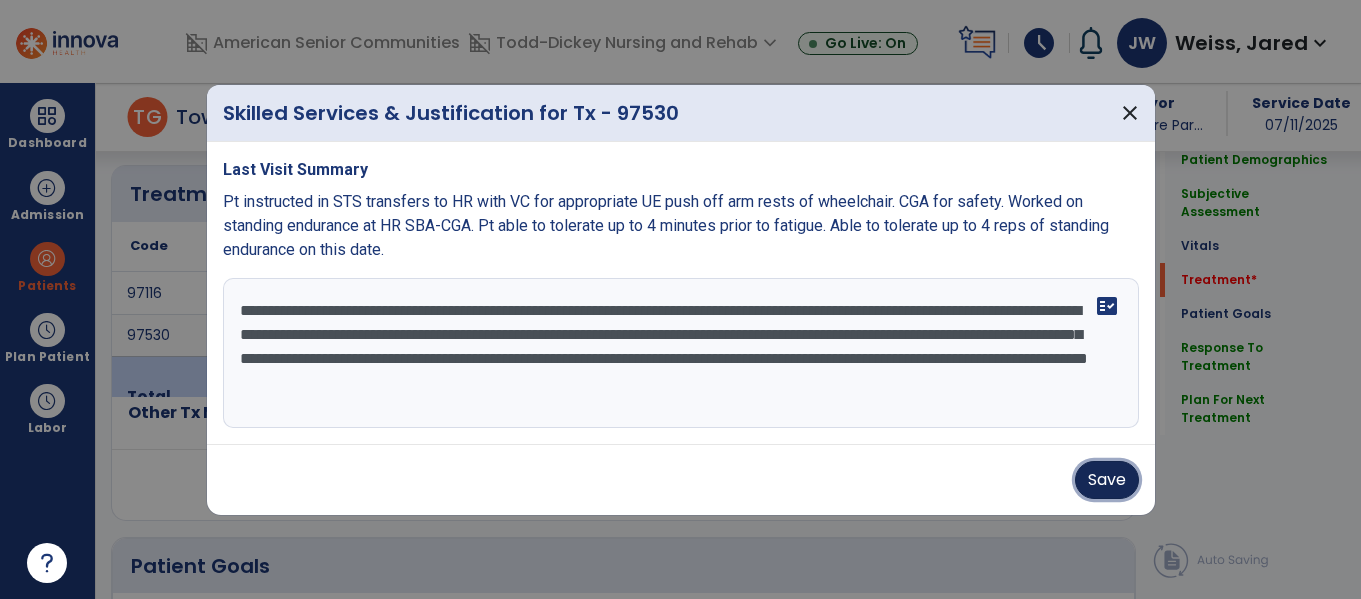 click on "Save" at bounding box center (1107, 480) 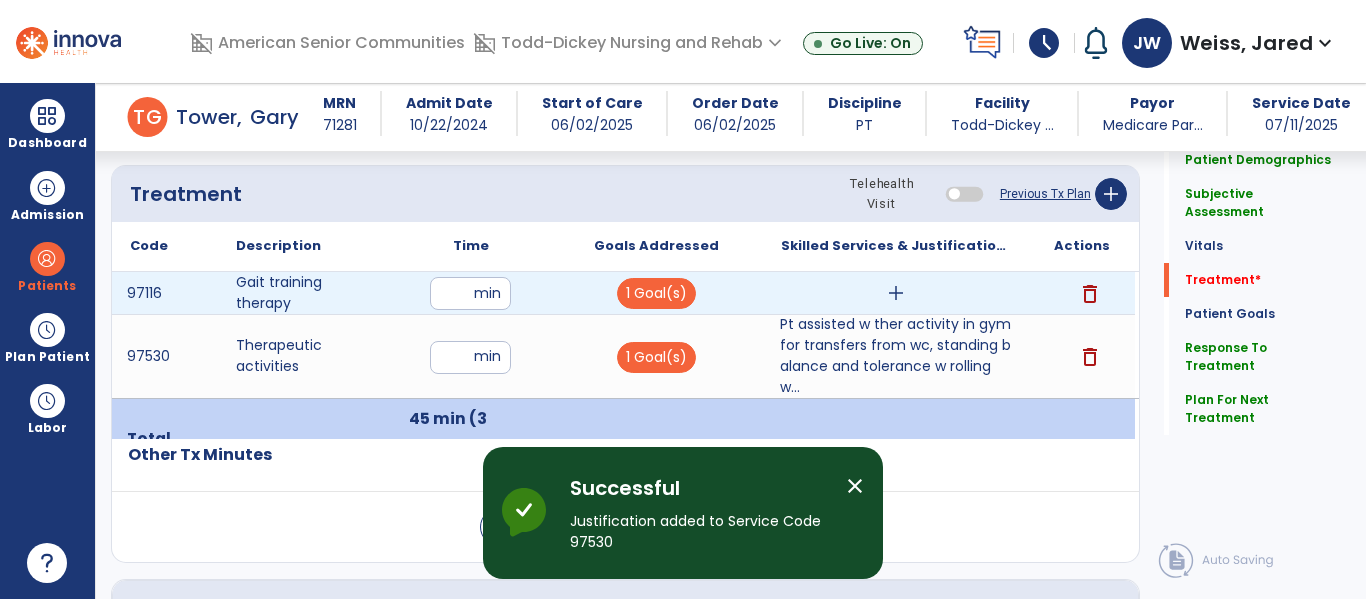 click on "add" at bounding box center [896, 293] 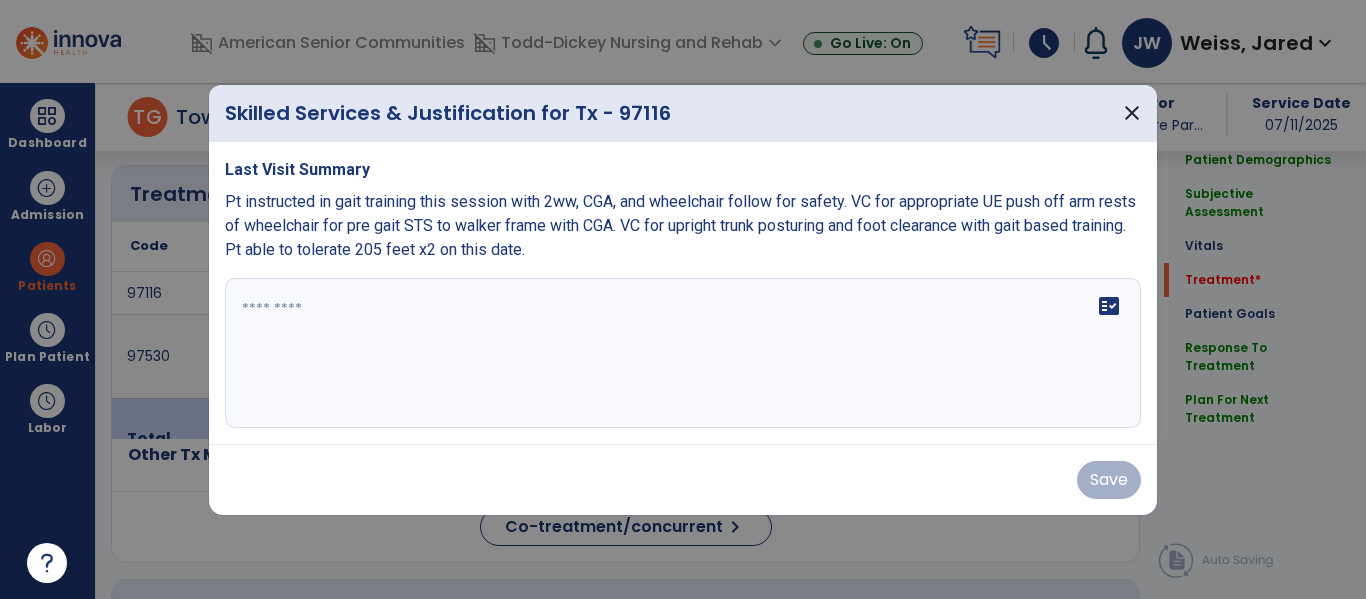 click at bounding box center [683, 353] 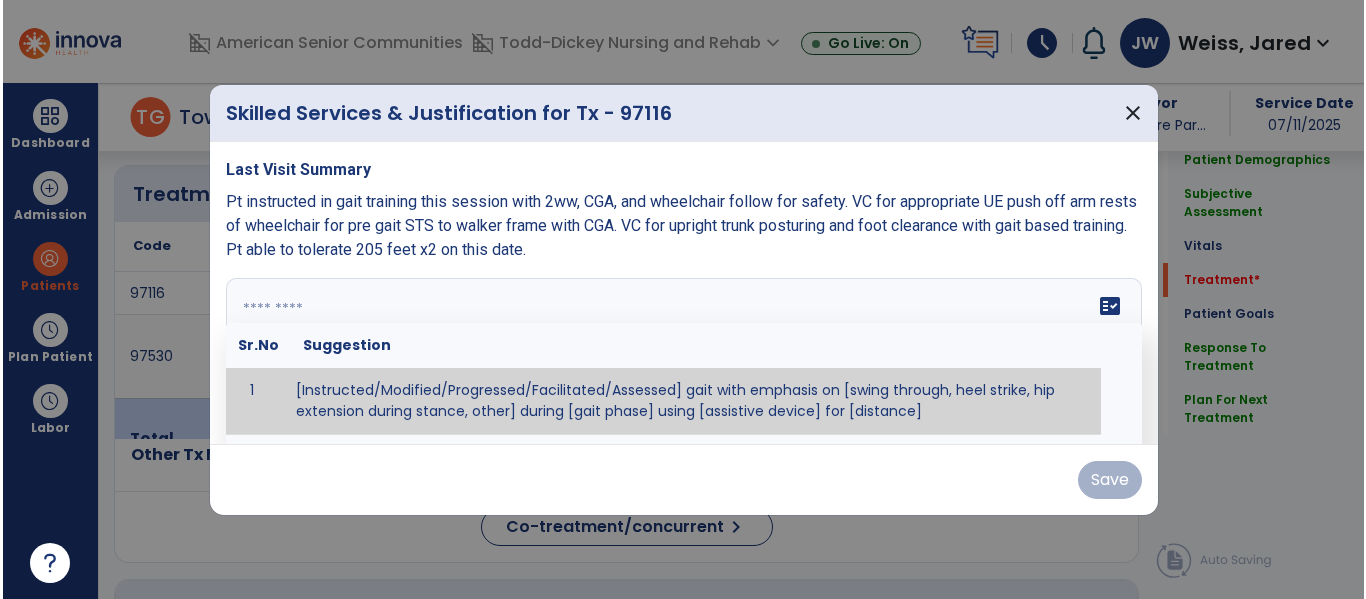 scroll, scrollTop: 1164, scrollLeft: 0, axis: vertical 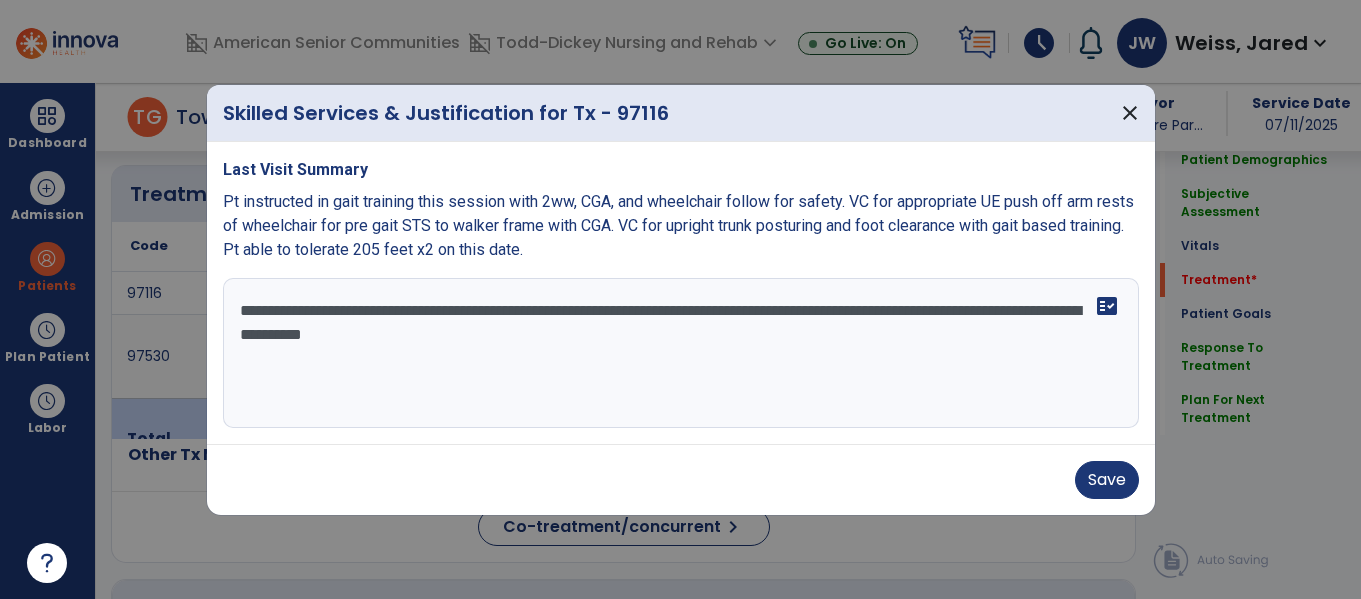 click on "**********" at bounding box center [681, 353] 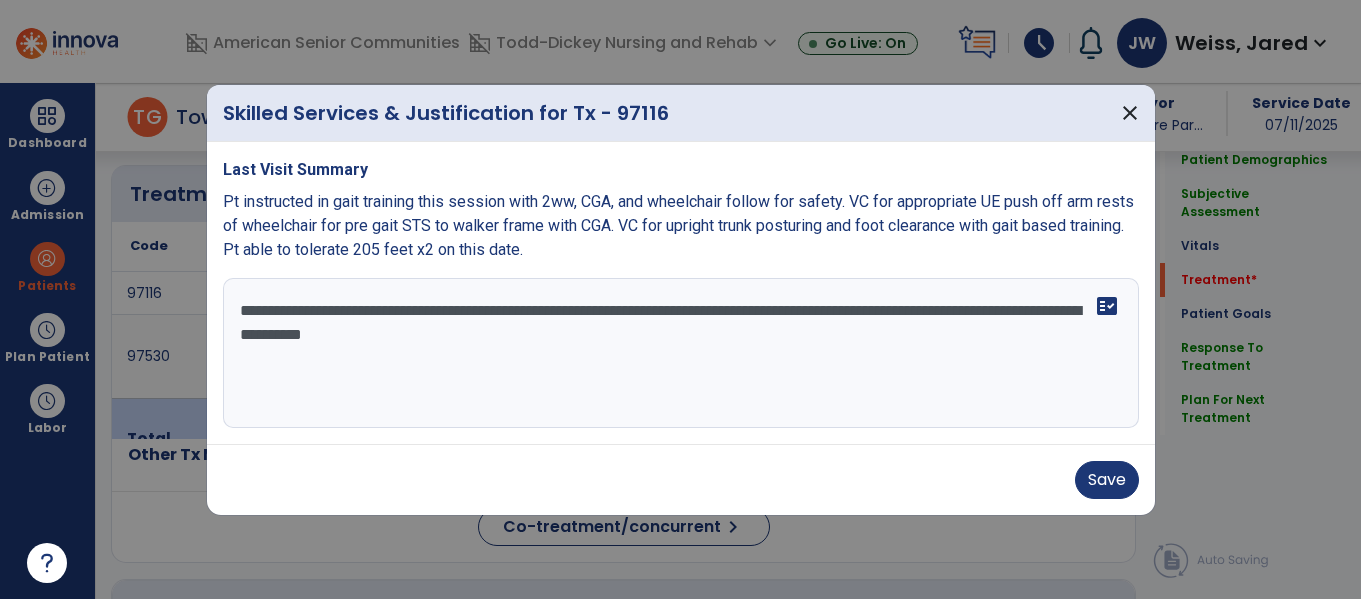 click on "**********" at bounding box center (681, 353) 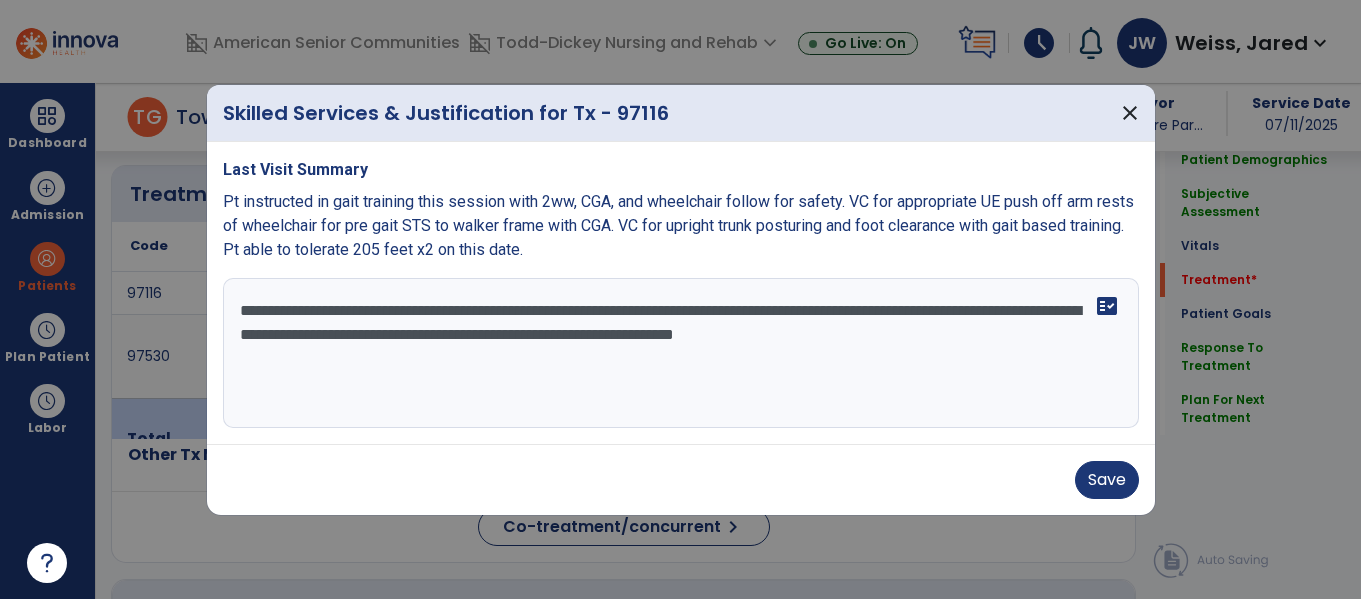 click on "**********" at bounding box center (681, 353) 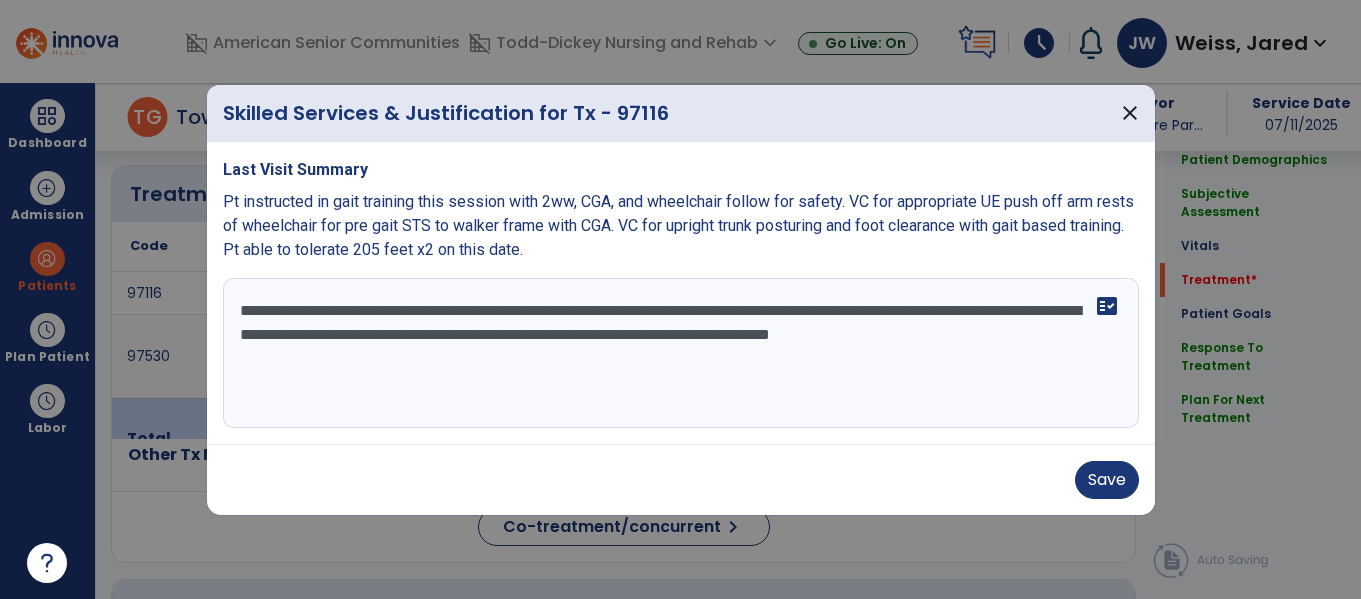 click on "**********" at bounding box center [681, 353] 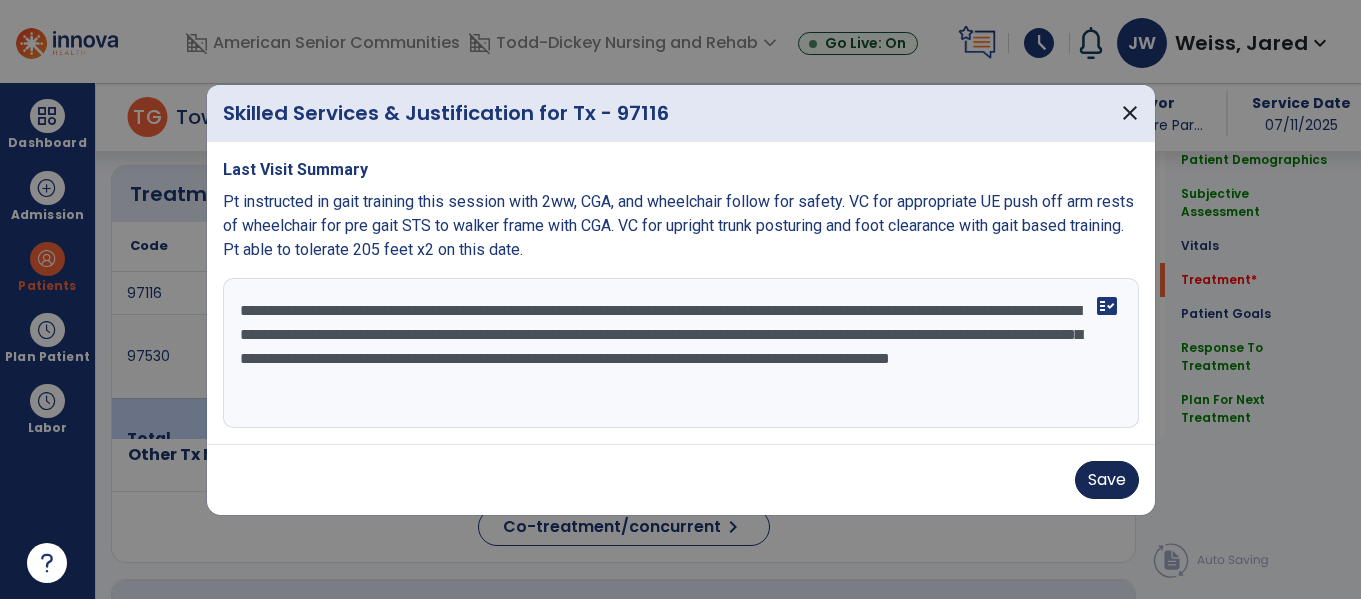 type on "**********" 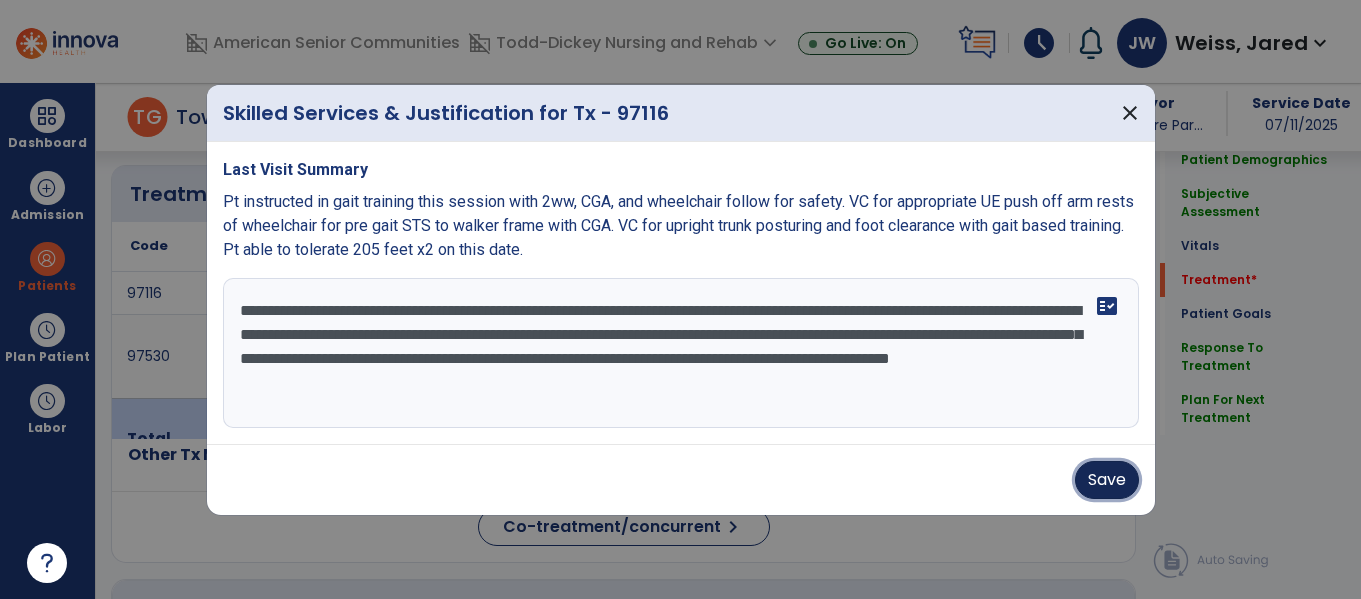 click on "Save" at bounding box center (1107, 480) 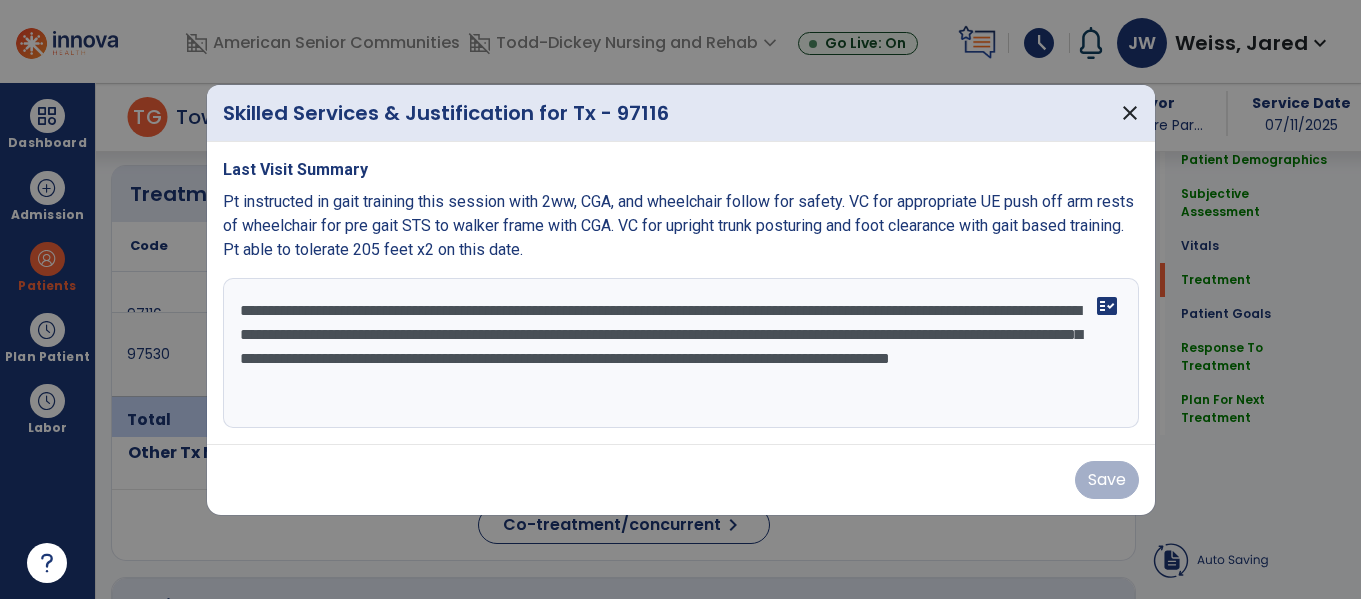 click on "Plan For Next Treatment" 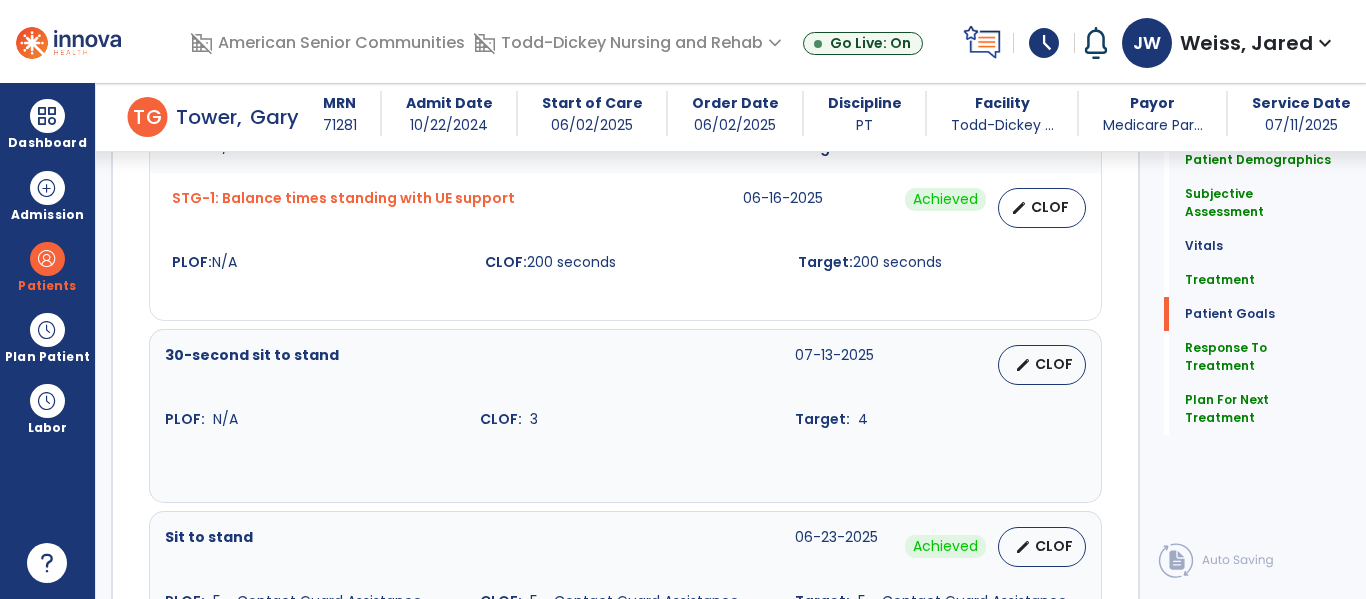 scroll, scrollTop: 2808, scrollLeft: 0, axis: vertical 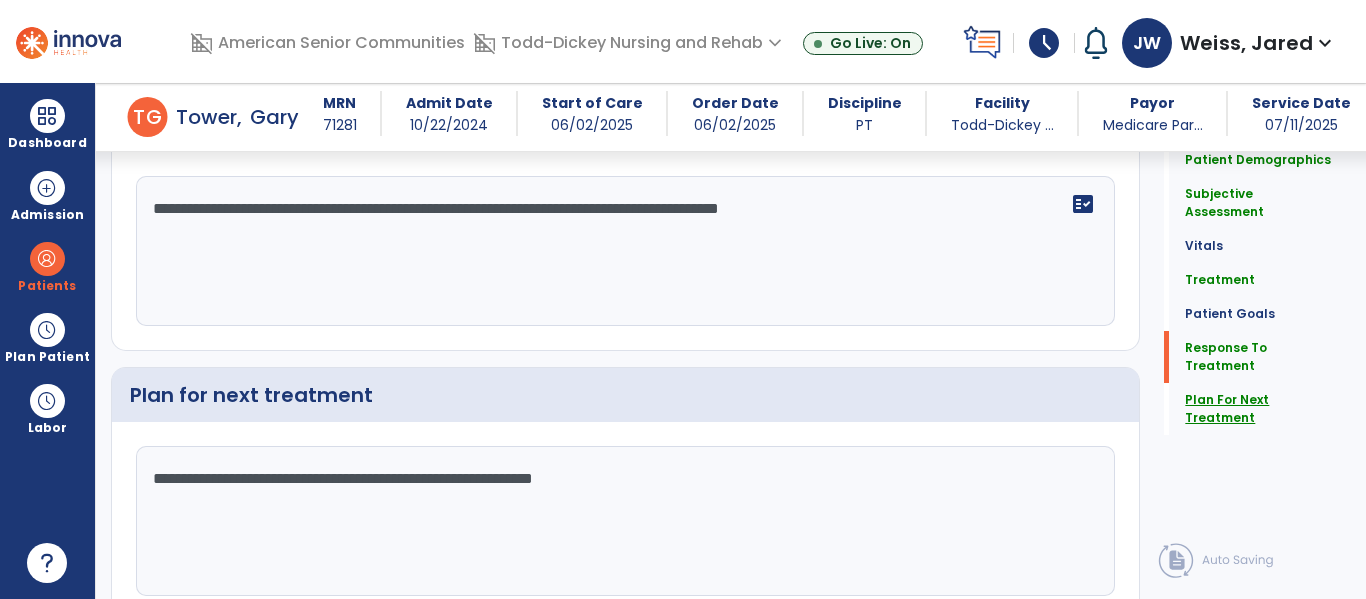 click on "Plan For Next Treatment" 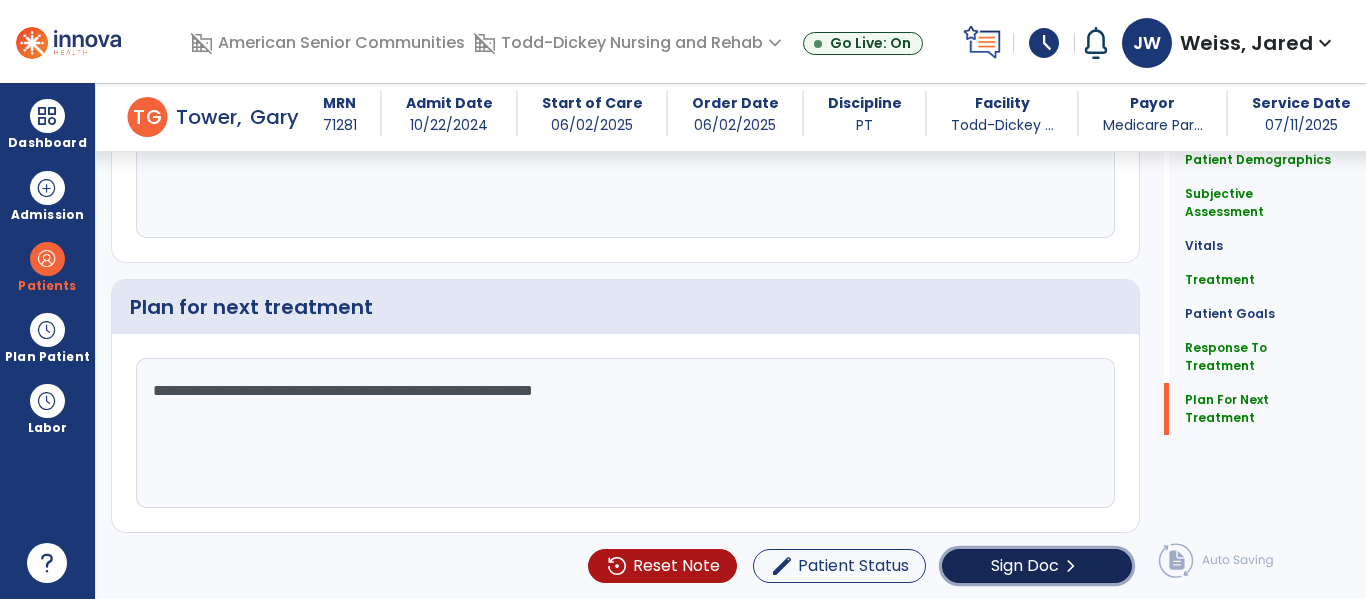 click on "Sign Doc" 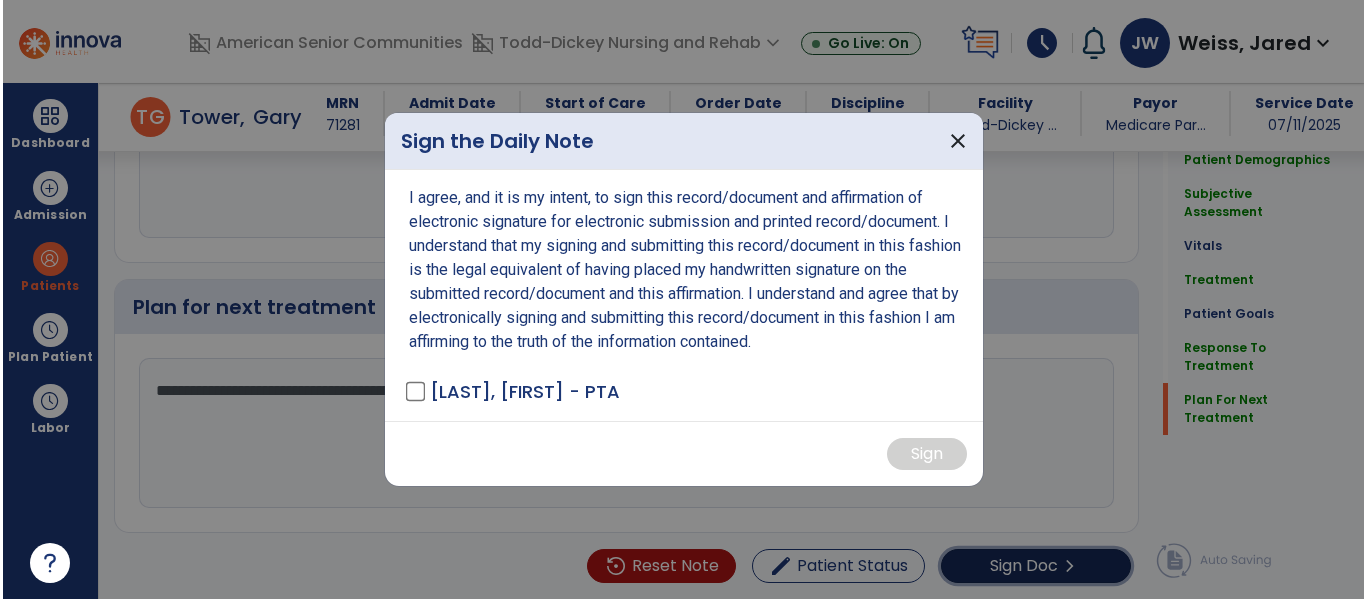 scroll, scrollTop: 2896, scrollLeft: 0, axis: vertical 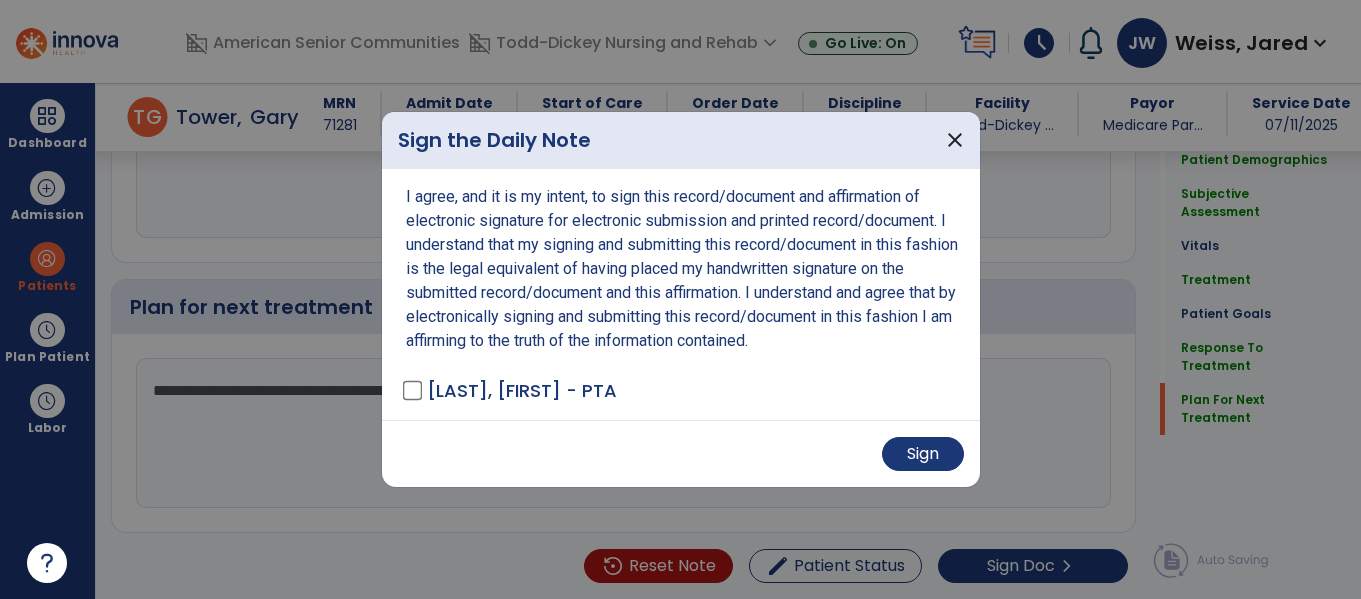 click at bounding box center [680, 299] 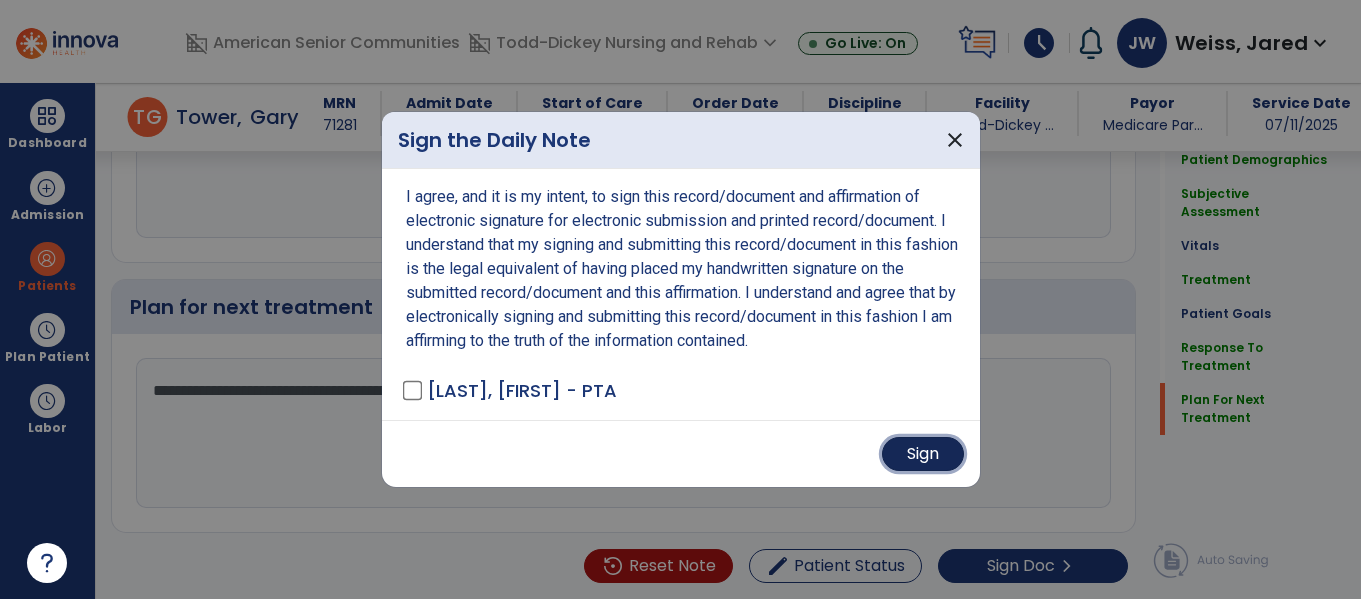 click on "Sign" at bounding box center (923, 454) 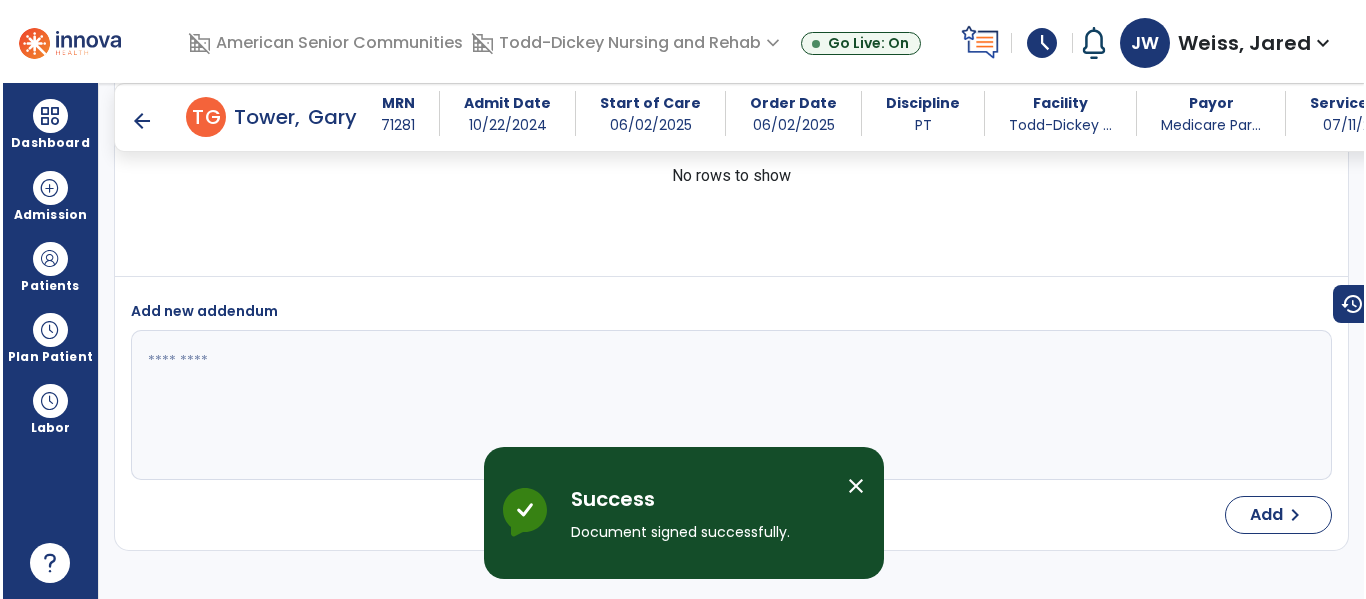 scroll, scrollTop: 3636, scrollLeft: 0, axis: vertical 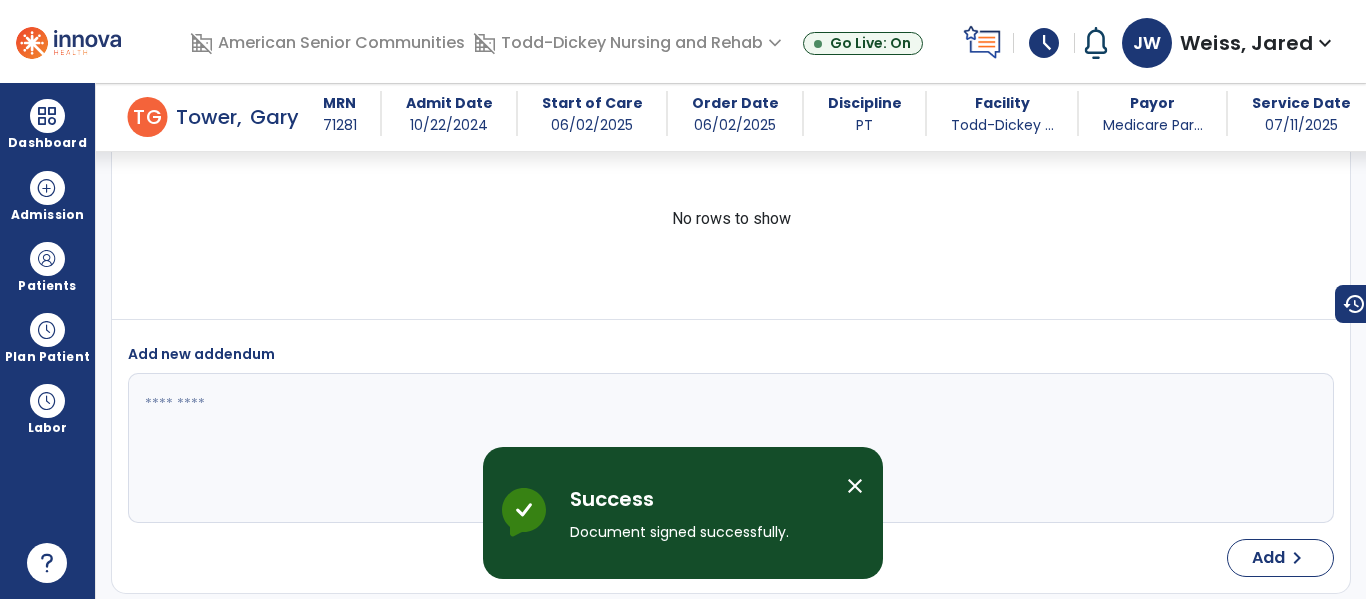 click at bounding box center (47, 116) 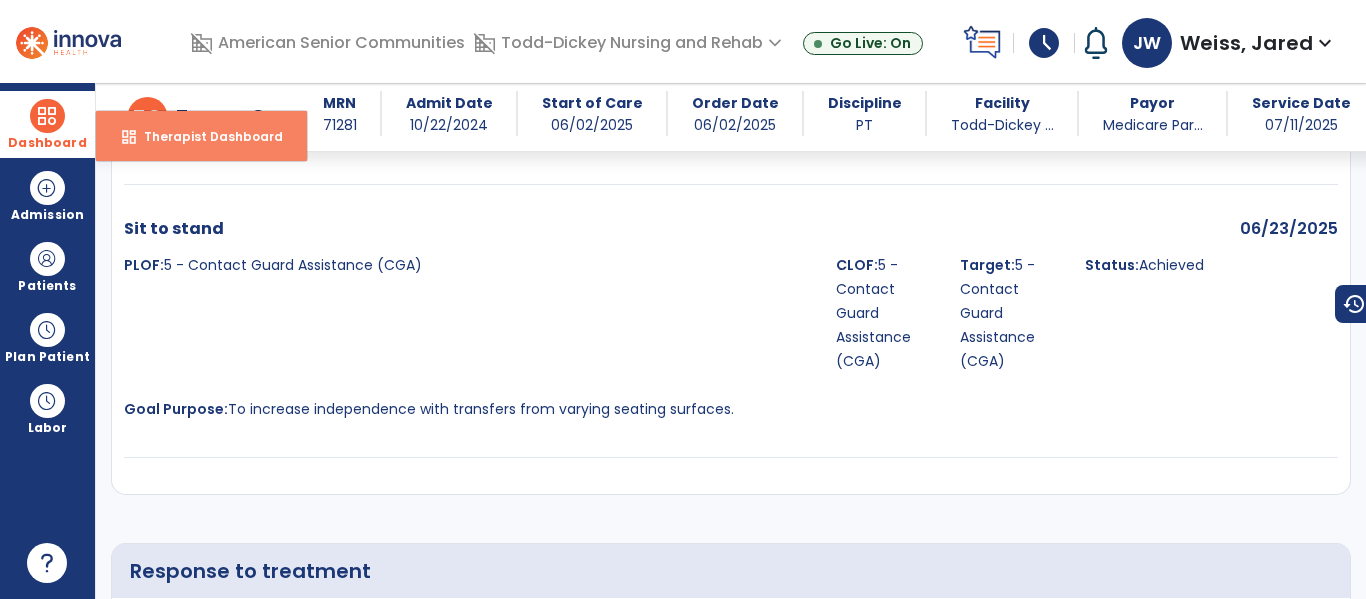 click on "dashboard  Therapist Dashboard" at bounding box center (201, 136) 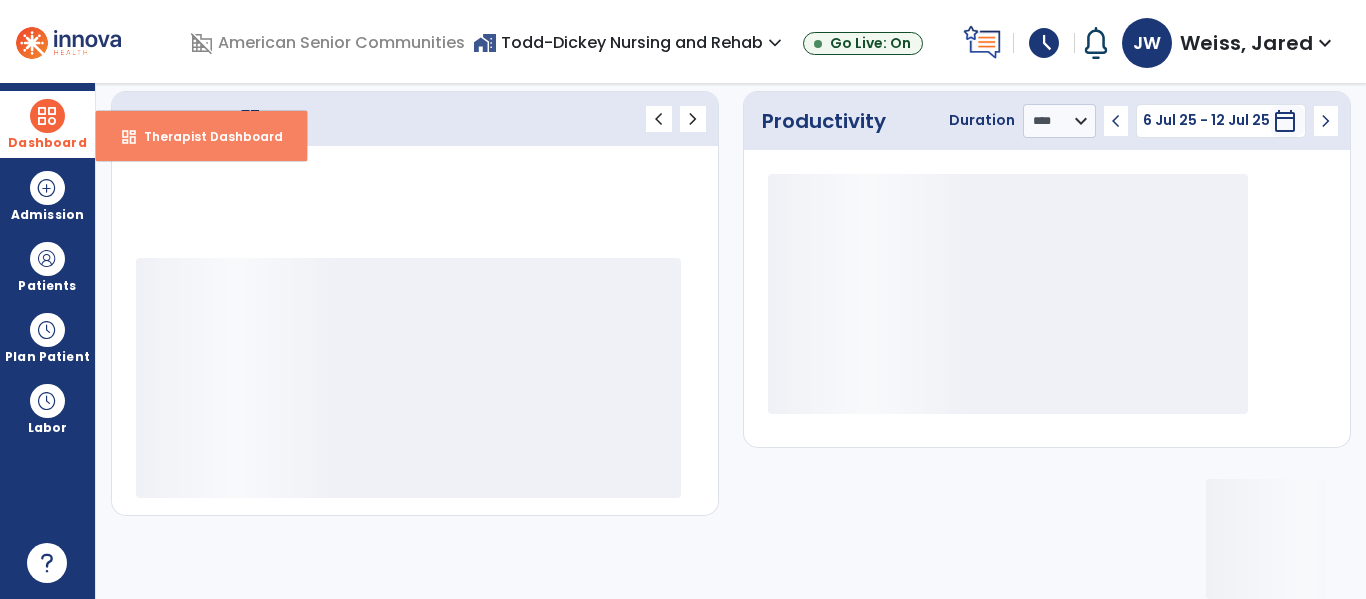 scroll, scrollTop: 276, scrollLeft: 0, axis: vertical 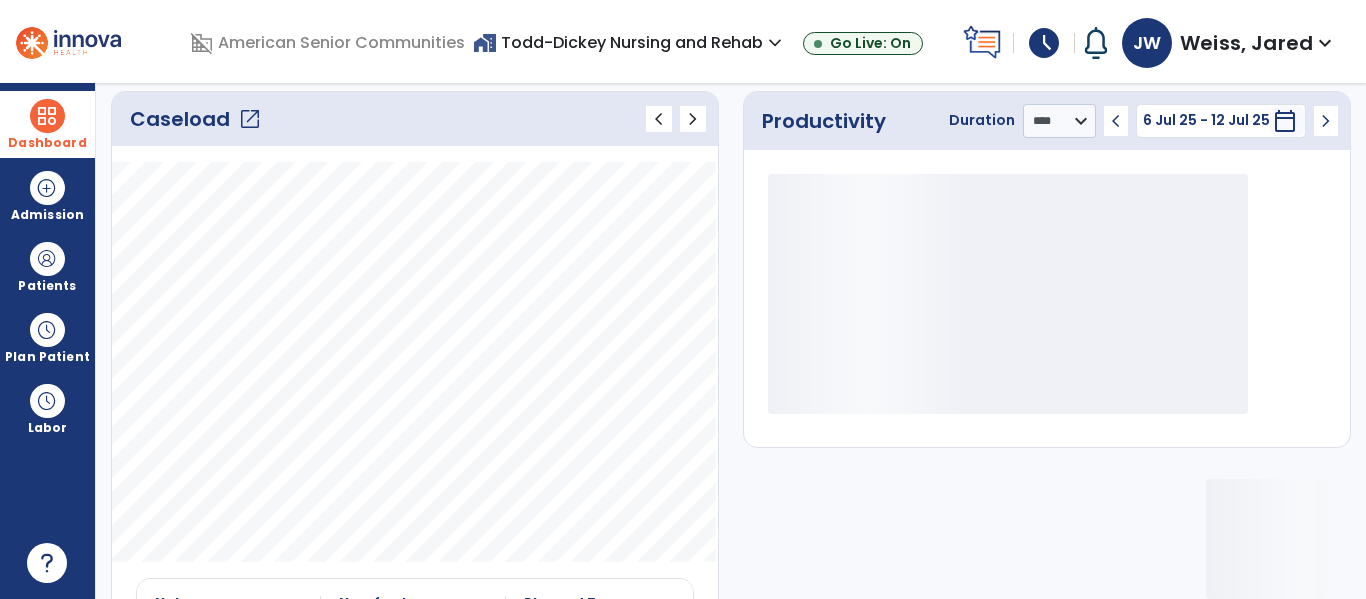 click on "Caseload   open_in_new" 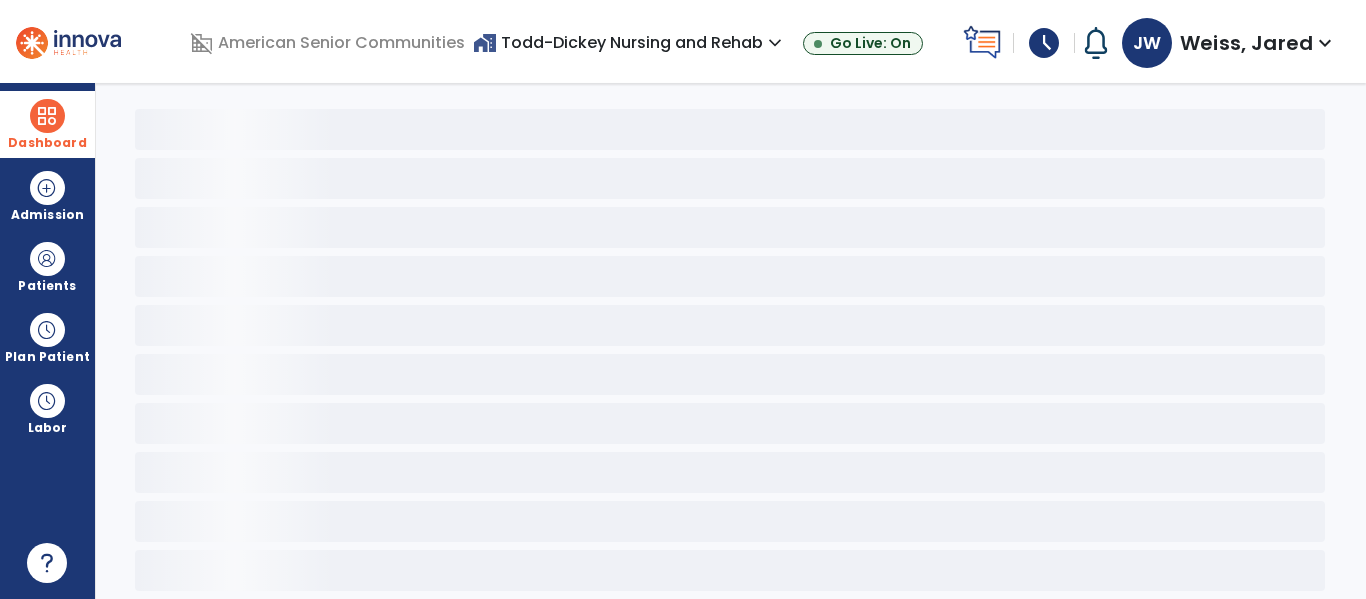 scroll, scrollTop: 78, scrollLeft: 0, axis: vertical 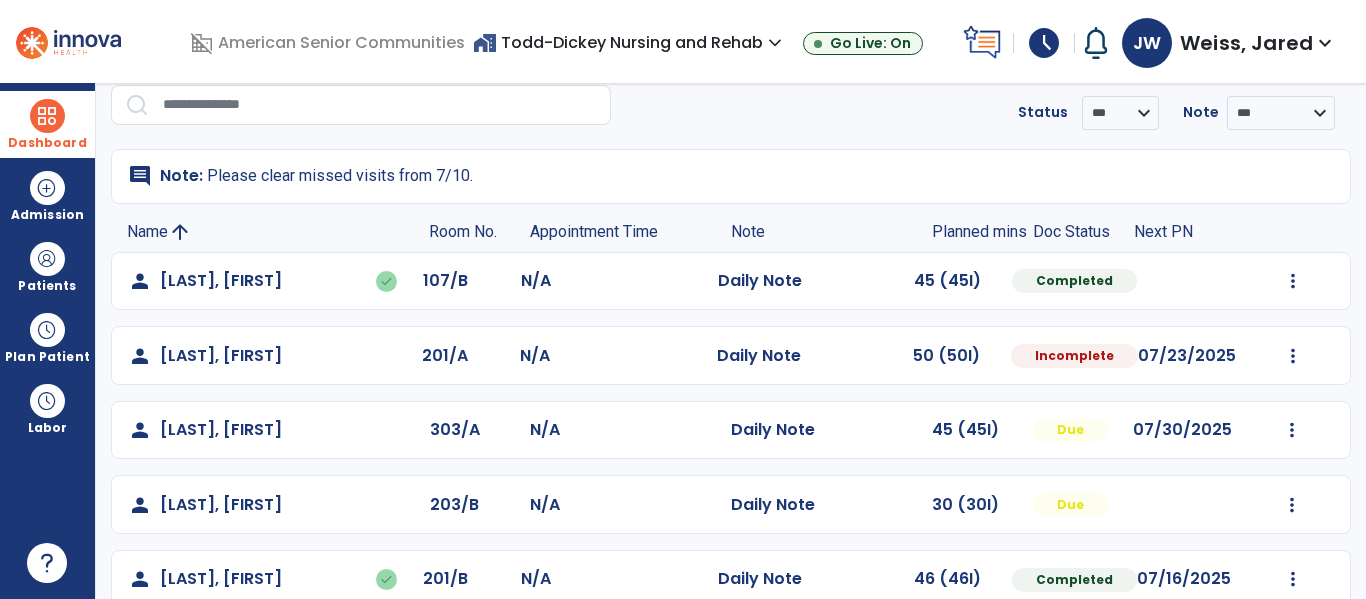 click on "Daily Note" 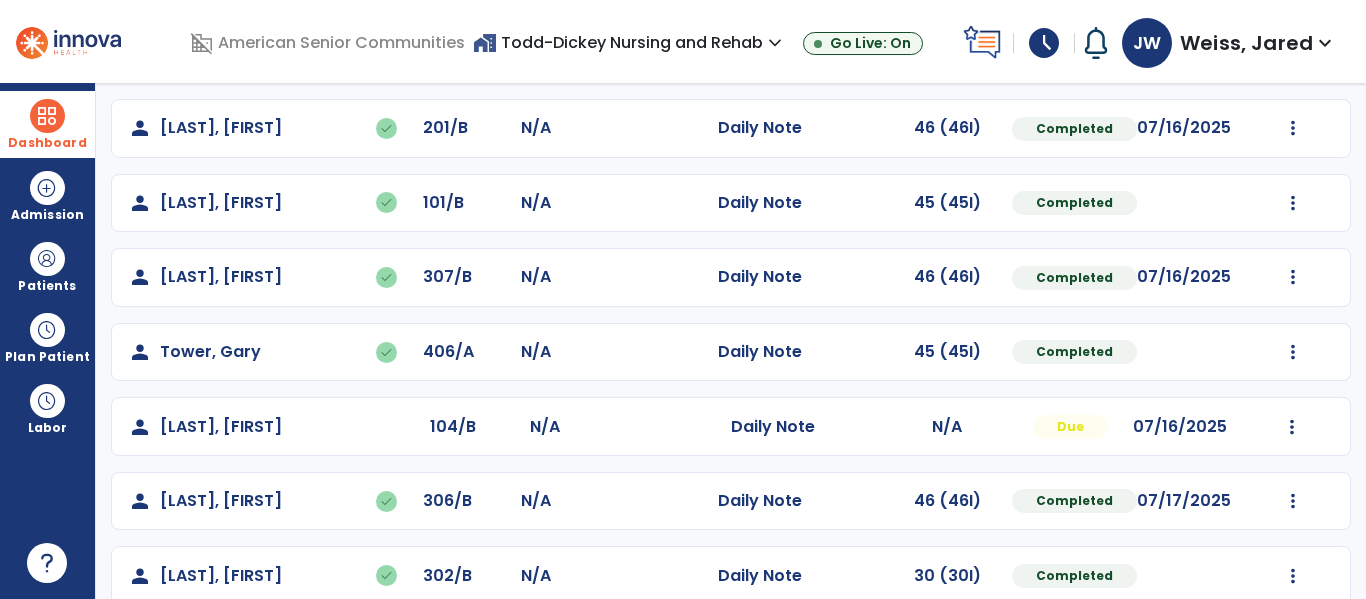 scroll, scrollTop: 559, scrollLeft: 0, axis: vertical 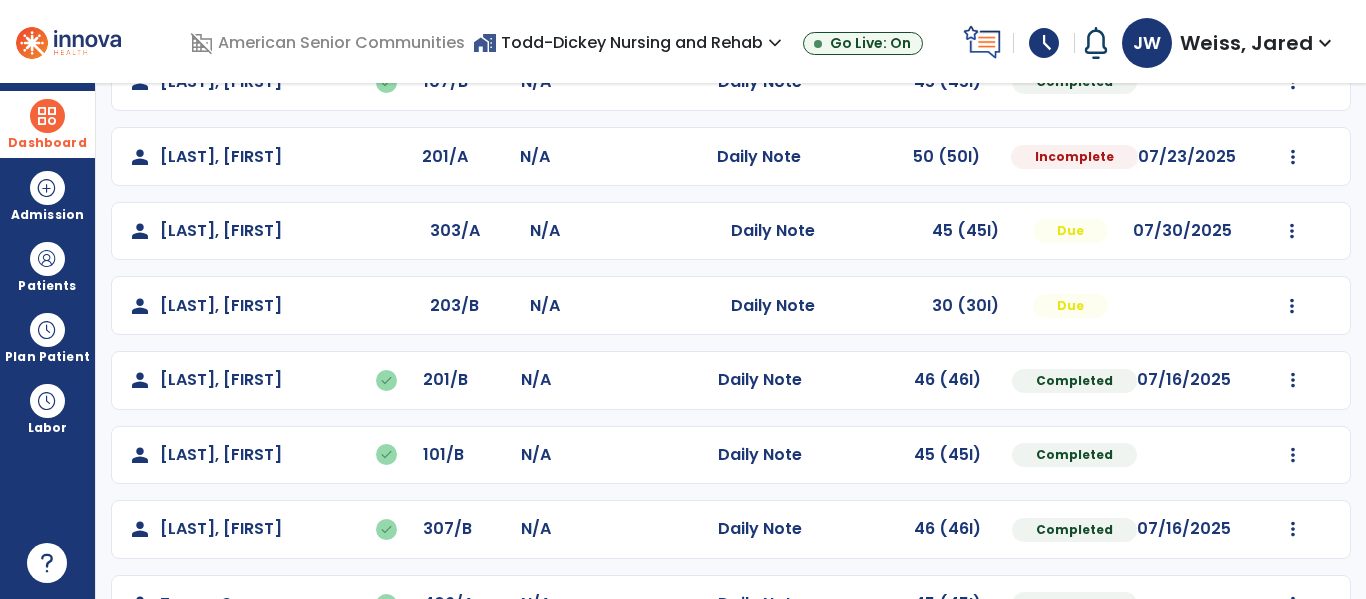 click on "person [LAST], [FIRST] [NUMBER]/[LETTER] N/A Daily Note 50 (50I) Incomplete 07/23/2025 Mark Visit As Complete Reset Note Open Document G + C Mins" 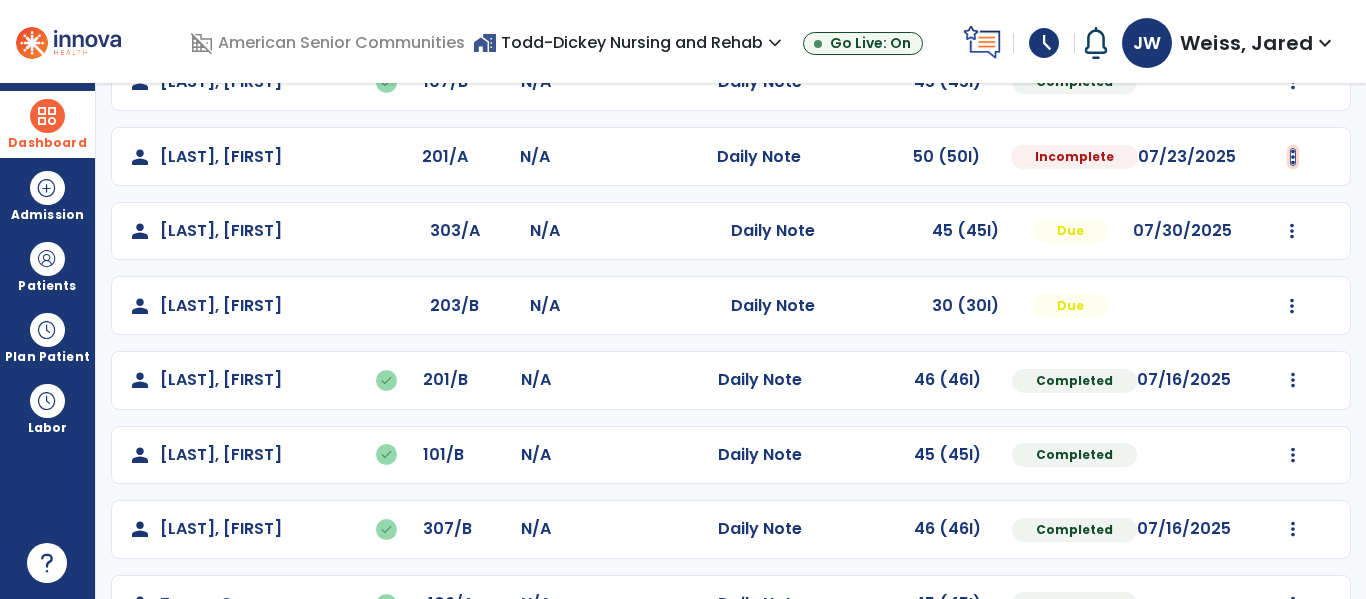 click at bounding box center (1293, 82) 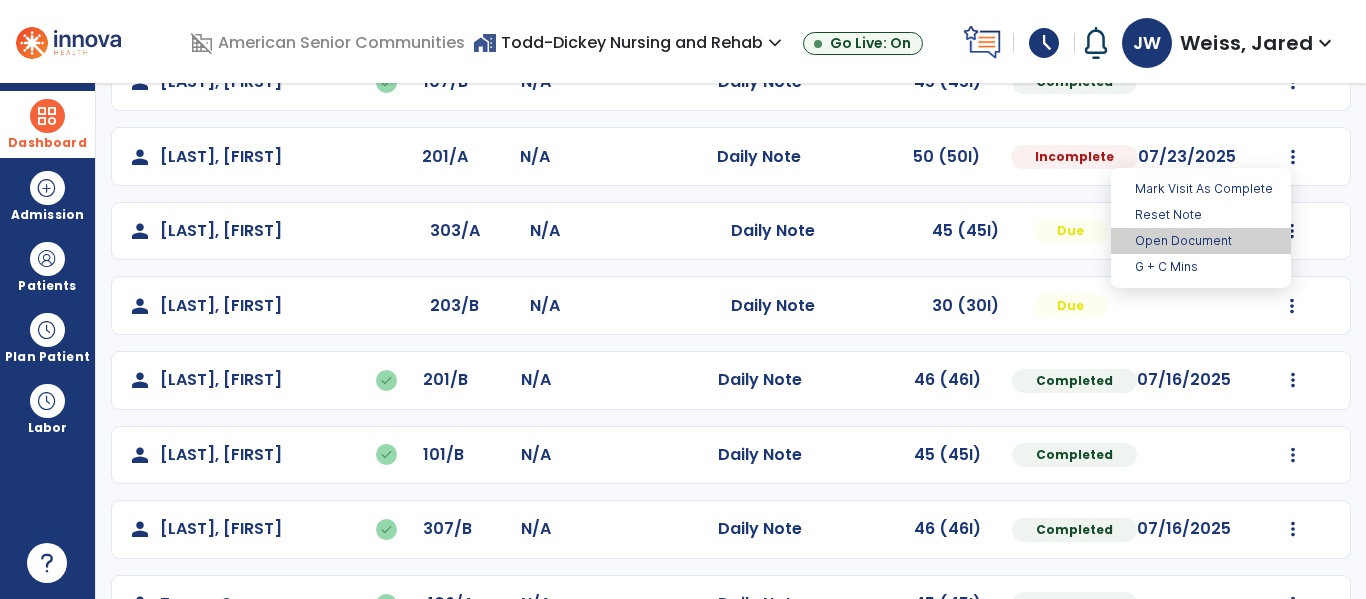 click on "Open Document" at bounding box center [1201, 241] 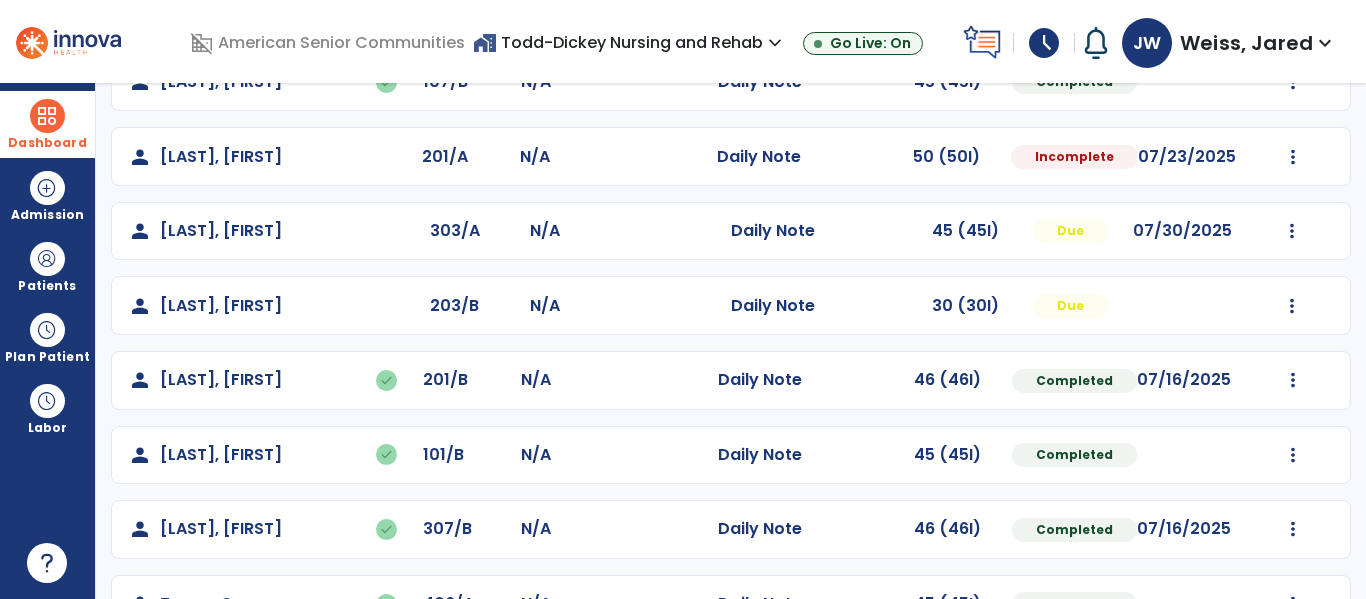 select on "*" 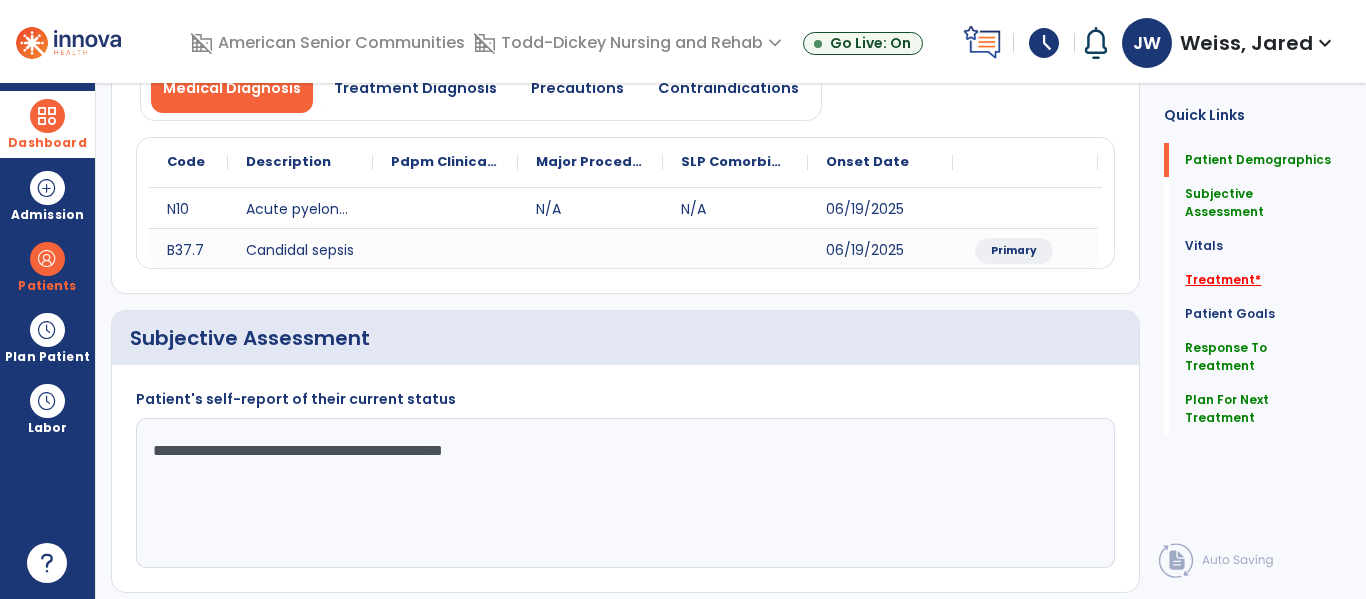 click on "Treatment   *" 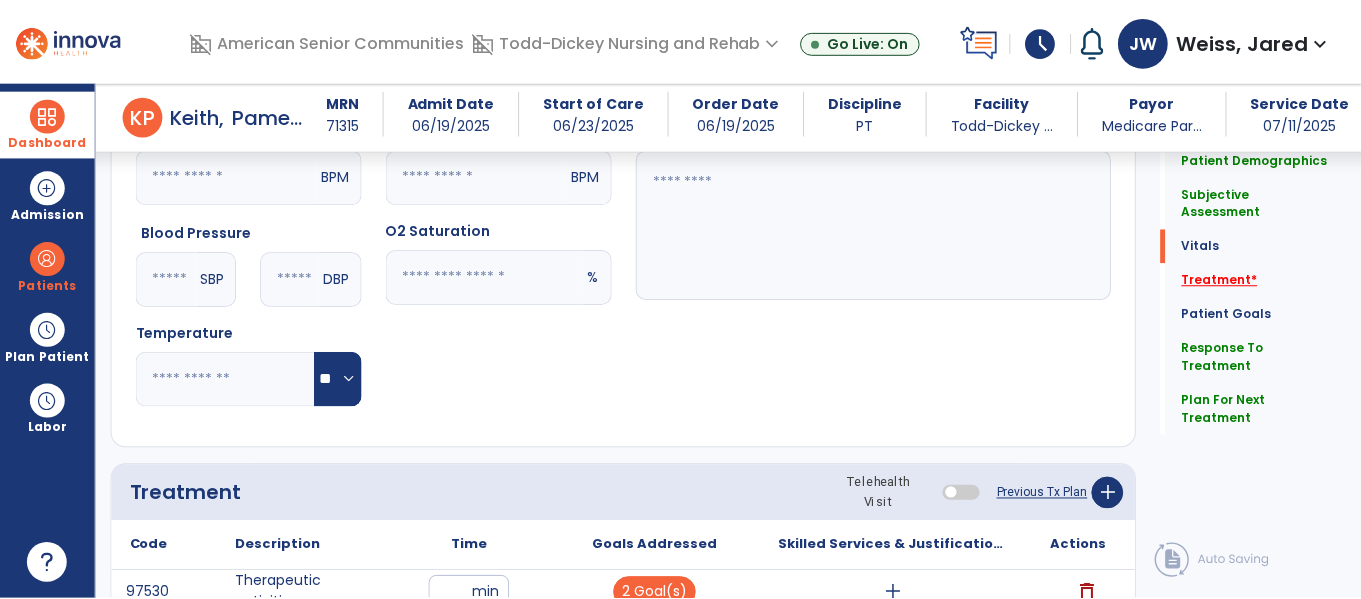scroll, scrollTop: 1145, scrollLeft: 0, axis: vertical 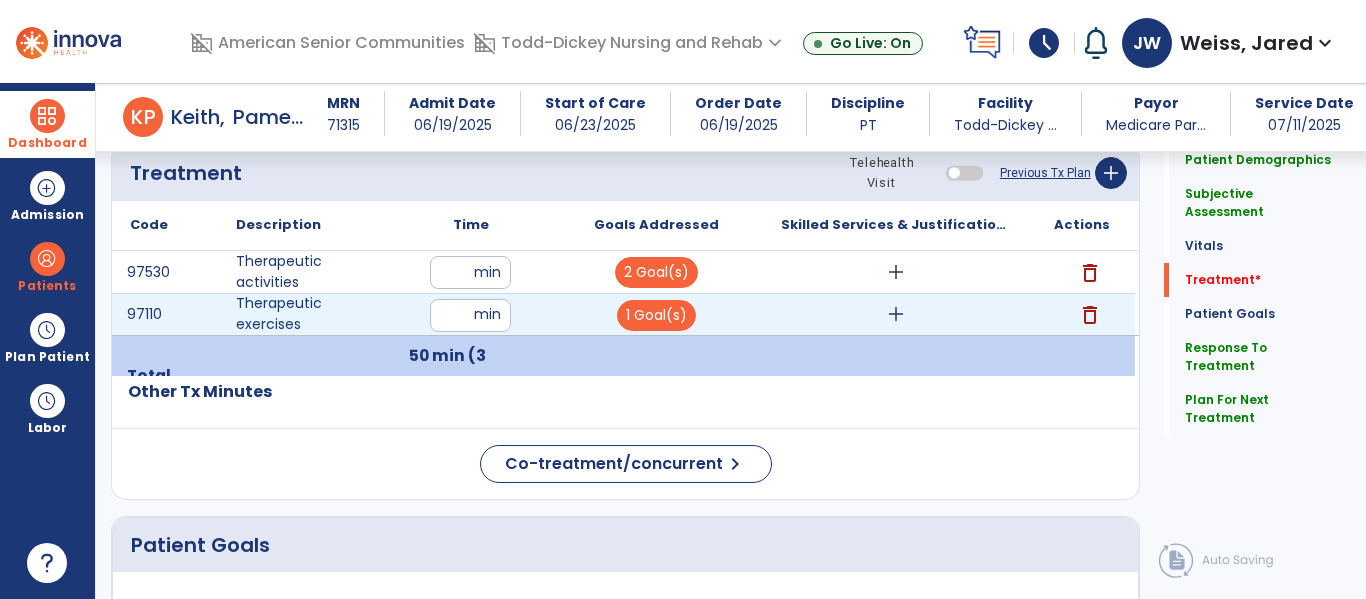click on "add" at bounding box center [896, 314] 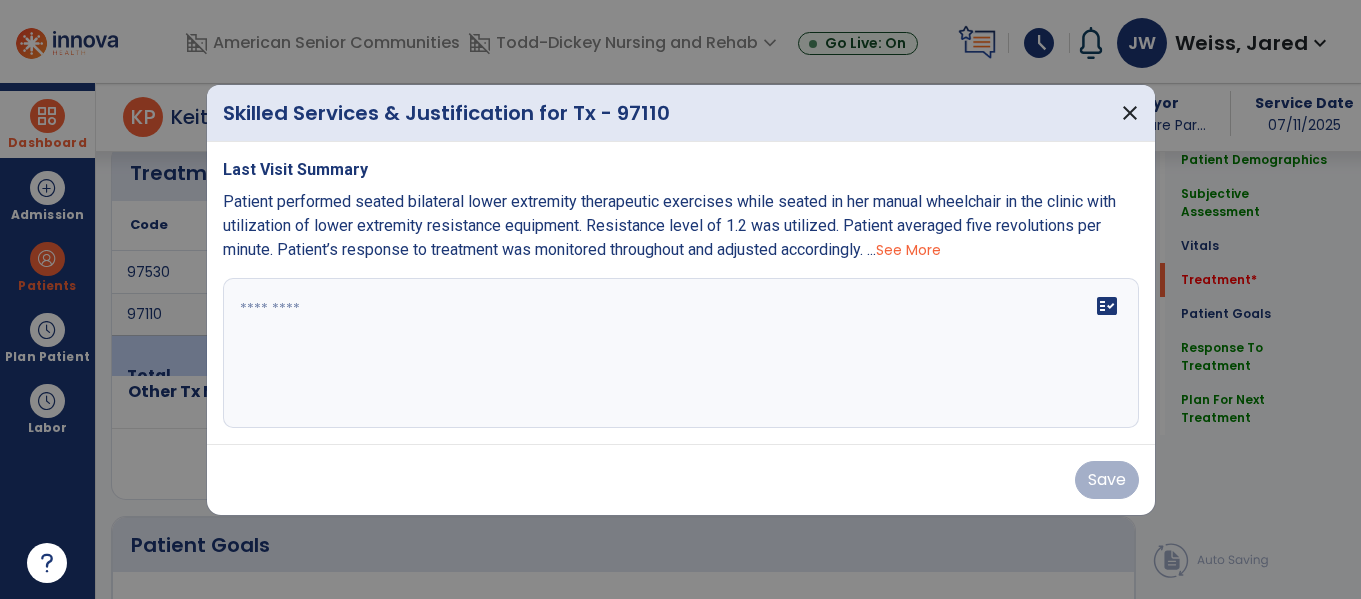 scroll, scrollTop: 1145, scrollLeft: 0, axis: vertical 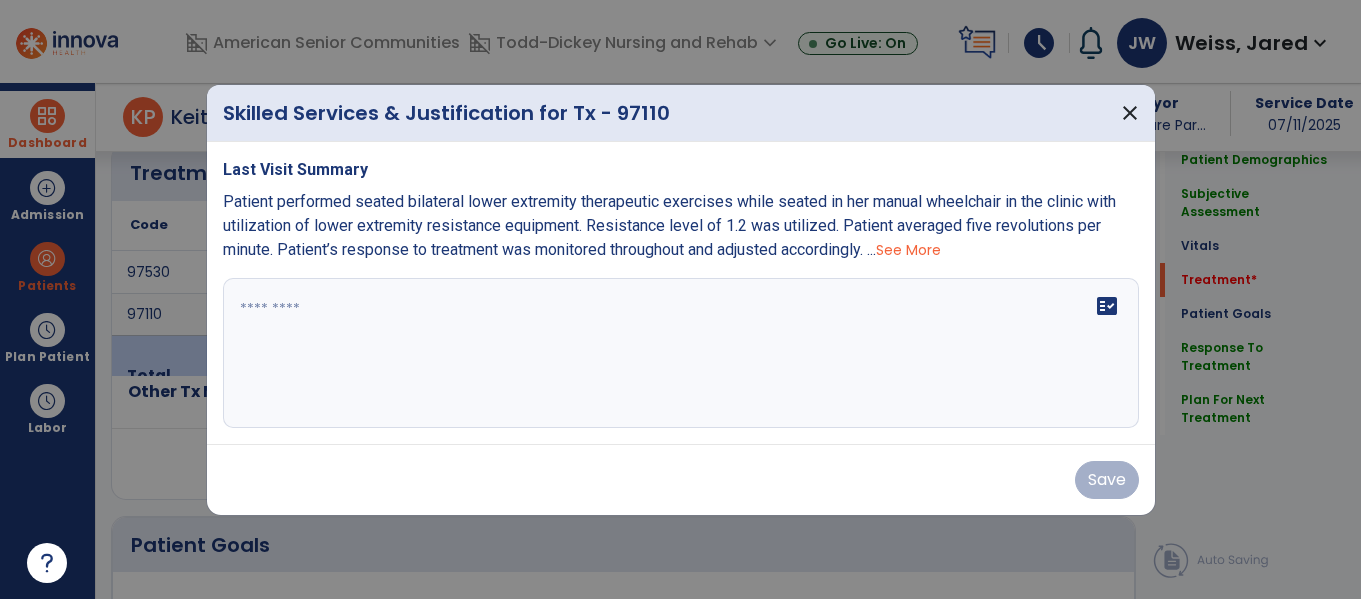 click on "fact_check" at bounding box center (681, 353) 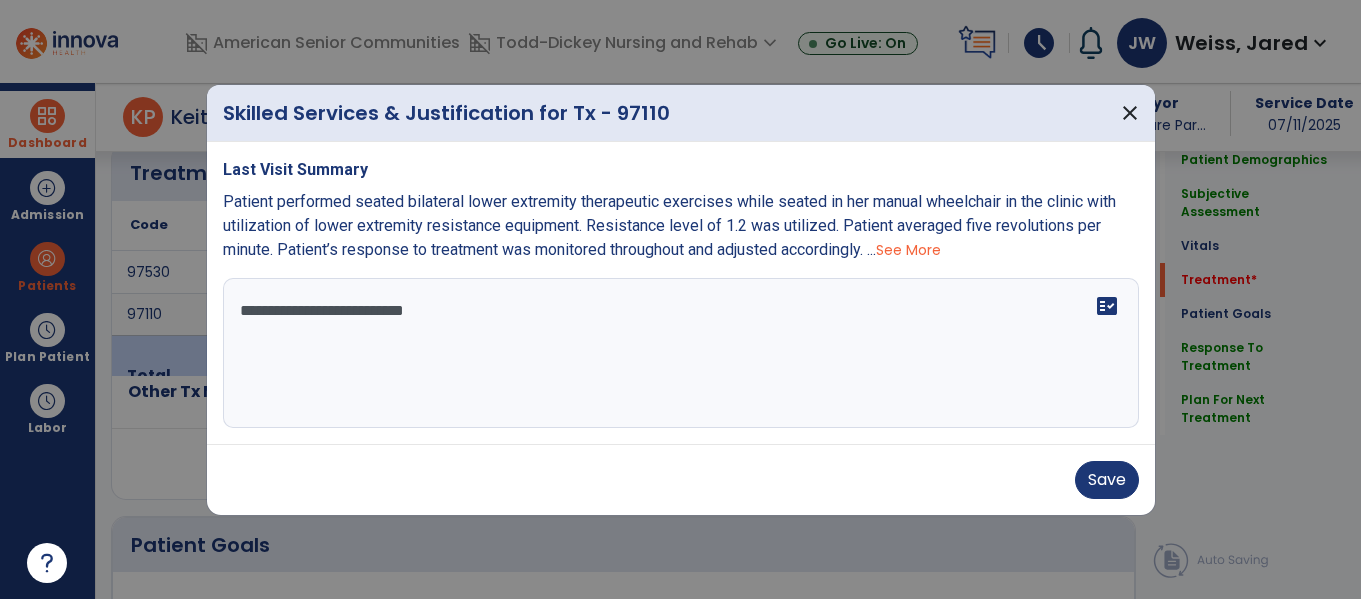 type on "**********" 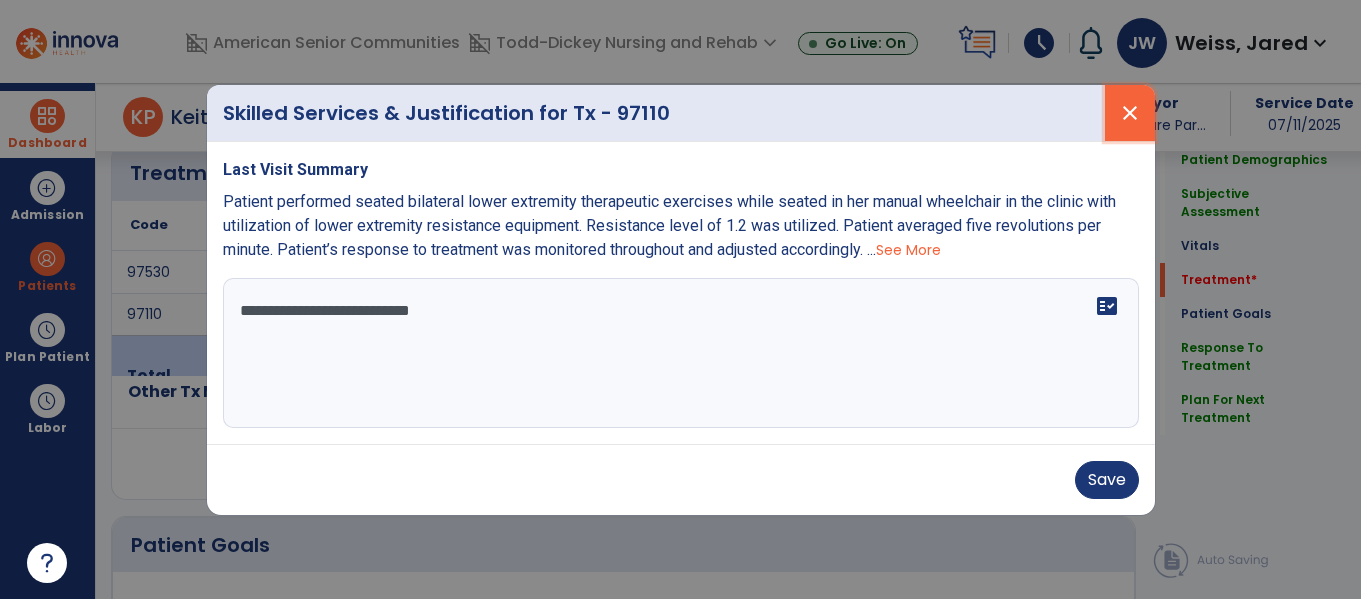 click on "close" at bounding box center [1130, 113] 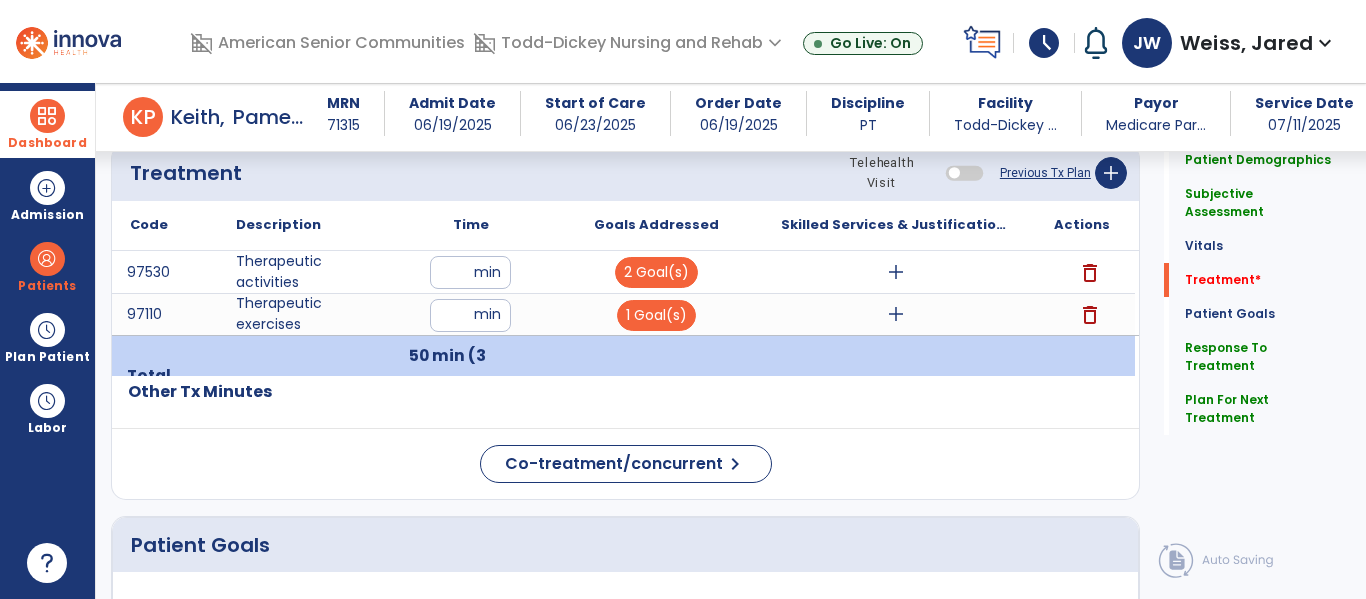 click on "Skilled Services & Justification for Tx" at bounding box center (896, 225) 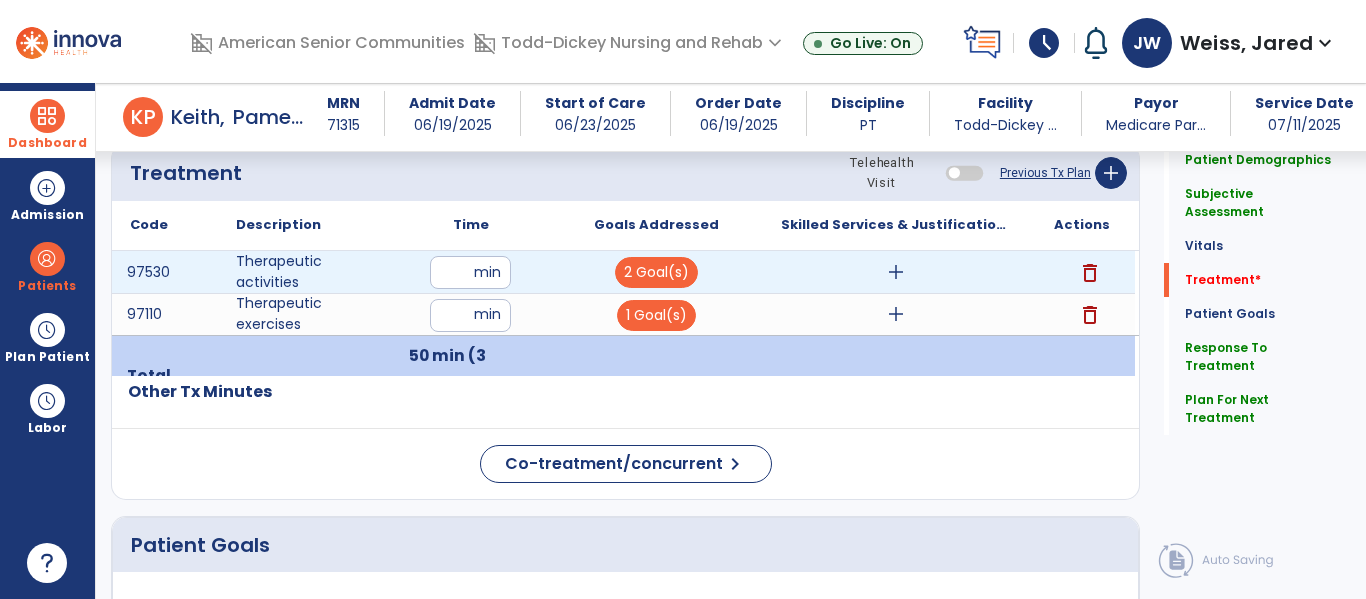 click on "add" at bounding box center (896, 272) 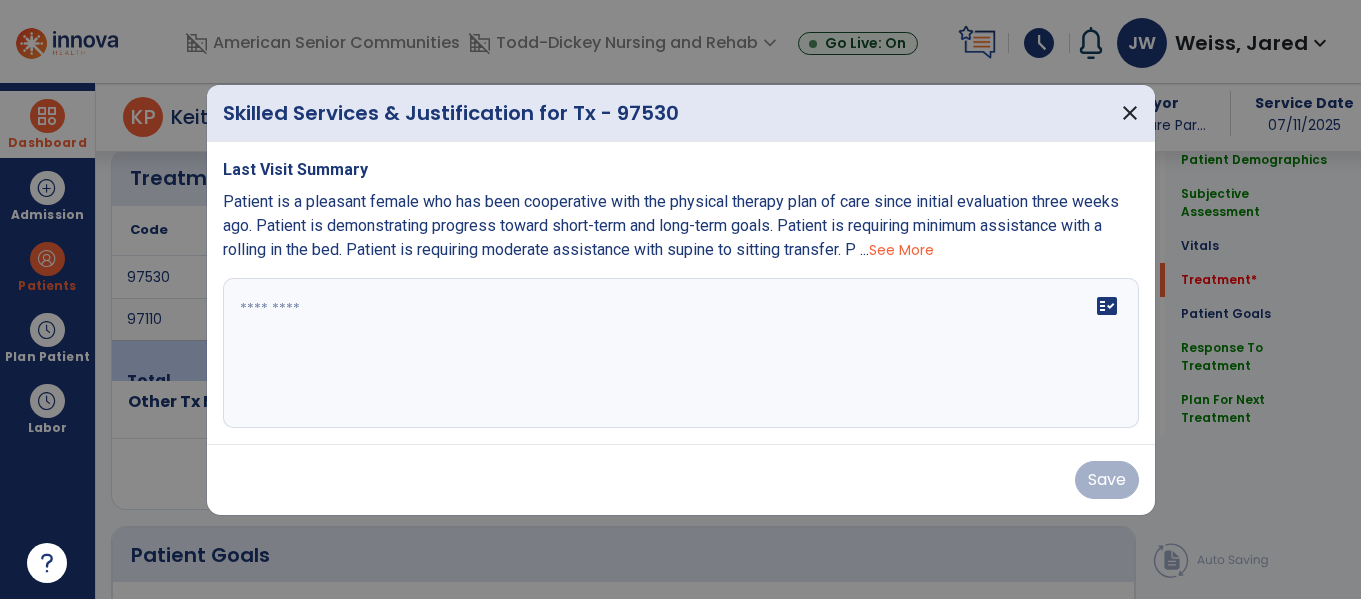 click on "Last Visit Summary Patient is a pleasant female who has been cooperative with the physical therapy plan of care since initial evaluation three weeks ago. Patient is demonstrating progress toward short-term and long-term goals. Patient is requiring minimum assistance with a rolling in the bed. Patient is requiring moderate assistance with supine to sitting transfer. P ...  See More   fact_check" at bounding box center (681, 293) 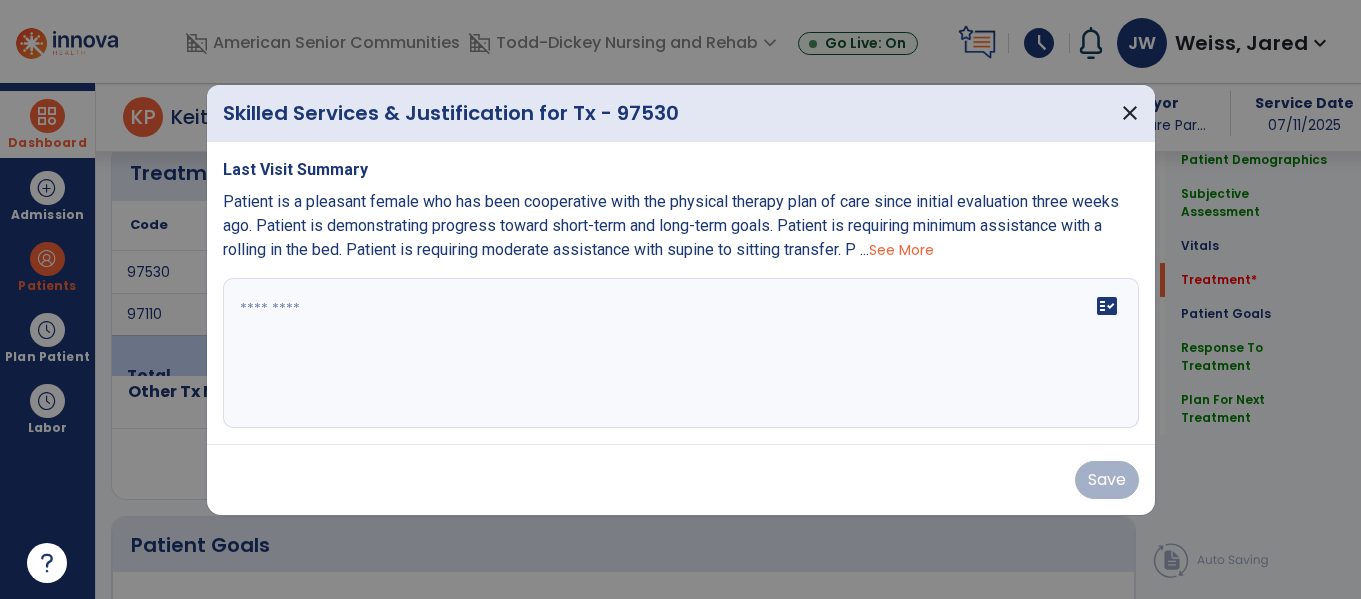 click on "fact_check" at bounding box center (681, 353) 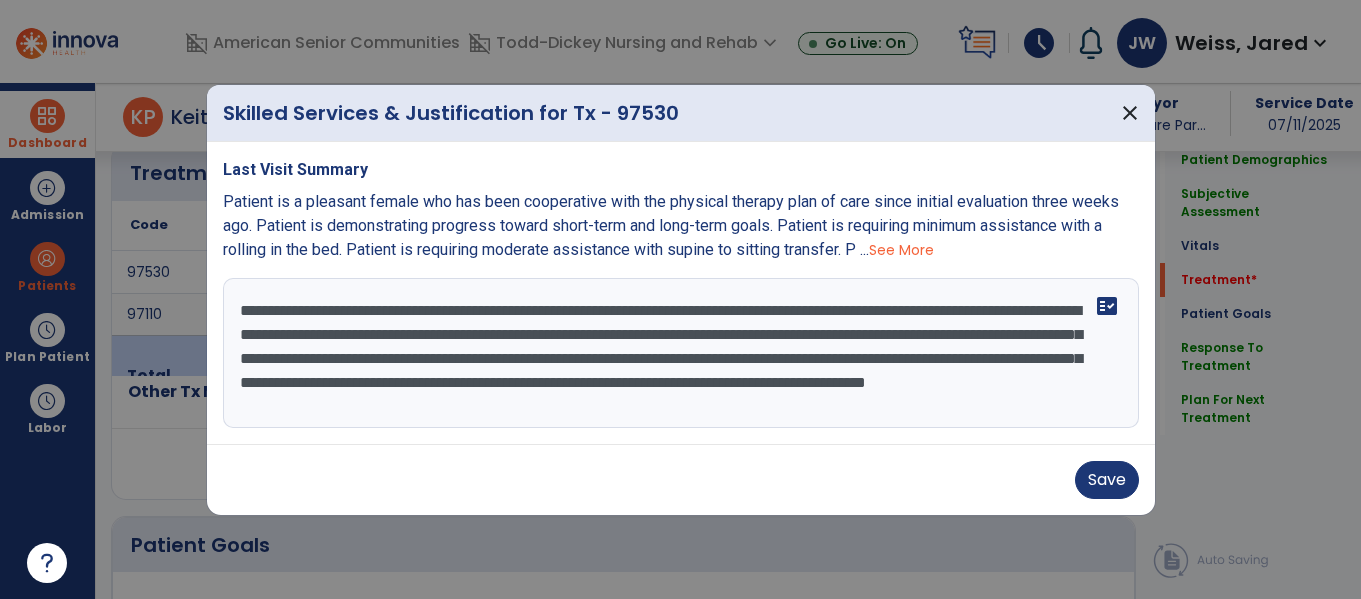 scroll, scrollTop: 16, scrollLeft: 0, axis: vertical 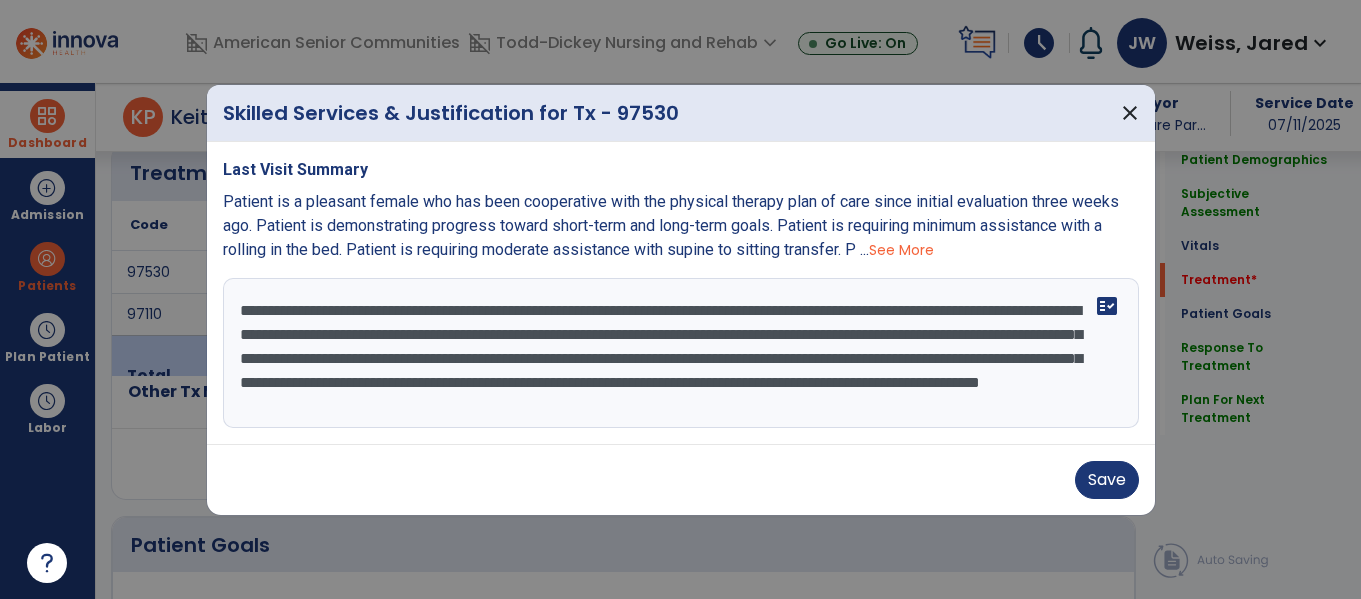 type on "**********" 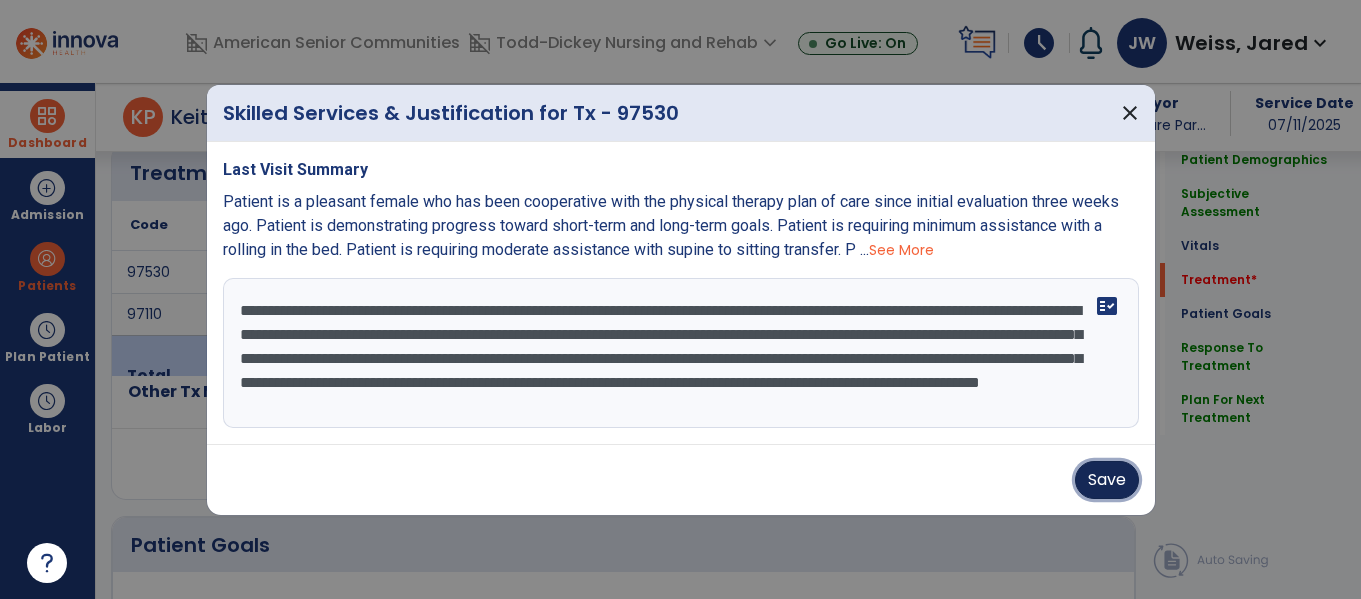 click on "Save" at bounding box center (1107, 480) 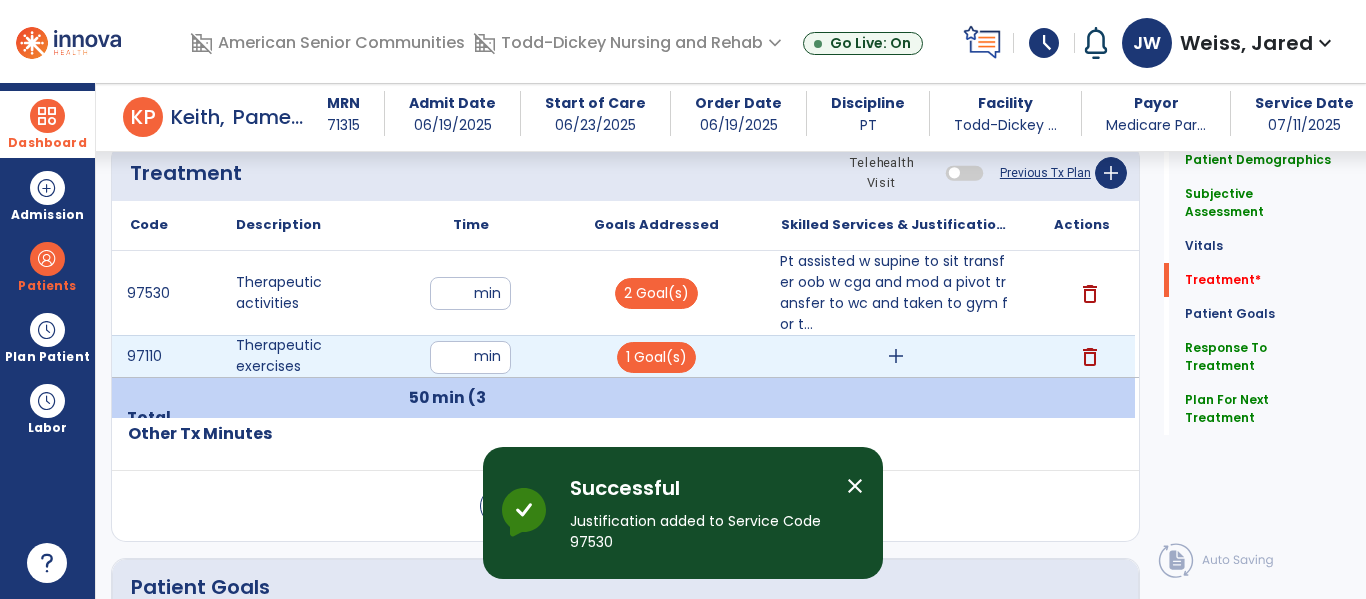 click on "add" at bounding box center [896, 356] 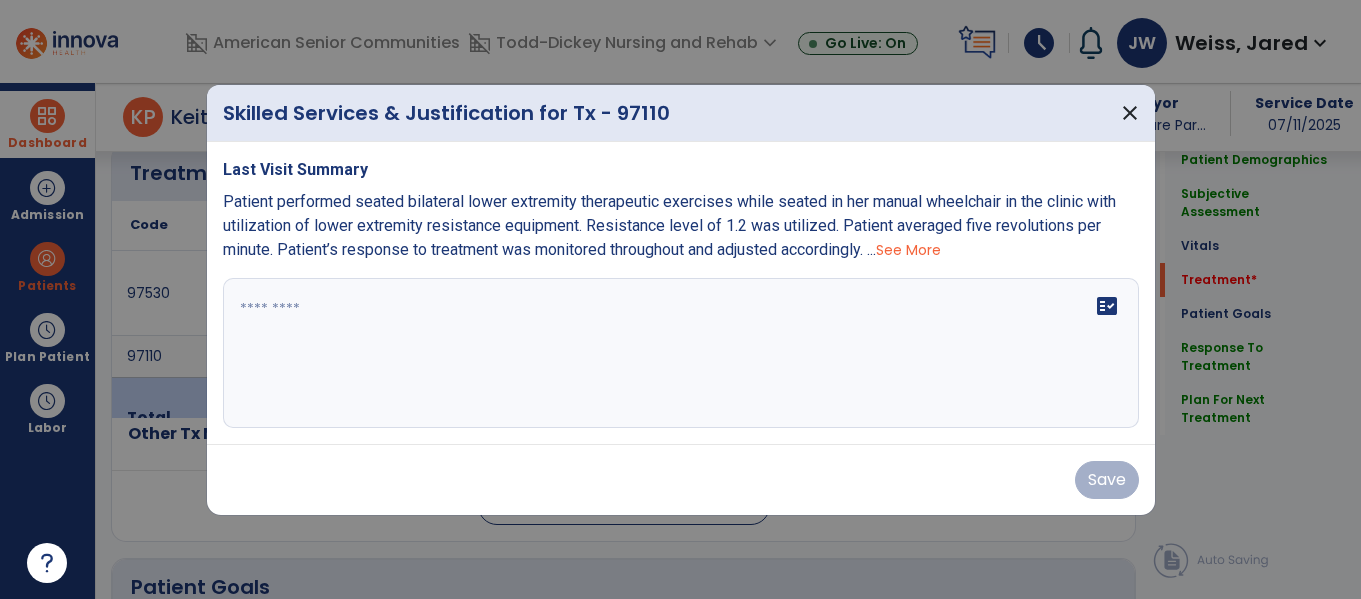 click on "fact_check" at bounding box center (681, 353) 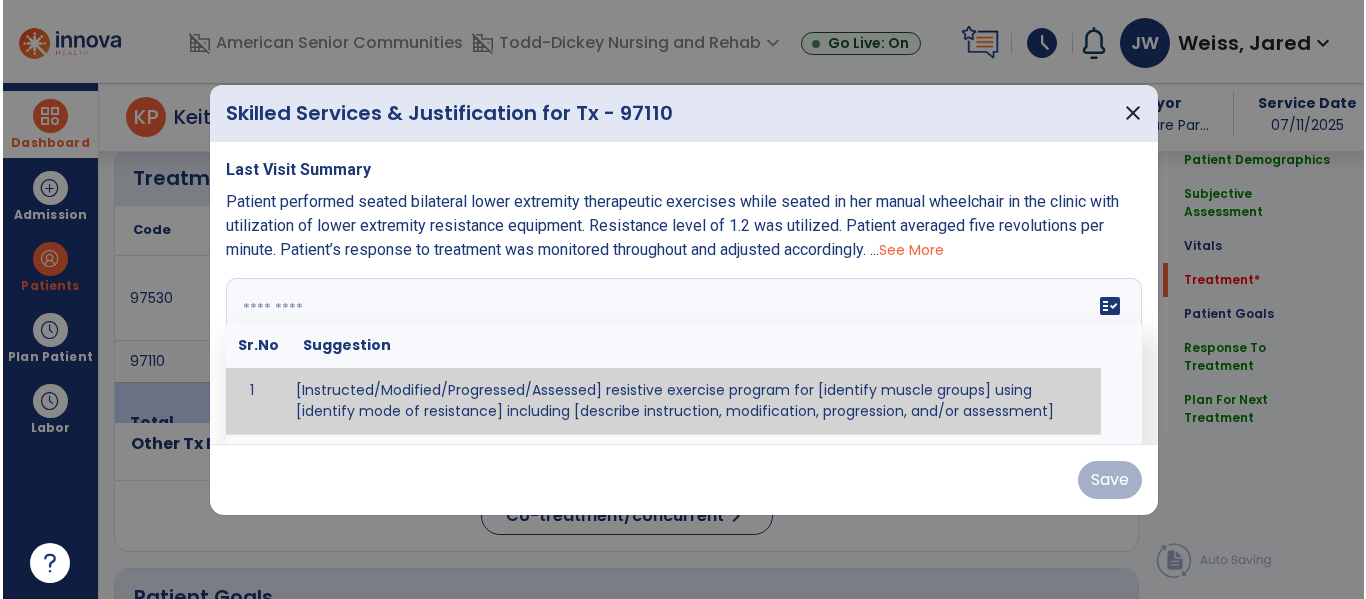 scroll, scrollTop: 1145, scrollLeft: 0, axis: vertical 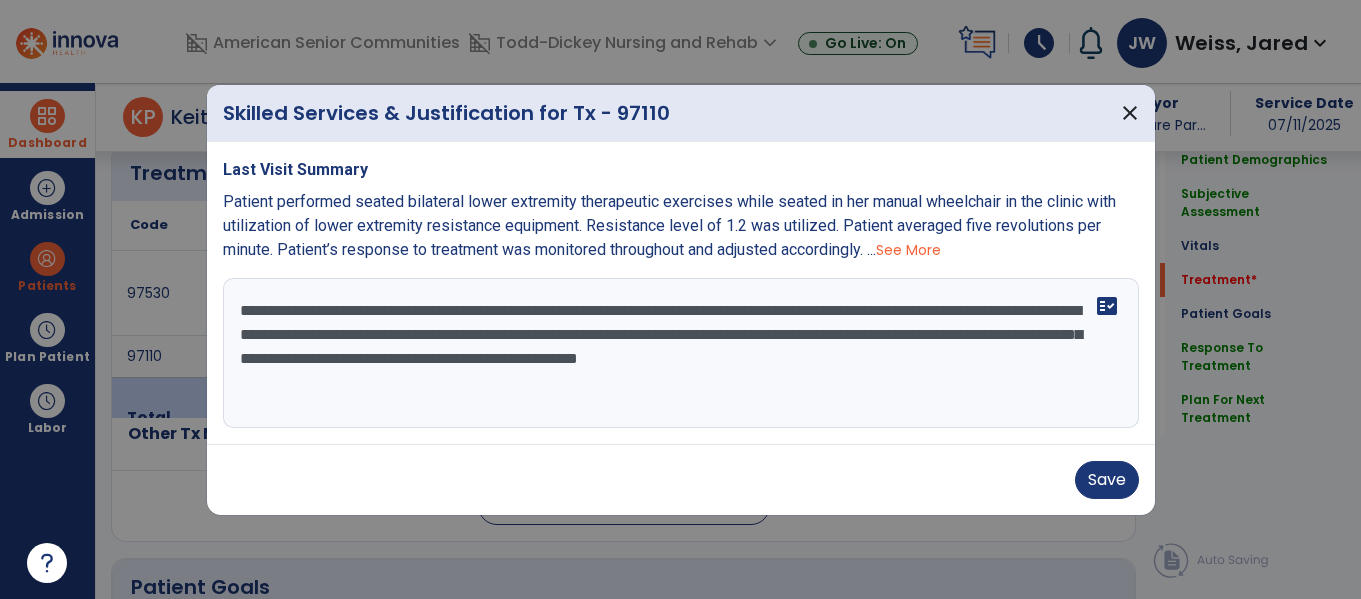 click on "**********" at bounding box center [681, 353] 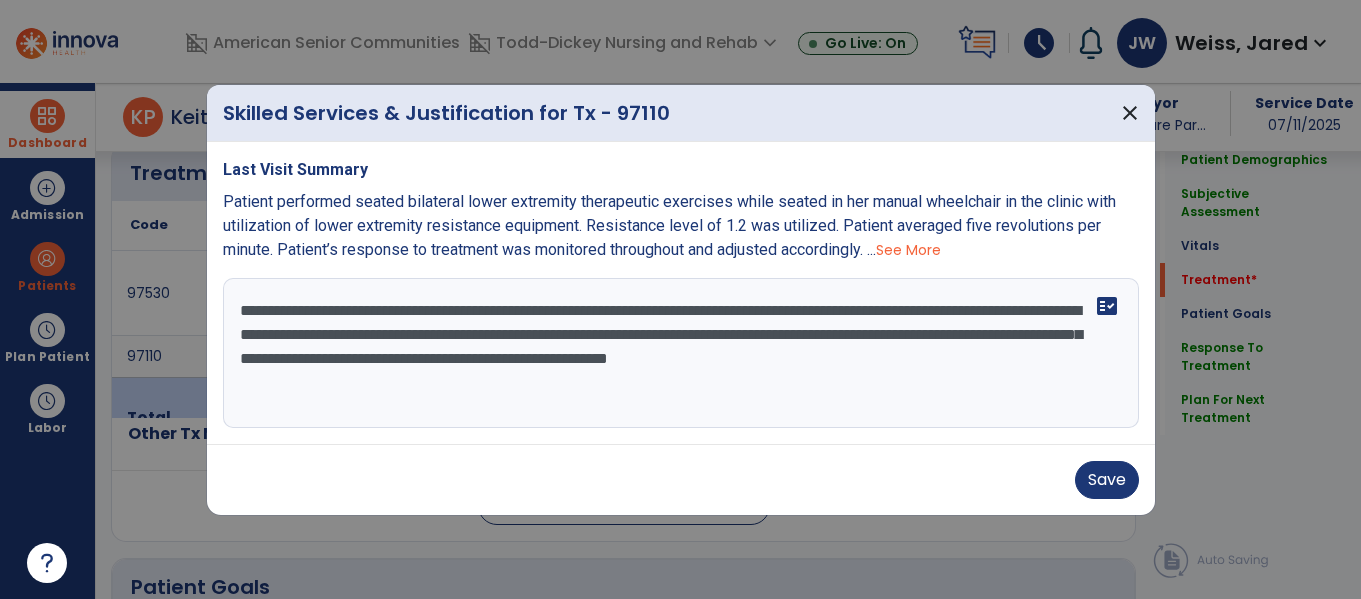 click on "**********" at bounding box center [681, 353] 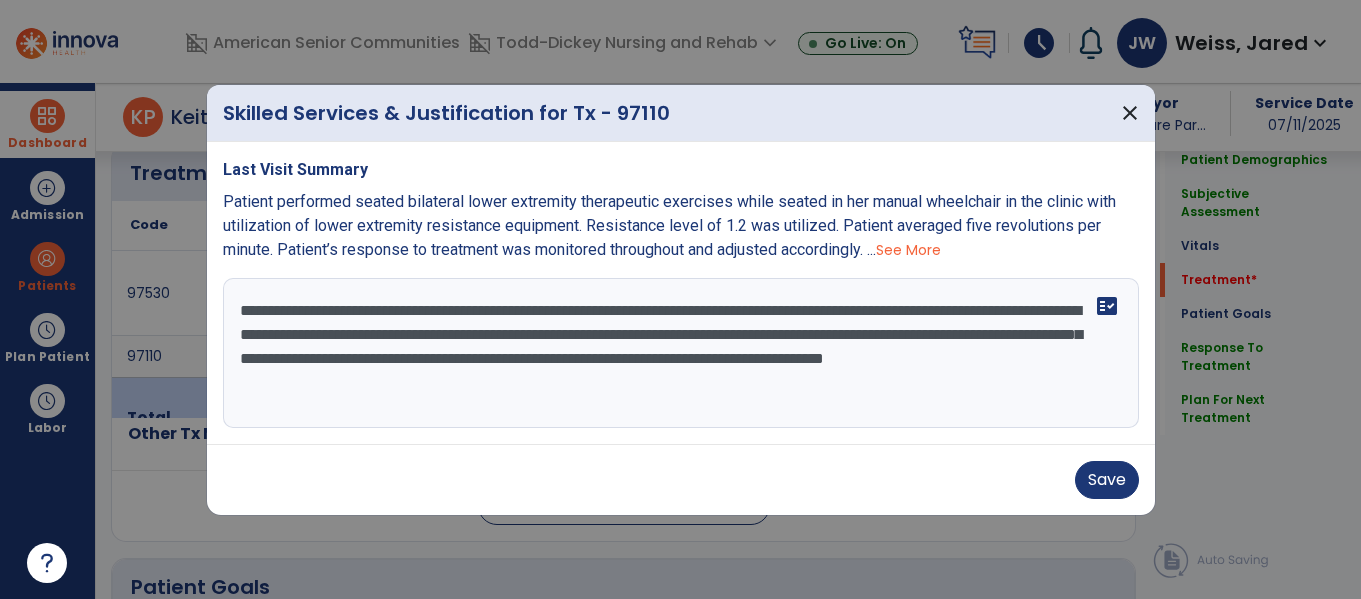 type on "**********" 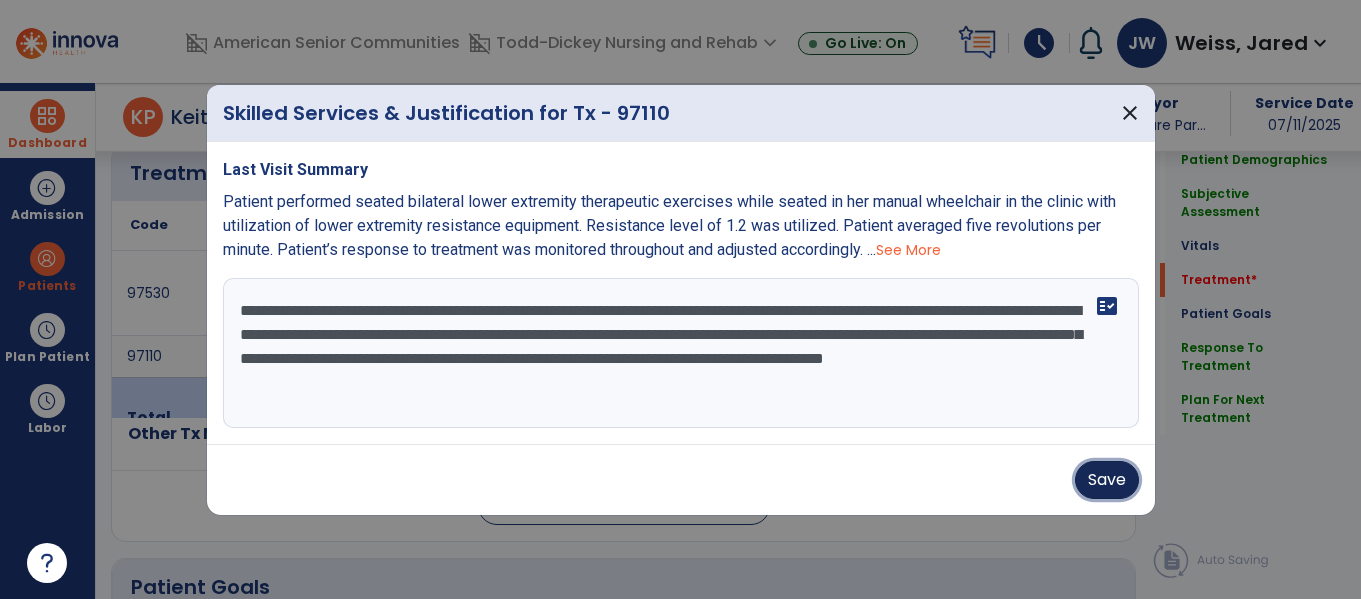 click on "Save" at bounding box center (1107, 480) 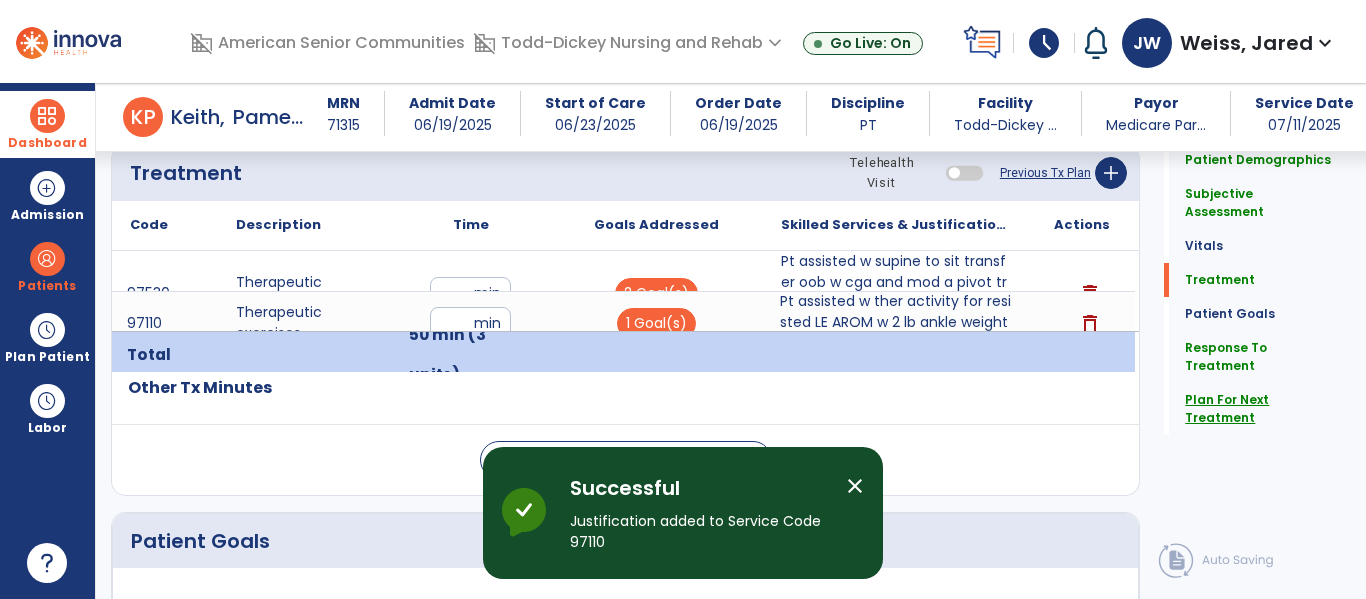 click on "Plan For Next Treatment" 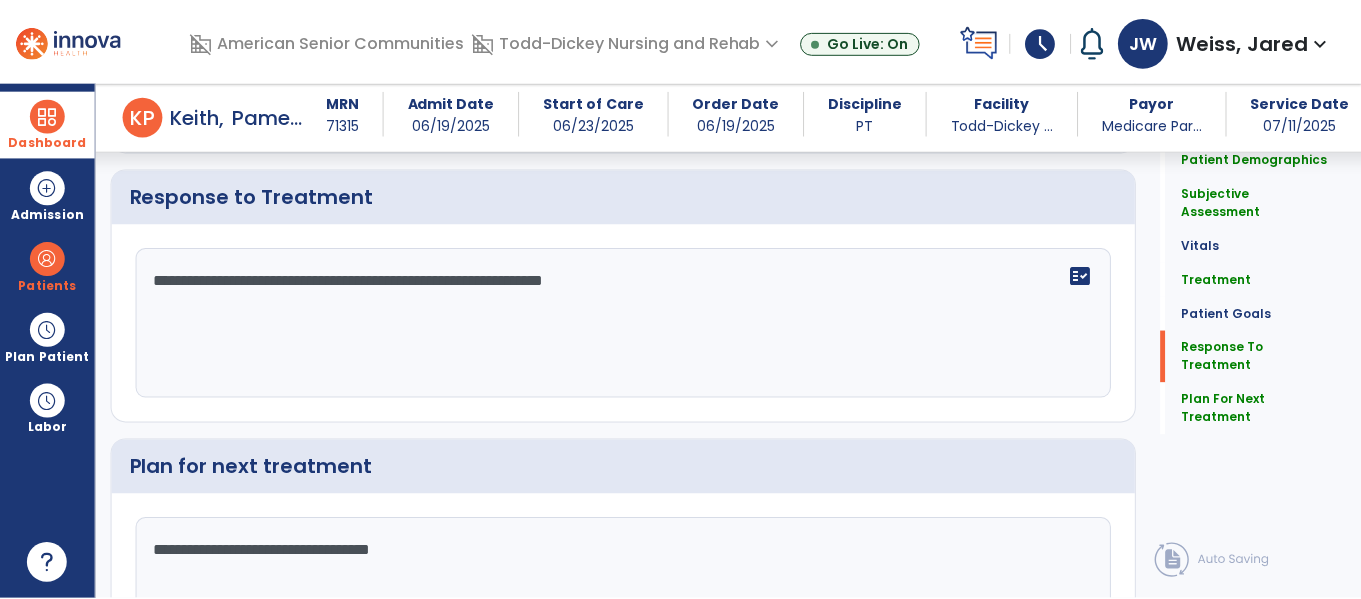 scroll, scrollTop: 3310, scrollLeft: 0, axis: vertical 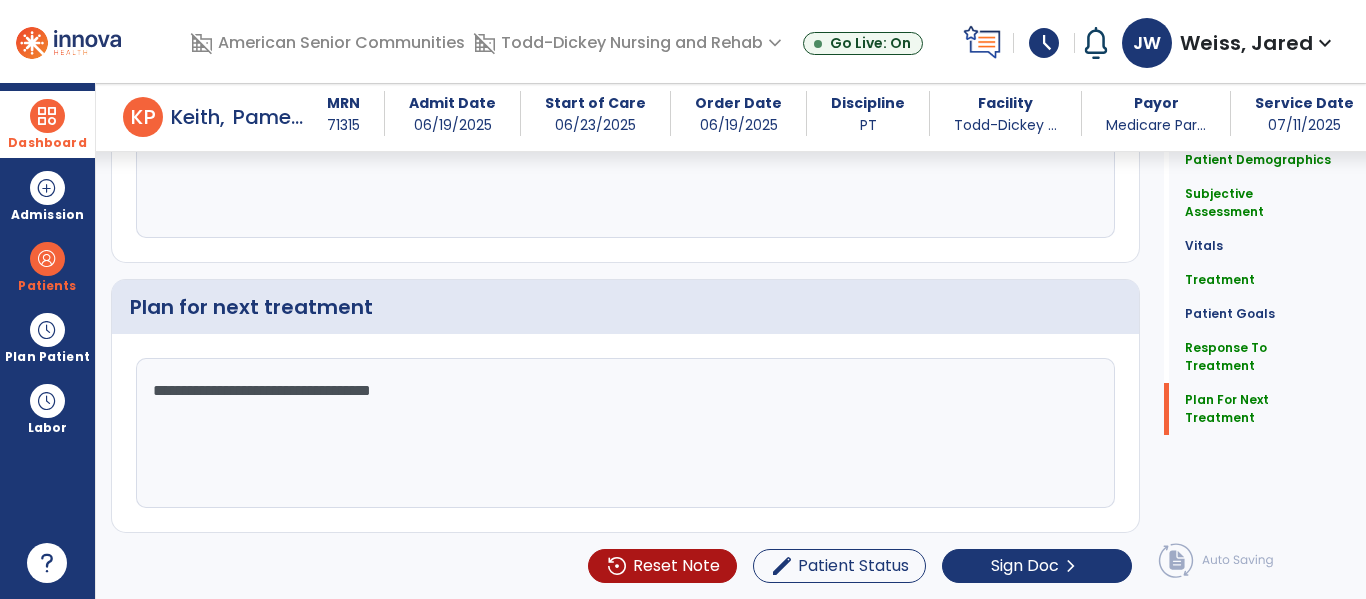 click on "Patient Demographics  Medical Diagnosis   Treatment Diagnosis   Precautions   Contraindications
Code
Description
Pdpm Clinical Category
N10 N/A" 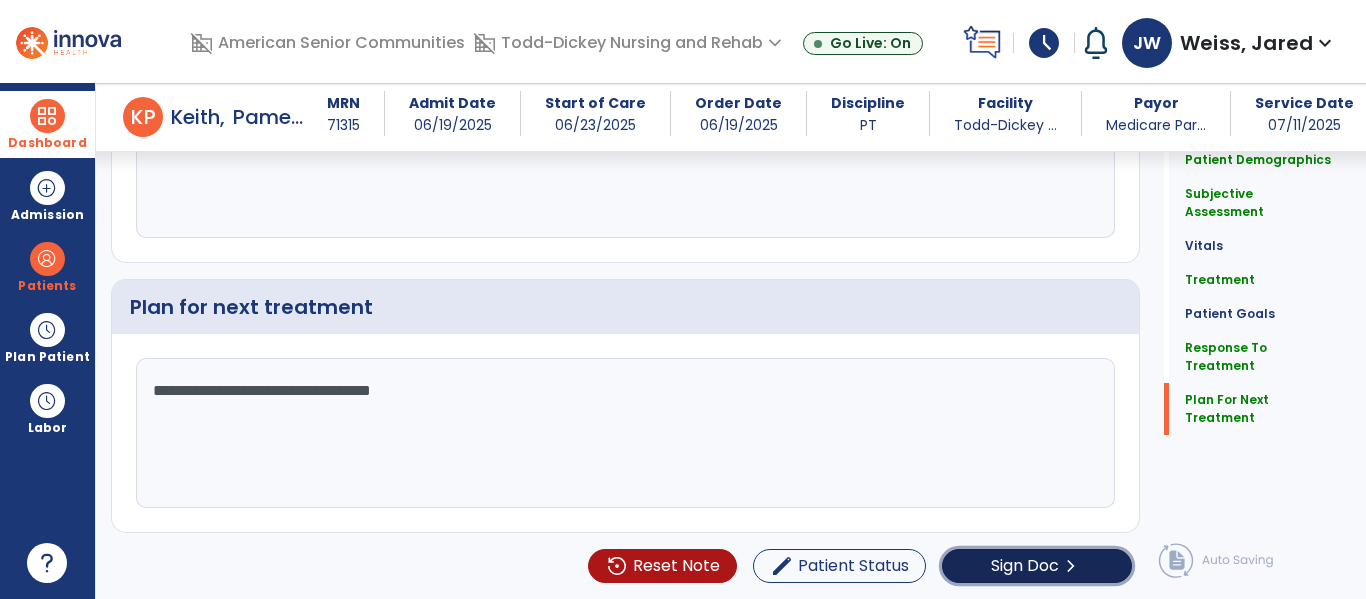 click on "Sign Doc" 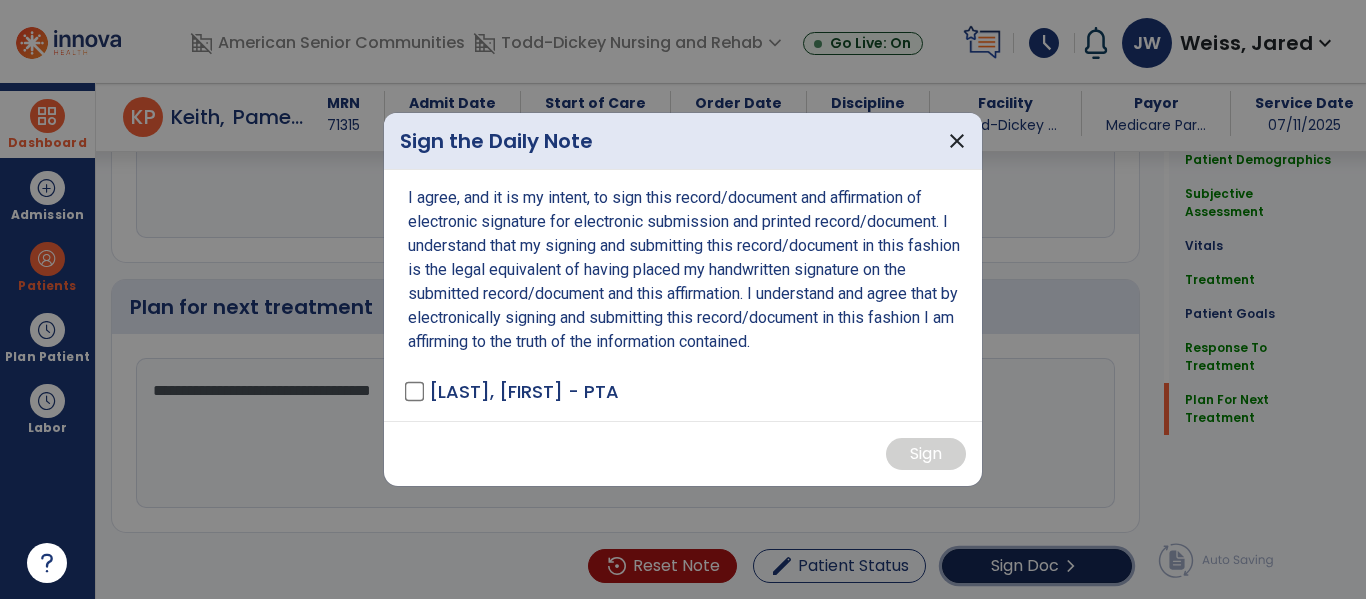 scroll, scrollTop: 3310, scrollLeft: 0, axis: vertical 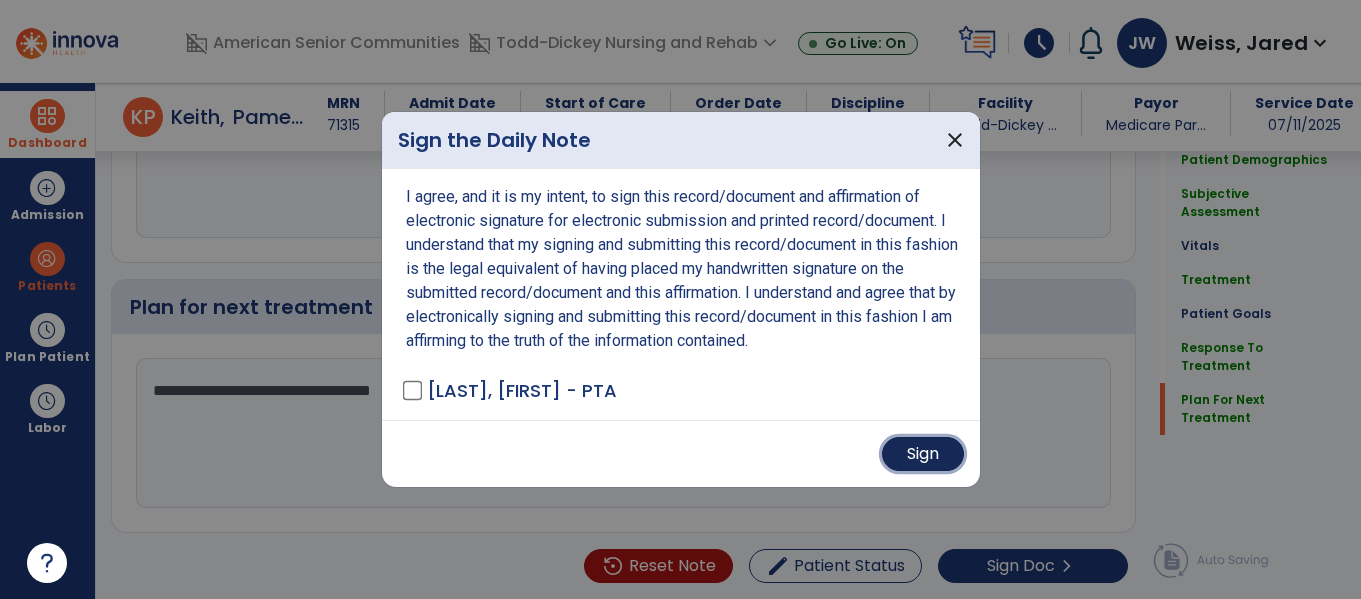 click on "Sign" at bounding box center (923, 454) 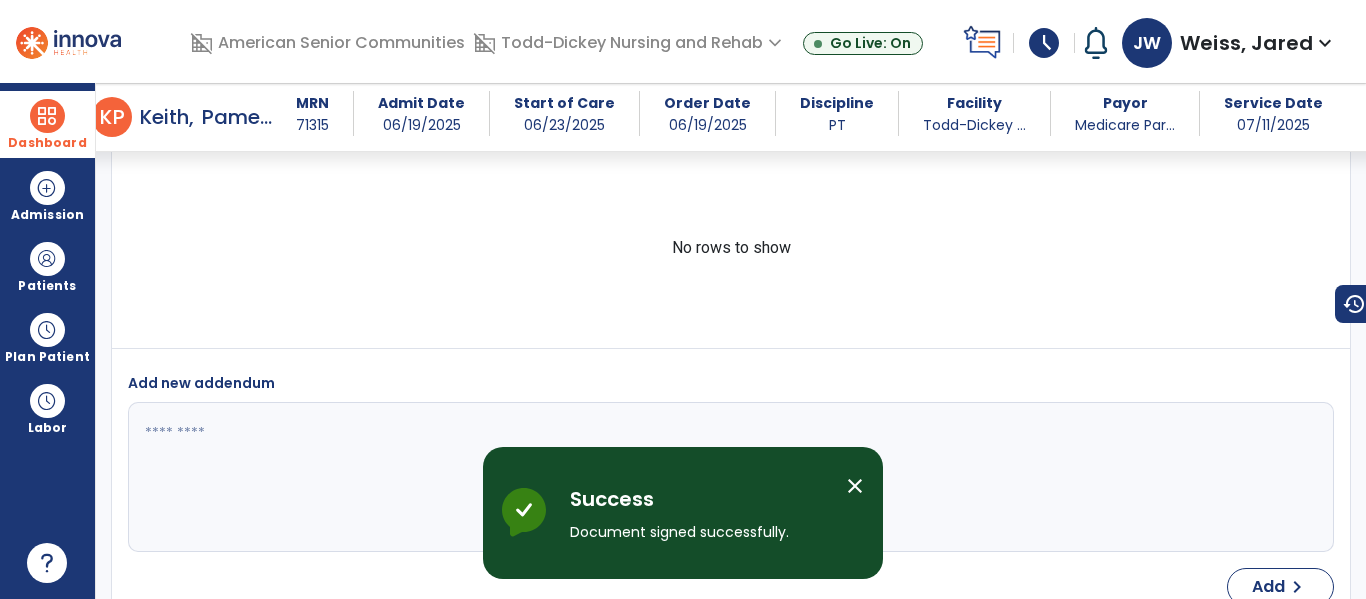 click on "Dashboard" at bounding box center (47, 143) 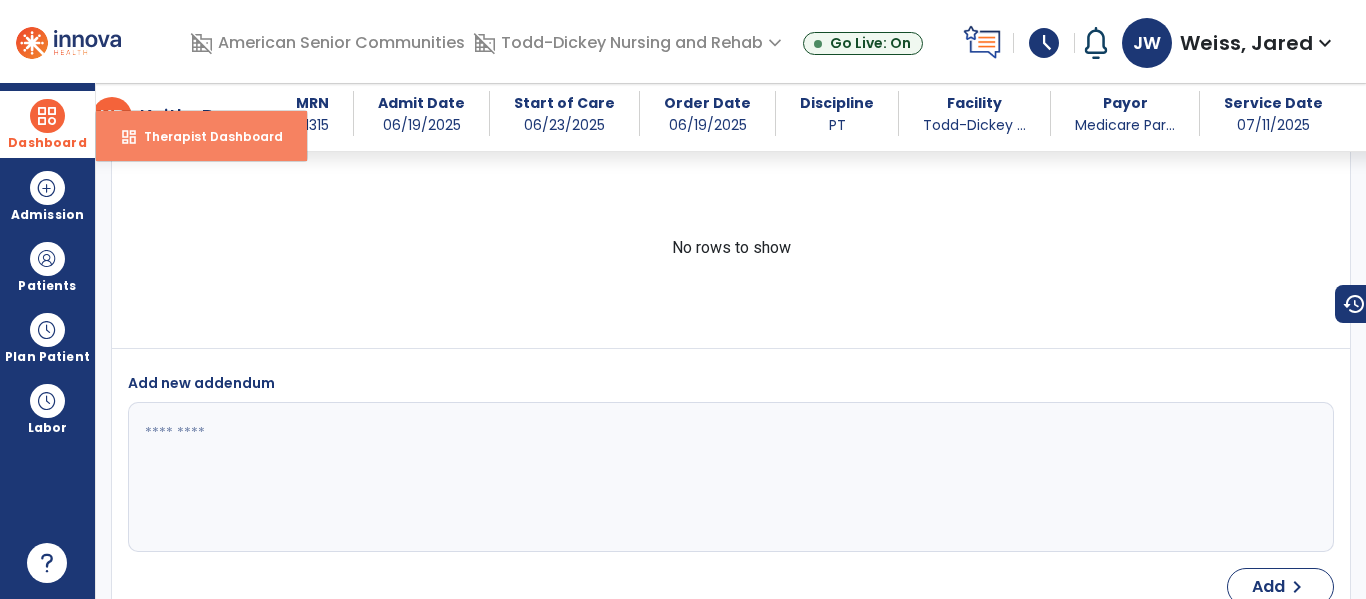 click on "dashboard  Therapist Dashboard" at bounding box center (201, 136) 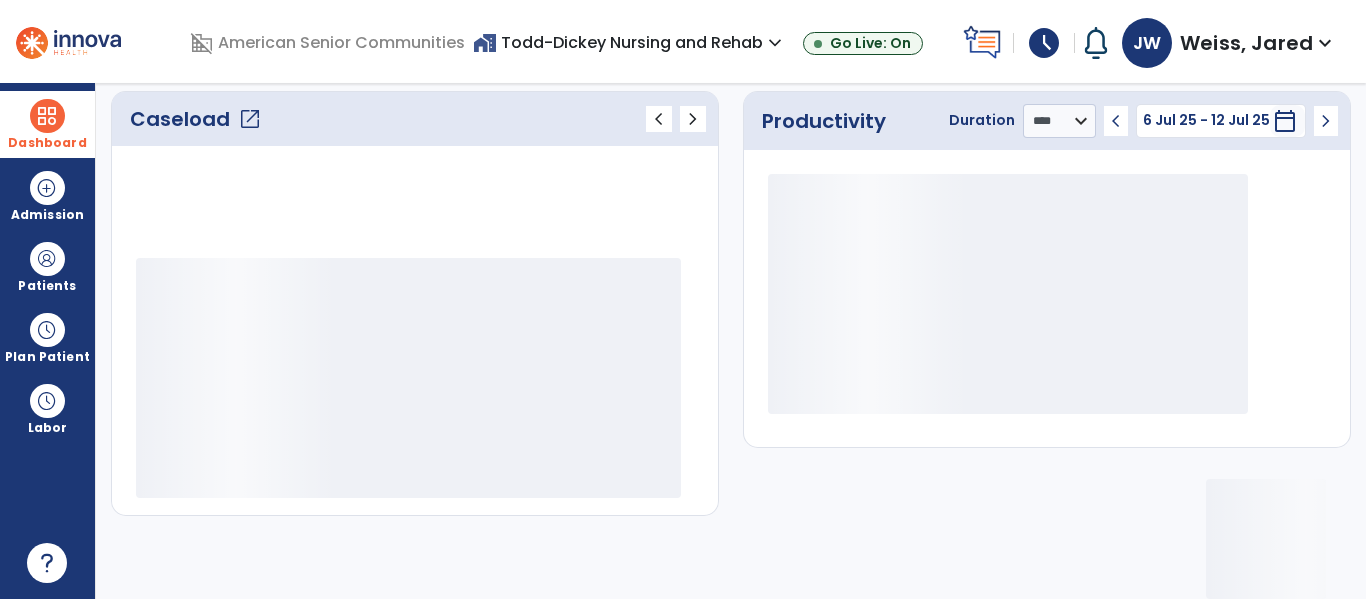 scroll, scrollTop: 276, scrollLeft: 0, axis: vertical 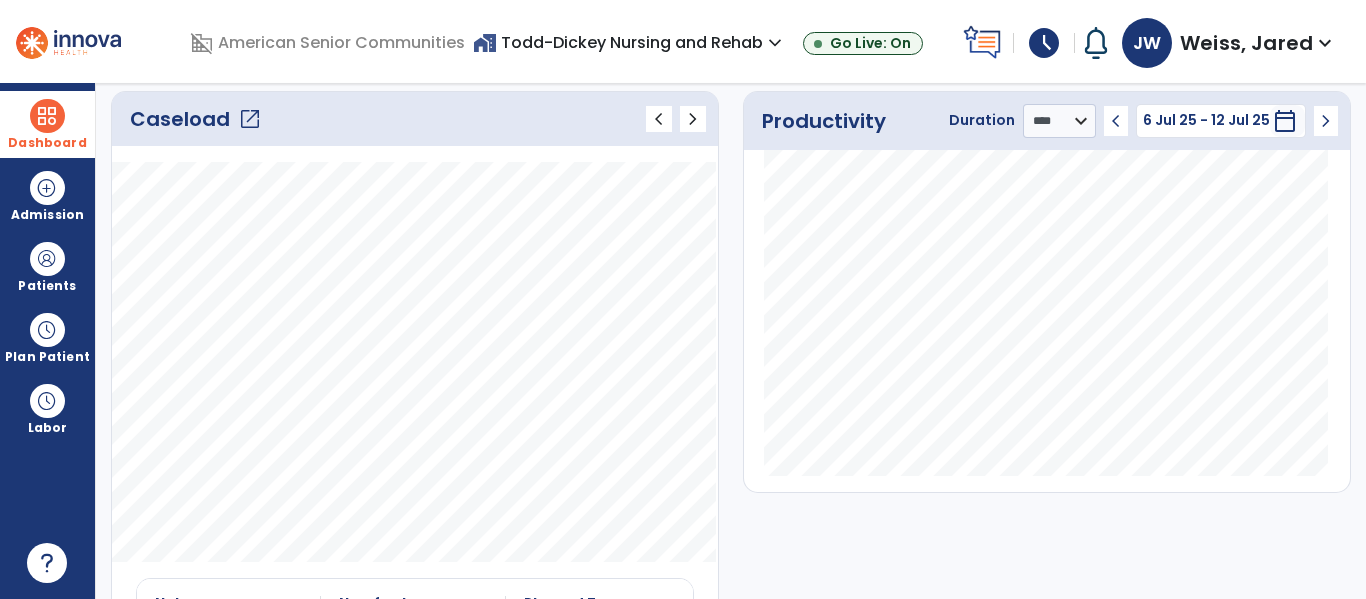 click on "open_in_new" 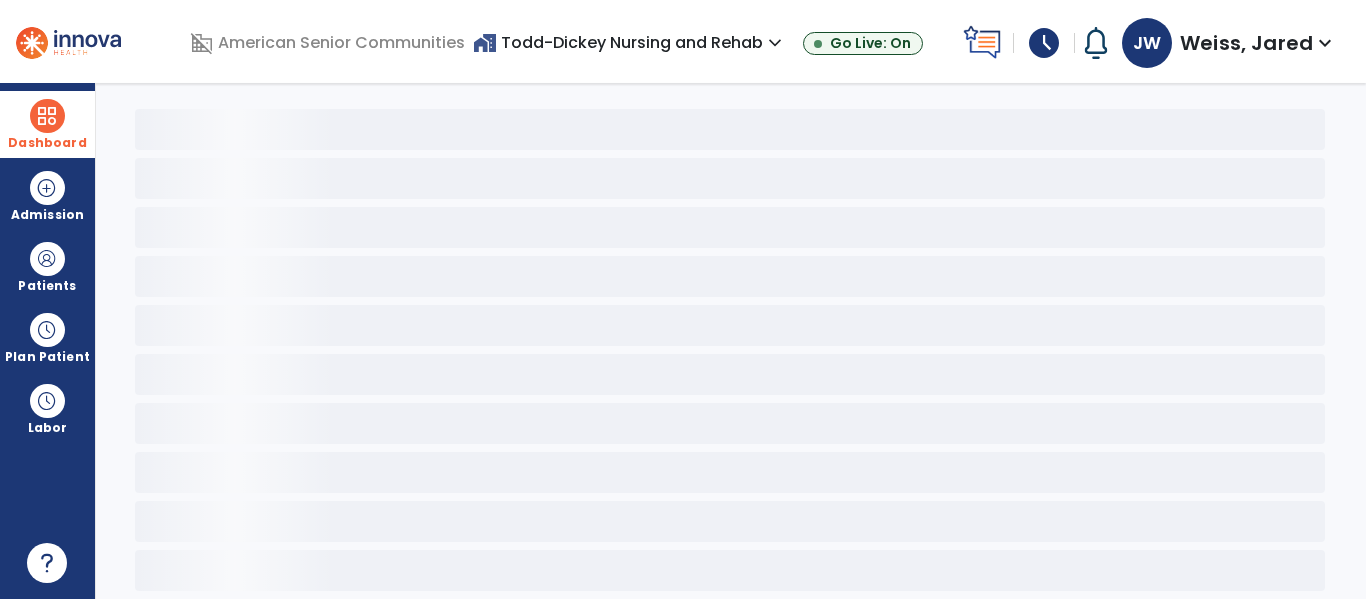 scroll, scrollTop: 78, scrollLeft: 0, axis: vertical 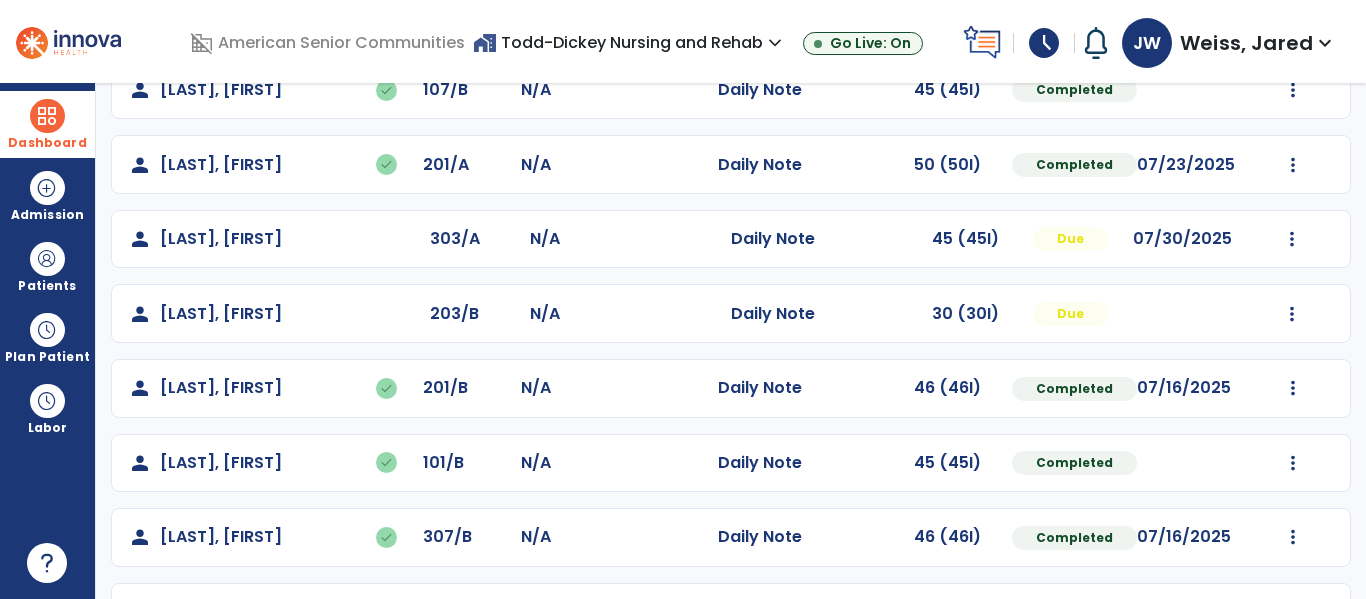 click on "Mark Visit As Complete   Reset Note   Open Document   G + C Mins" 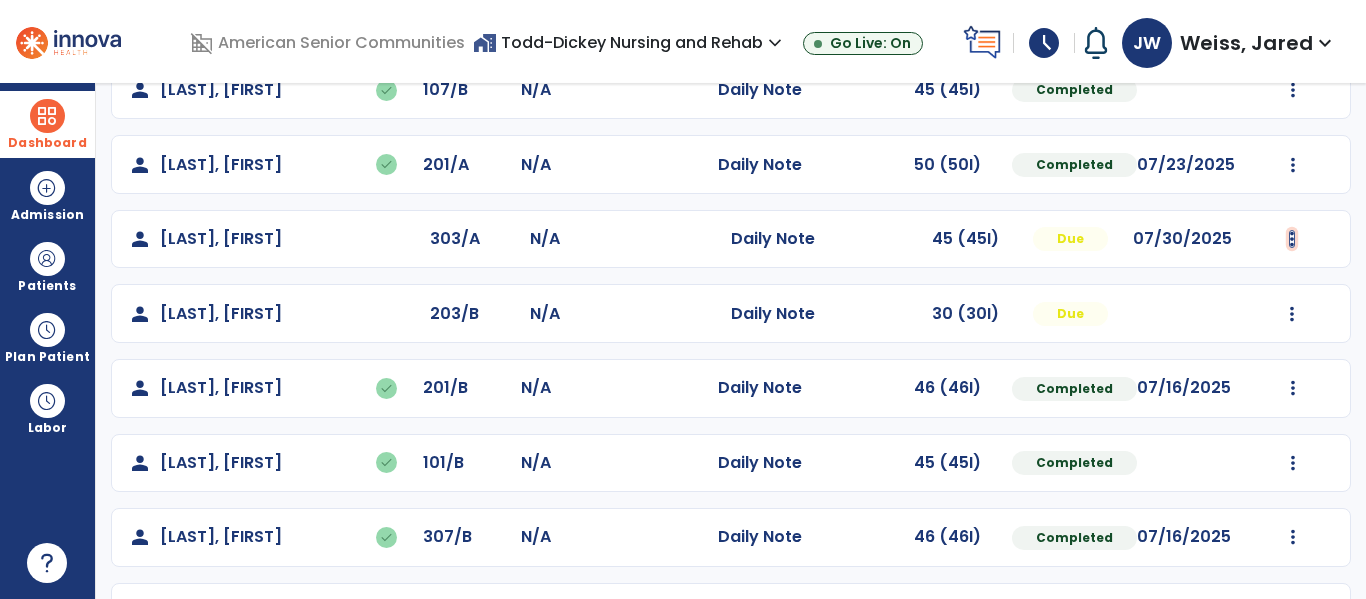 click at bounding box center (1293, 90) 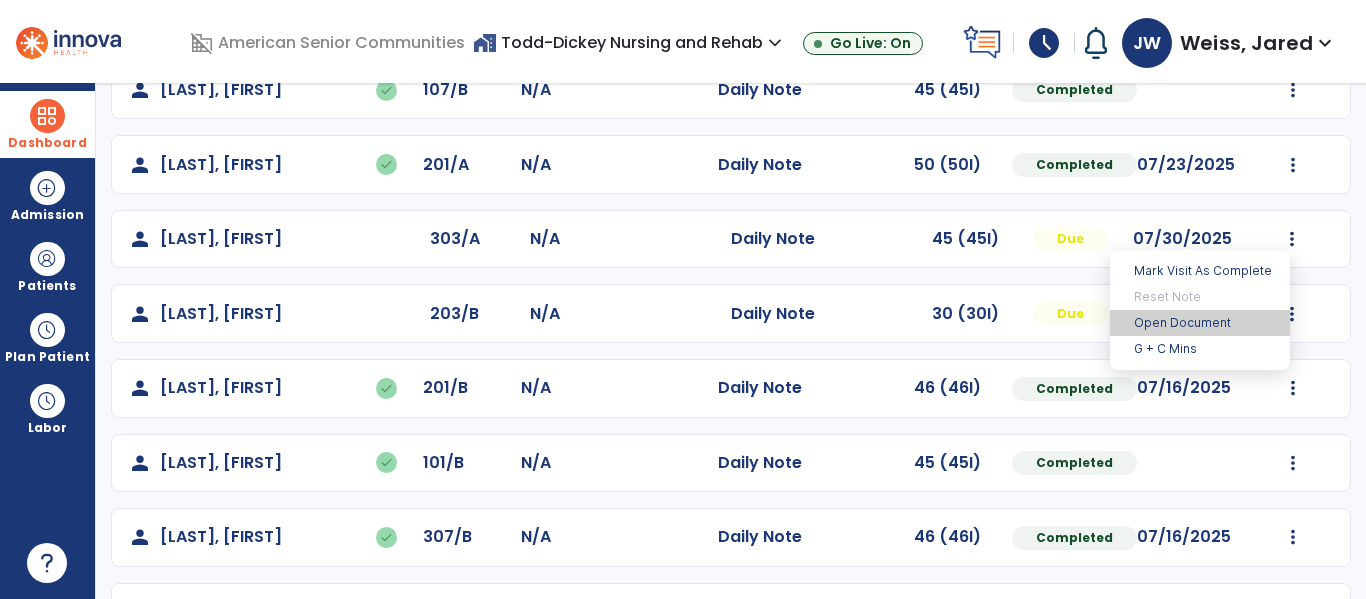 click on "Open Document" at bounding box center (1200, 323) 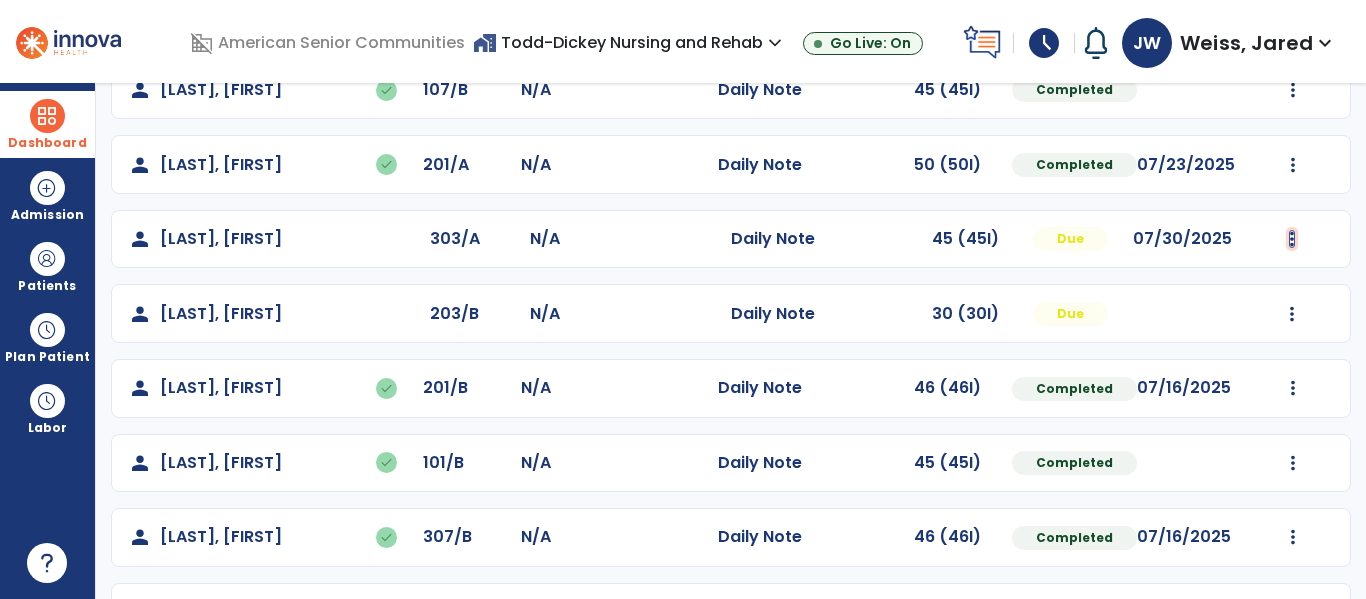 click at bounding box center [1293, 90] 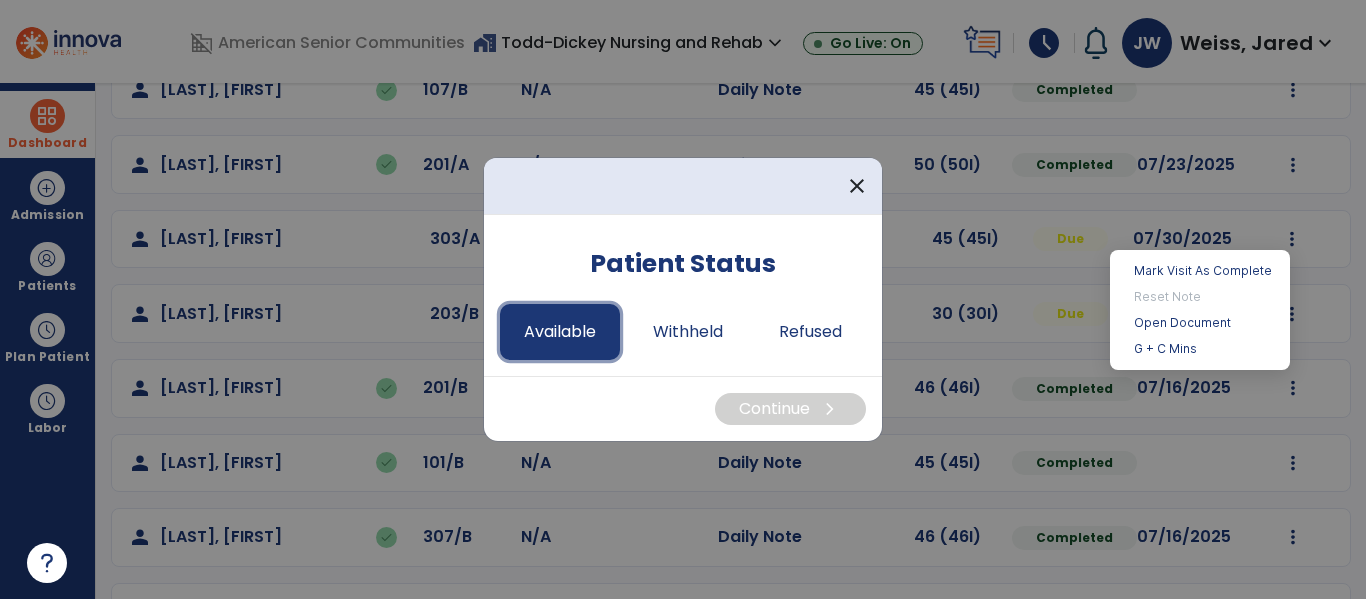 click on "Available" at bounding box center [560, 332] 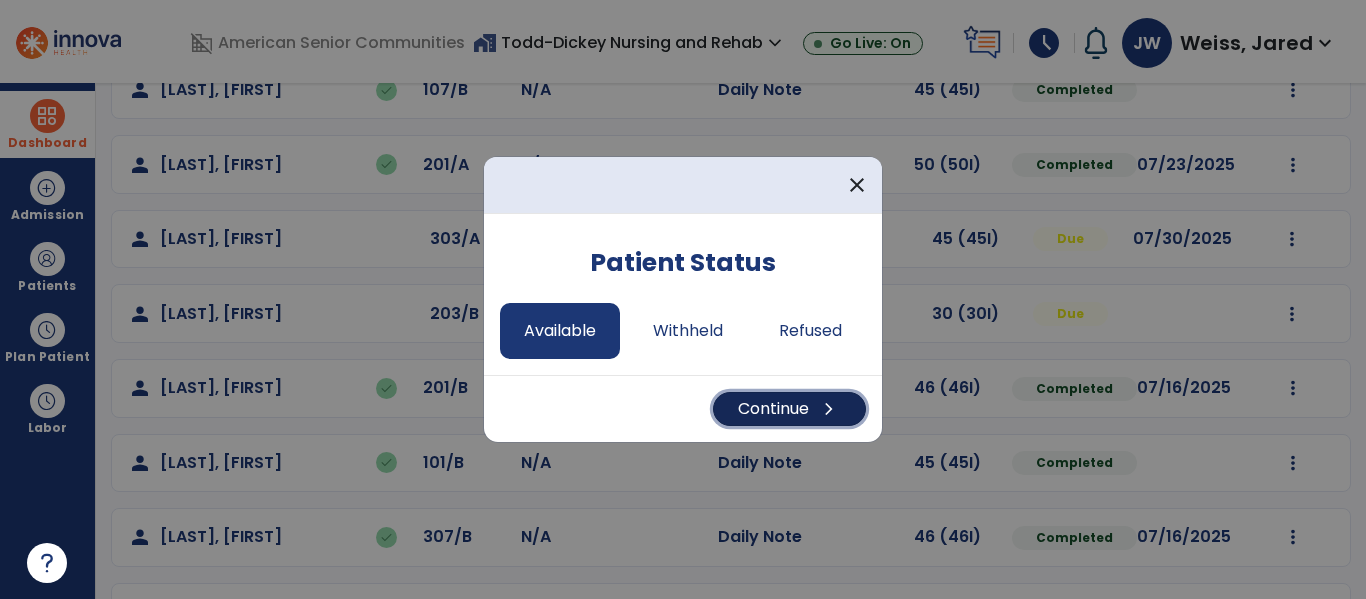 click on "Continue   chevron_right" at bounding box center (789, 409) 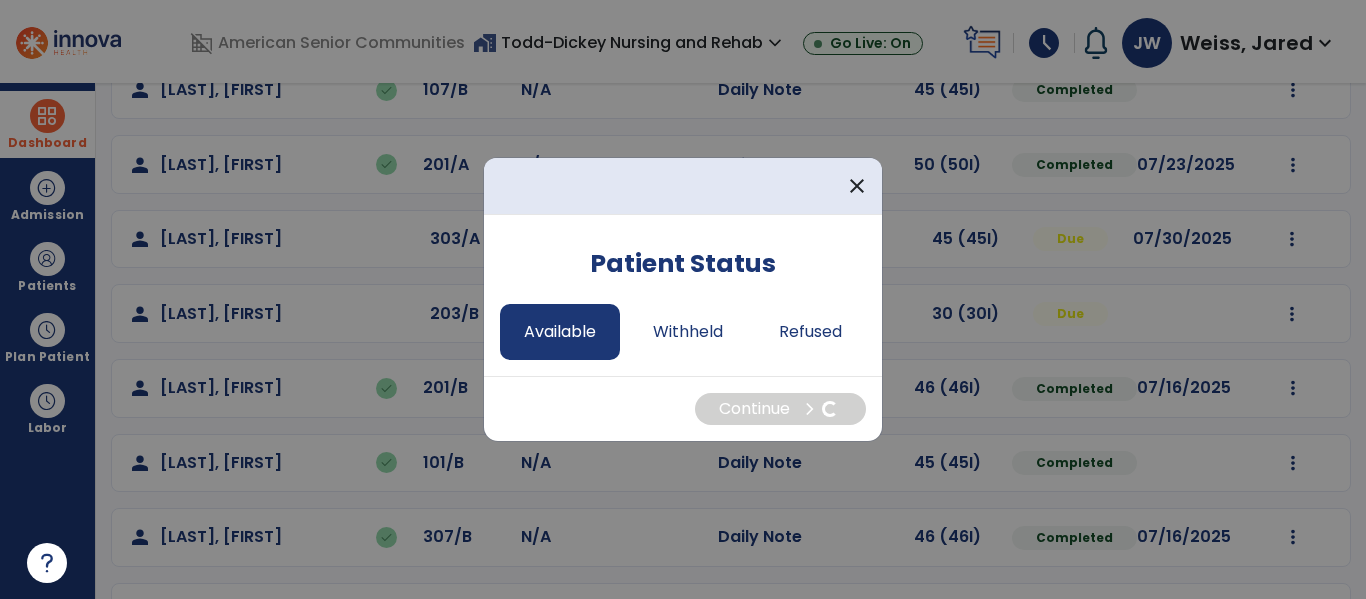 select on "*" 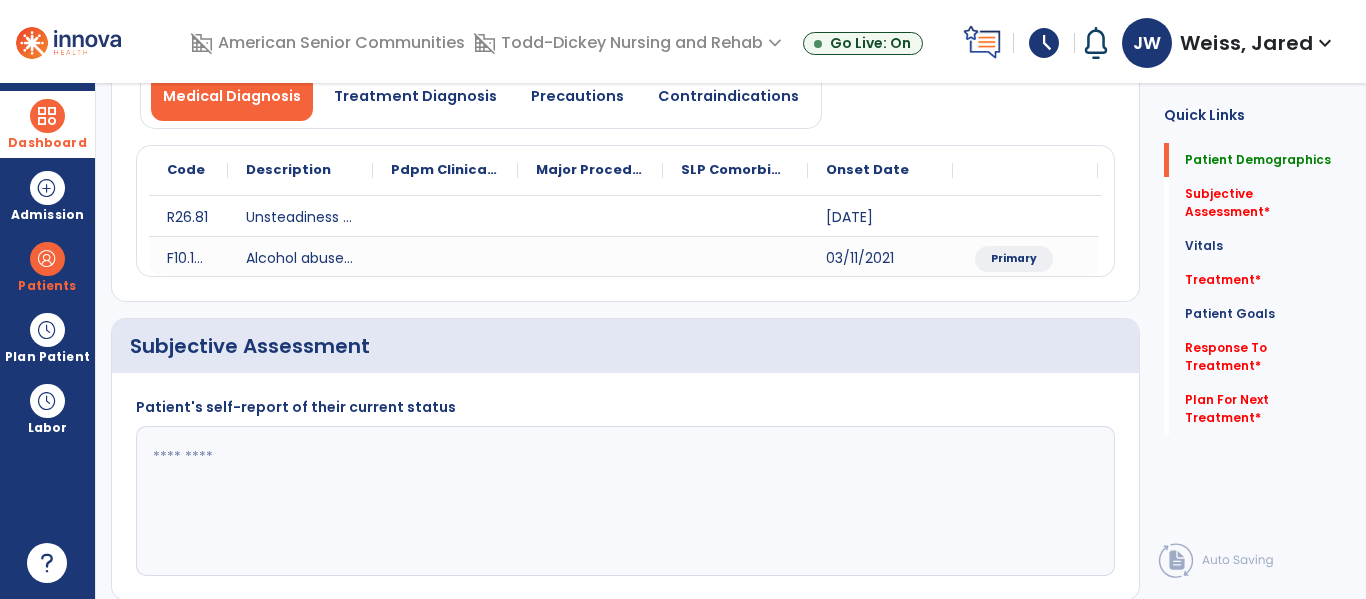 click on "Subjective Assessment   *  Subjective Assessment   *" 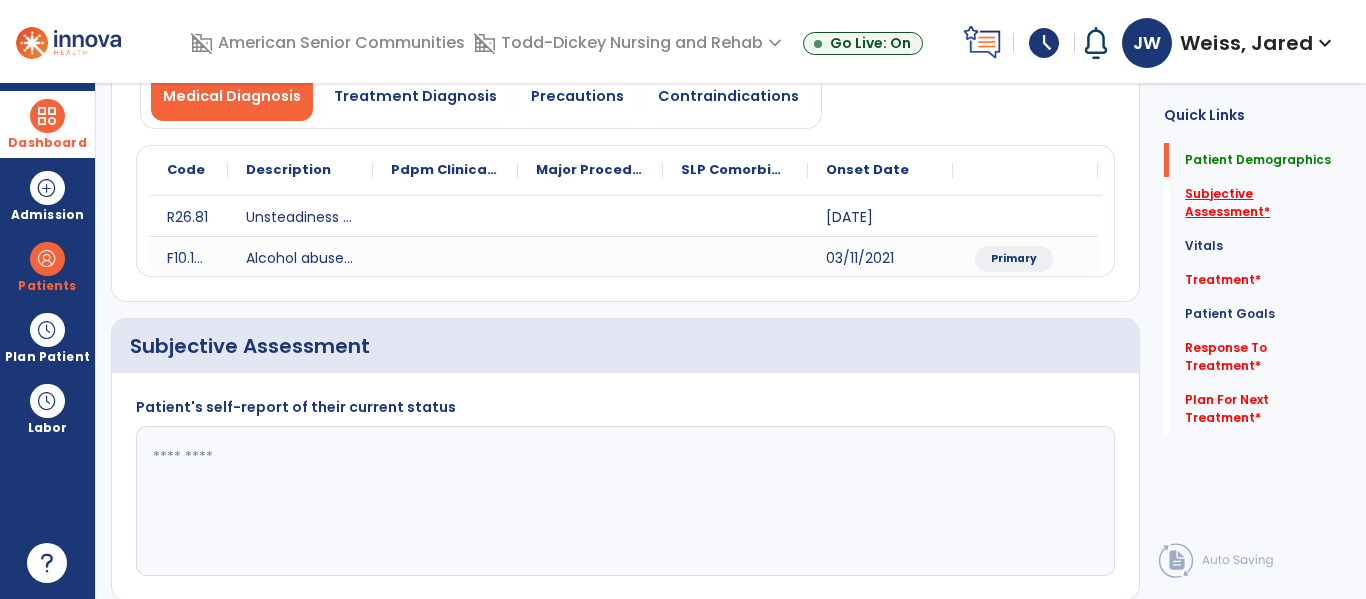 click on "Subjective Assessment   *" 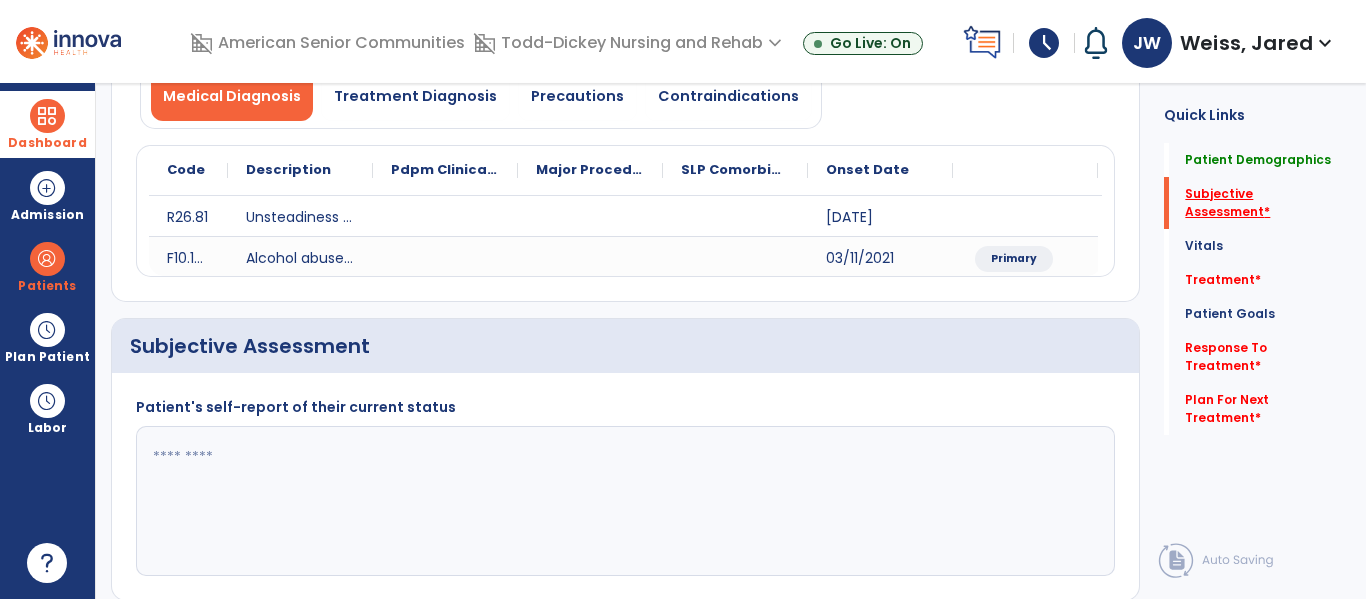 scroll, scrollTop: 387, scrollLeft: 0, axis: vertical 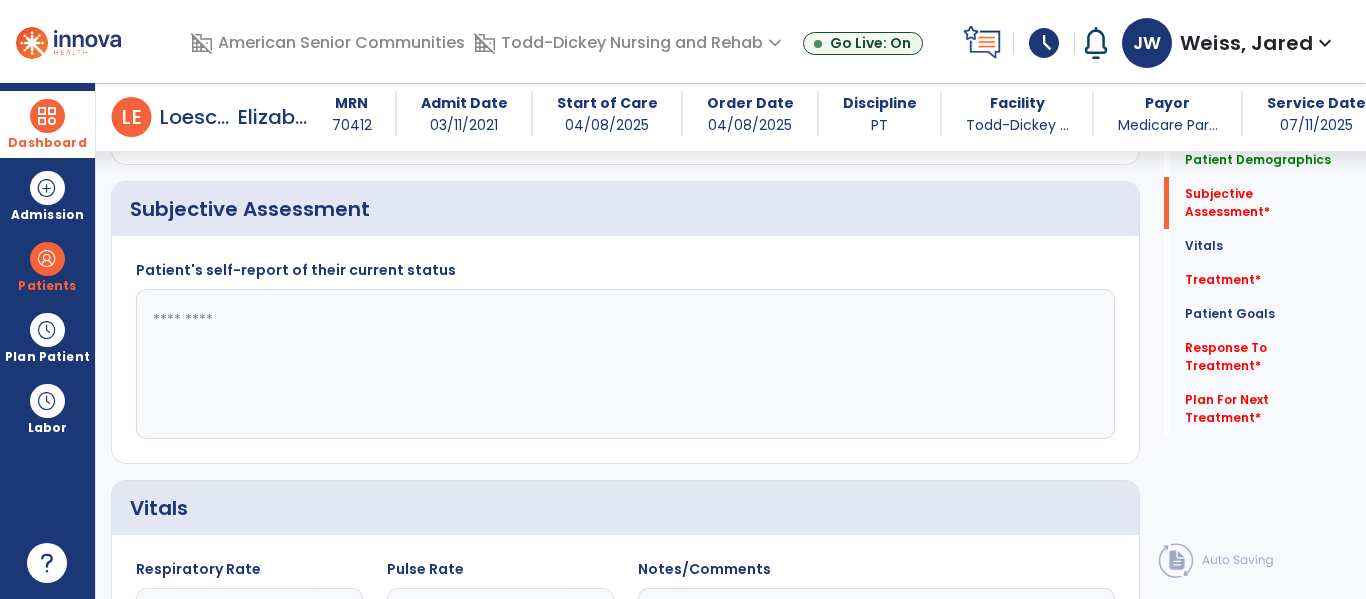 click 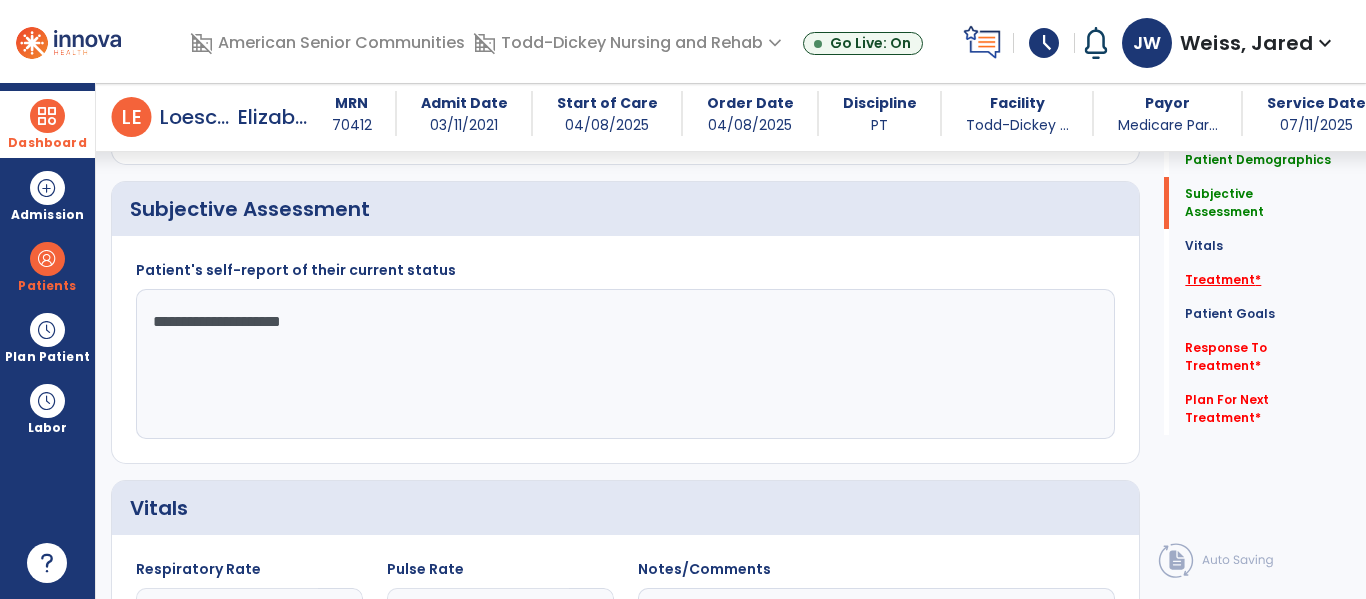 type on "**********" 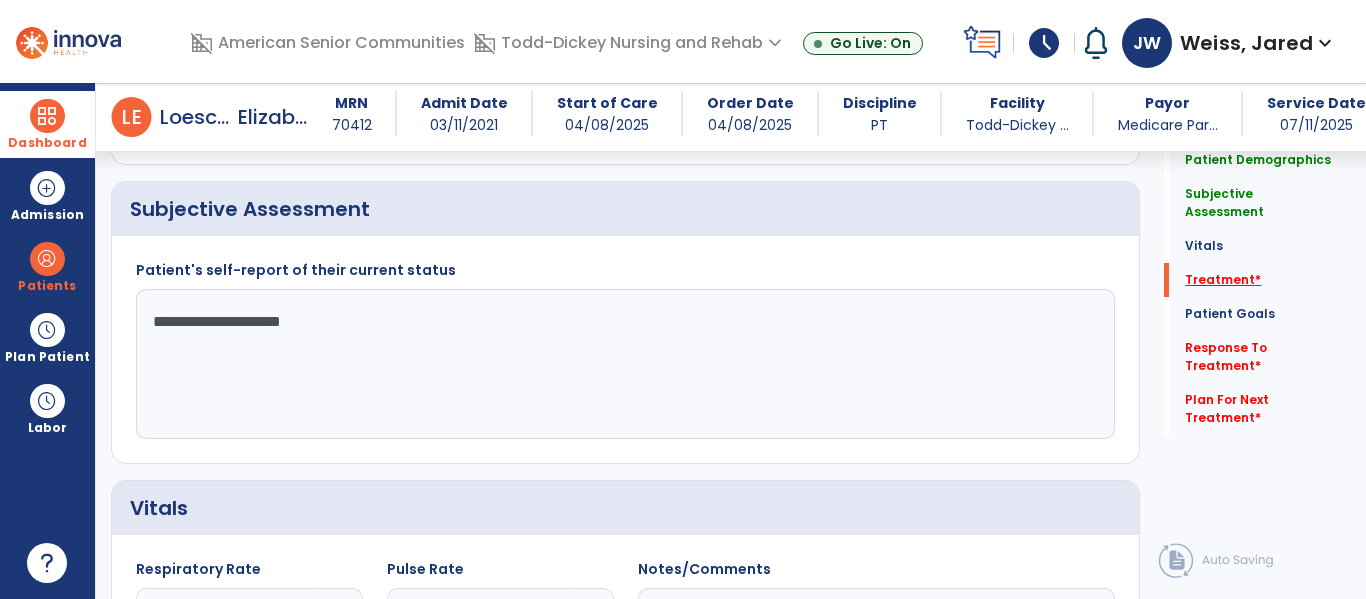 scroll, scrollTop: 489, scrollLeft: 0, axis: vertical 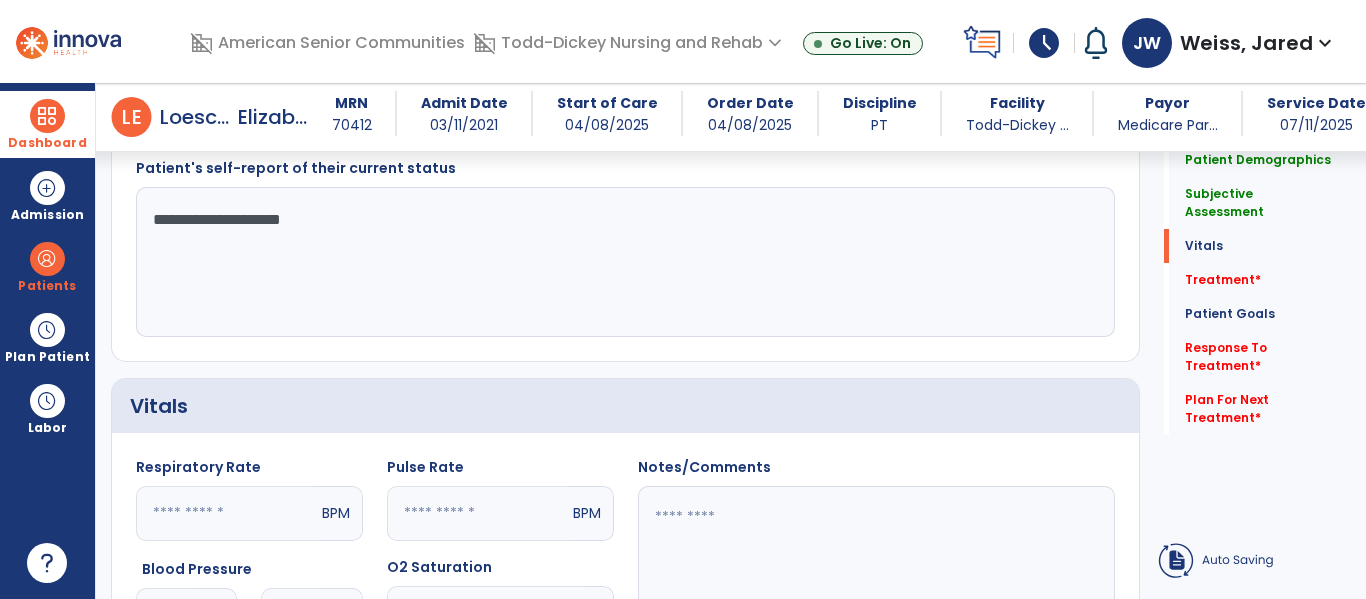 click on "history  Use Previous Data" 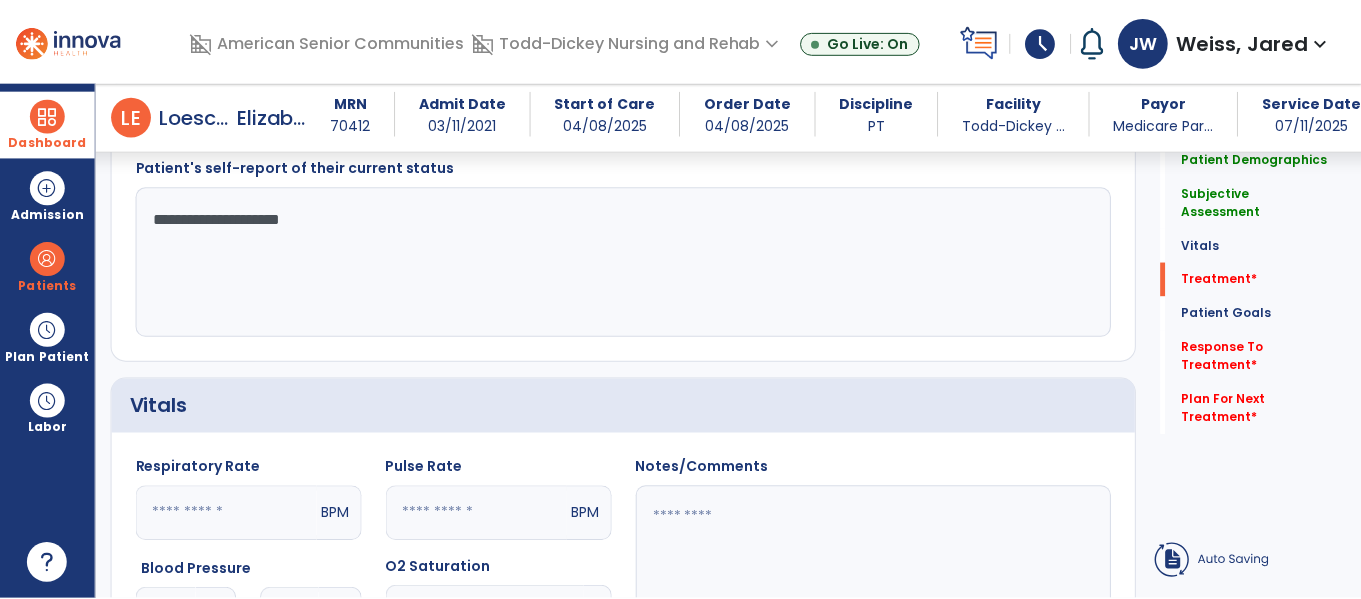 scroll, scrollTop: 1076, scrollLeft: 0, axis: vertical 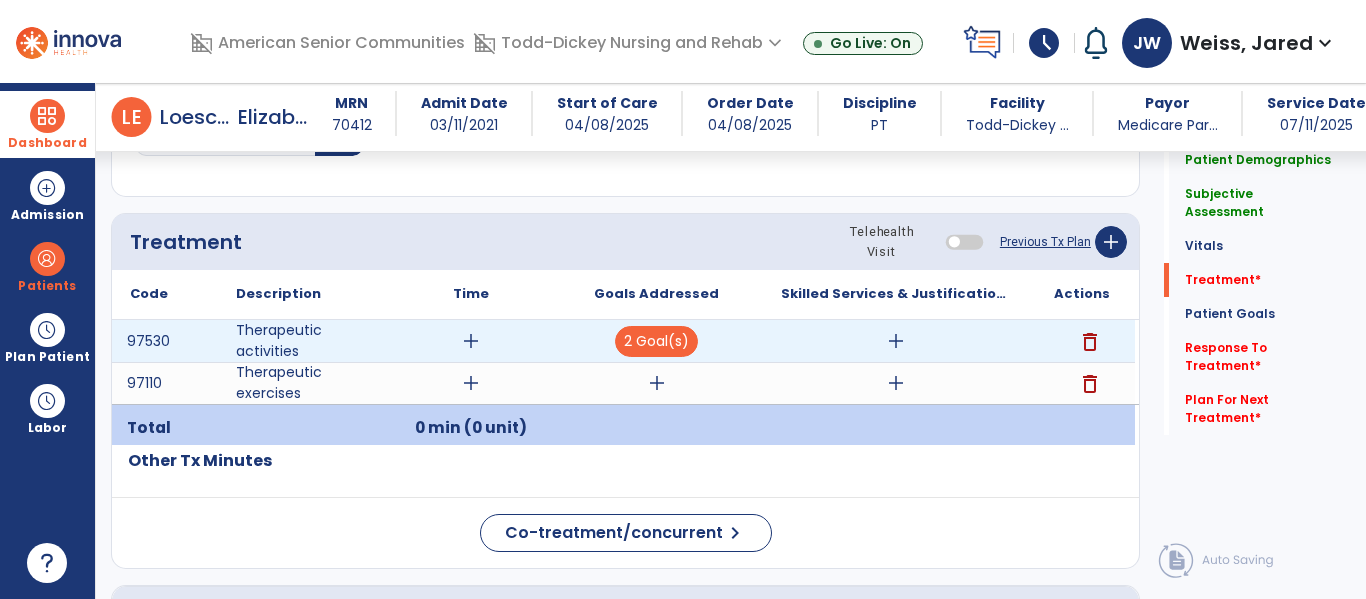 click on "delete" at bounding box center (1090, 342) 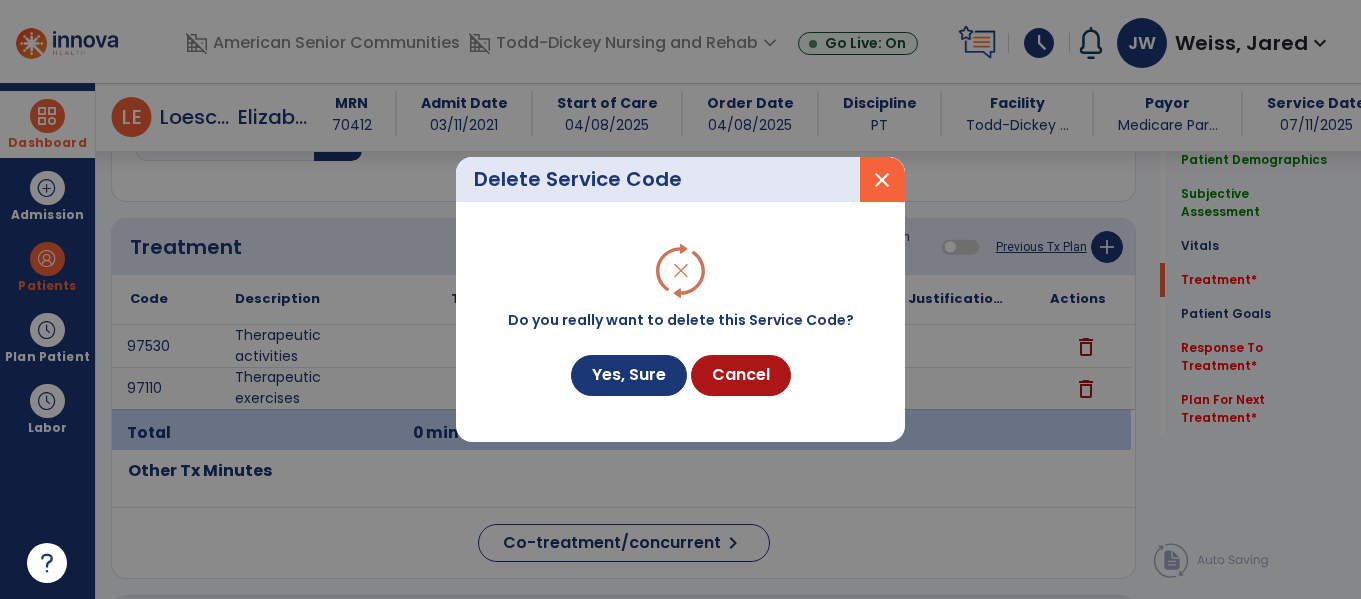 scroll, scrollTop: 1076, scrollLeft: 0, axis: vertical 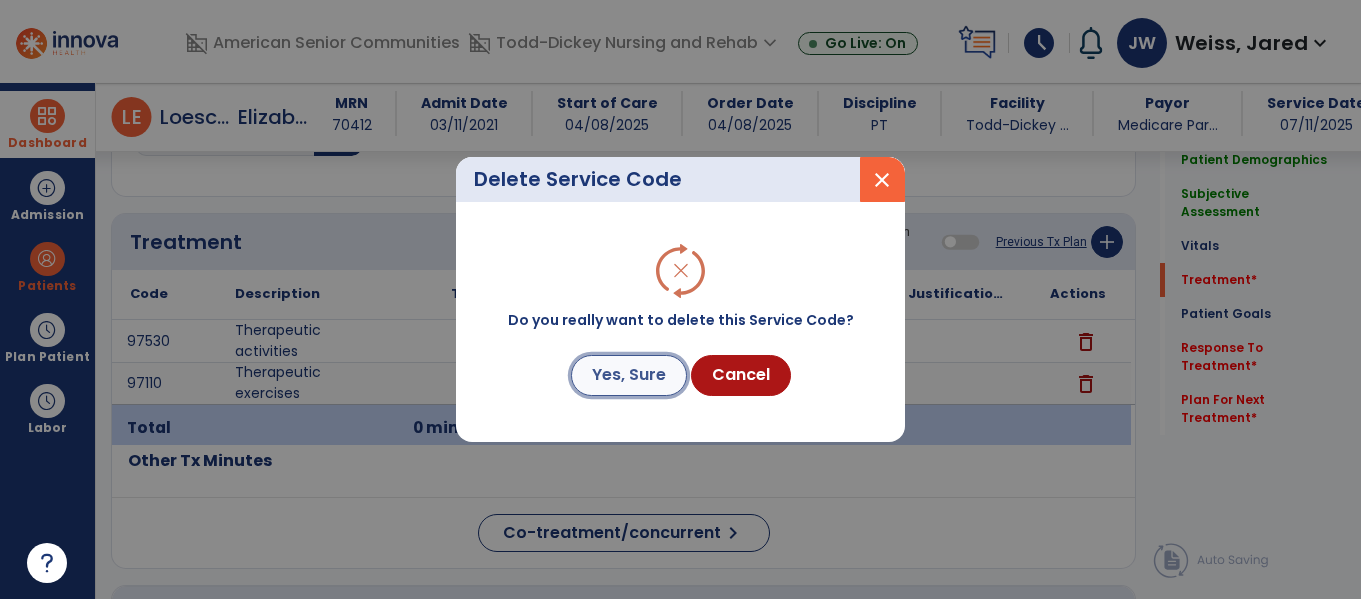click on "Yes, Sure" at bounding box center [629, 375] 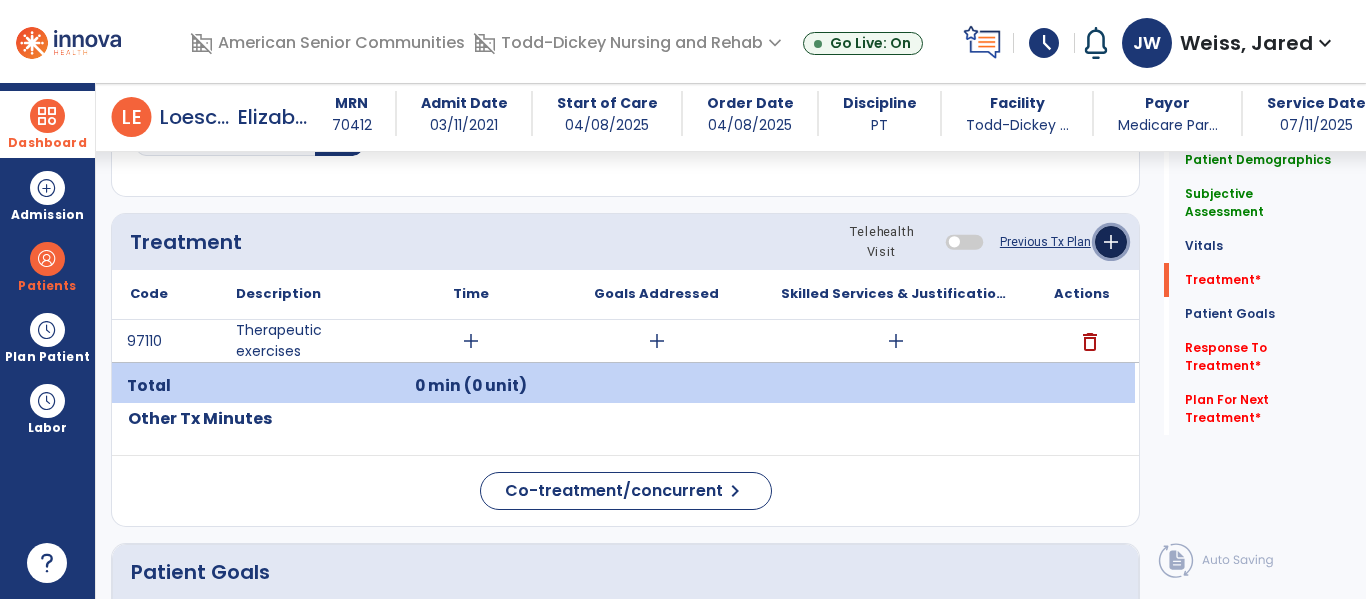 click on "add" 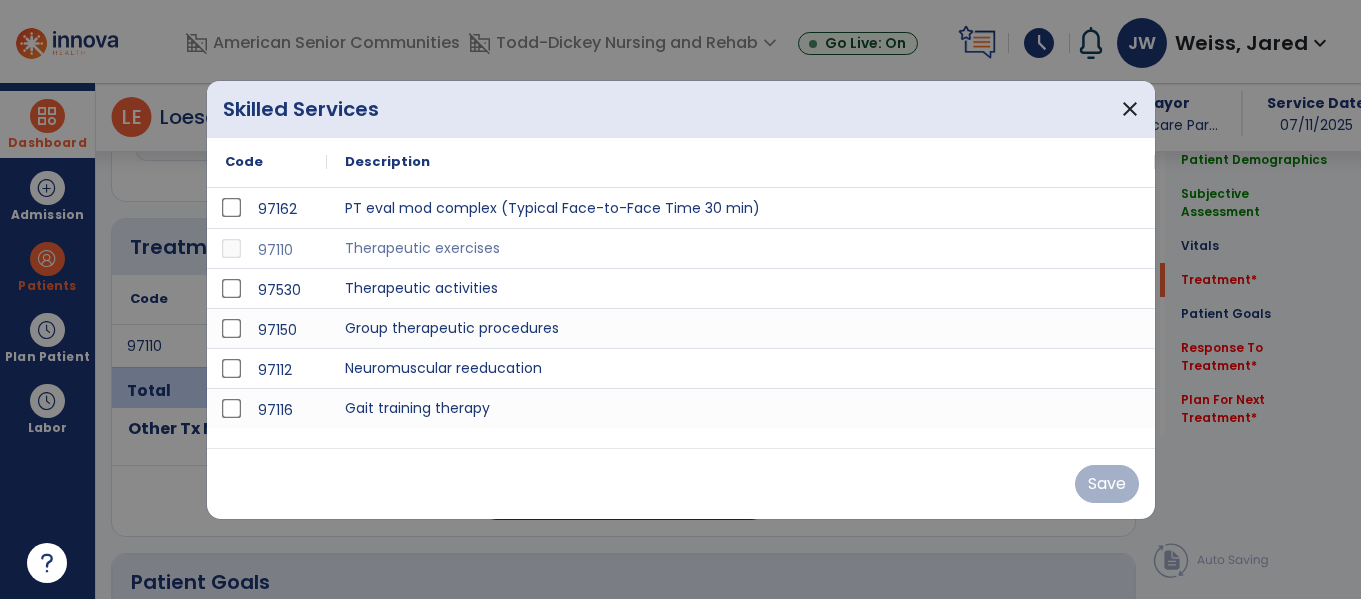 scroll, scrollTop: 1076, scrollLeft: 0, axis: vertical 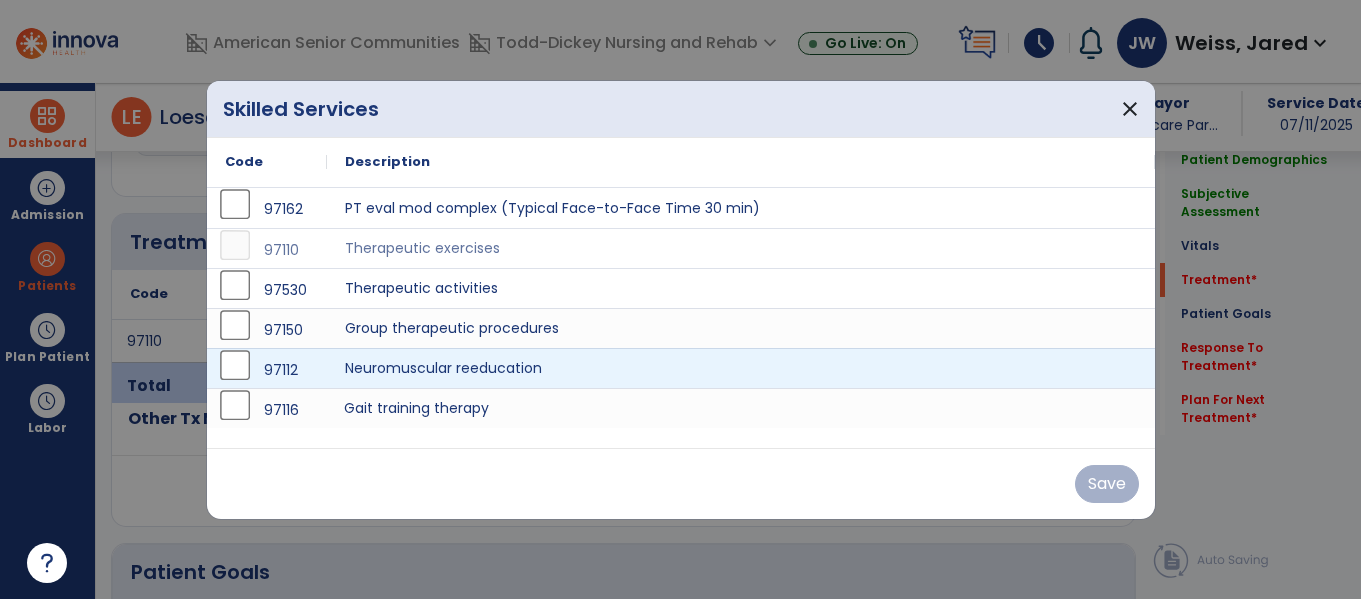click on "Gait training therapy" at bounding box center (741, 408) 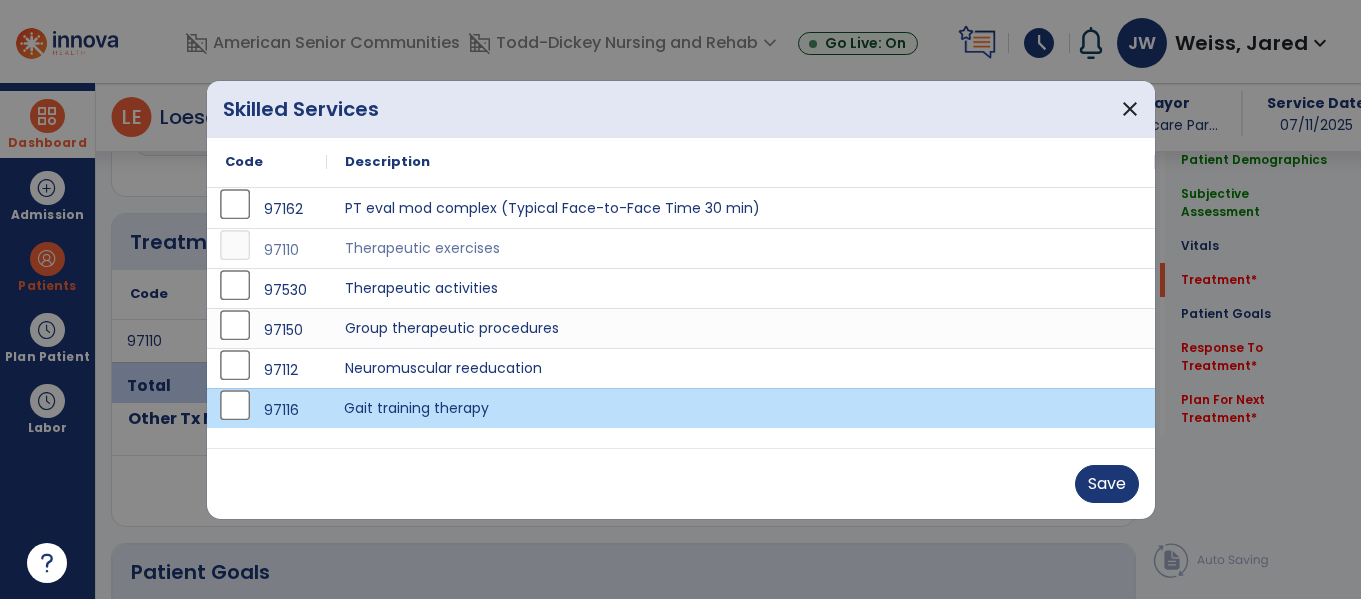 click on "Save" at bounding box center [681, 483] 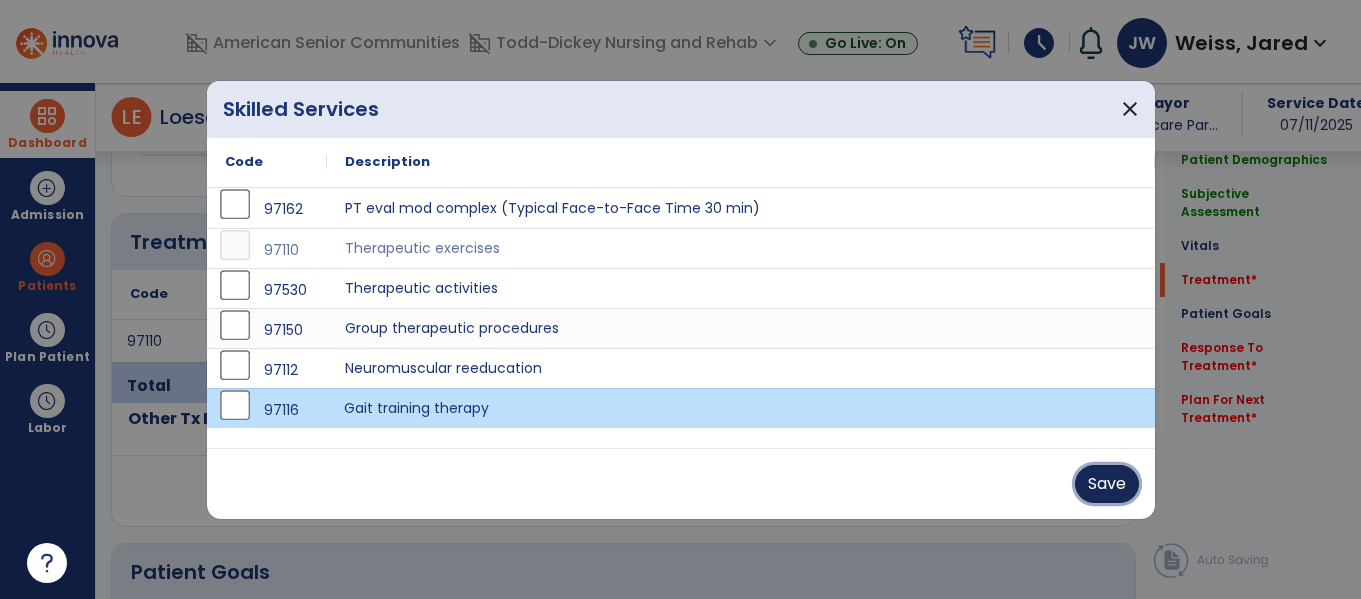 click on "Save" at bounding box center [1107, 484] 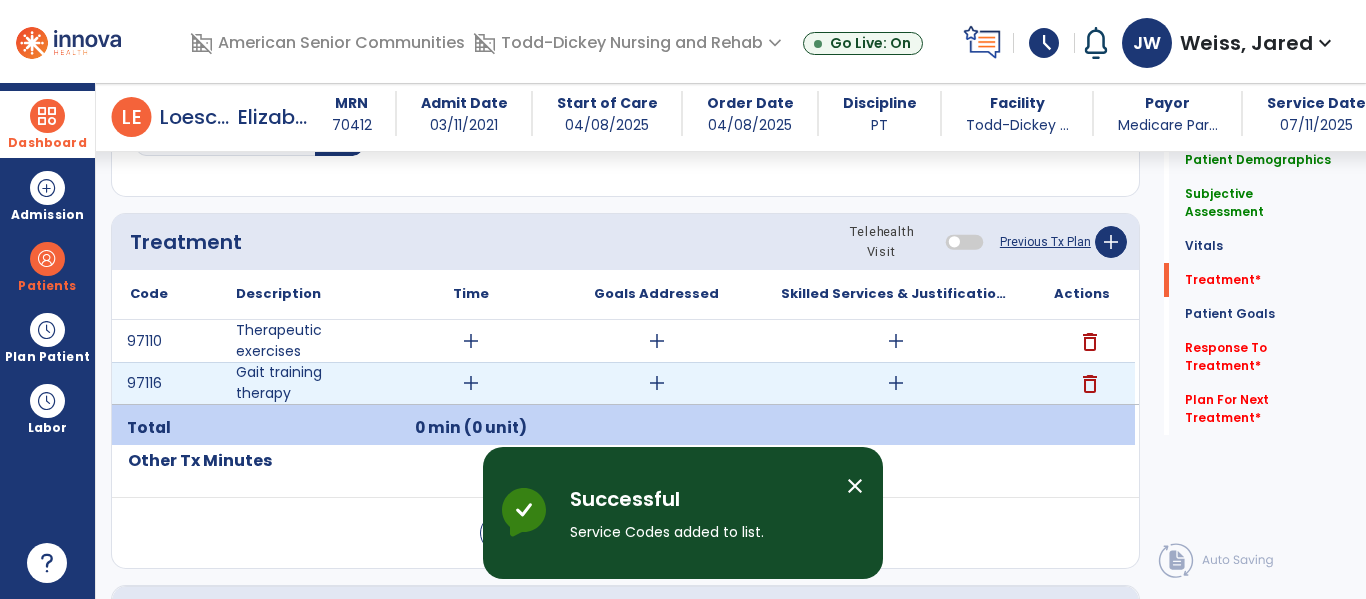 click on "add" at bounding box center (657, 383) 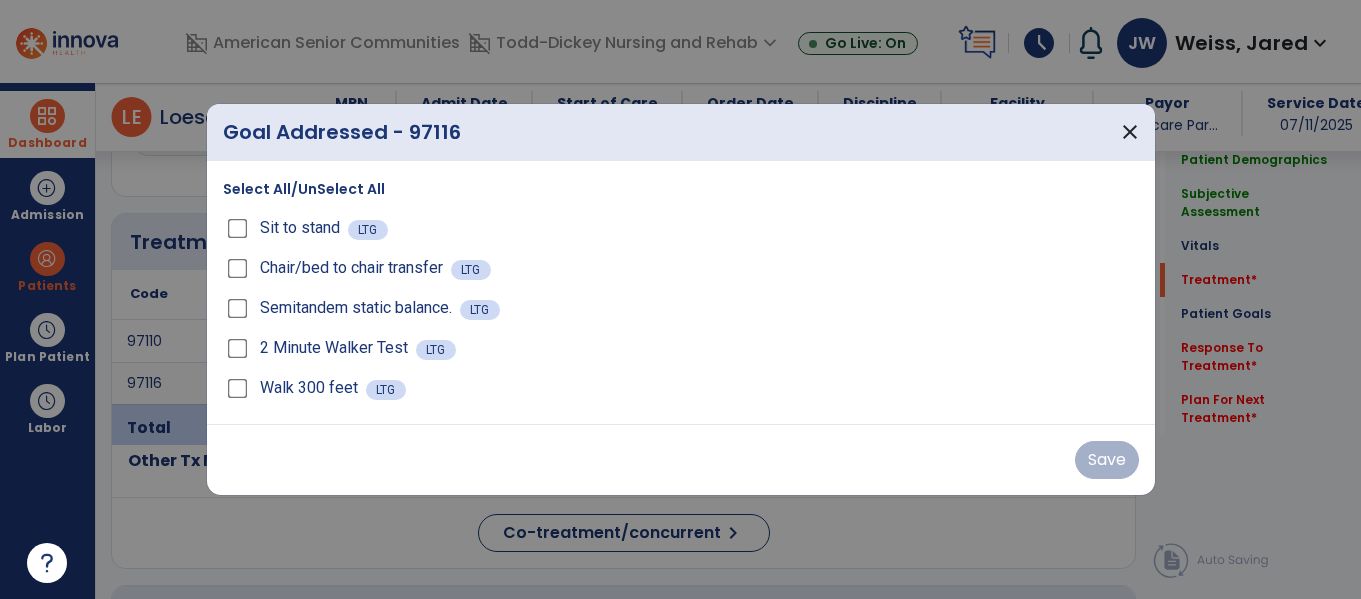 scroll, scrollTop: 1076, scrollLeft: 0, axis: vertical 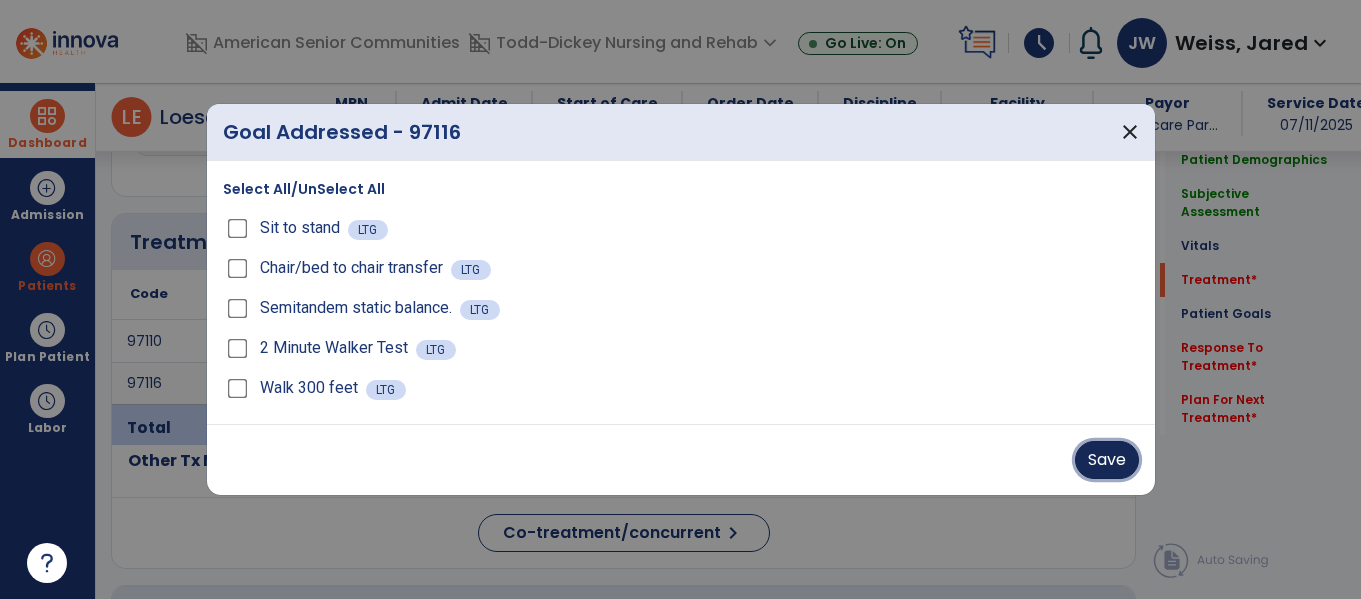 click on "Save" at bounding box center (1107, 460) 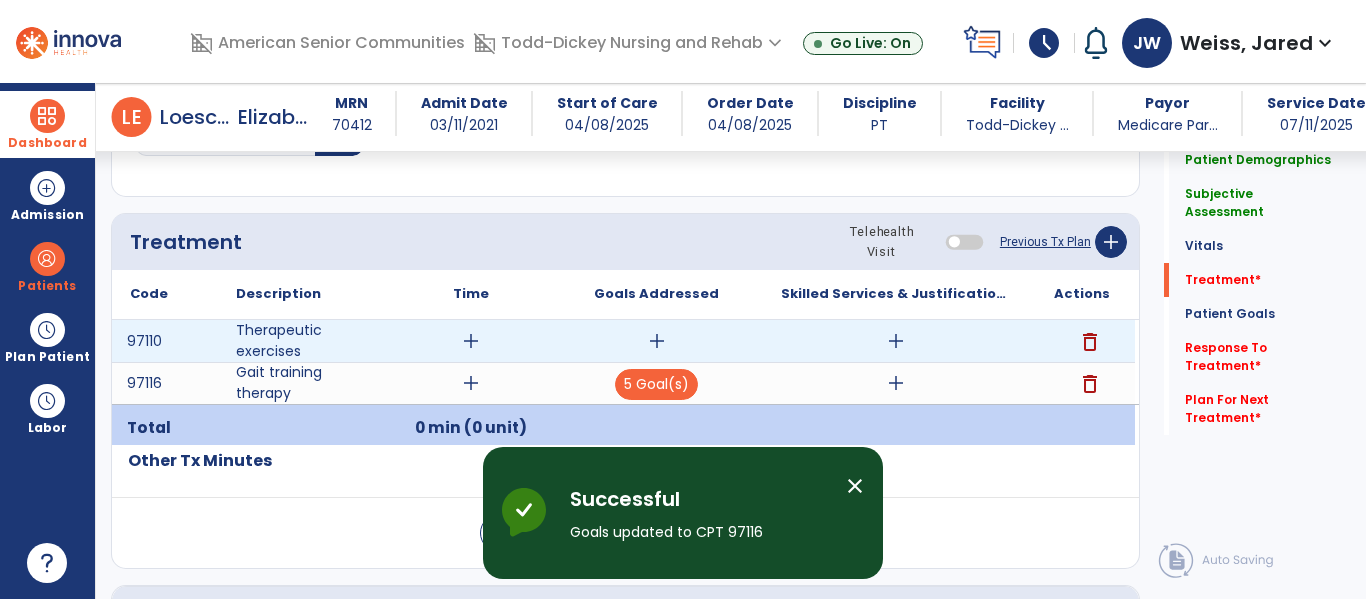 click on "delete" at bounding box center [1090, 342] 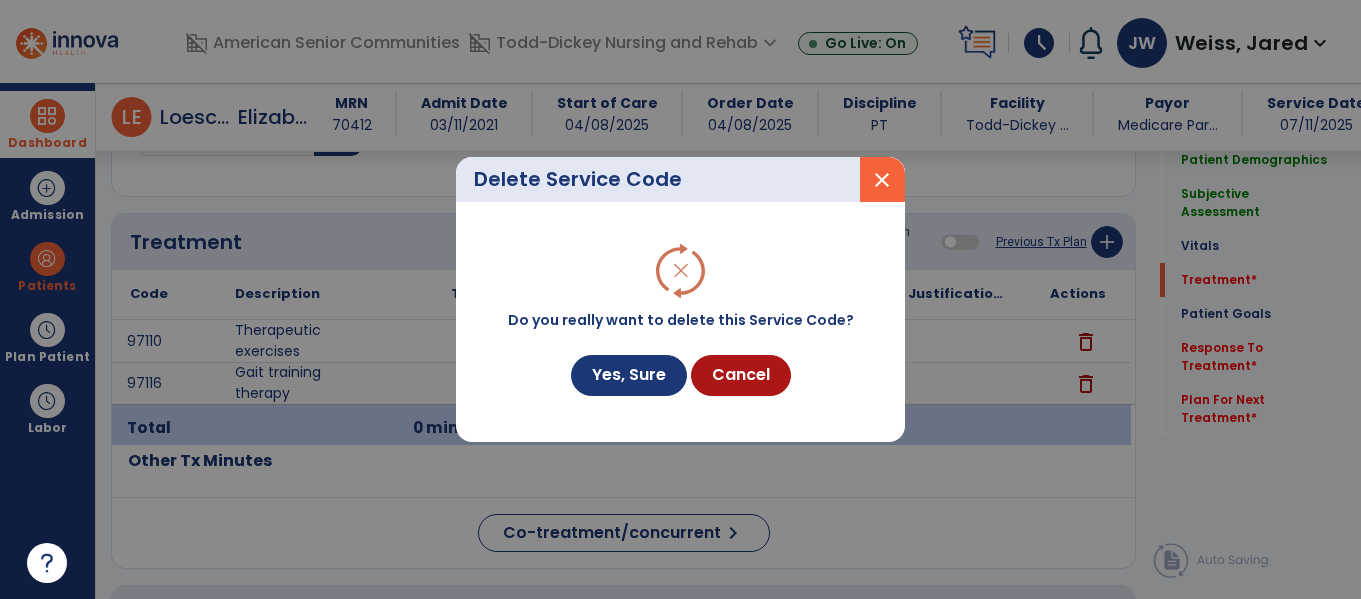 scroll, scrollTop: 1076, scrollLeft: 0, axis: vertical 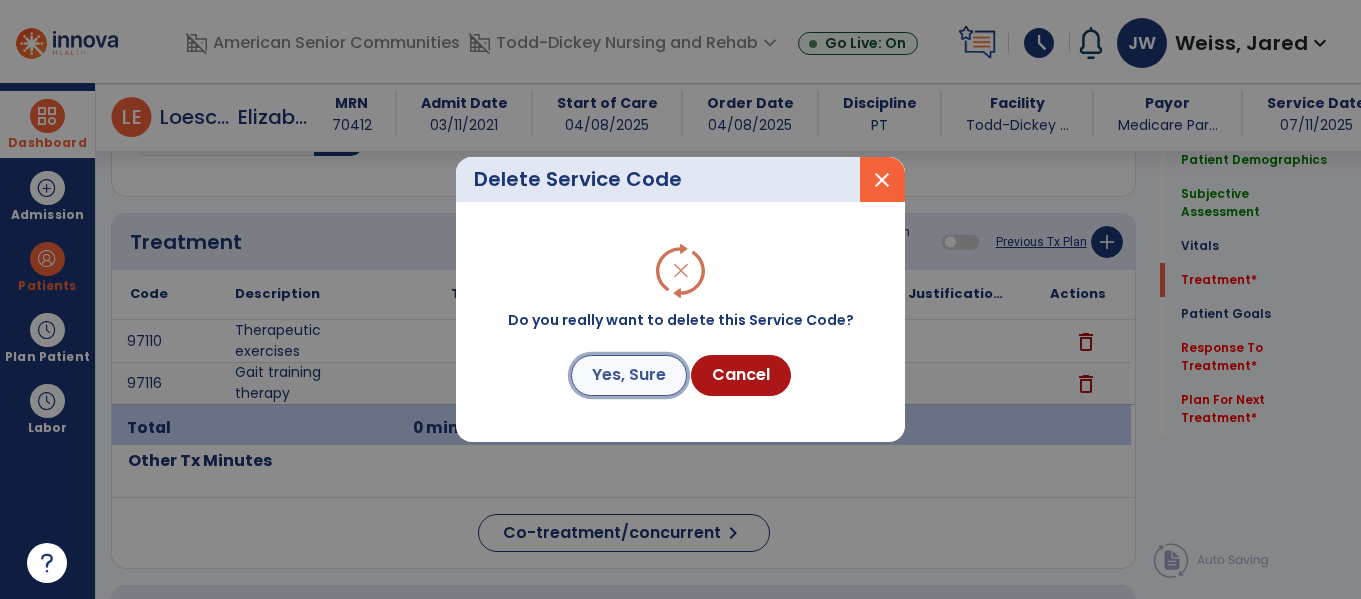 click on "Yes, Sure" at bounding box center (629, 375) 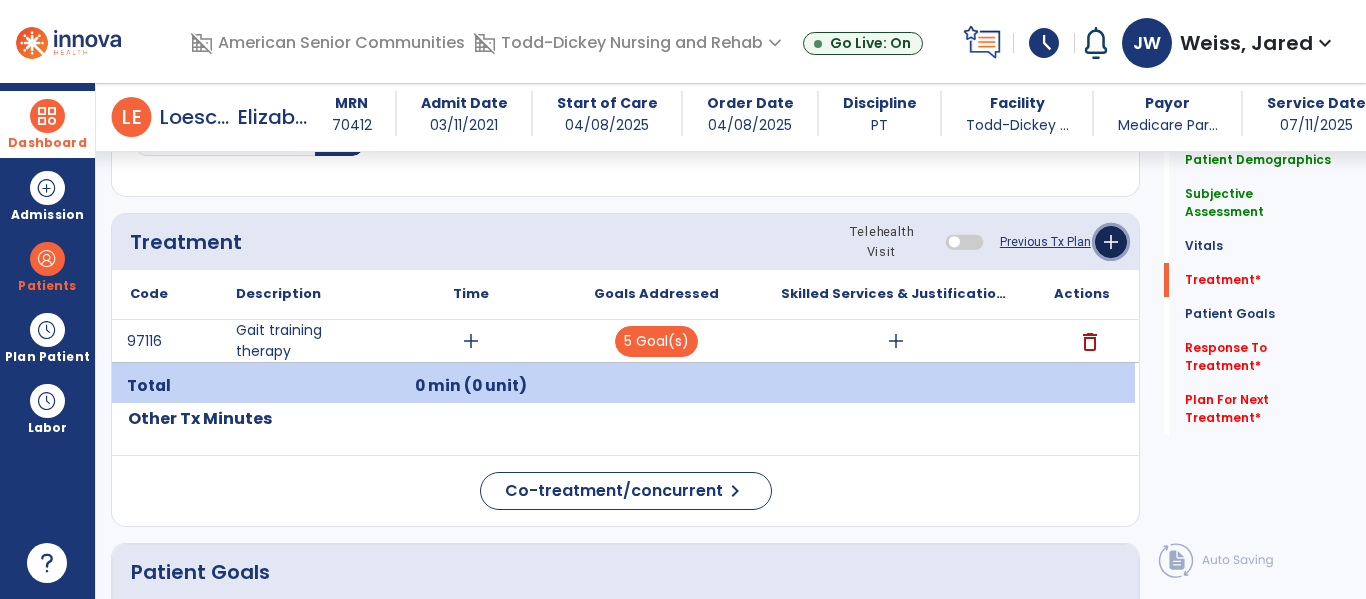 click on "add" 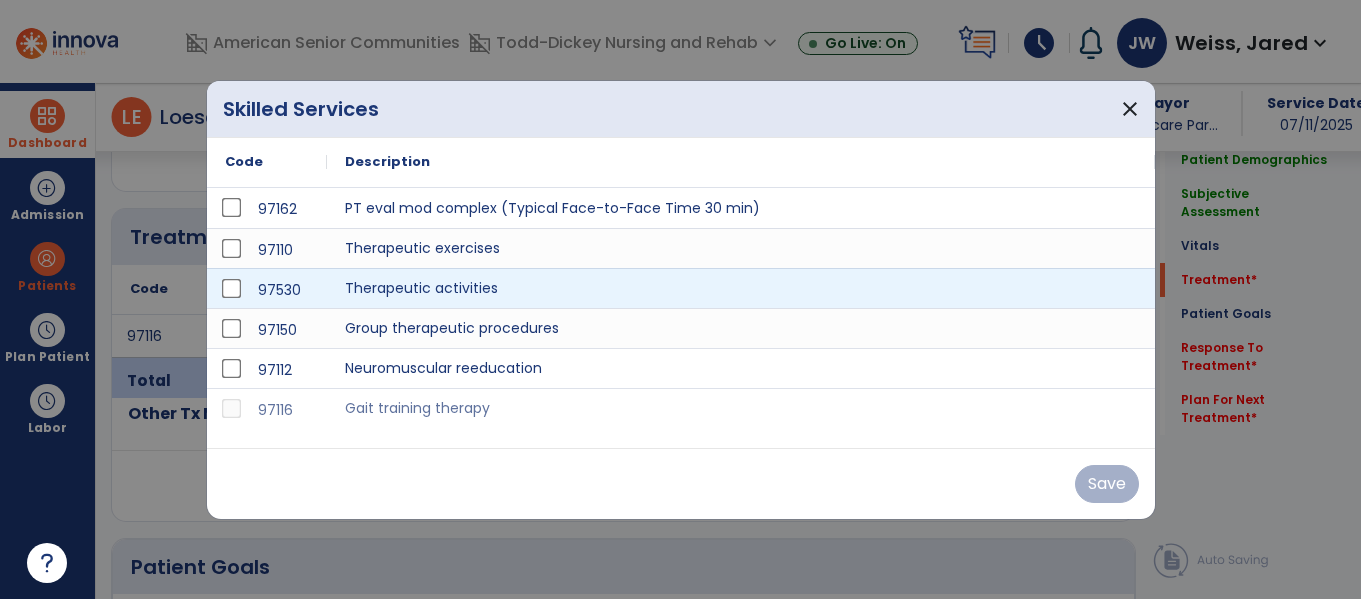 scroll, scrollTop: 1076, scrollLeft: 0, axis: vertical 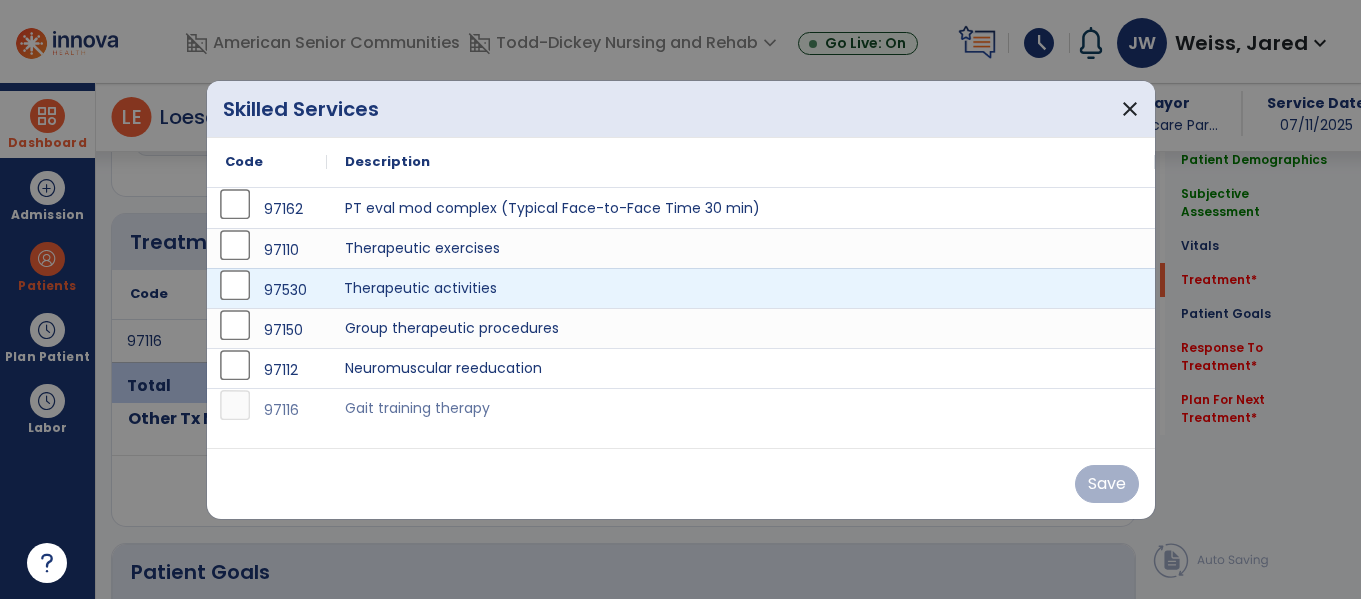 click on "Therapeutic activities" at bounding box center (741, 288) 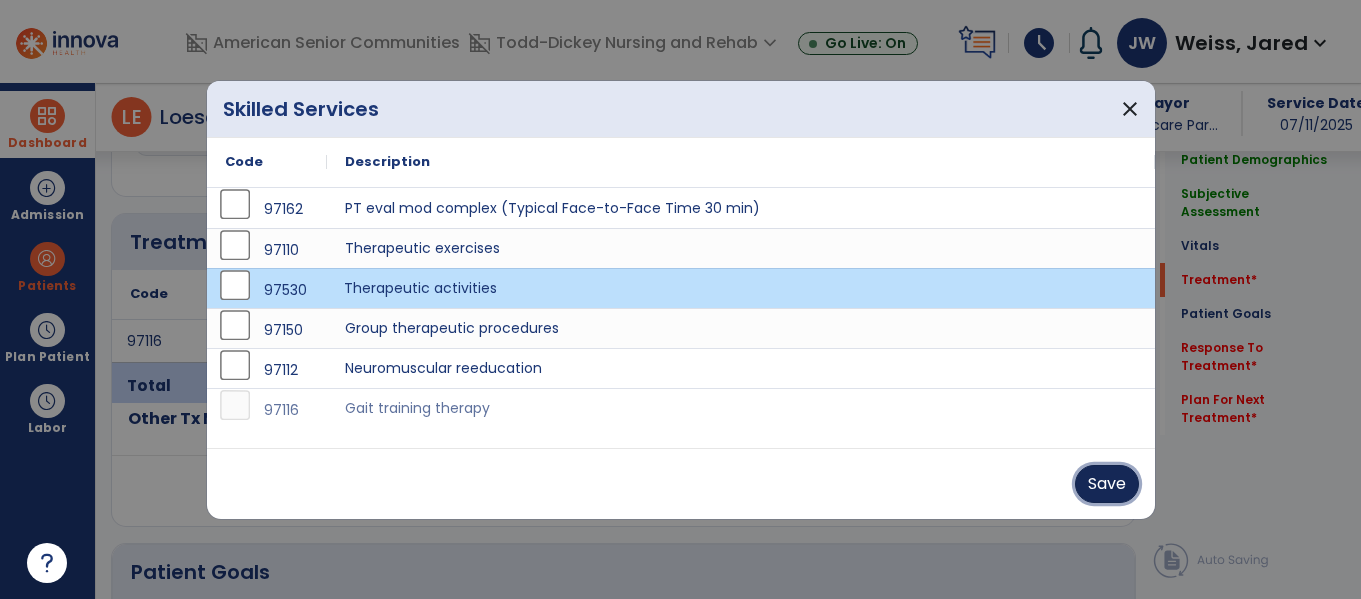click on "Save" at bounding box center (1107, 484) 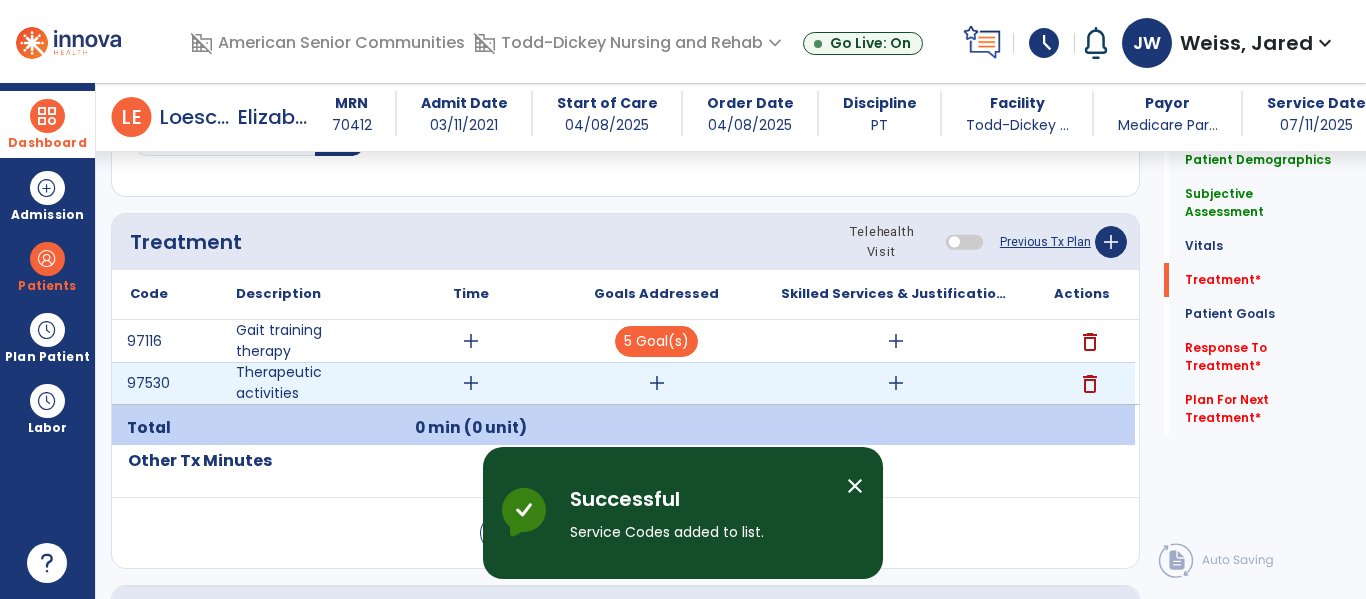 click on "add" at bounding box center [657, 383] 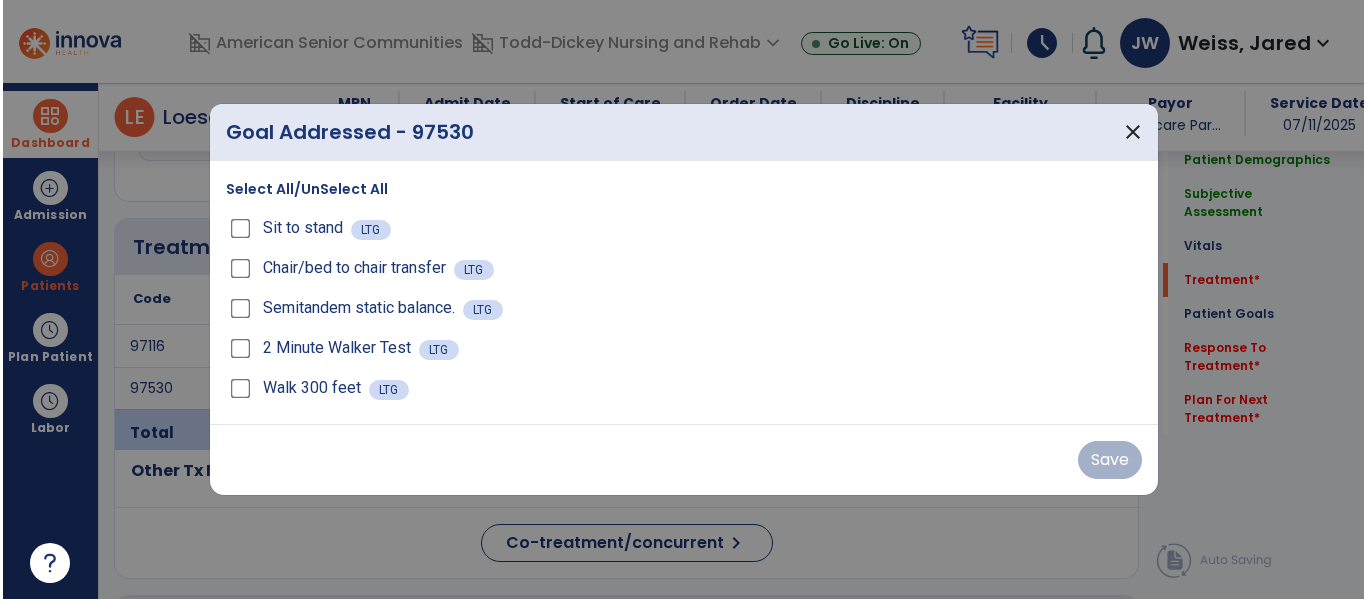 scroll, scrollTop: 1076, scrollLeft: 0, axis: vertical 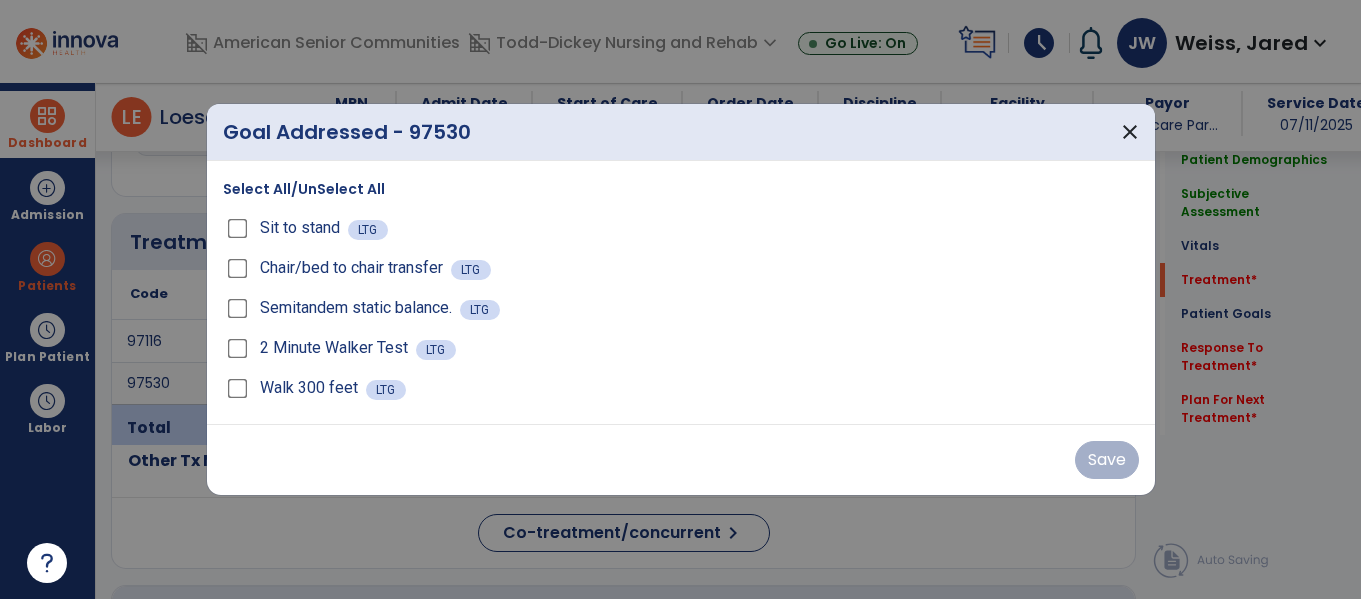 click on "Select All/UnSelect All" at bounding box center [304, 189] 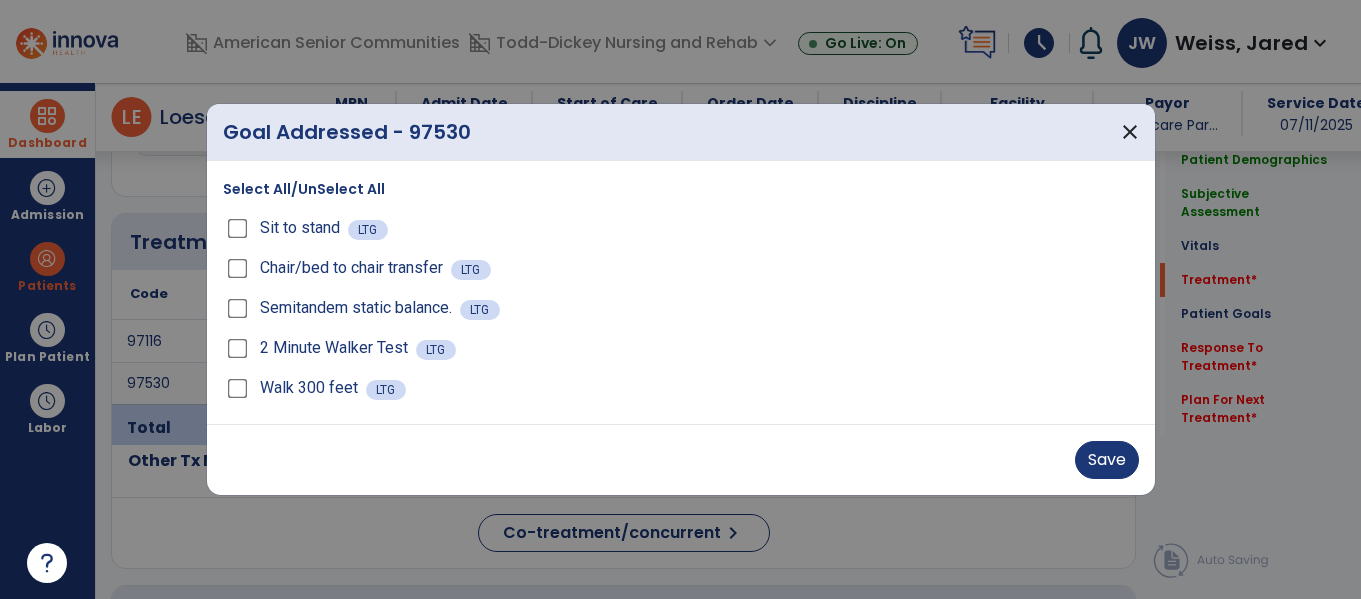click on "Walk 300 feet  LTG" at bounding box center (681, 388) 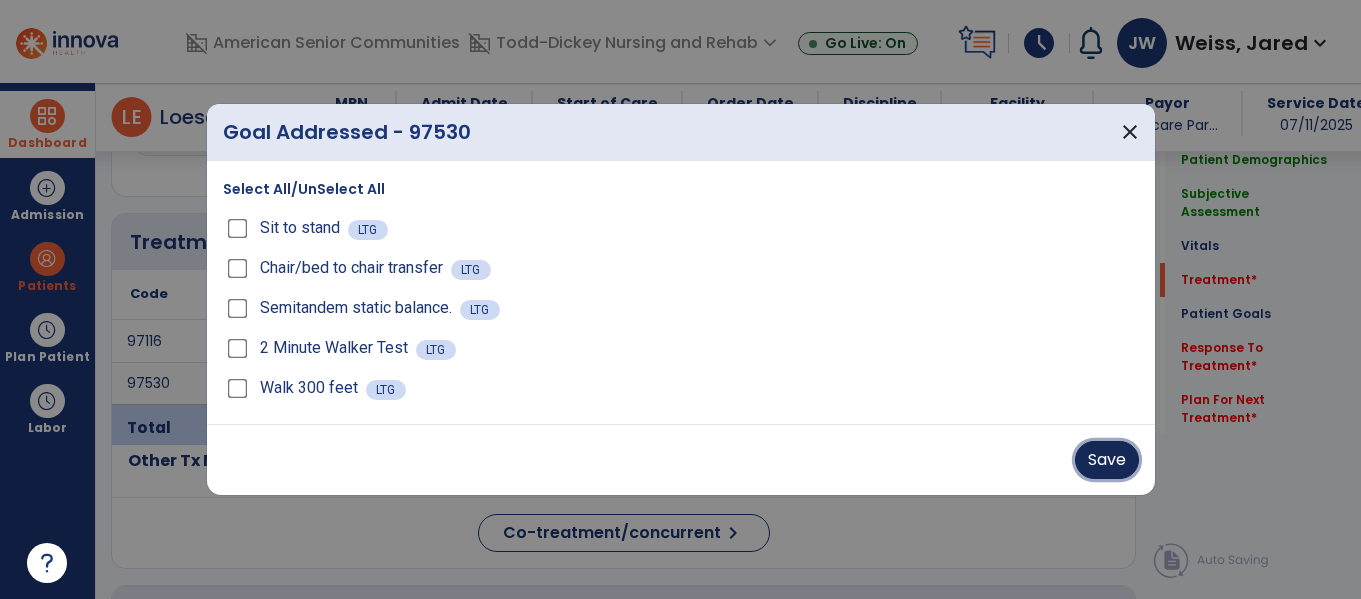 click on "Save" at bounding box center (1107, 460) 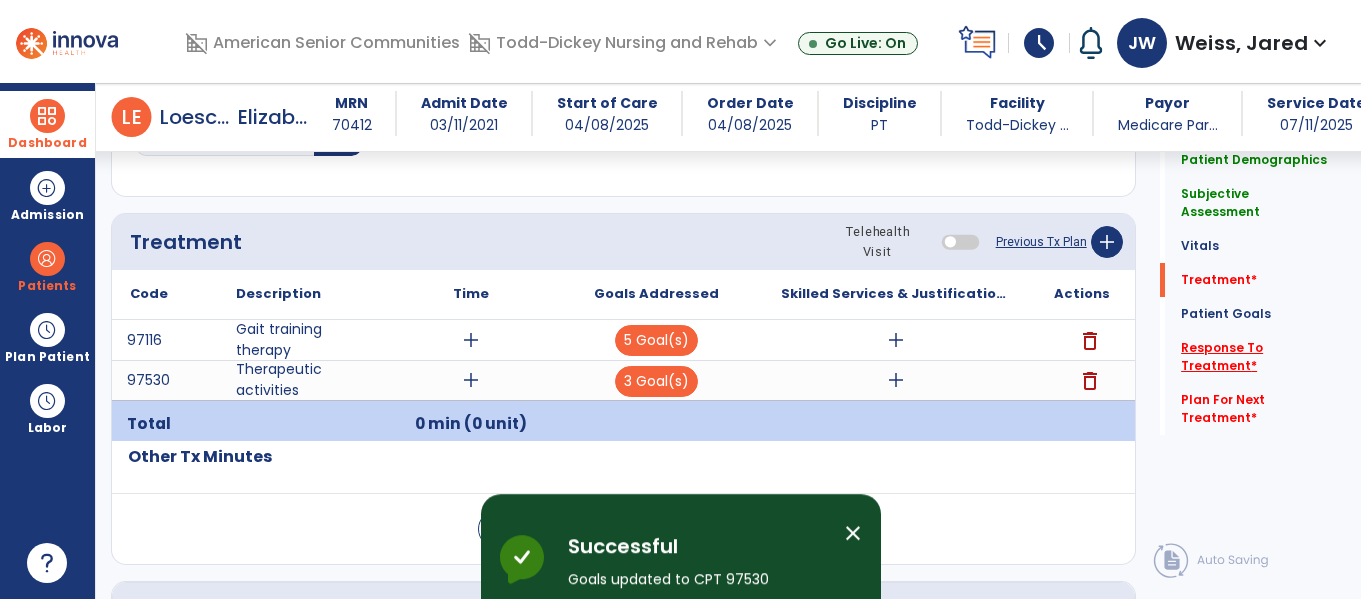 click on "Response To Treatment   *" 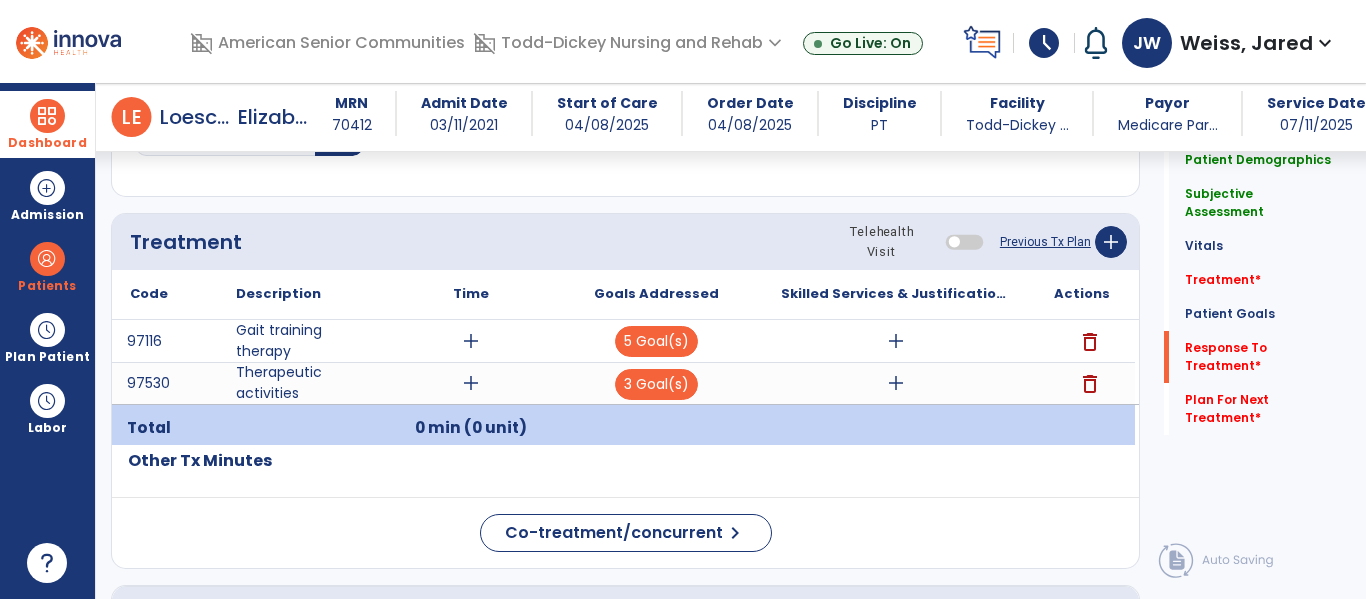 scroll, scrollTop: 3789, scrollLeft: 0, axis: vertical 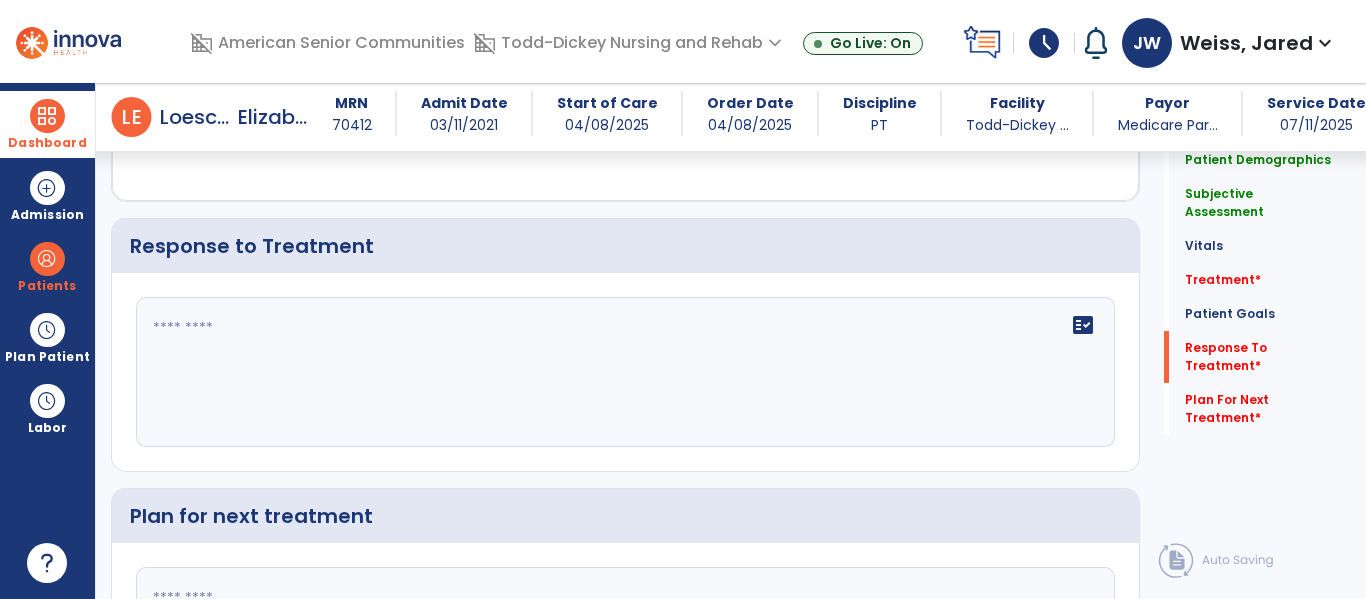click on "fact_check" 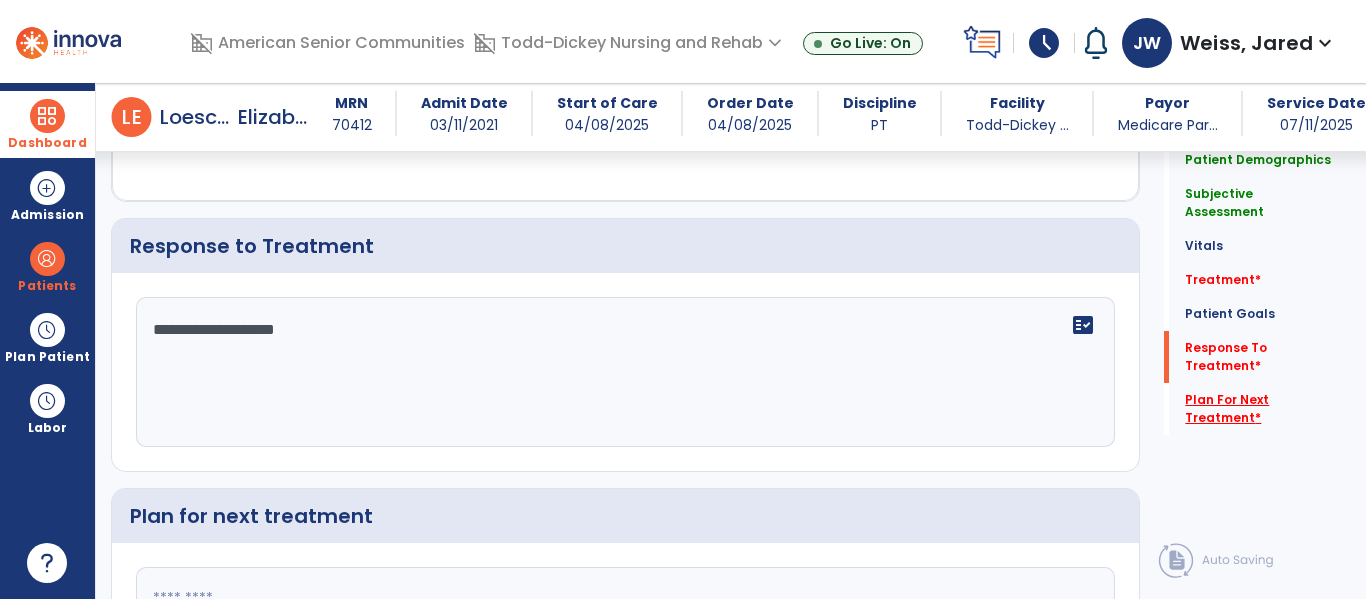 type on "**********" 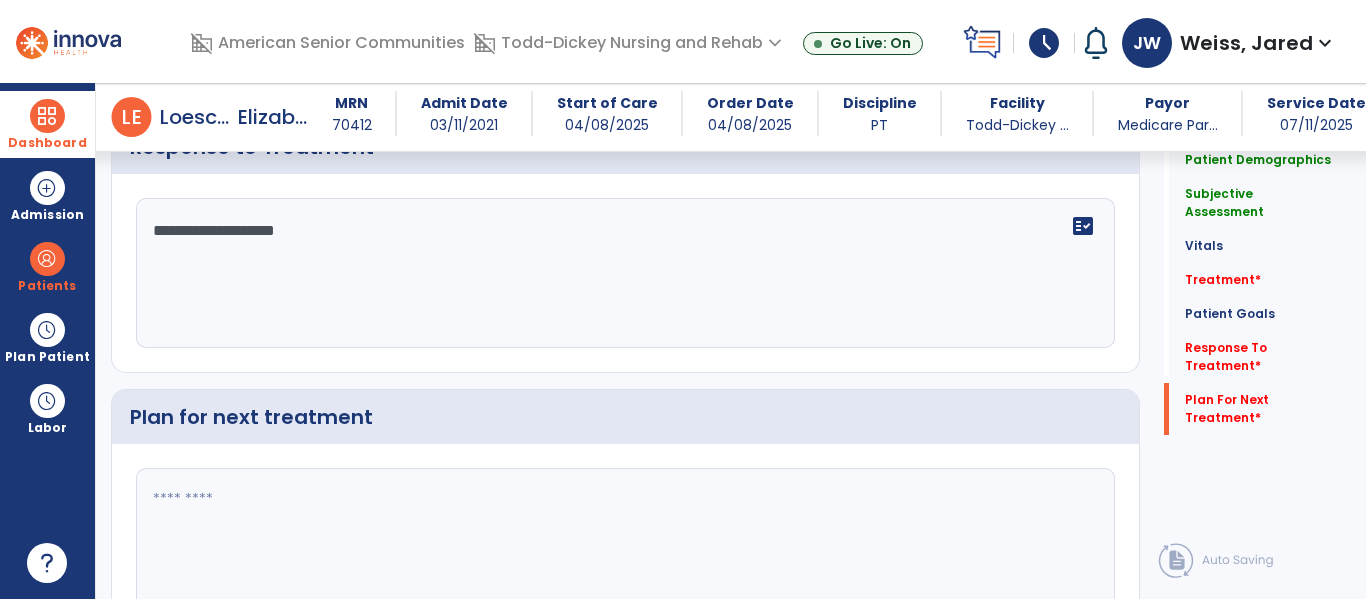 scroll, scrollTop: 3998, scrollLeft: 0, axis: vertical 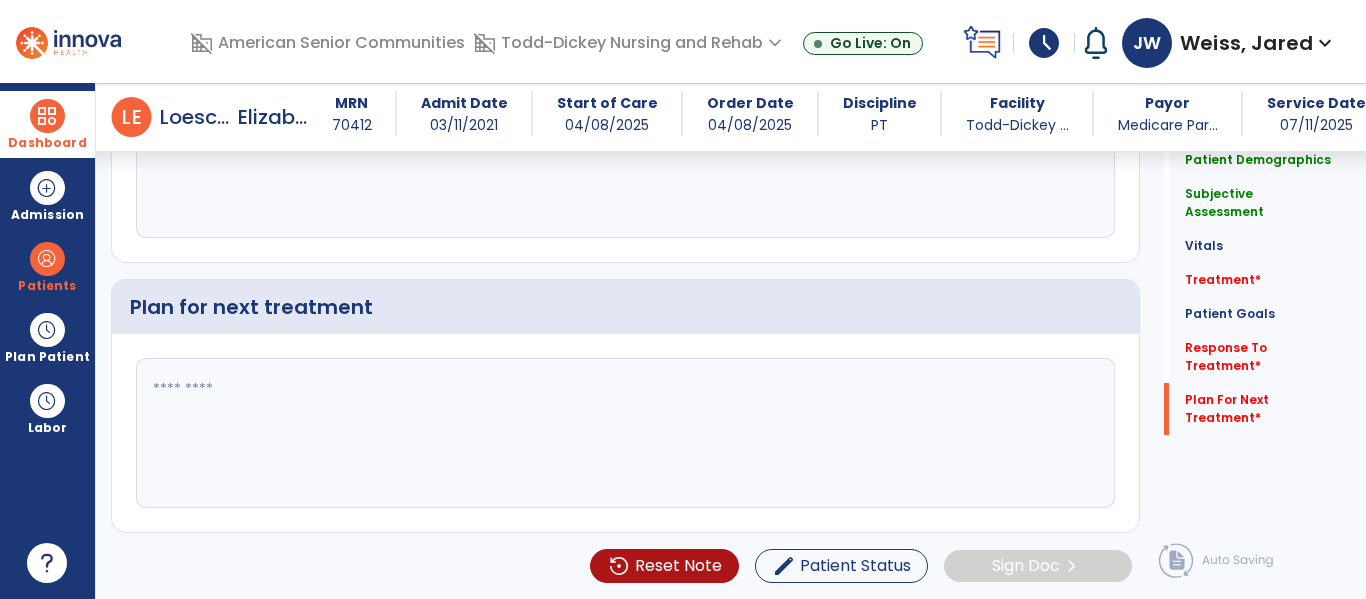 click 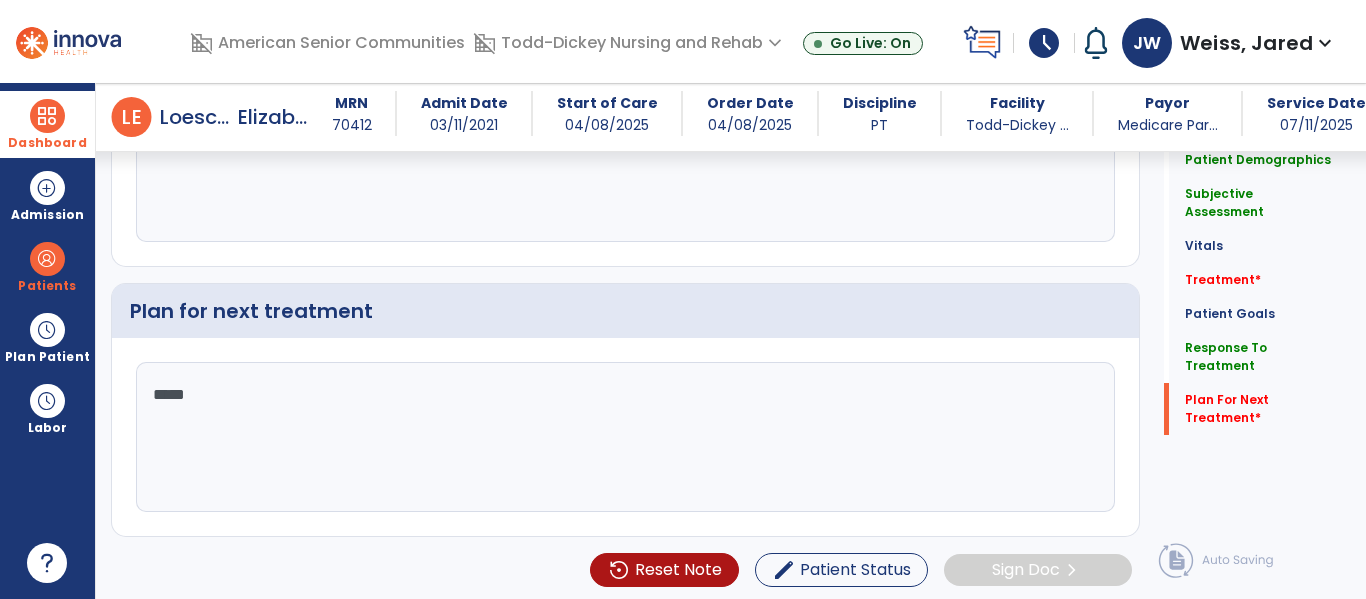 scroll, scrollTop: 3998, scrollLeft: 0, axis: vertical 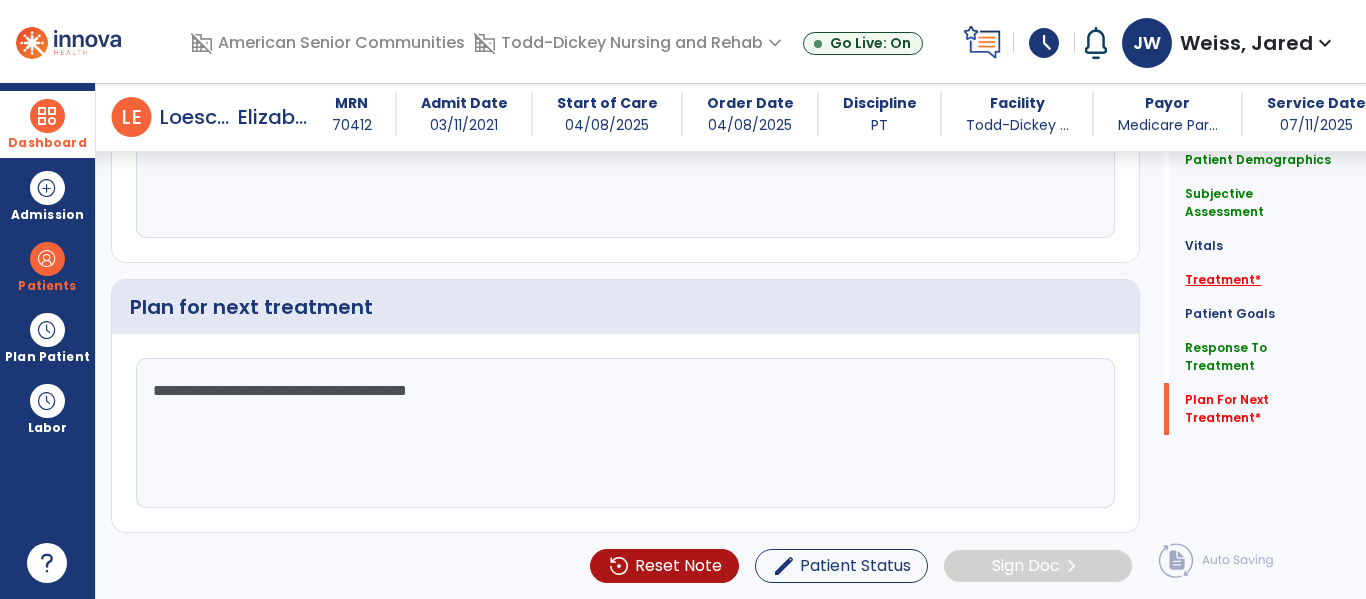 type on "**********" 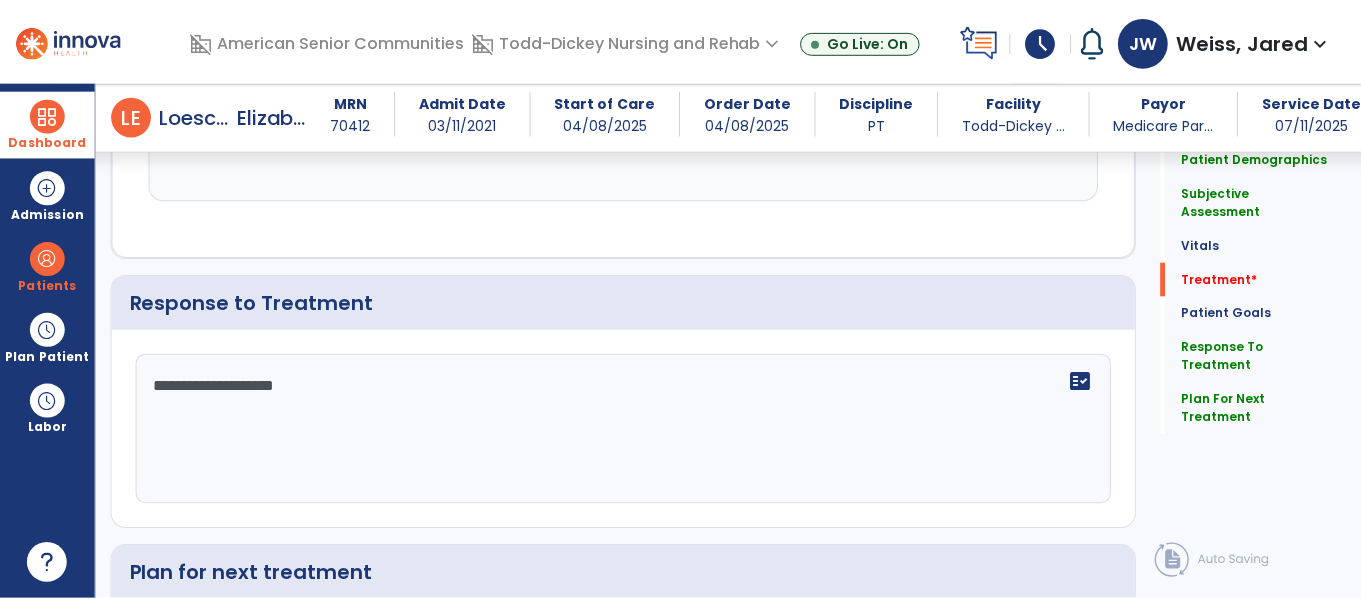 scroll, scrollTop: 1122, scrollLeft: 0, axis: vertical 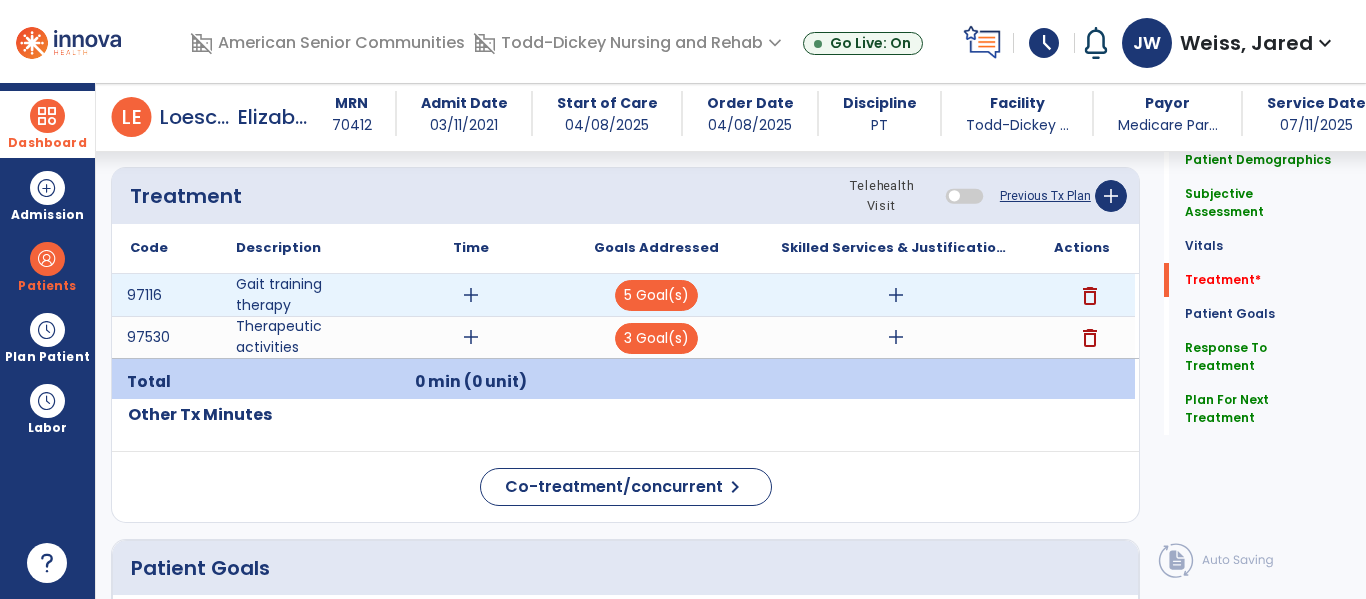 click on "add" at bounding box center (471, 295) 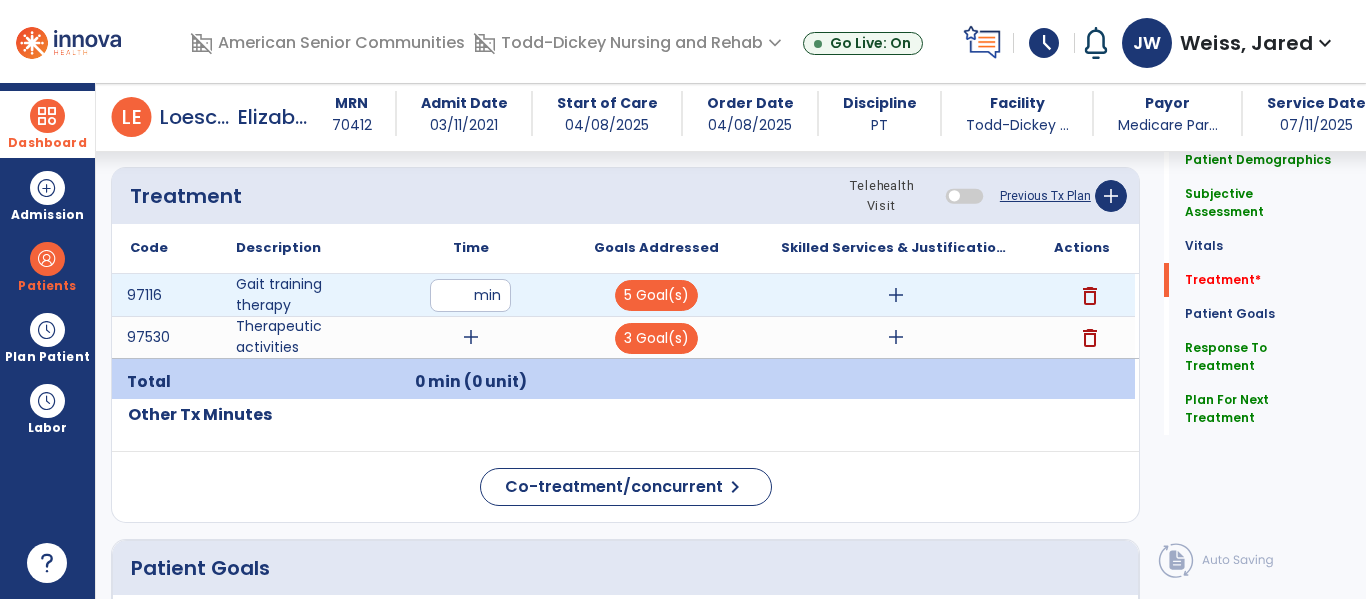 type on "**" 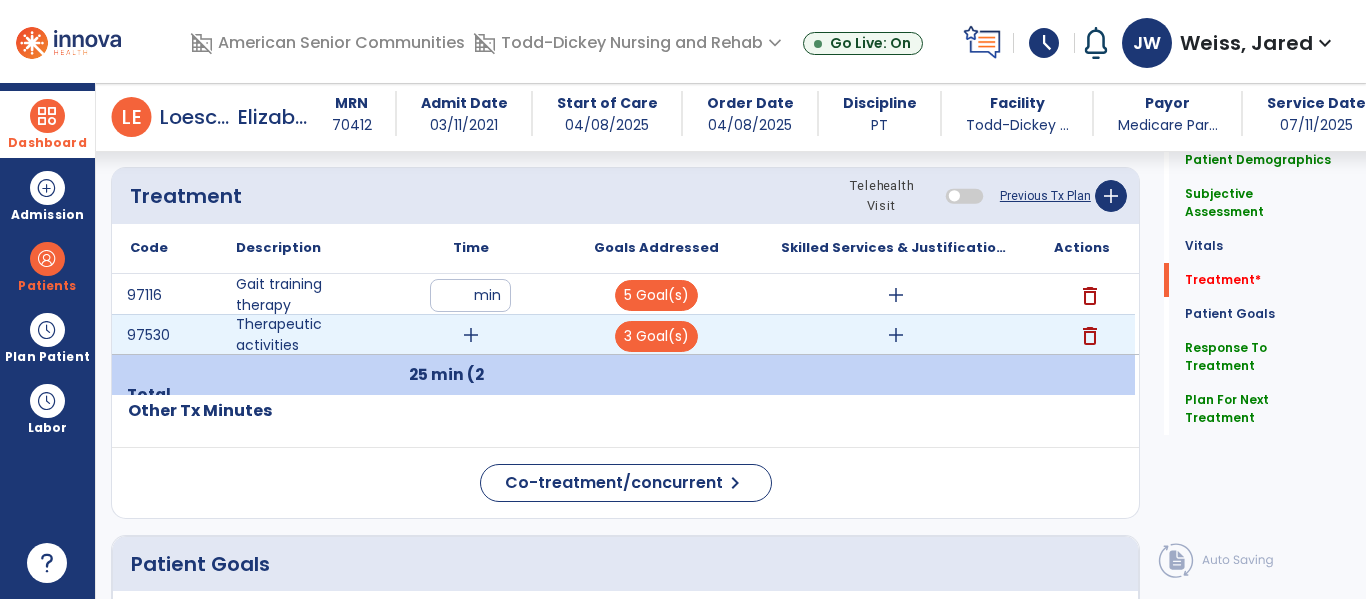 click on "add" at bounding box center [471, 335] 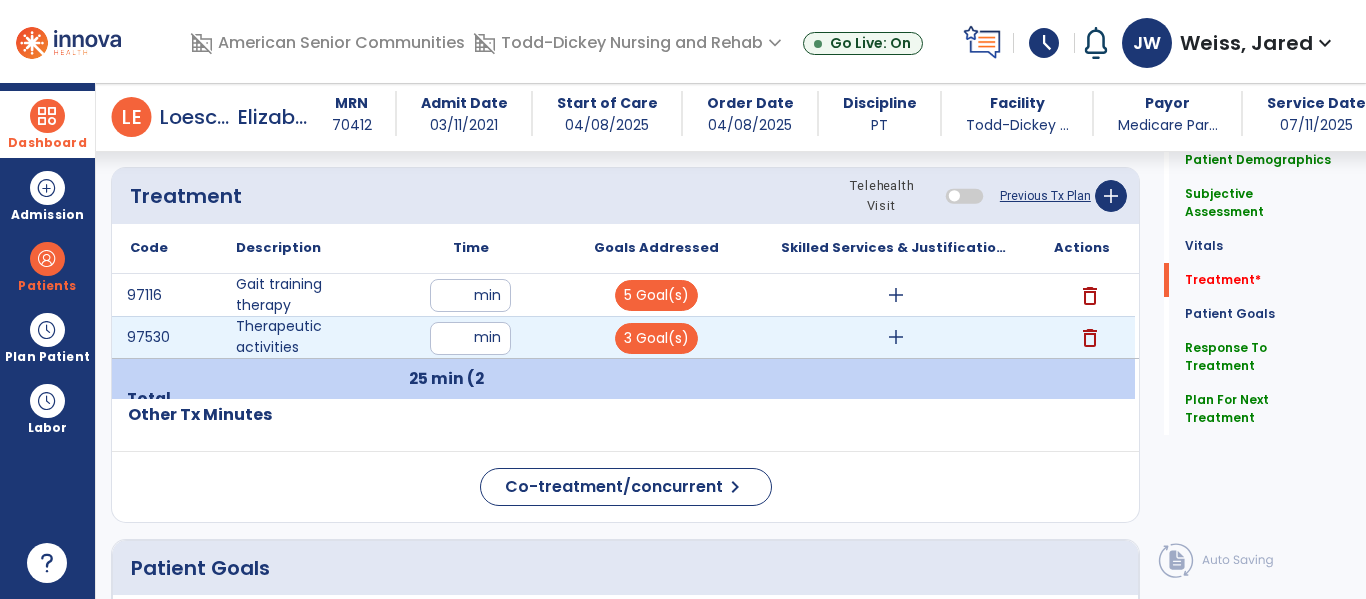type on "**" 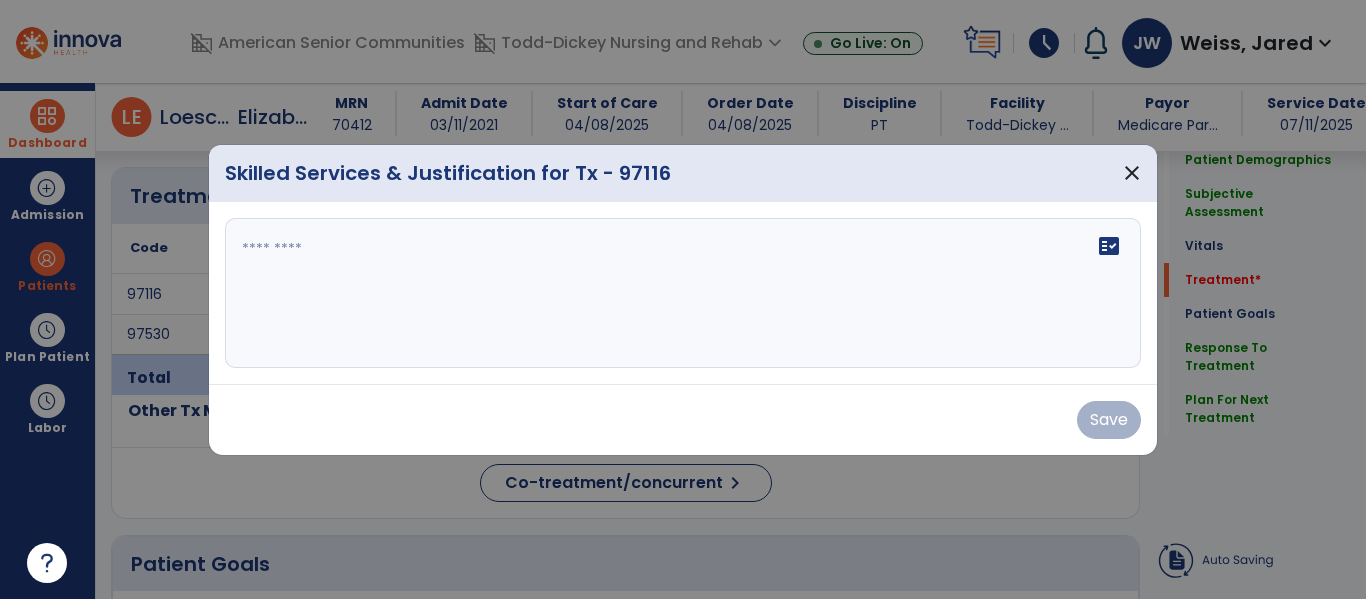 click on "fact_check" at bounding box center [683, 293] 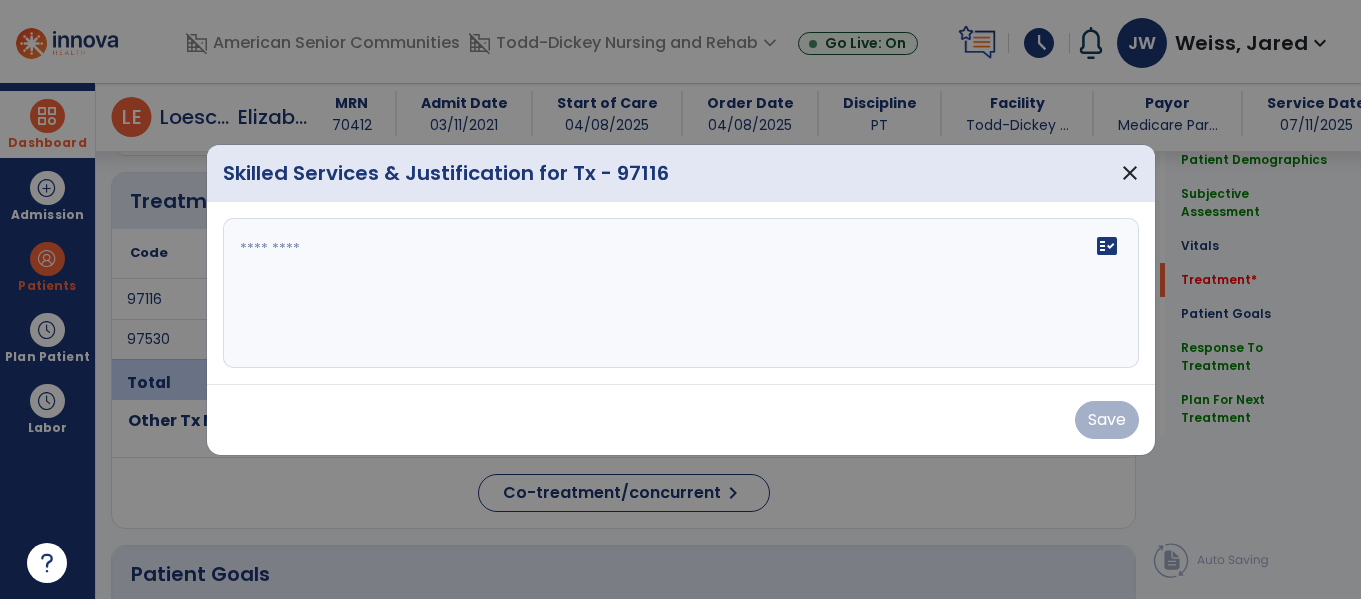 click on "fact_check" at bounding box center (681, 293) 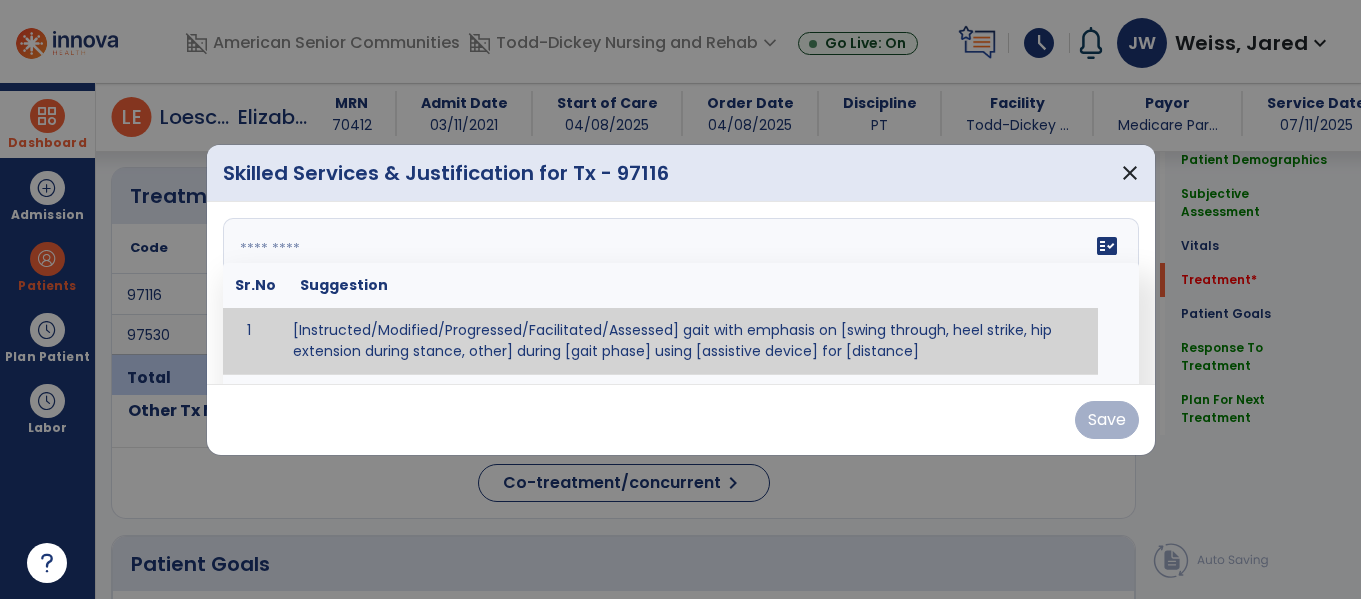 scroll, scrollTop: 1122, scrollLeft: 0, axis: vertical 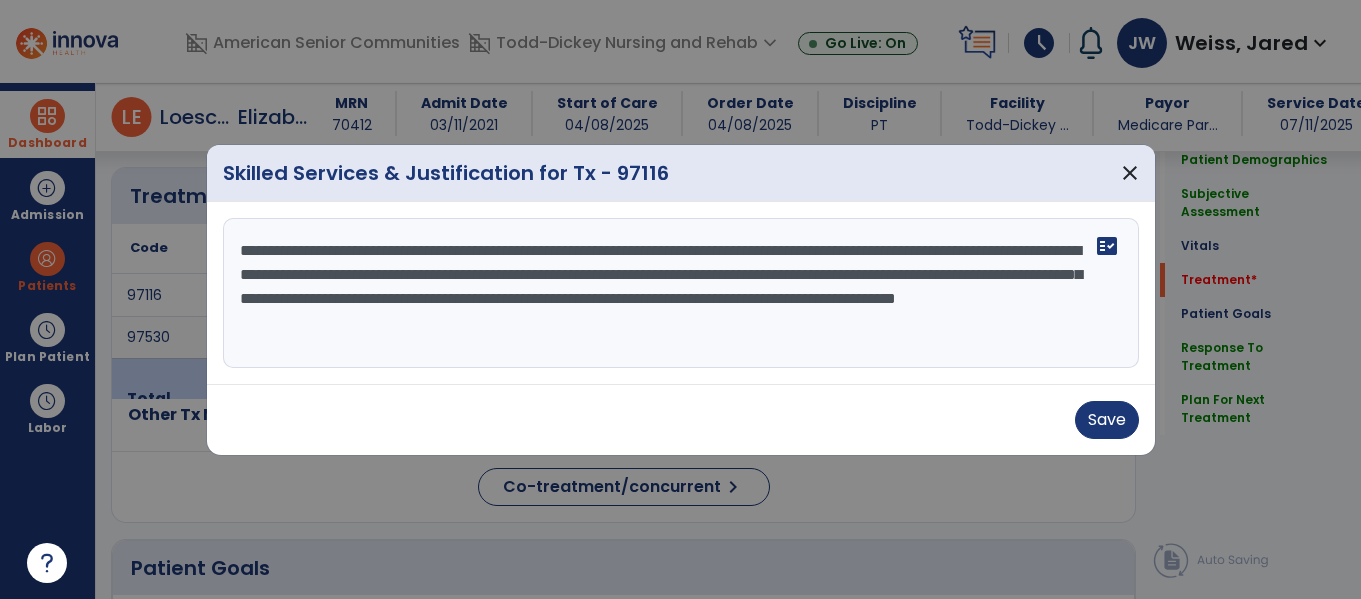 type on "**********" 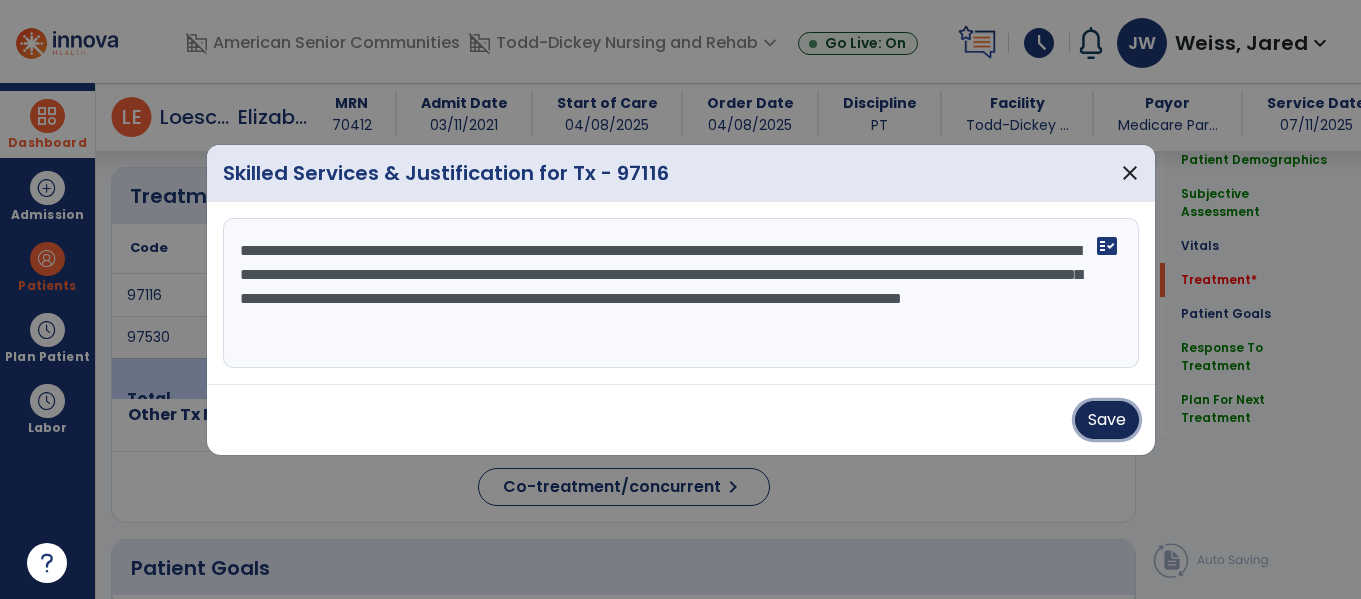 click on "Save" at bounding box center [1107, 420] 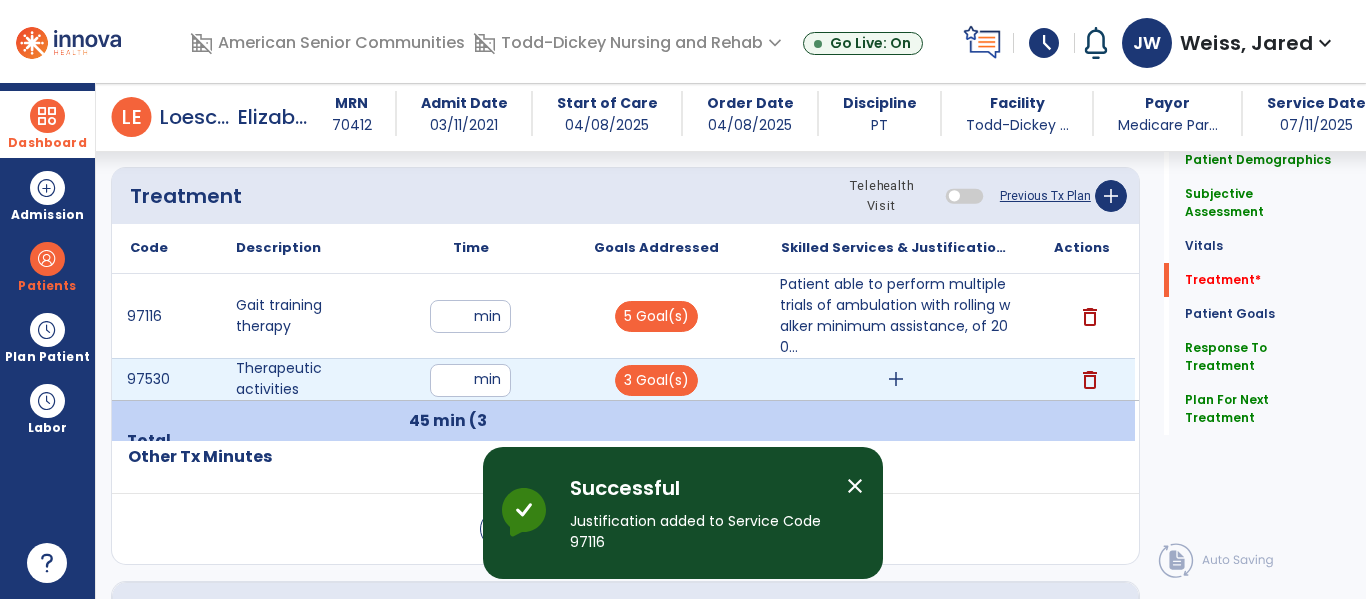 click on "add" at bounding box center (896, 379) 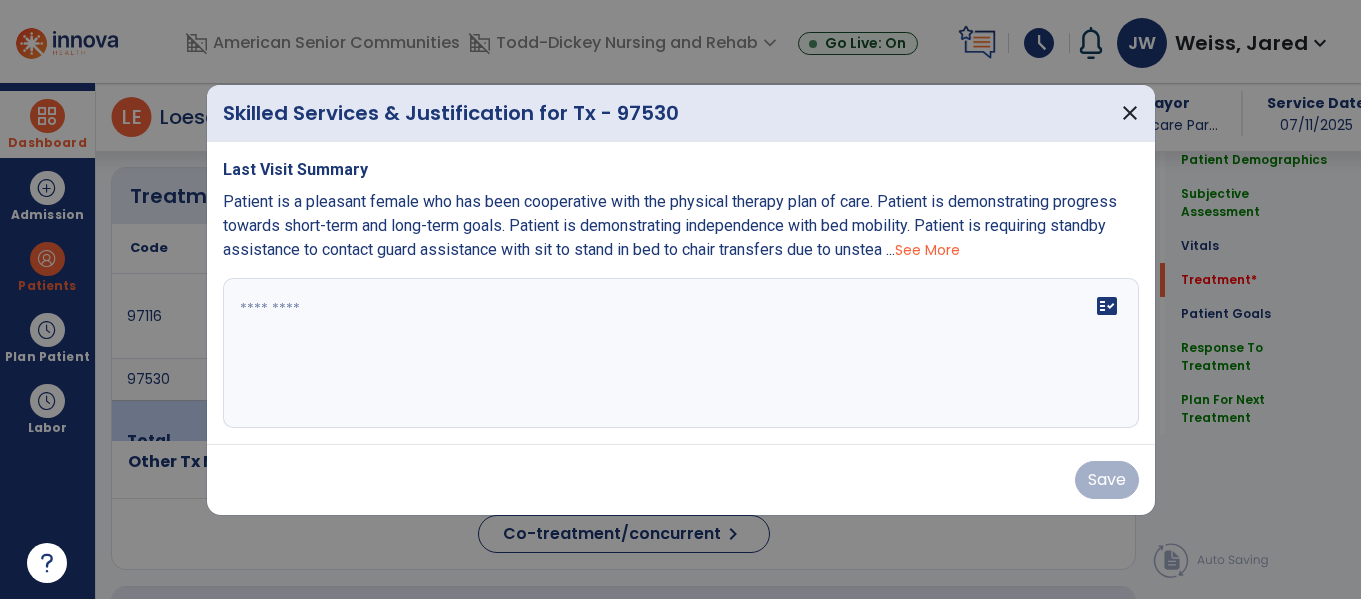 click on "fact_check" at bounding box center (681, 353) 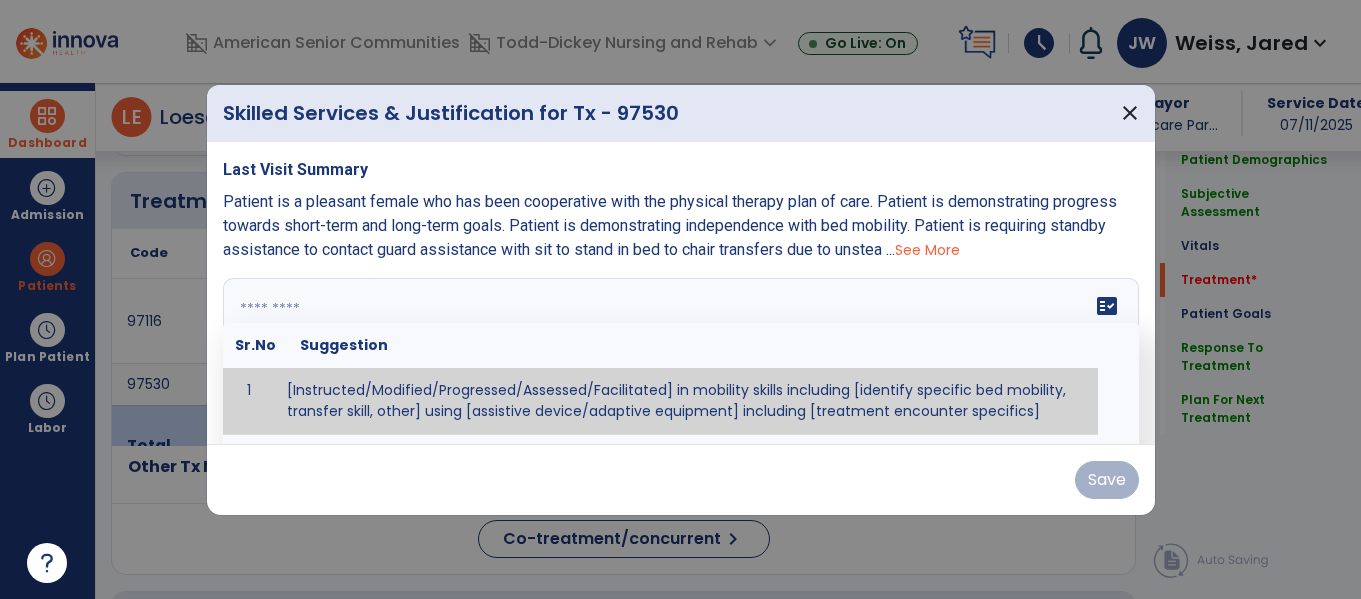 scroll, scrollTop: 1122, scrollLeft: 0, axis: vertical 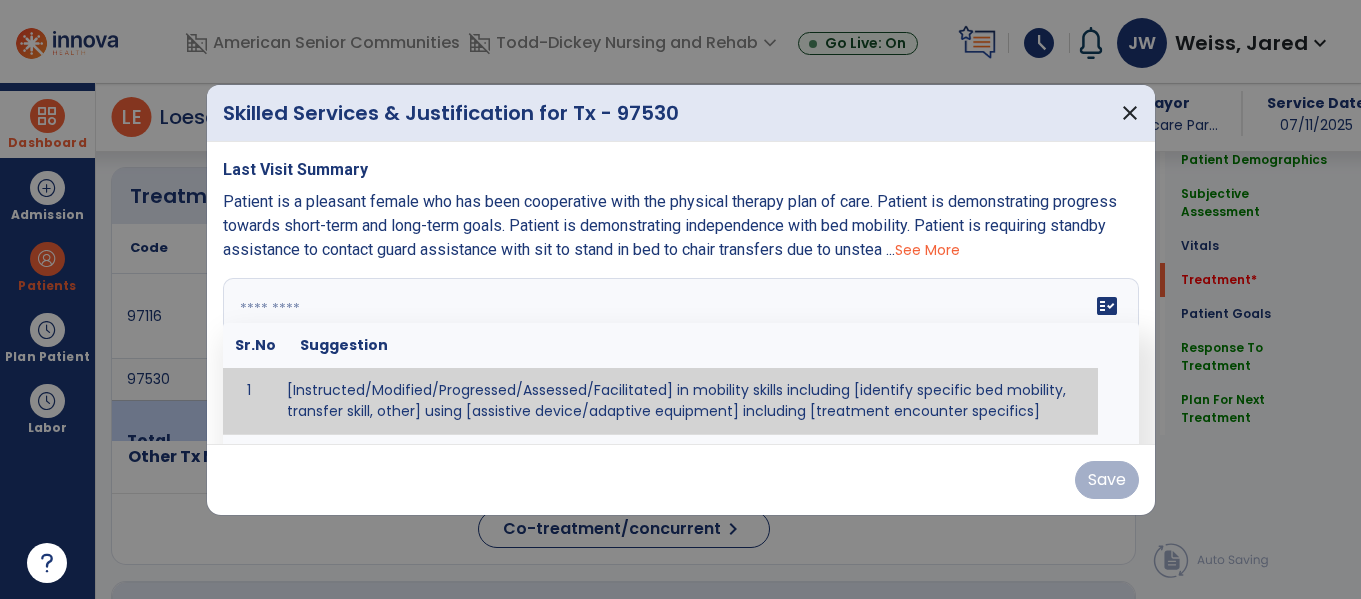 click on "See More" at bounding box center [927, 250] 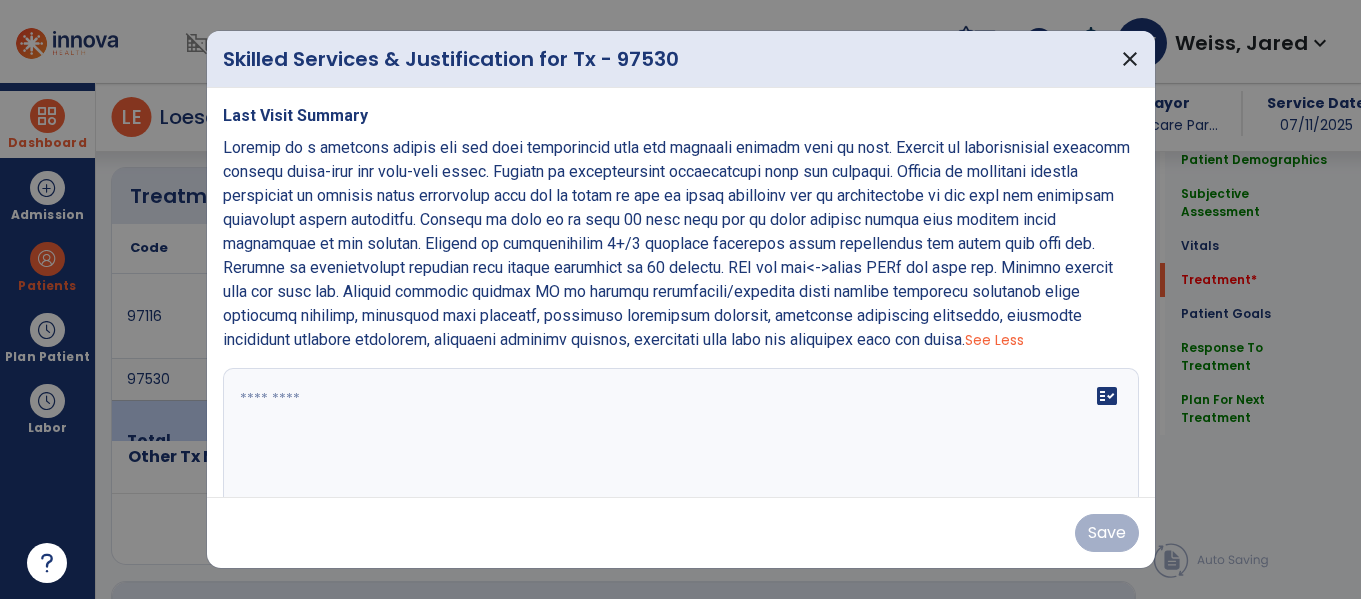 click at bounding box center [678, 443] 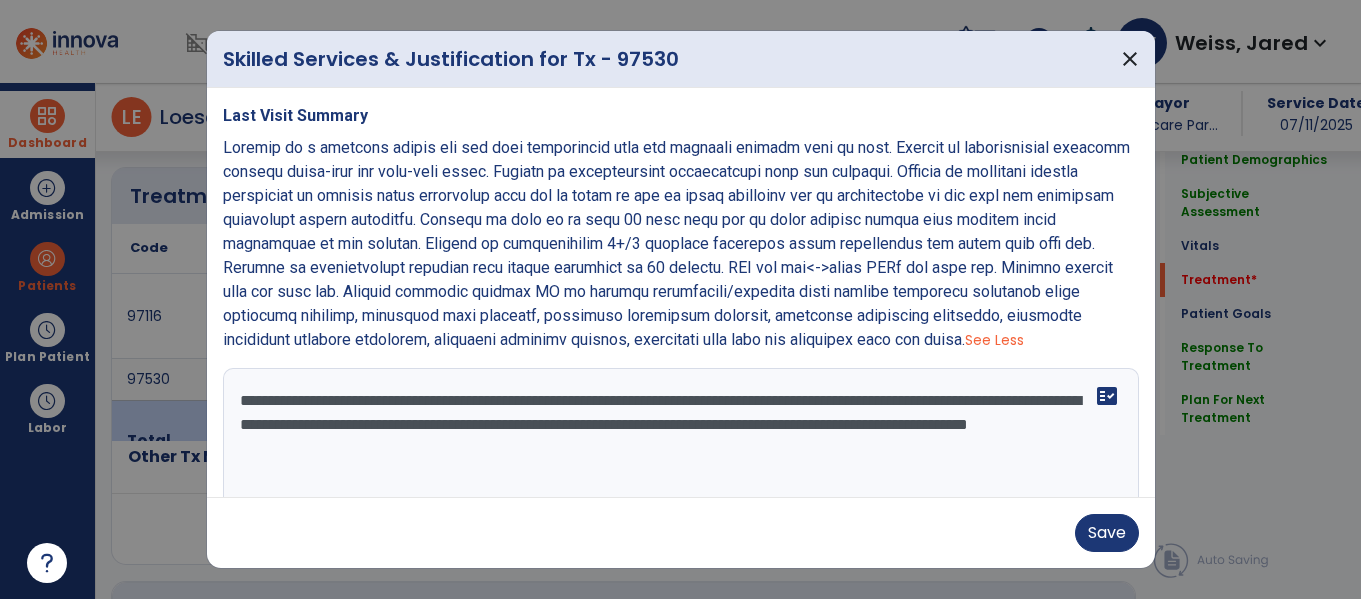 drag, startPoint x: 639, startPoint y: 421, endPoint x: 456, endPoint y: 435, distance: 183.53474 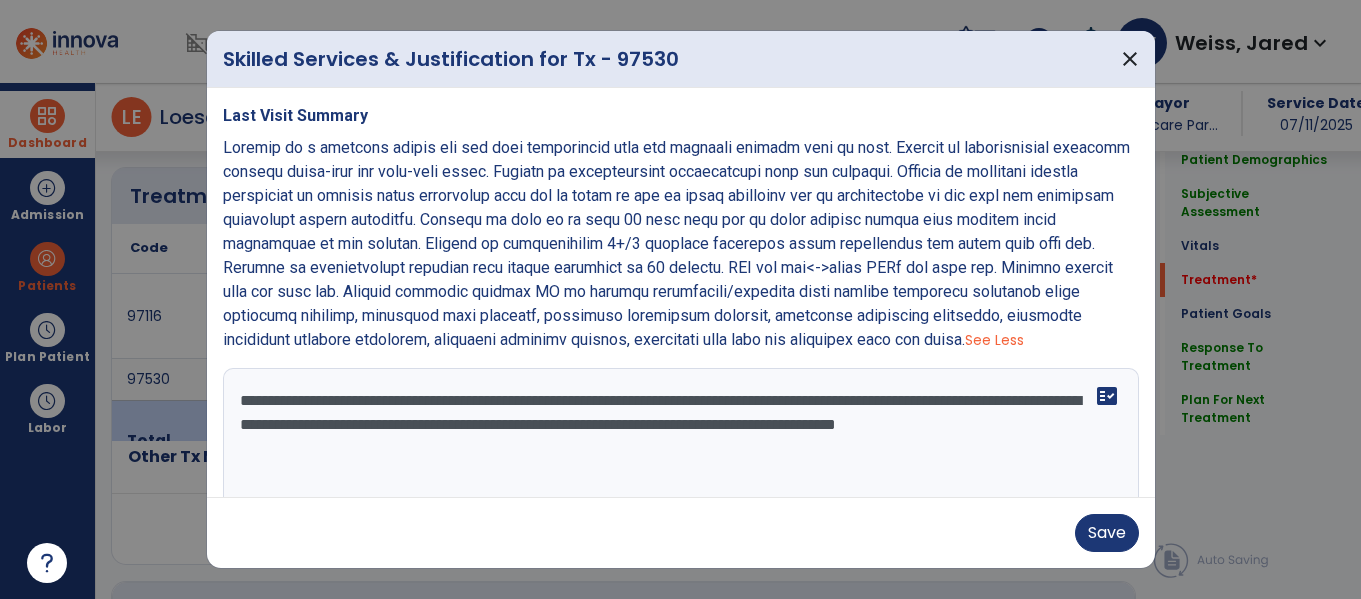click on "**********" at bounding box center (678, 443) 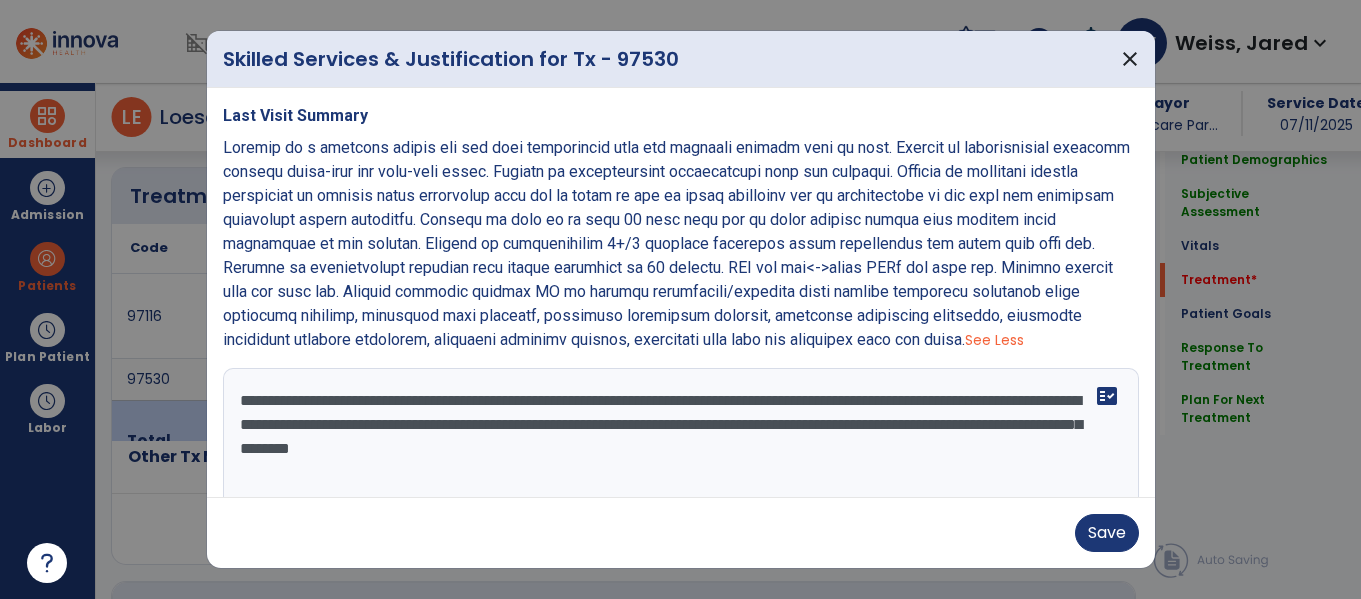 click on "**********" at bounding box center [678, 443] 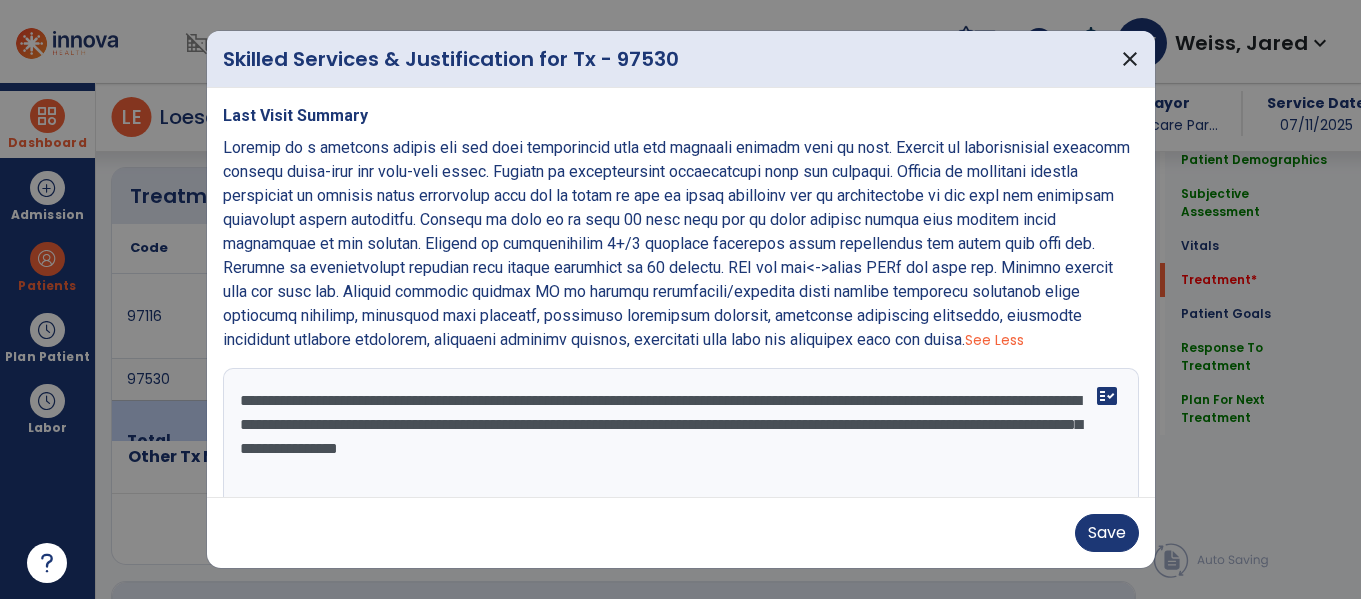 click on "**********" at bounding box center [678, 443] 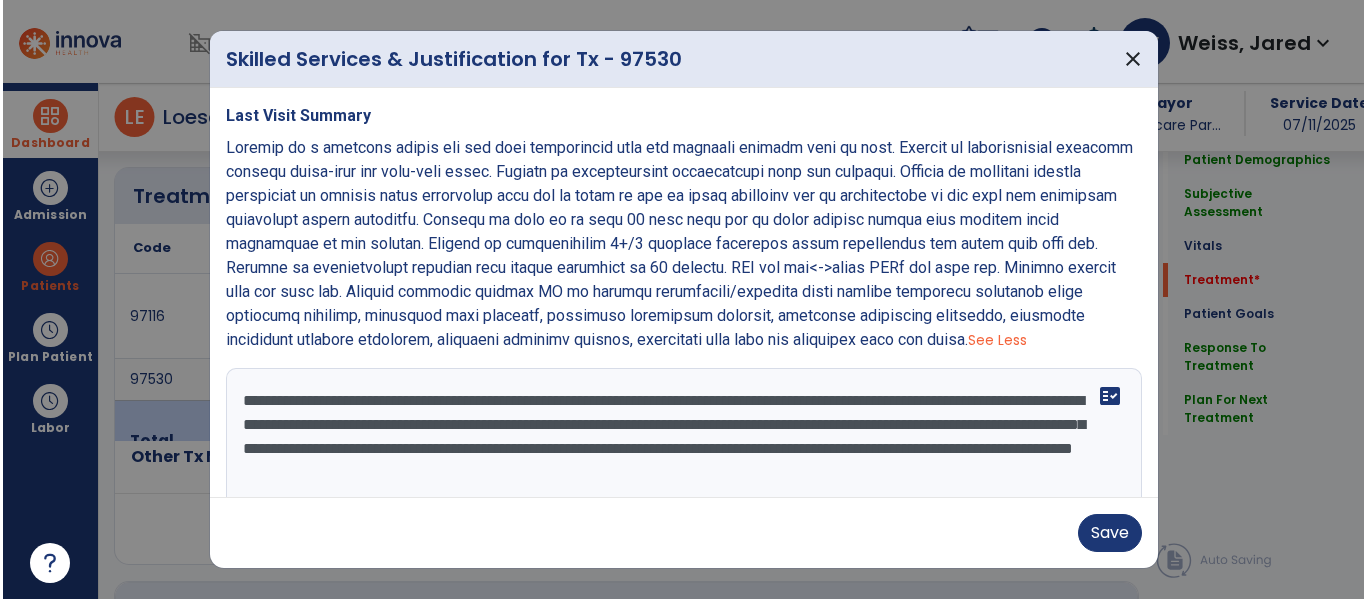 scroll, scrollTop: 11, scrollLeft: 0, axis: vertical 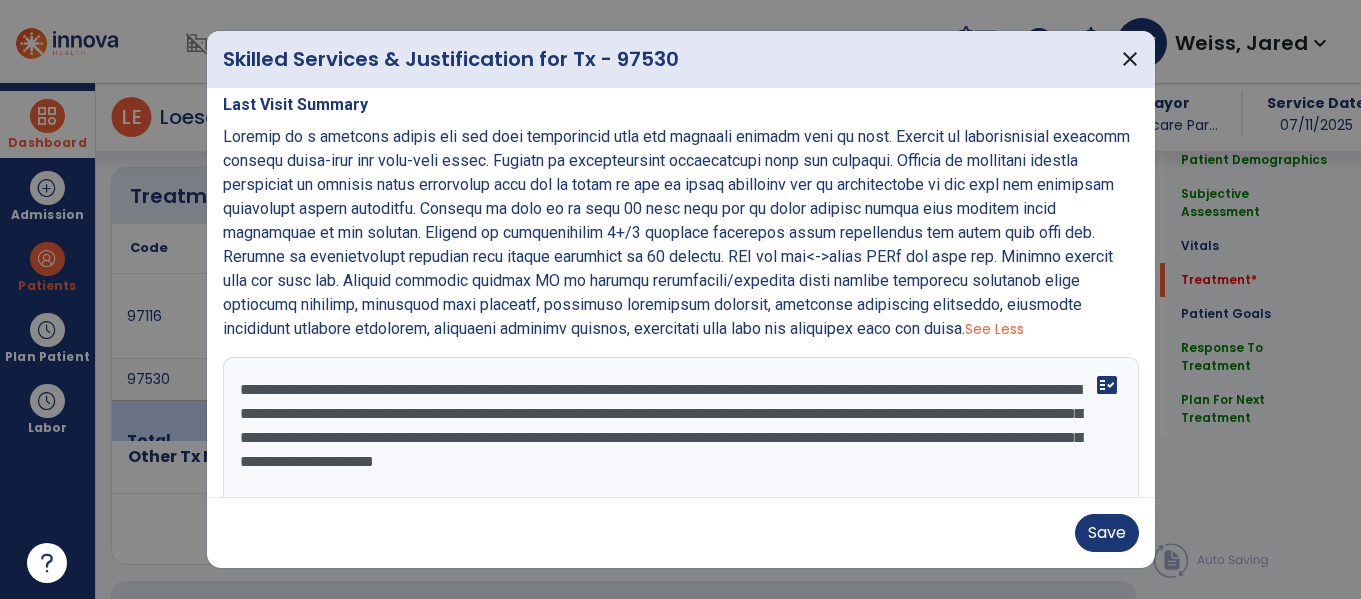 click on "**********" at bounding box center [678, 432] 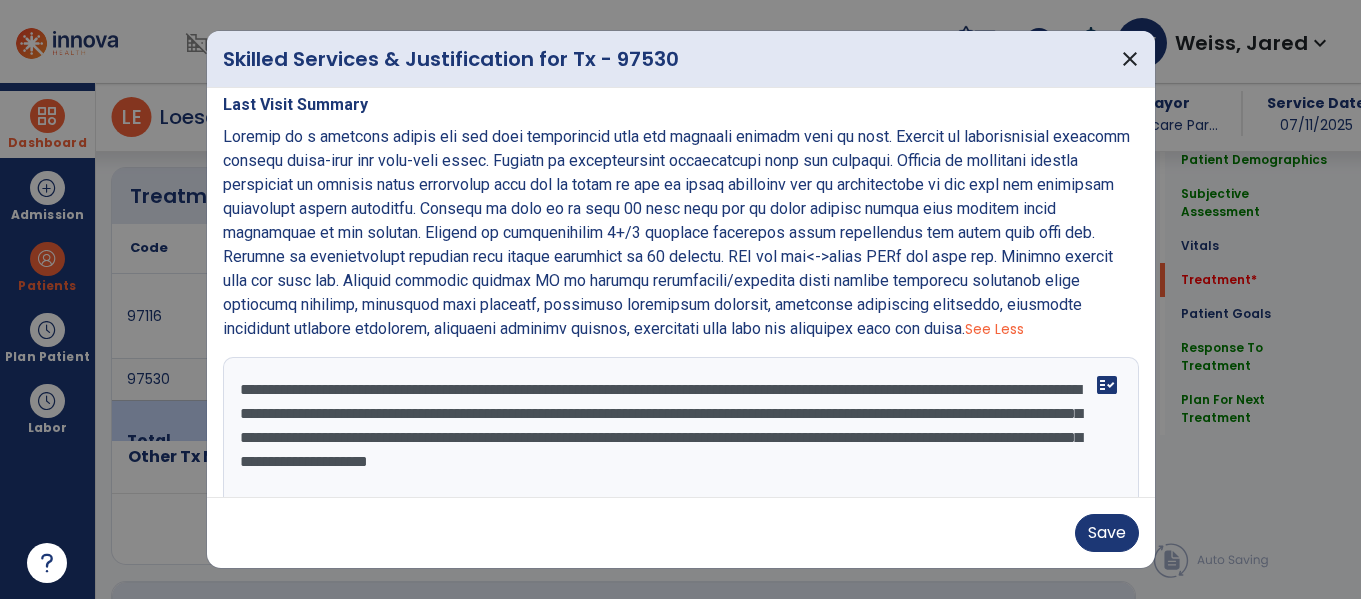 click on "**********" at bounding box center [678, 432] 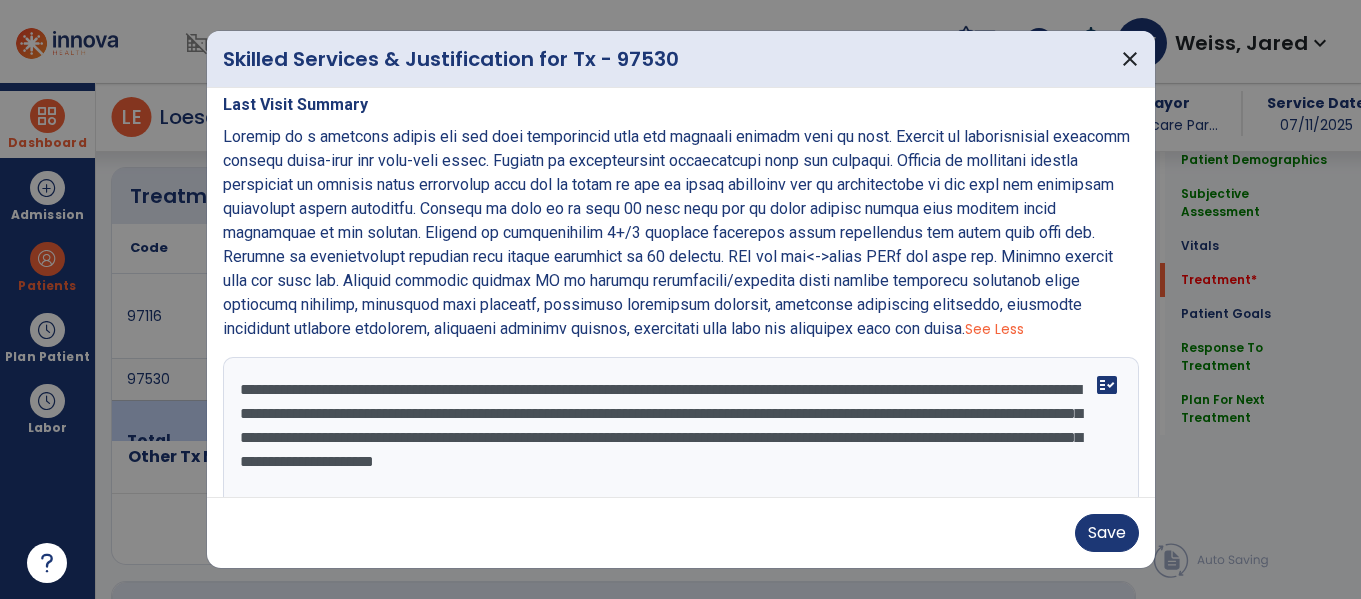 click on "Save" at bounding box center [681, 533] 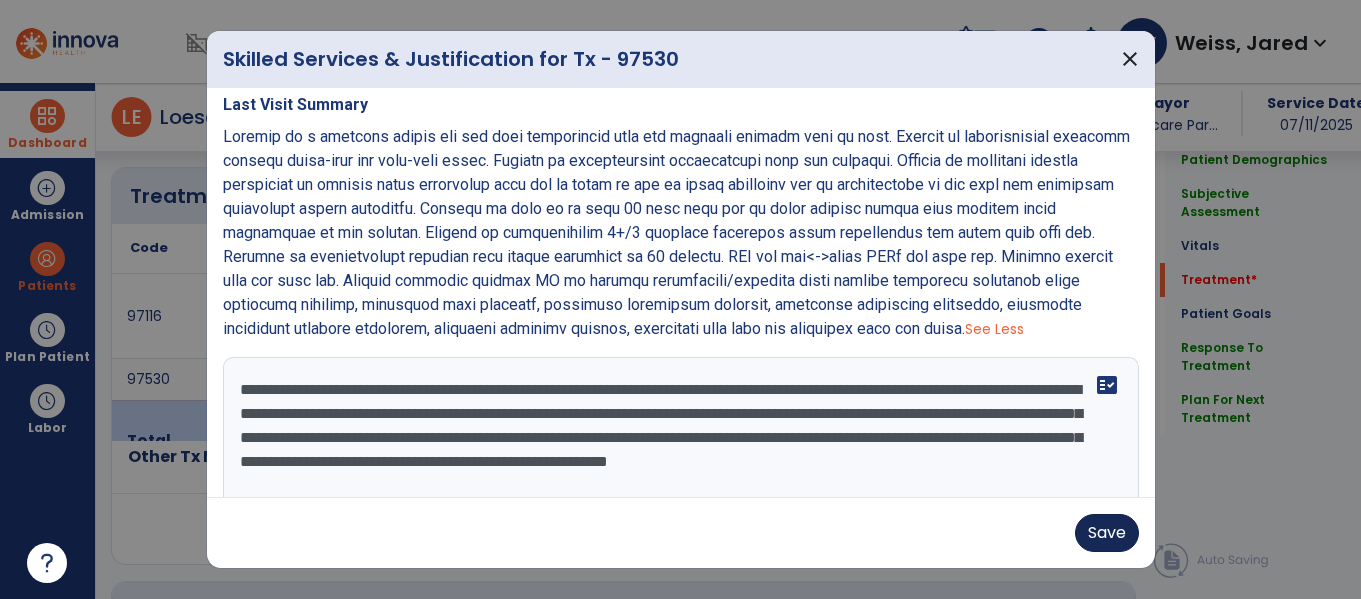 type on "**********" 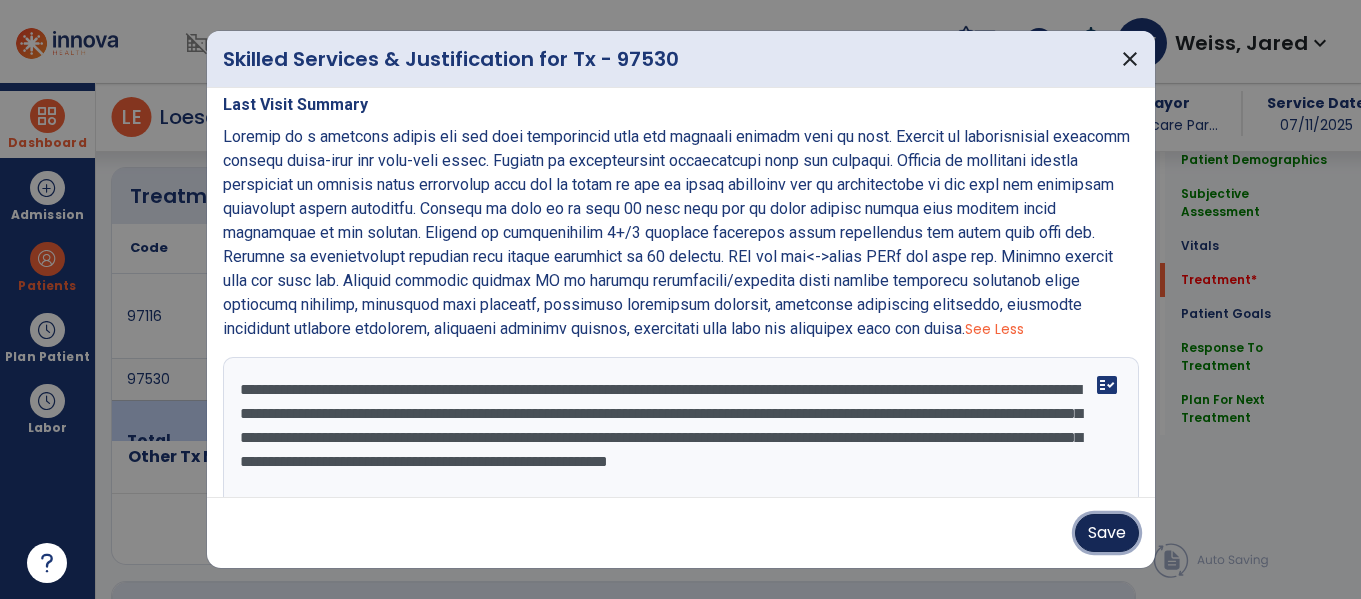 click on "Save" at bounding box center (1107, 533) 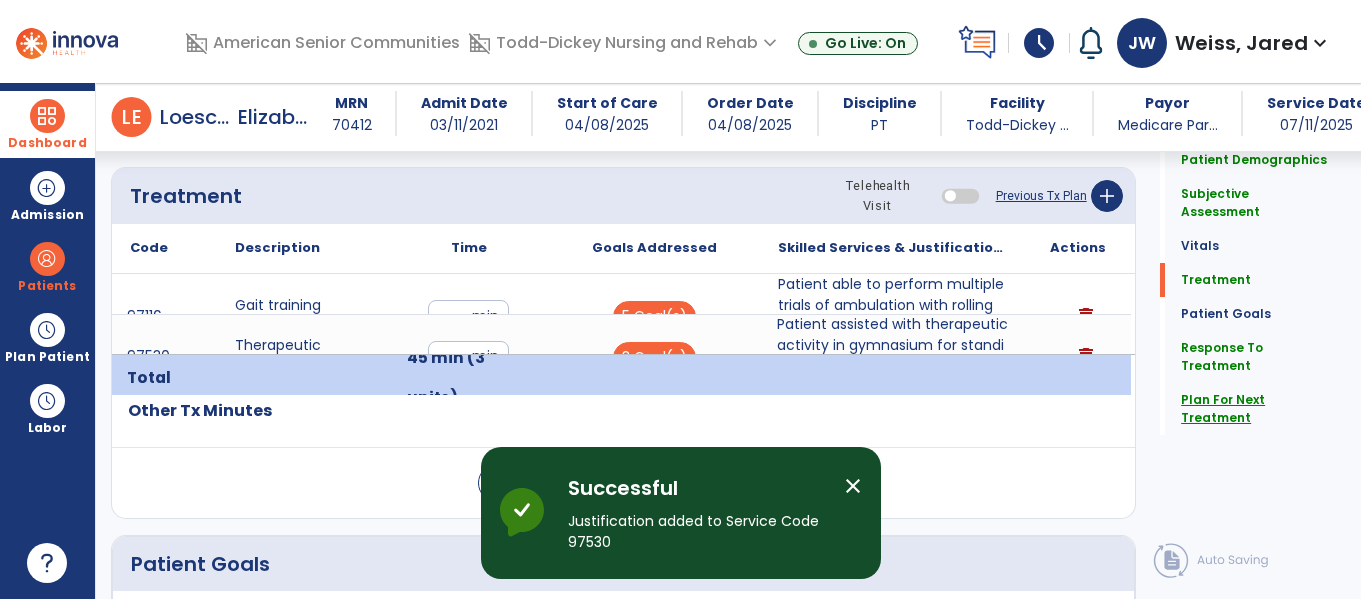 click on "Plan For Next Treatment" 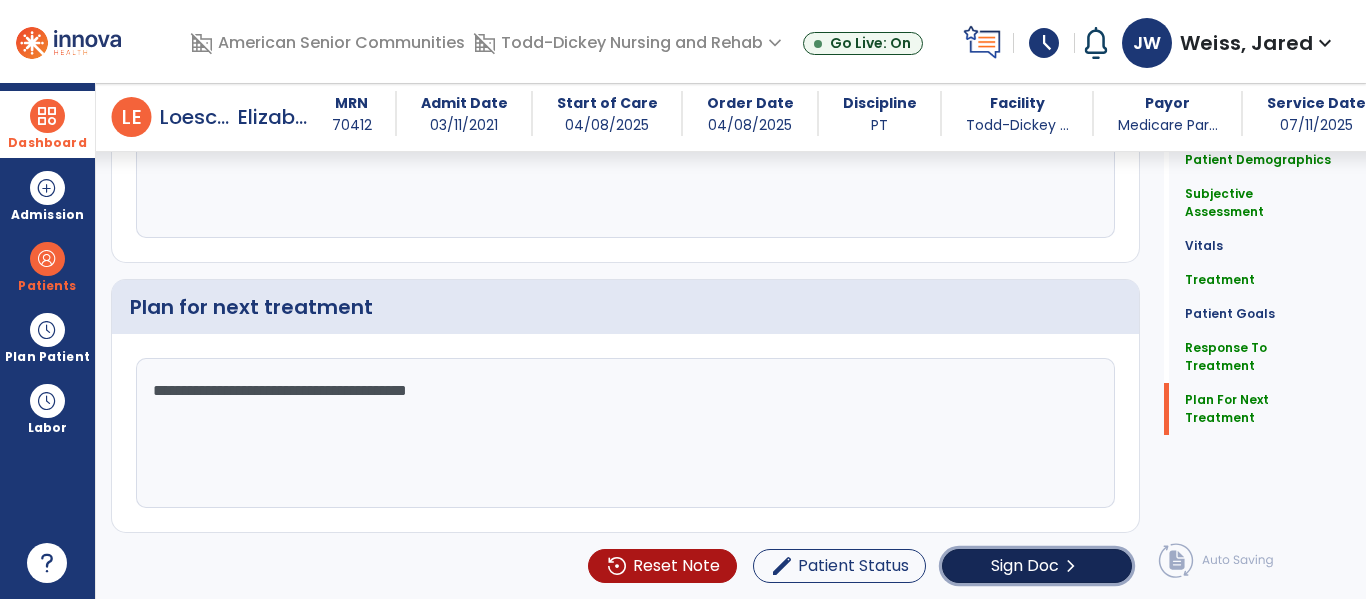 click on "Sign Doc" 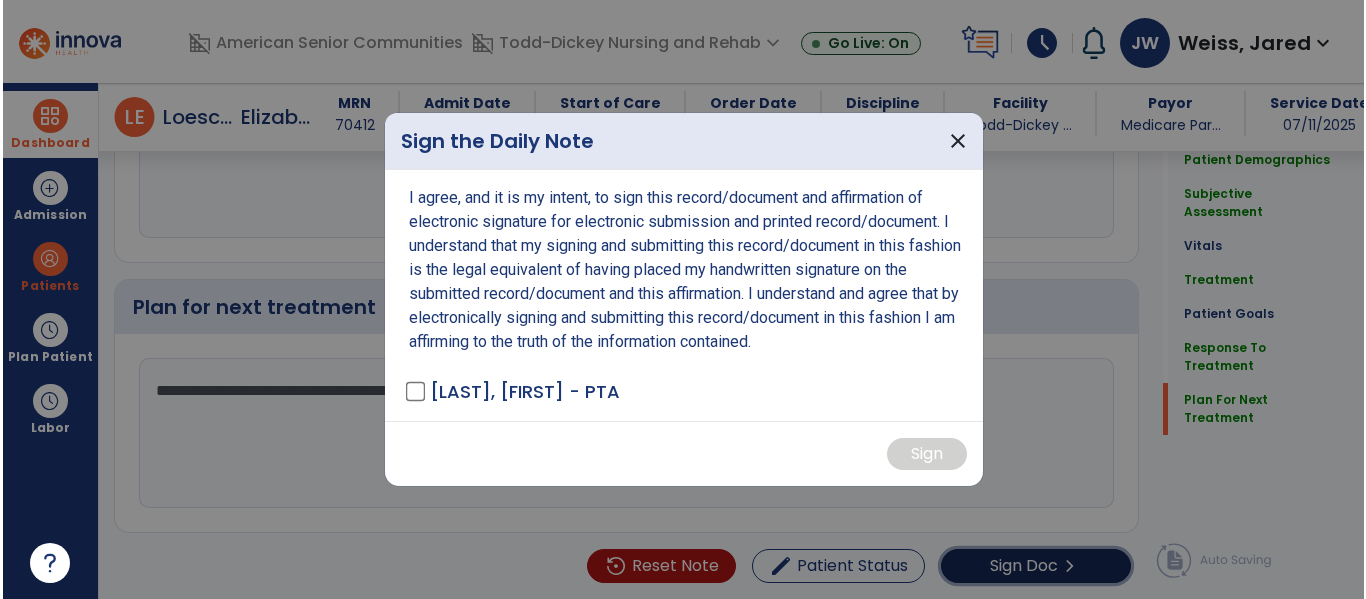 scroll, scrollTop: 4082, scrollLeft: 0, axis: vertical 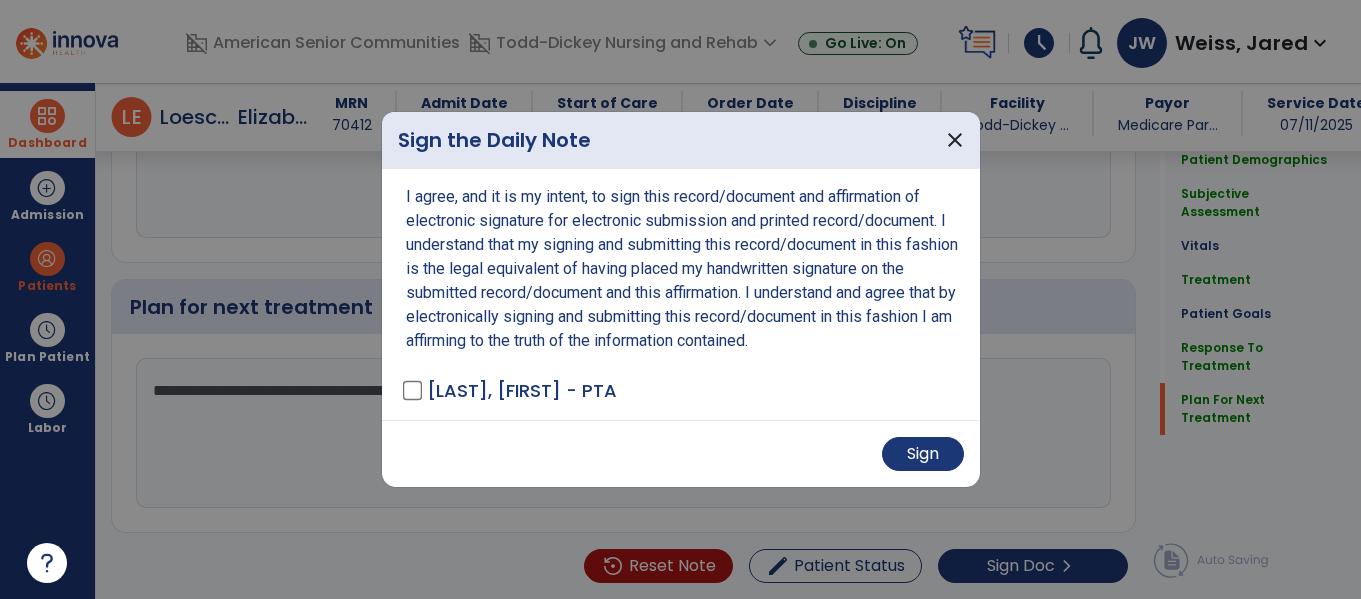 click on "Sign" at bounding box center [681, 453] 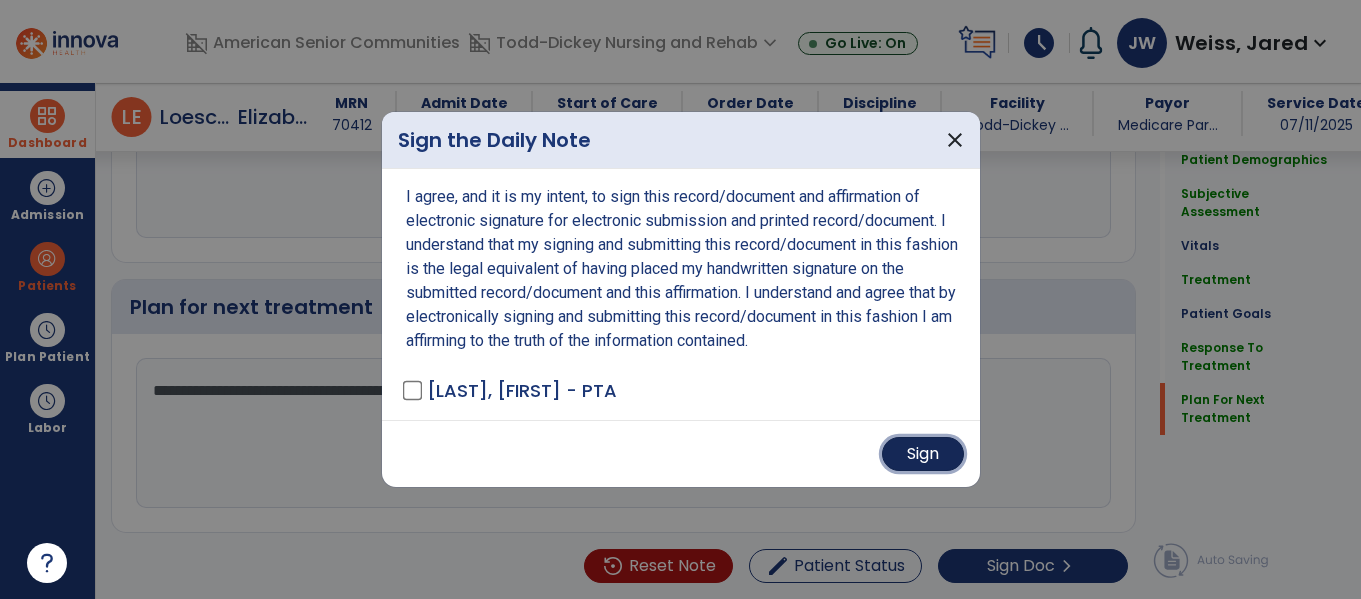 click on "Sign" at bounding box center (923, 454) 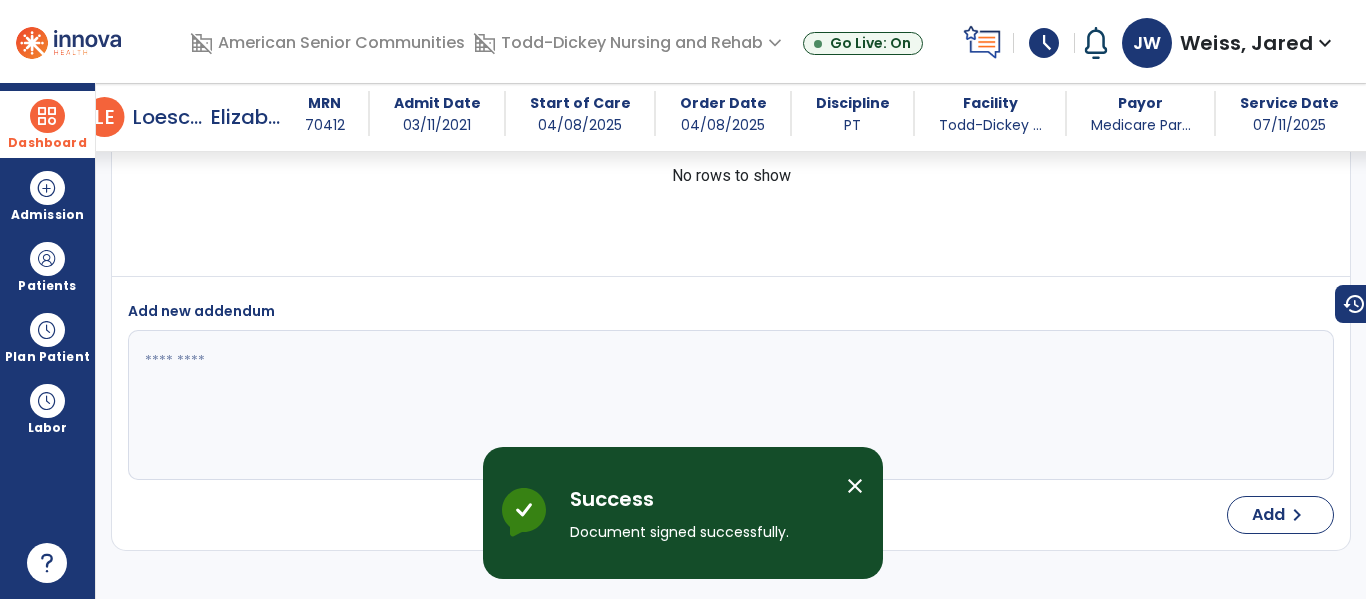 scroll, scrollTop: 5600, scrollLeft: 0, axis: vertical 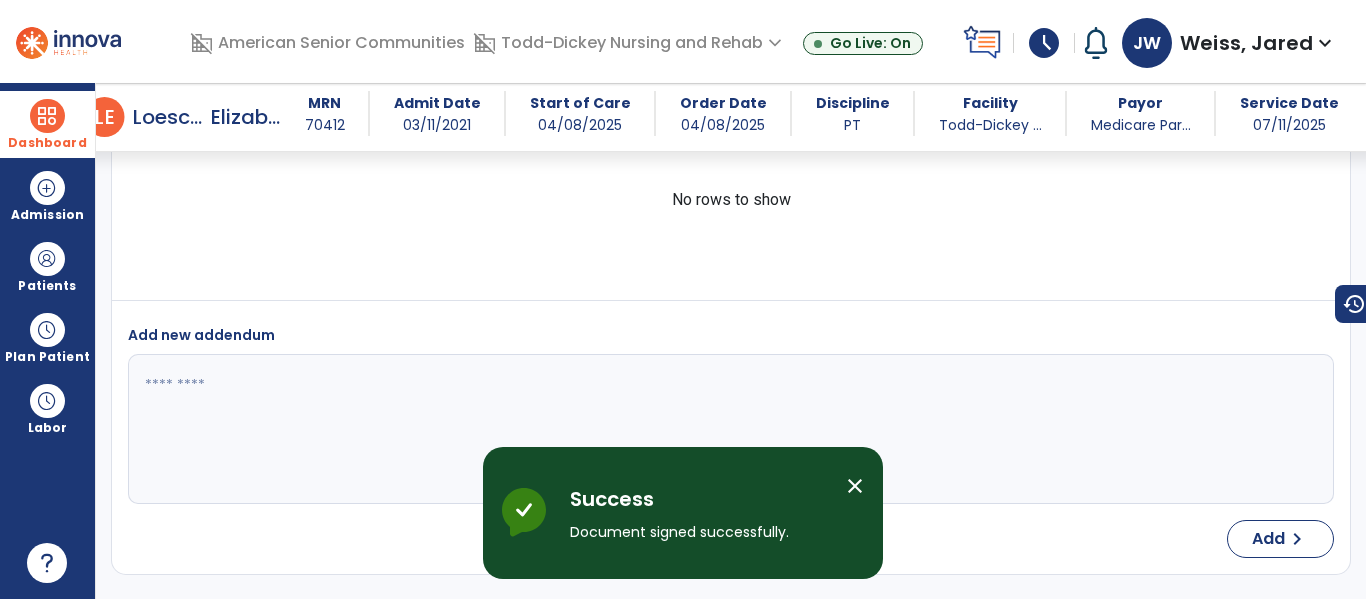 click on "Dashboard" at bounding box center (47, 143) 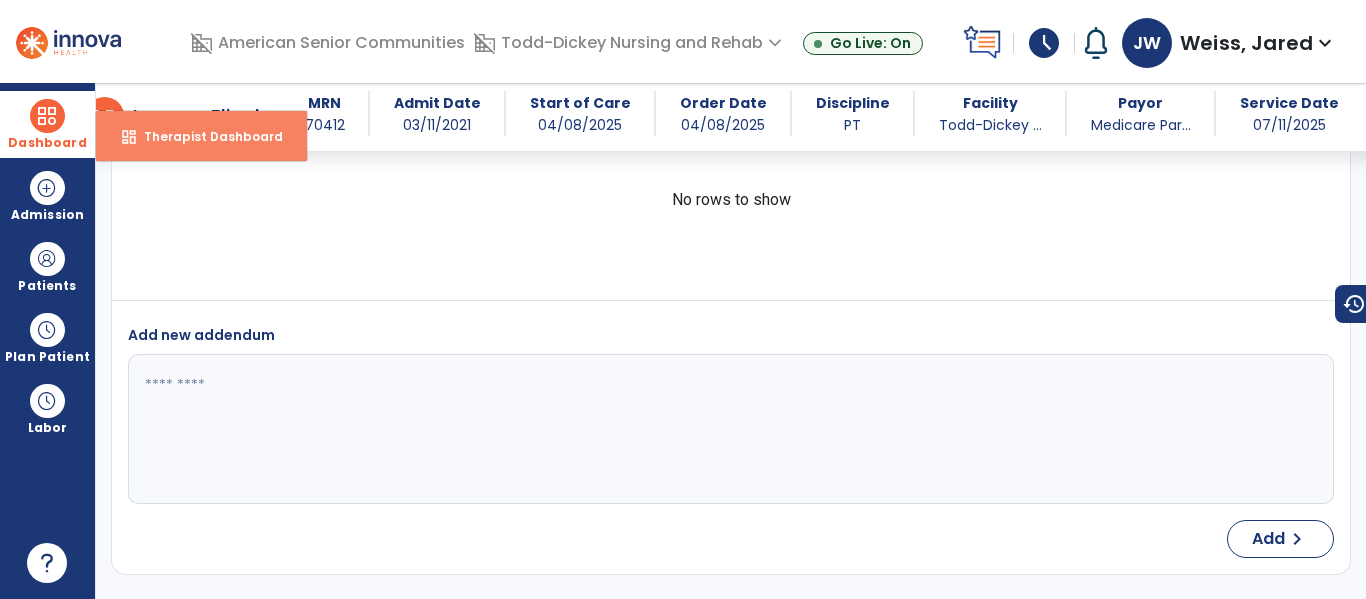 click on "dashboard  Therapist Dashboard" at bounding box center (201, 136) 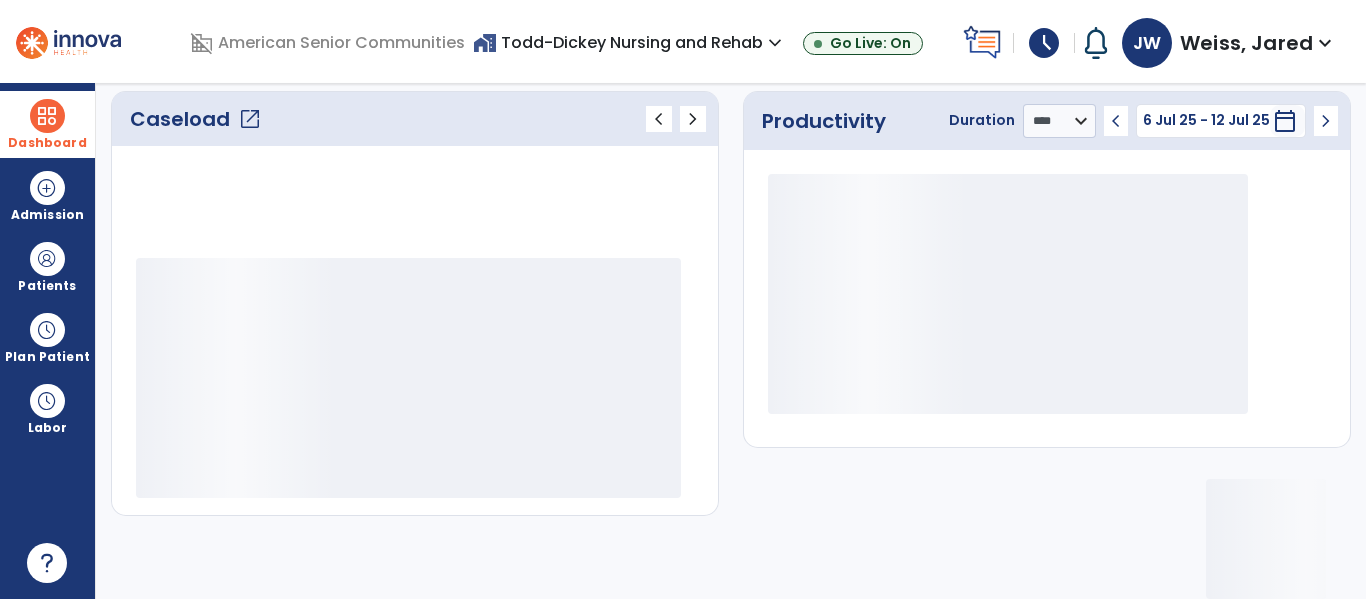 scroll, scrollTop: 276, scrollLeft: 0, axis: vertical 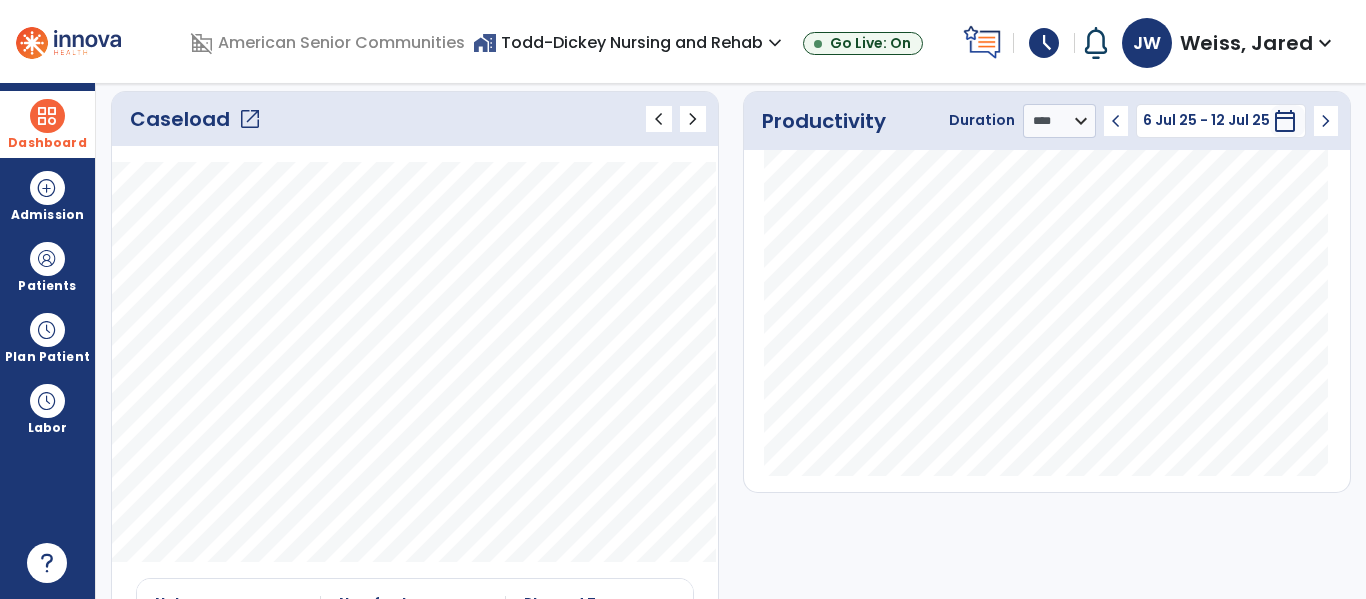 click on "open_in_new" 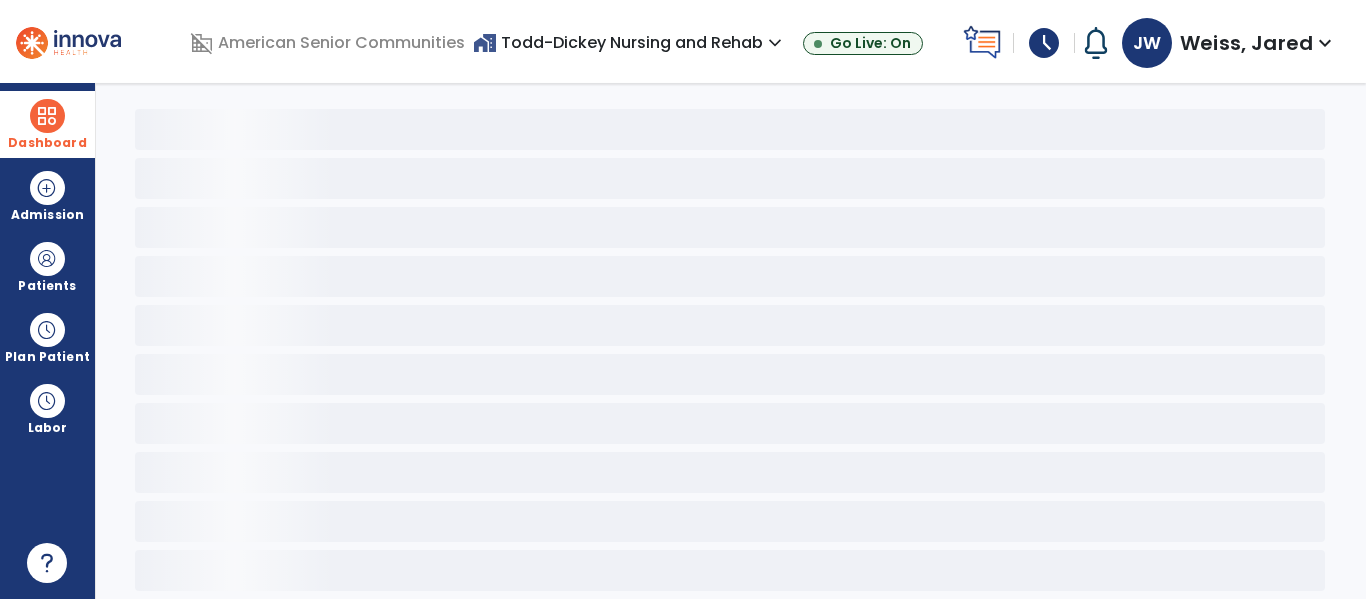 scroll, scrollTop: 78, scrollLeft: 0, axis: vertical 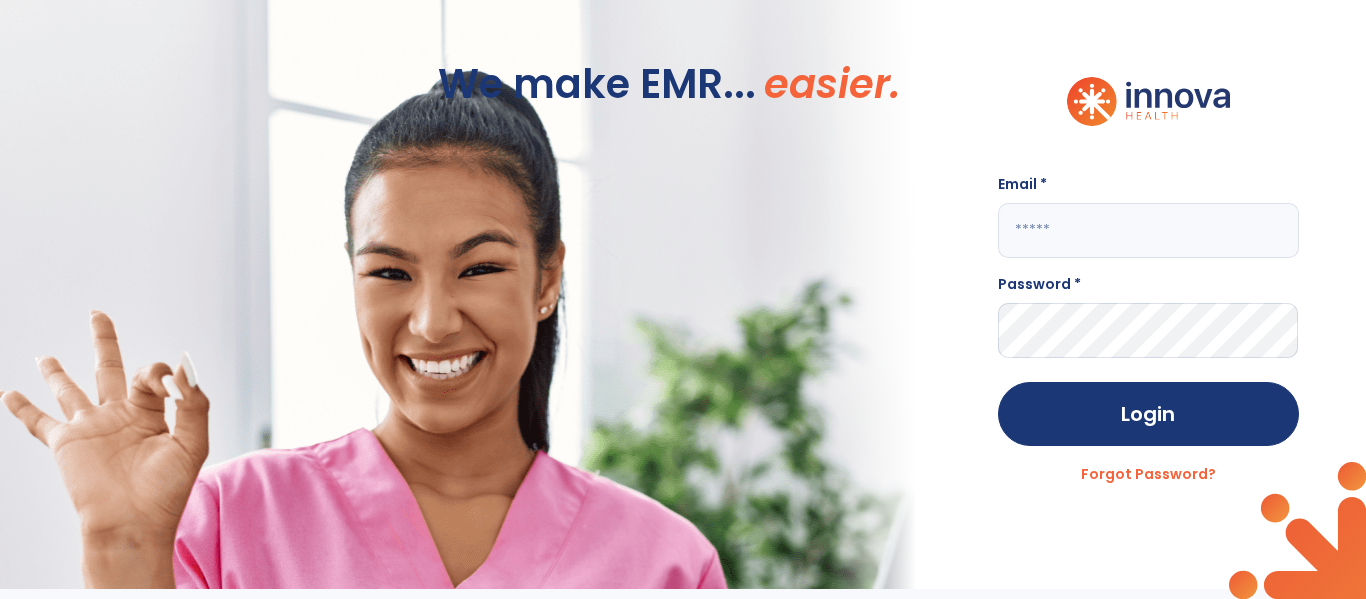 click 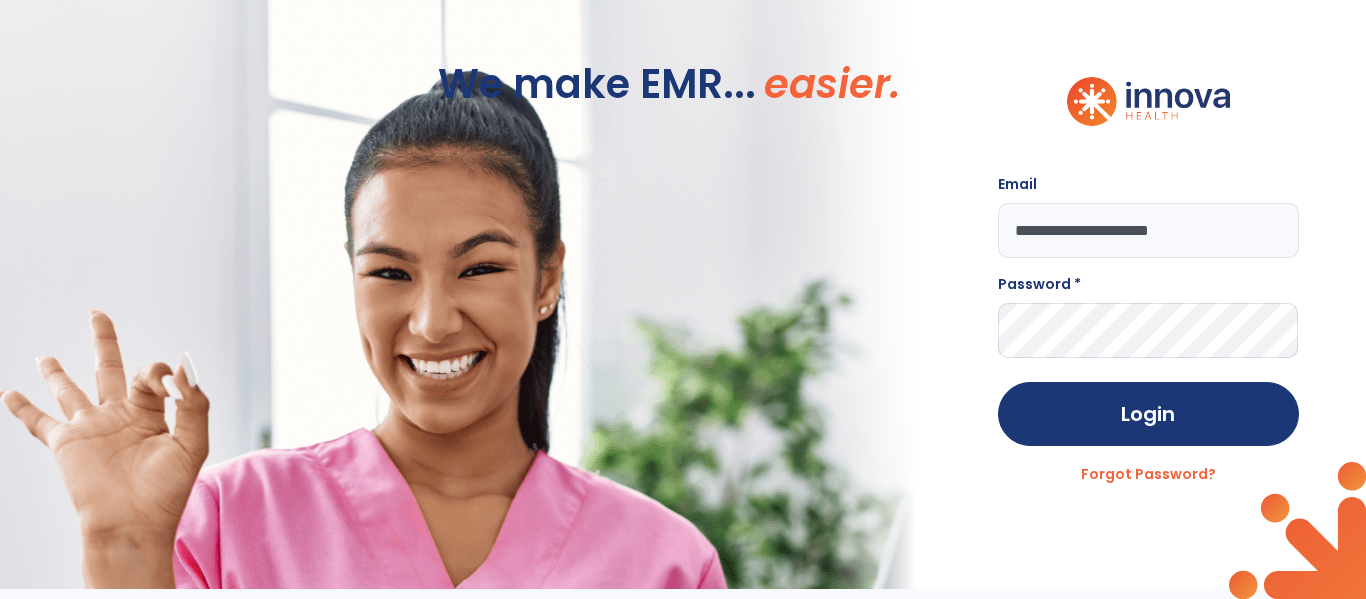 type on "**********" 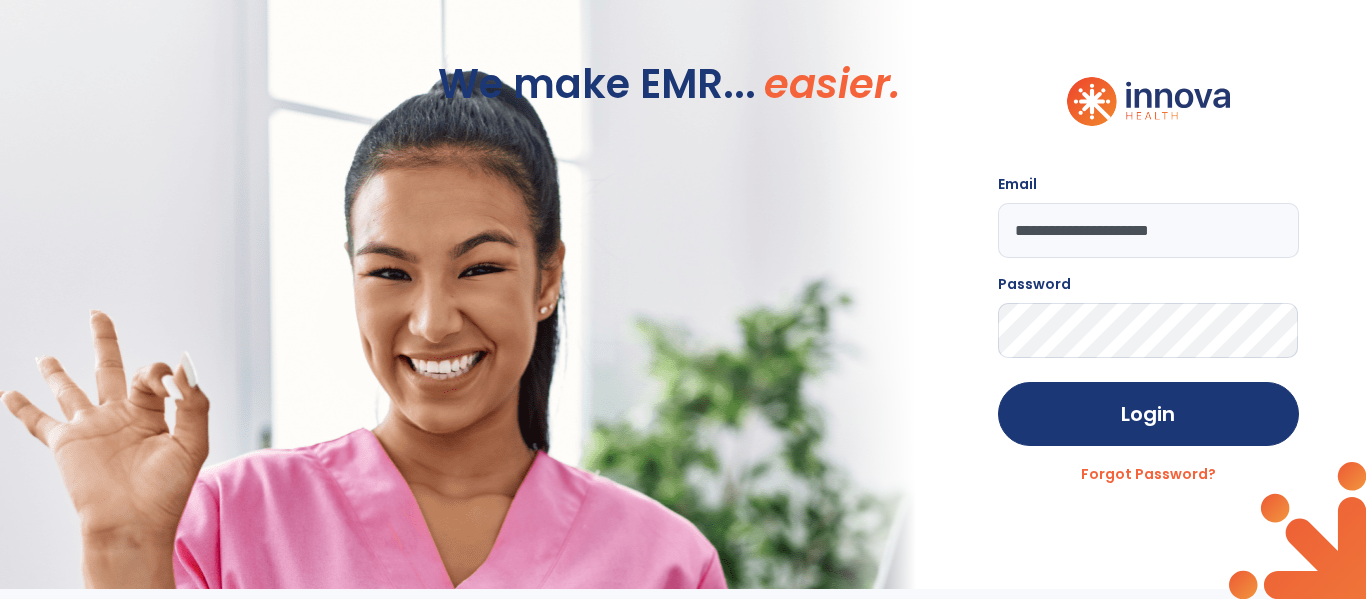 click on "Login" 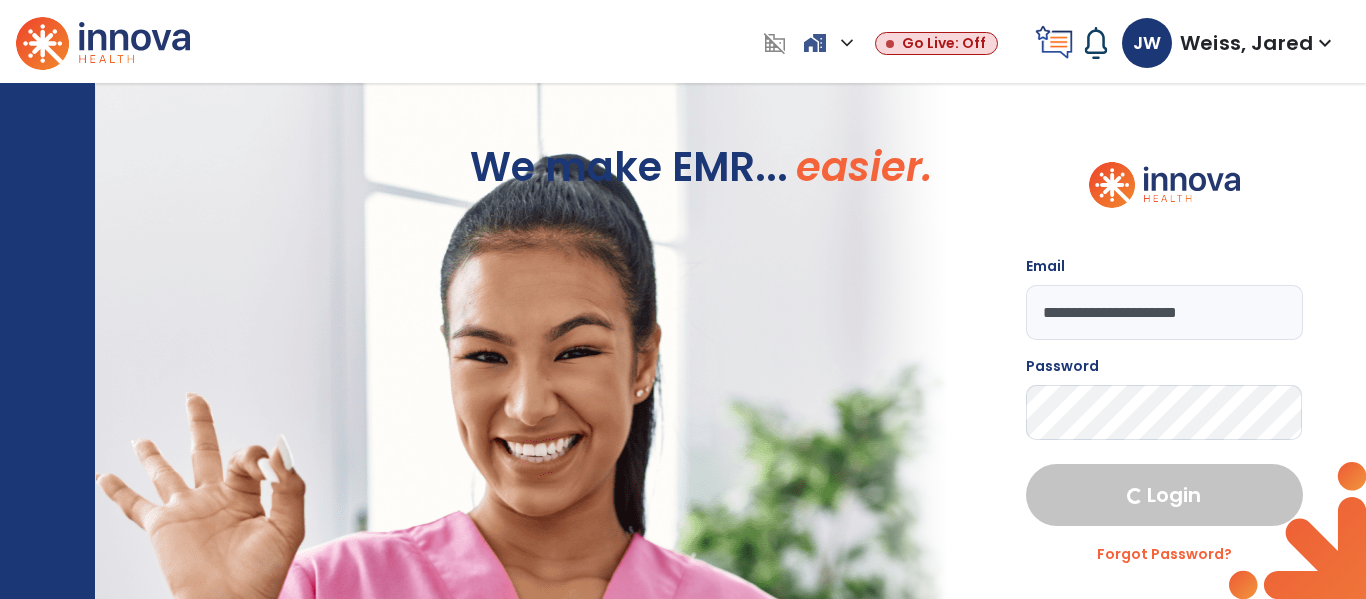 click at bounding box center (48, 341) 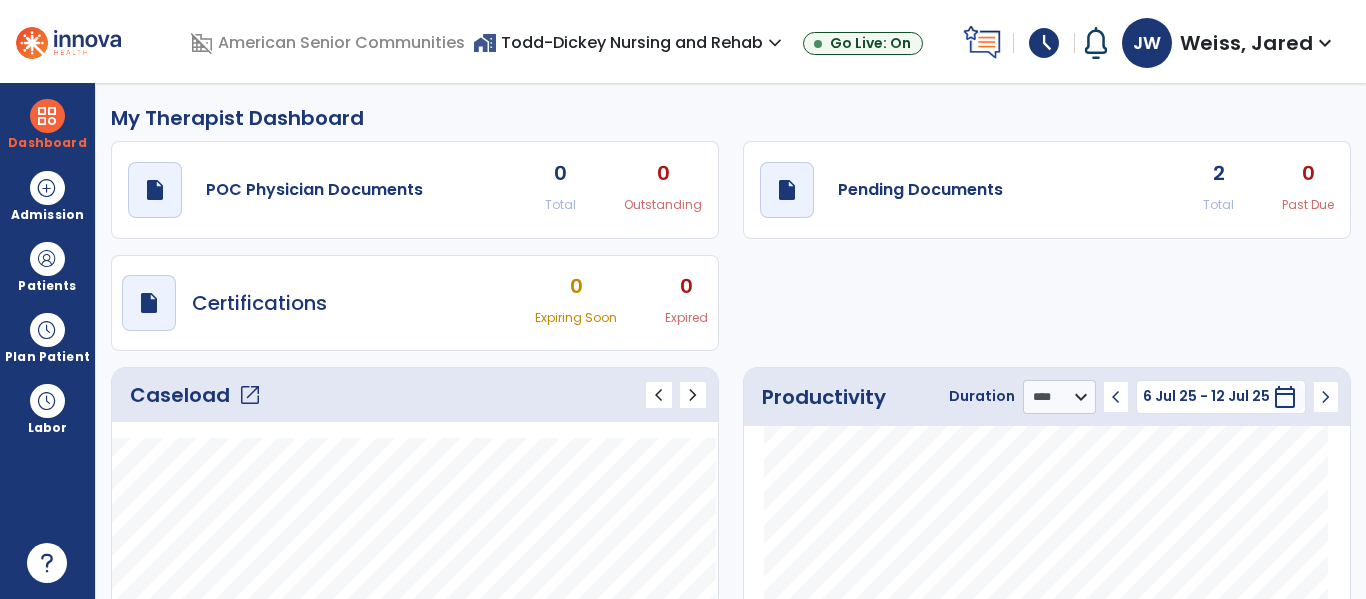 click on "Caseload   open_in_new" 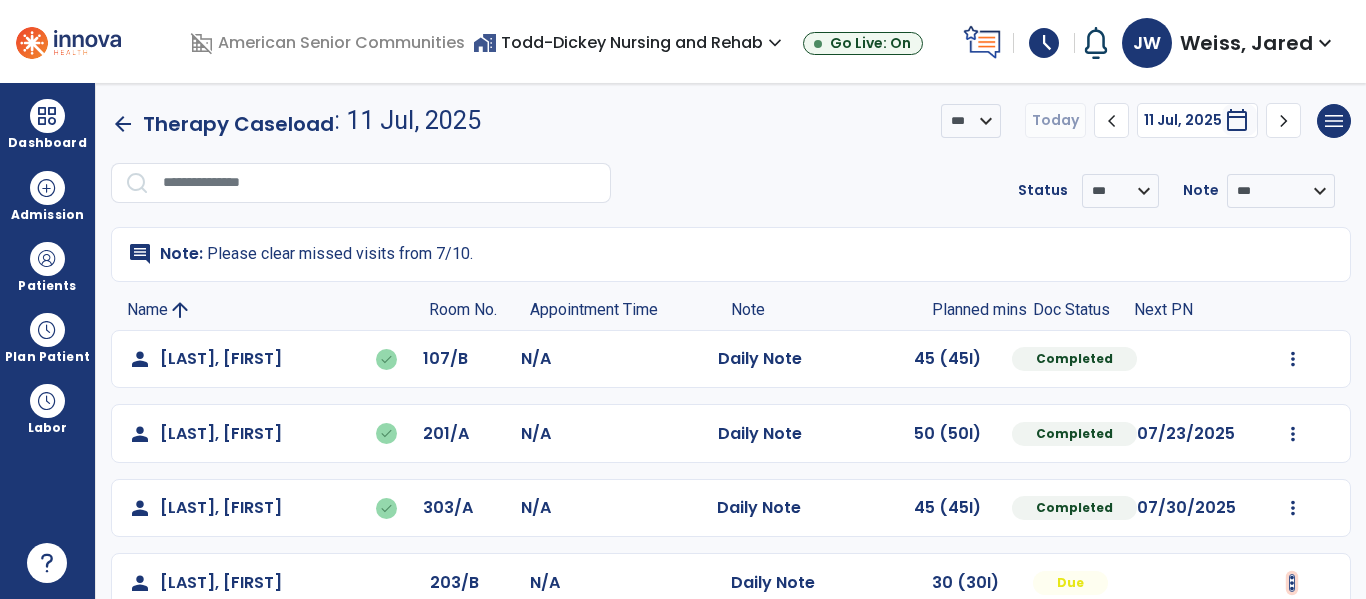 click at bounding box center (1293, 359) 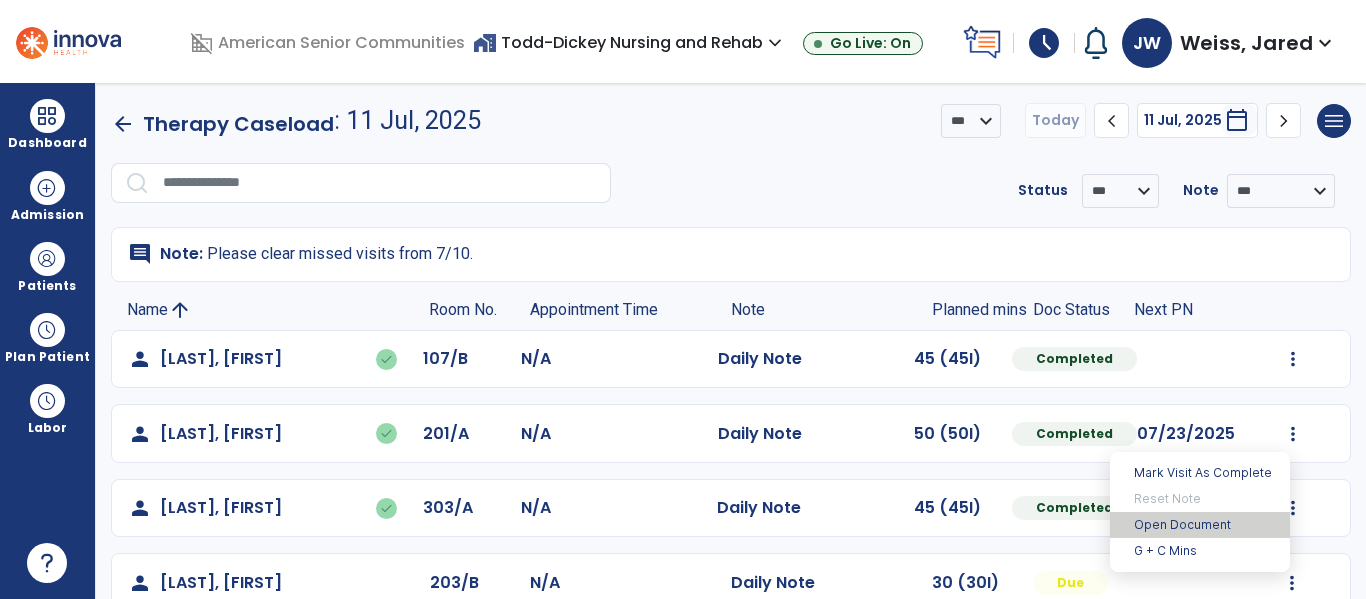 click on "Open Document" at bounding box center [1200, 525] 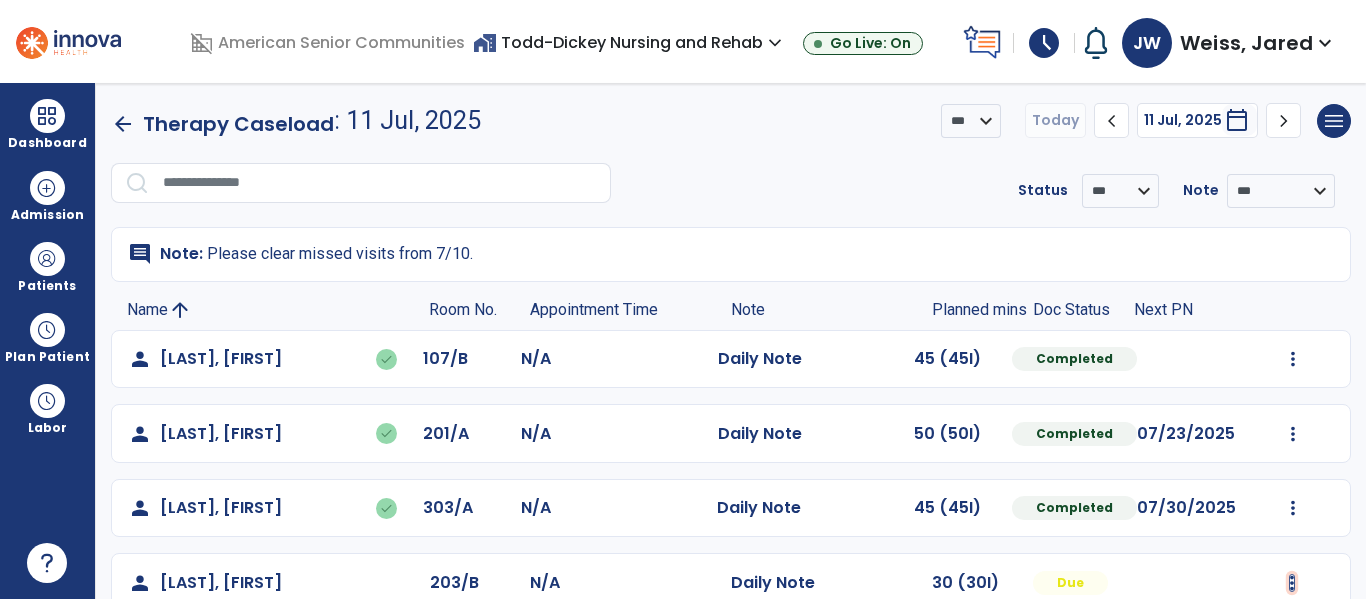 click at bounding box center (1292, 583) 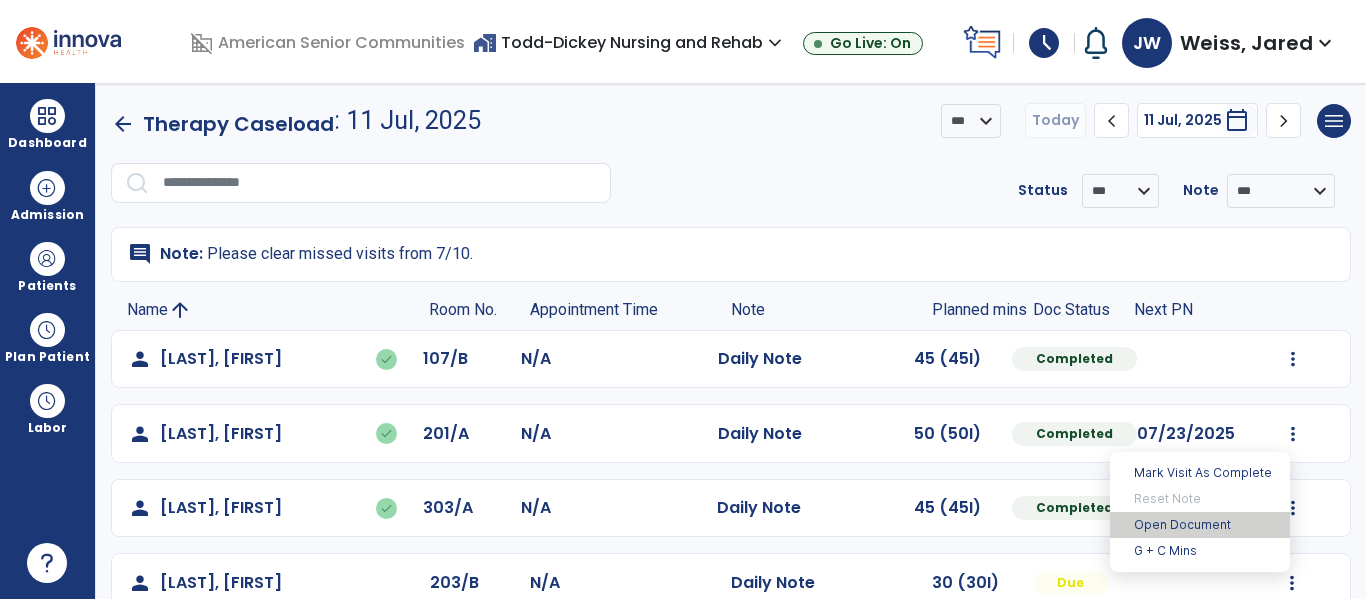 click on "Open Document" at bounding box center (1200, 525) 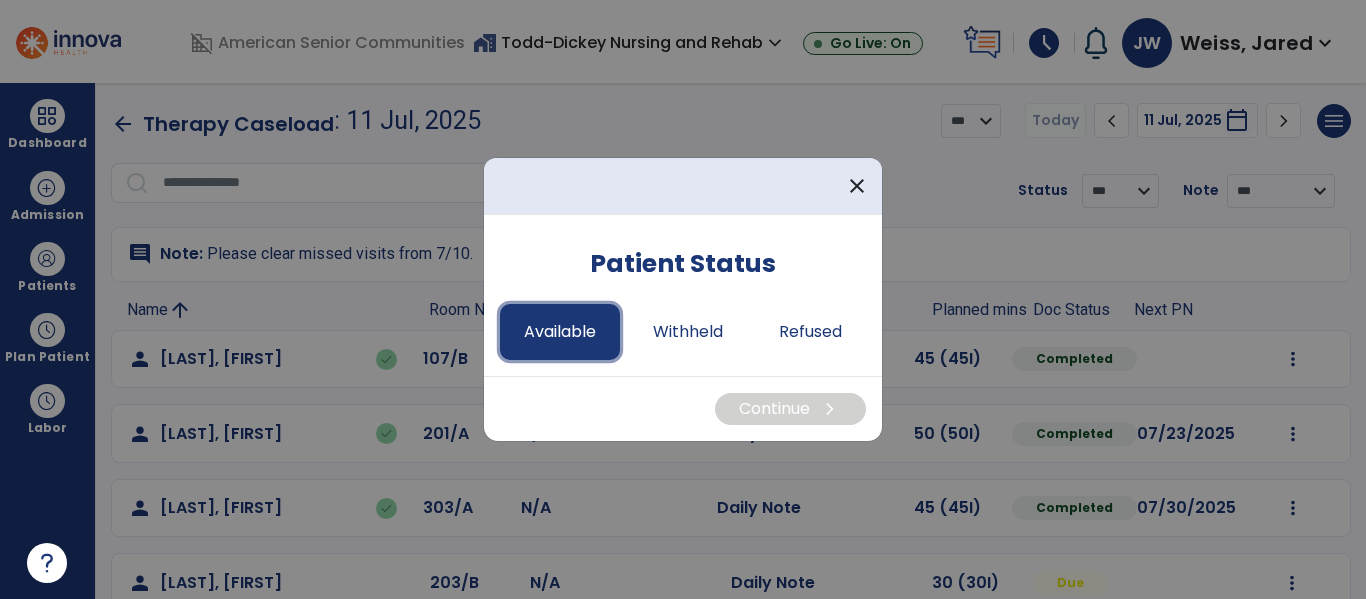 click on "Available" at bounding box center [560, 332] 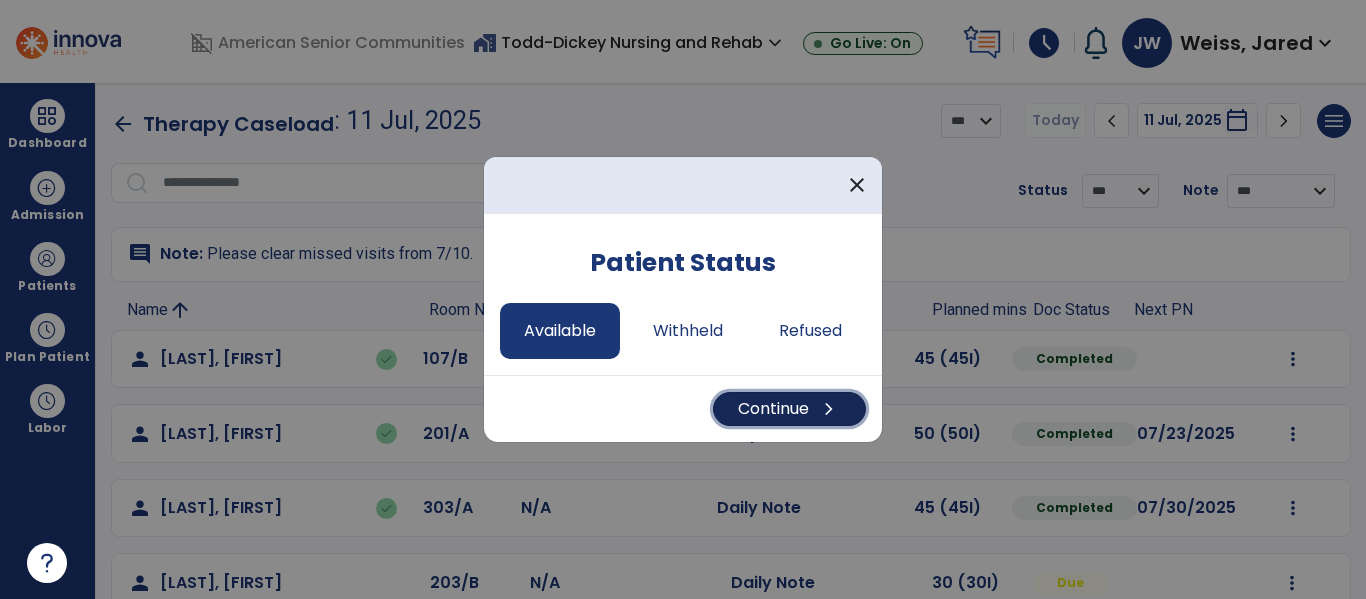 click on "Continue   chevron_right" at bounding box center (789, 409) 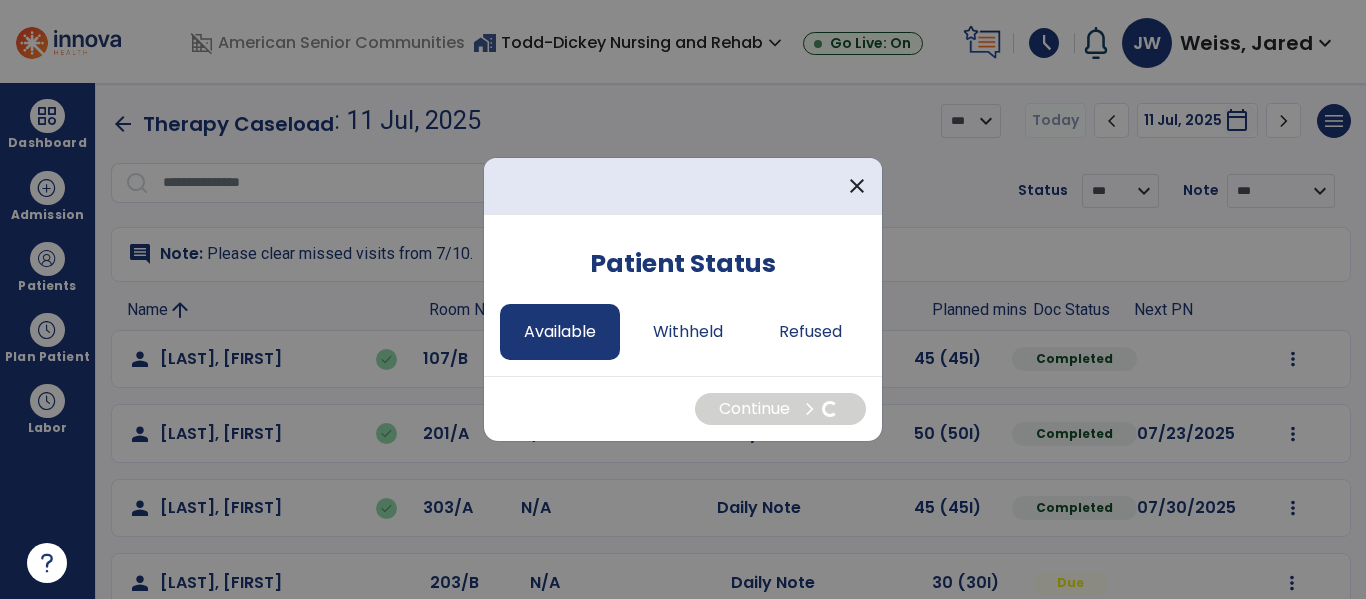 select on "*" 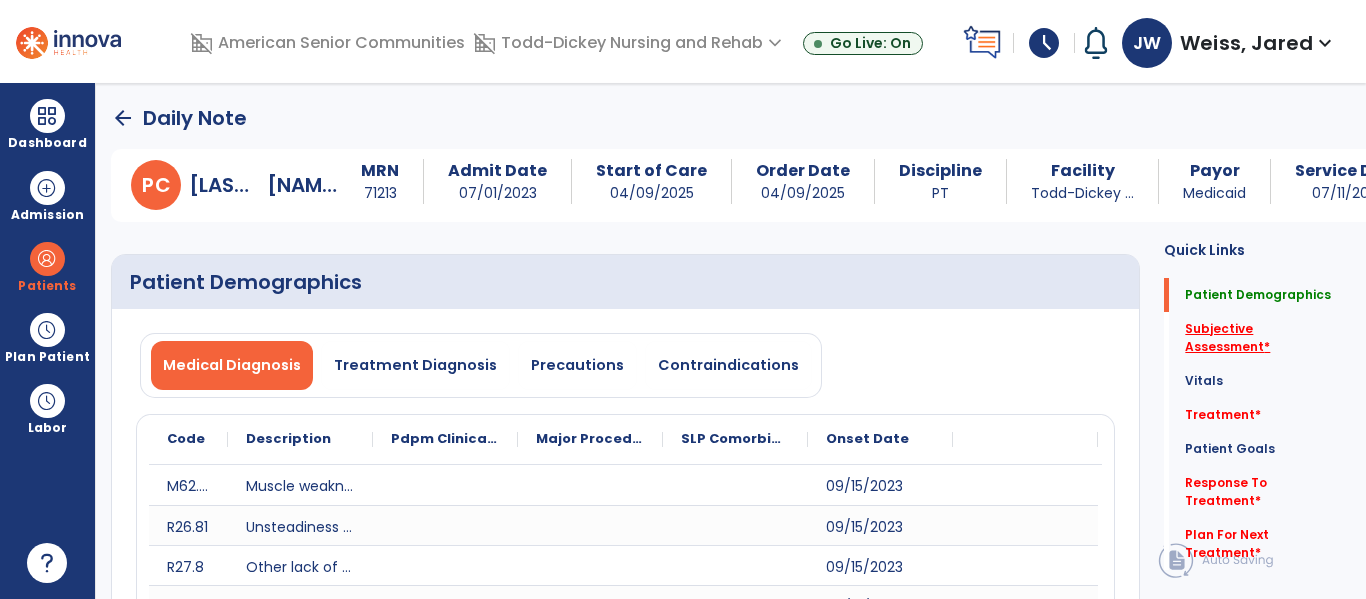 click on "Subjective Assessment   *" 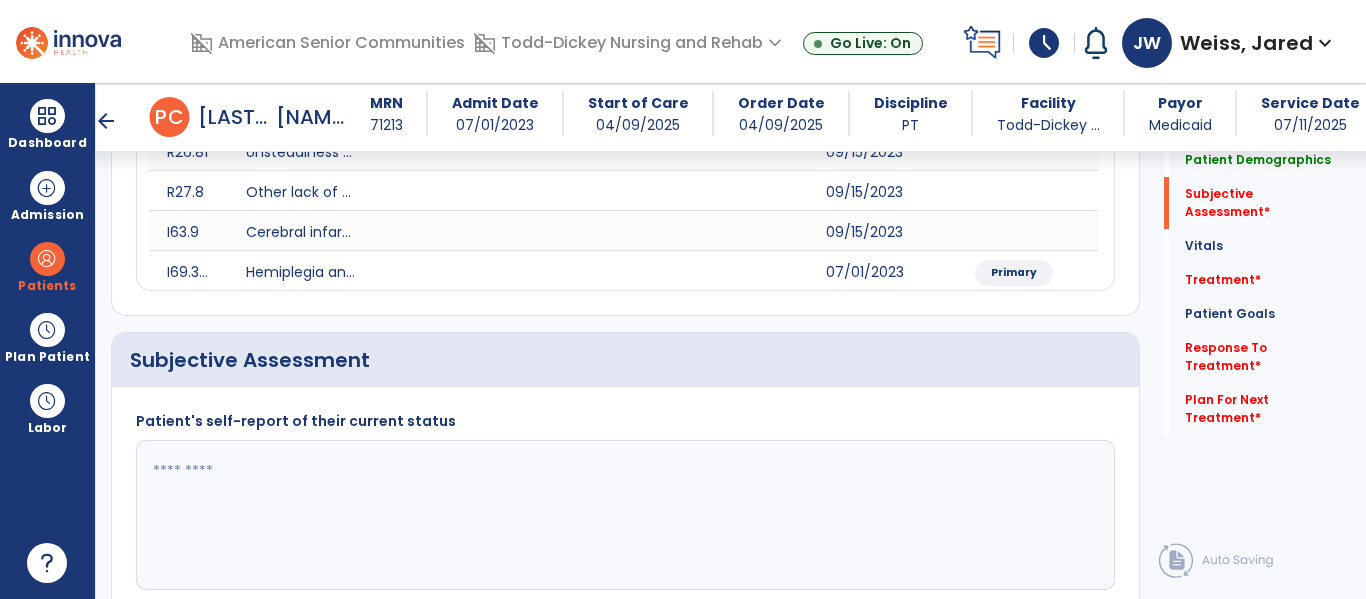scroll, scrollTop: 507, scrollLeft: 0, axis: vertical 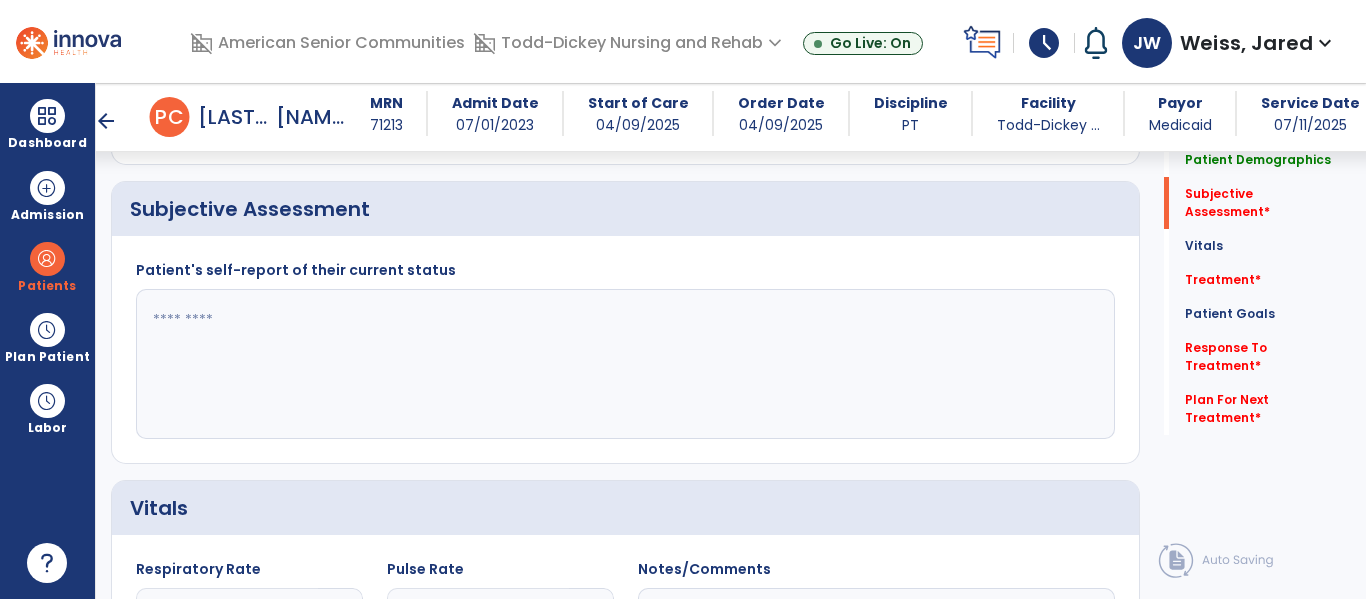 click 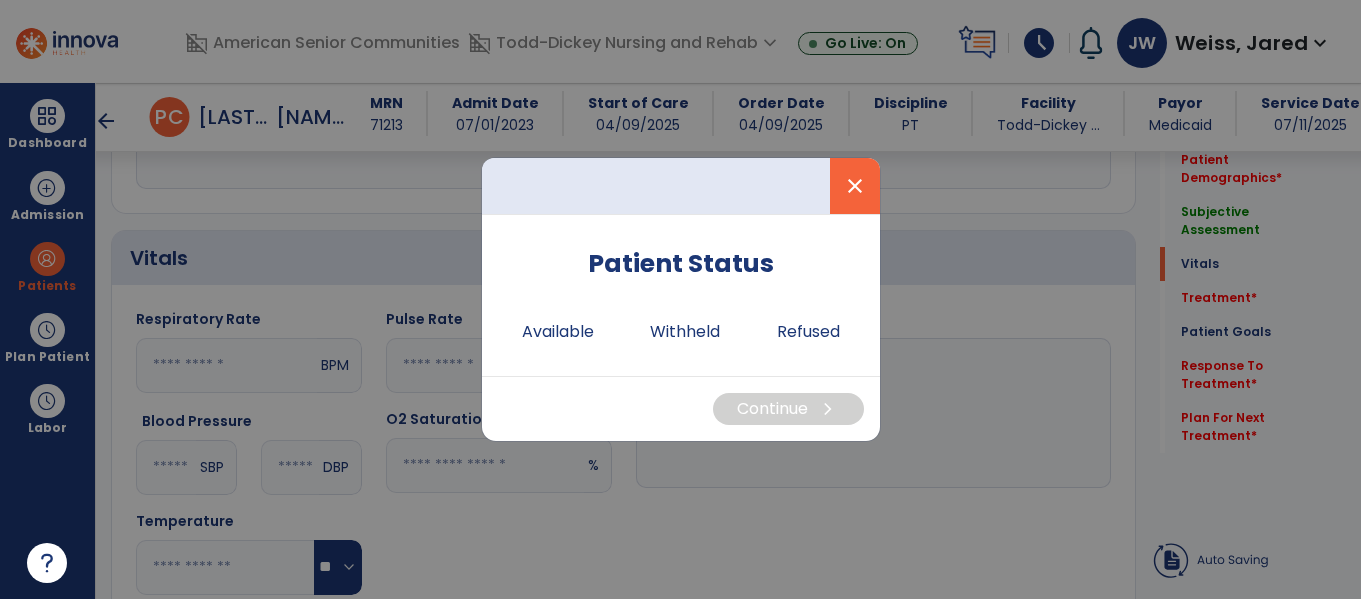 type on "**********" 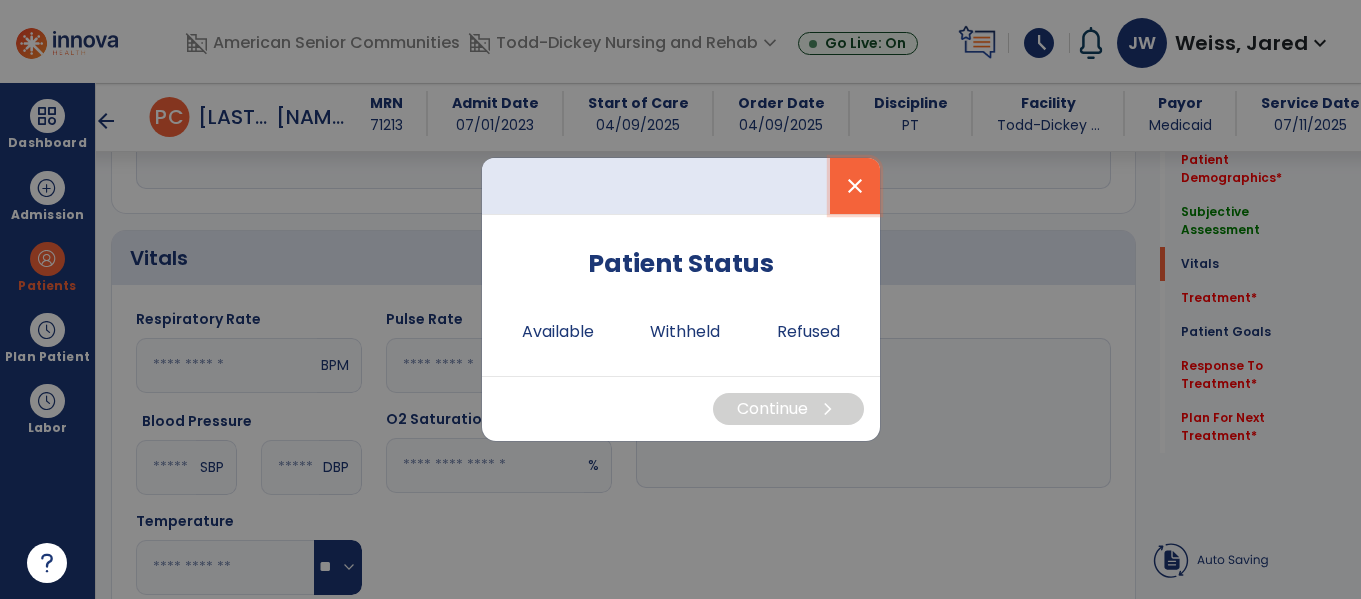 click on "close" at bounding box center (855, 186) 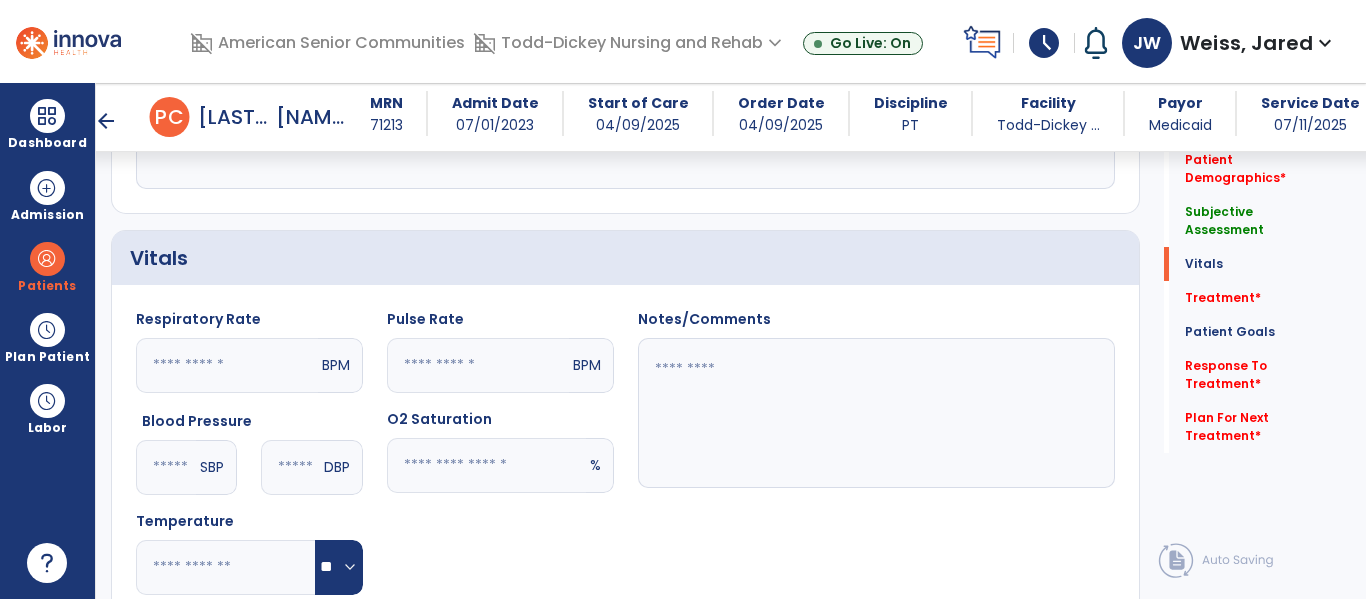 click on "arrow_back" at bounding box center [106, 121] 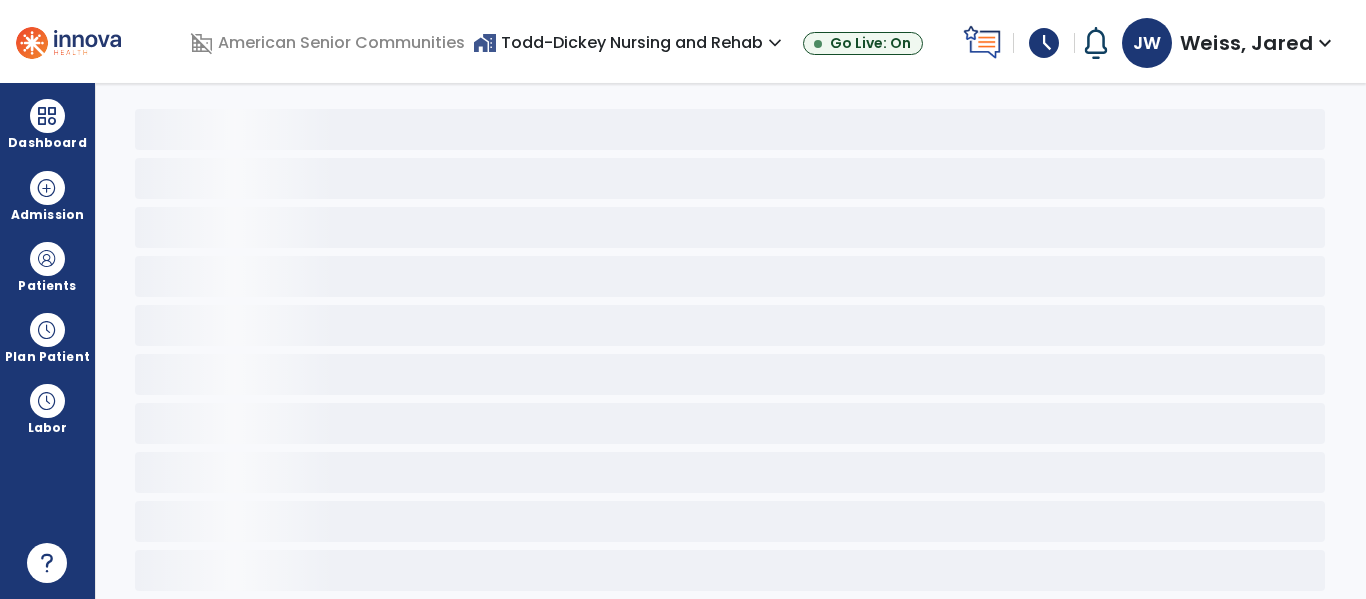 scroll, scrollTop: 78, scrollLeft: 0, axis: vertical 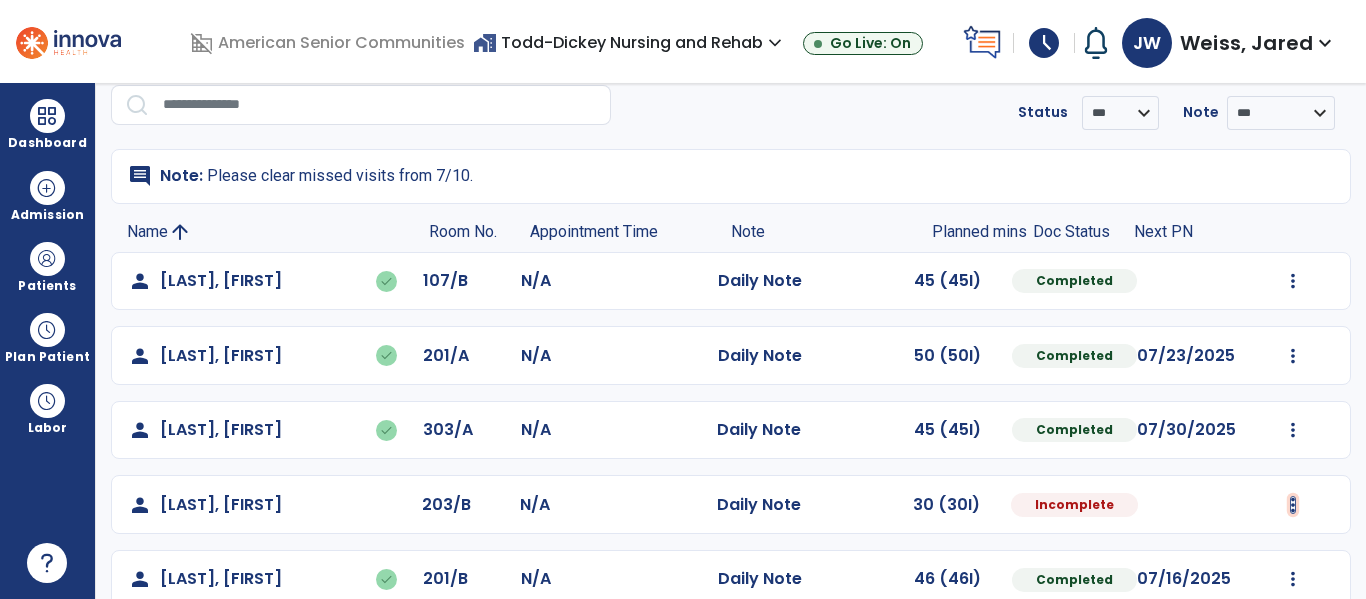 click at bounding box center [1293, 281] 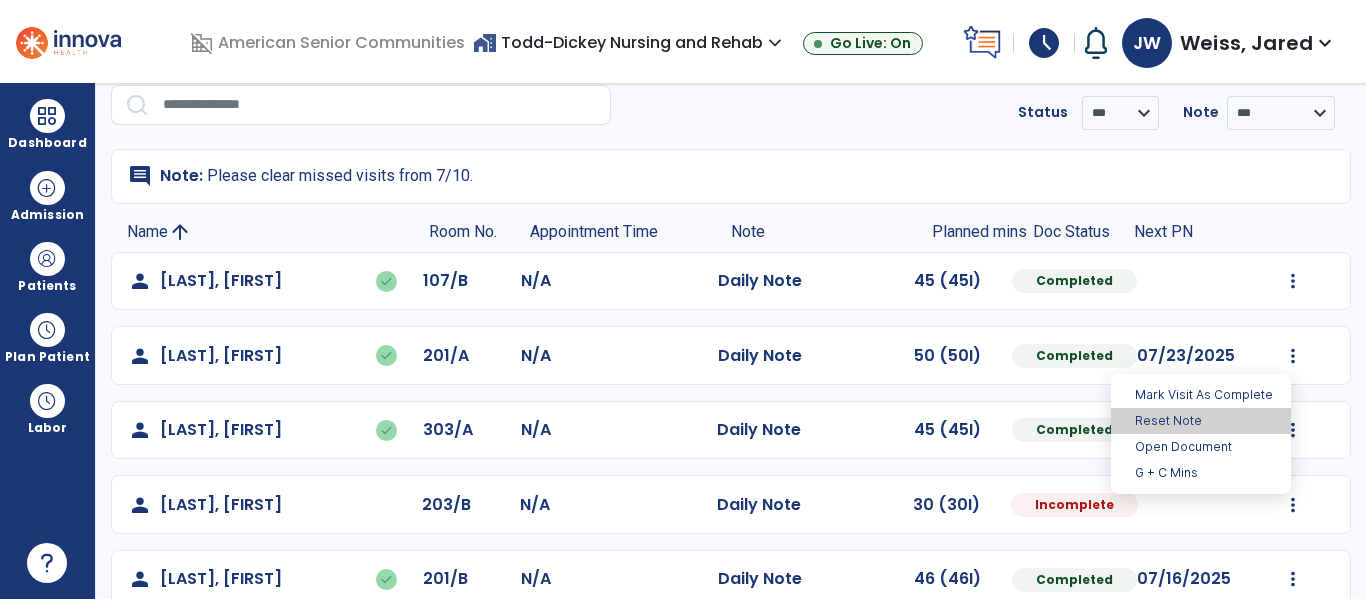 click on "Reset Note" at bounding box center (1201, 421) 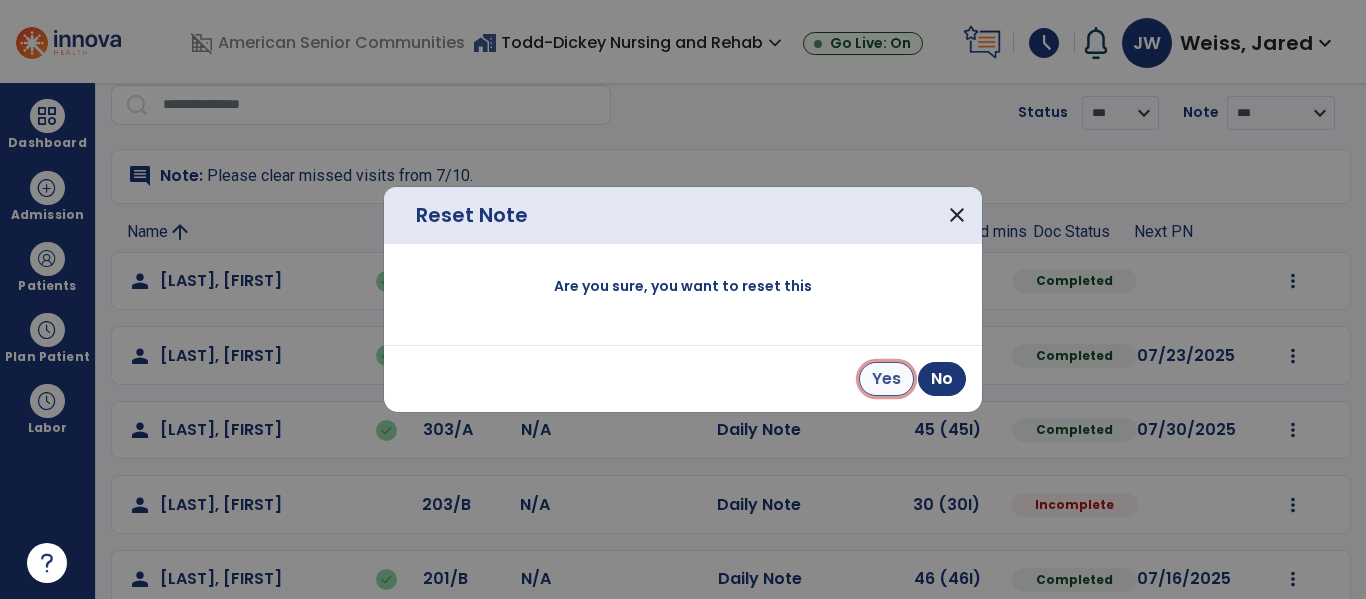 click on "Yes" at bounding box center [886, 379] 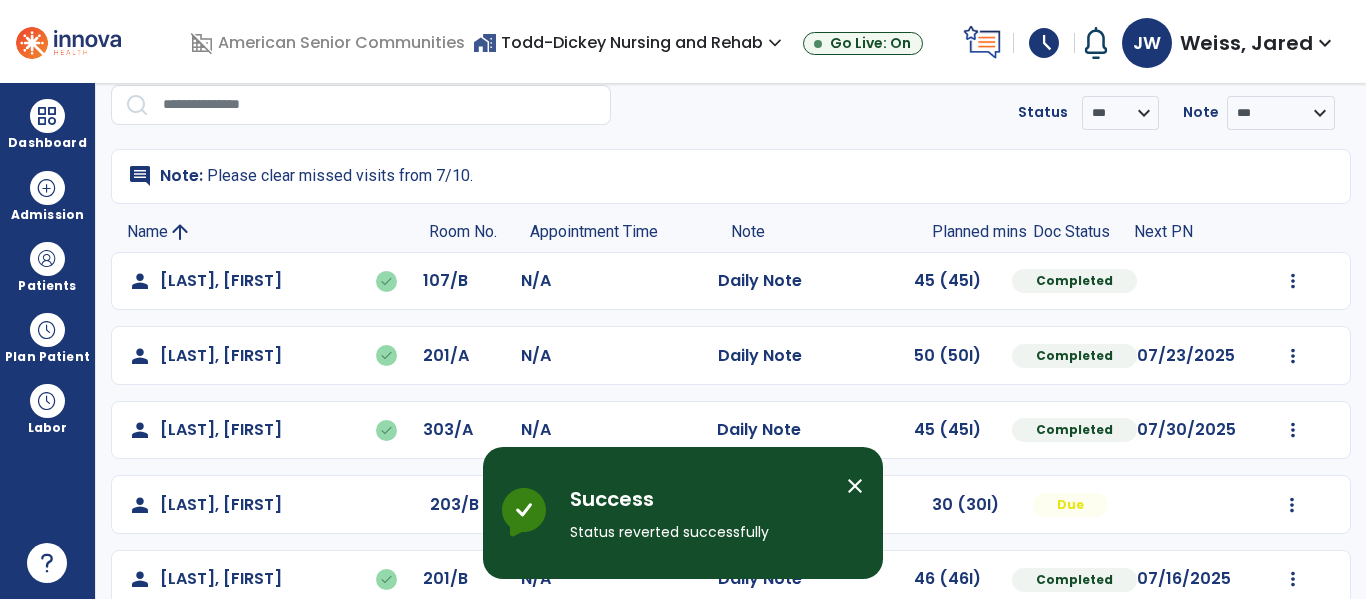 click on "Mark Visit As Complete   Reset Note   Open Document   G + C Mins" 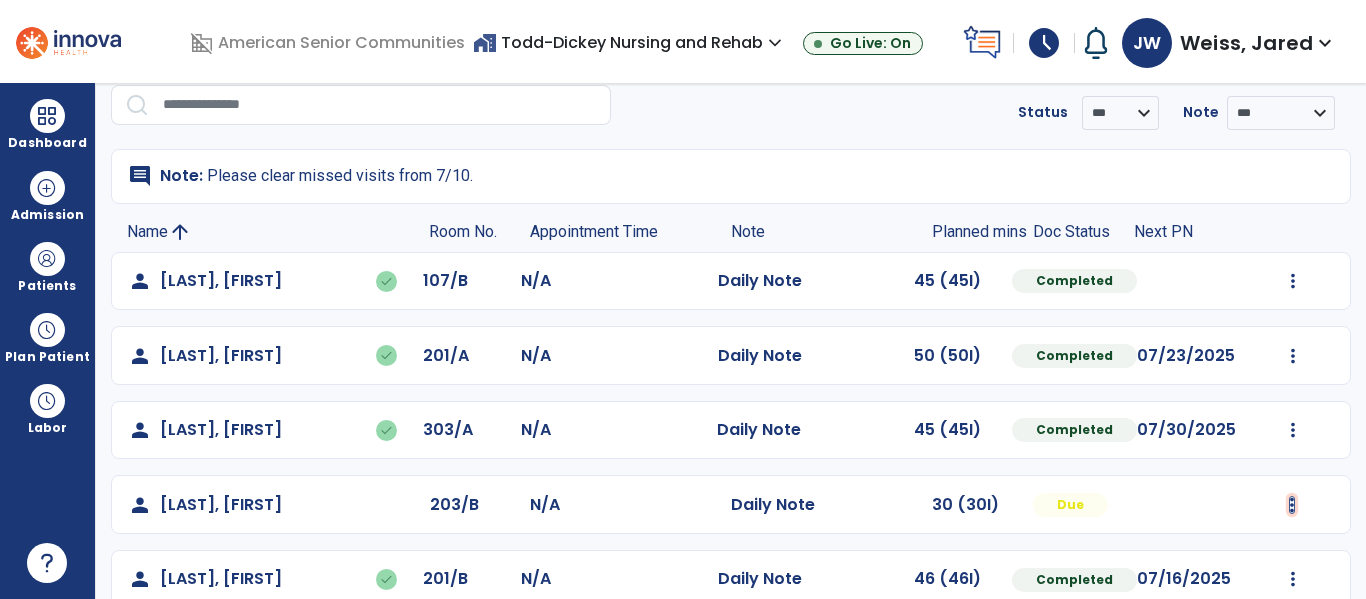 click at bounding box center (1293, 281) 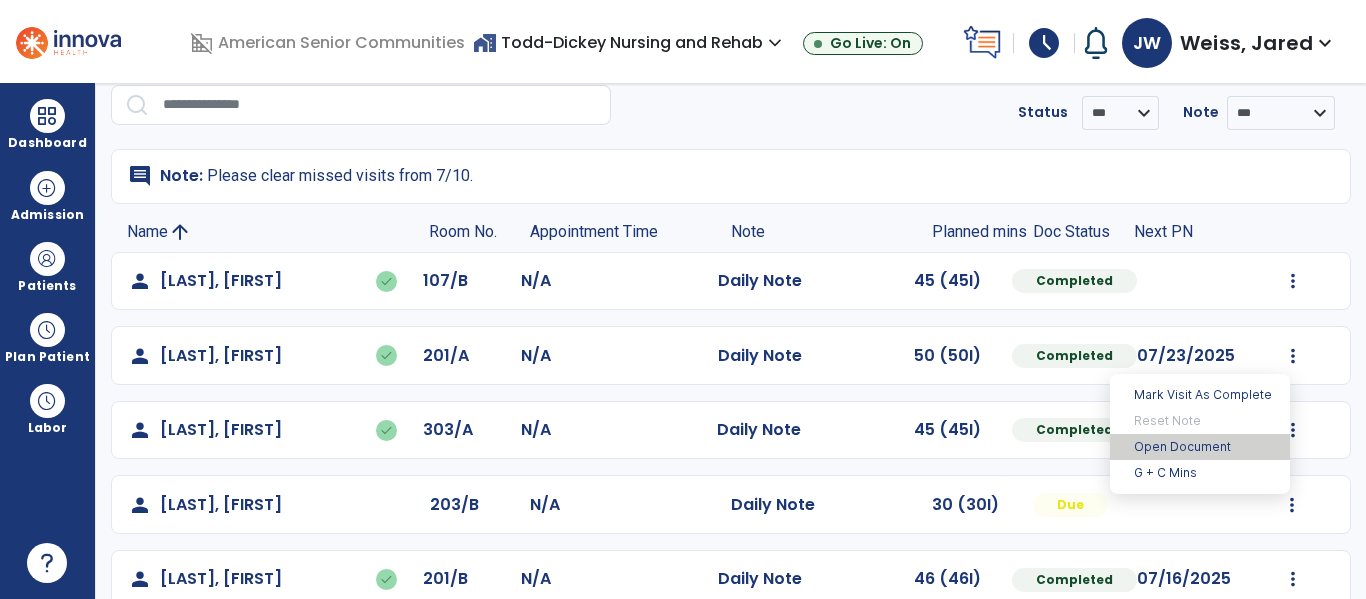 click on "Open Document" at bounding box center [1200, 447] 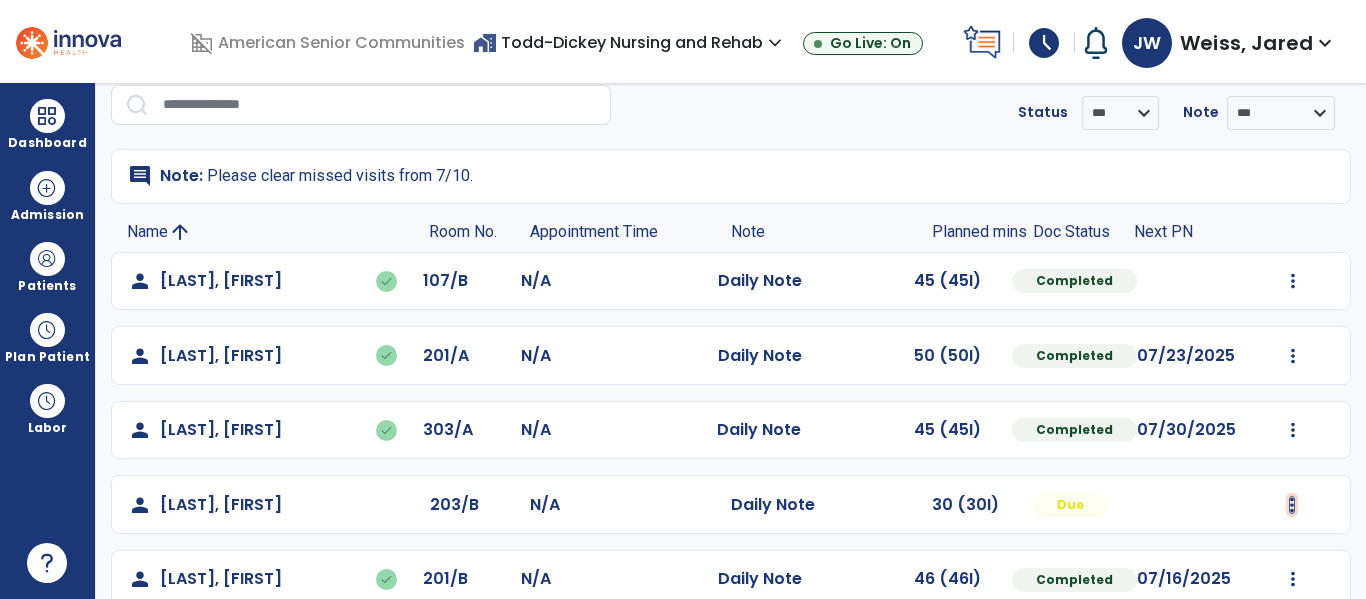 click at bounding box center (1293, 281) 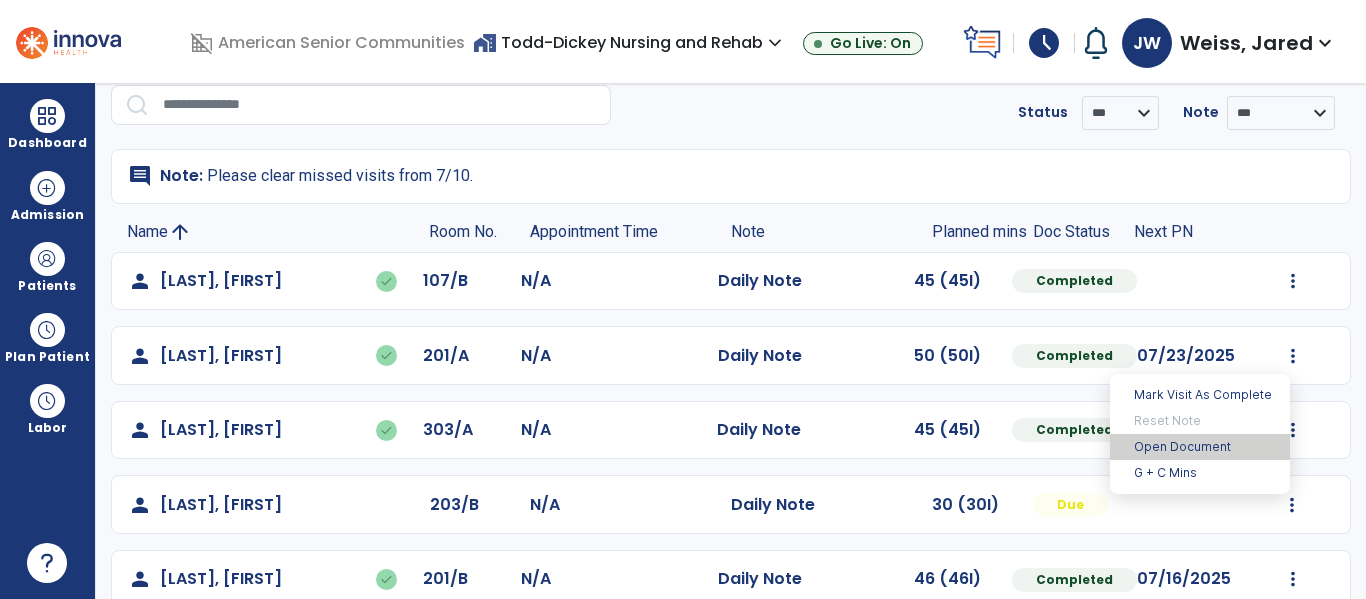 click on "Open Document" at bounding box center [1200, 447] 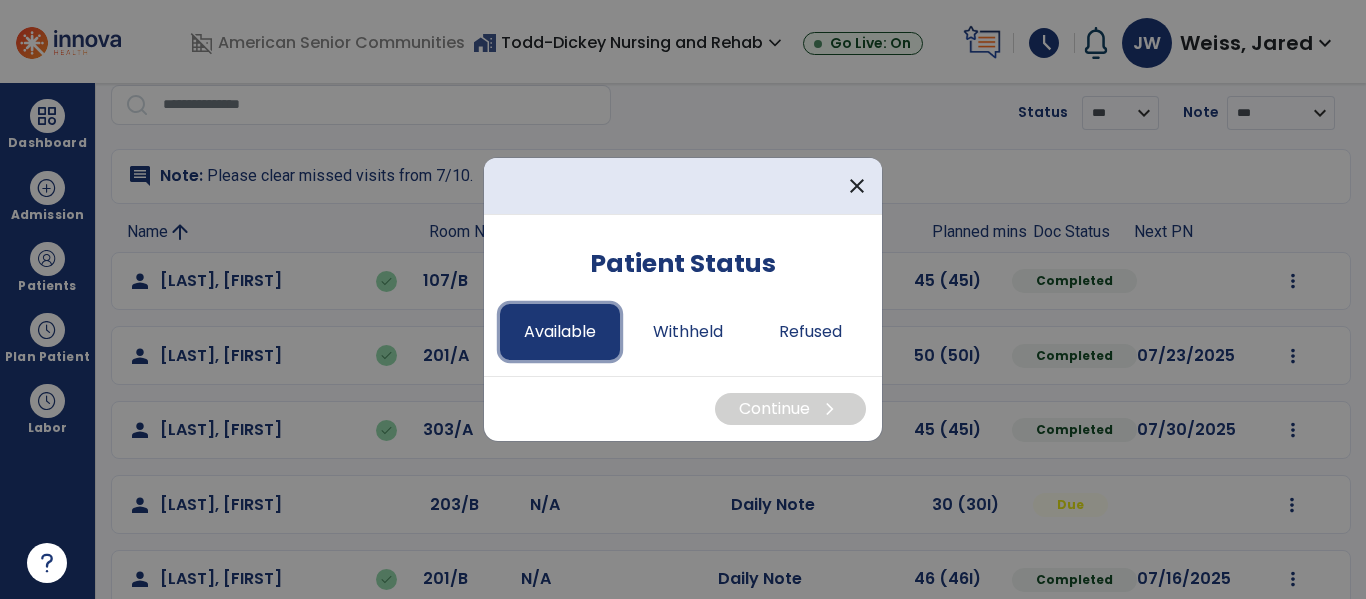 click on "Available" at bounding box center [560, 332] 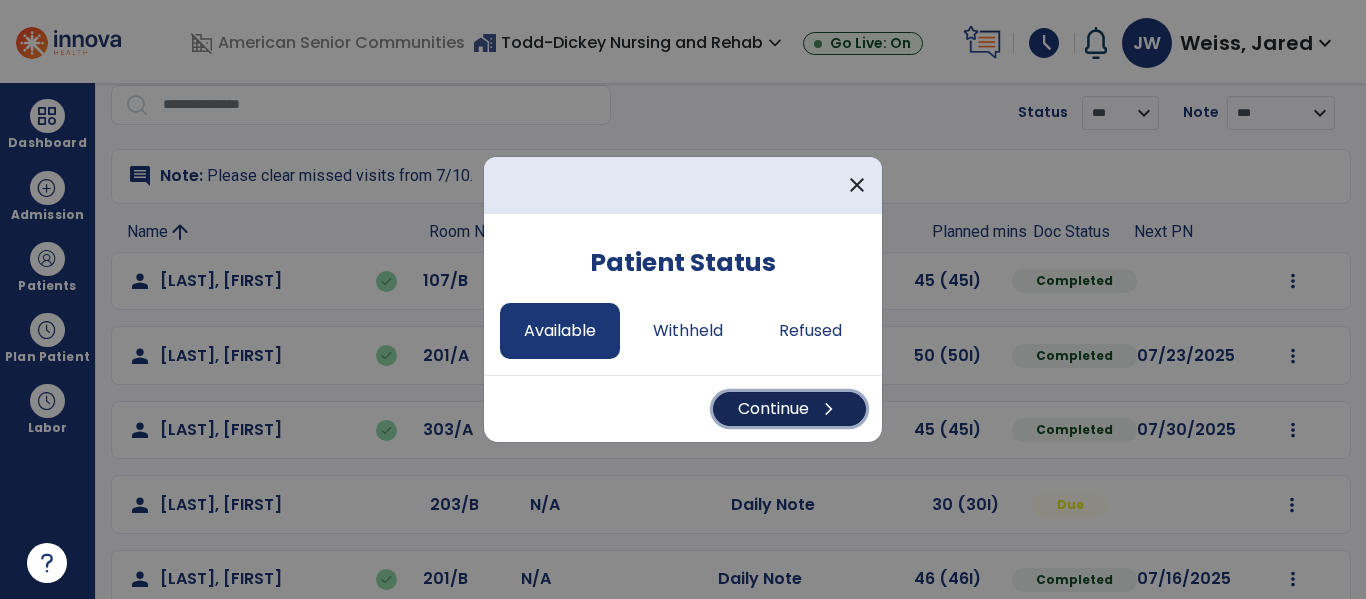click on "Continue   chevron_right" at bounding box center (789, 409) 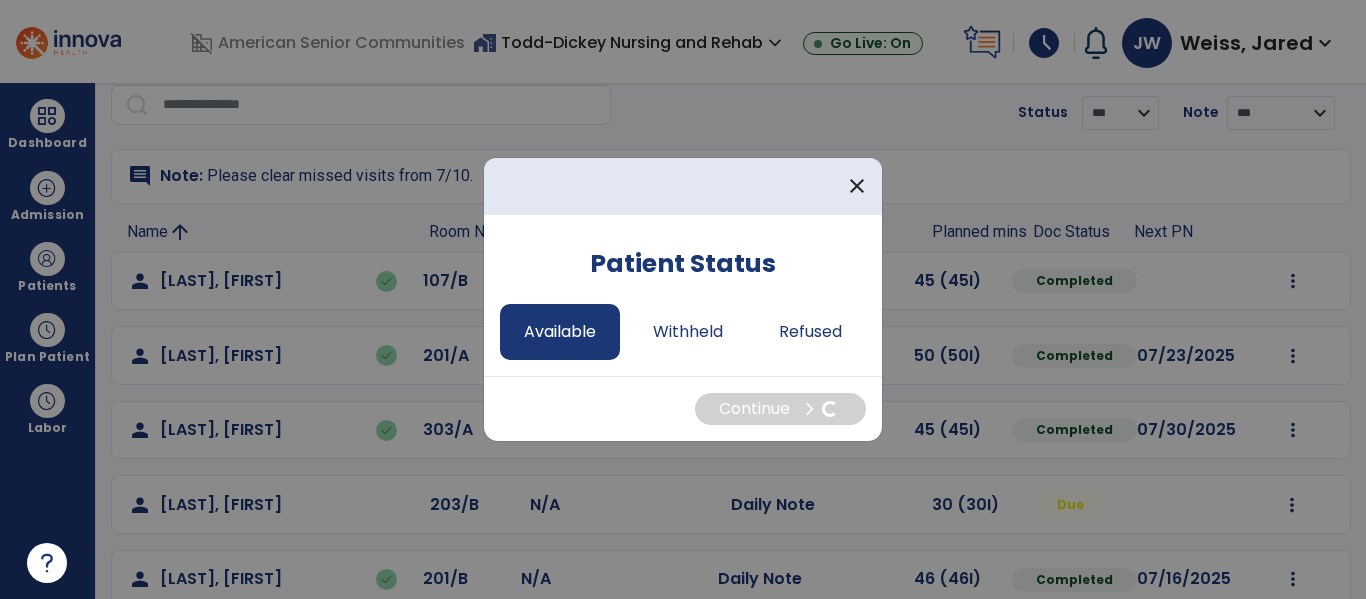 select on "*" 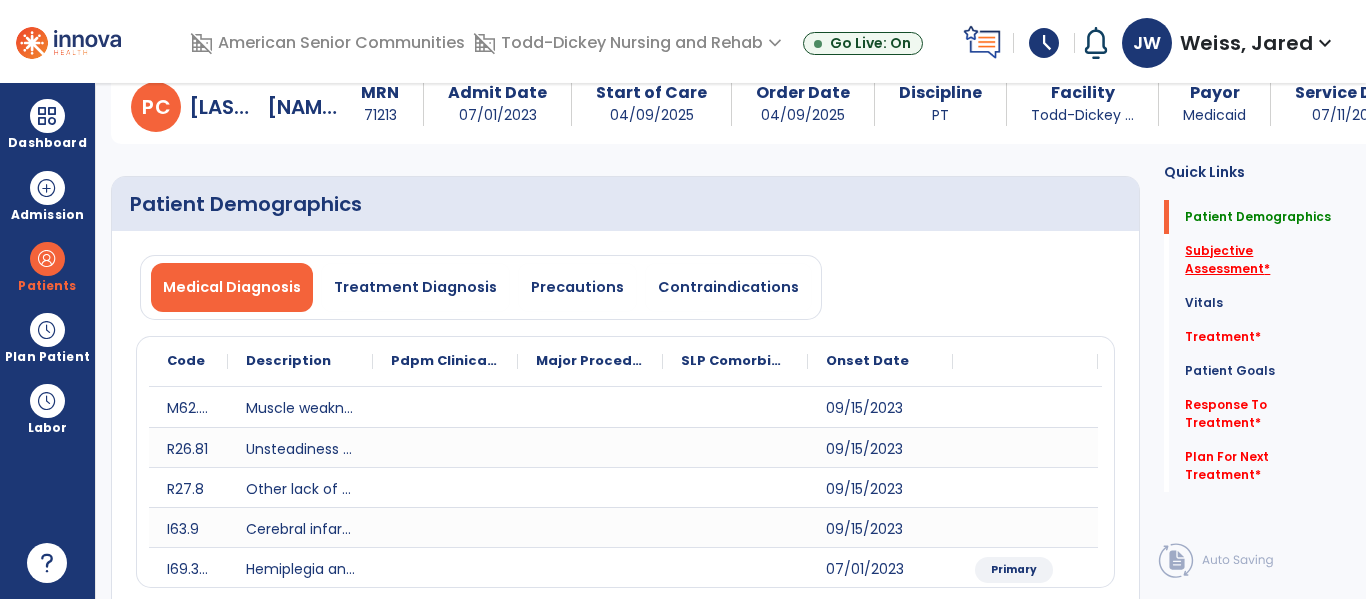 click on "Subjective Assessment   *" 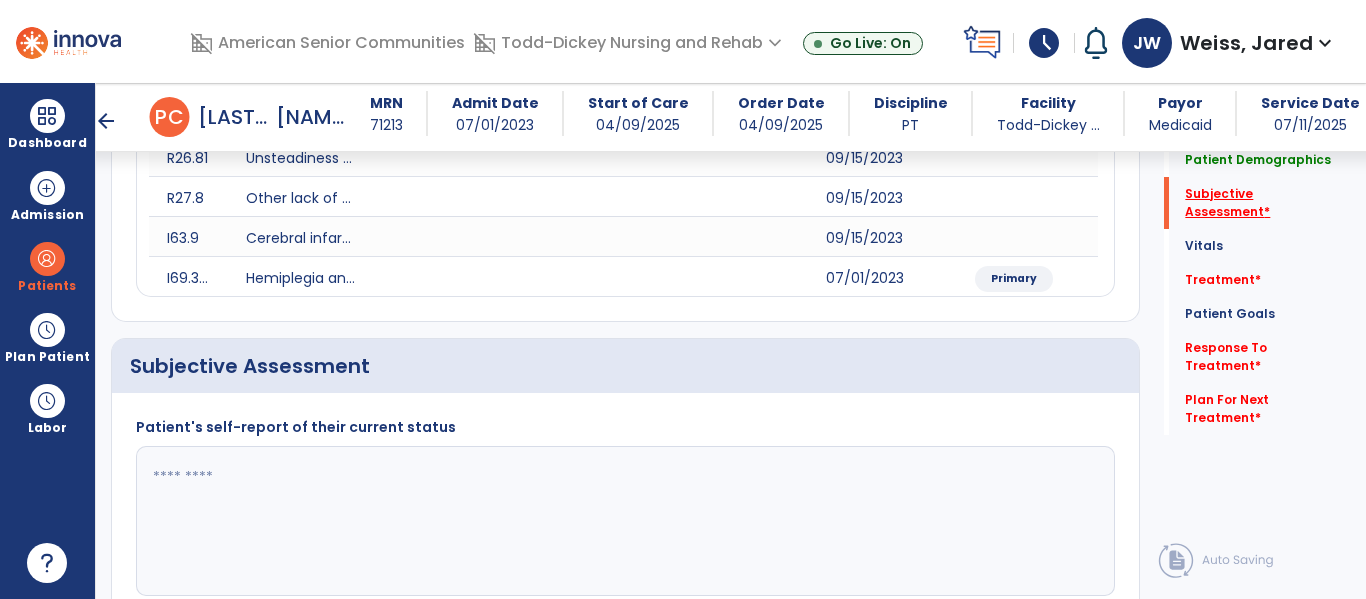 scroll, scrollTop: 507, scrollLeft: 0, axis: vertical 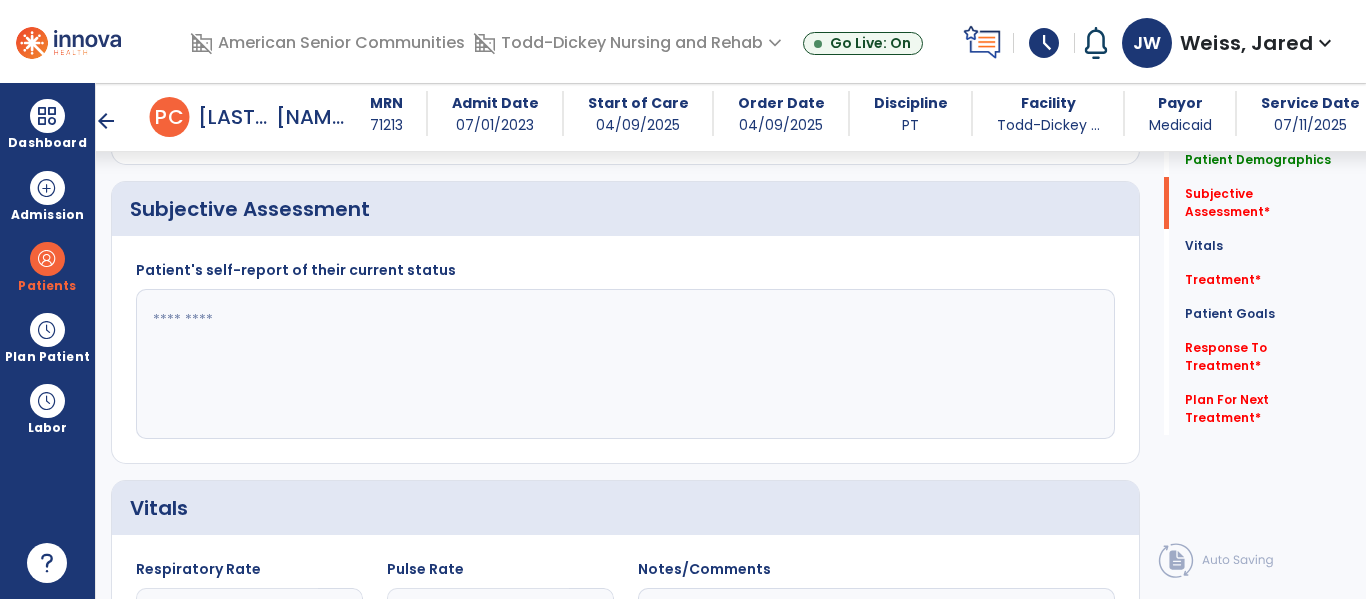 click 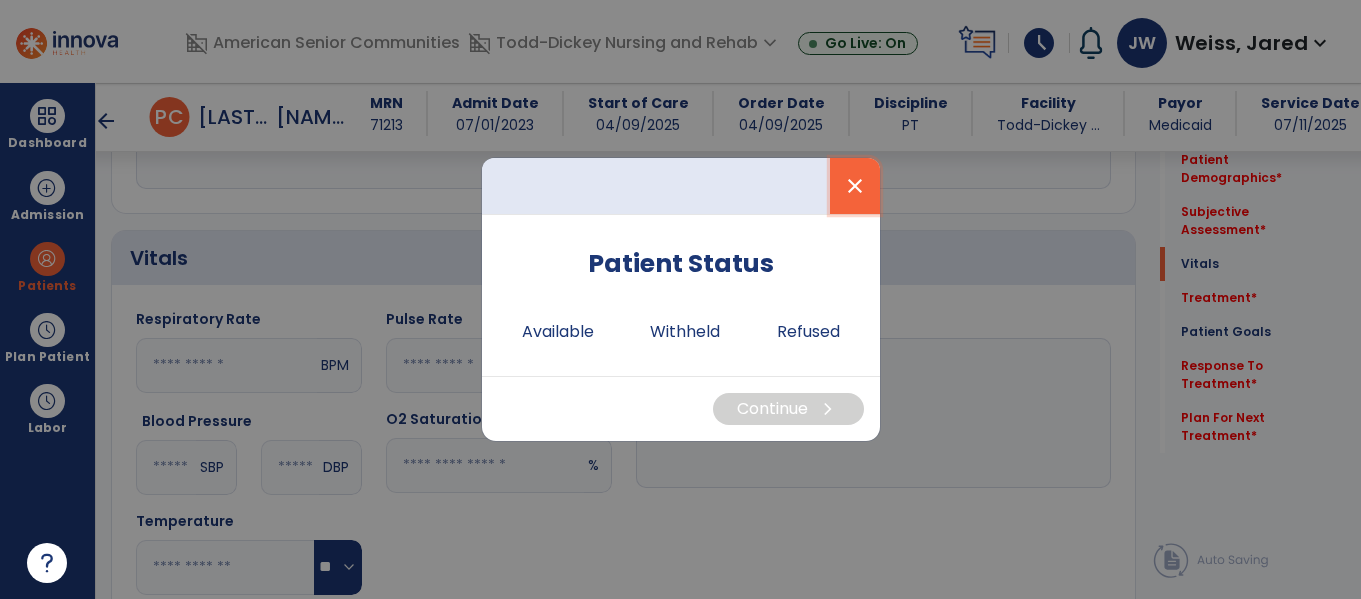 click on "close" at bounding box center (855, 186) 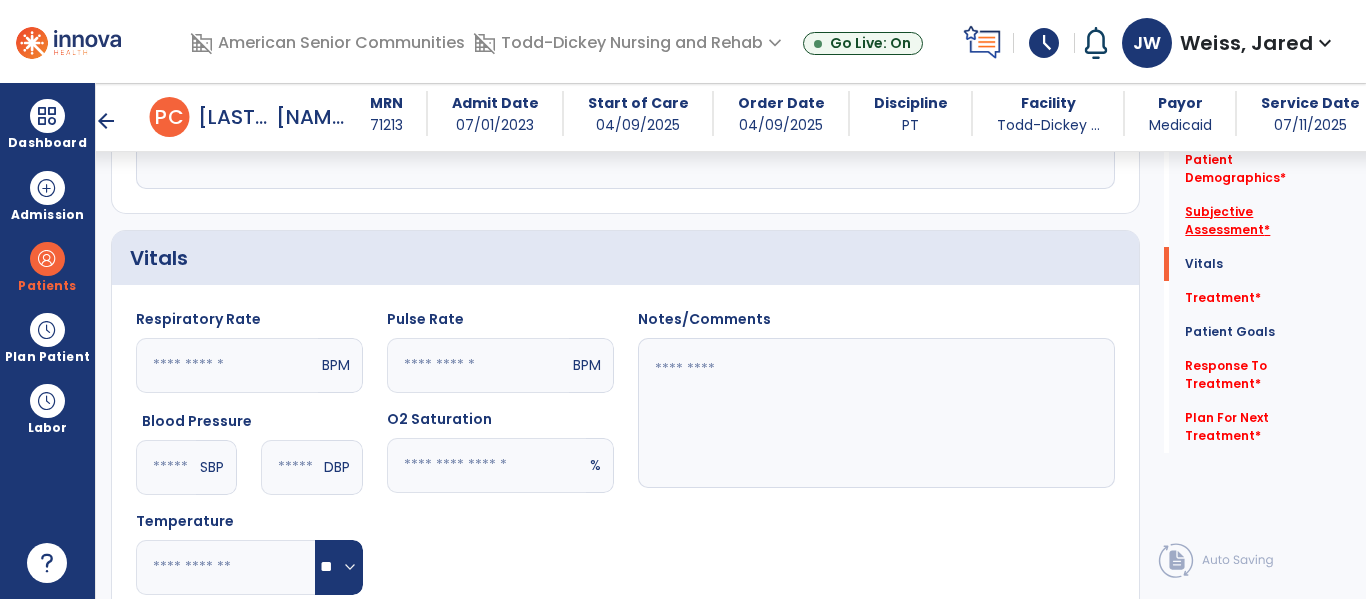 click on "Subjective Assessment   *" 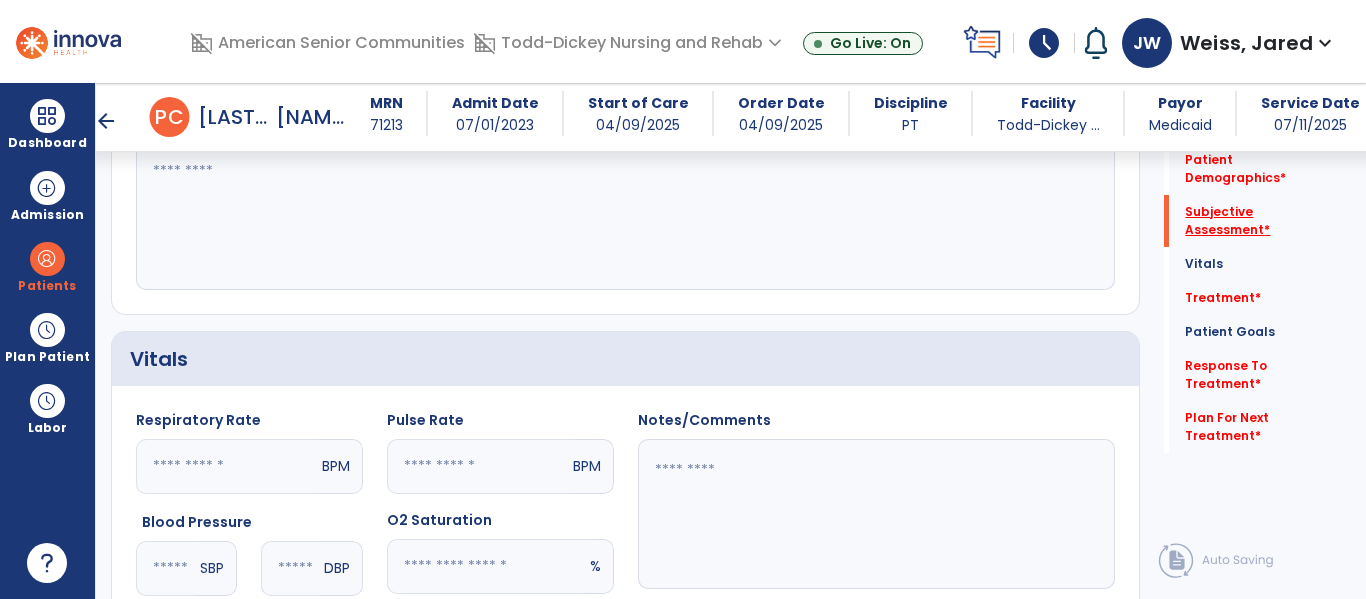 scroll, scrollTop: 238, scrollLeft: 0, axis: vertical 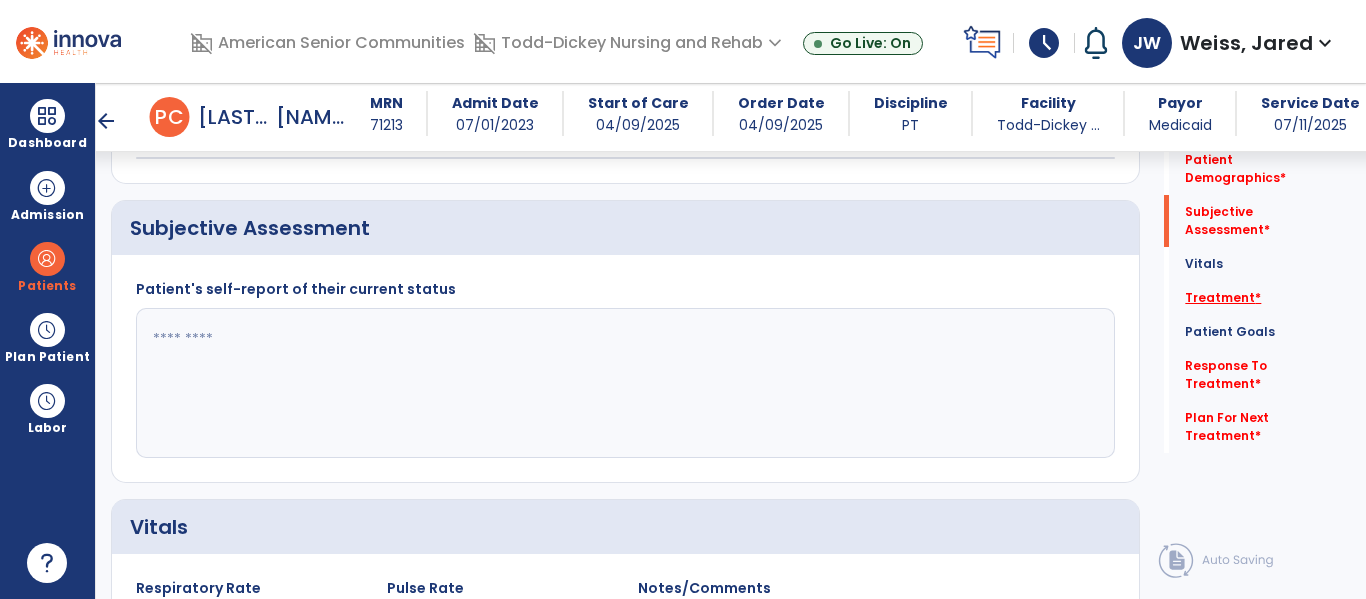 click on "Treatment   *" 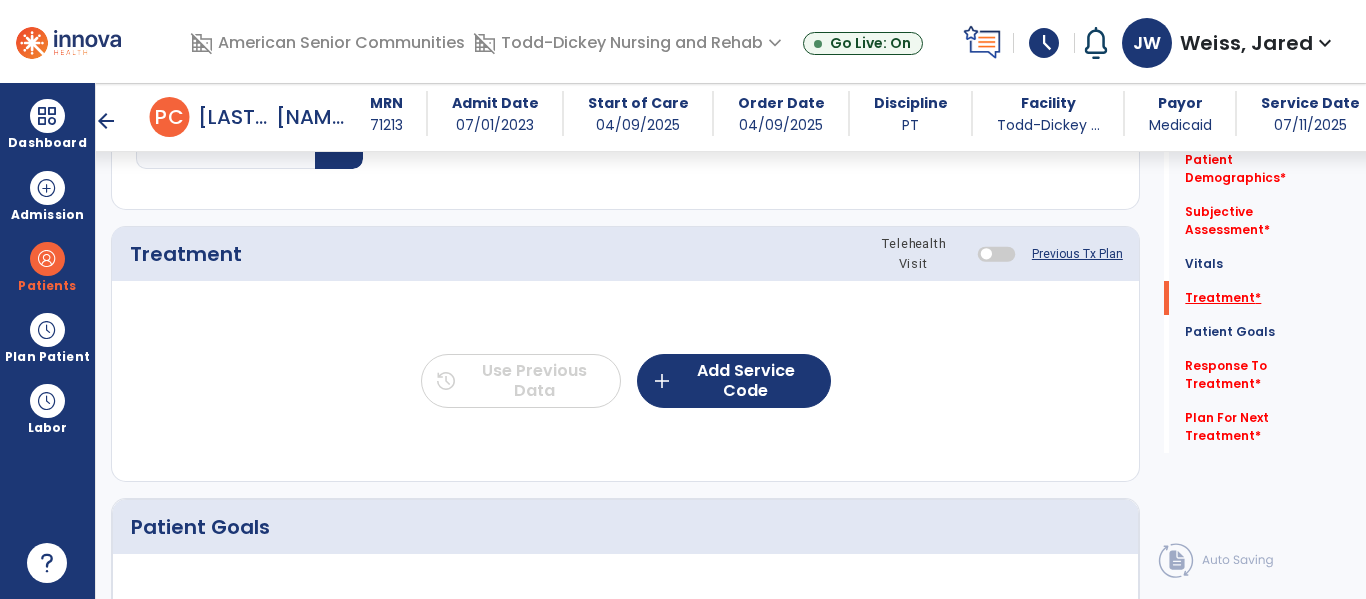 scroll, scrollTop: 946, scrollLeft: 0, axis: vertical 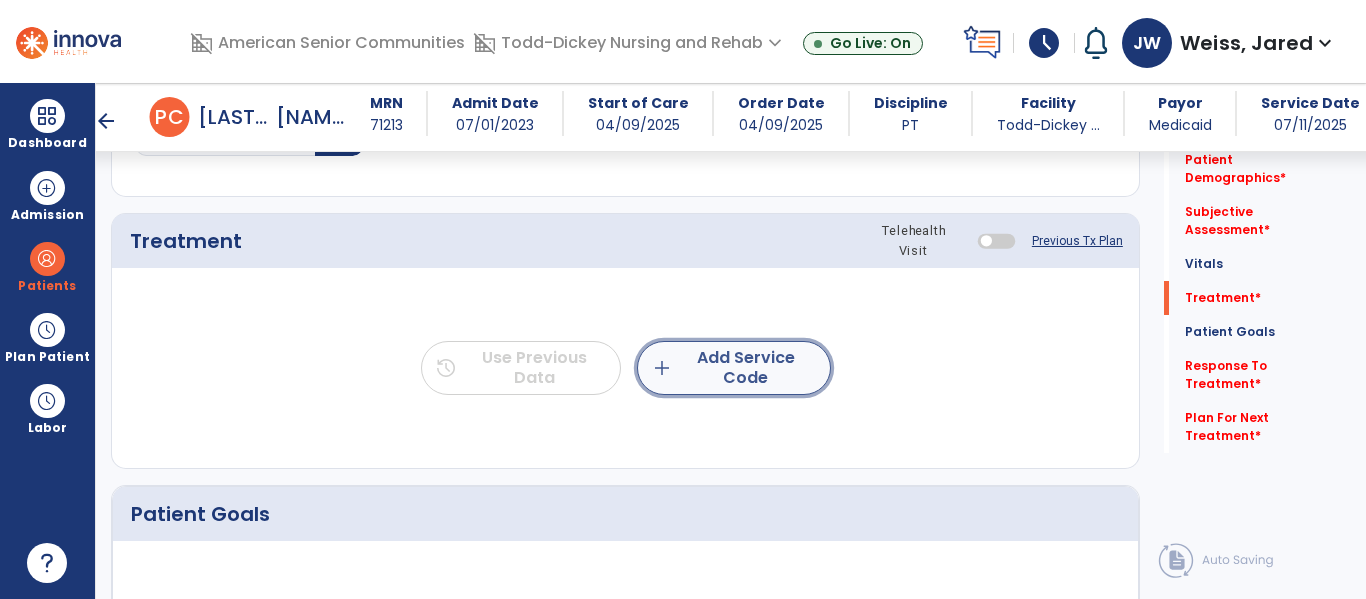 click on "add  Add Service Code" 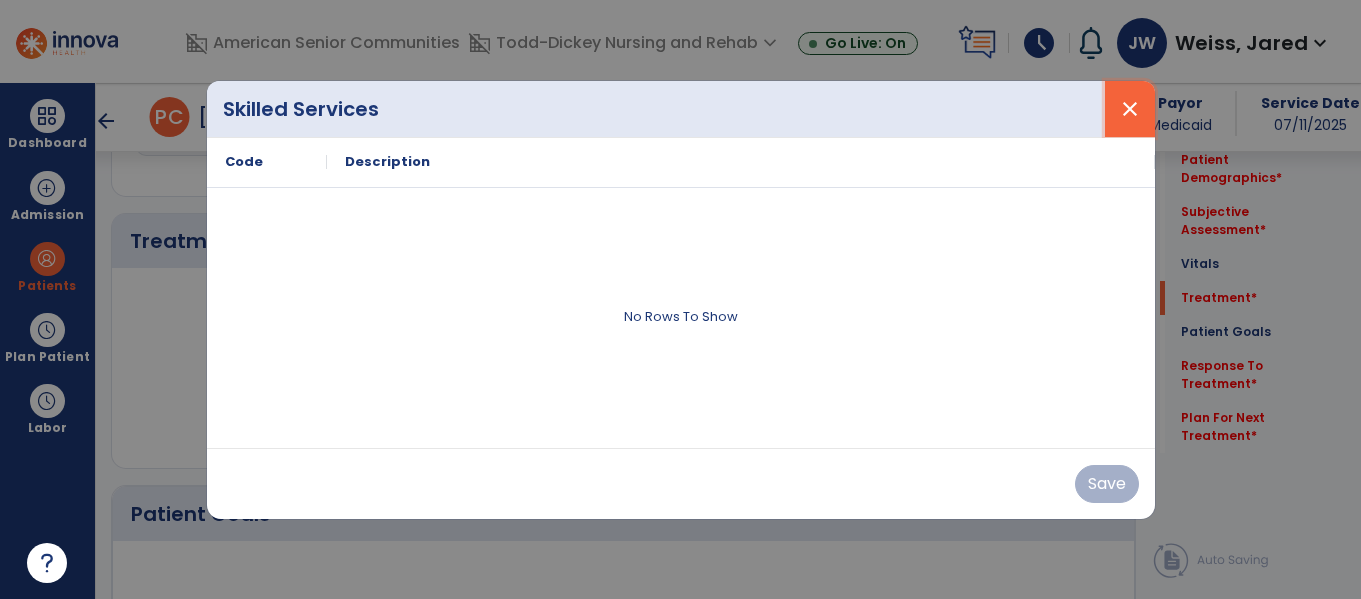 click on "close" at bounding box center (1130, 109) 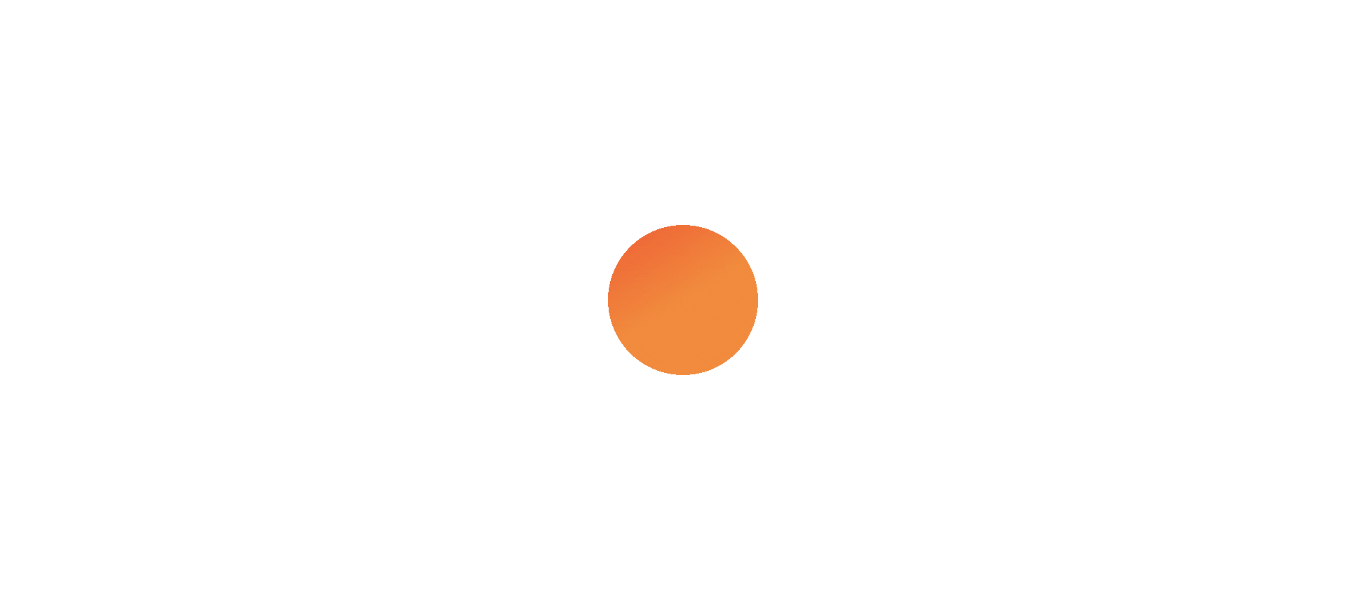 scroll, scrollTop: 0, scrollLeft: 0, axis: both 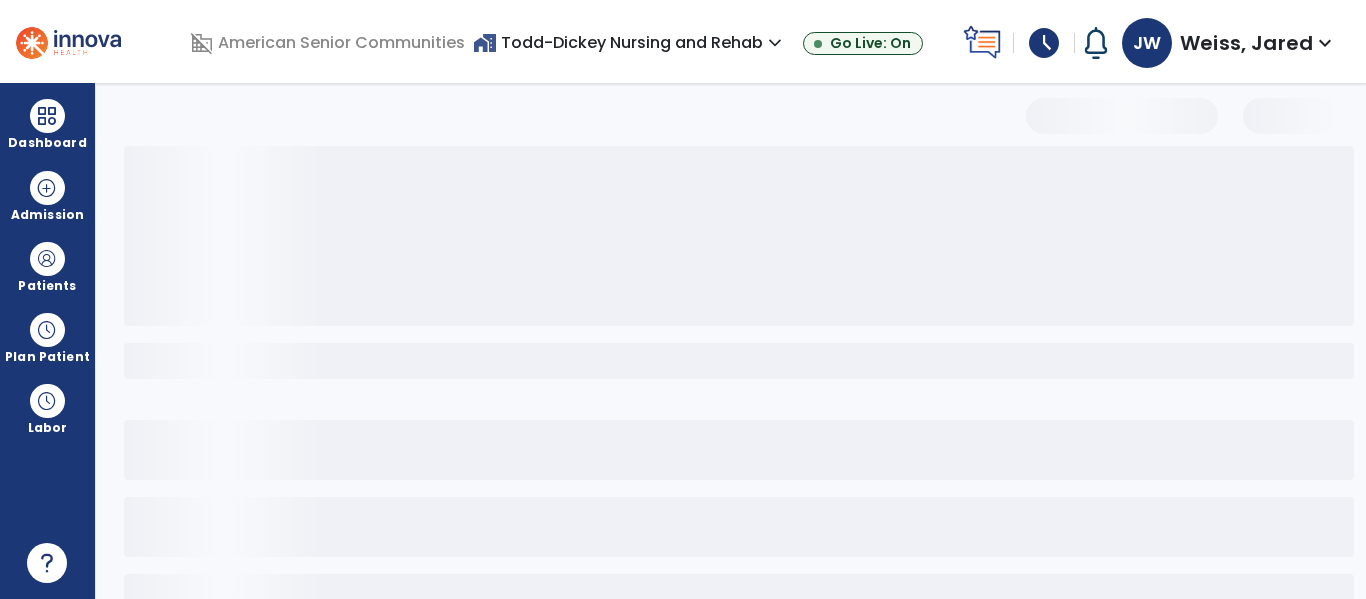 select on "*" 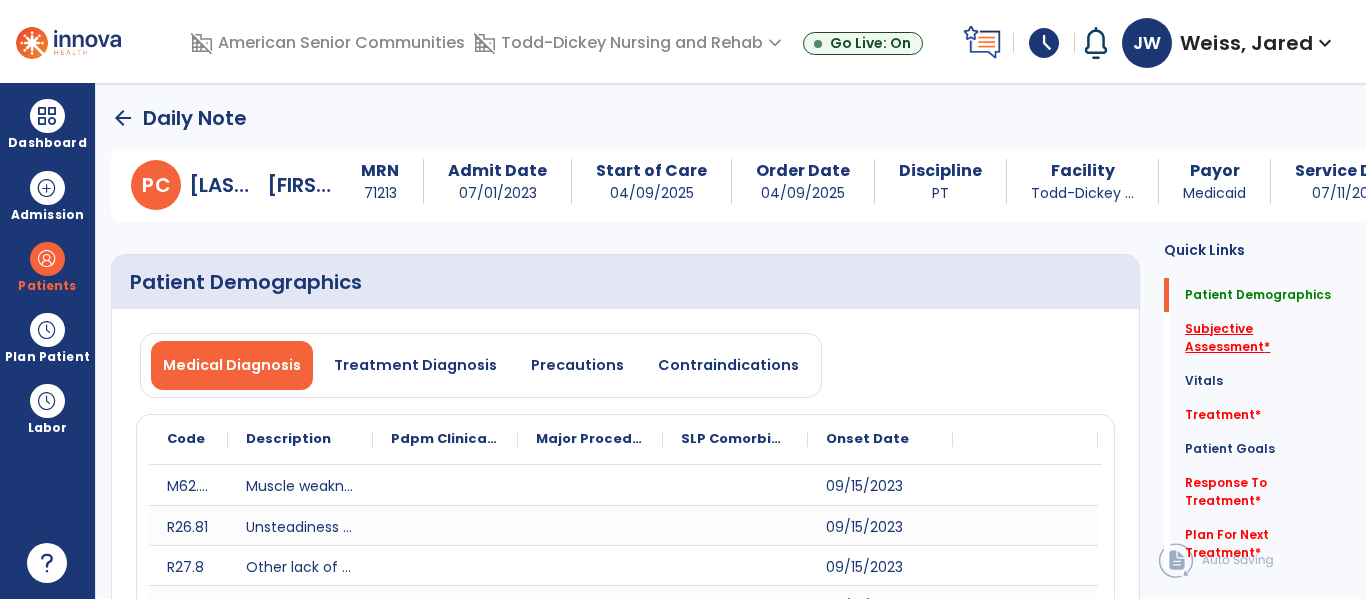 click on "Subjective Assessment   *" 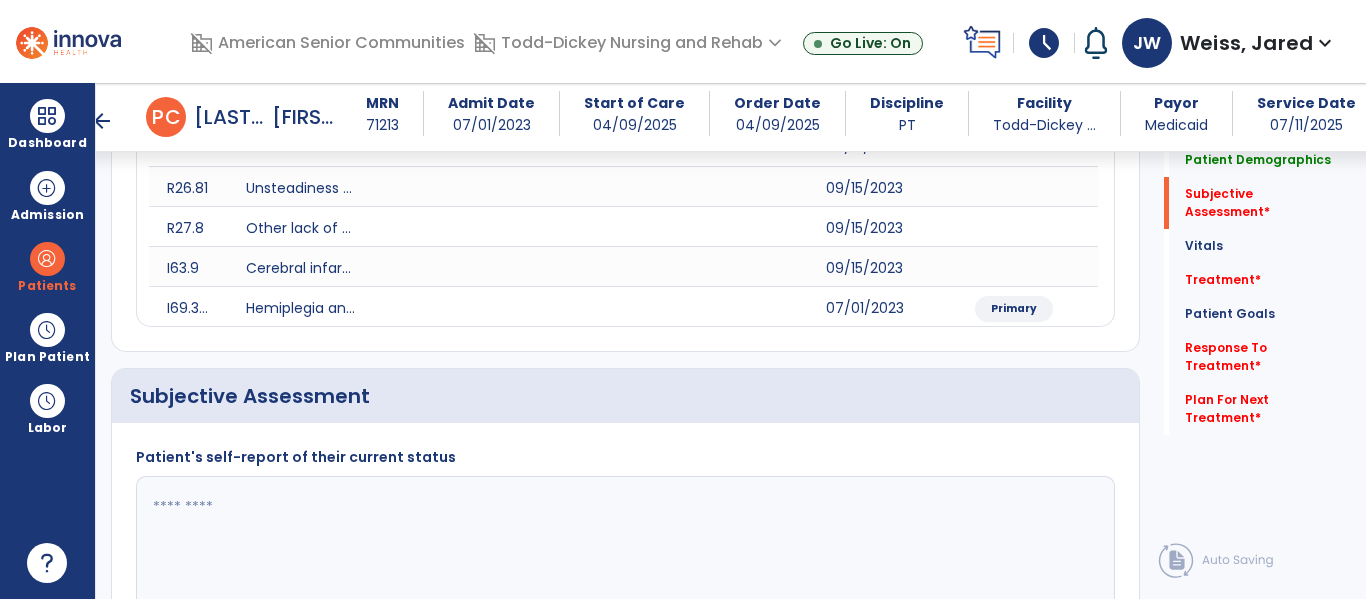 scroll, scrollTop: 507, scrollLeft: 0, axis: vertical 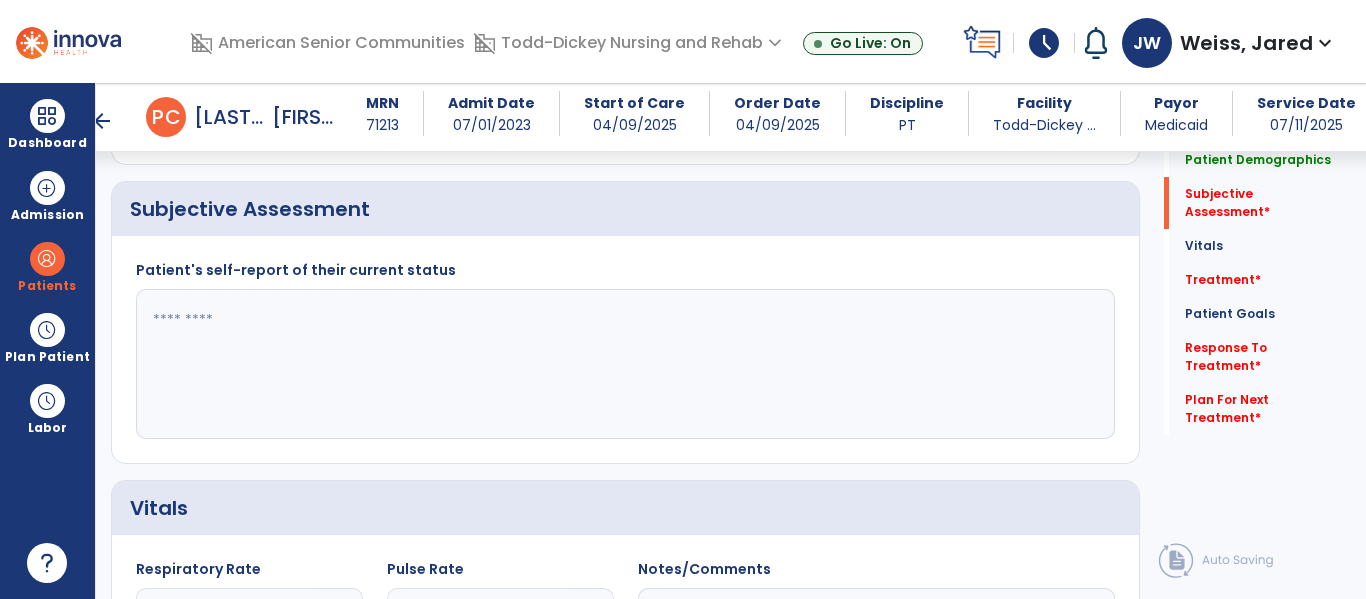 click 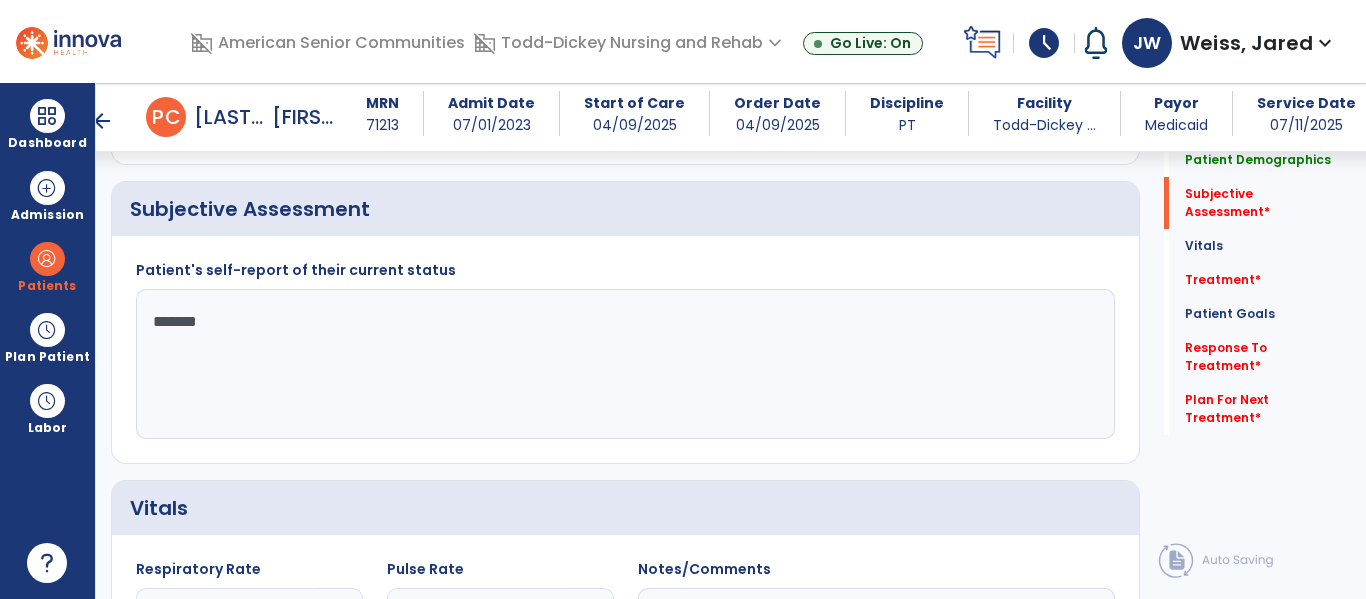 type on "*******" 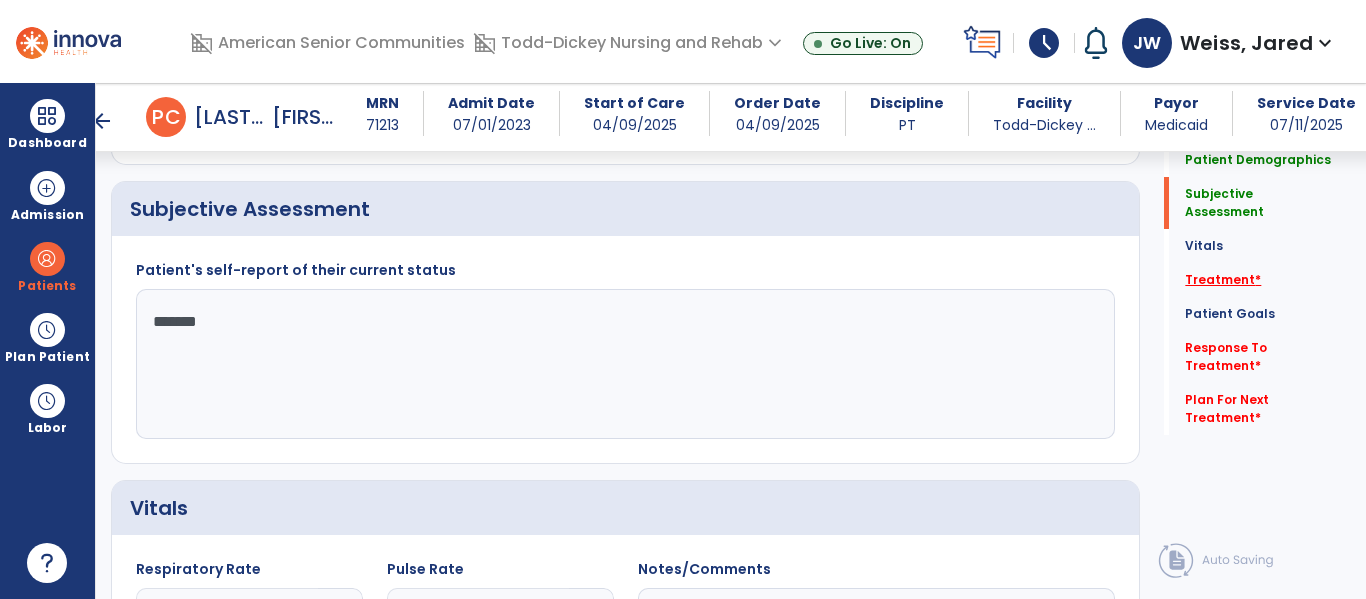 click on "Treatment   *" 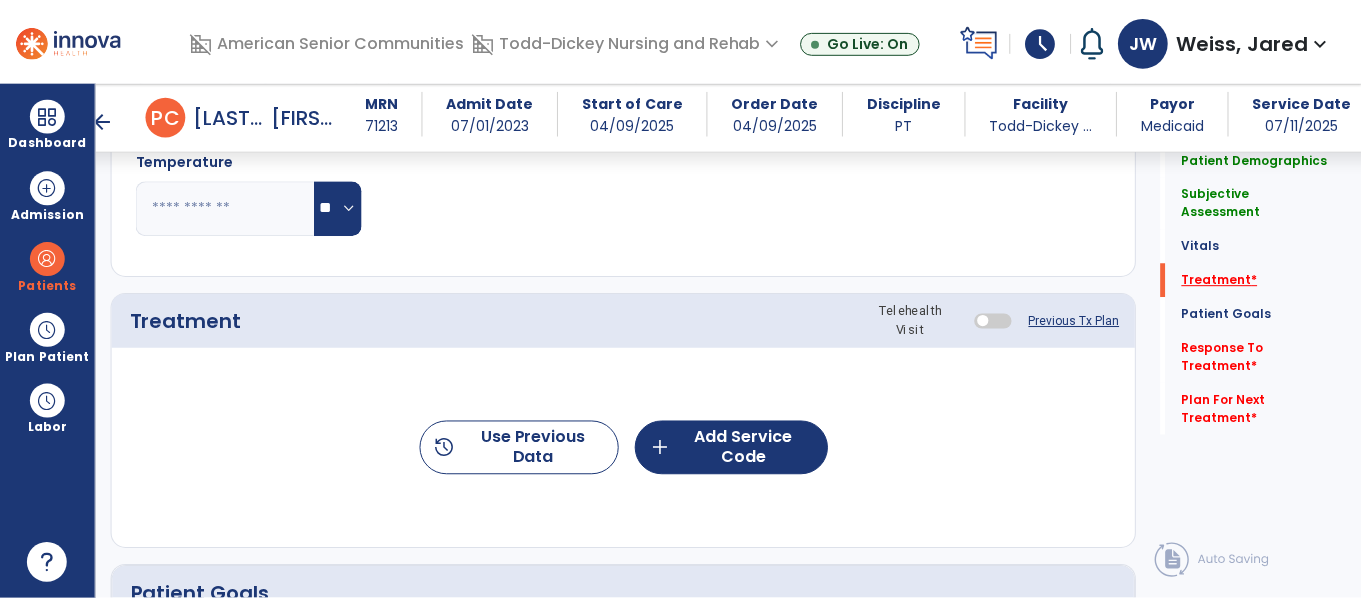 scroll, scrollTop: 1196, scrollLeft: 0, axis: vertical 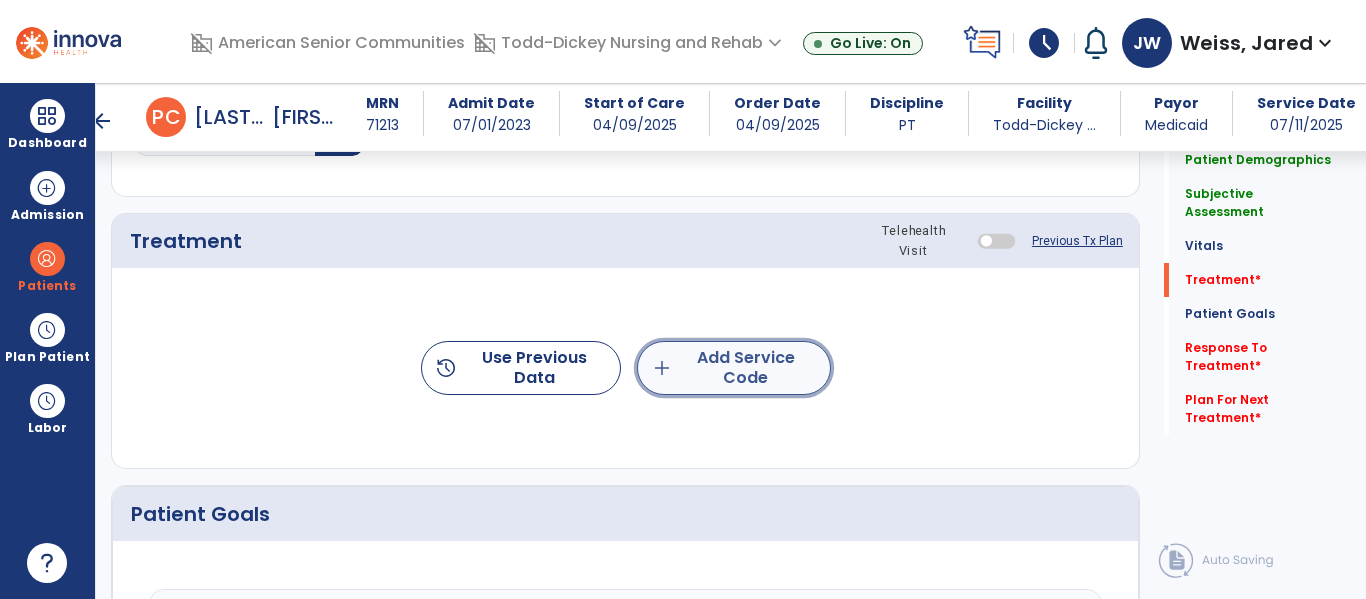 click on "add  Add Service Code" 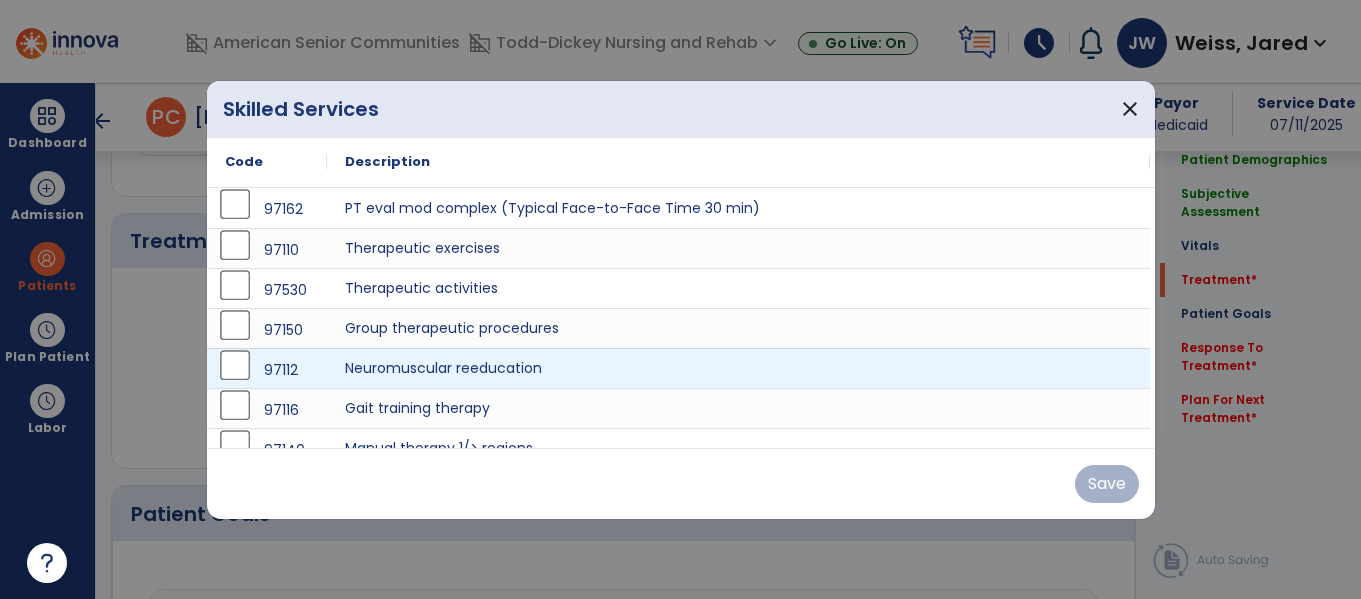scroll, scrollTop: 1196, scrollLeft: 0, axis: vertical 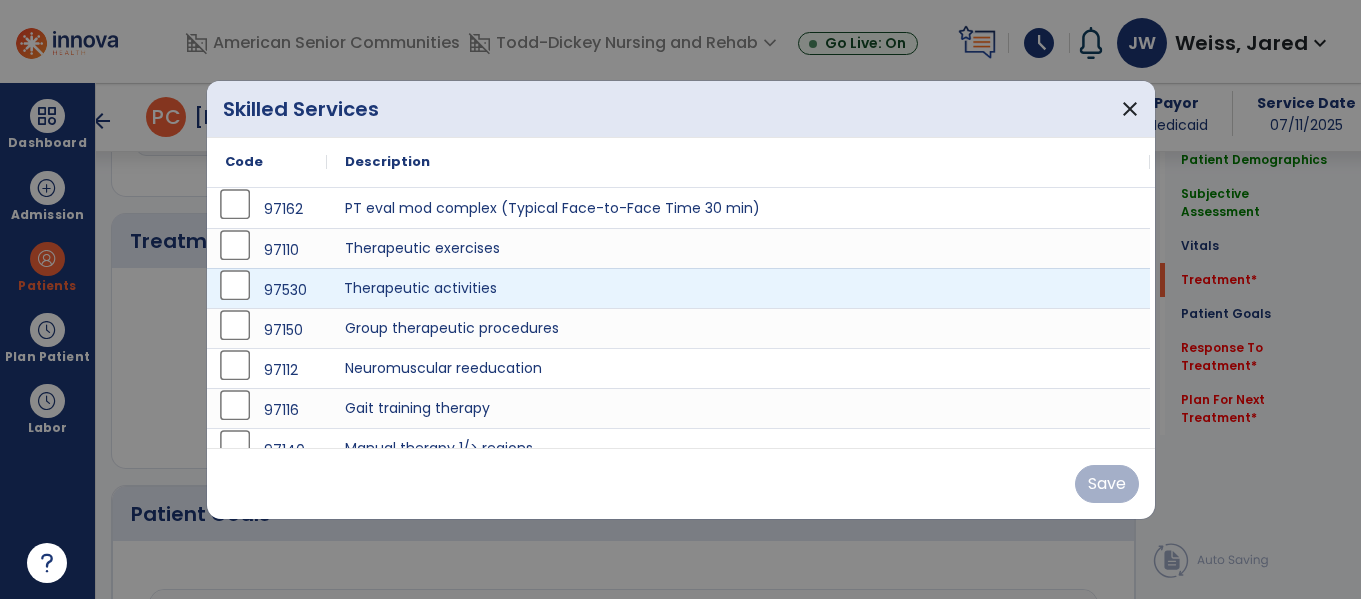 click on "Therapeutic activities" at bounding box center (738, 288) 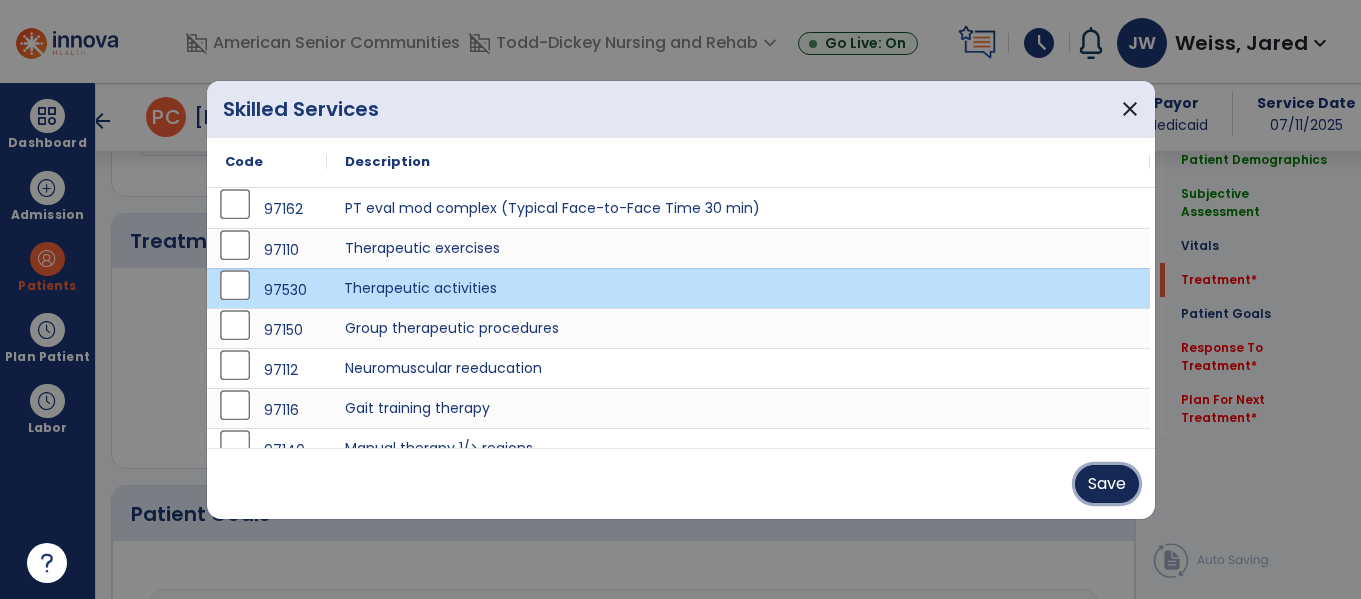 click on "Save" at bounding box center [1107, 484] 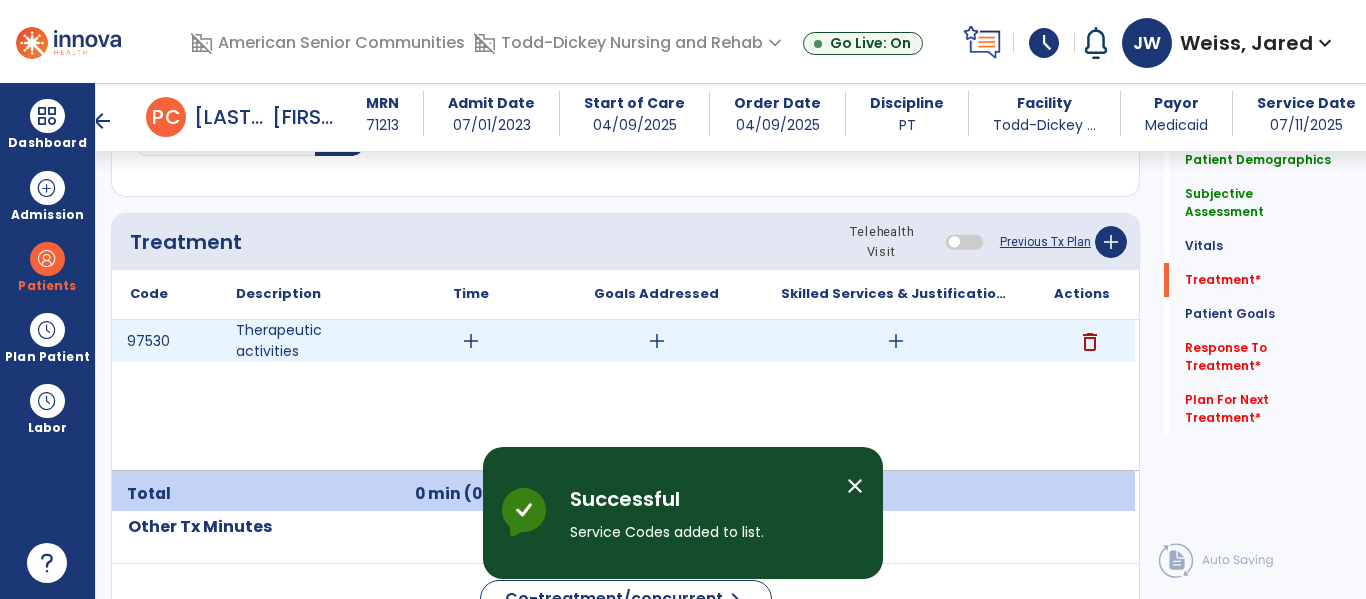 click on "add" at bounding box center (471, 341) 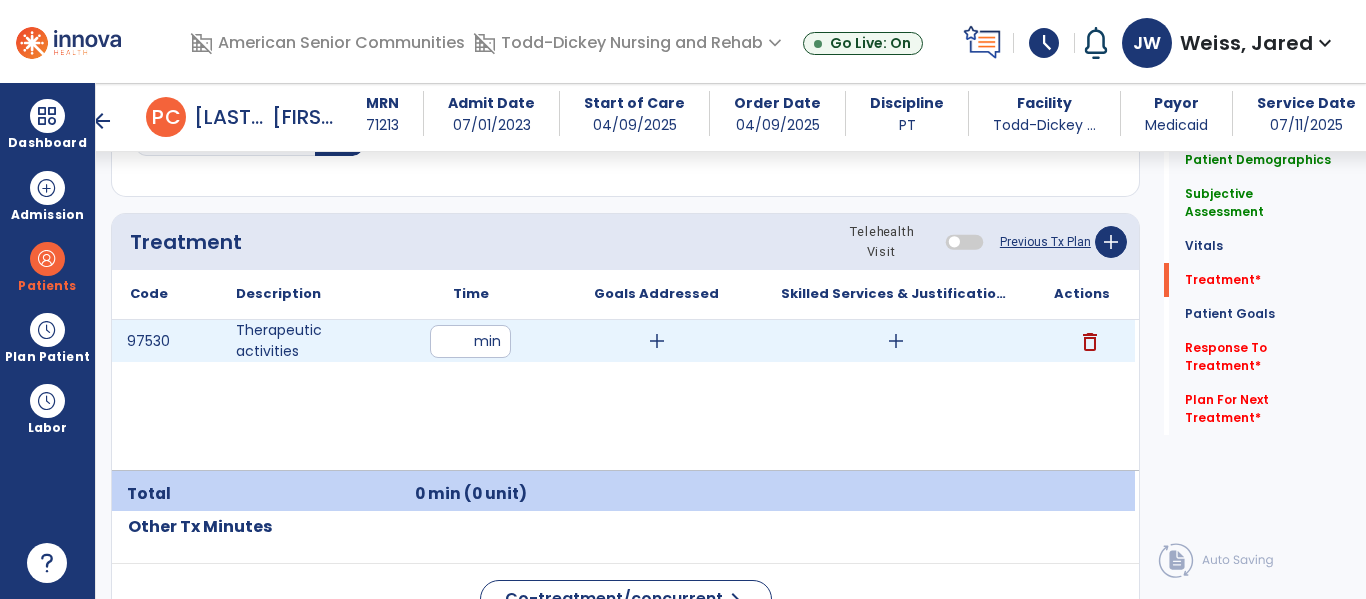 type on "*" 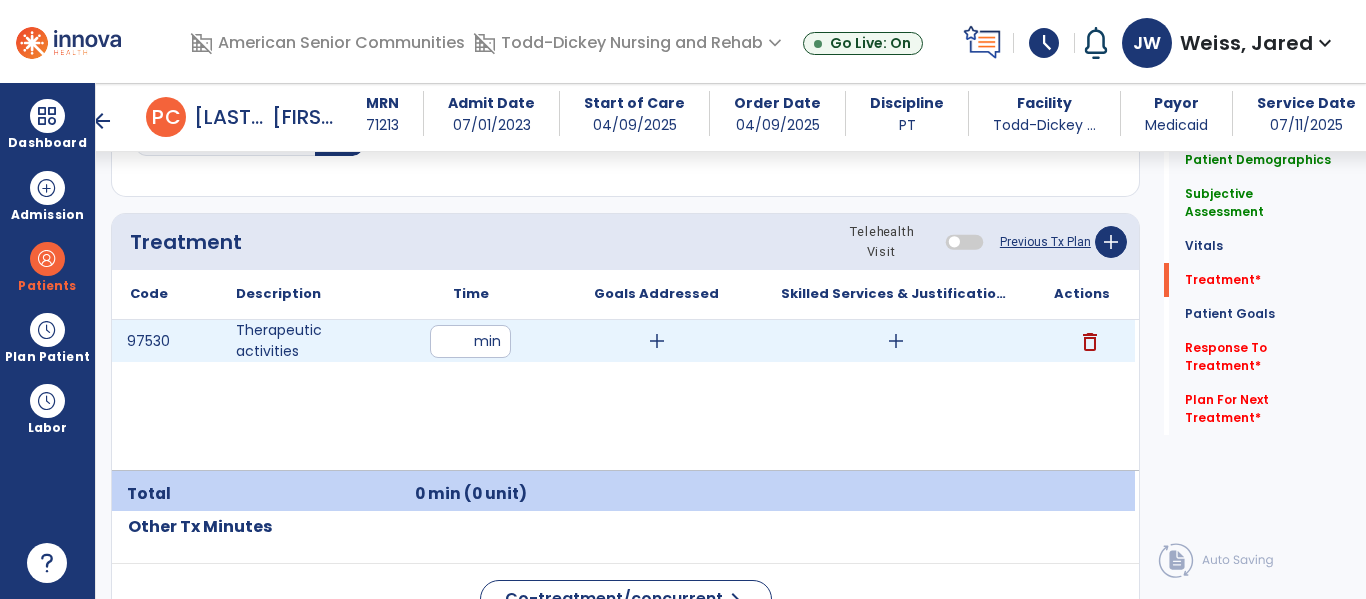 type on "**" 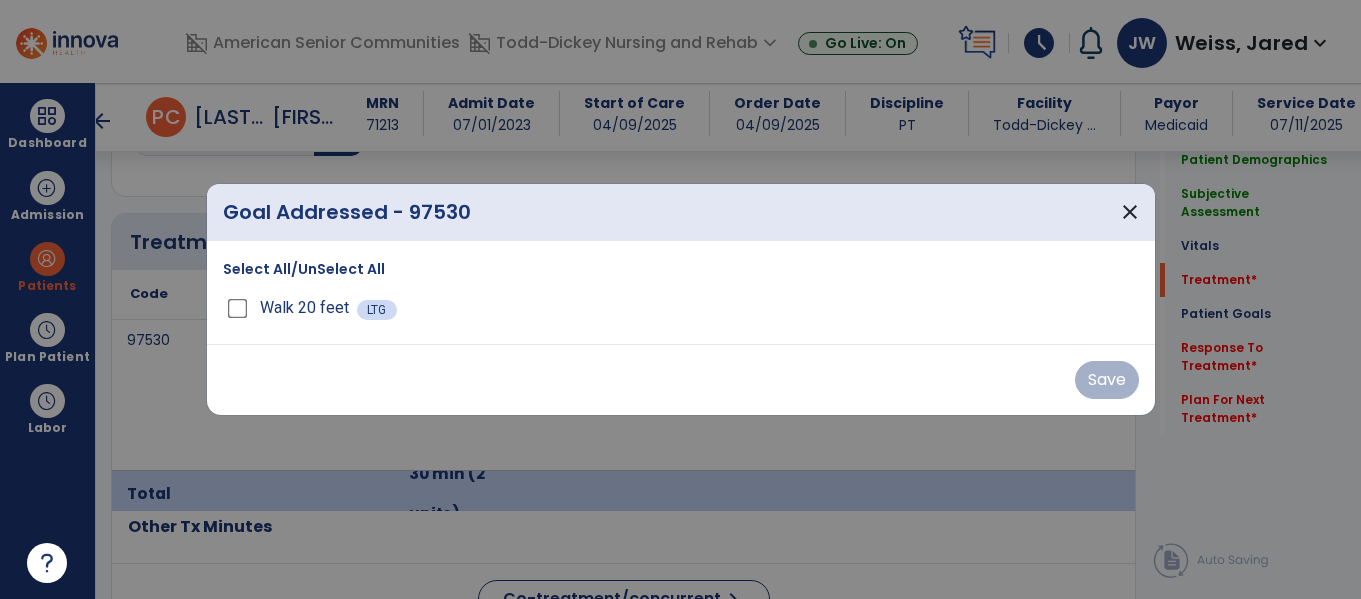 click on "Select All/UnSelect All Walk 20 feet  LTG" at bounding box center [681, 292] 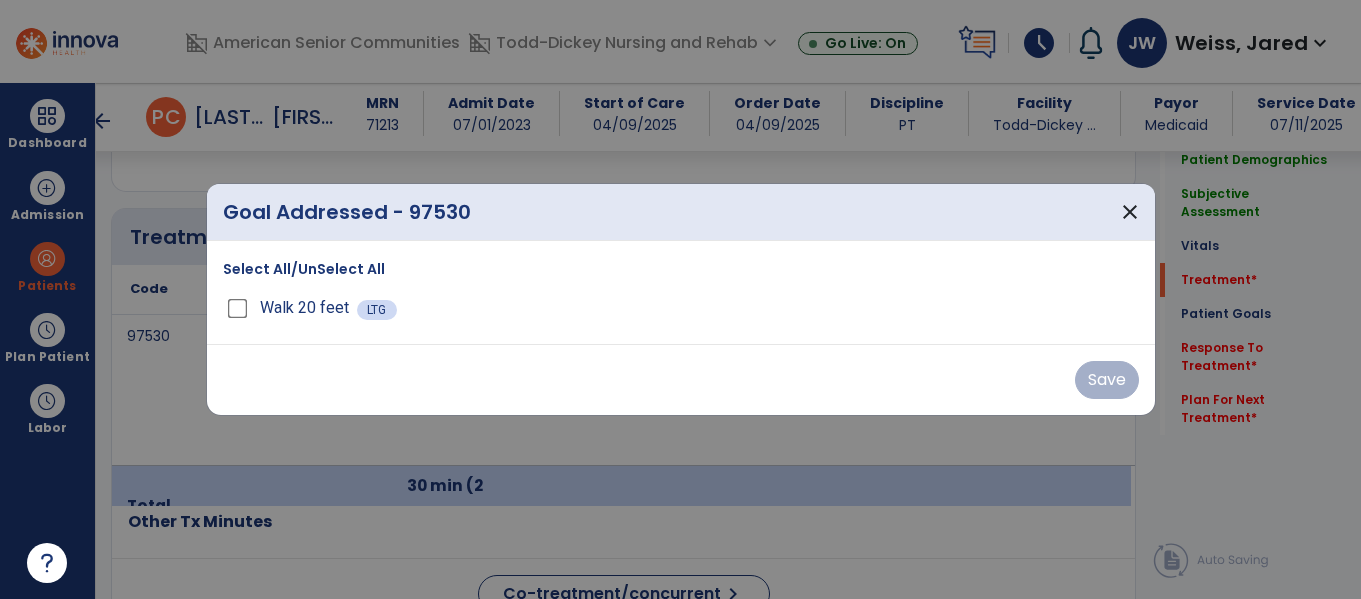 scroll, scrollTop: 1196, scrollLeft: 0, axis: vertical 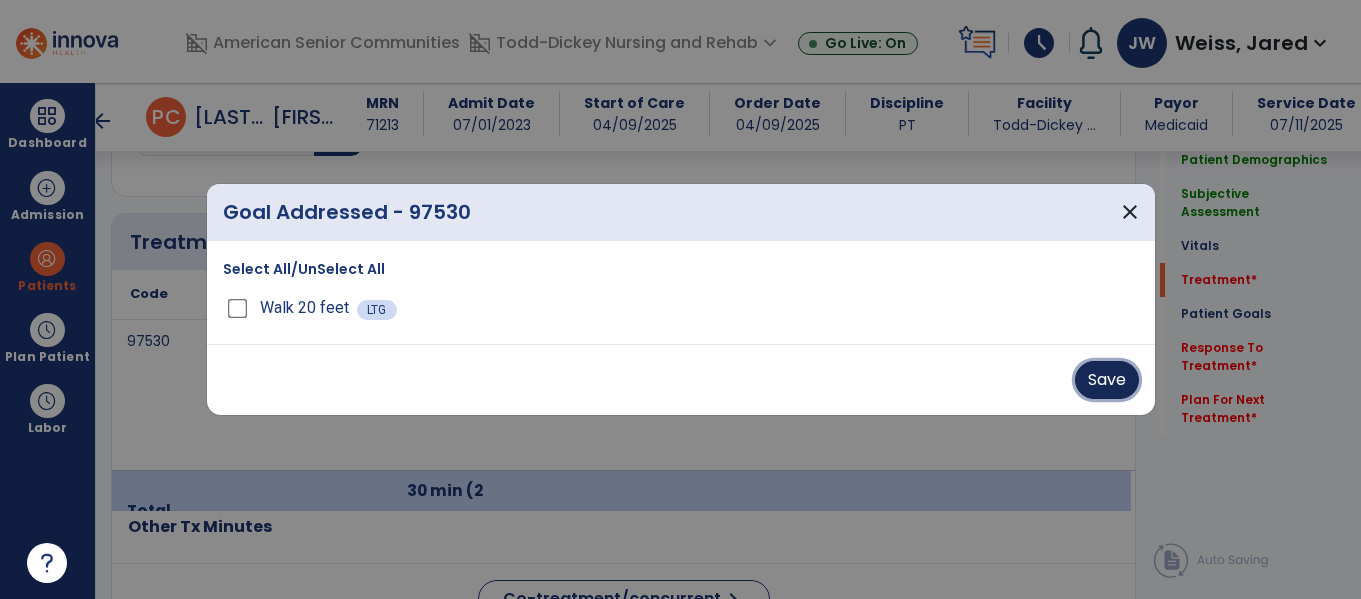 click on "Save" at bounding box center [1107, 380] 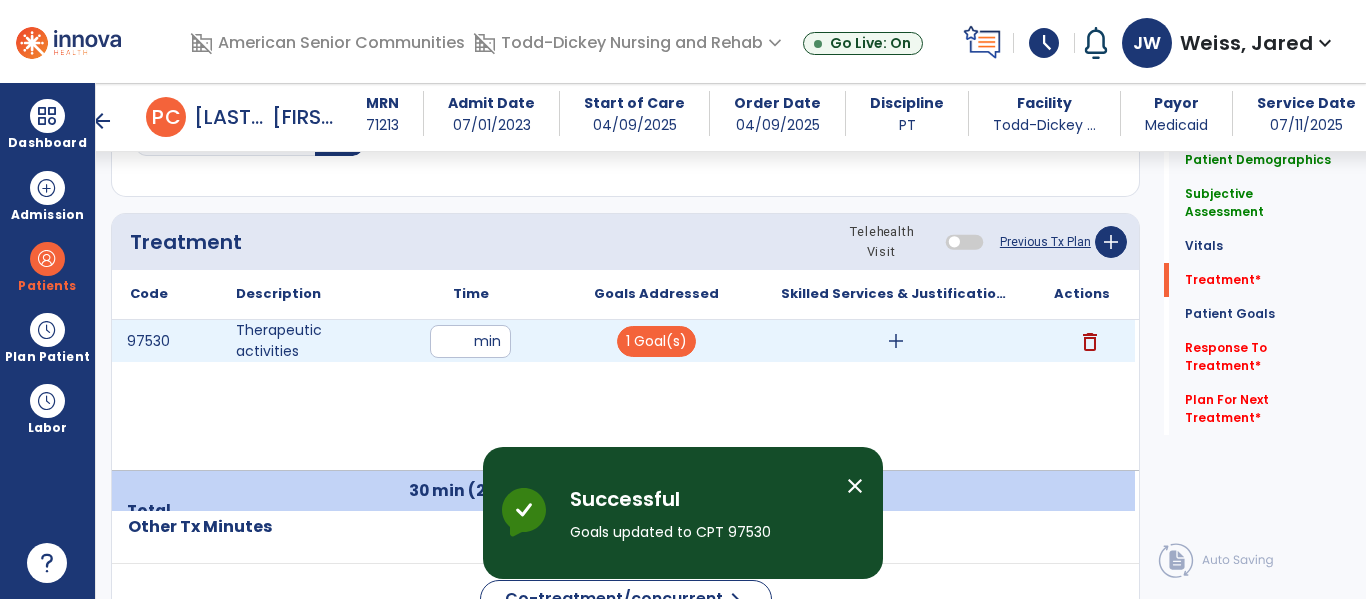 click on "add" at bounding box center [896, 341] 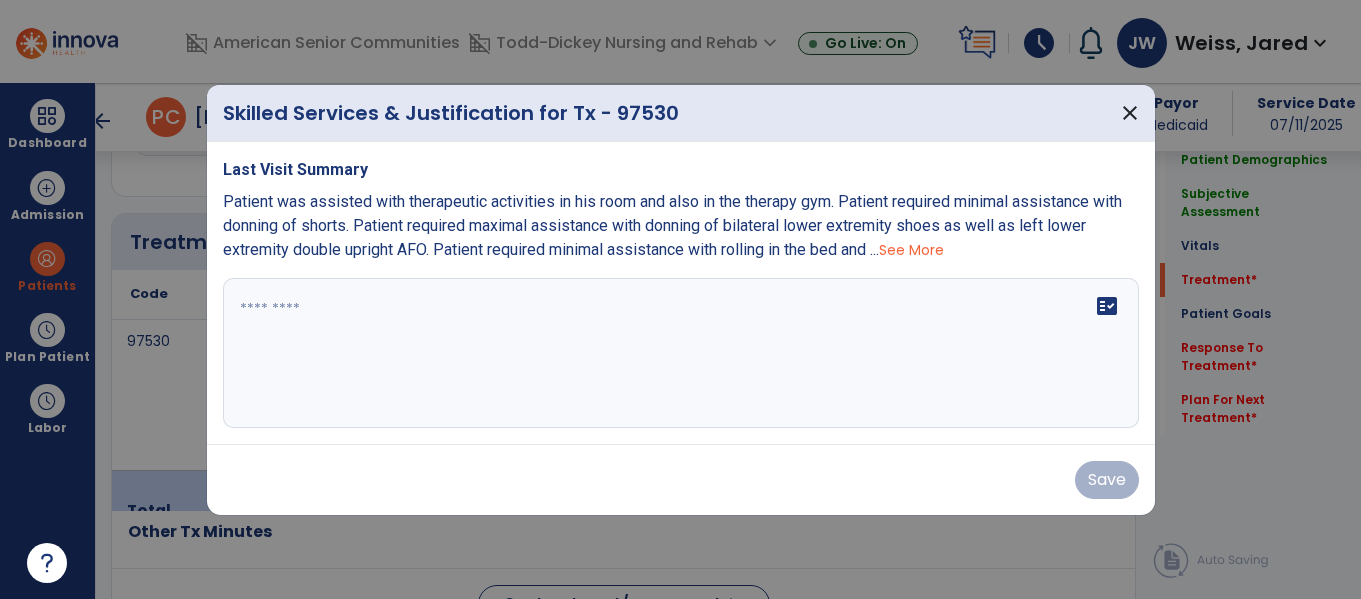 click on "fact_check" at bounding box center (681, 353) 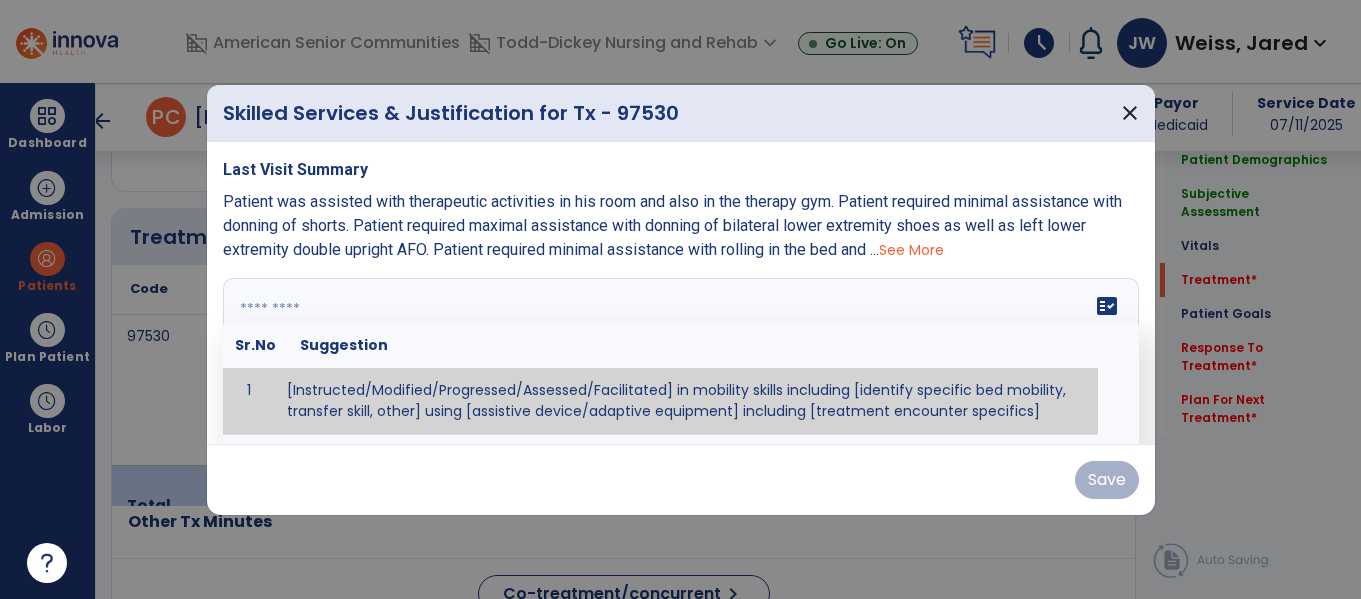 scroll, scrollTop: 1196, scrollLeft: 0, axis: vertical 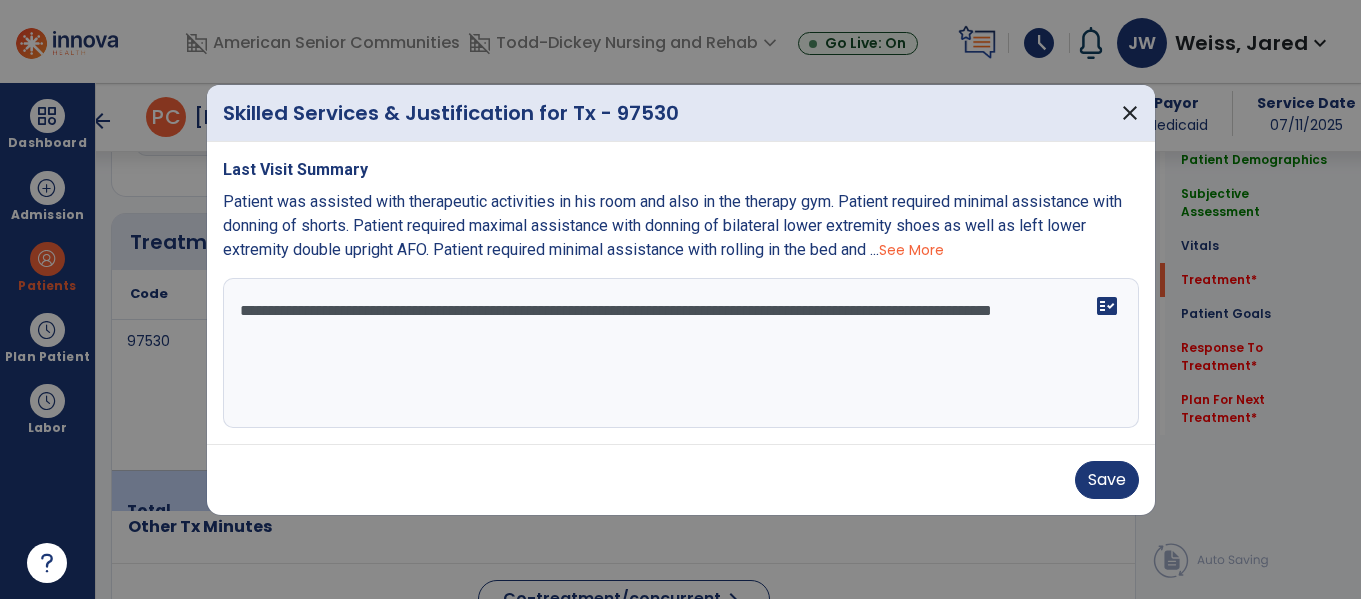 click on "**********" at bounding box center (681, 353) 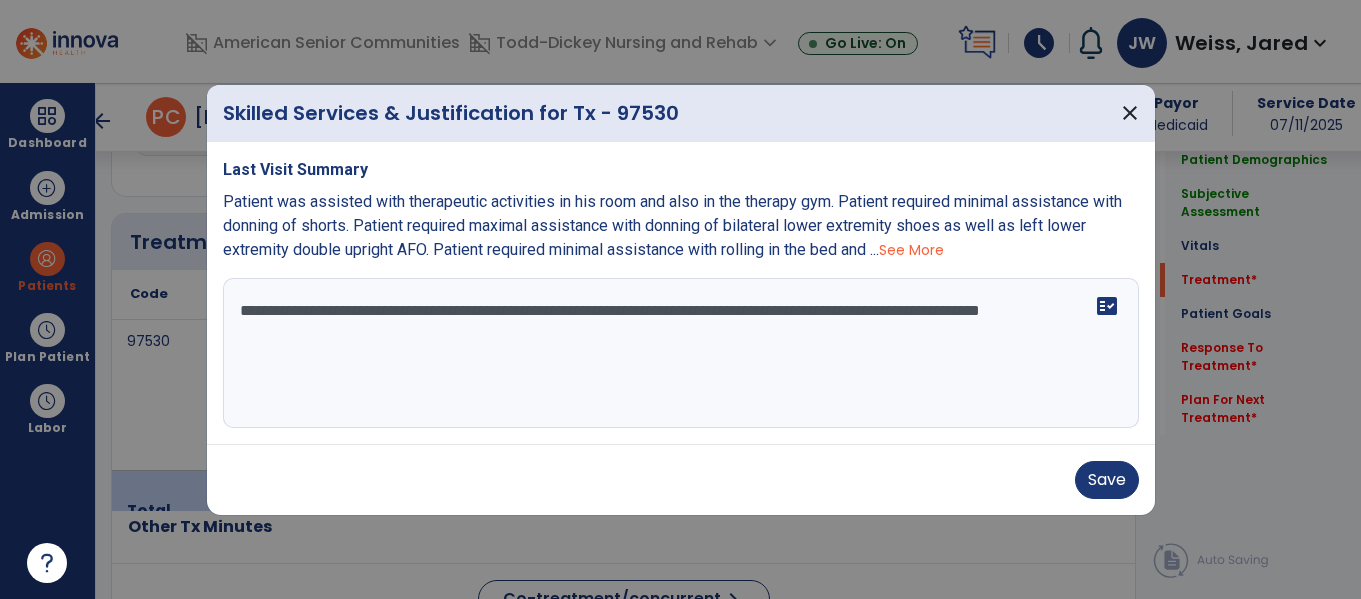click on "**********" at bounding box center (681, 353) 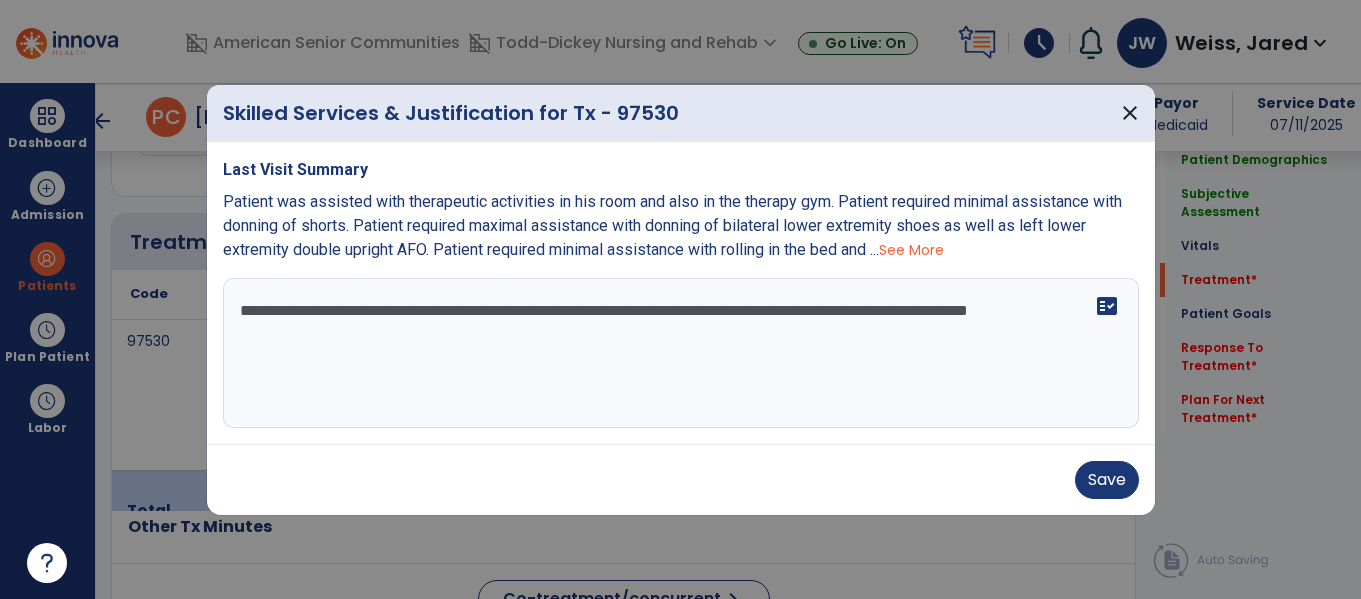 click on "**********" at bounding box center [681, 353] 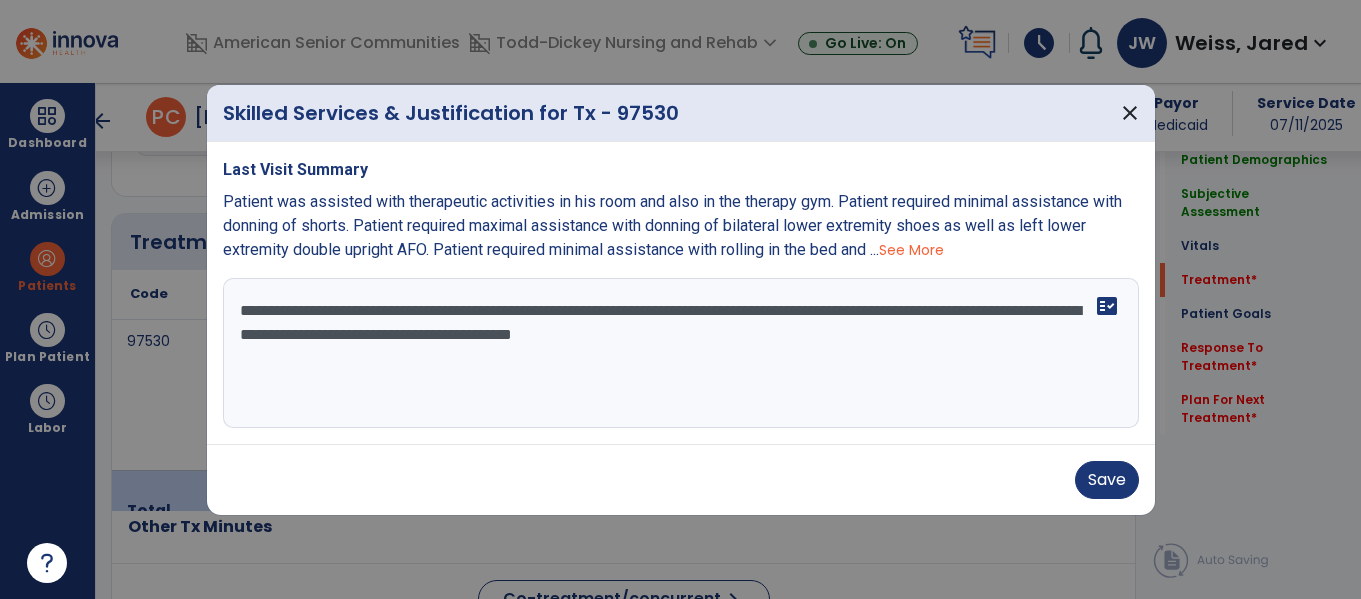 click on "**********" at bounding box center [681, 353] 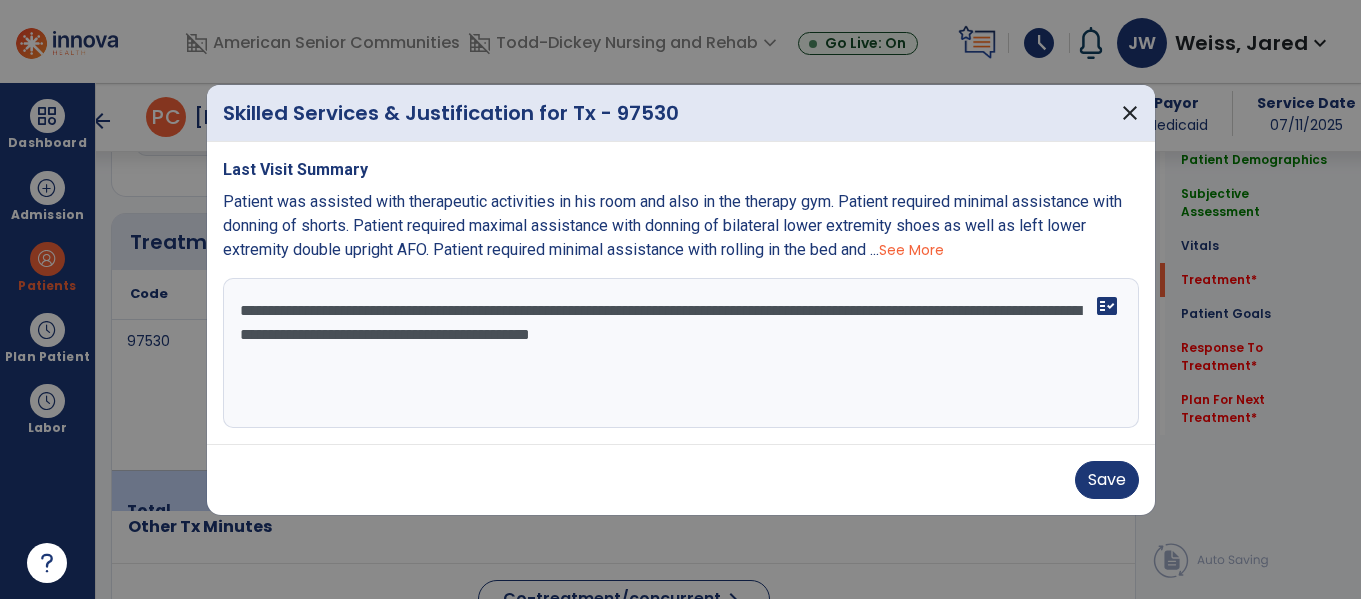 click on "**********" at bounding box center [681, 353] 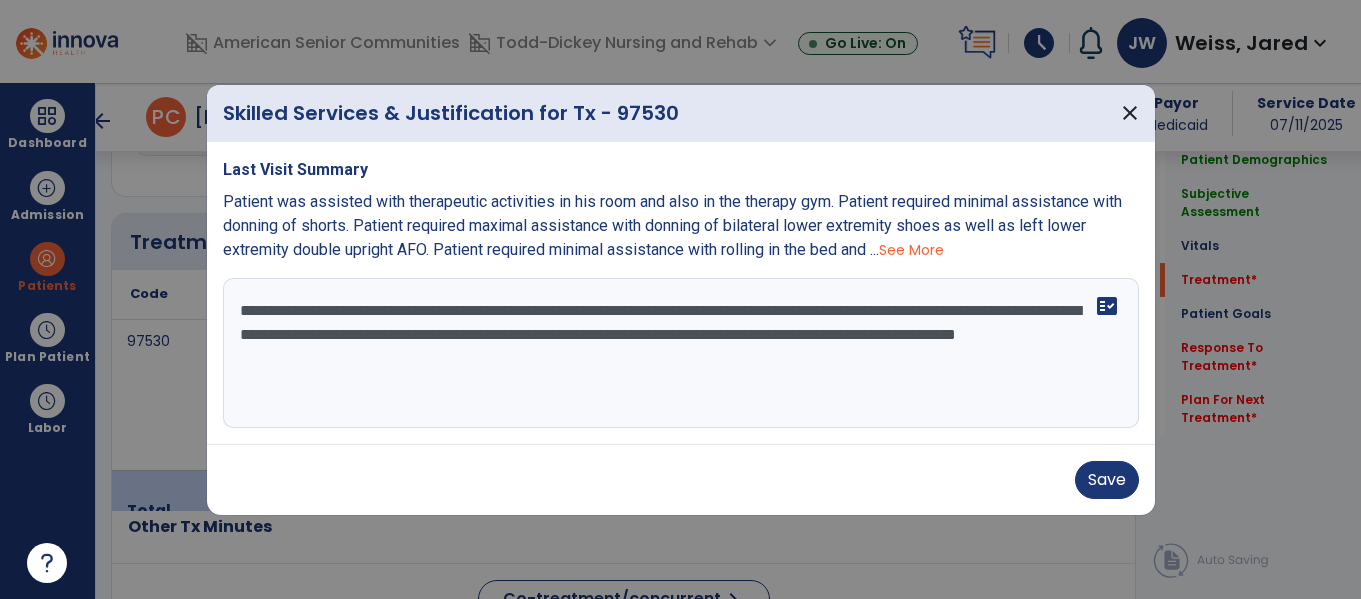 click on "See More" at bounding box center (911, 250) 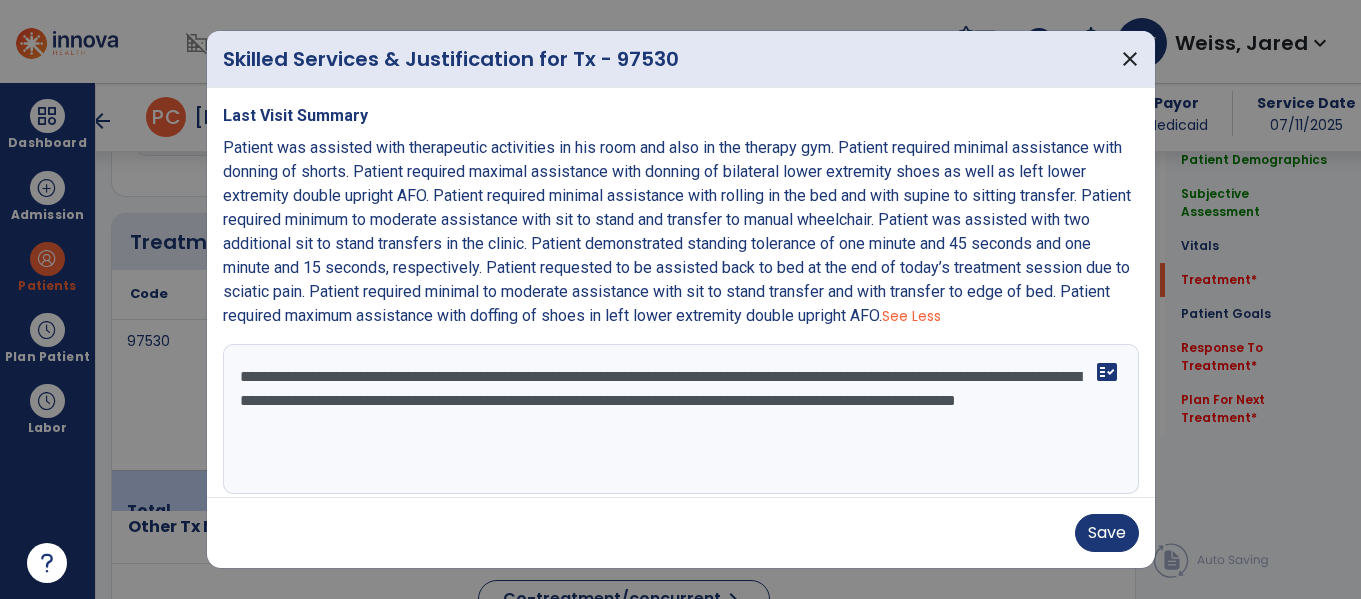 click on "**********" at bounding box center (678, 419) 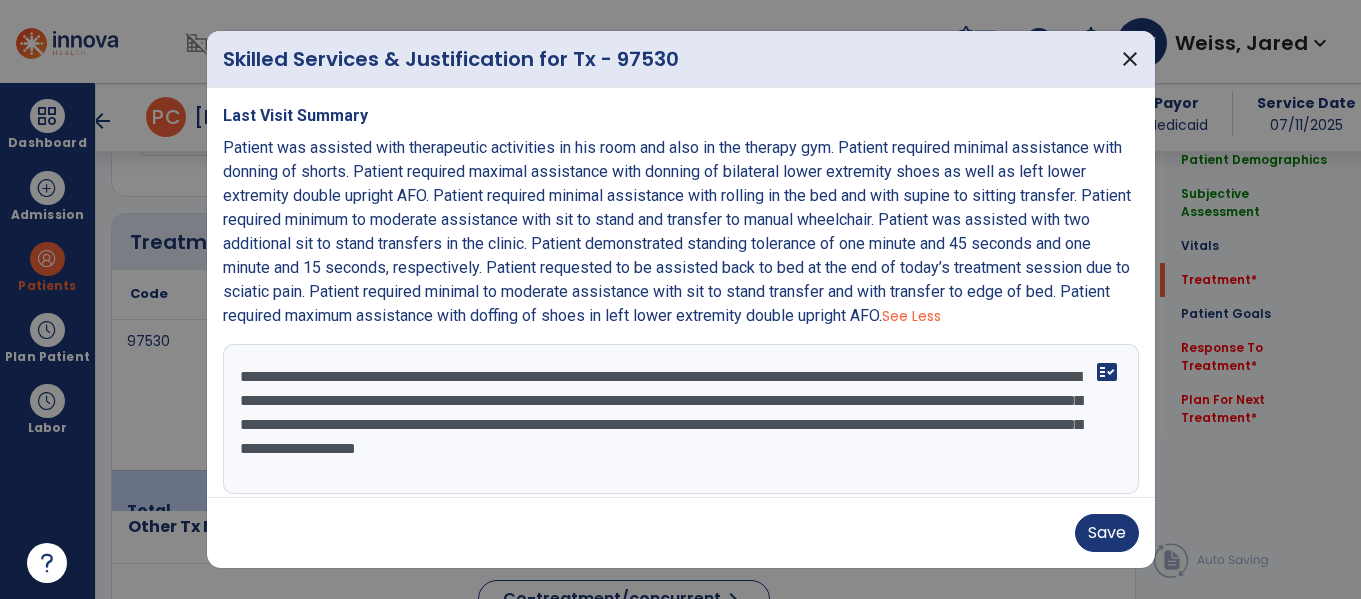 click on "**********" at bounding box center (678, 419) 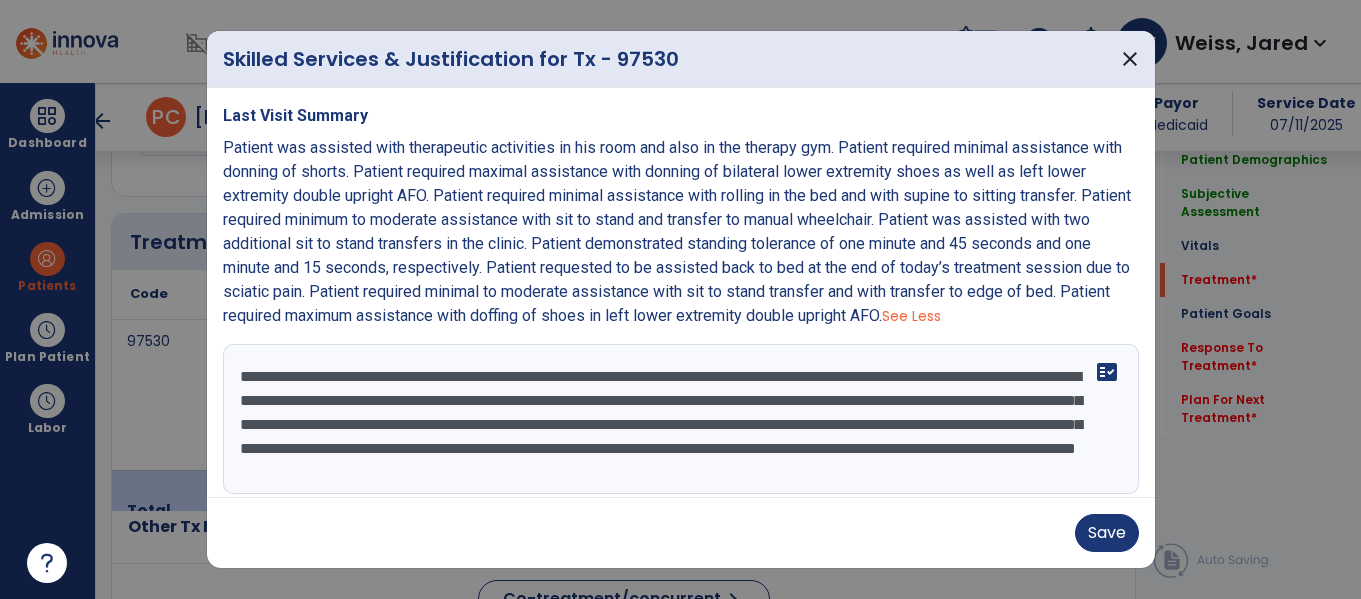scroll, scrollTop: 15, scrollLeft: 0, axis: vertical 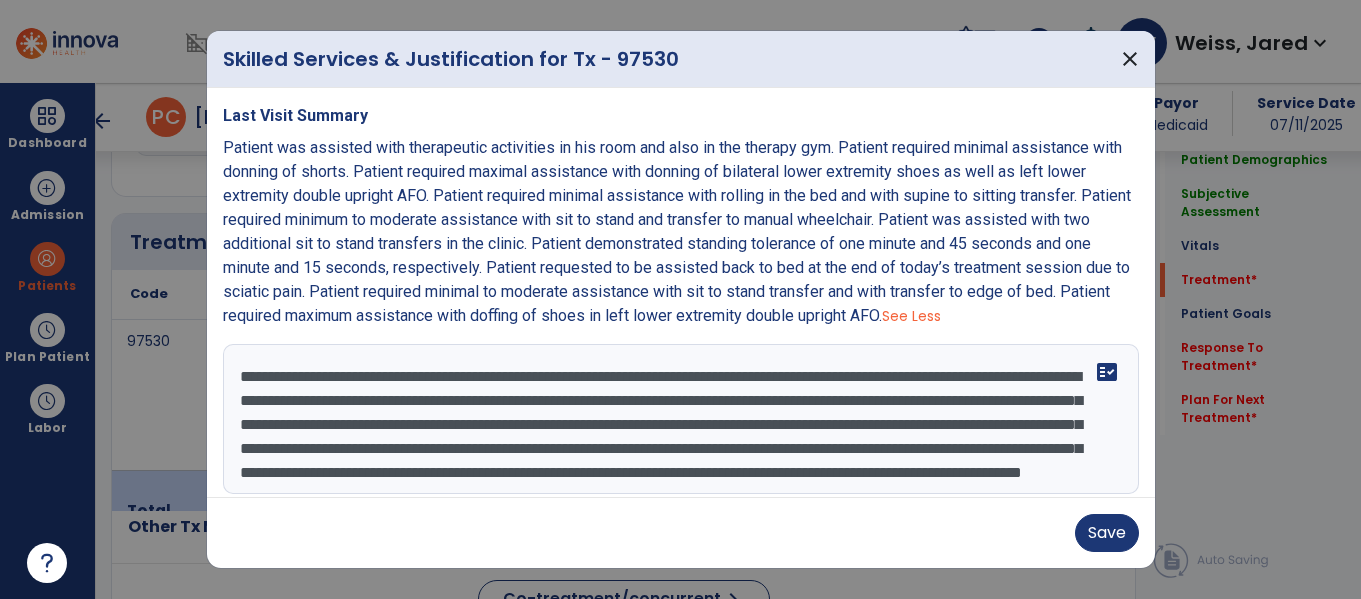 click on "**********" at bounding box center [678, 419] 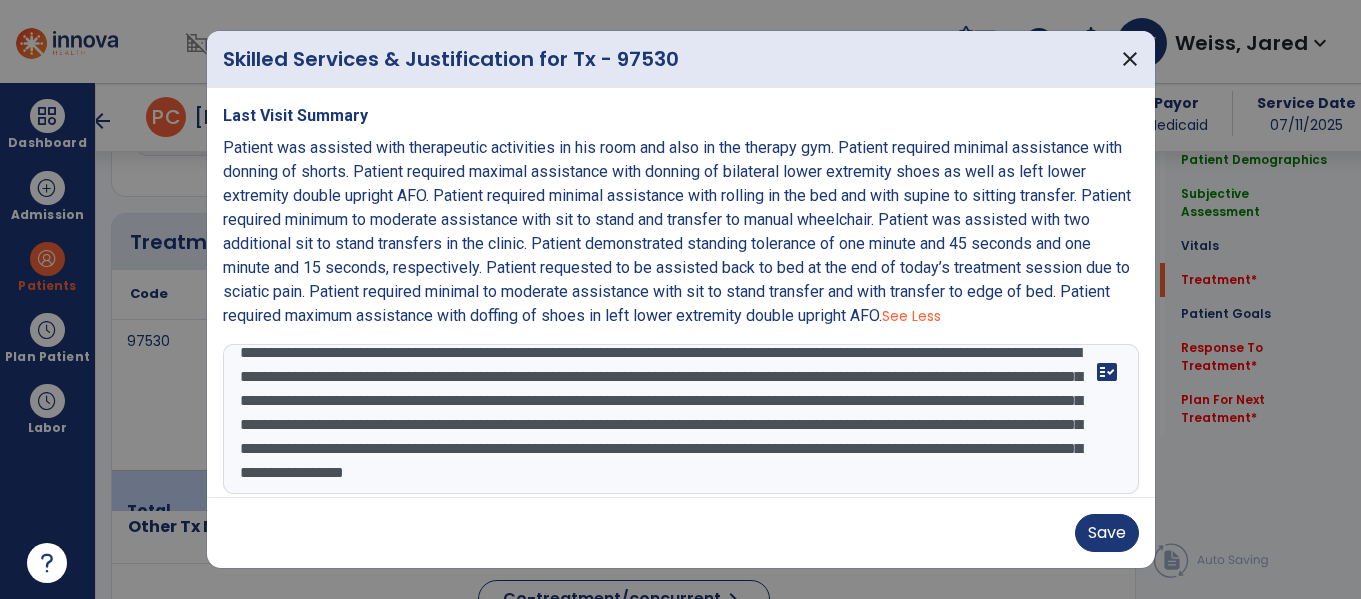 scroll, scrollTop: 63, scrollLeft: 0, axis: vertical 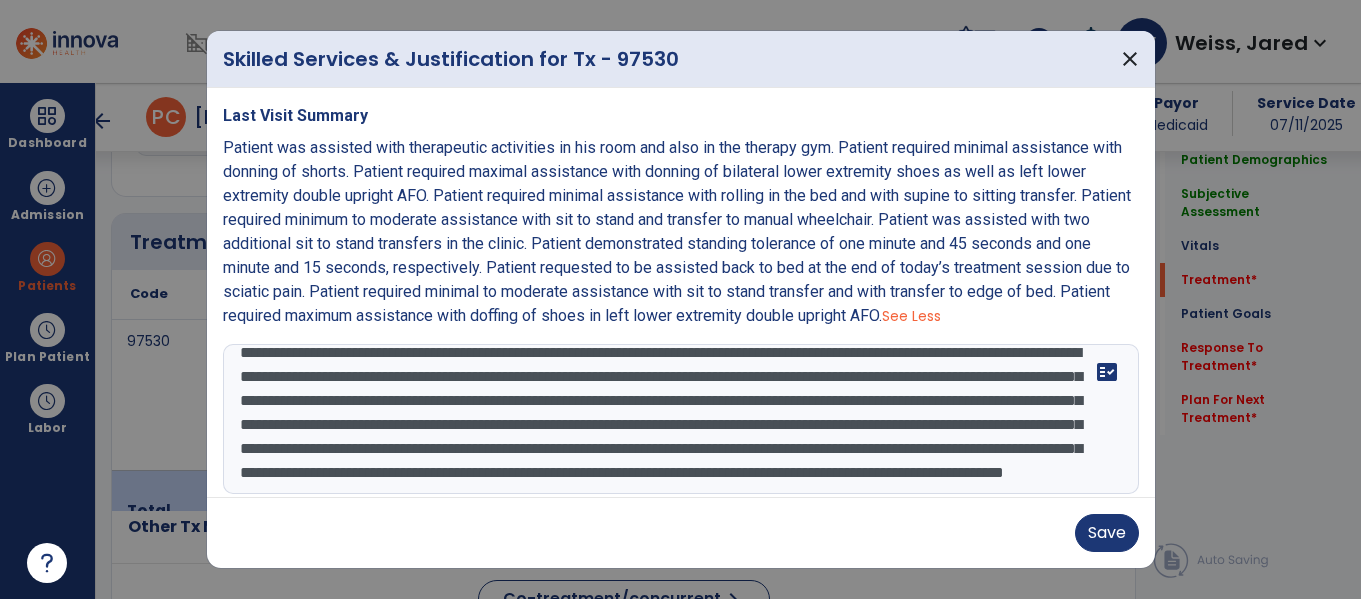 click on "**********" at bounding box center [678, 419] 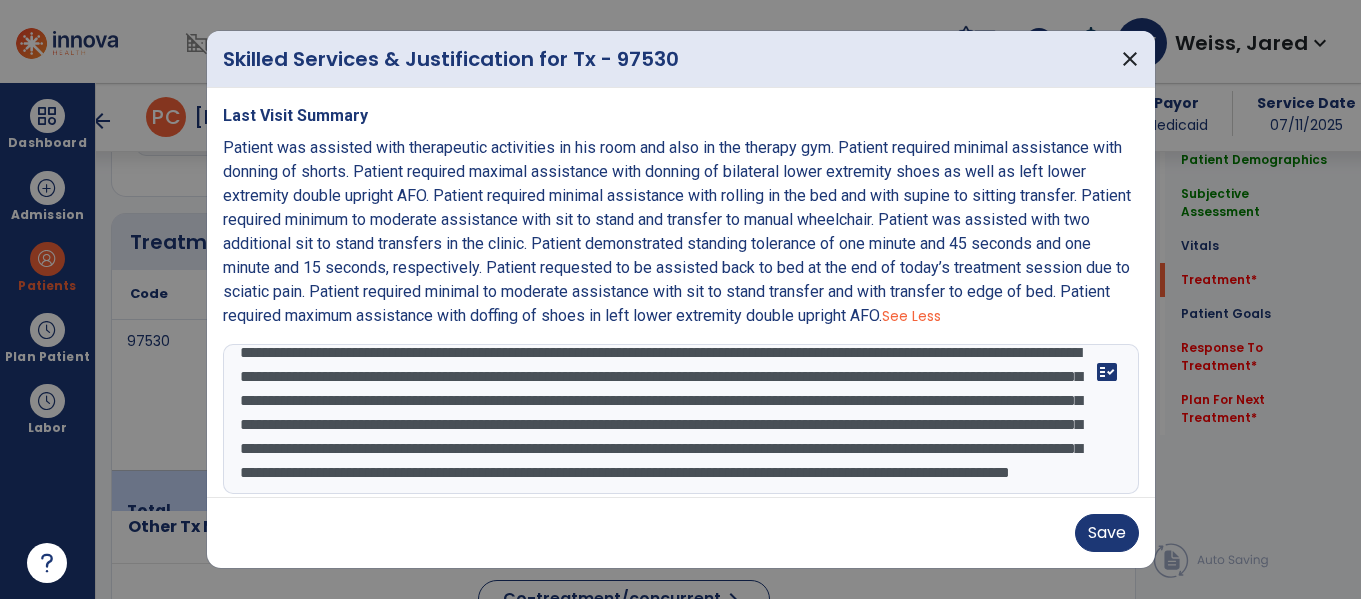 click on "**********" at bounding box center [678, 419] 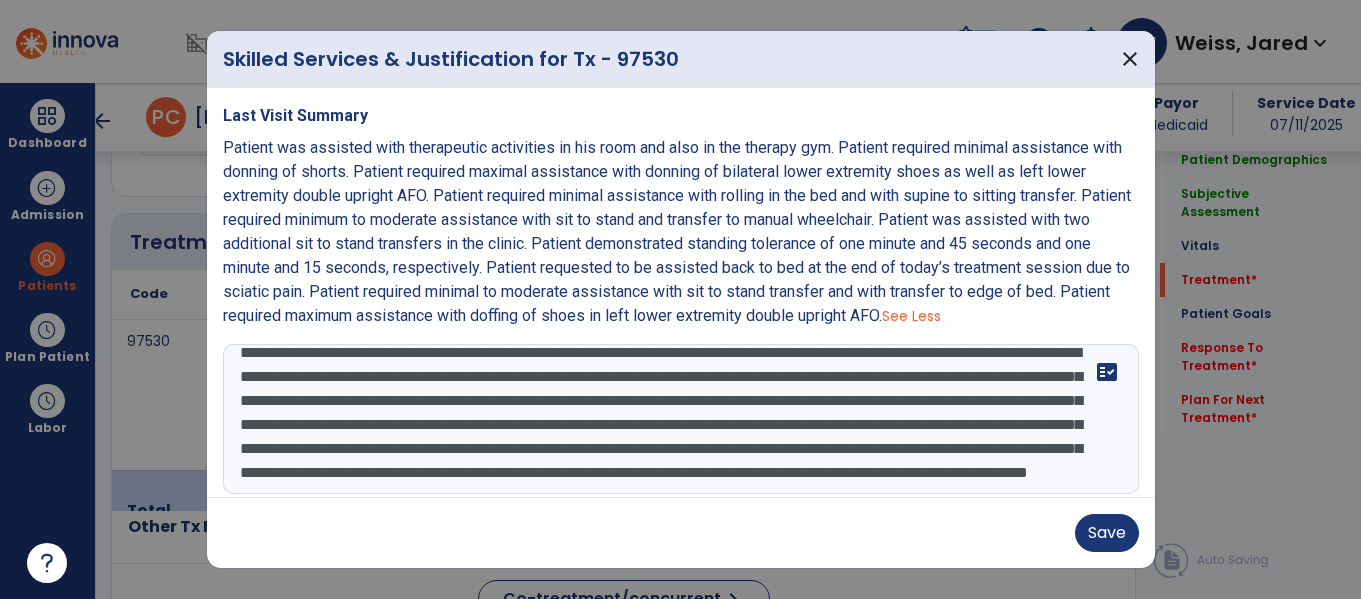 click on "**********" at bounding box center [678, 419] 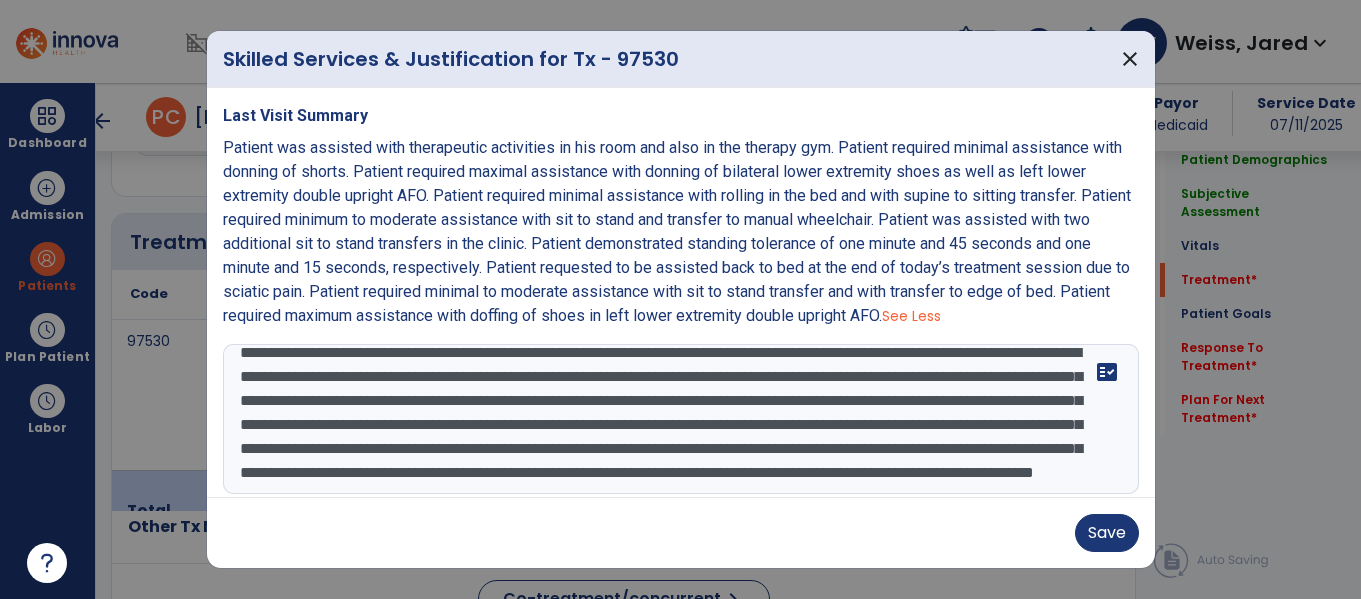 type on "**********" 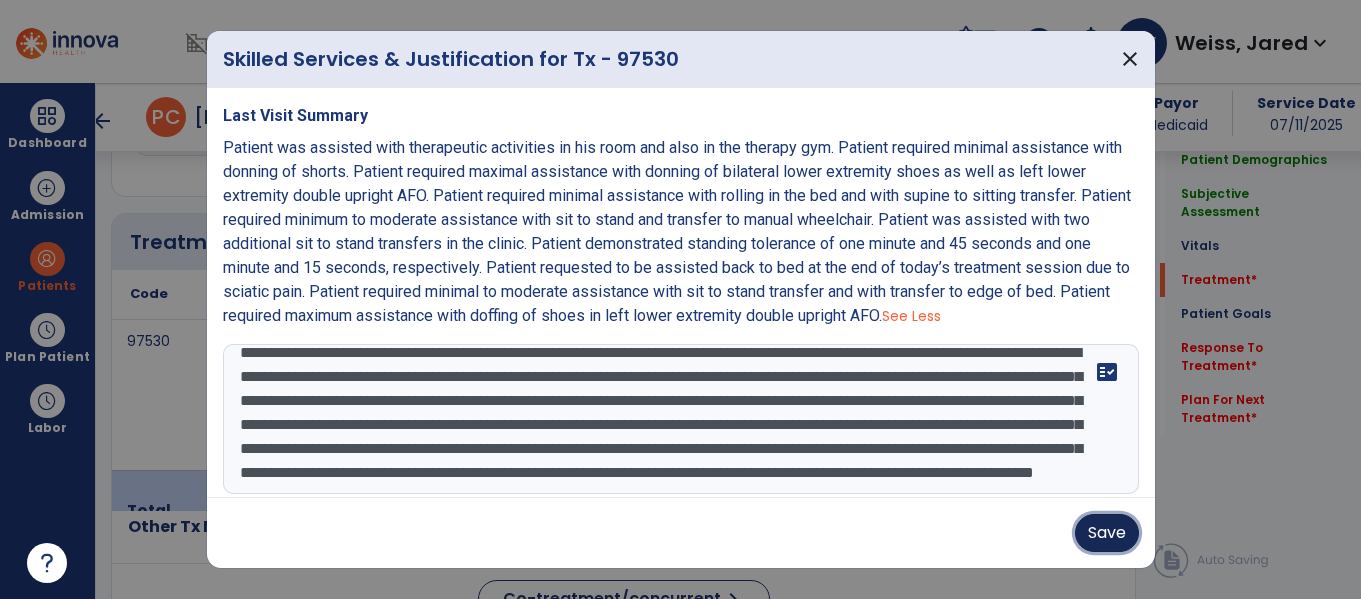 click on "Save" at bounding box center [1107, 533] 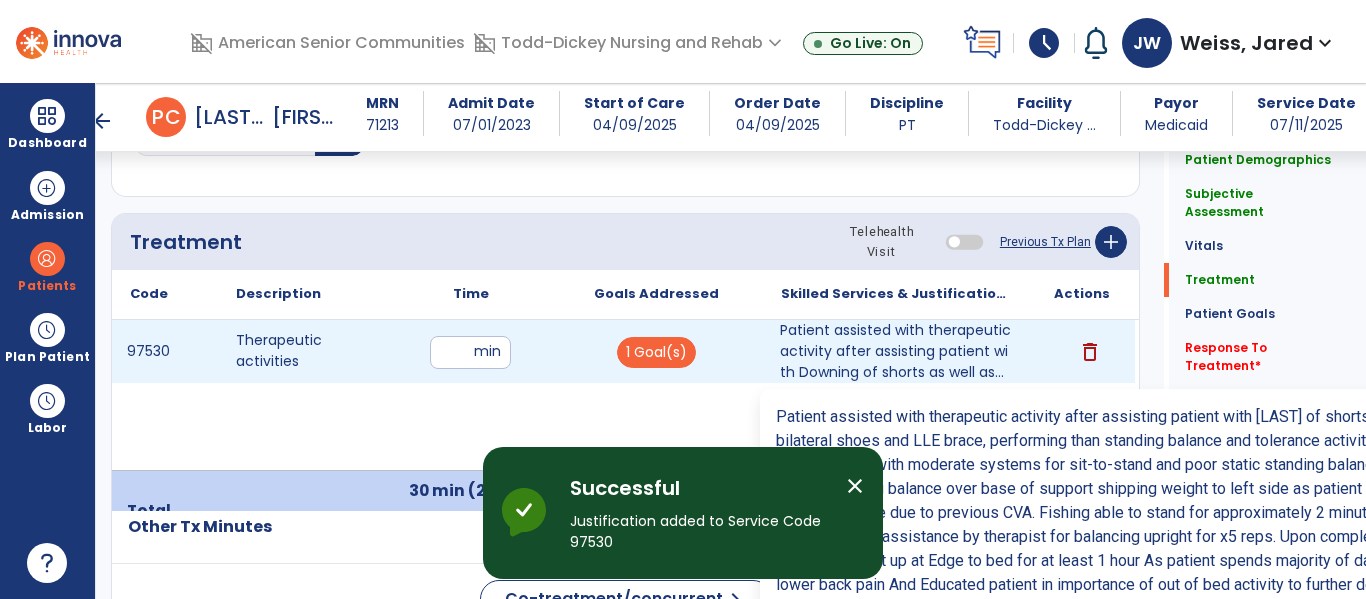 click on "Patient assisted with therapeutic activity after assisting patient with Downing of shorts as well as..." at bounding box center [896, 351] 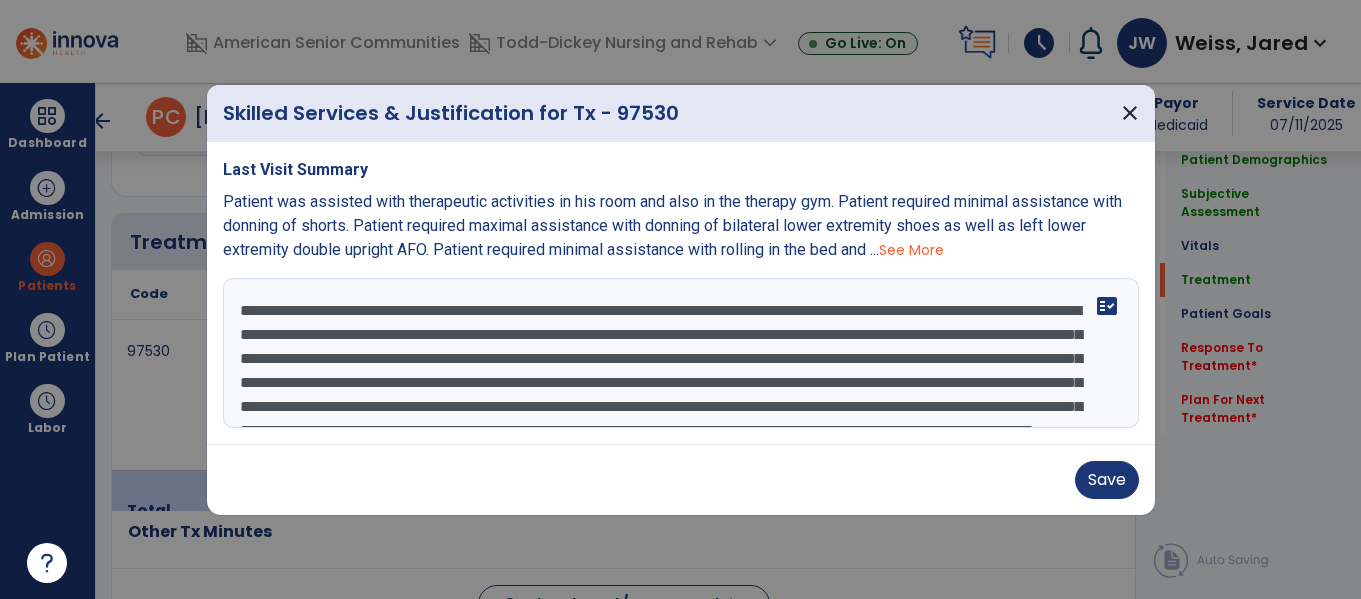 scroll, scrollTop: 1196, scrollLeft: 0, axis: vertical 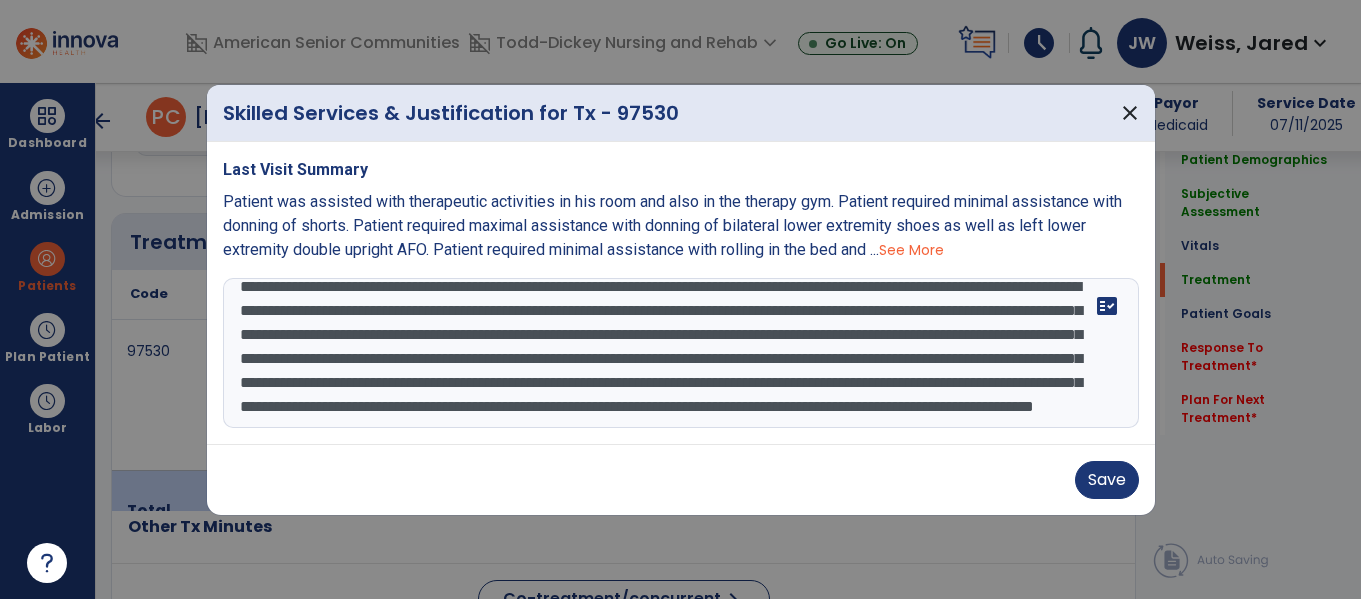 click on "**********" at bounding box center [681, 353] 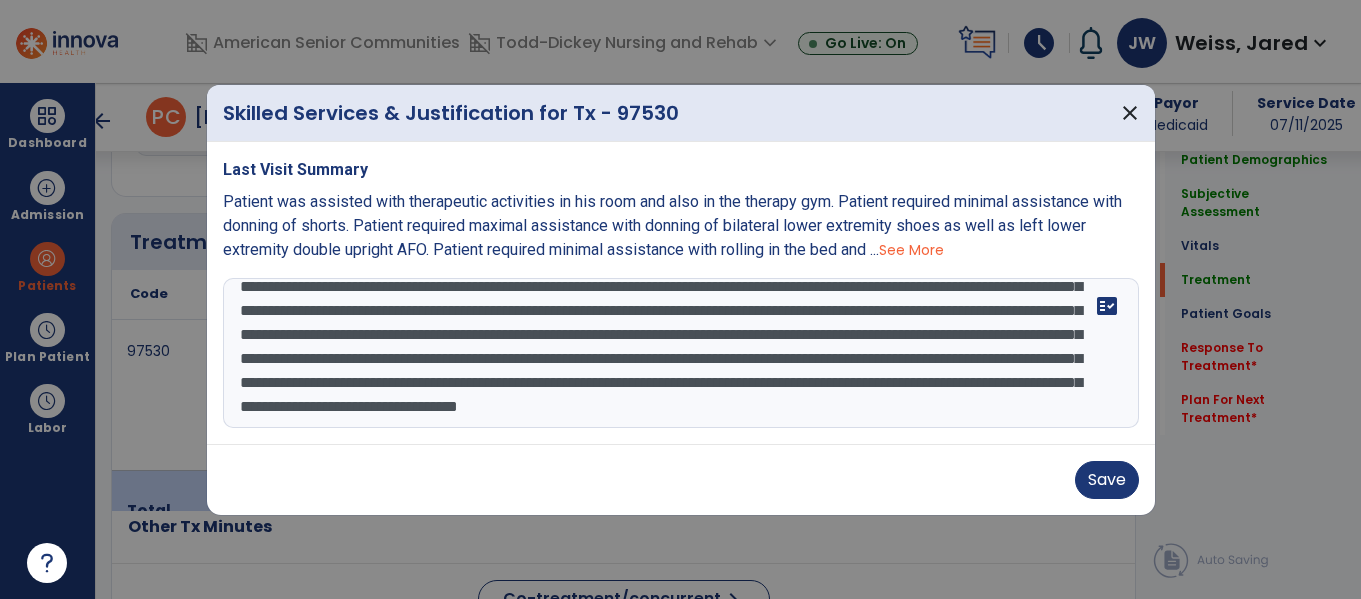 scroll, scrollTop: 88, scrollLeft: 0, axis: vertical 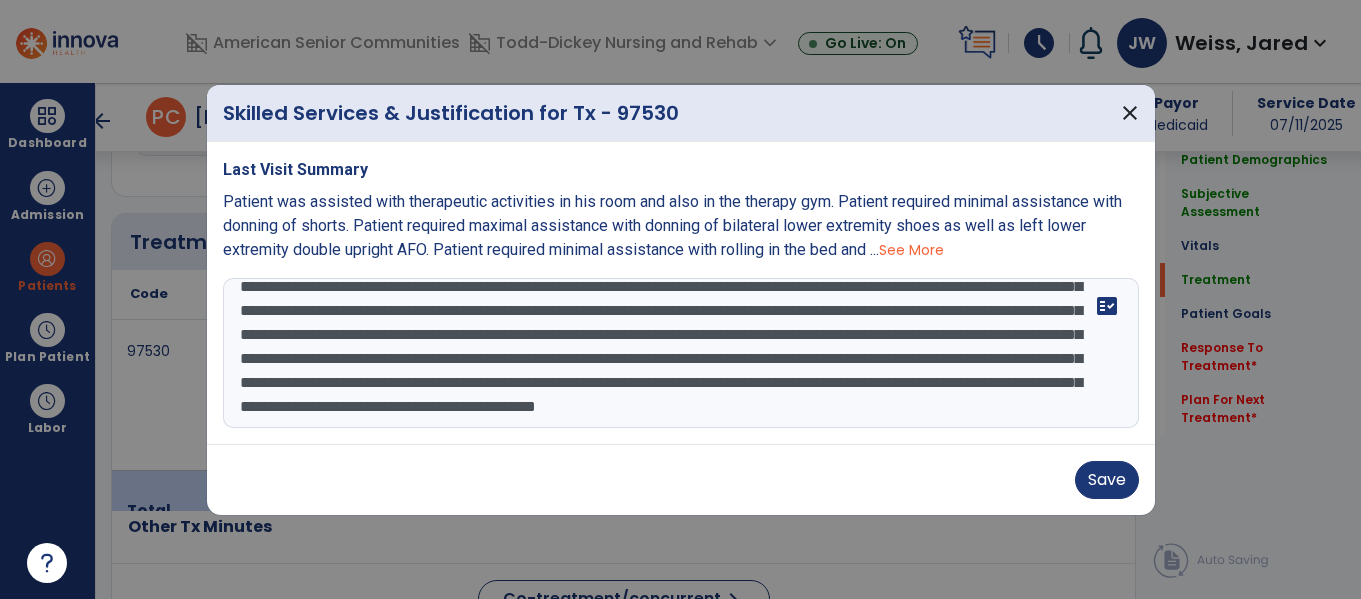 click on "**********" at bounding box center [681, 353] 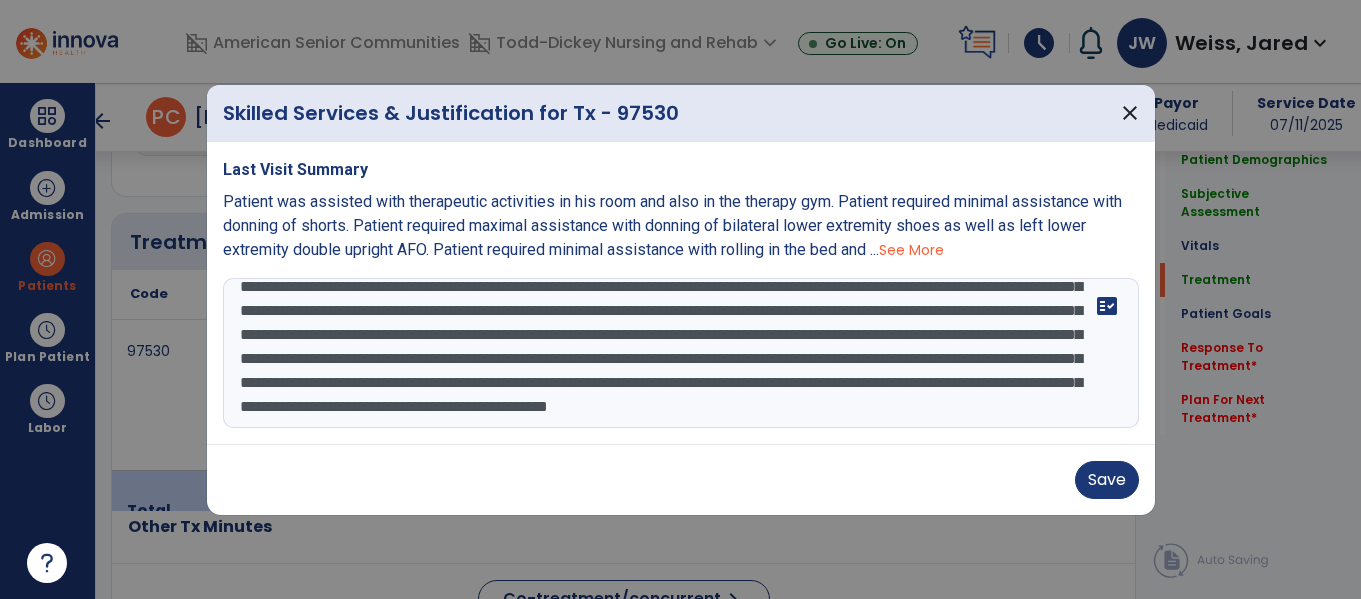 click on "Last Visit Summary Patient was assisted with therapeutic activities in his room and also in the therapy gym. Patient required minimal assistance with donning of shorts. Patient required maximal assistance with donning of bilateral lower extremity shoes as well as left lower extremity double upright AFO. Patient required minimal assistance with rolling in the bed and  ...  See More   fact_check" at bounding box center [681, 293] 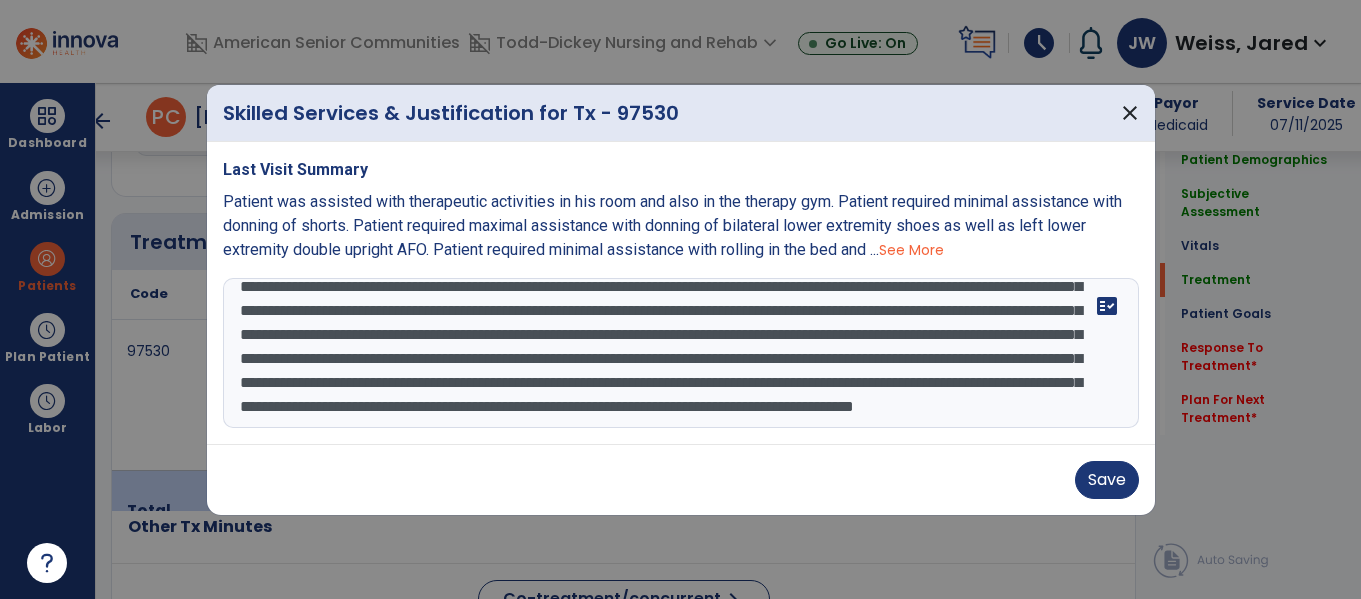 scroll, scrollTop: 112, scrollLeft: 0, axis: vertical 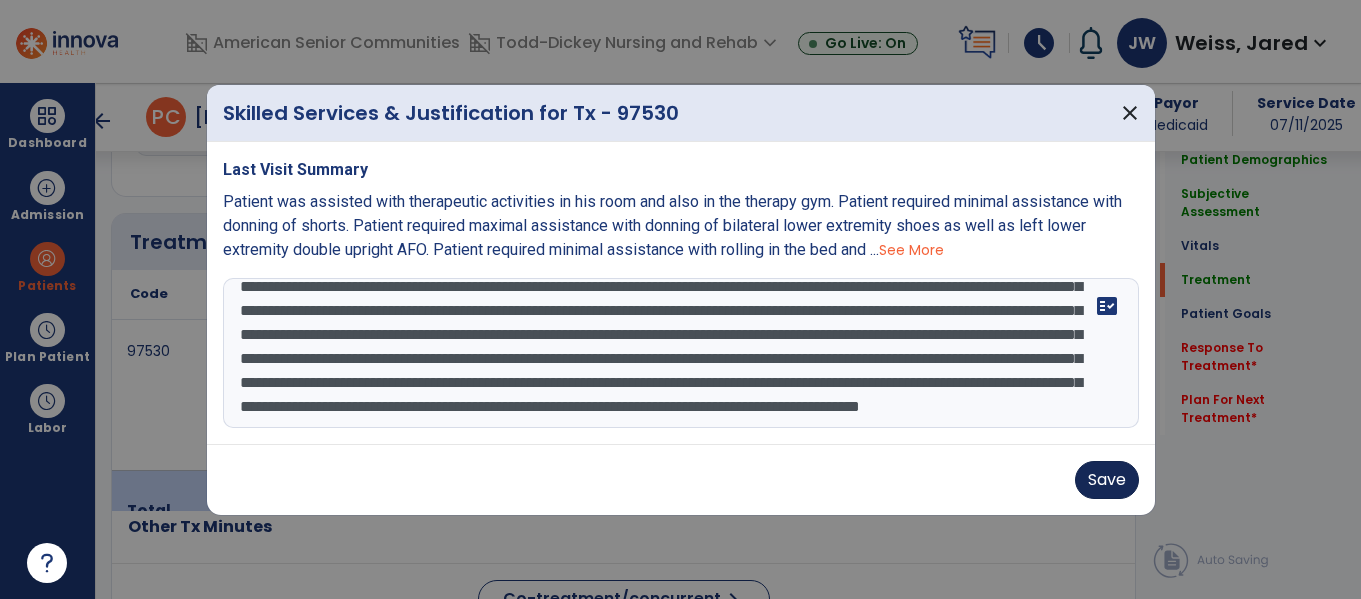 type on "**********" 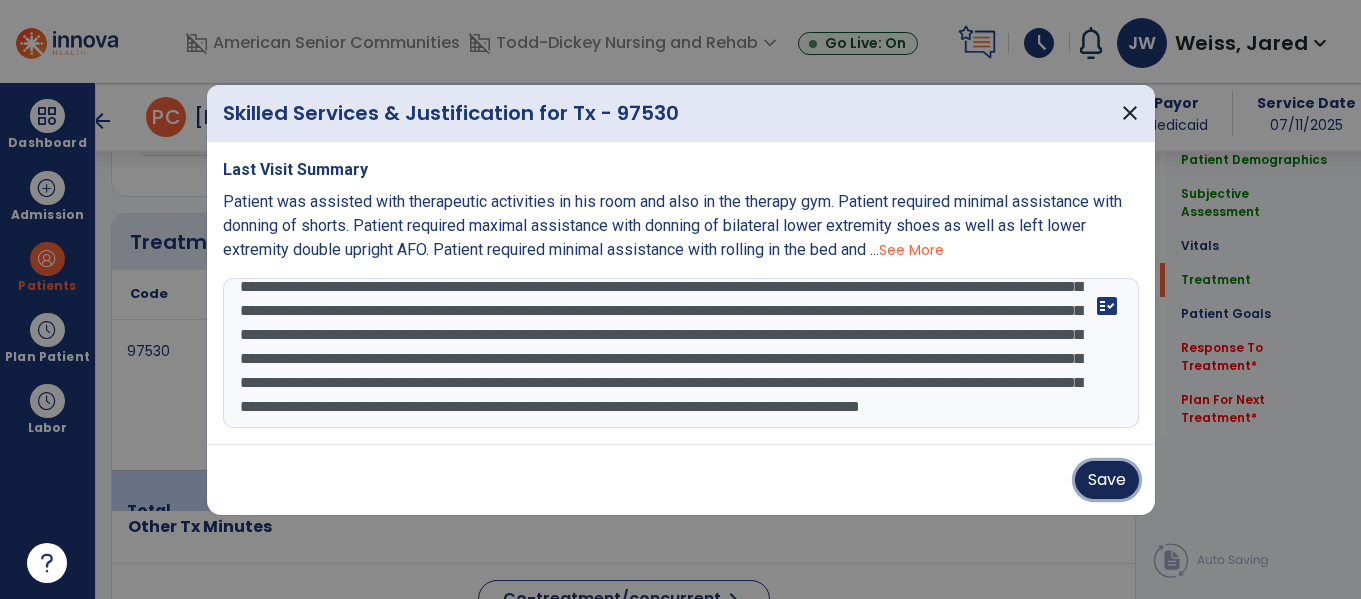 click on "Save" at bounding box center (1107, 480) 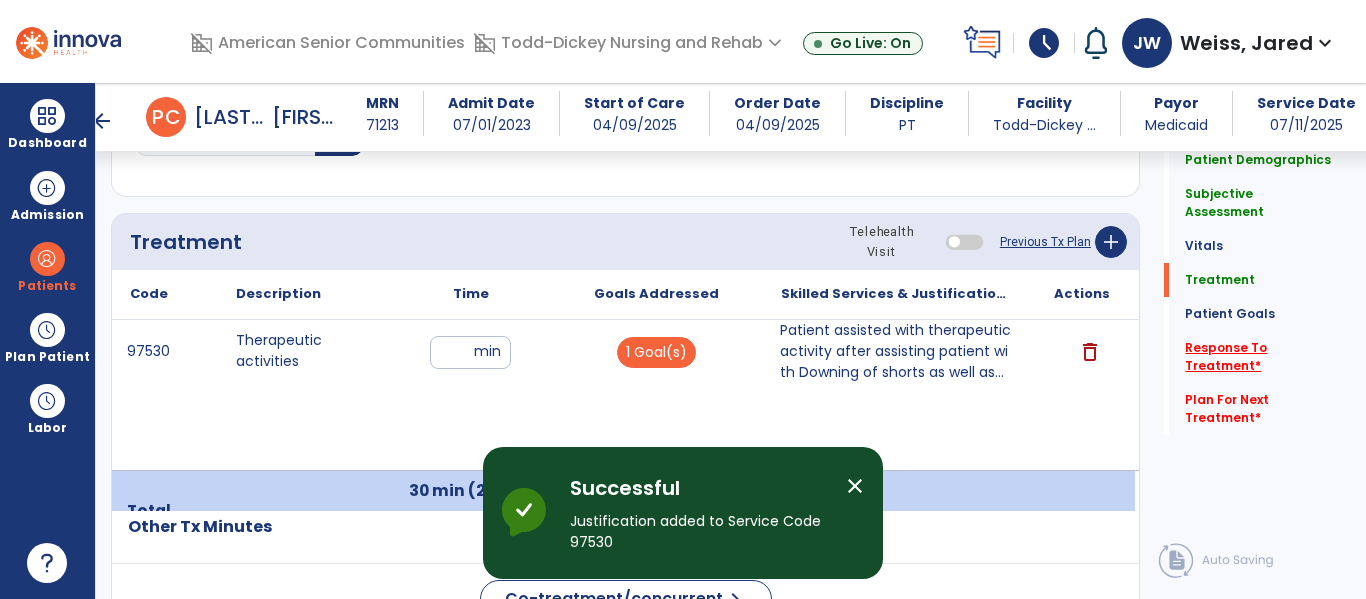 click on "Response To Treatment   *" 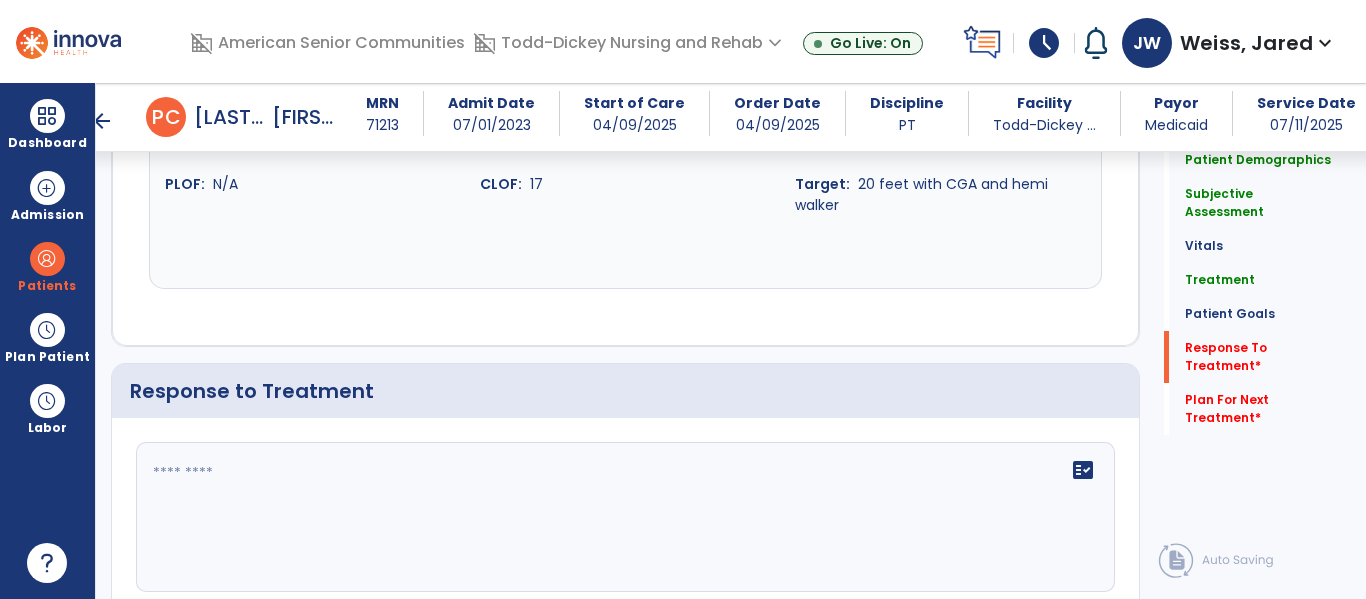 scroll, scrollTop: 3207, scrollLeft: 0, axis: vertical 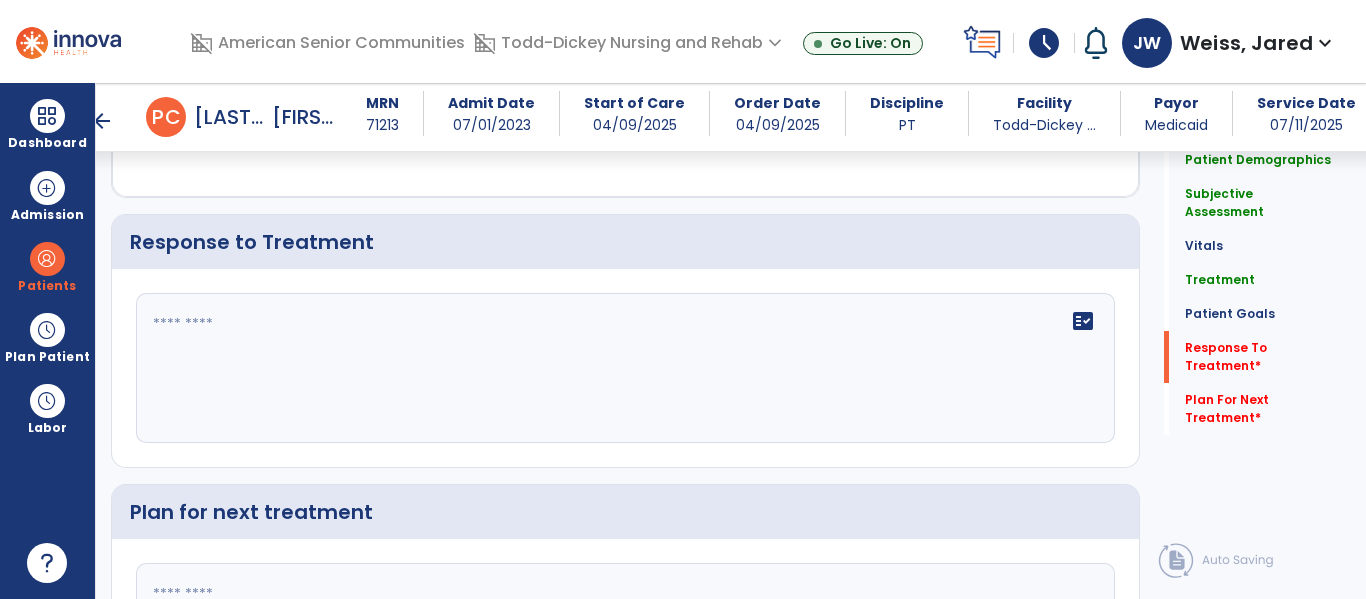 click on "fact_check" 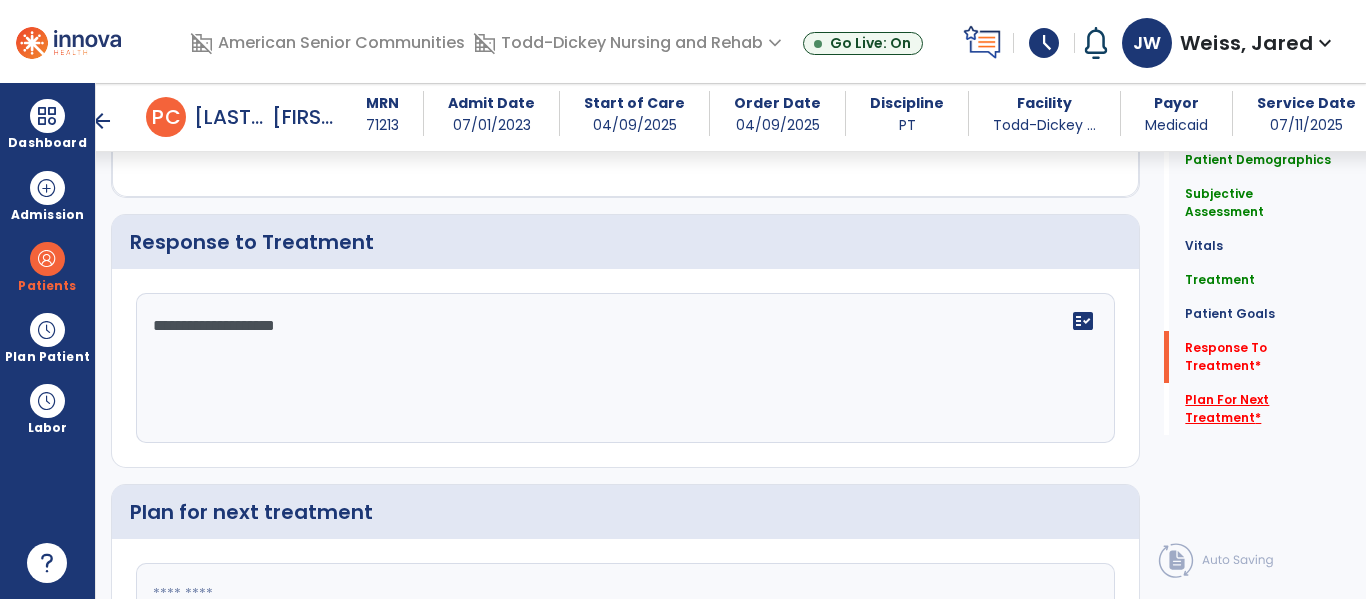 type on "**********" 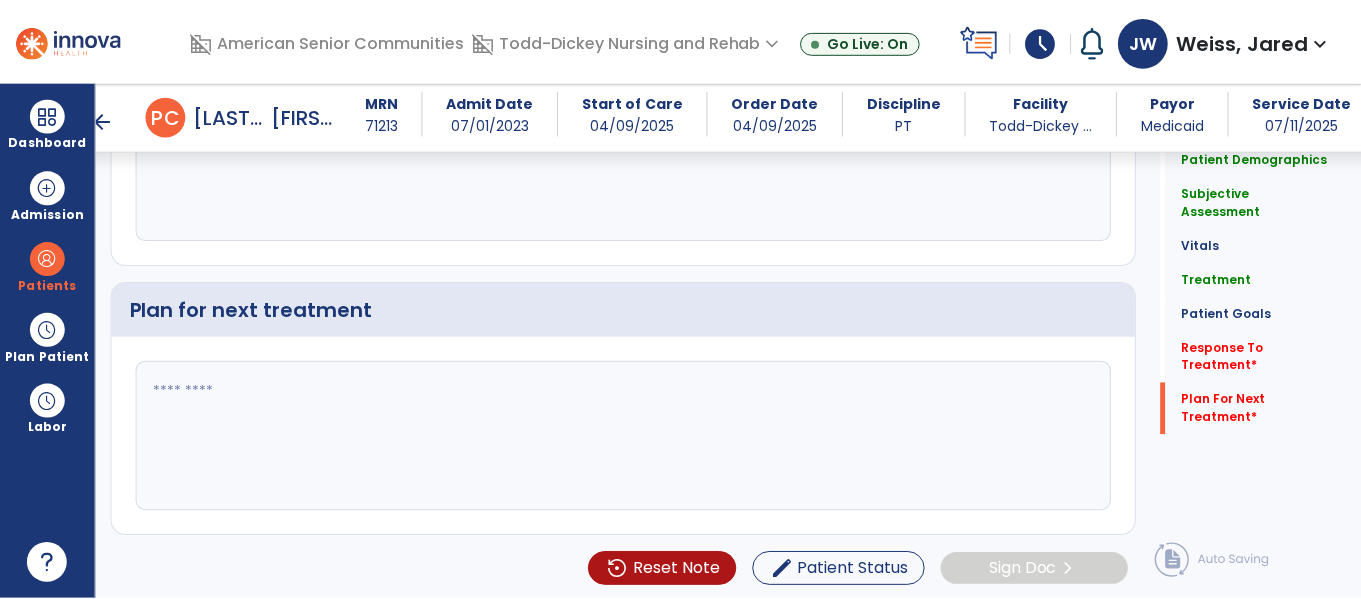 scroll, scrollTop: 3412, scrollLeft: 0, axis: vertical 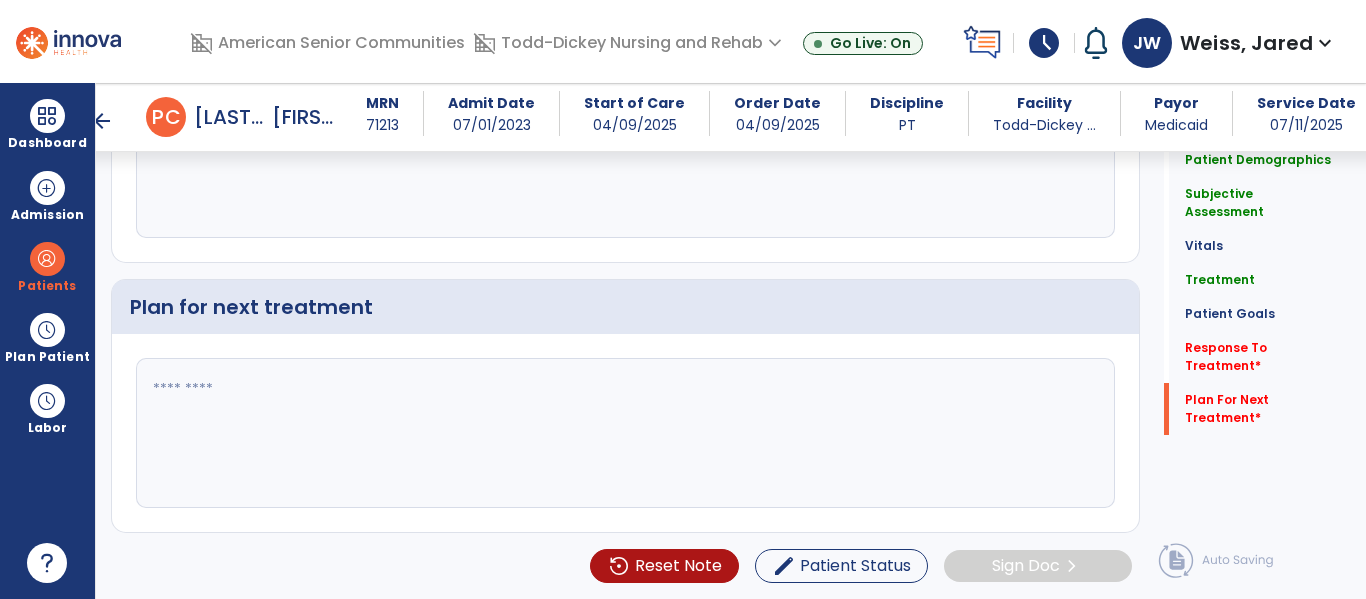 click 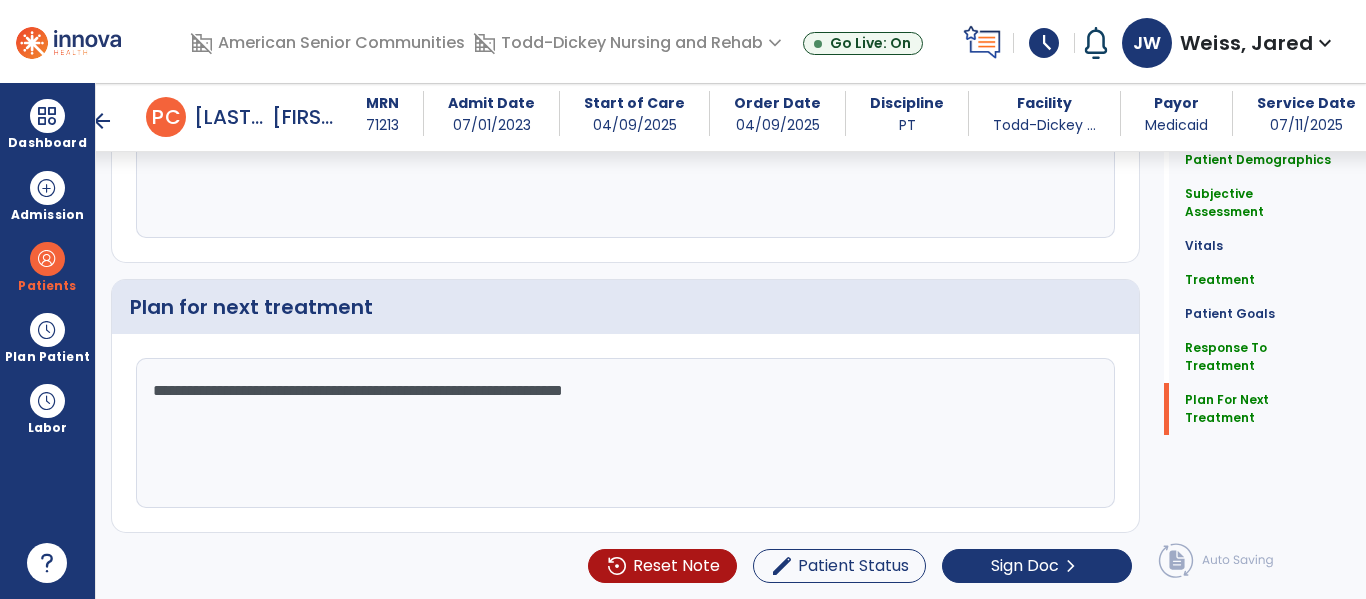 click on "**********" 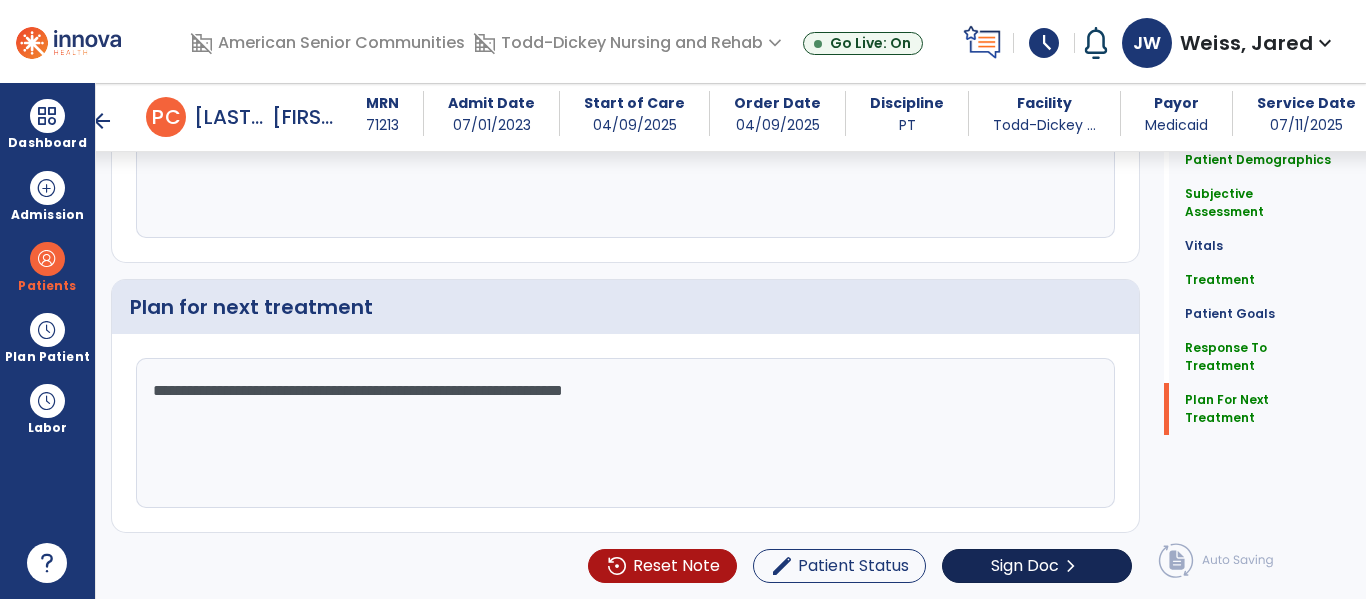 type on "**********" 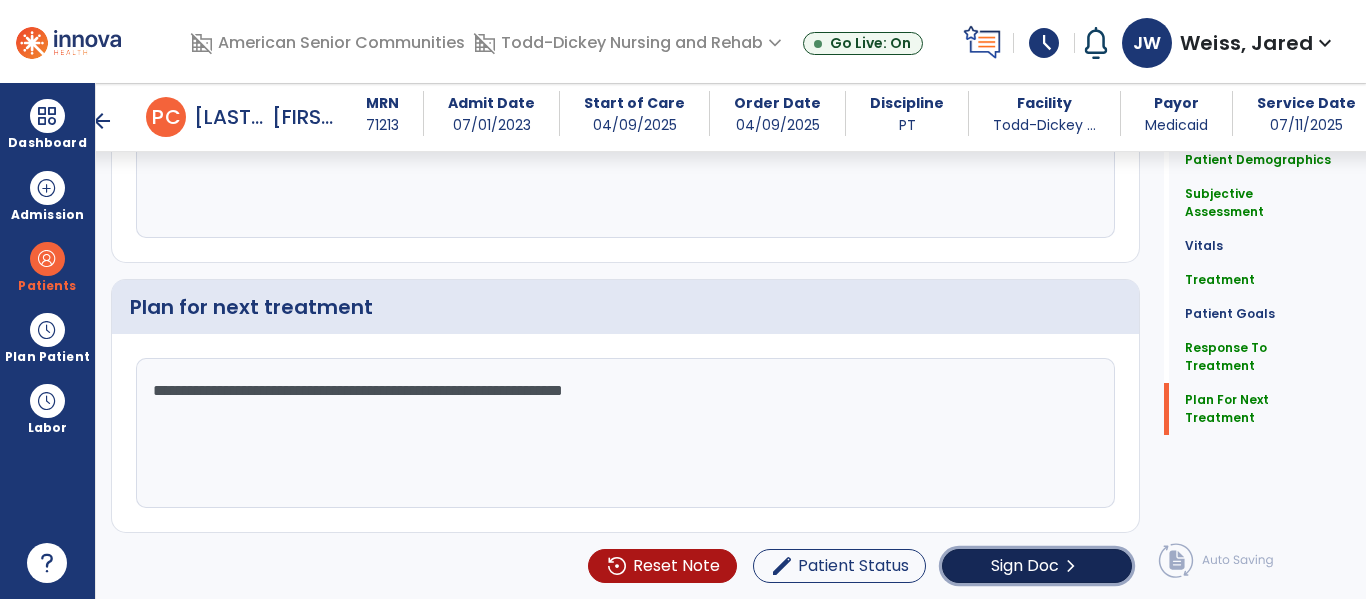 click on "Sign Doc  chevron_right" 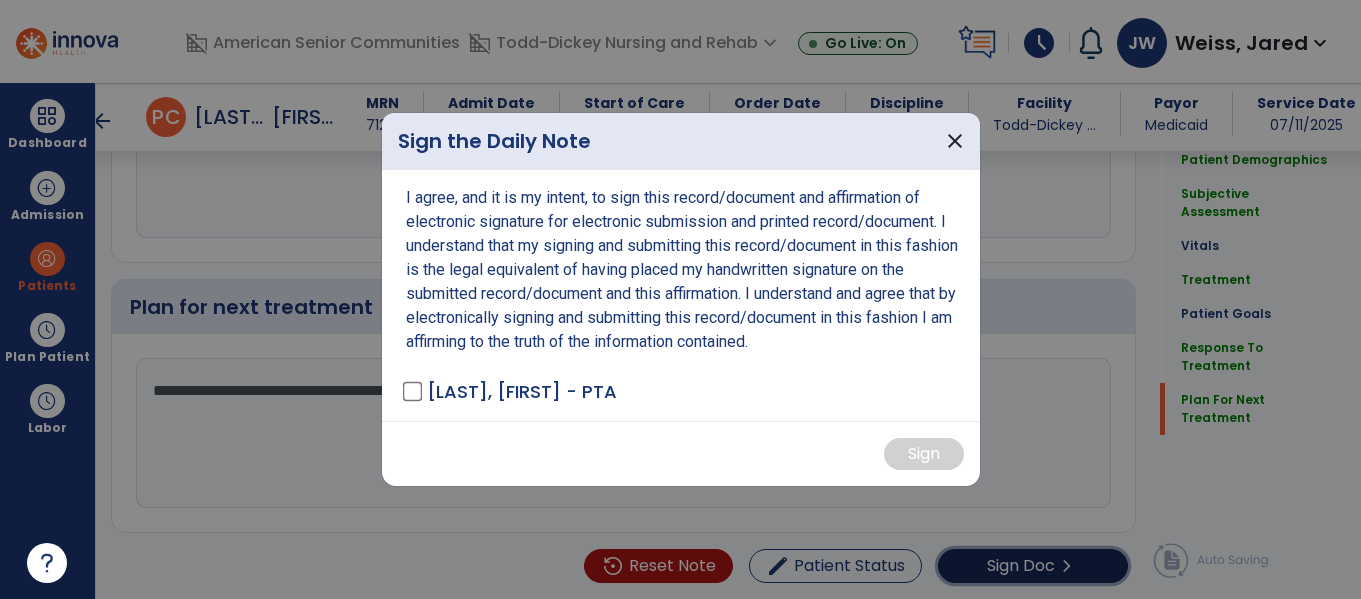 scroll, scrollTop: 3412, scrollLeft: 0, axis: vertical 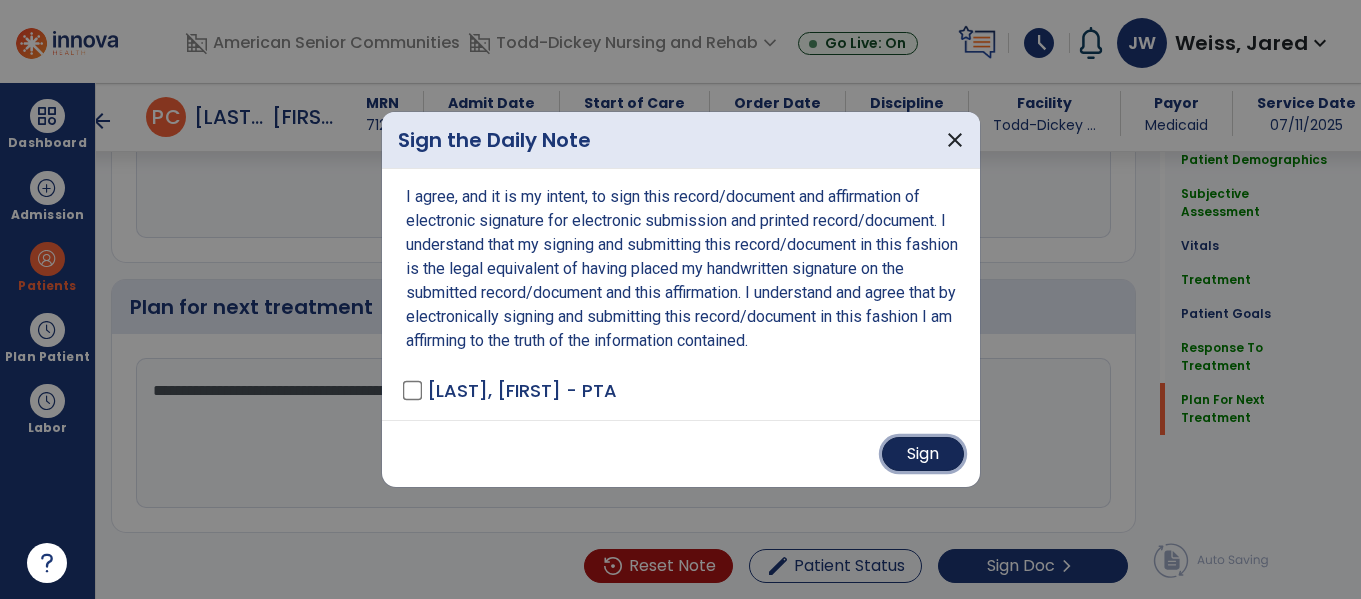 click on "Sign" at bounding box center [923, 454] 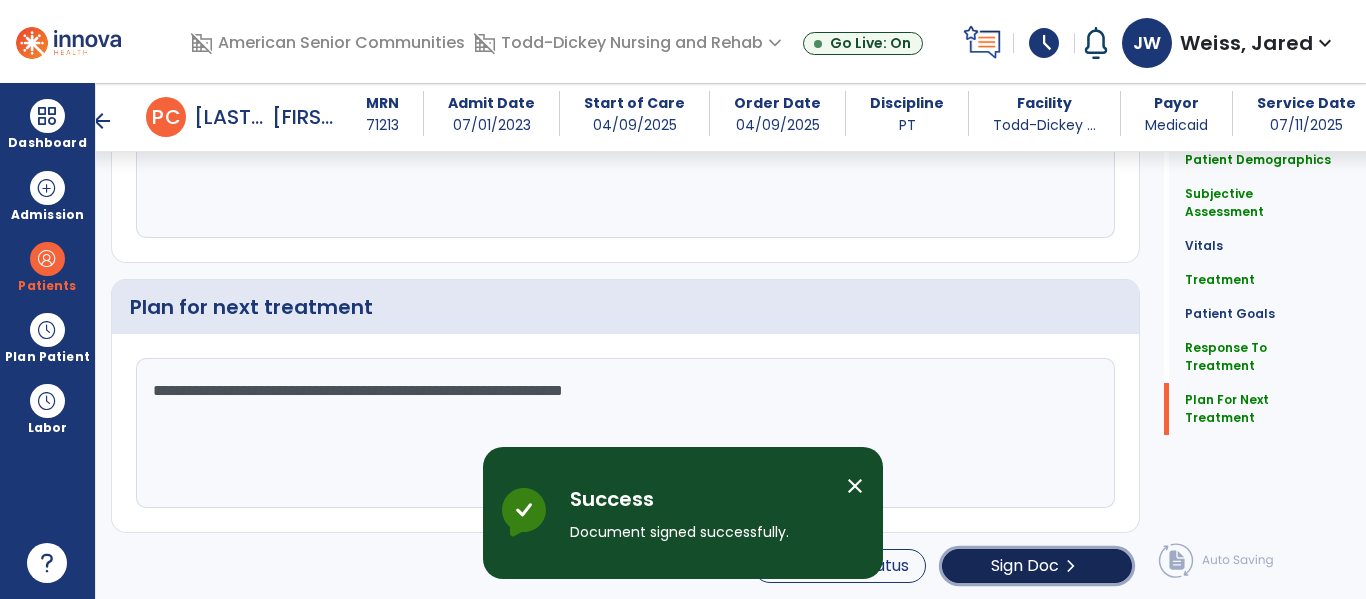 click on "Sign Doc" 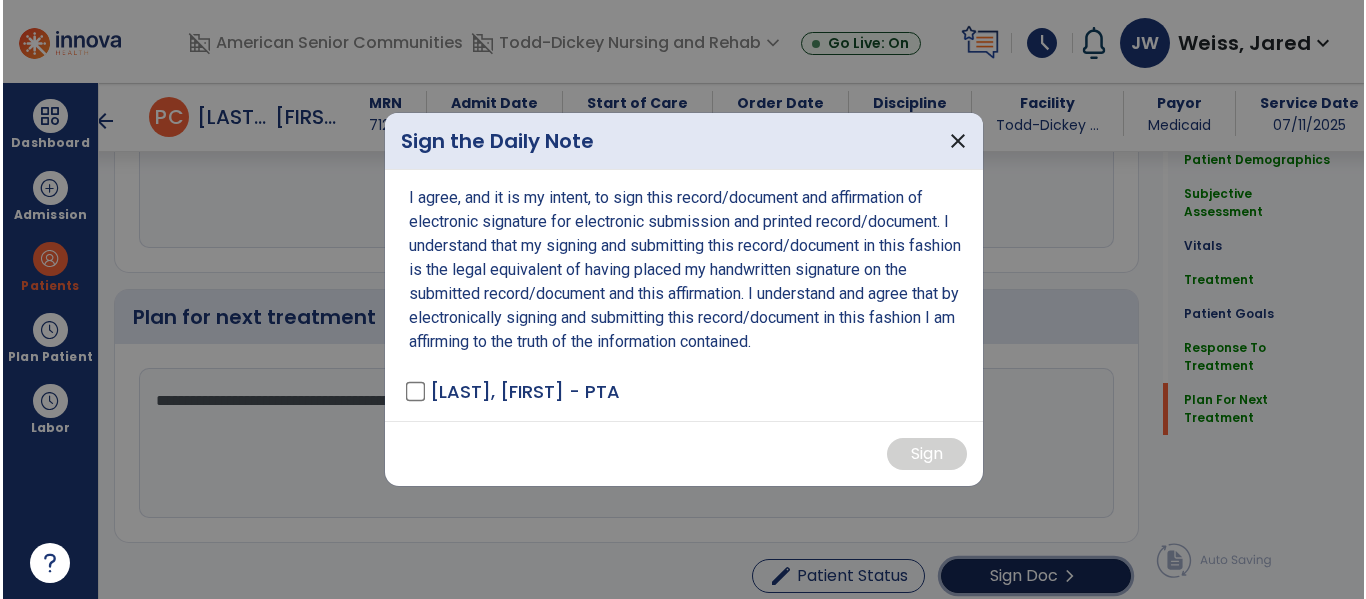 scroll, scrollTop: 3412, scrollLeft: 0, axis: vertical 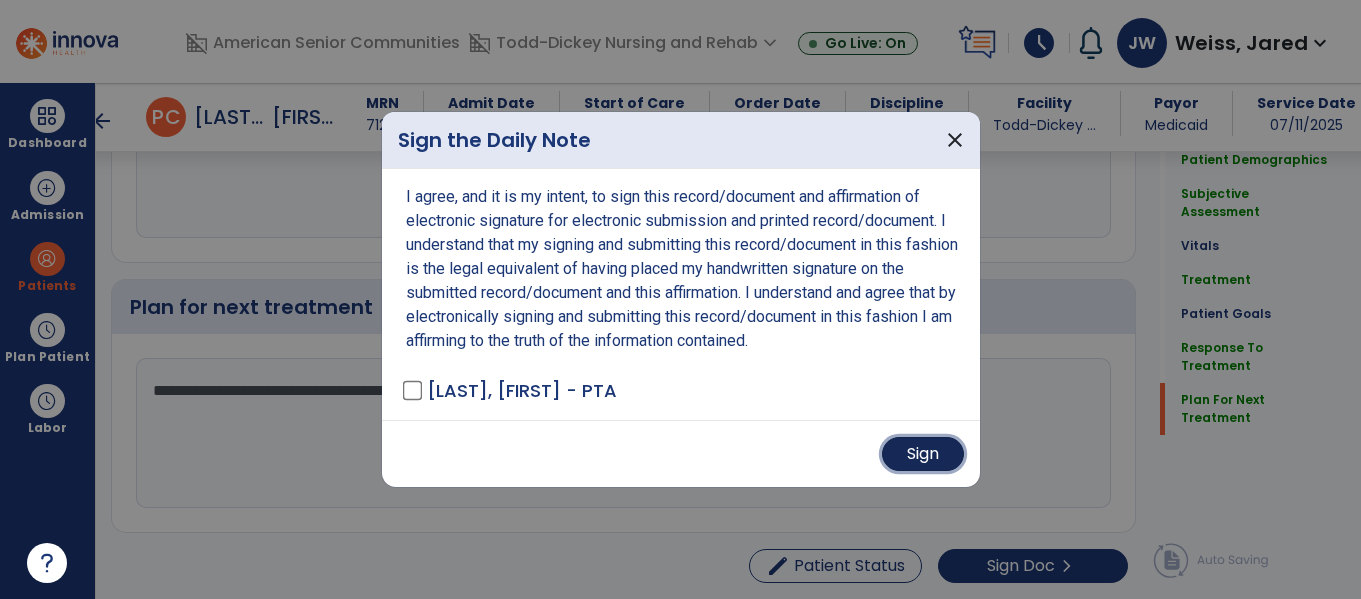 click on "Sign" at bounding box center [923, 454] 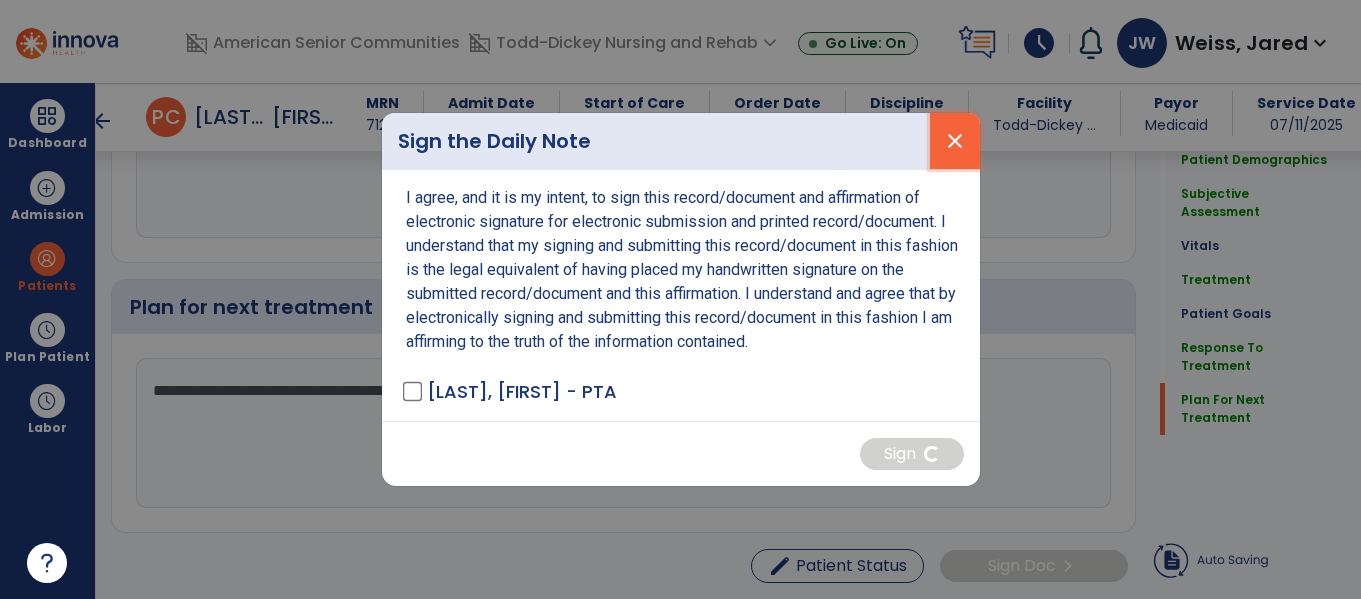 click on "close" at bounding box center (955, 141) 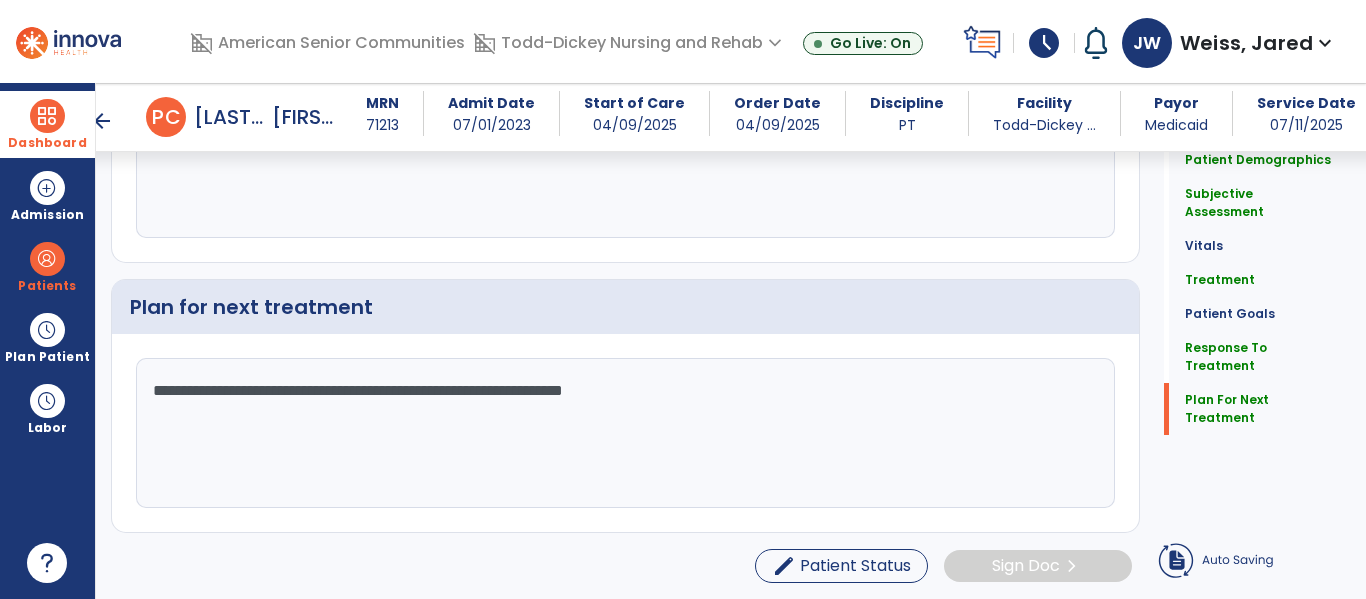 click at bounding box center [47, 116] 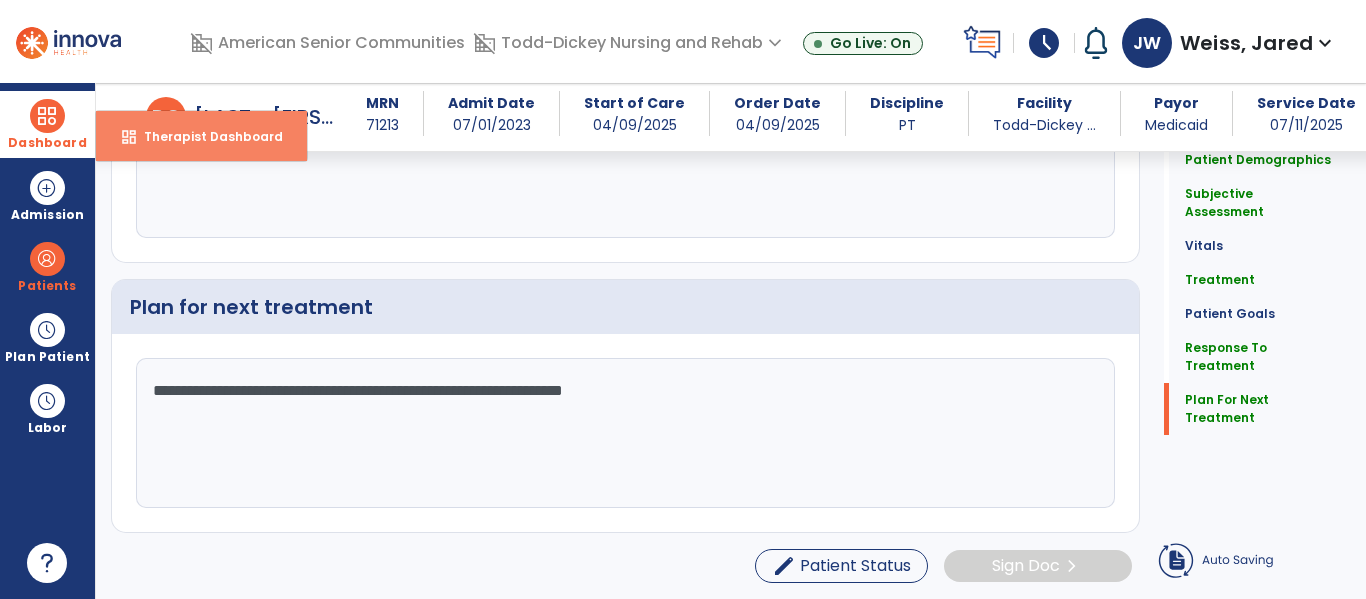 click on "dashboard  Therapist Dashboard" at bounding box center (201, 136) 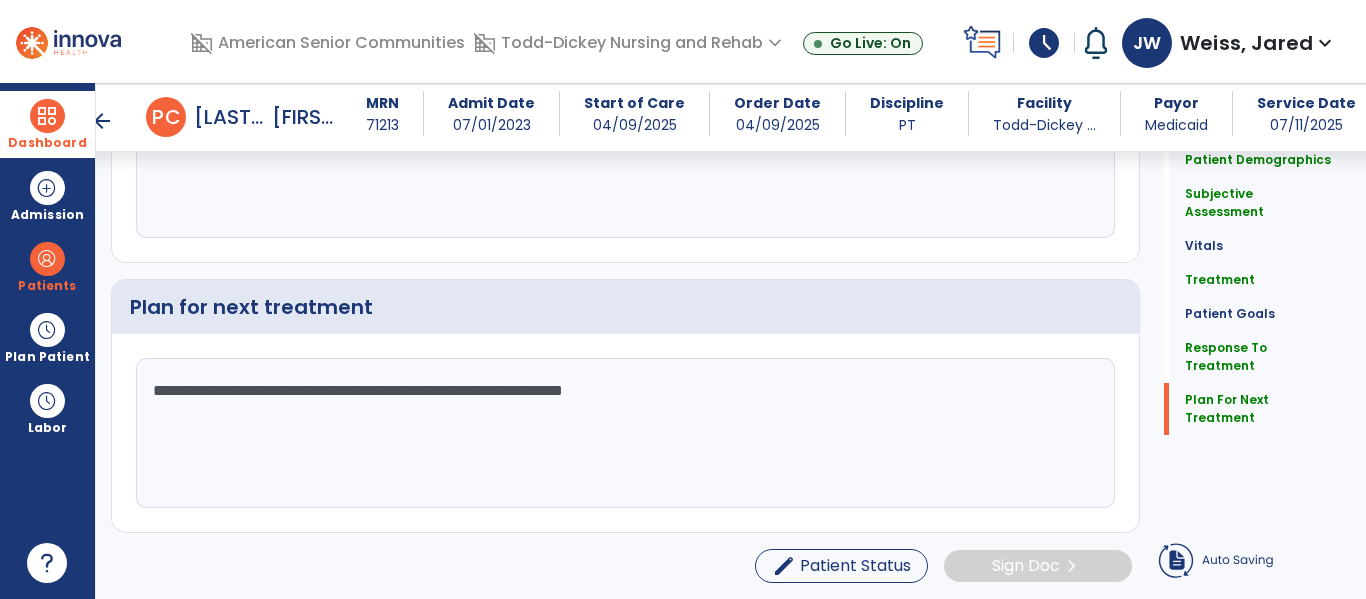 click at bounding box center (47, 116) 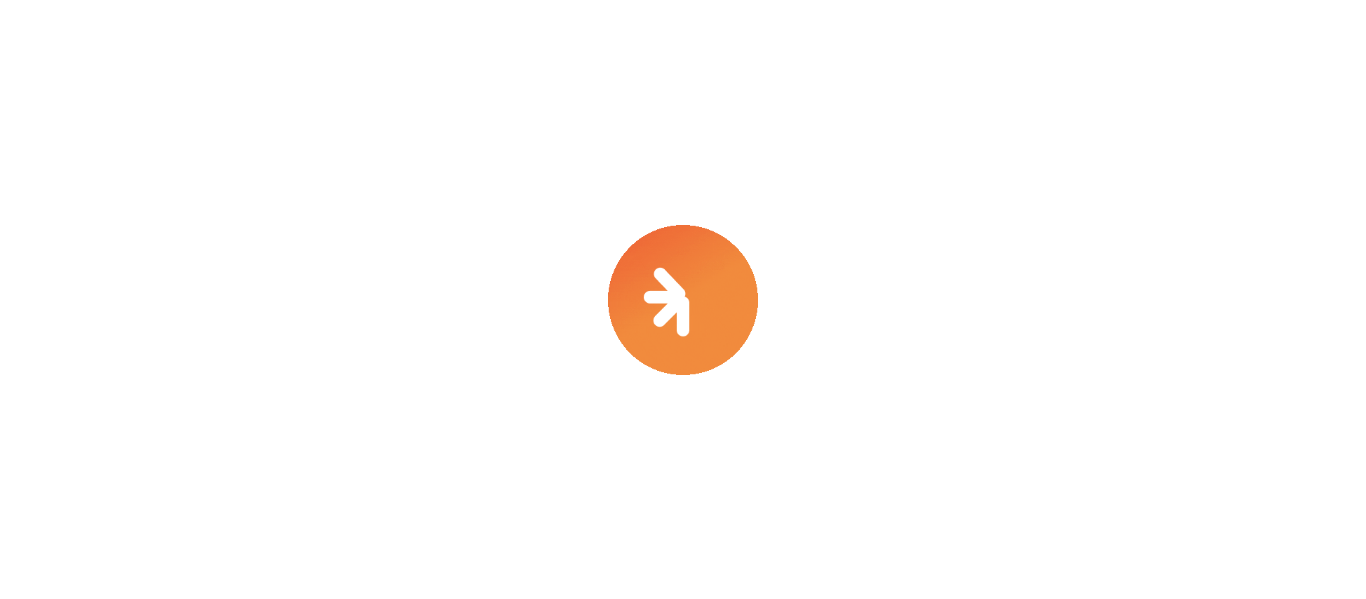 scroll, scrollTop: 0, scrollLeft: 0, axis: both 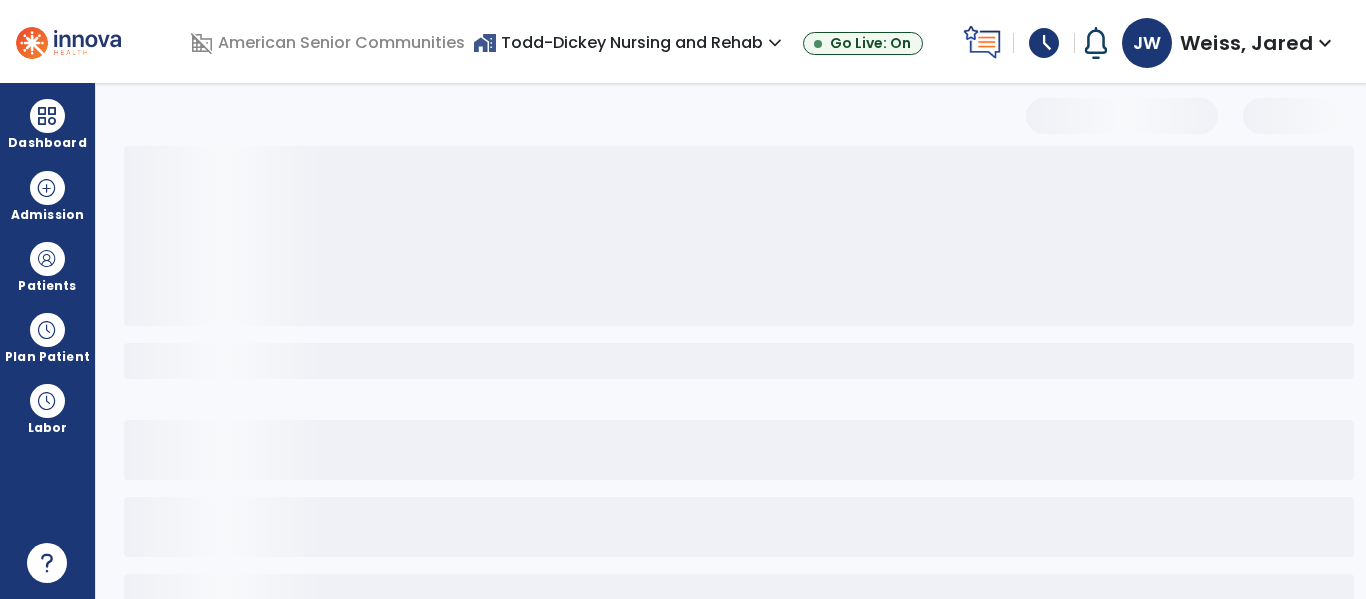 select on "*" 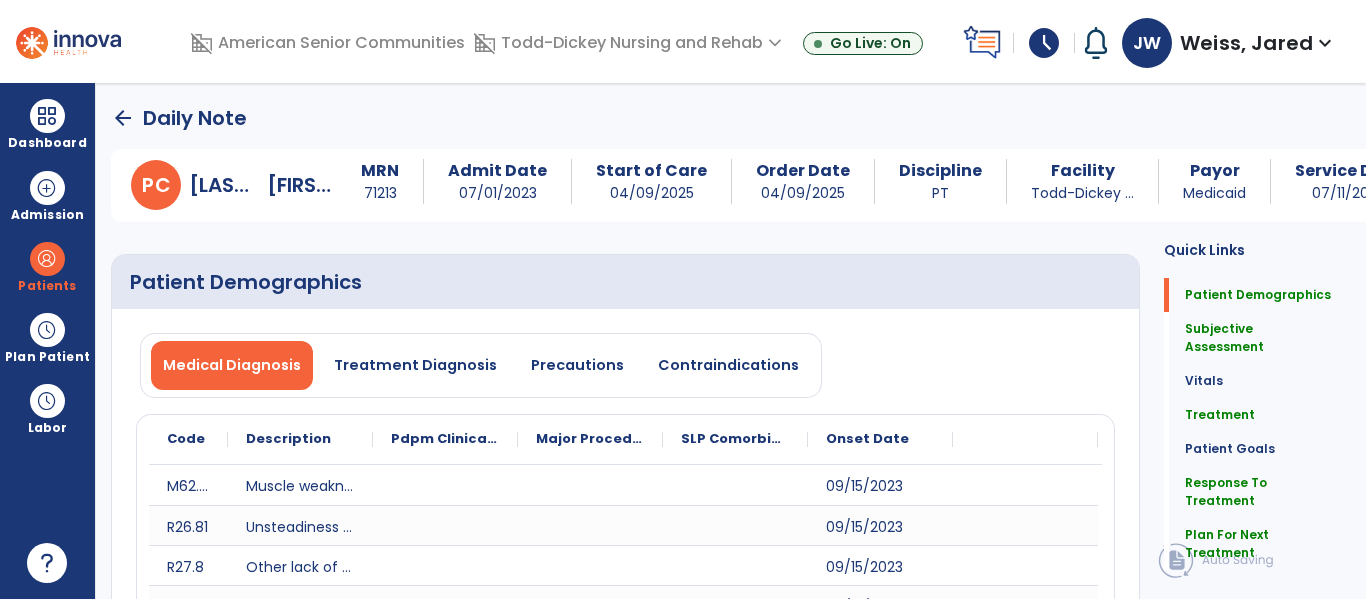 click on "arrow_back" 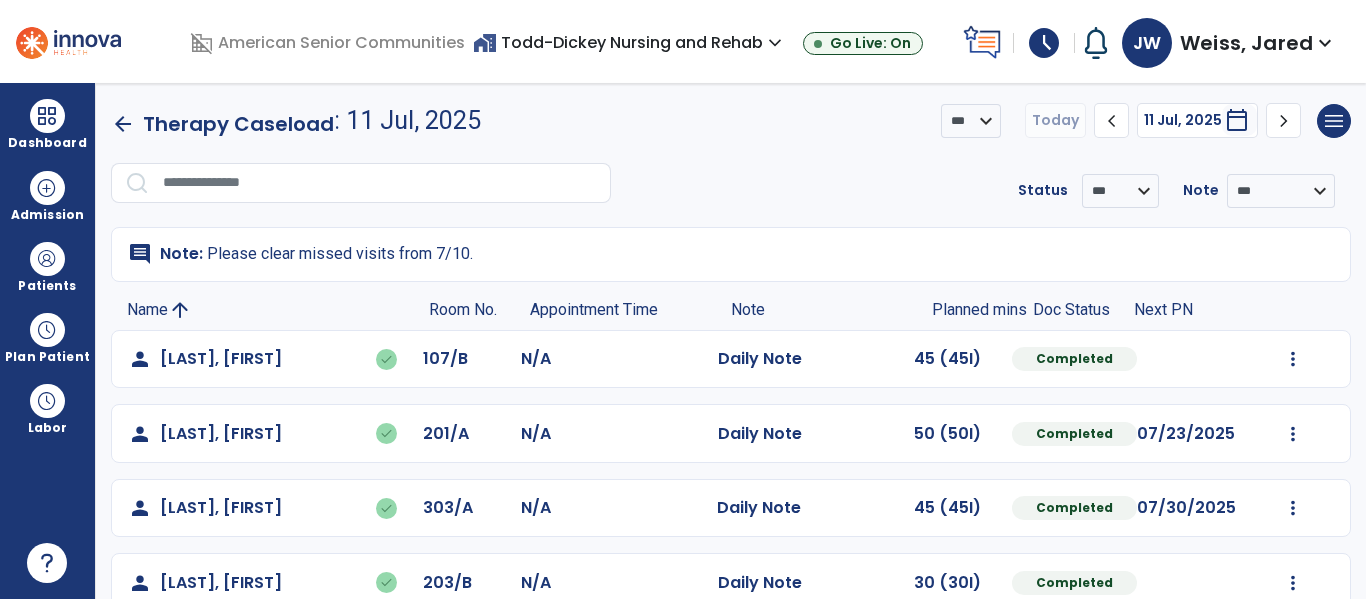 click on "**********" 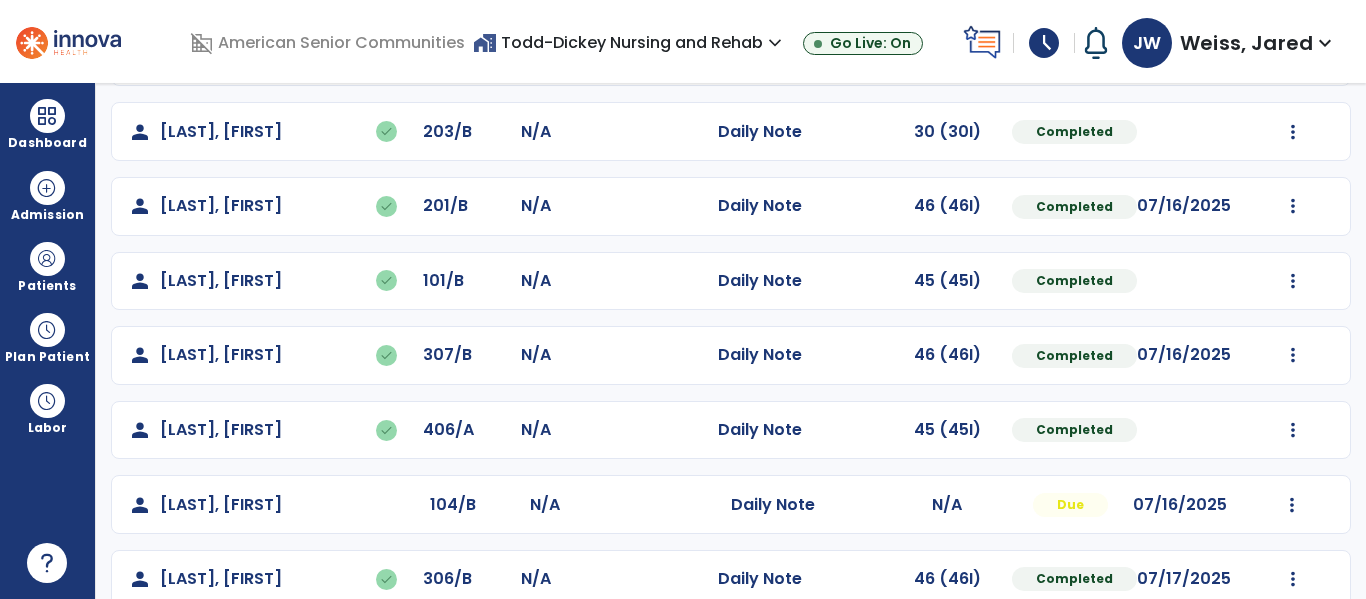 scroll, scrollTop: 559, scrollLeft: 0, axis: vertical 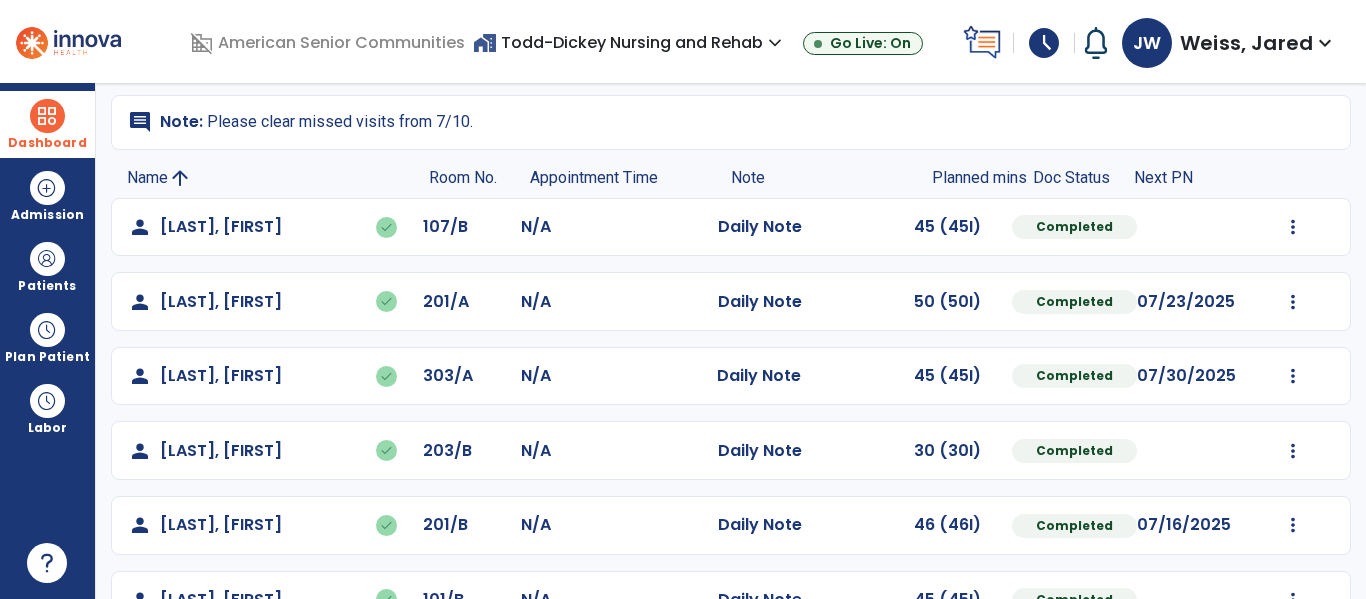 click on "Dashboard" at bounding box center (47, 143) 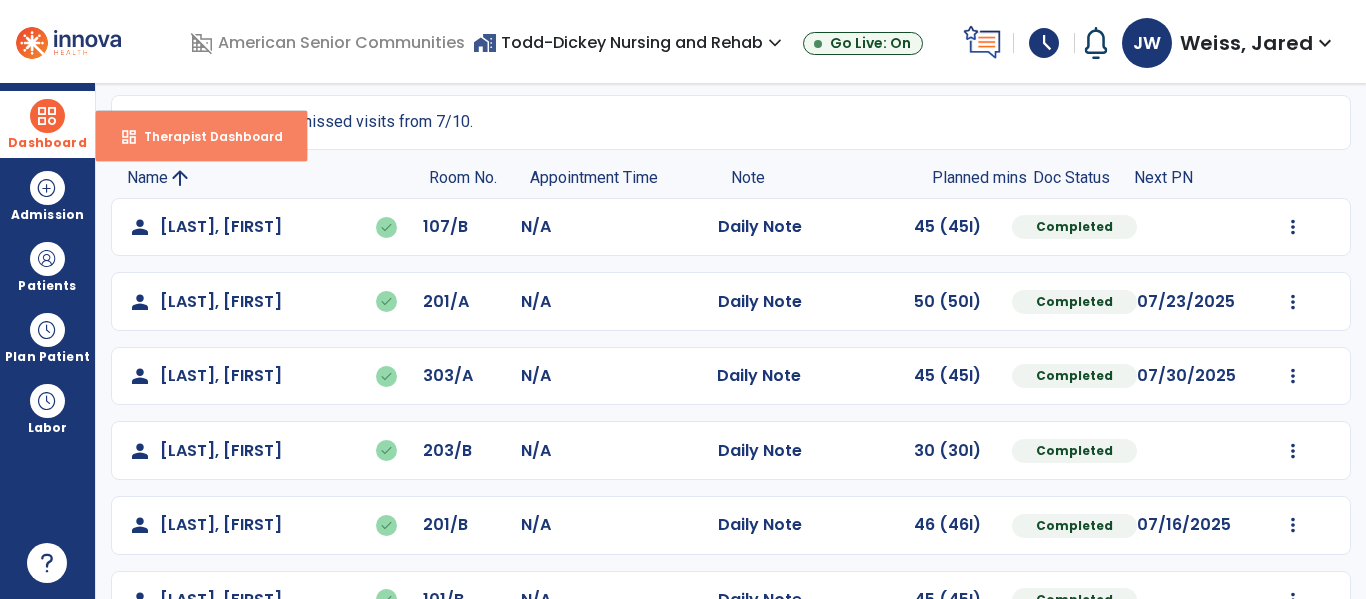 click on "dashboard  Therapist Dashboard" at bounding box center [201, 136] 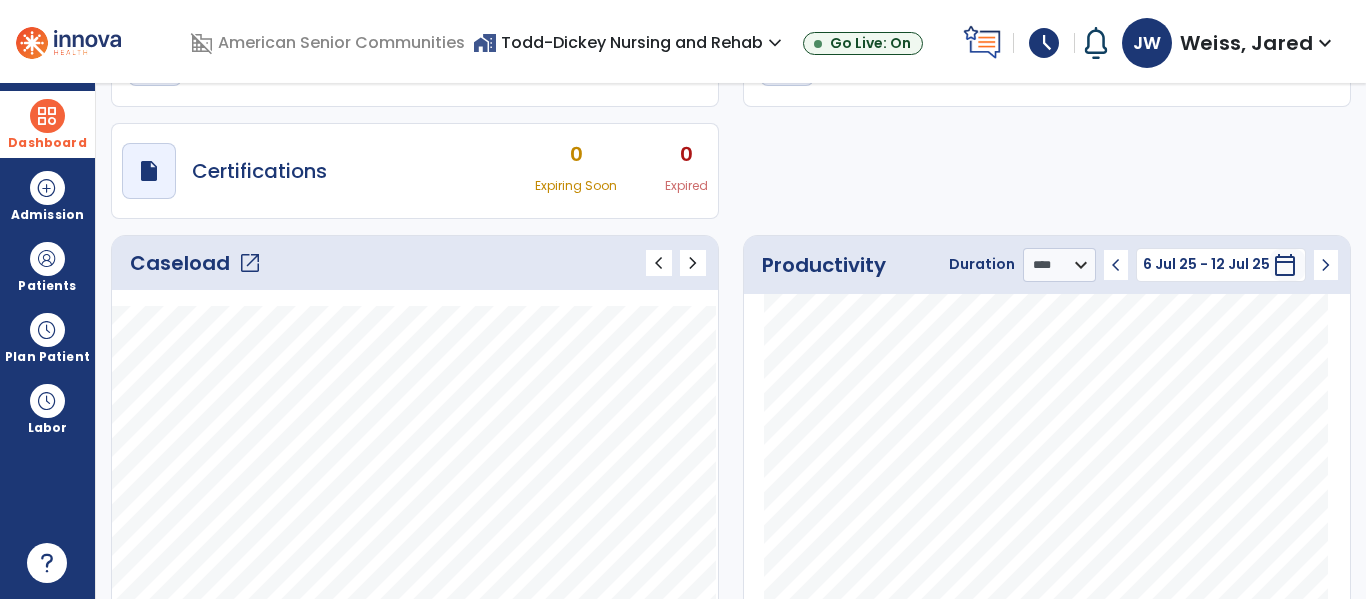 scroll, scrollTop: 548, scrollLeft: 0, axis: vertical 